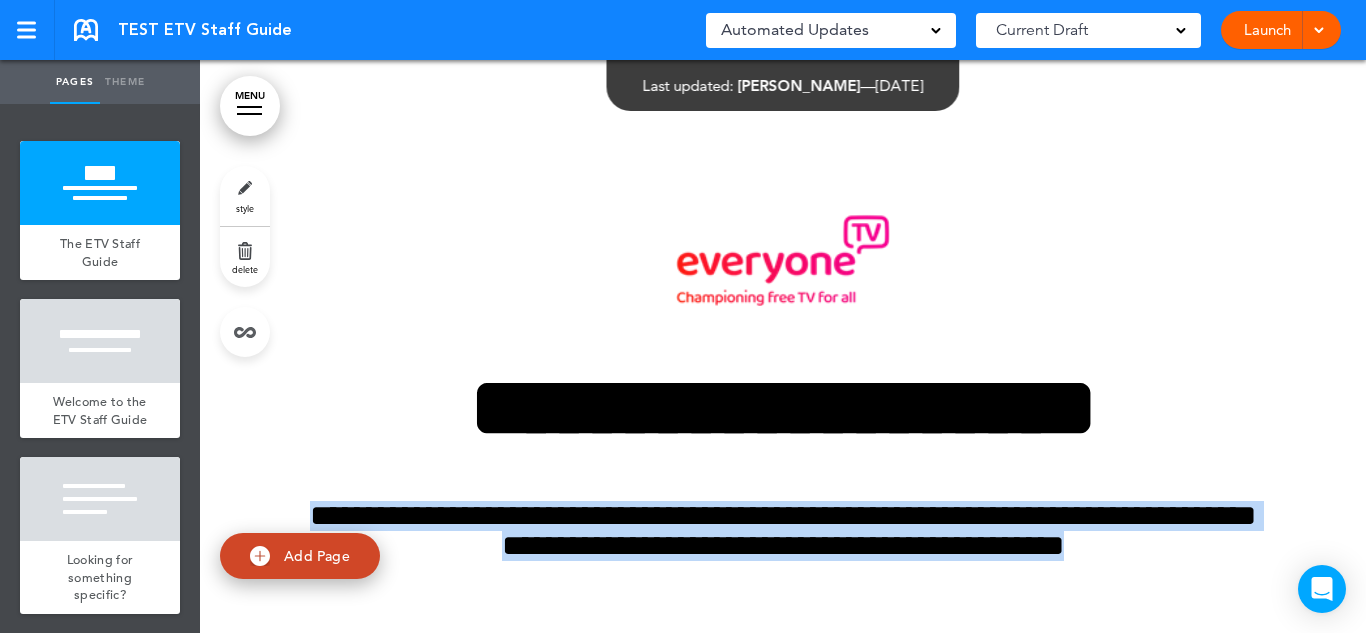 scroll, scrollTop: 0, scrollLeft: 0, axis: both 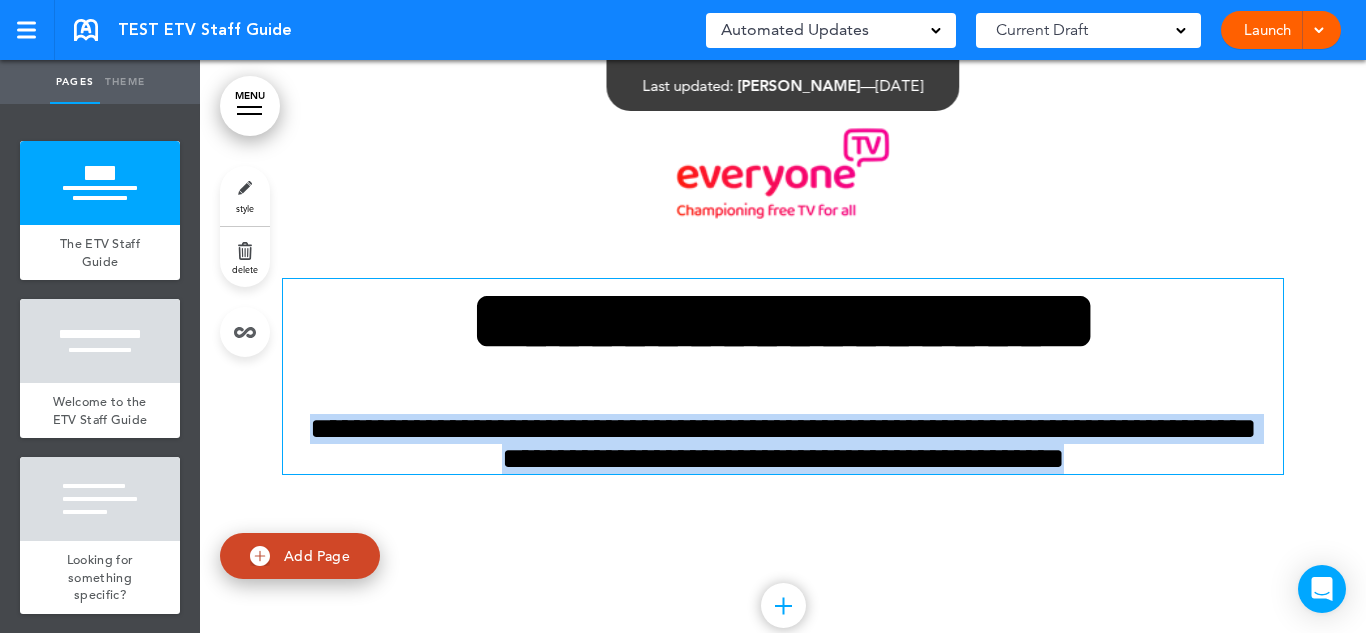 click on "**********" at bounding box center (783, 444) 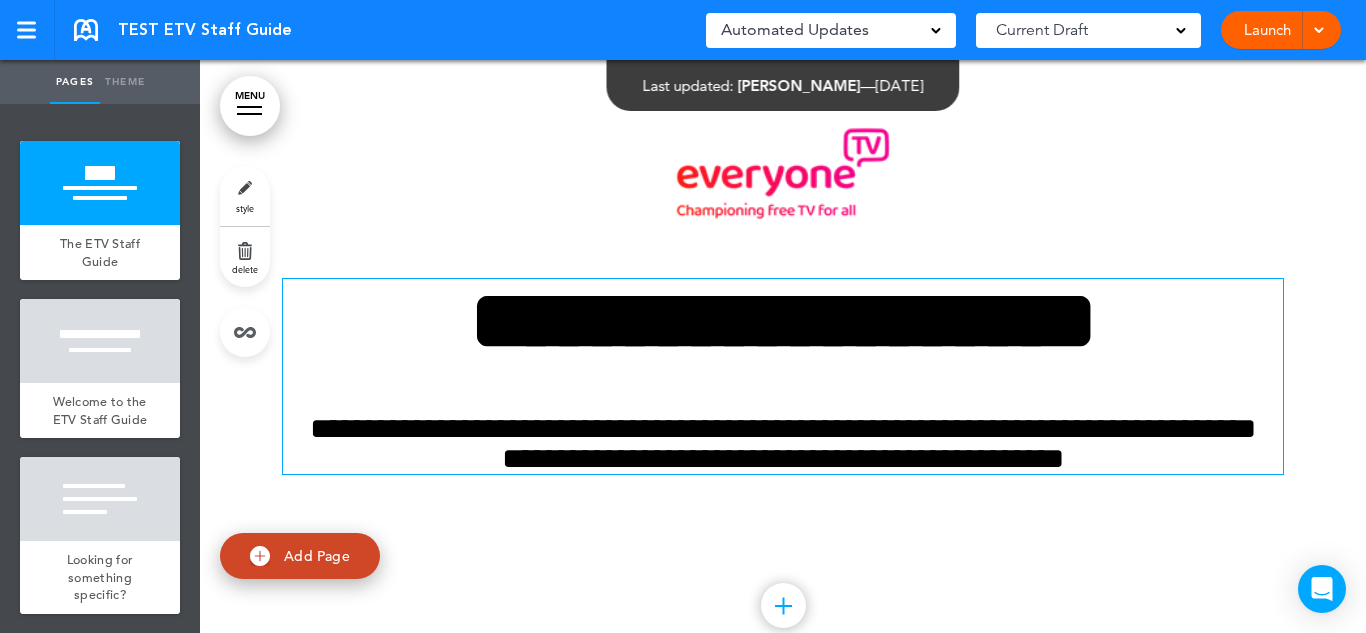 click on "**********" at bounding box center (783, 444) 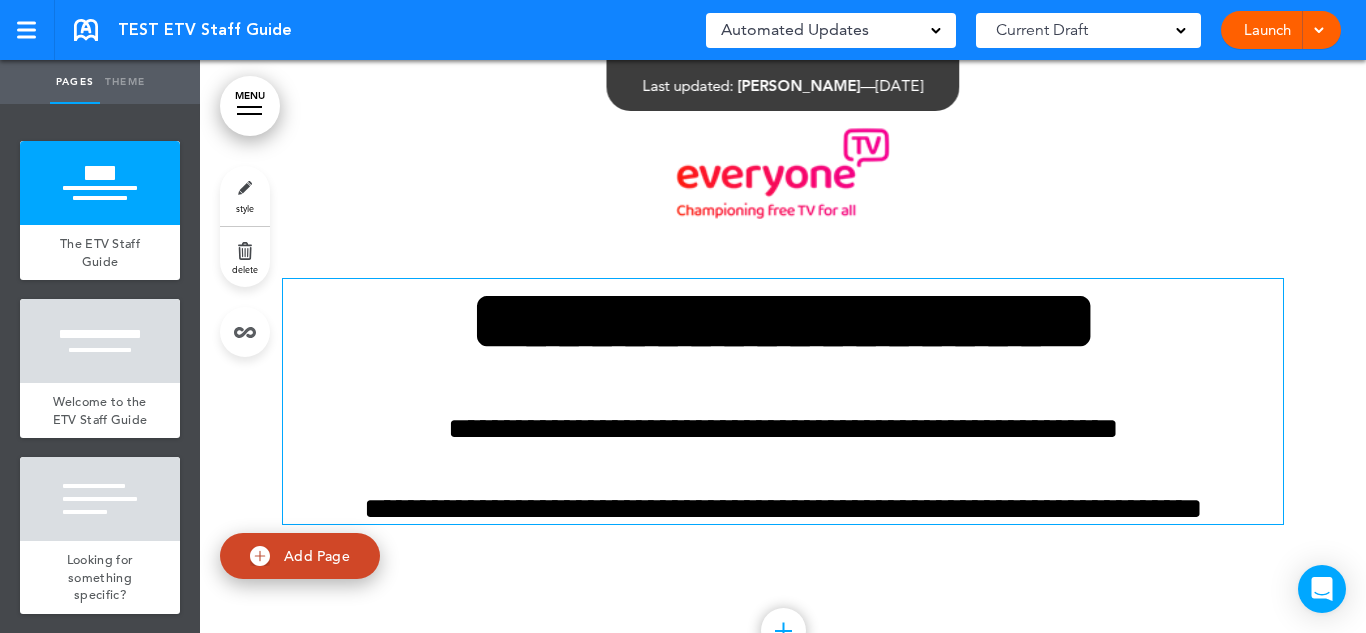 scroll, scrollTop: 87, scrollLeft: 0, axis: vertical 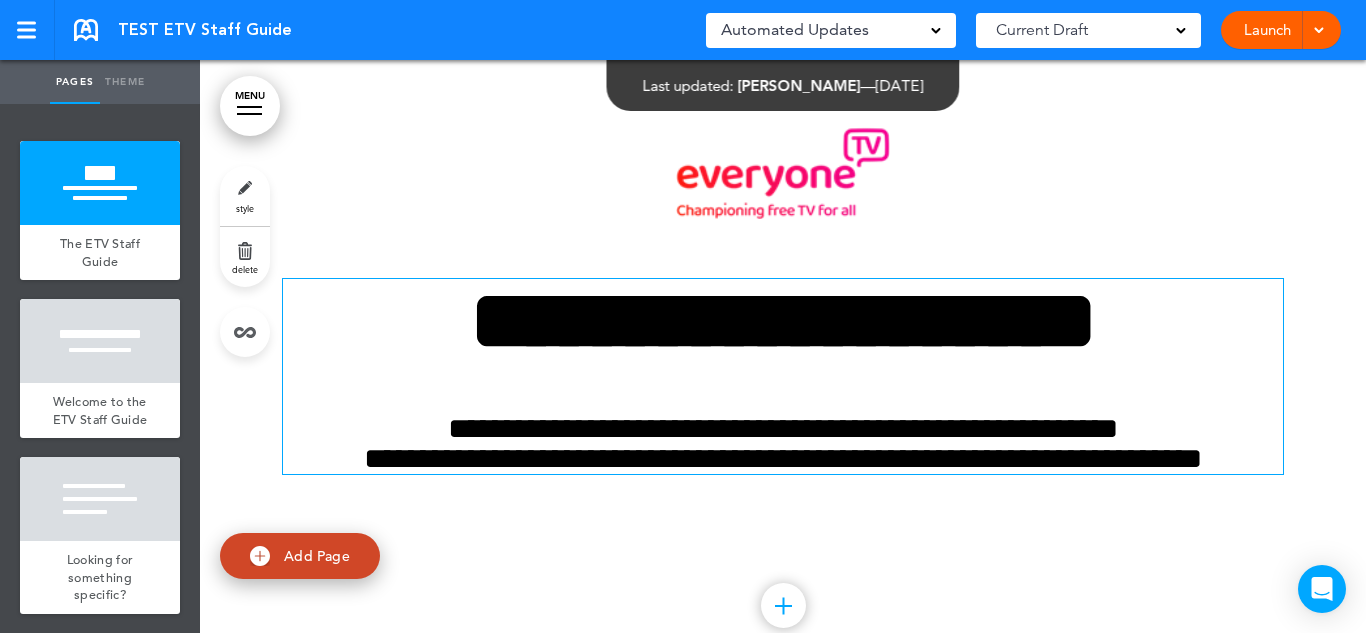 type 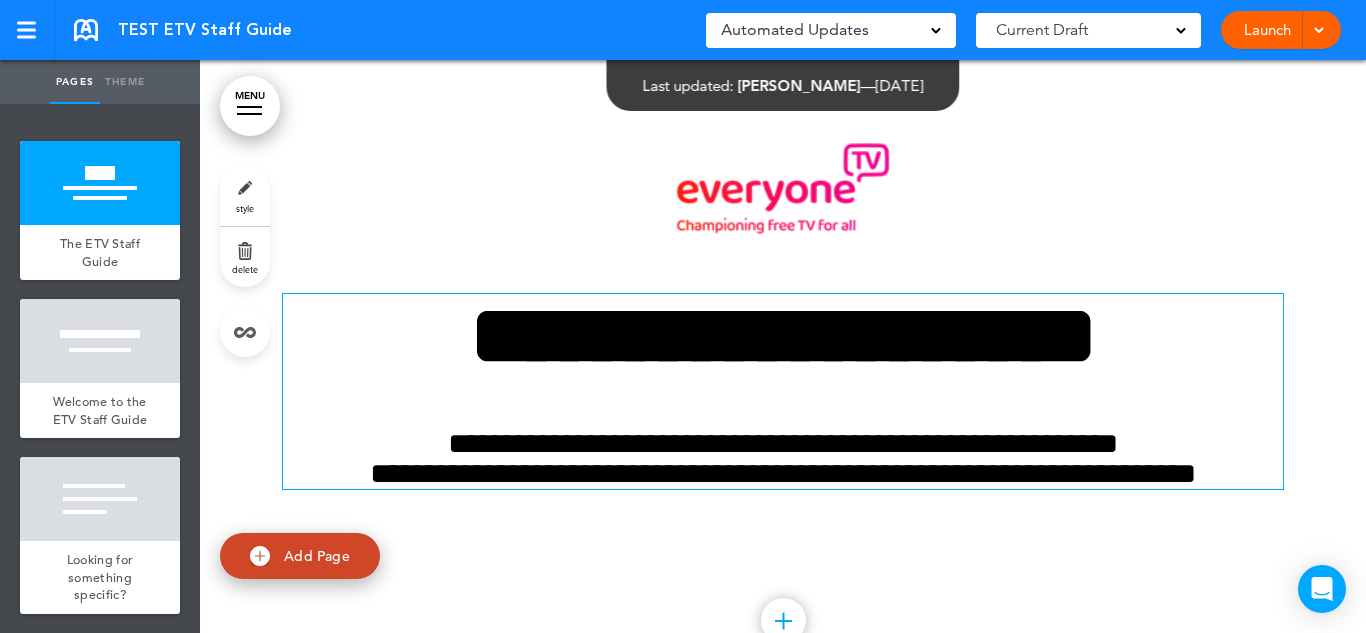 scroll, scrollTop: 87, scrollLeft: 0, axis: vertical 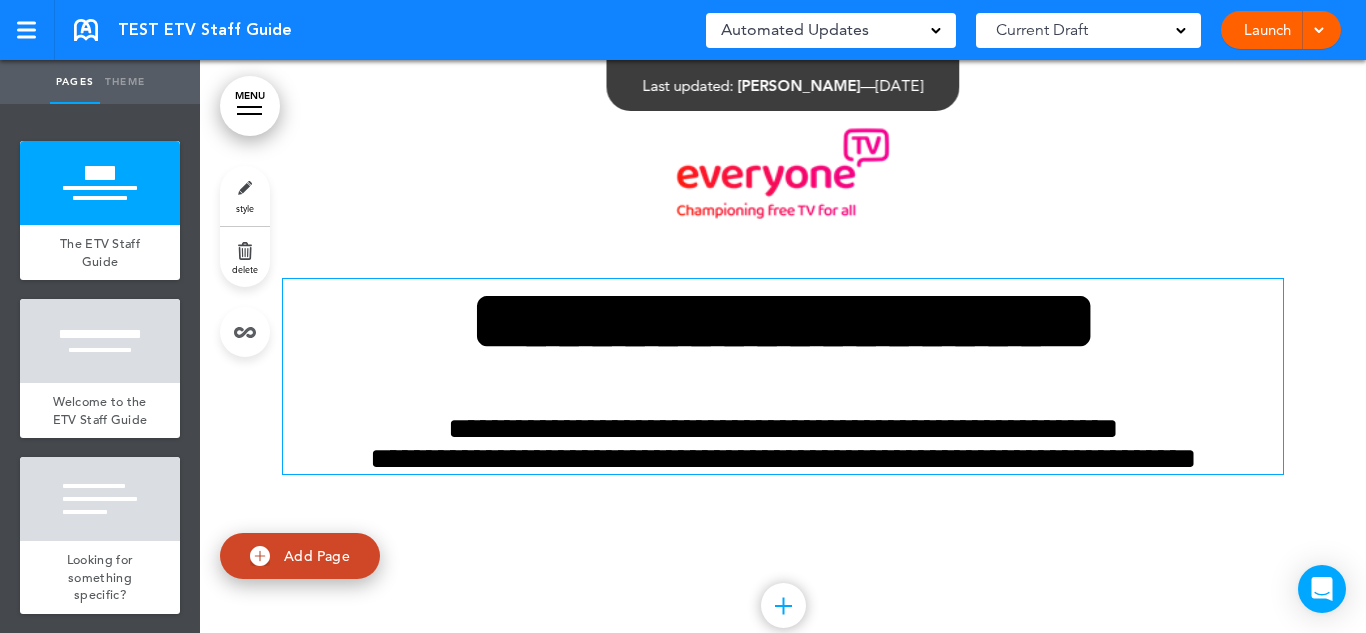 click on "**********" at bounding box center (783, 444) 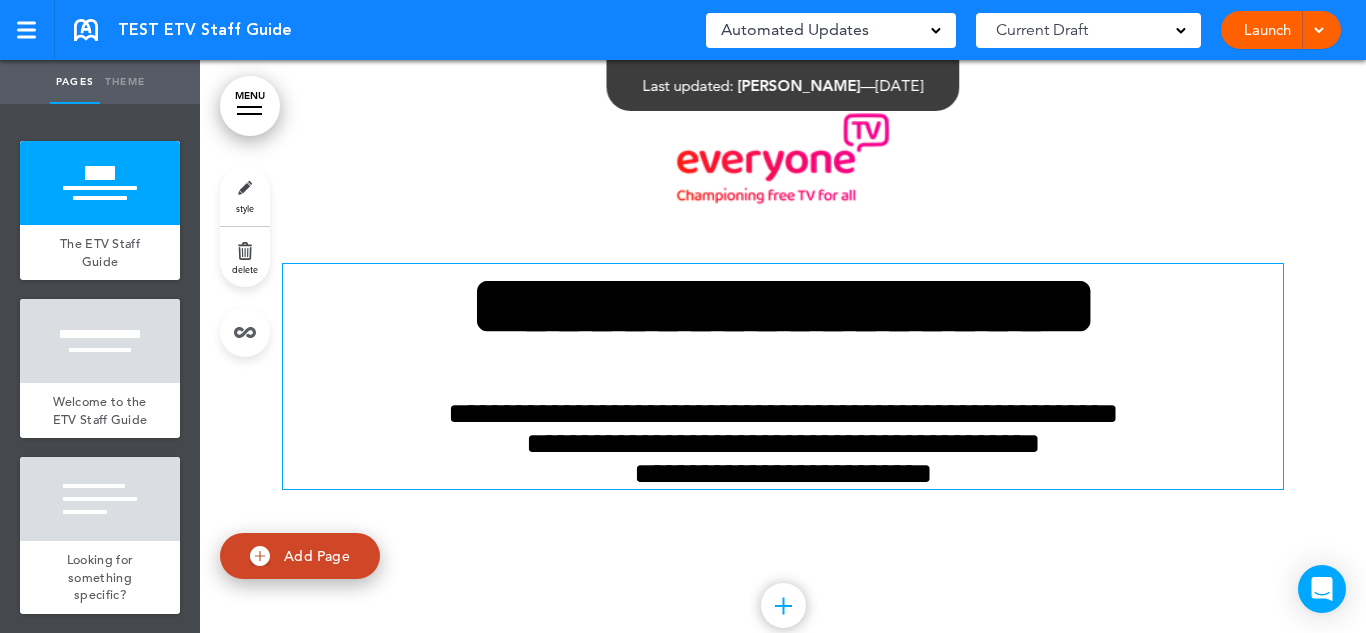 scroll, scrollTop: 72, scrollLeft: 0, axis: vertical 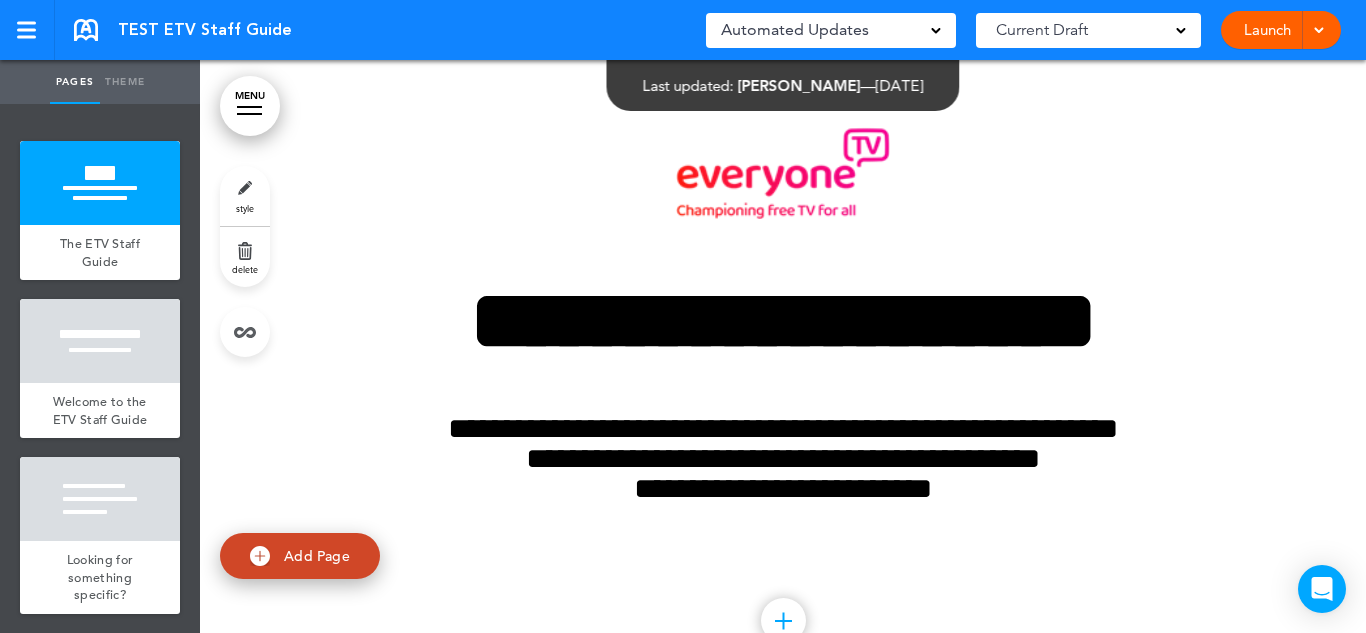 click on "Add collapsible section
?
In order to add a collapsible
section, only solid background  colours can be used.
Read Less" at bounding box center (783, 561) 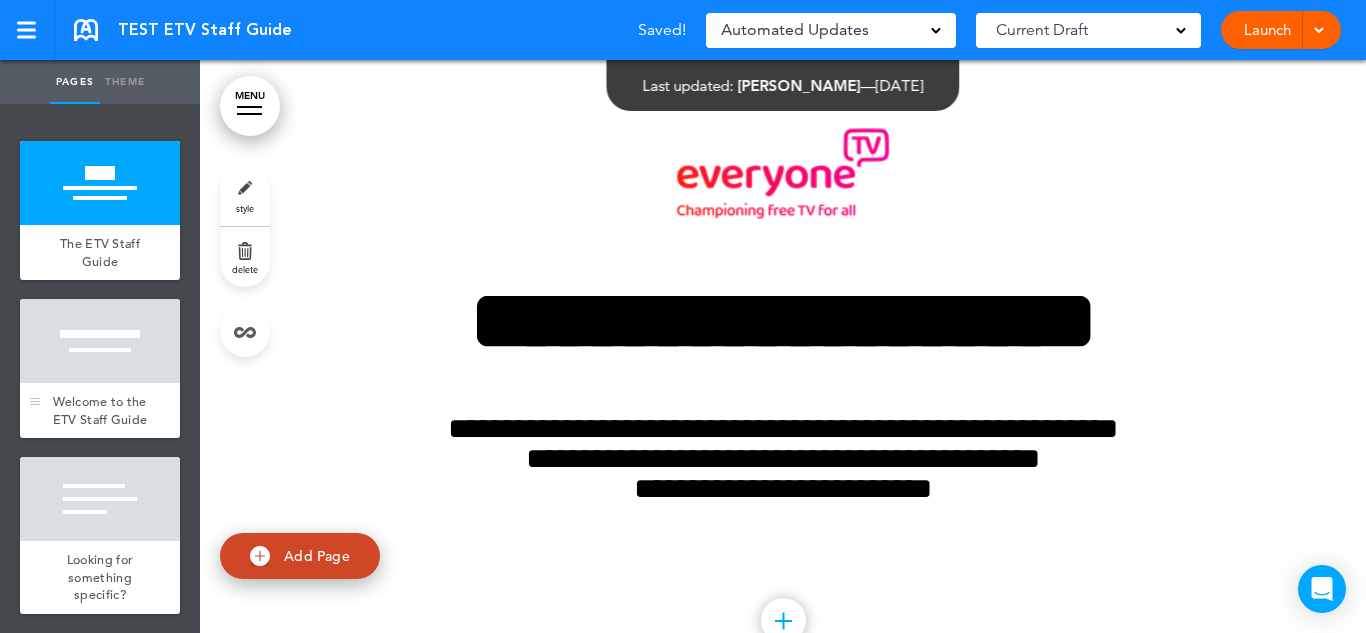 click on "Welcome to the ETV Staff Guide" at bounding box center [100, 410] 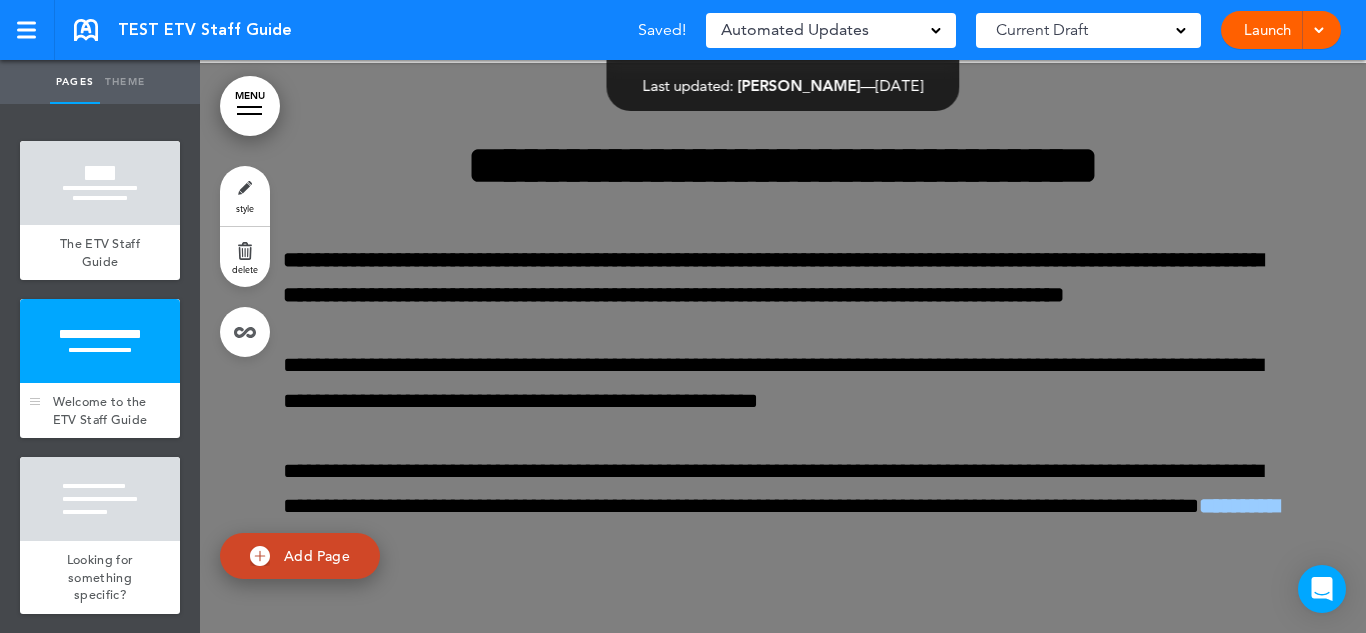 scroll, scrollTop: 720, scrollLeft: 0, axis: vertical 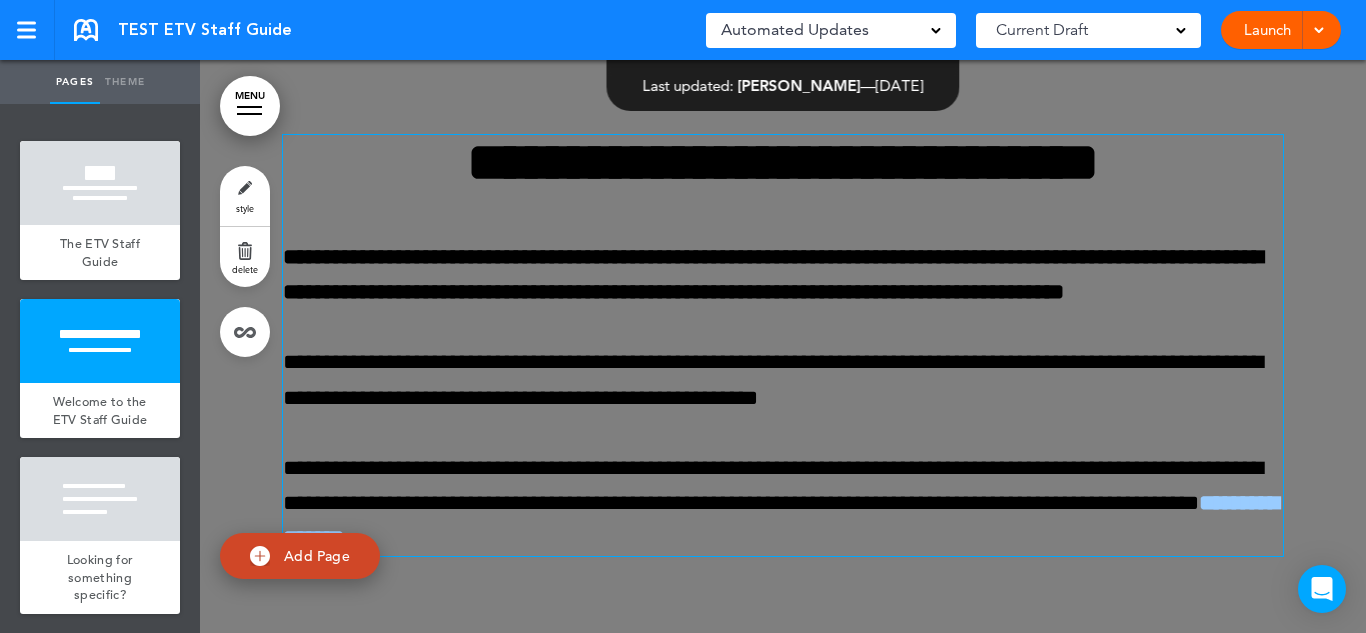 click on "**********" at bounding box center (783, 504) 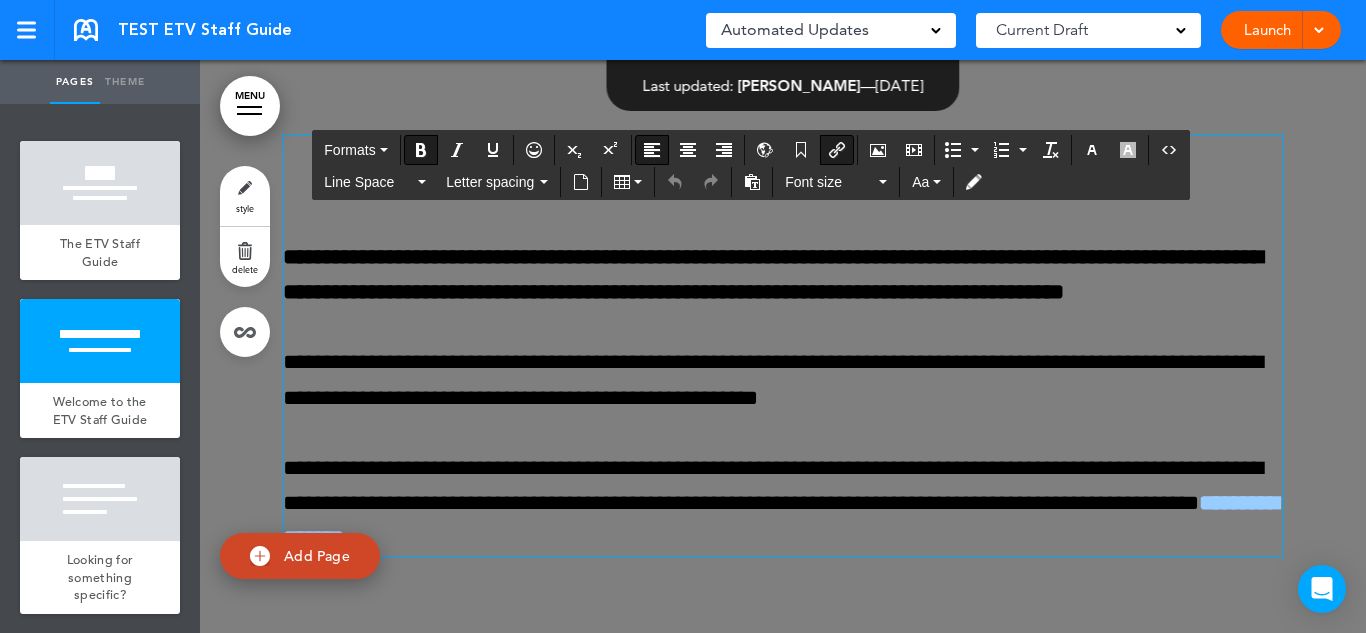 type 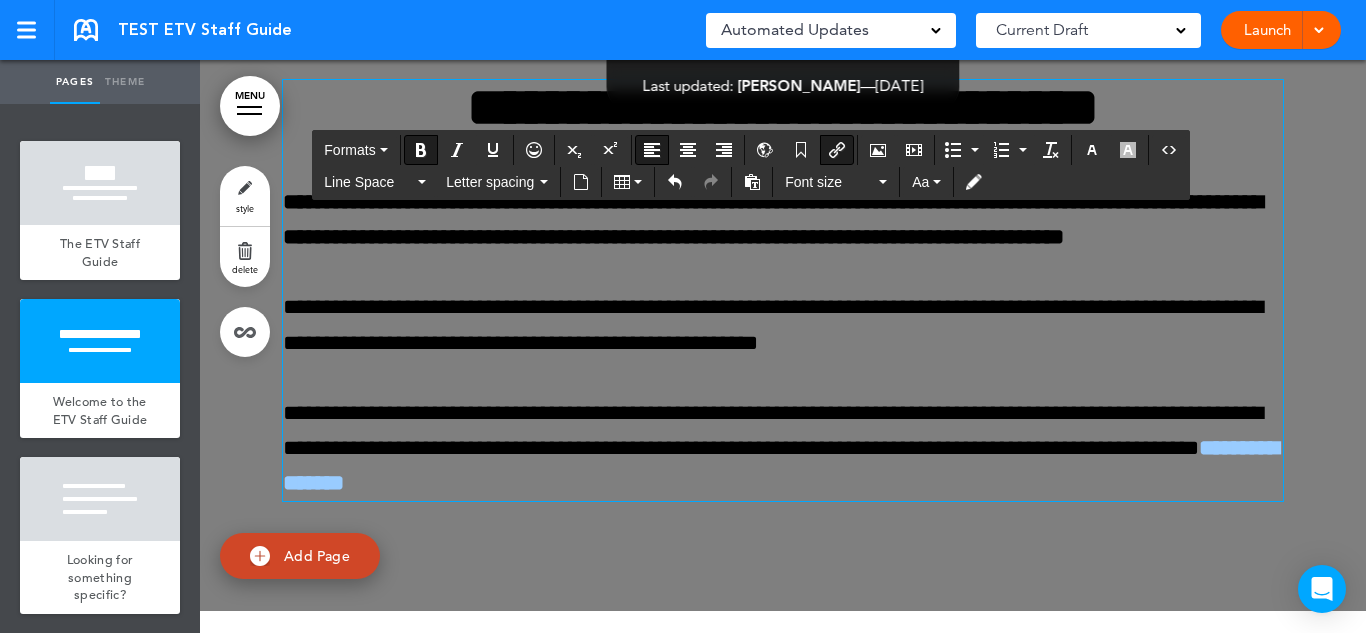 scroll, scrollTop: 813, scrollLeft: 0, axis: vertical 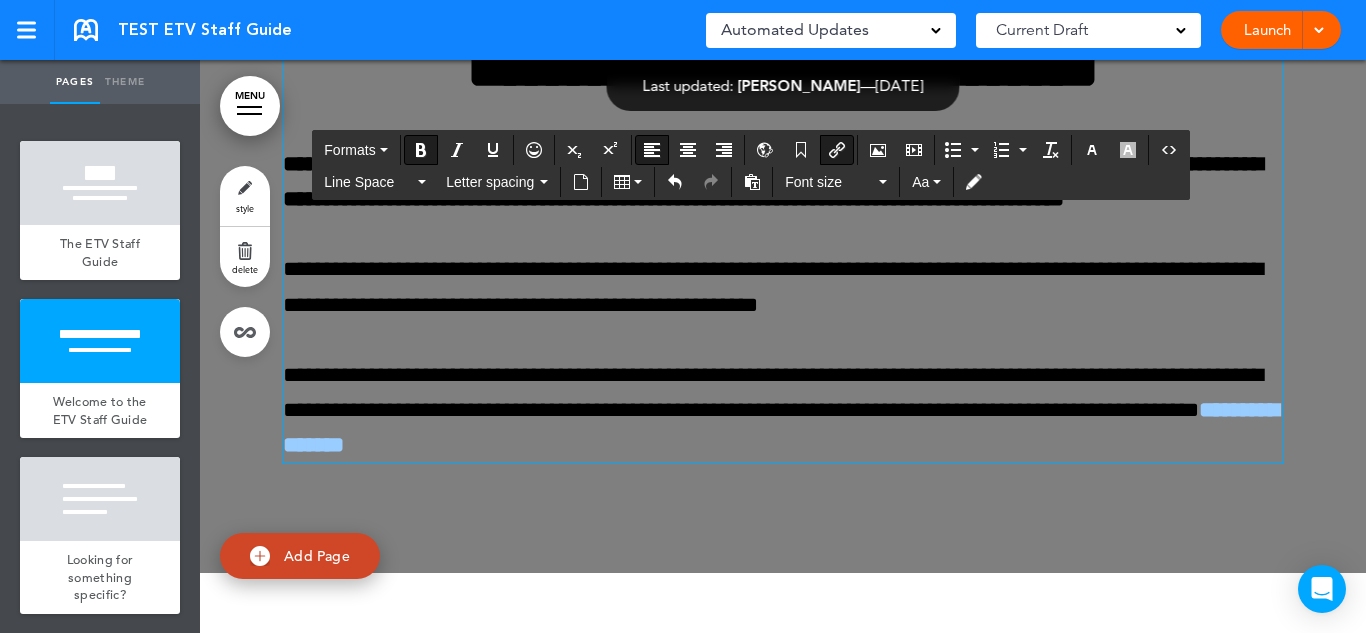 click on "**********" at bounding box center (783, 411) 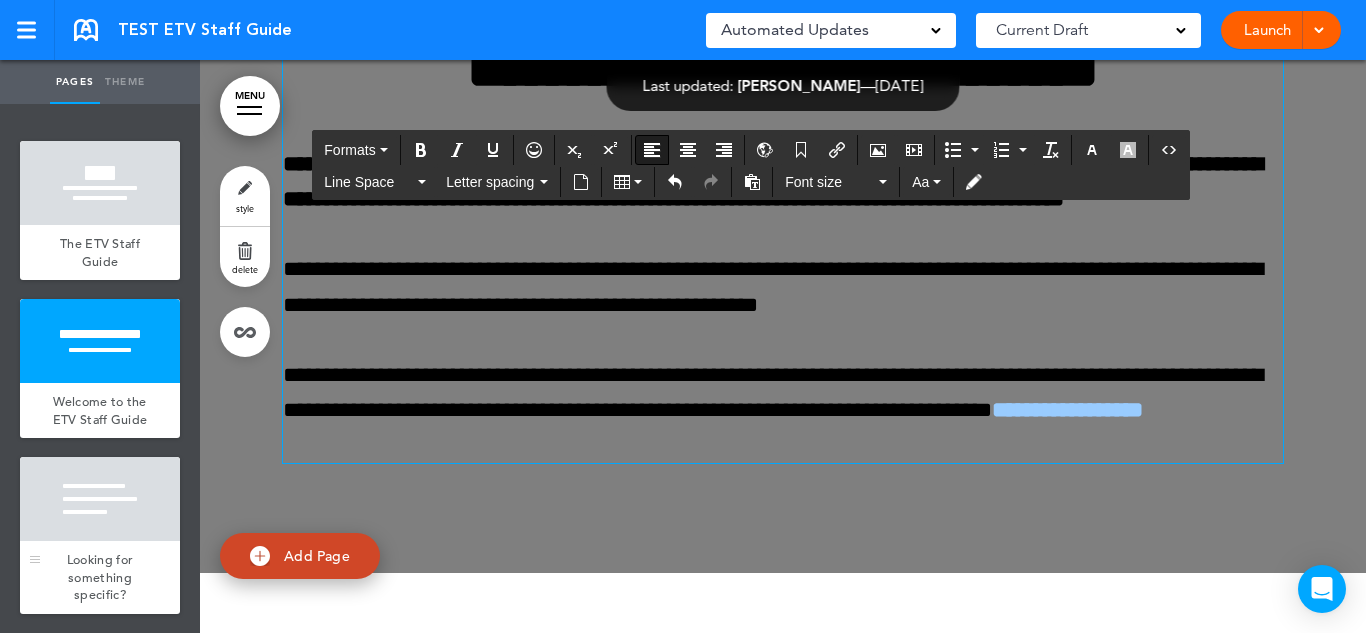 click at bounding box center [100, 499] 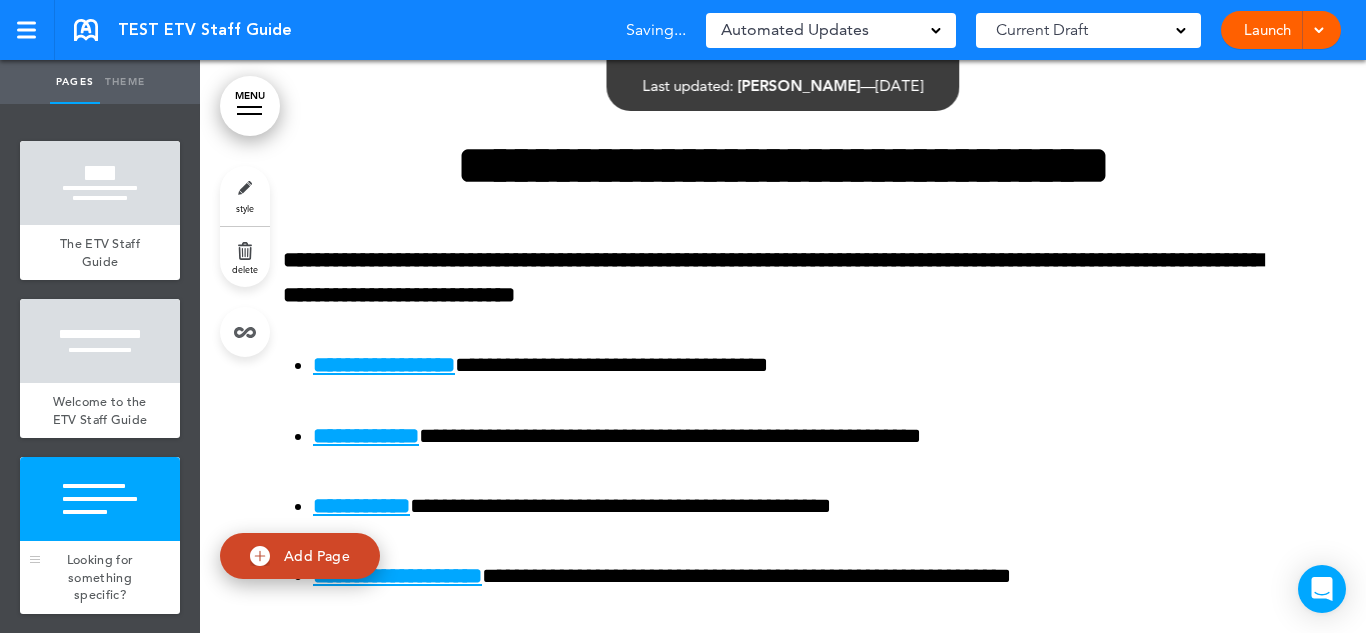 scroll, scrollTop: 1440, scrollLeft: 0, axis: vertical 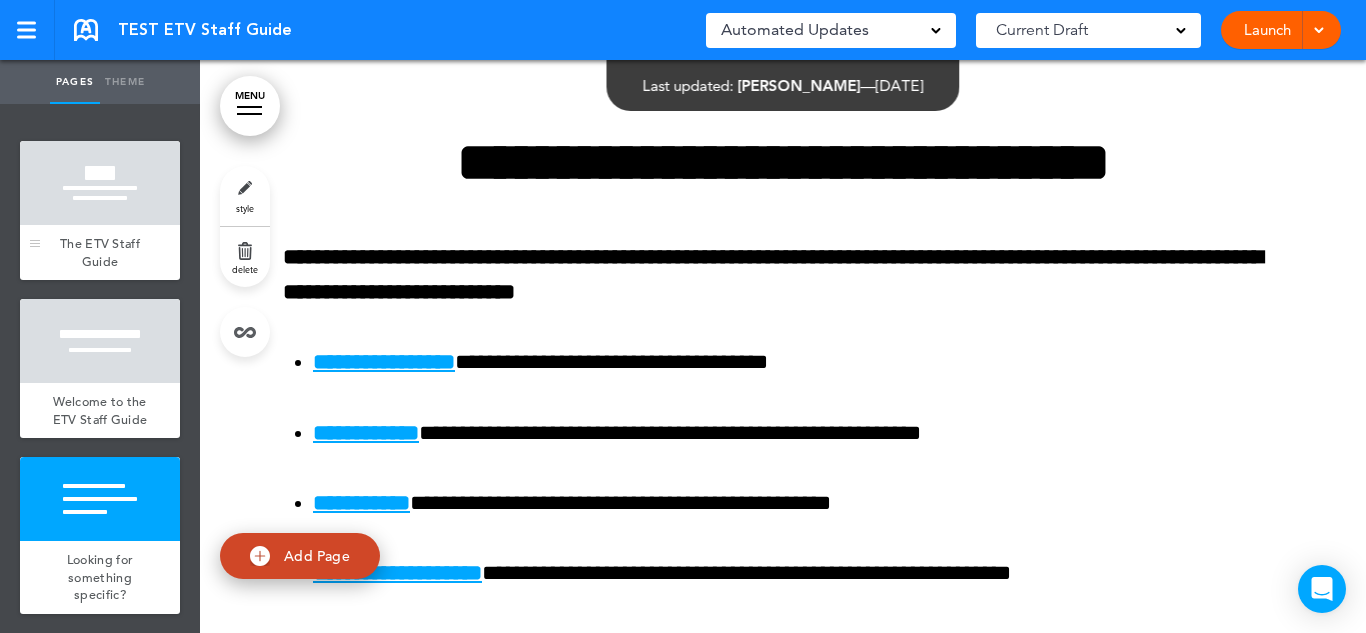 click at bounding box center [100, 183] 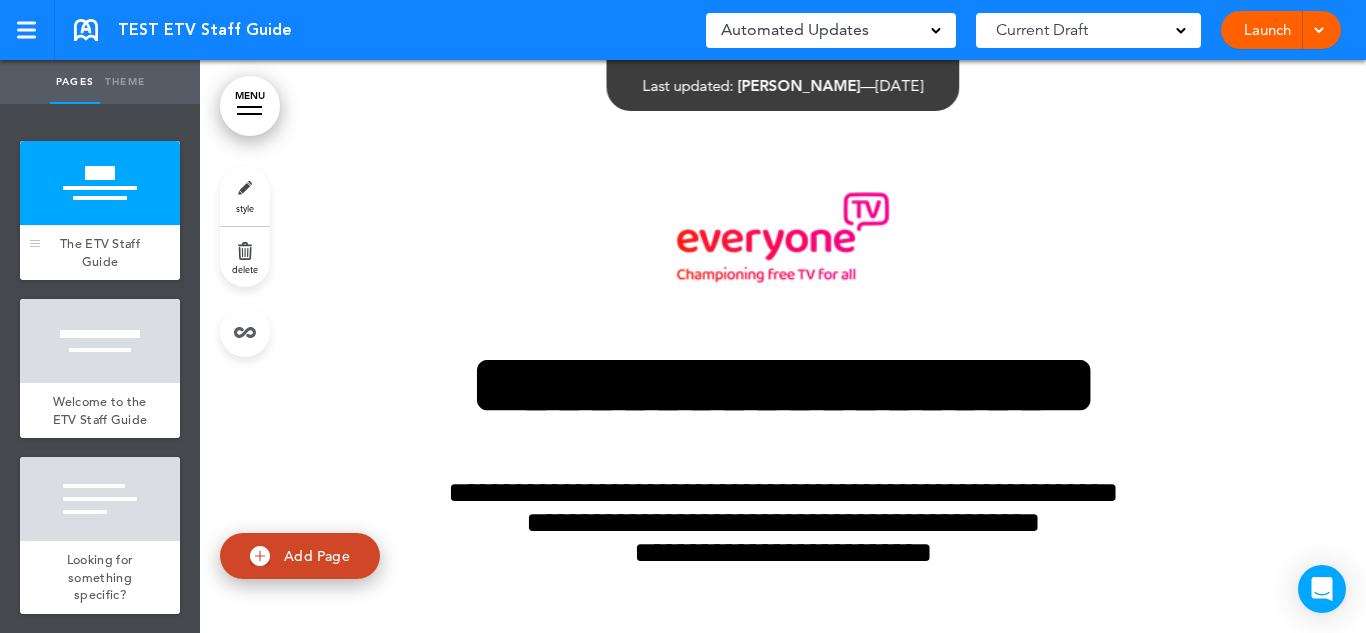 scroll, scrollTop: 0, scrollLeft: 0, axis: both 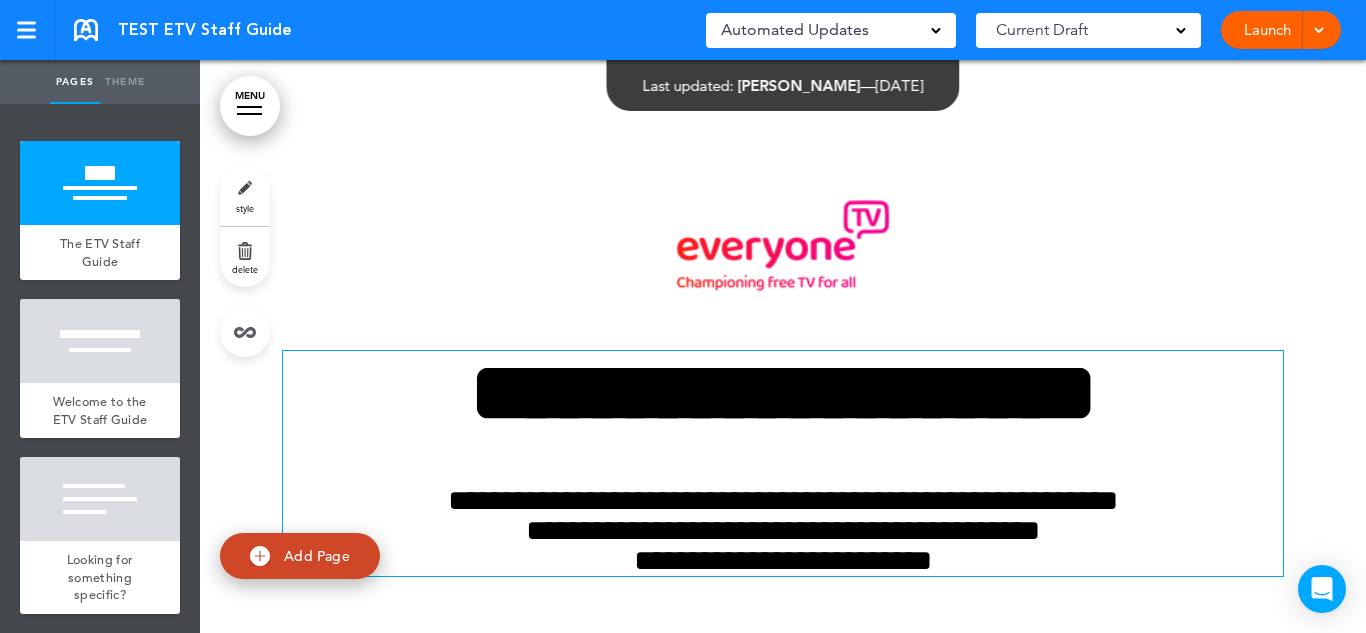 click on "**********" at bounding box center (783, 531) 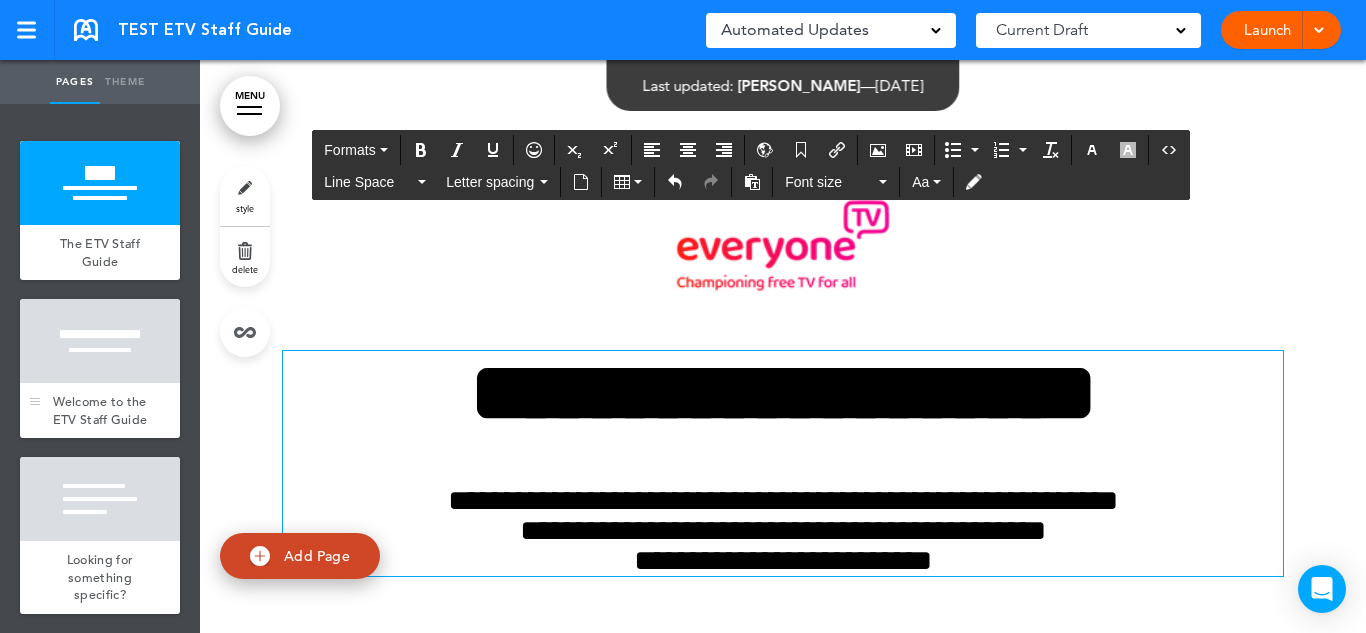 click at bounding box center [100, 341] 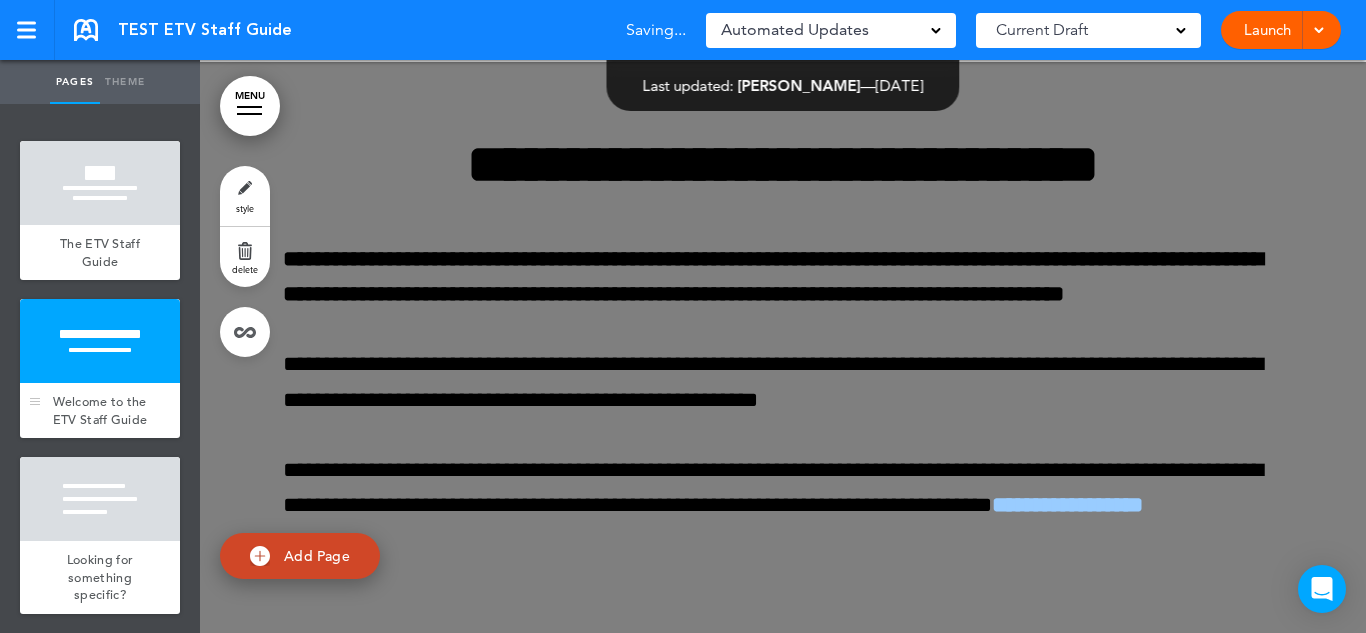 scroll, scrollTop: 720, scrollLeft: 0, axis: vertical 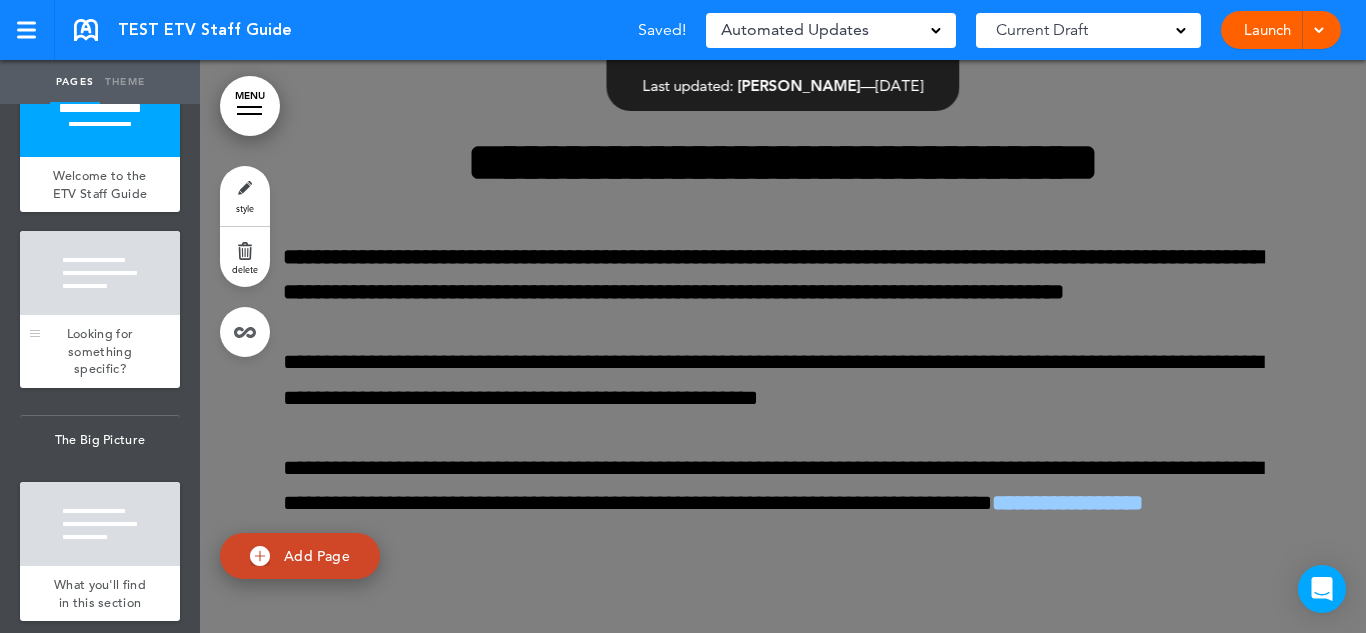 click on "Looking for something specific?" at bounding box center [100, 351] 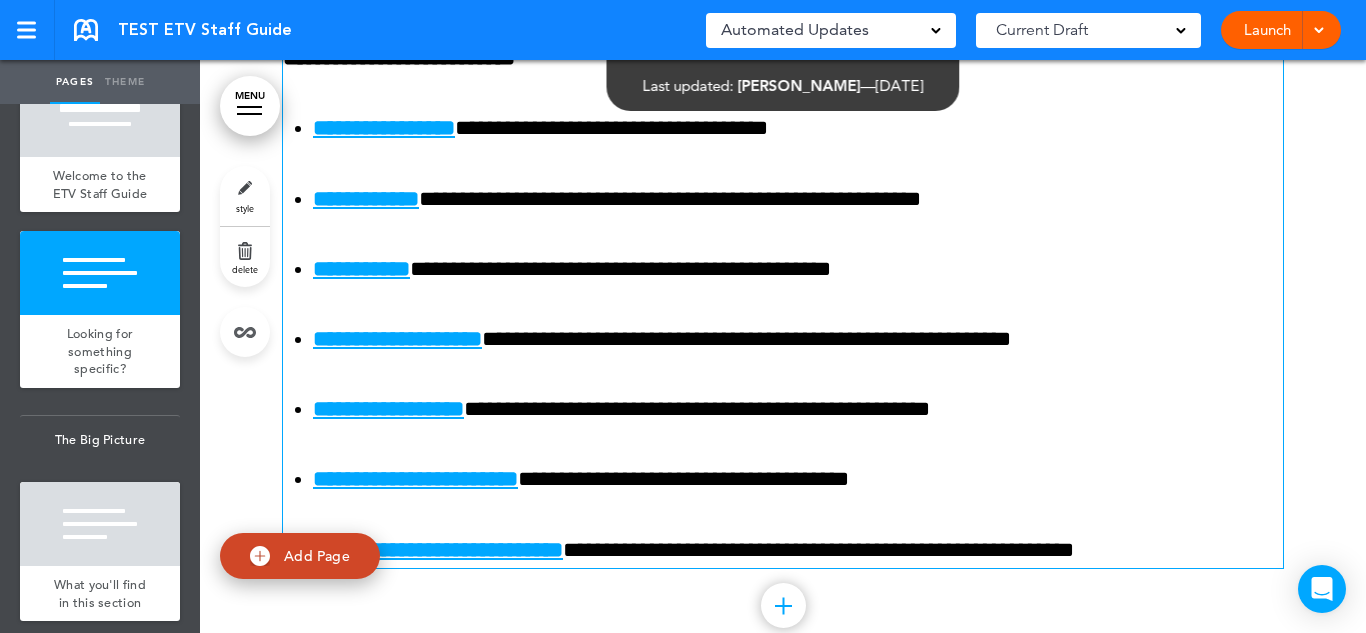 scroll, scrollTop: 1675, scrollLeft: 0, axis: vertical 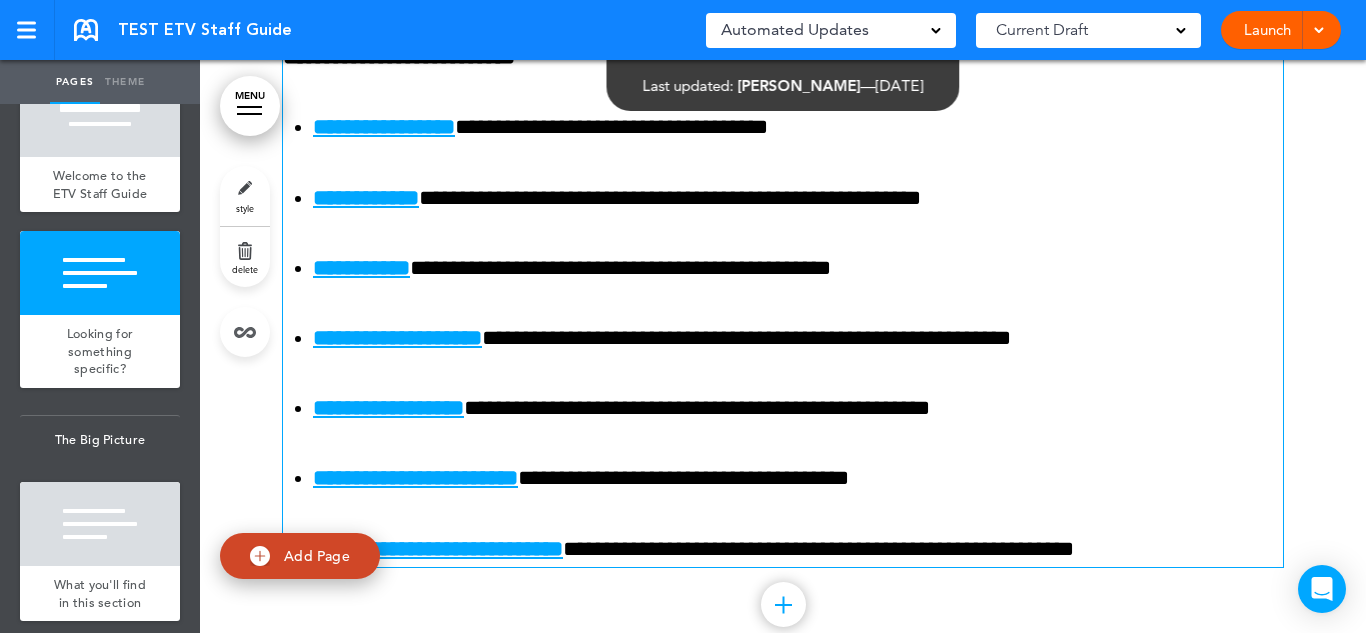 click on "**********" at bounding box center [415, 478] 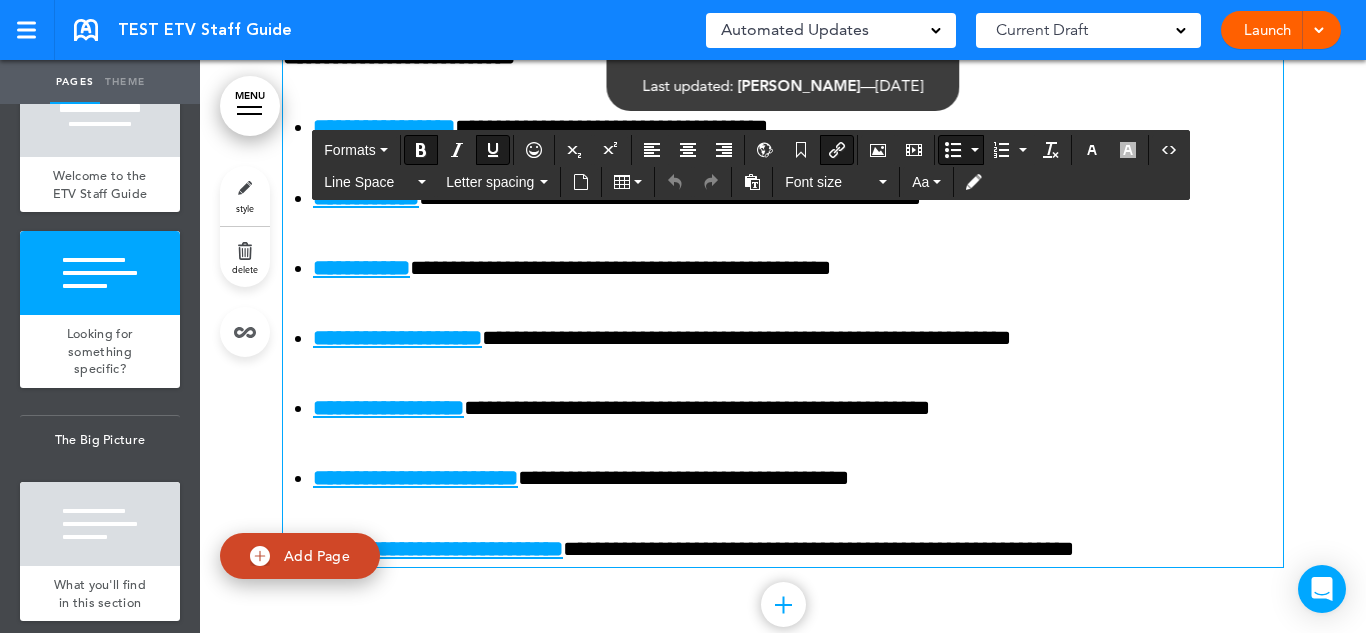 click on "**********" at bounding box center (415, 478) 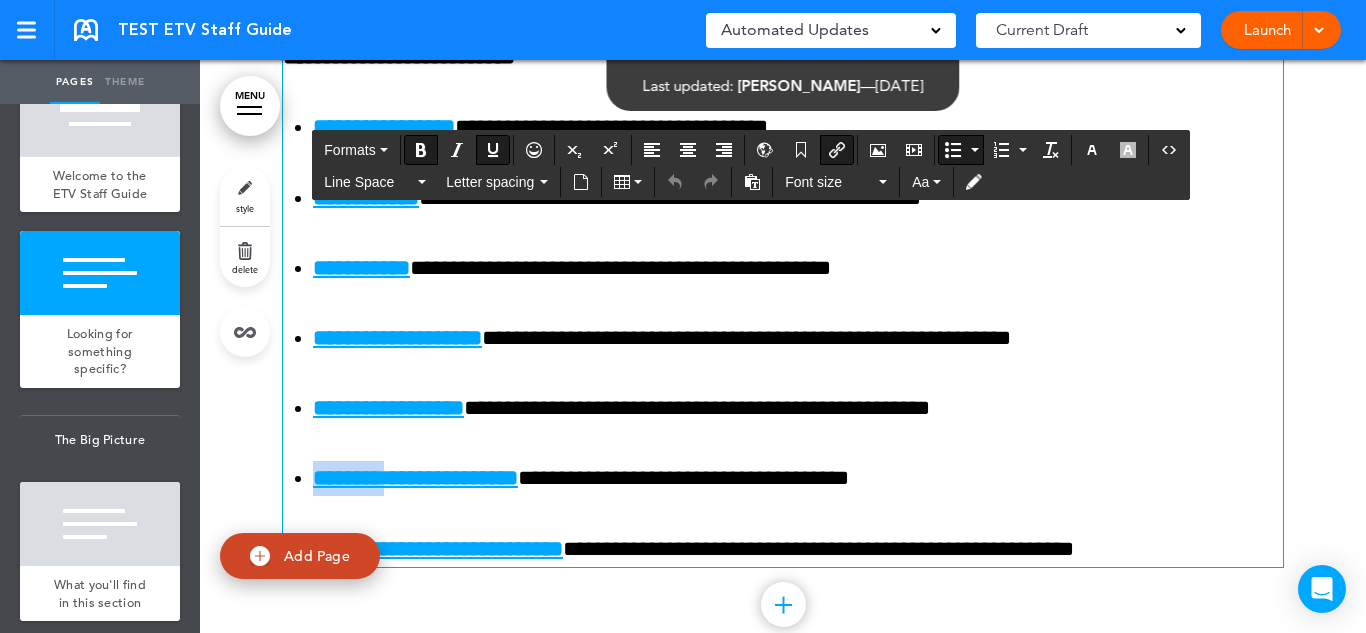 type 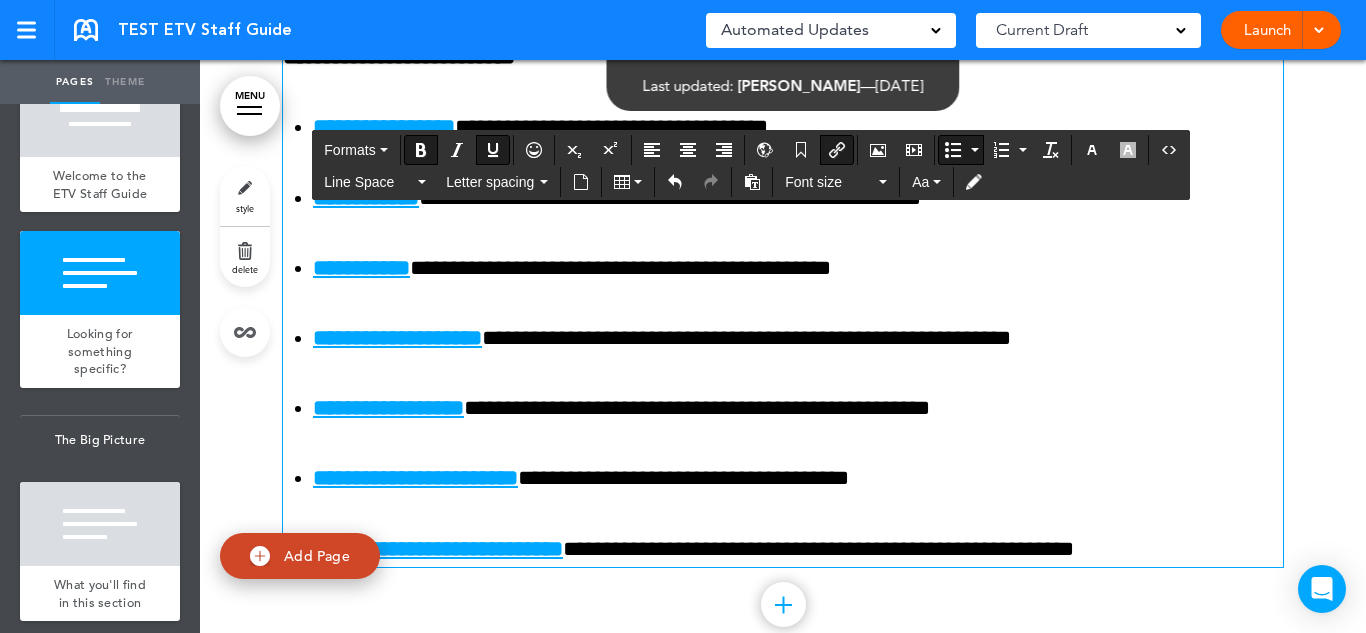 click on "**********" at bounding box center [415, 478] 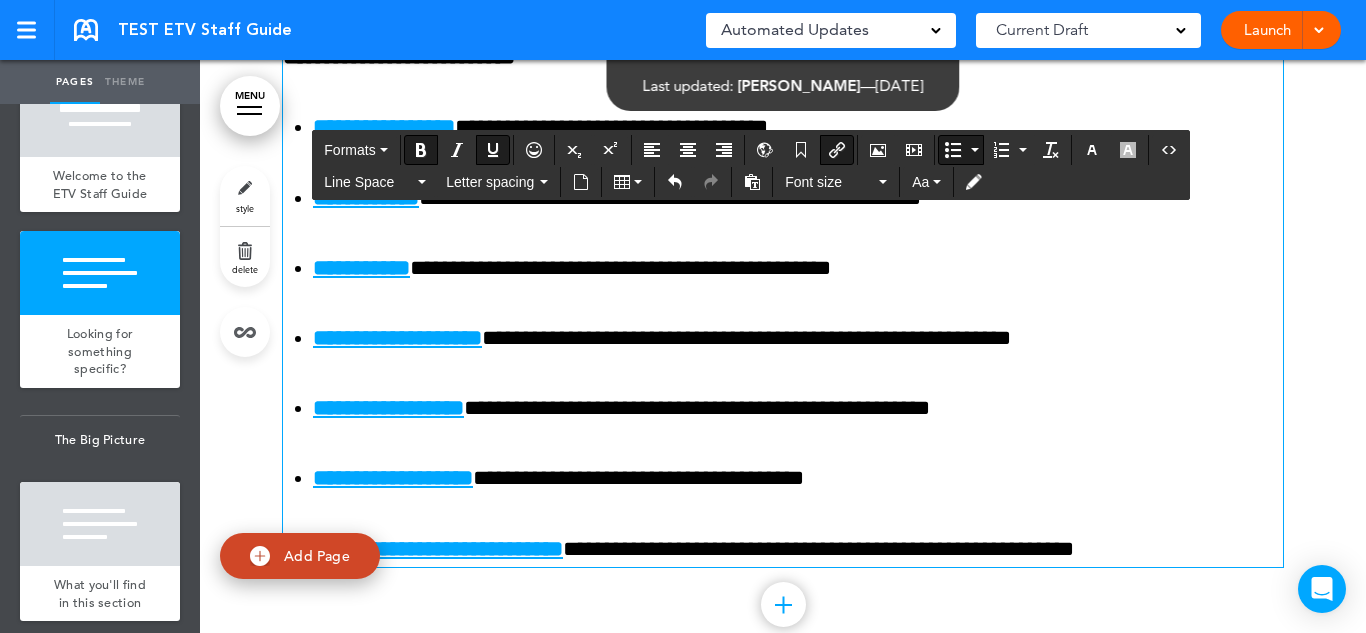 click on "**********" at bounding box center (798, 478) 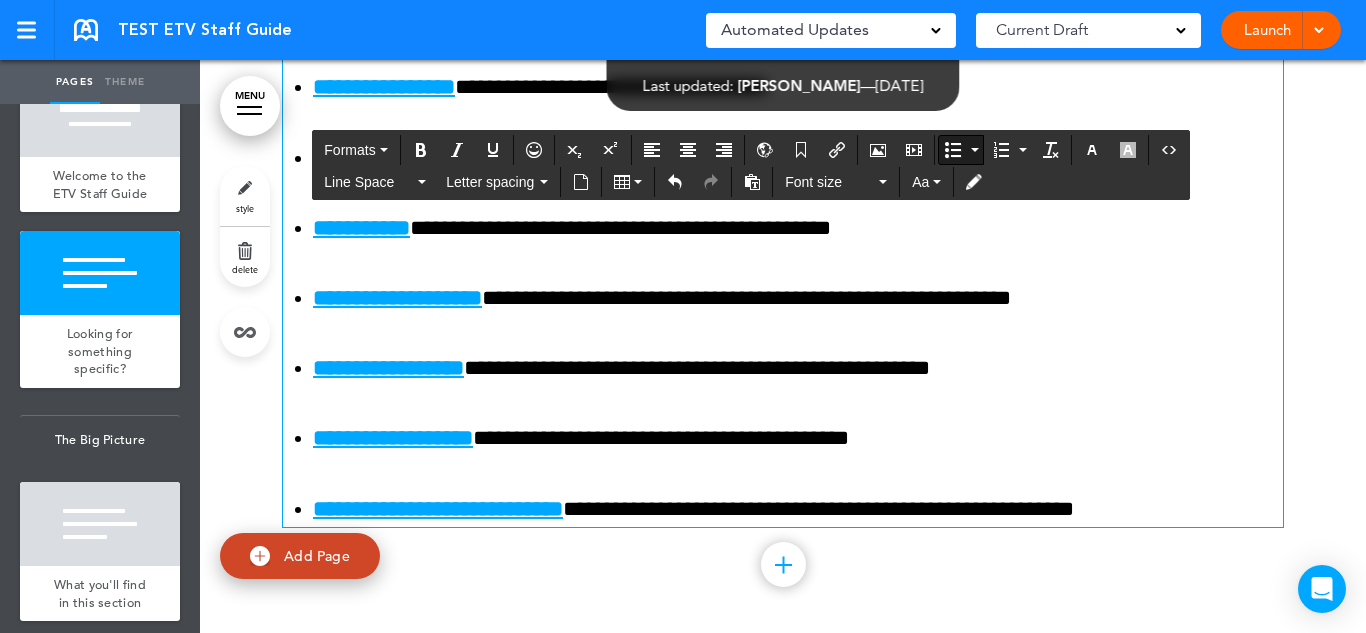scroll, scrollTop: 1725, scrollLeft: 0, axis: vertical 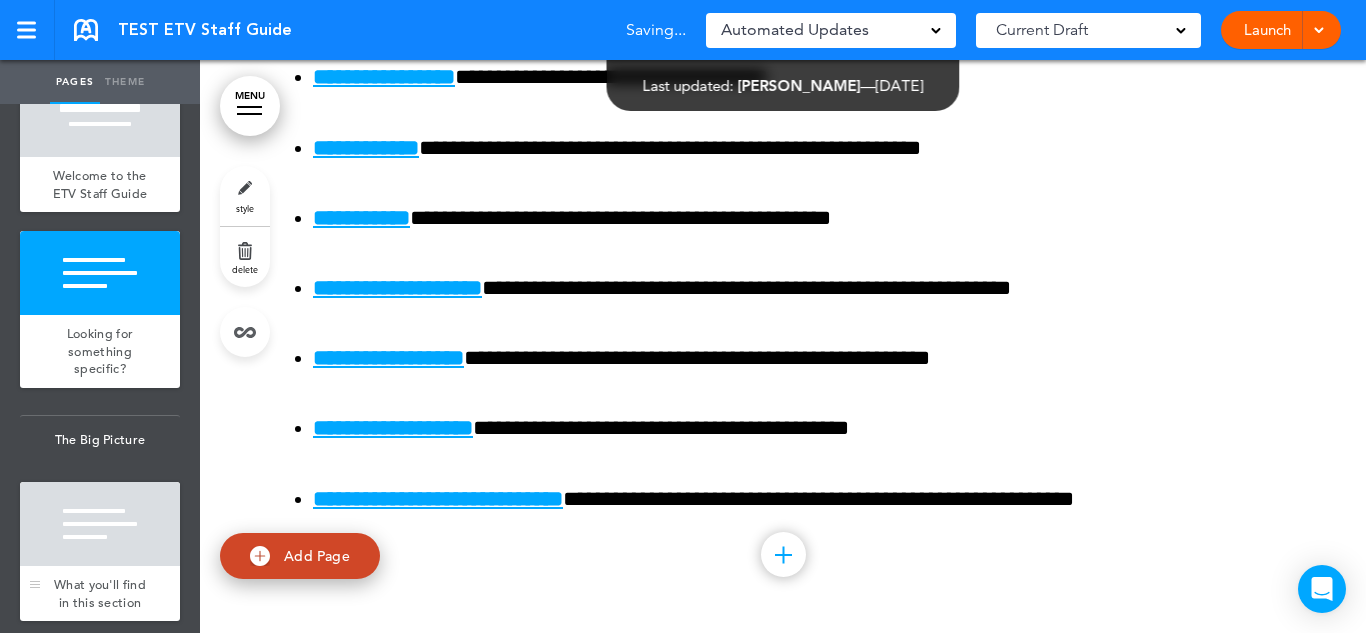 click at bounding box center (100, 524) 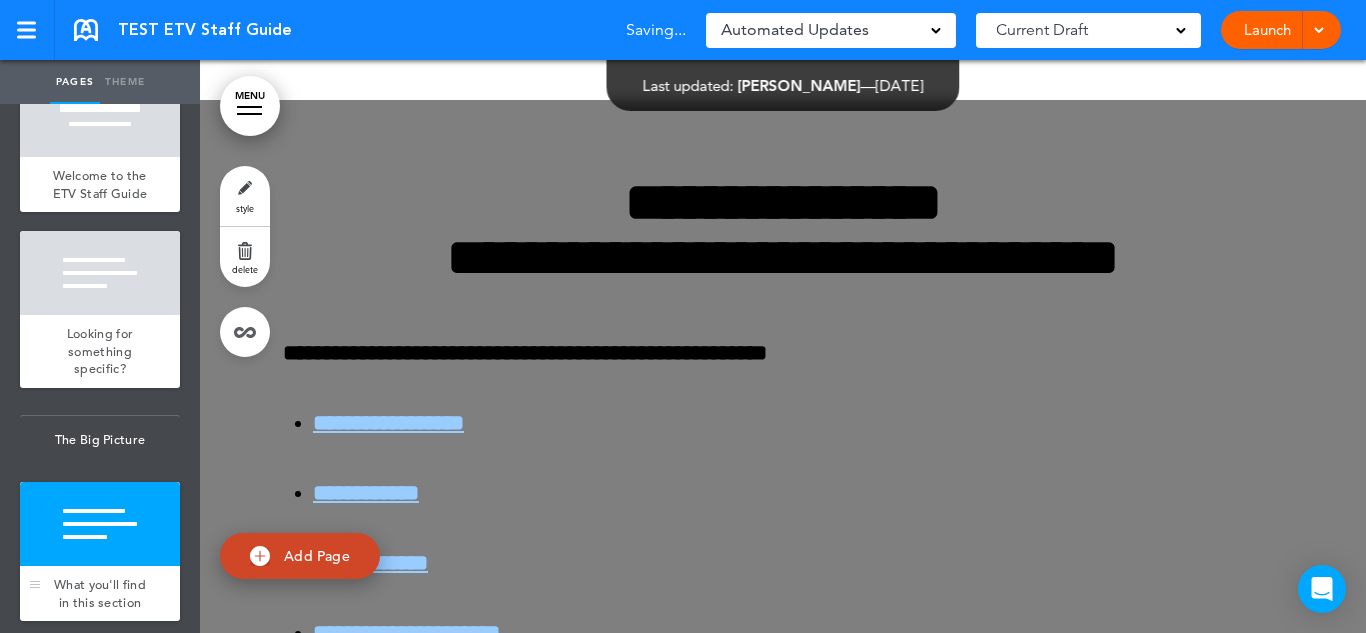 scroll, scrollTop: 2308, scrollLeft: 0, axis: vertical 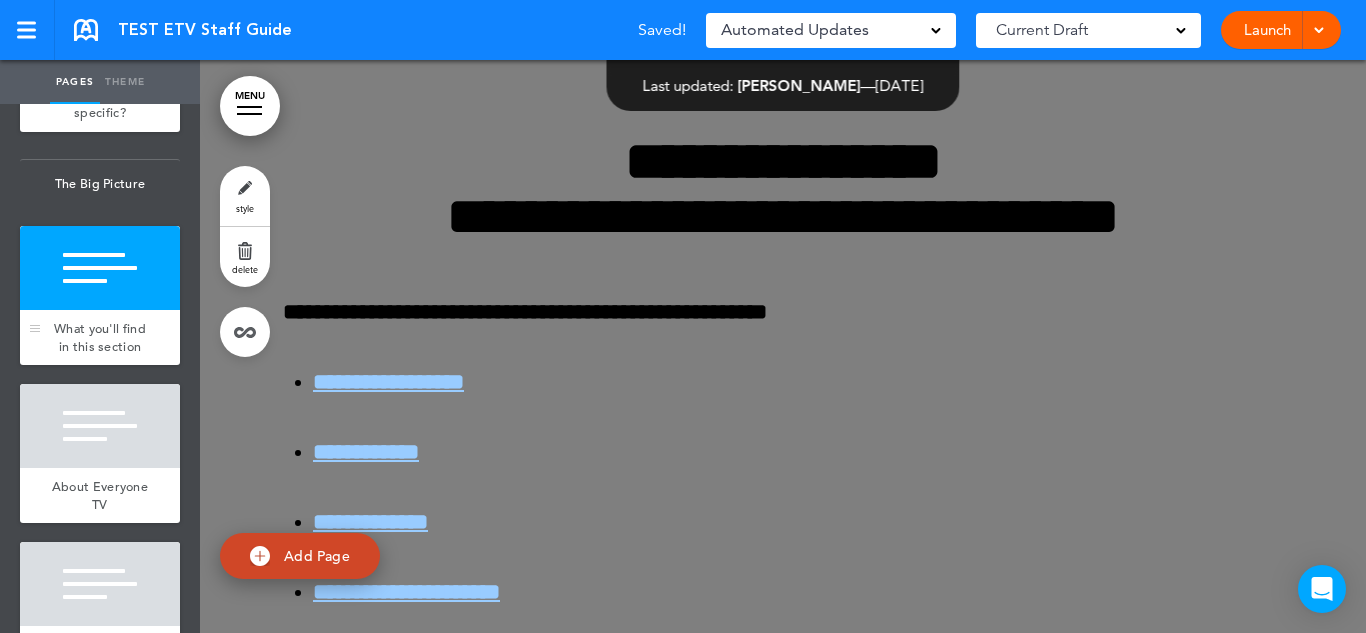 click on "About Everyone TV" at bounding box center [100, 495] 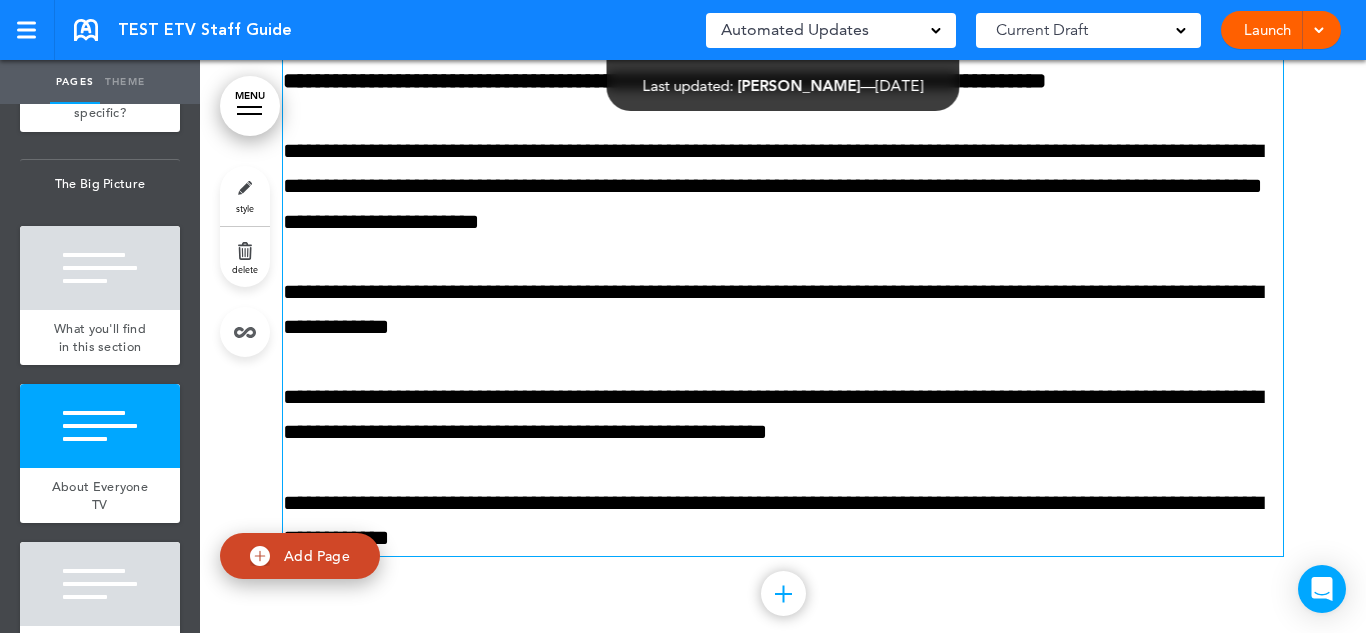 scroll, scrollTop: 3308, scrollLeft: 0, axis: vertical 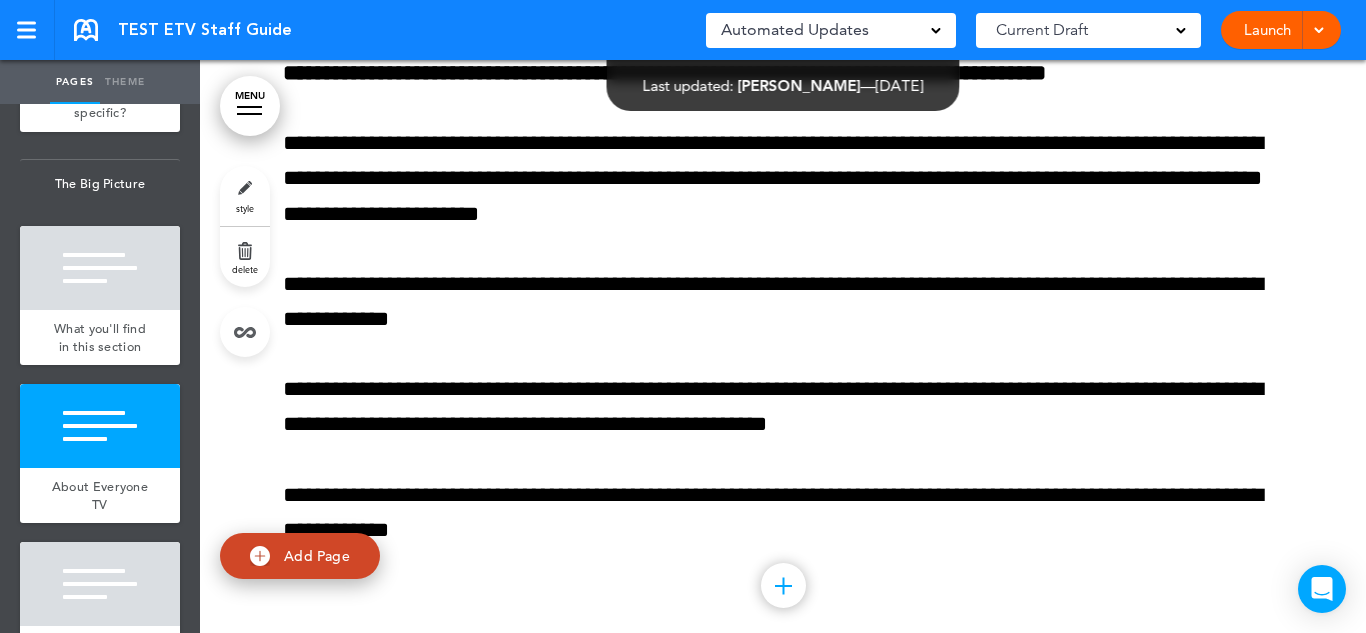 click at bounding box center [100, 584] 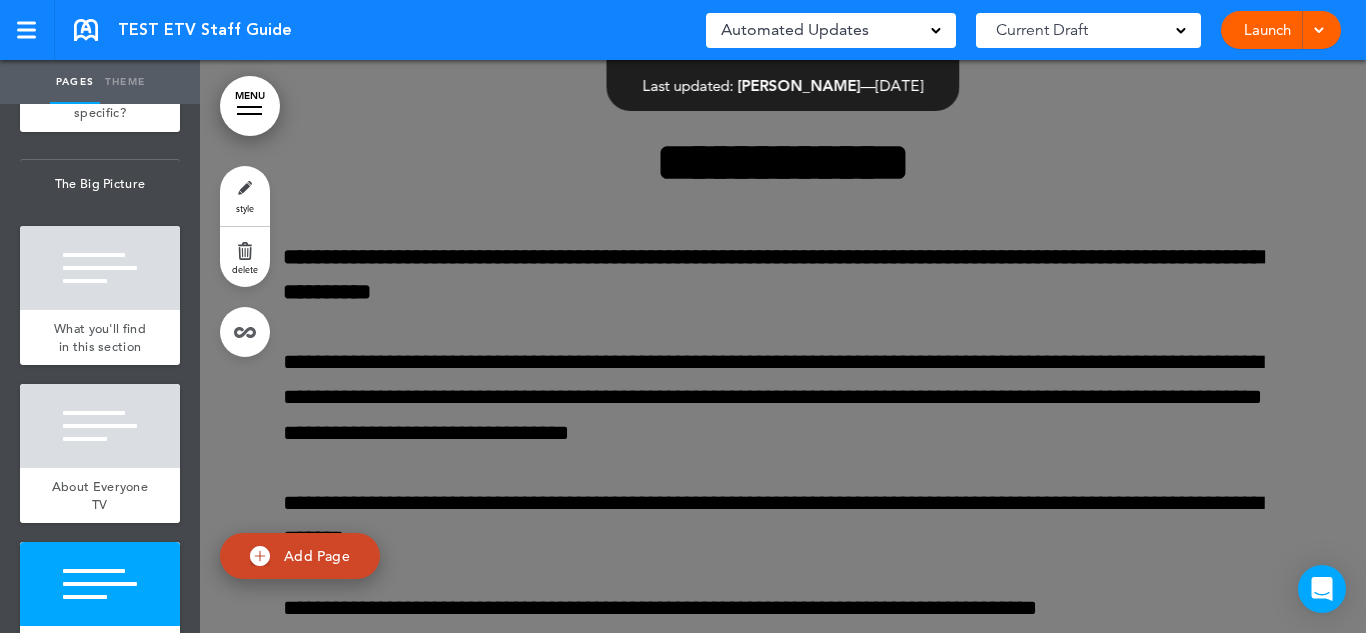 scroll, scrollTop: 3923, scrollLeft: 0, axis: vertical 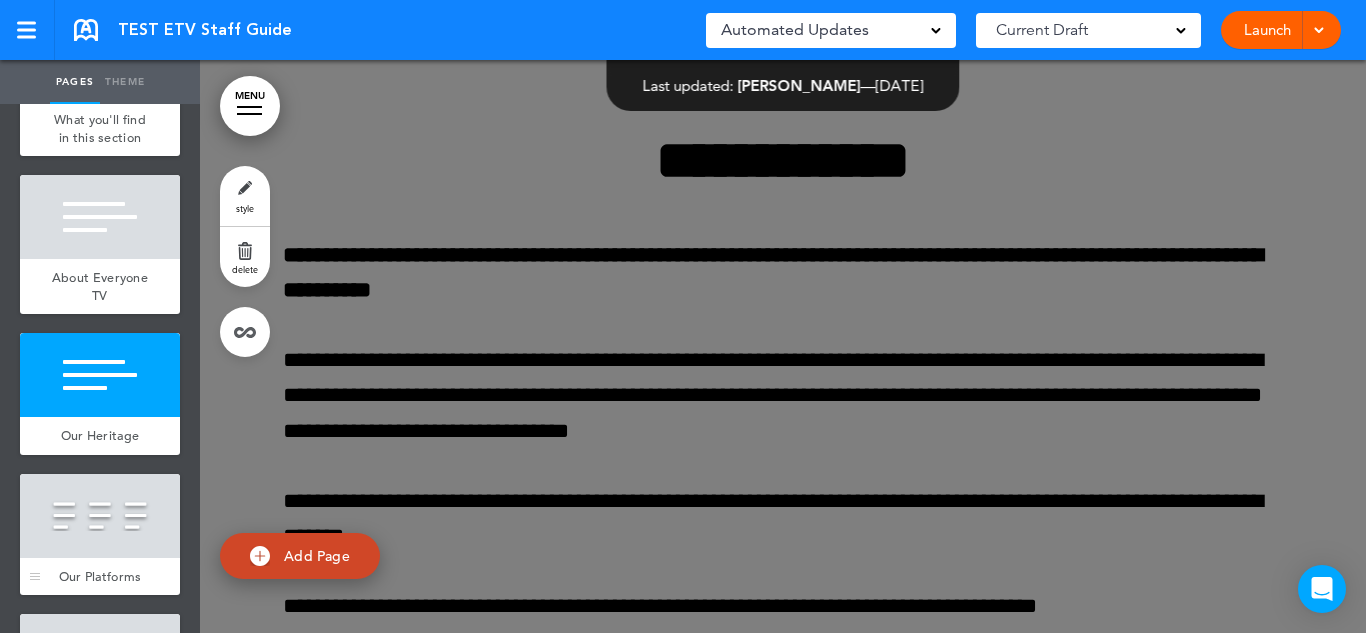 click at bounding box center (100, 516) 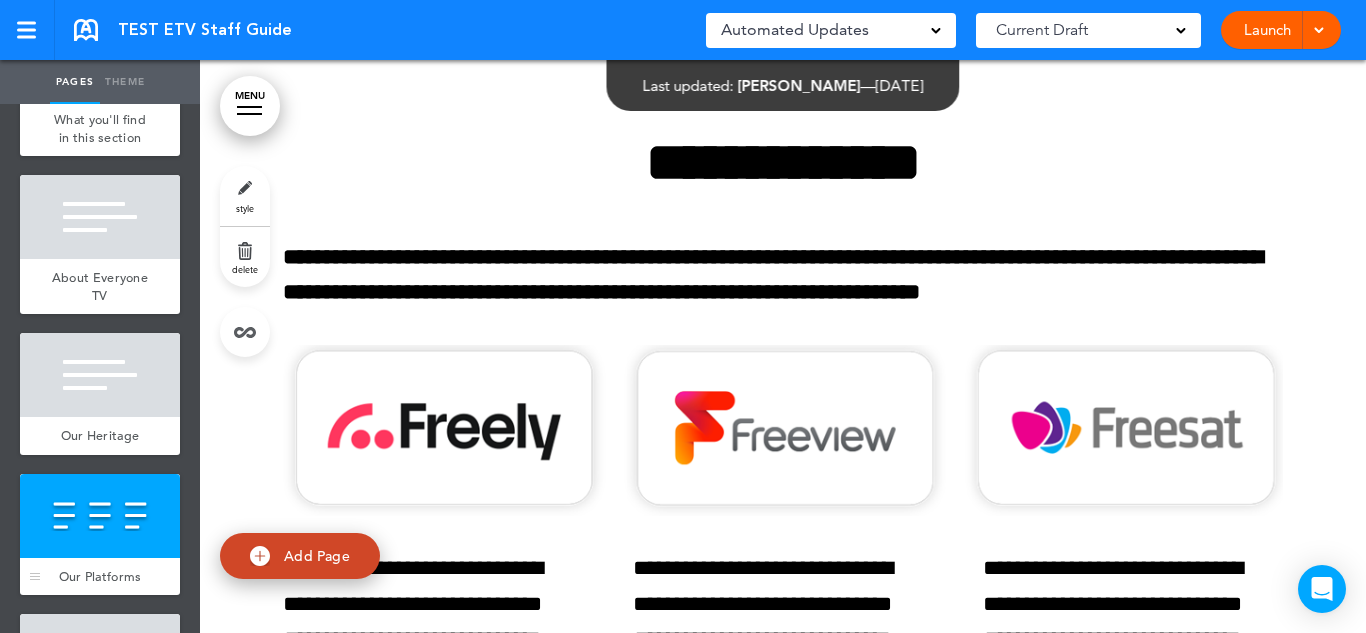 scroll, scrollTop: 4686, scrollLeft: 0, axis: vertical 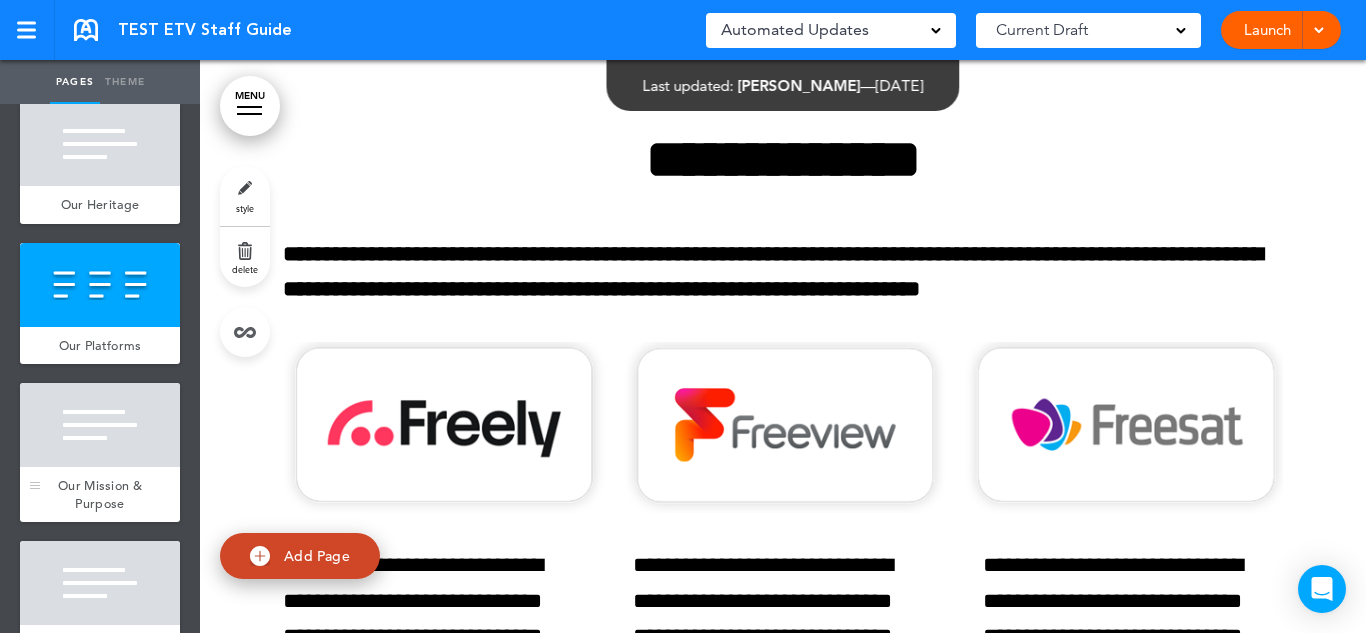 click at bounding box center (100, 425) 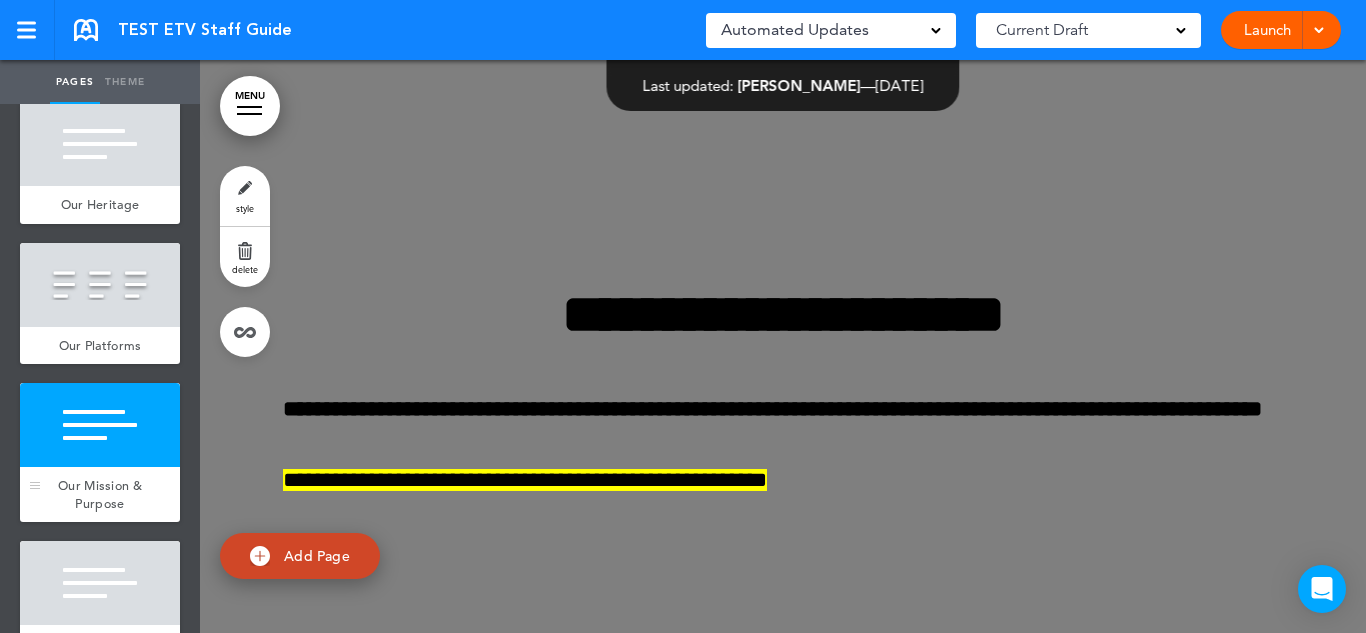 scroll, scrollTop: 5887, scrollLeft: 0, axis: vertical 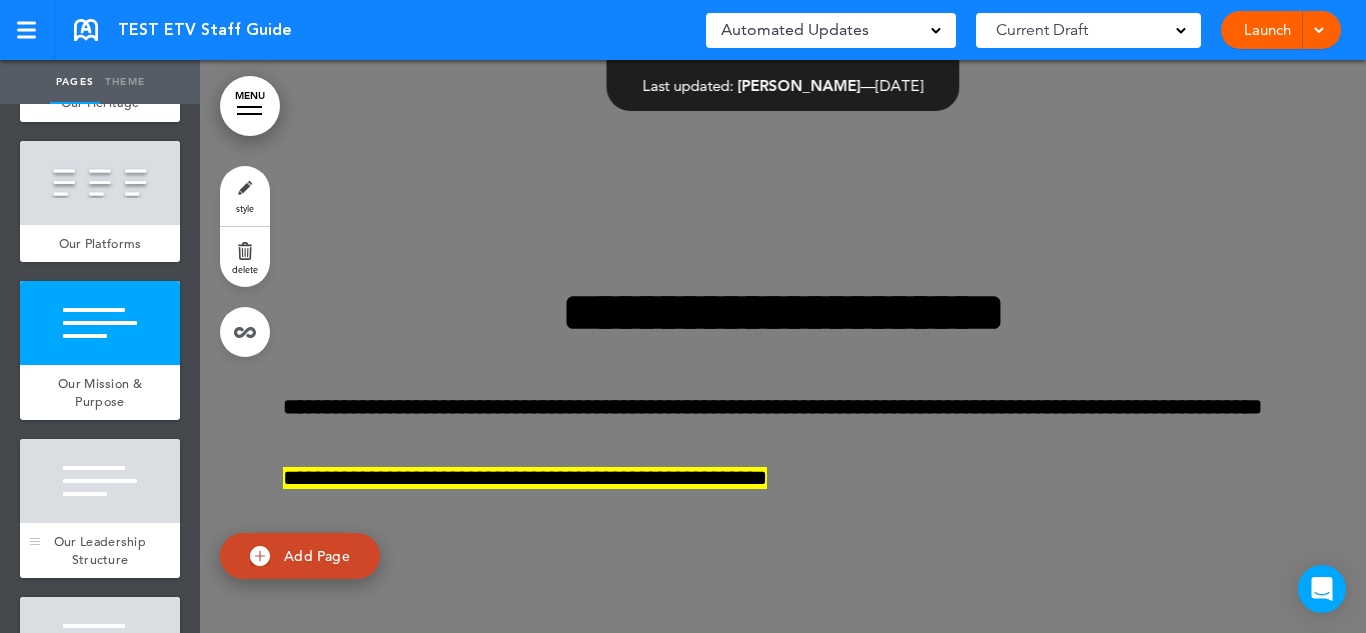 click at bounding box center (100, 481) 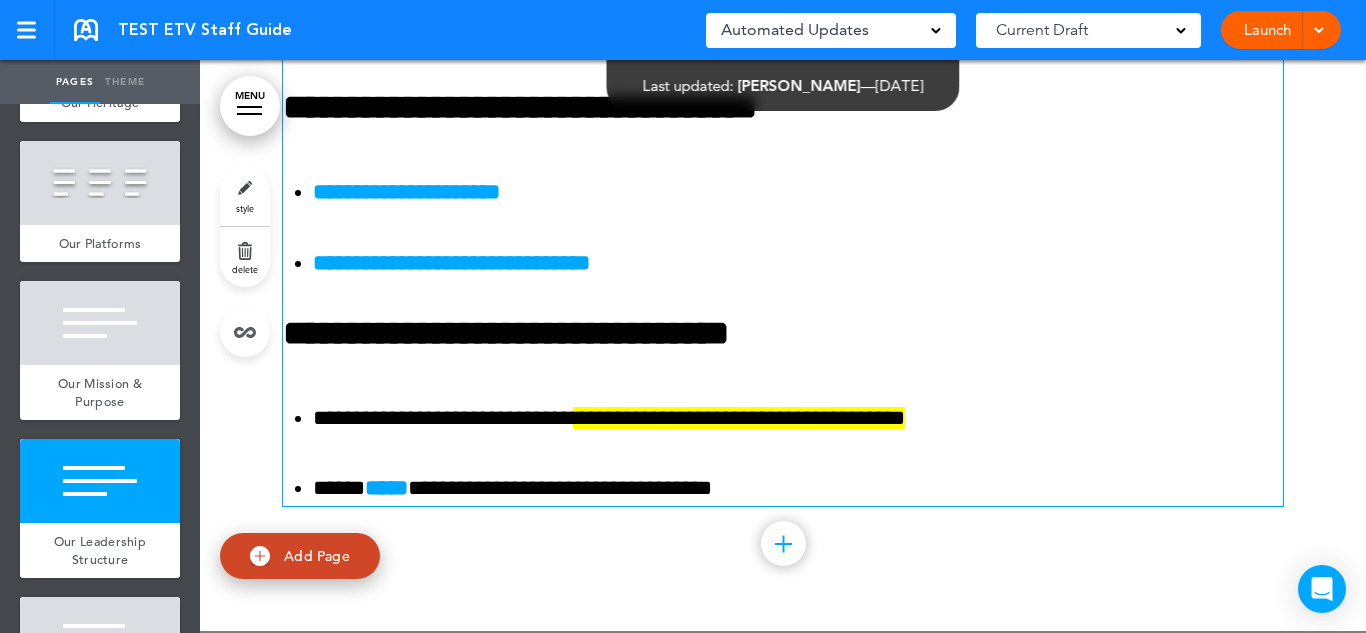 scroll, scrollTop: 7351, scrollLeft: 0, axis: vertical 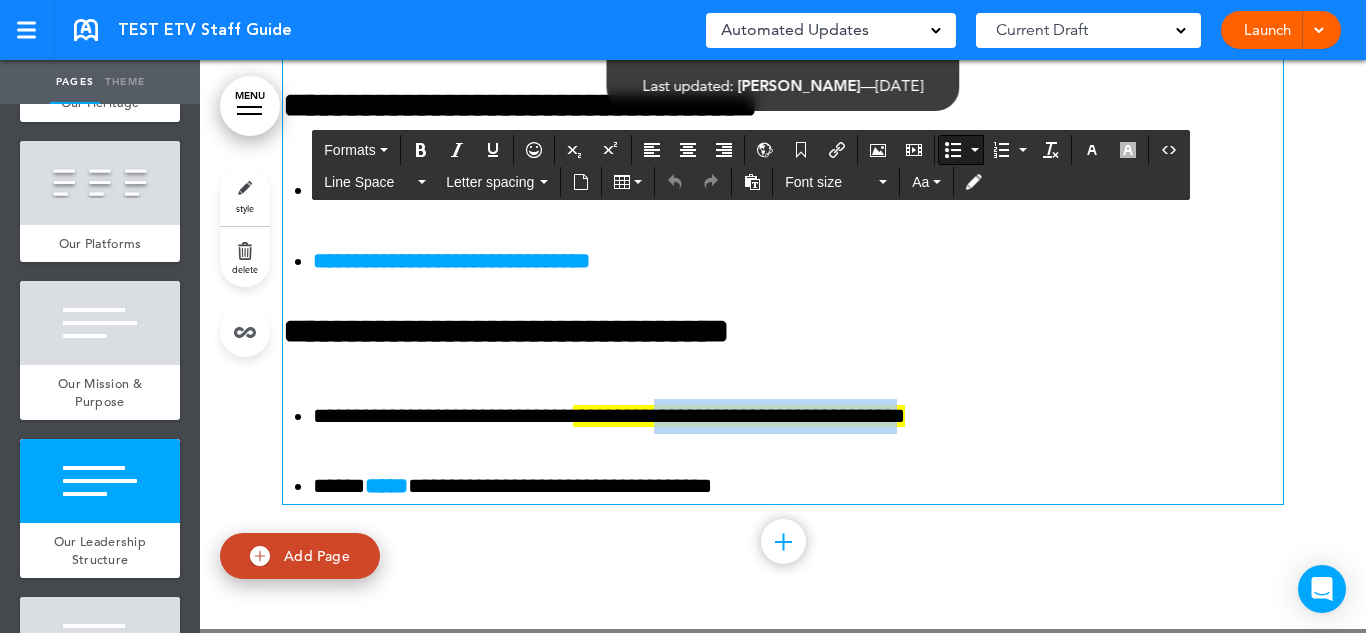 drag, startPoint x: 963, startPoint y: 459, endPoint x: 692, endPoint y: 470, distance: 271.22314 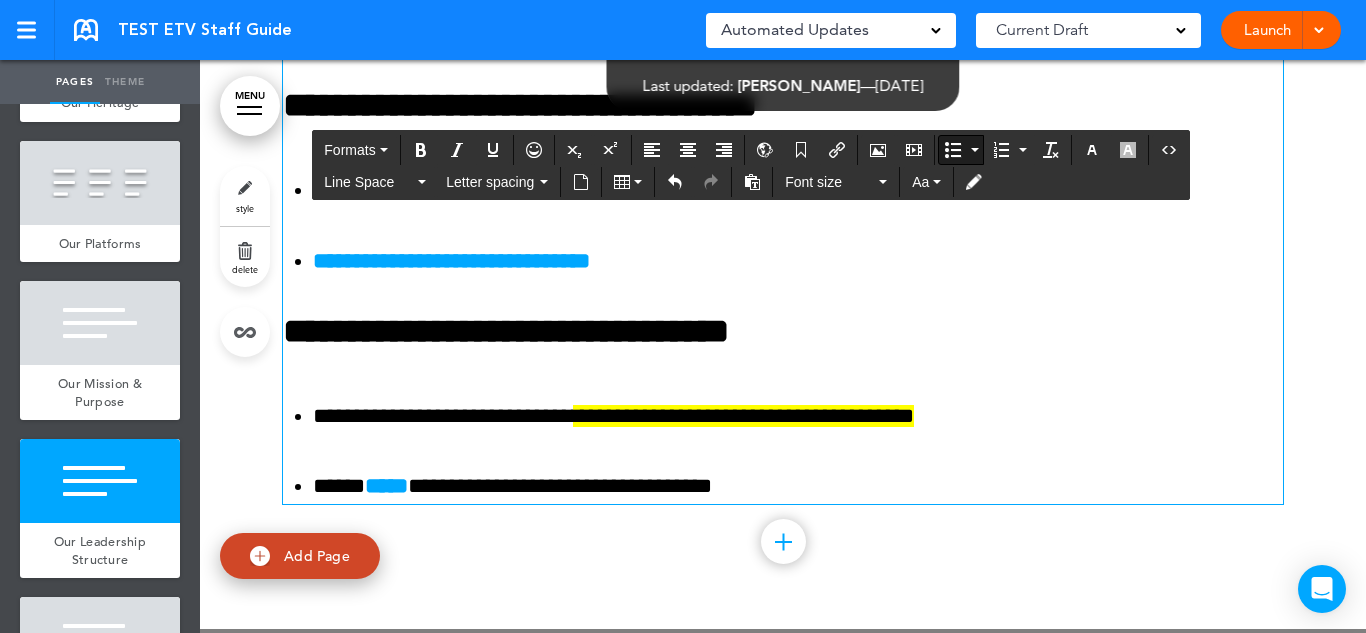 click on "**********" at bounding box center [743, 416] 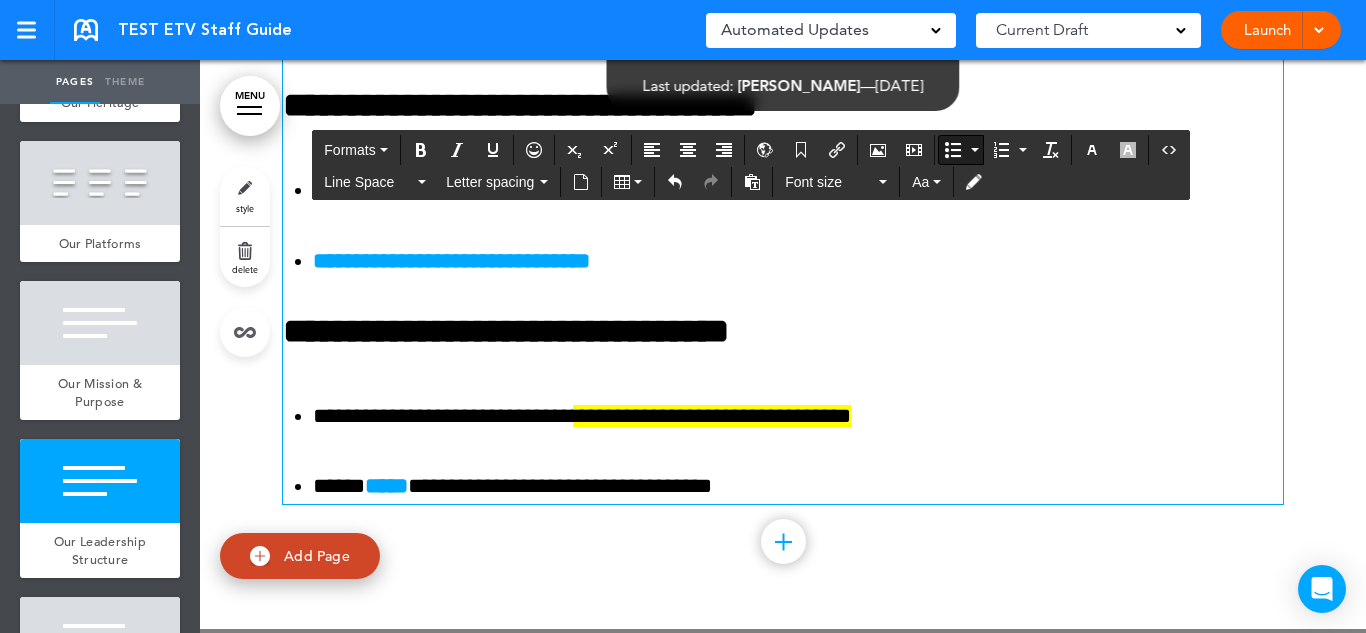 click on "**********" at bounding box center [712, 416] 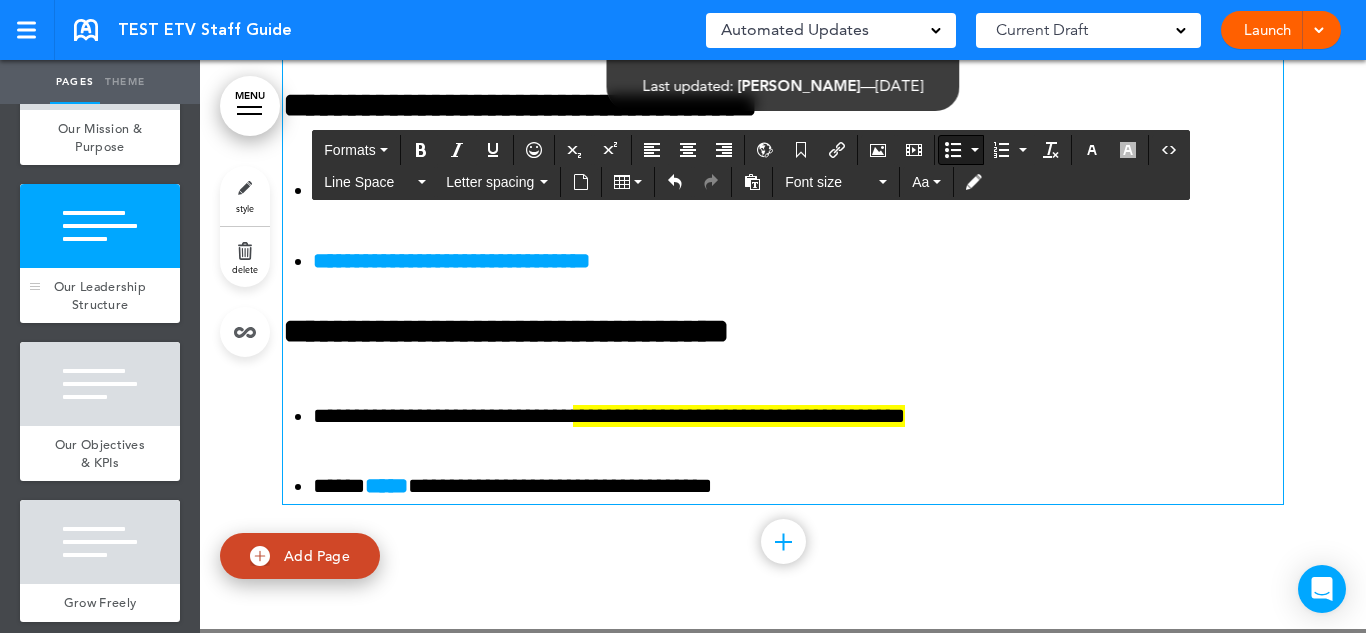 scroll, scrollTop: 1289, scrollLeft: 0, axis: vertical 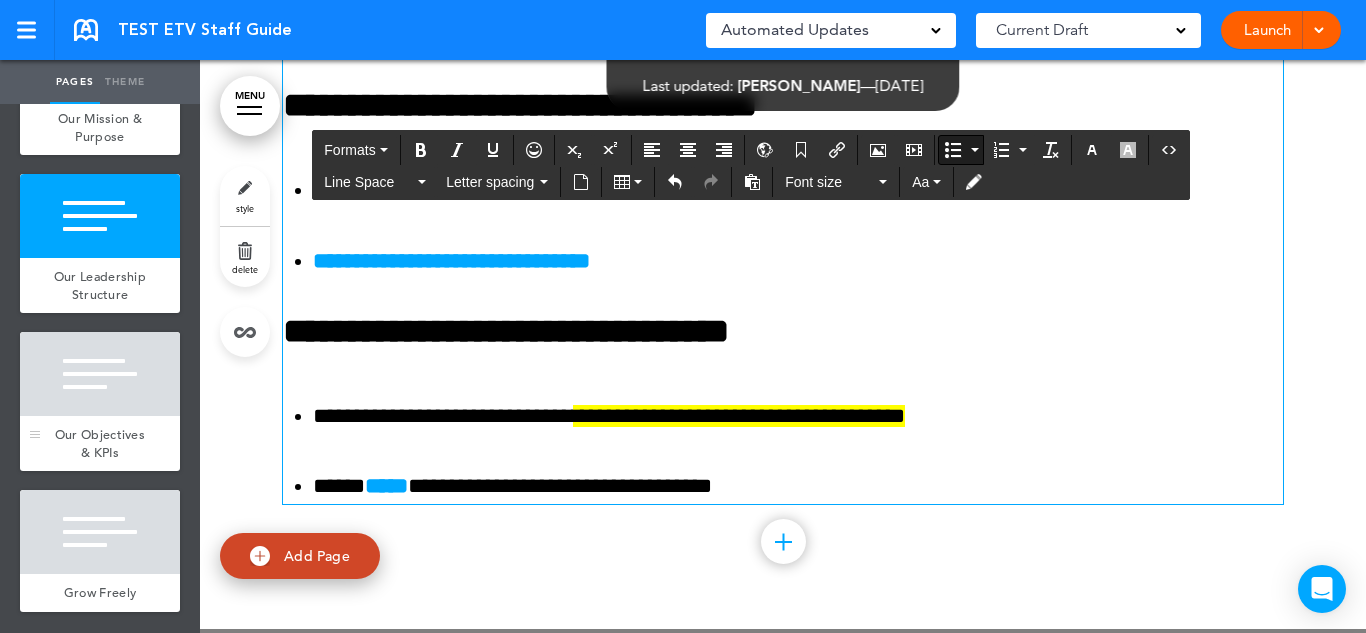 click at bounding box center [100, 374] 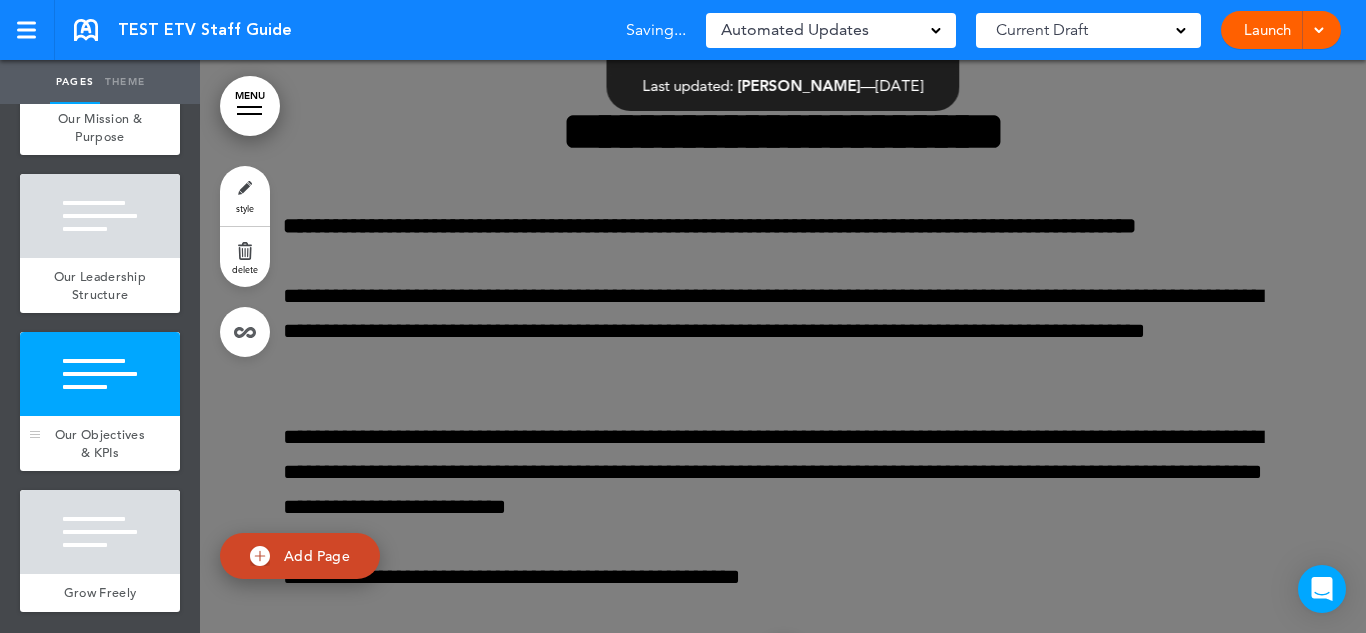 scroll, scrollTop: 7962, scrollLeft: 0, axis: vertical 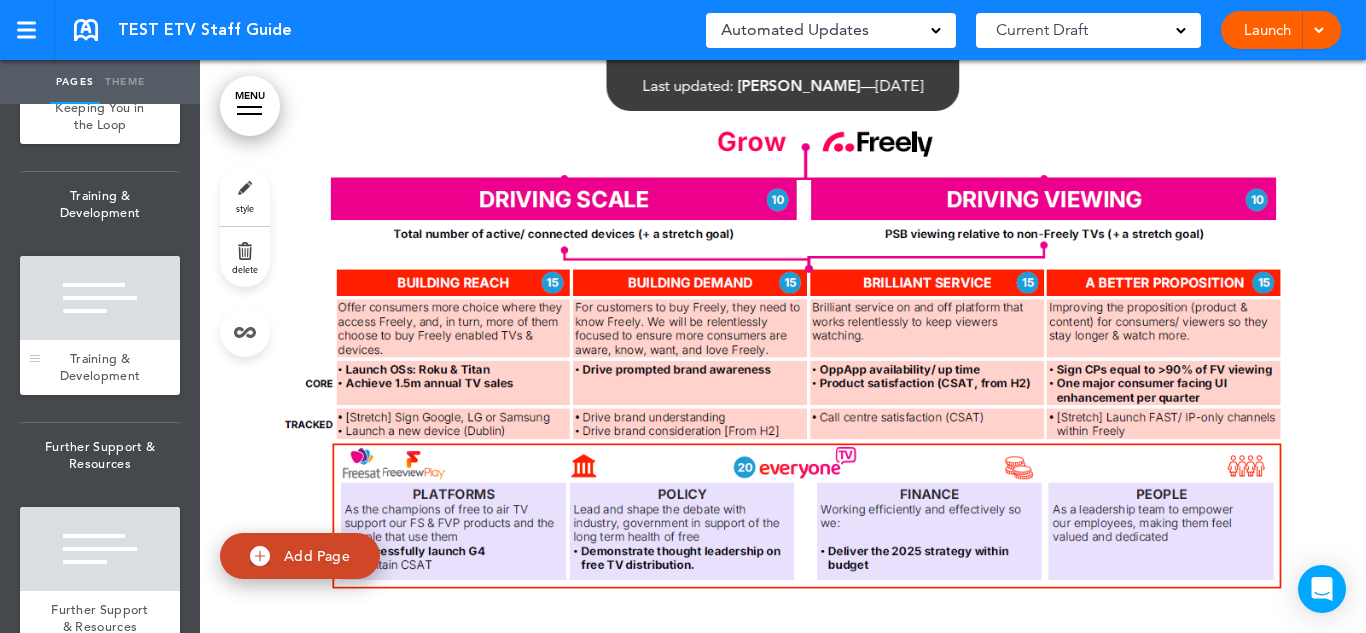 click at bounding box center (100, 298) 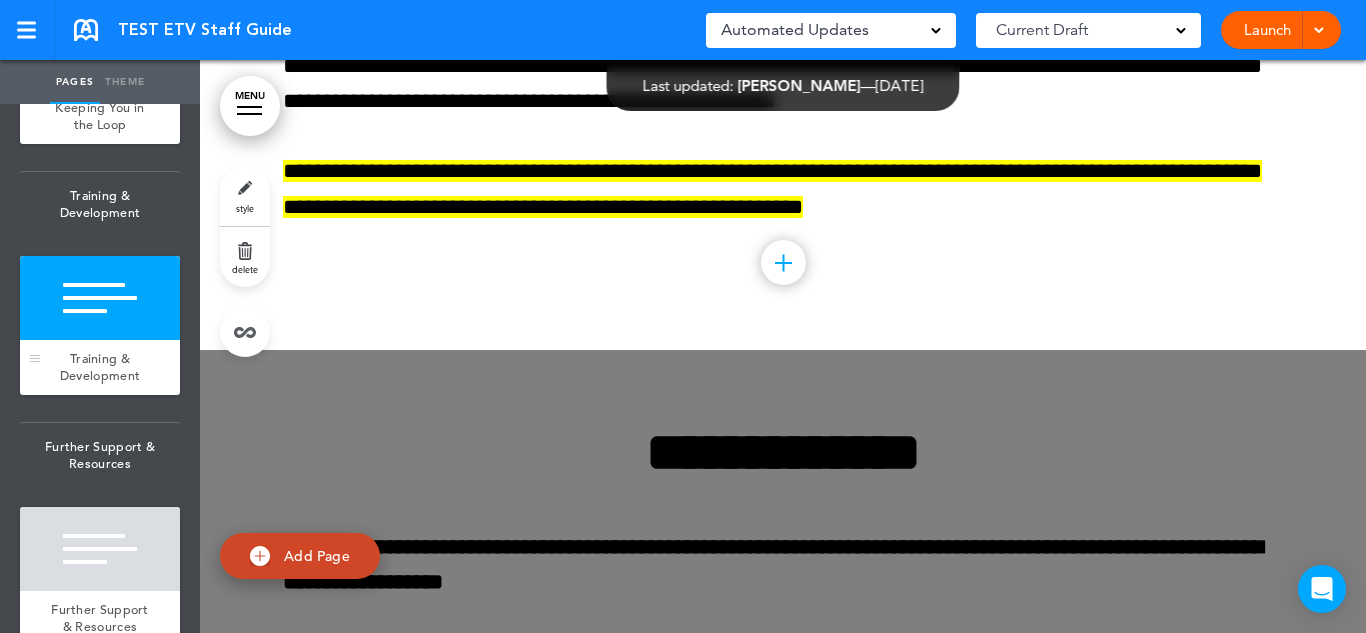scroll, scrollTop: 57747, scrollLeft: 0, axis: vertical 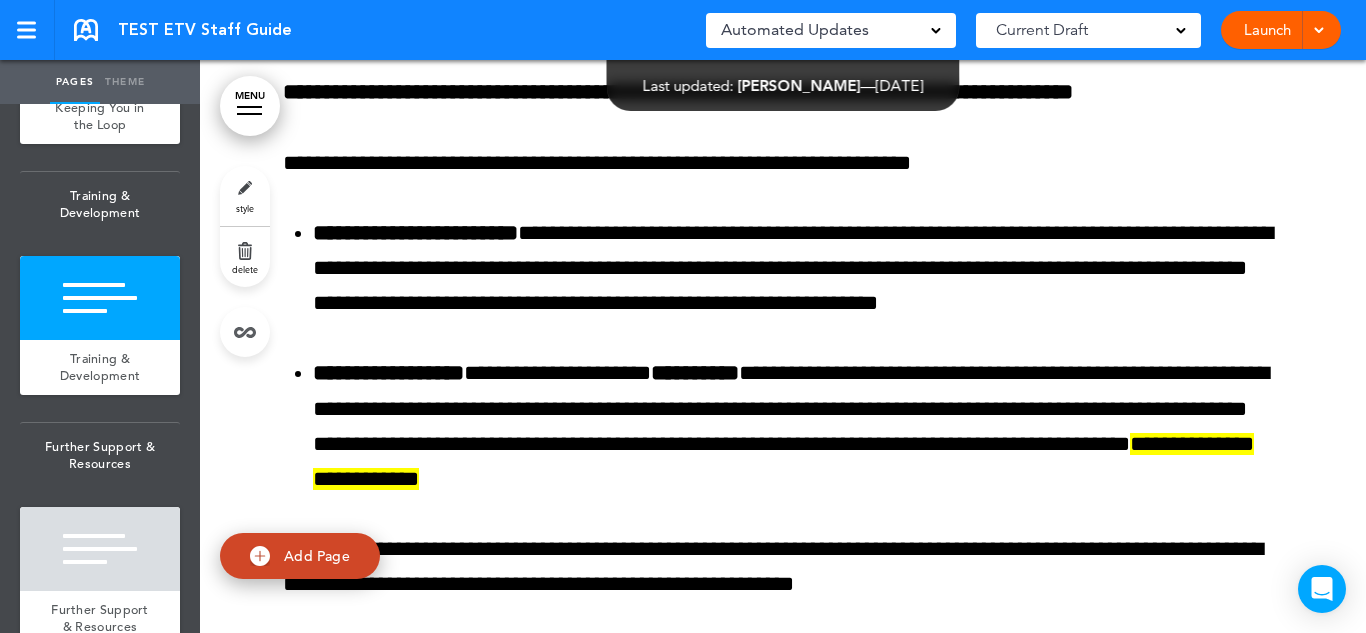 click on "Theme" at bounding box center [125, 82] 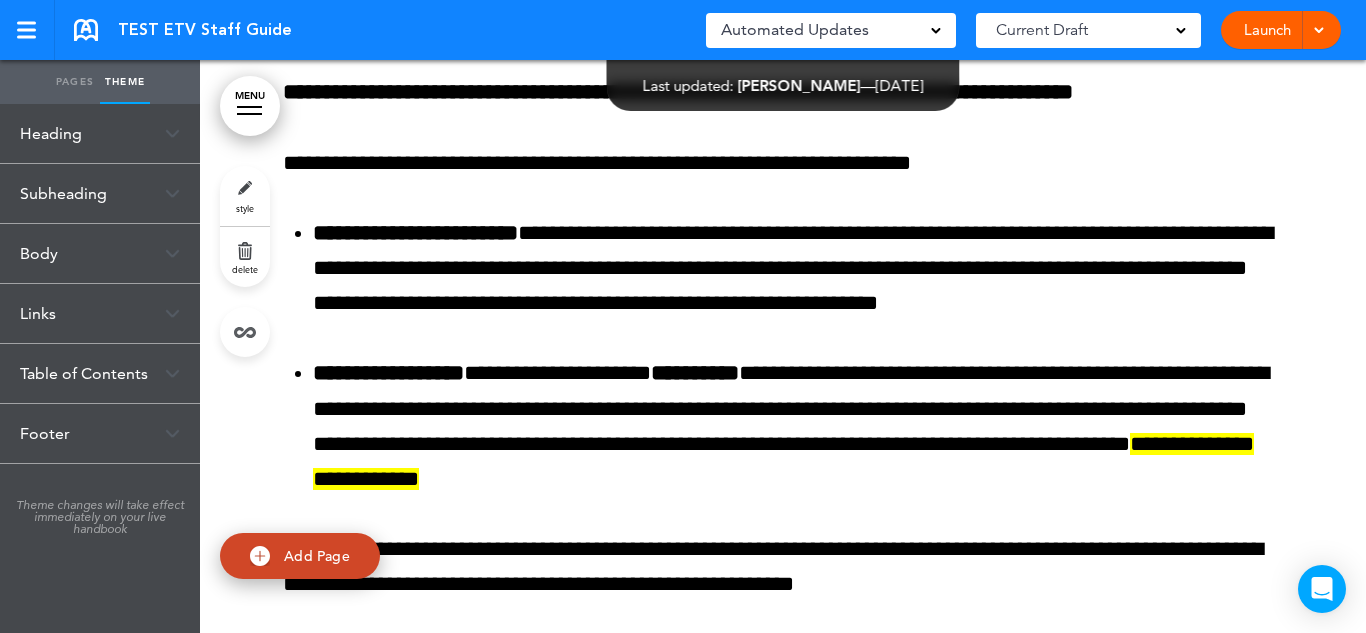 click on "Heading" at bounding box center [100, 133] 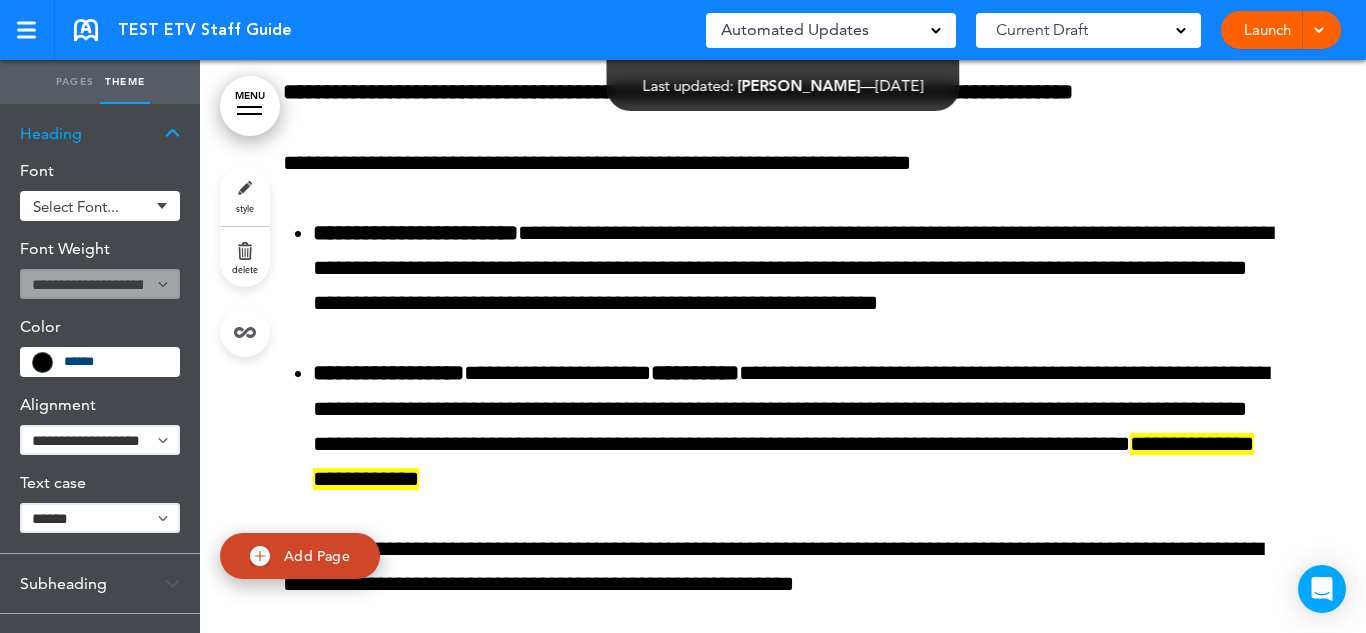 click on "Pages" at bounding box center (75, 82) 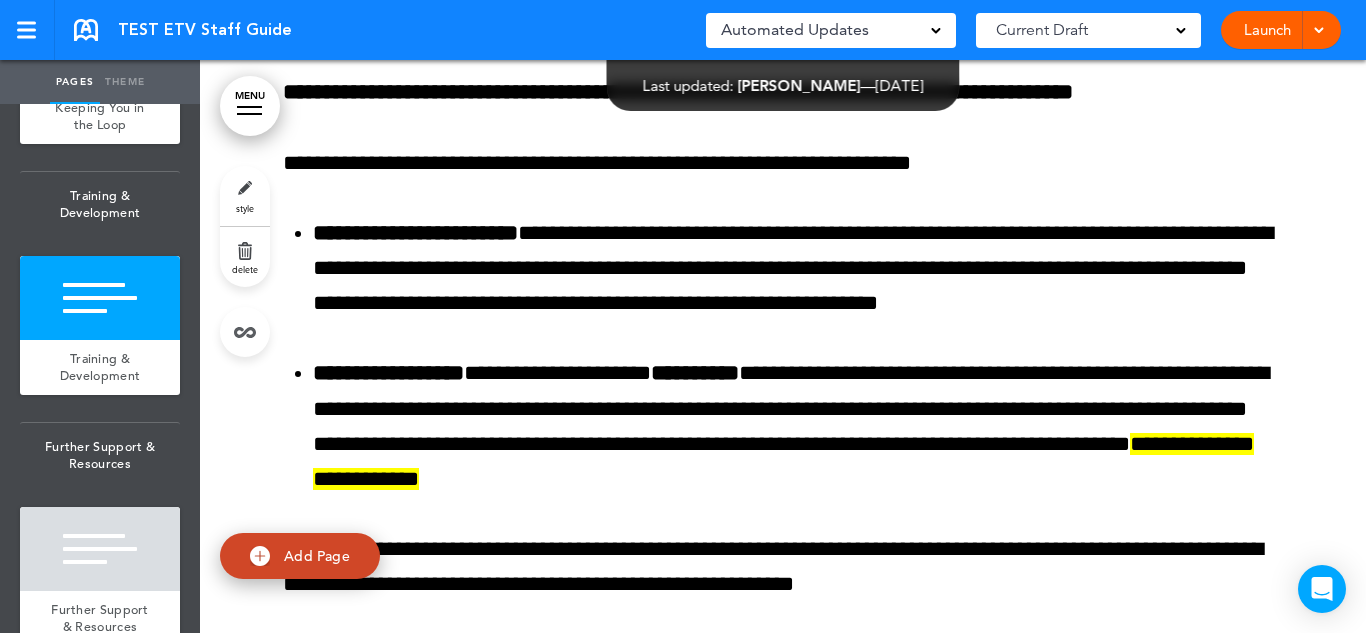 click on "style" at bounding box center (245, 208) 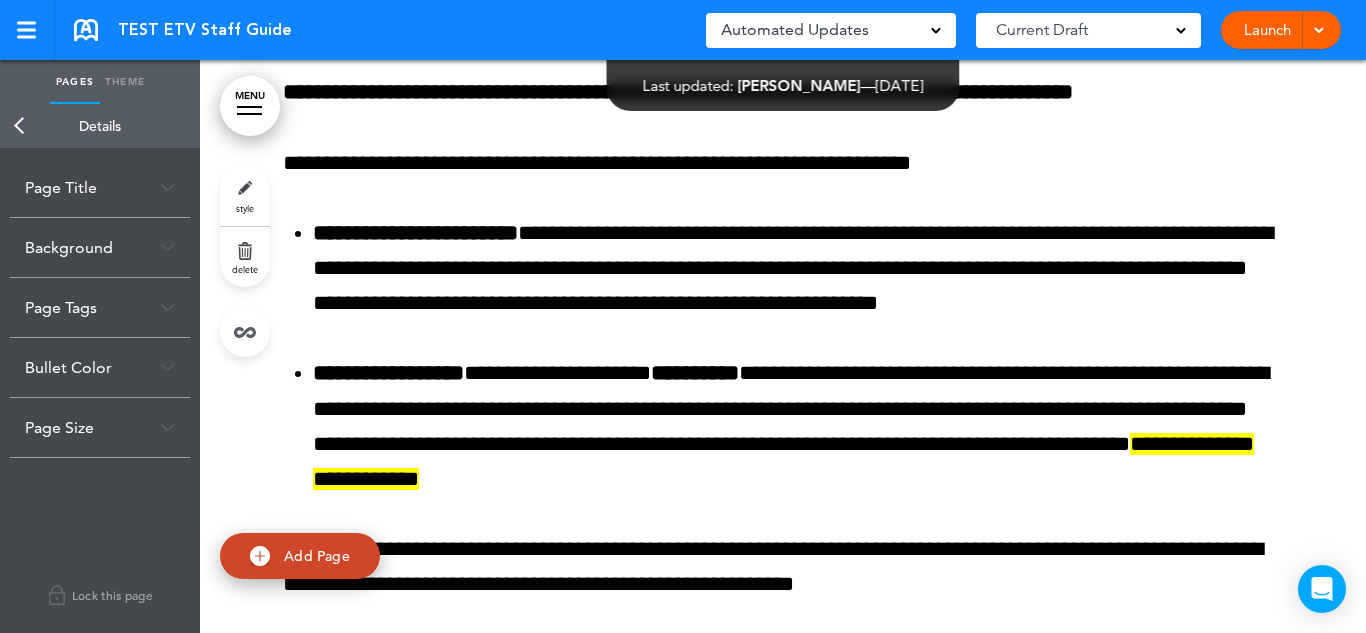 click on "Page Title" at bounding box center (100, 187) 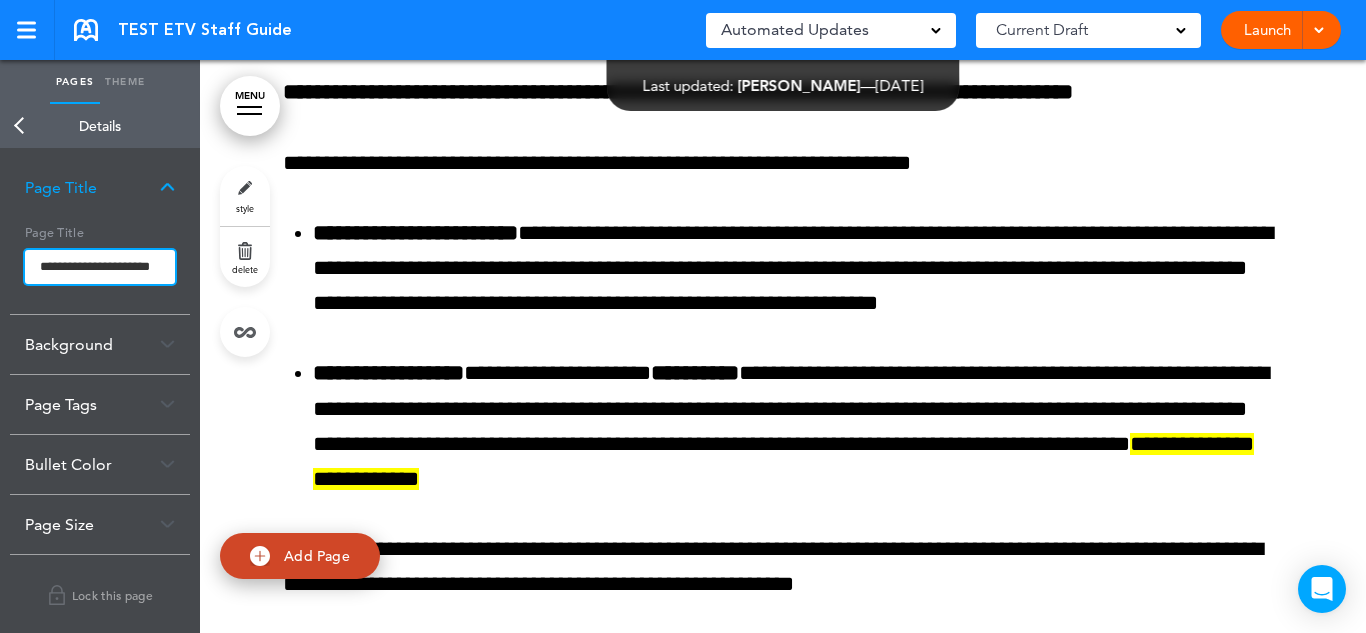 click on "**********" at bounding box center (100, 267) 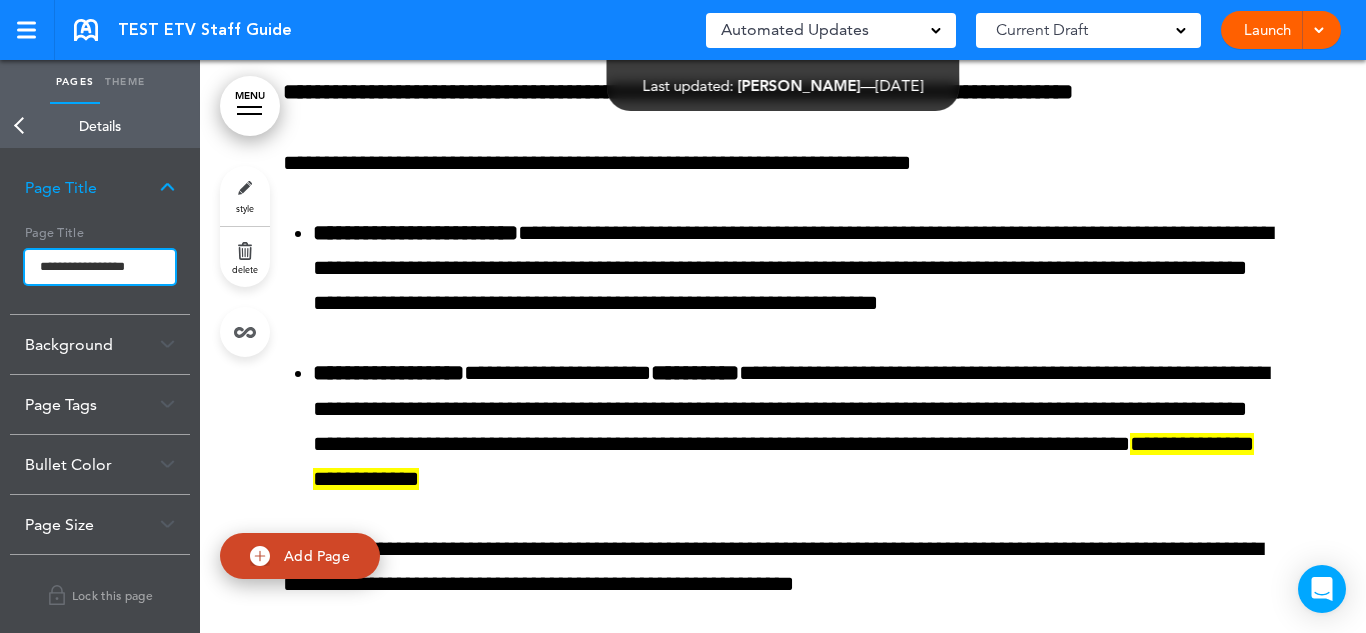 type on "**********" 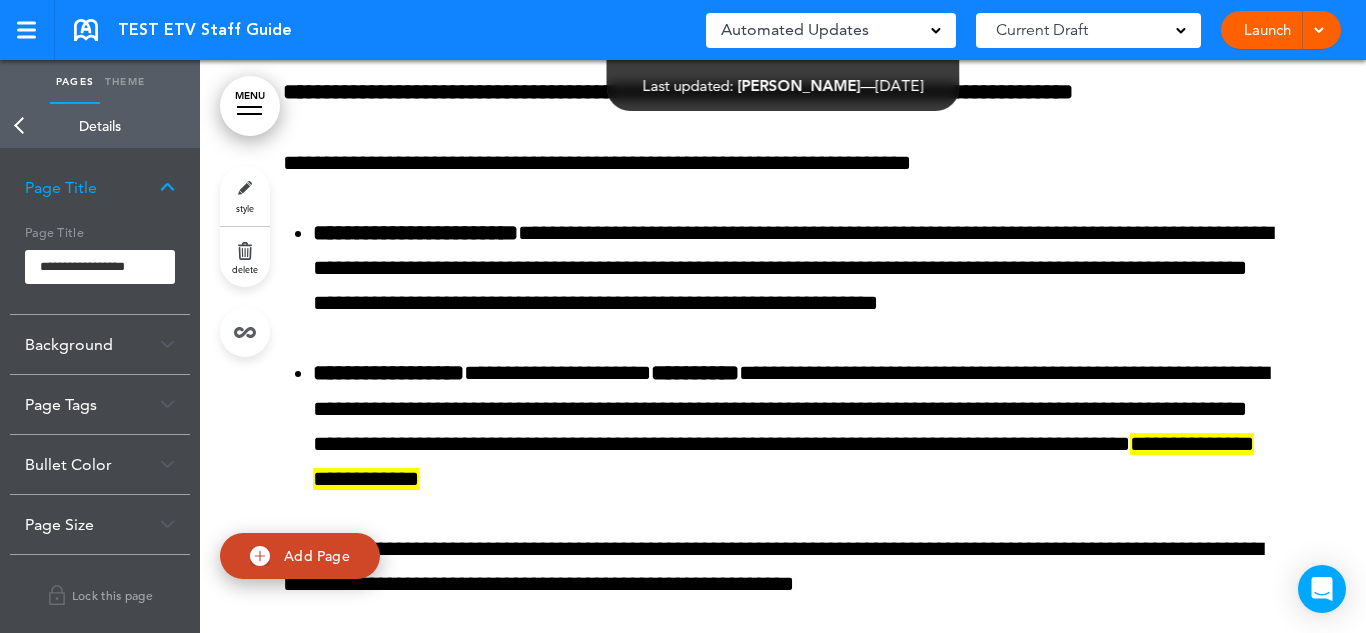 click on "Checking url availability
Make this page common so it is available in other handbooks.
This handbook
[GEOGRAPHIC_DATA]
Settings
Signatures
Collaborators
Your Handbooks
Practice Handbook
+ New Handbook
Account
Manage Organization
My Account
Help
Logout
TEST ETV Staff Guide
Saved!
Automated Updates
0
Auto policy updates
🎉" at bounding box center [683, 316] 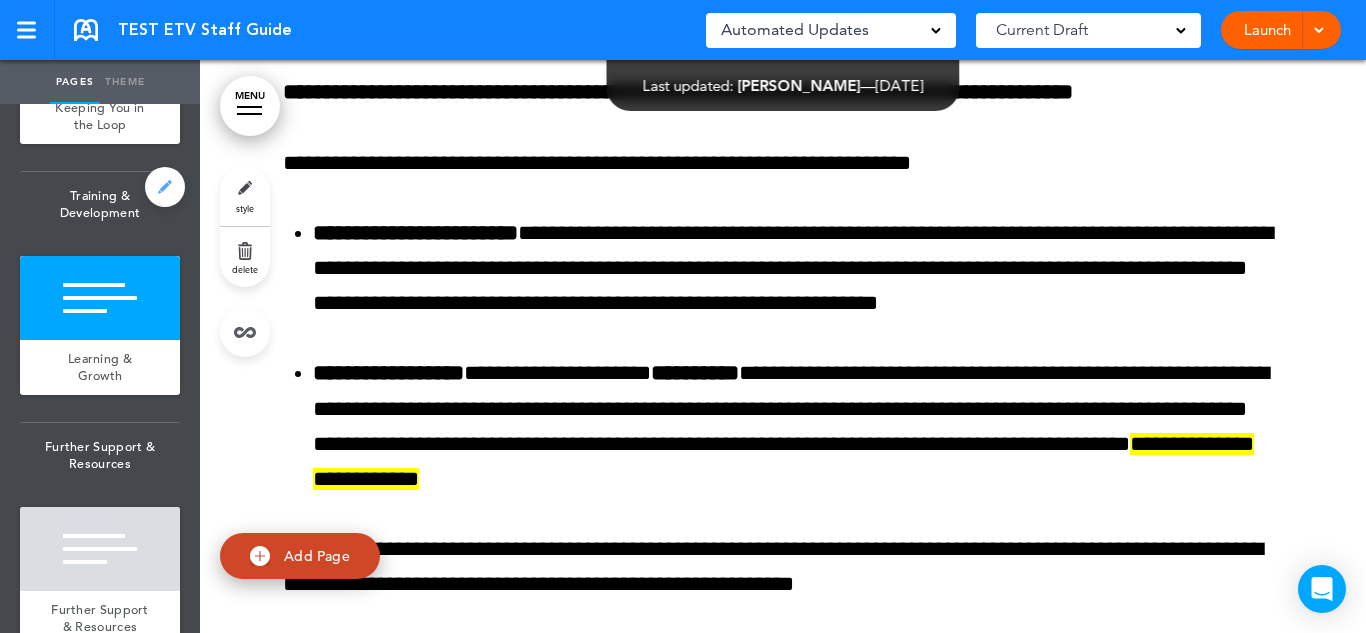 click at bounding box center (165, 187) 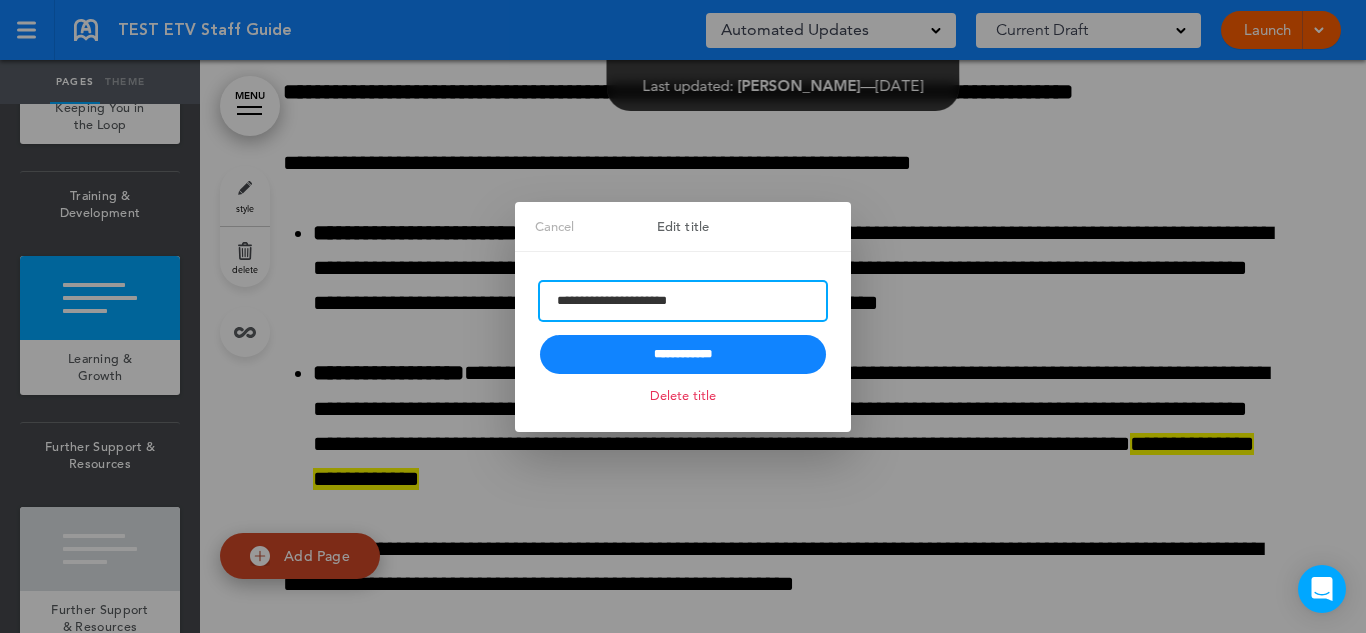 click on "**********" at bounding box center [683, 301] 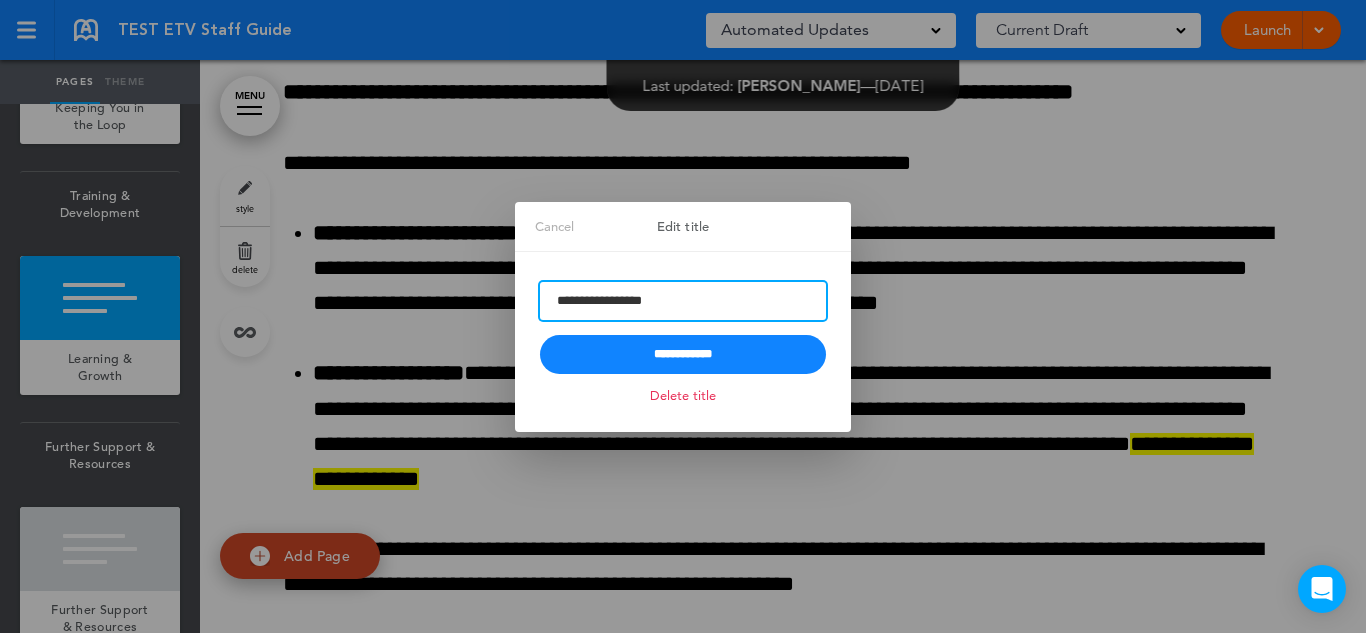 type on "**********" 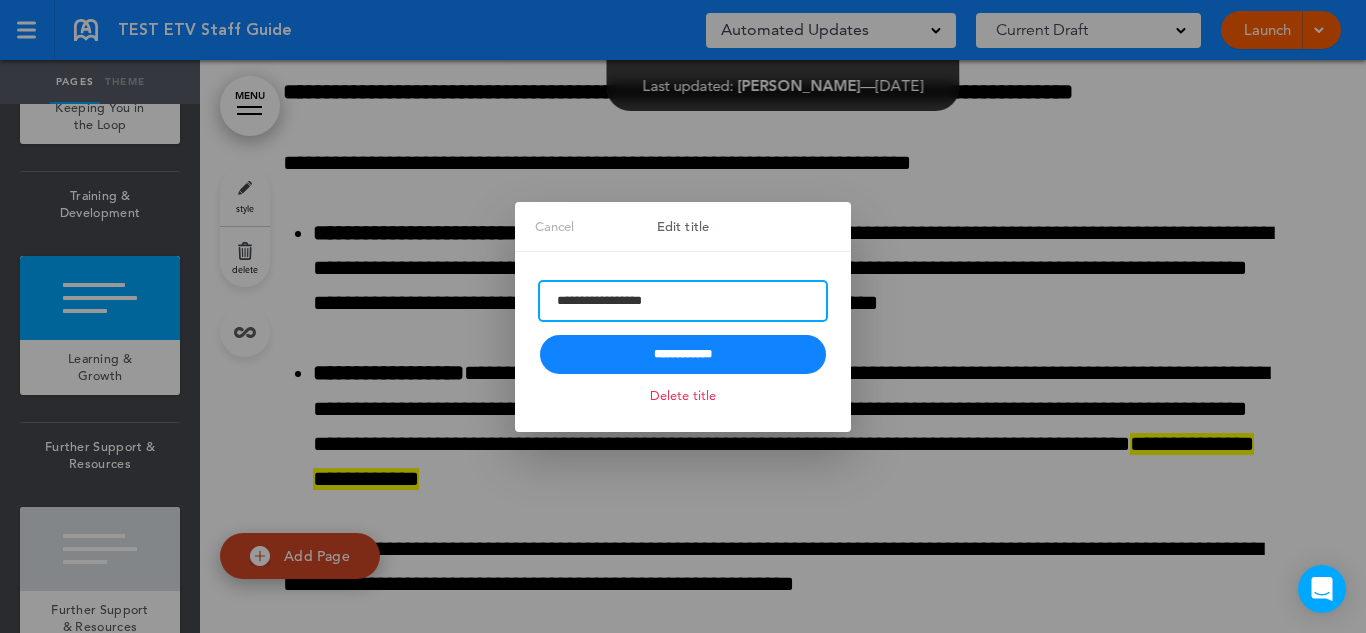click on "**********" at bounding box center [683, 354] 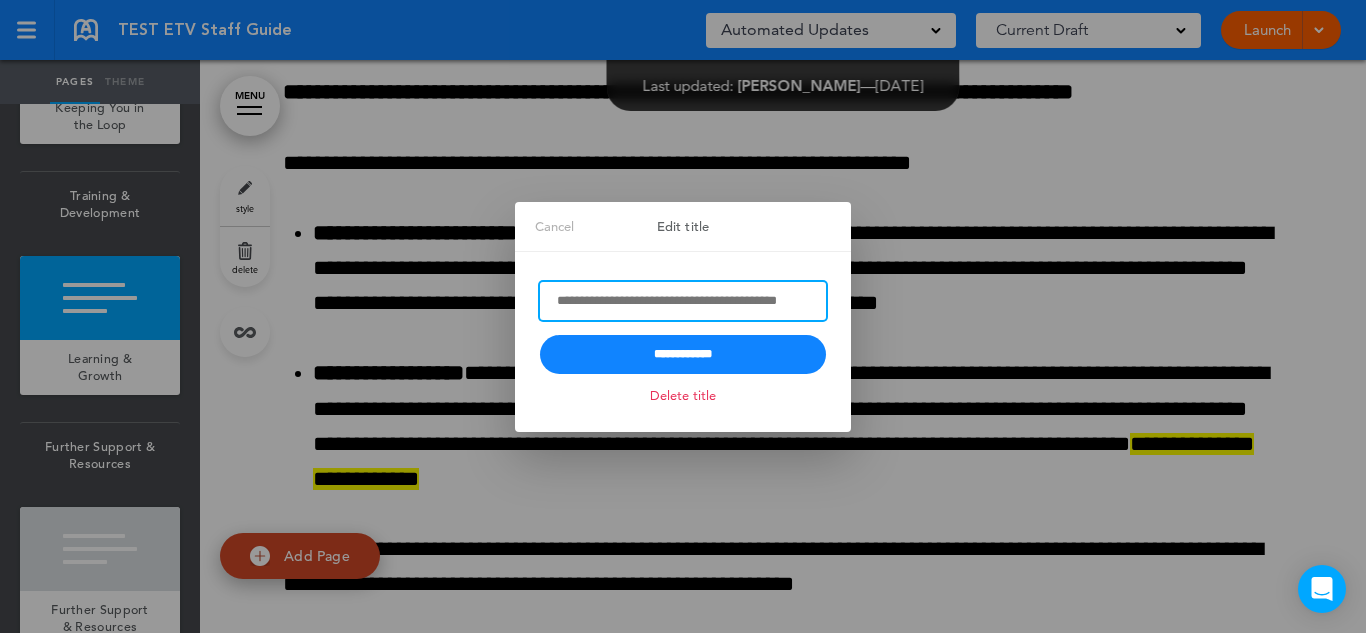 scroll, scrollTop: 9679, scrollLeft: 0, axis: vertical 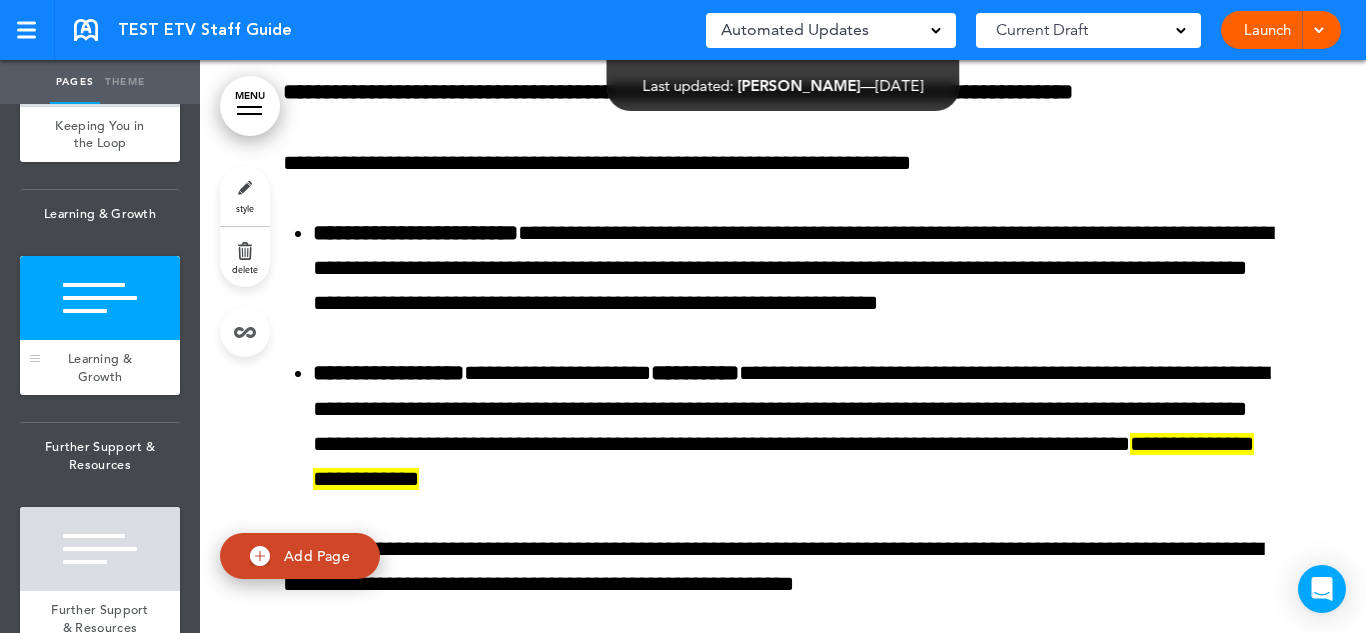 click on "Learning & Growth" at bounding box center (100, 367) 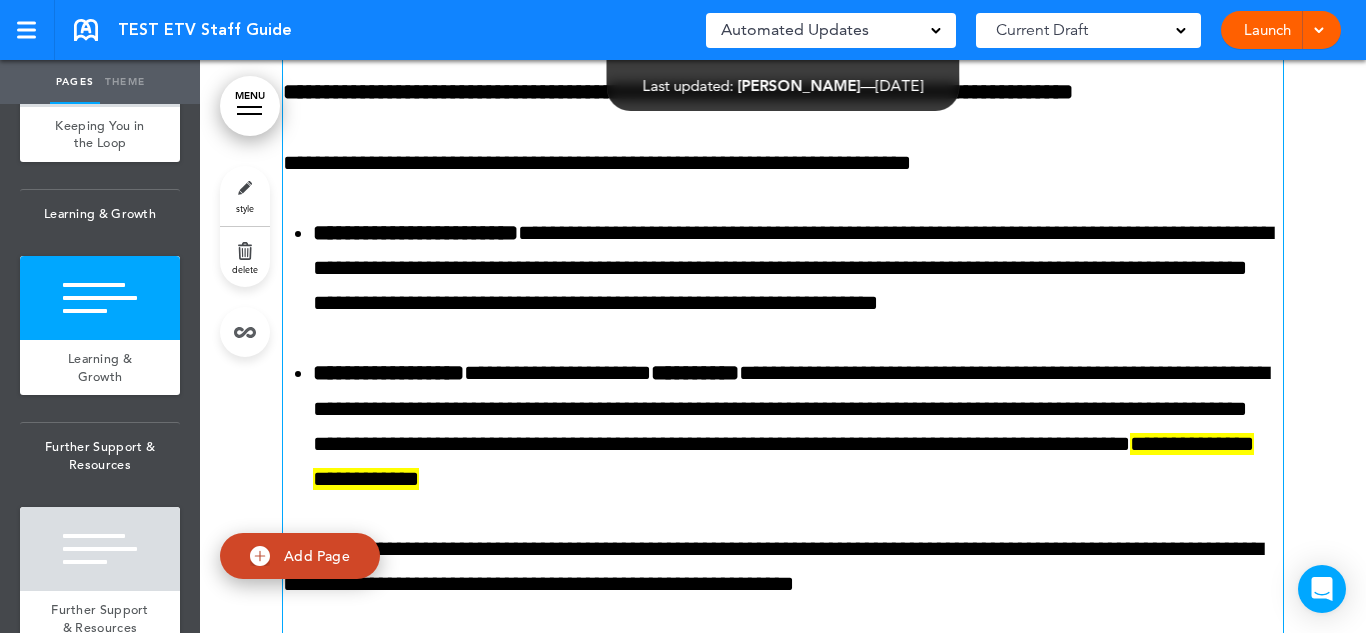 click on "MENU
Formats       Line Space   Letter spacing     Font size   Aa   Formats       Line Space   Letter spacing     Font size   Aa   Formats       Line Space   Letter spacing     Font size   Aa   Formats       Line Space   Letter spacing     Font size   Aa
Cancel
Reorder
?
Move or rearrange pages
easily by selecting whole  sections or individual pages.
Go back
The ETV Staff Guide
Hide page in   table of contents
1" at bounding box center (783, -57401) 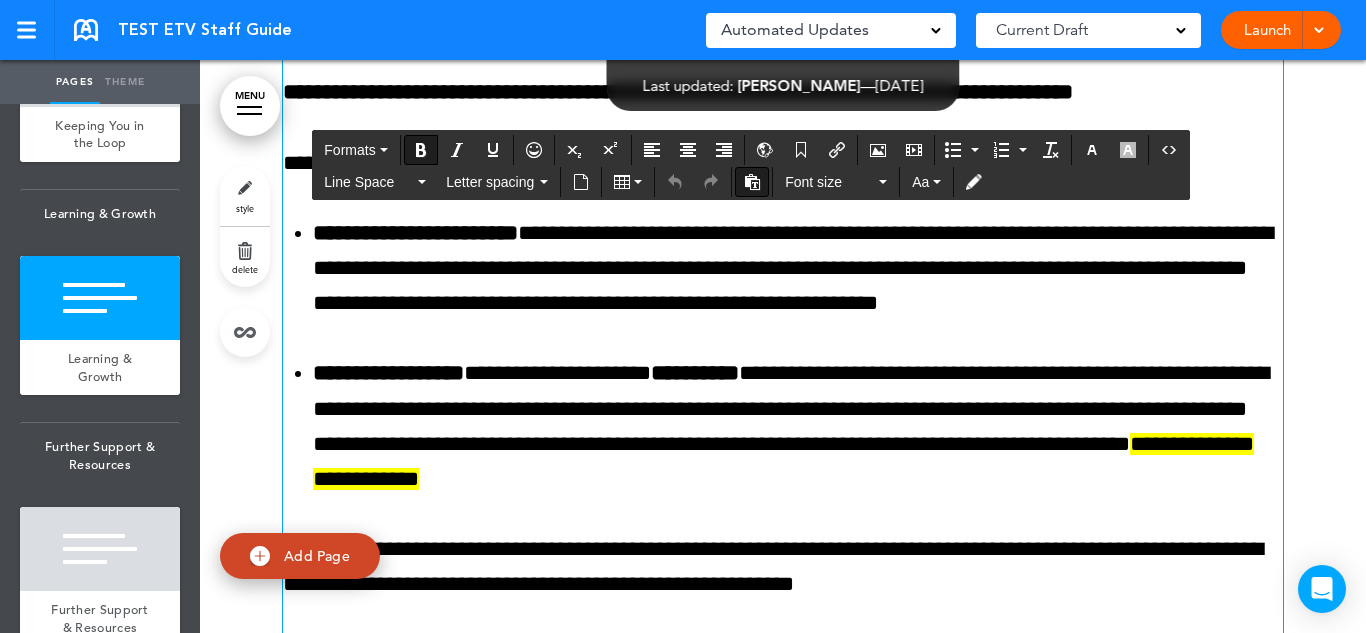 click at bounding box center [752, 182] 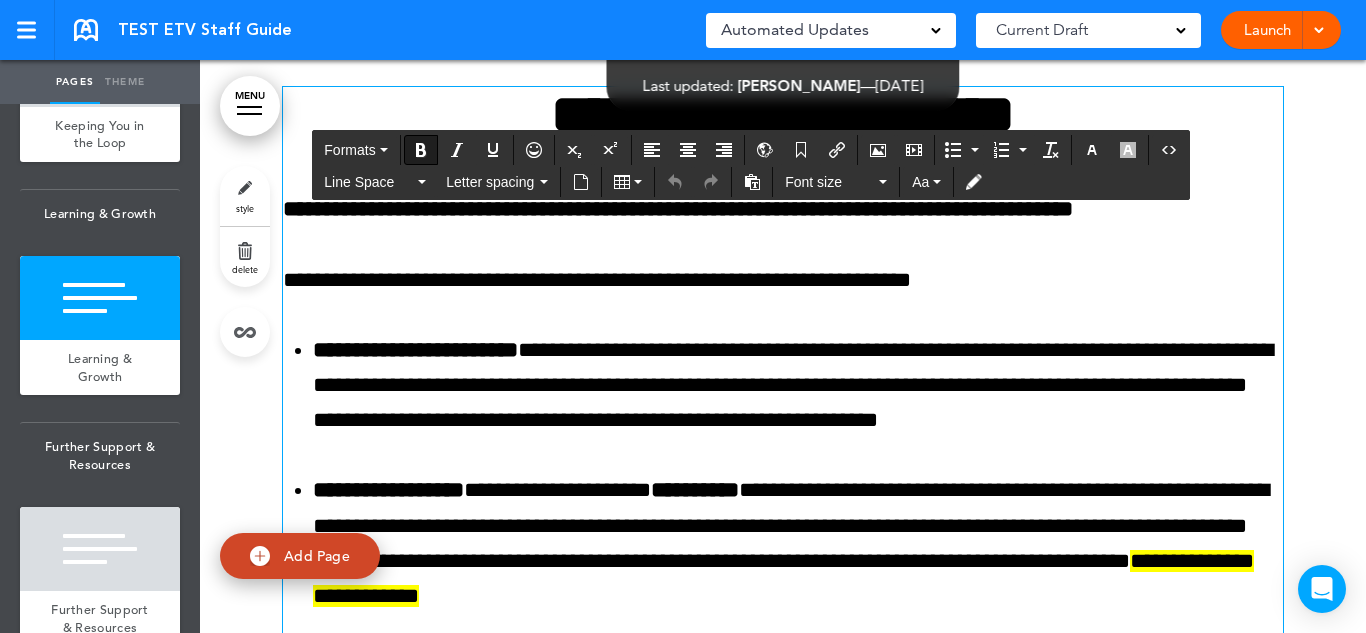 scroll, scrollTop: 57626, scrollLeft: 0, axis: vertical 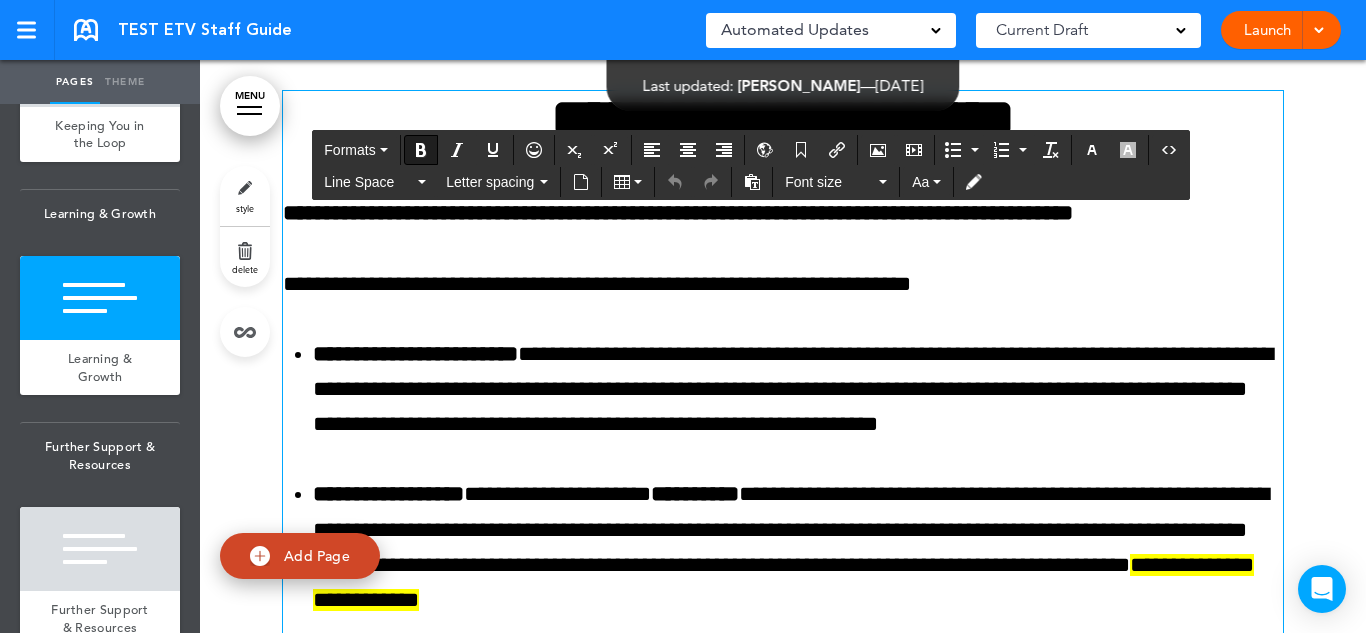 click on "**********" at bounding box center (783, 118) 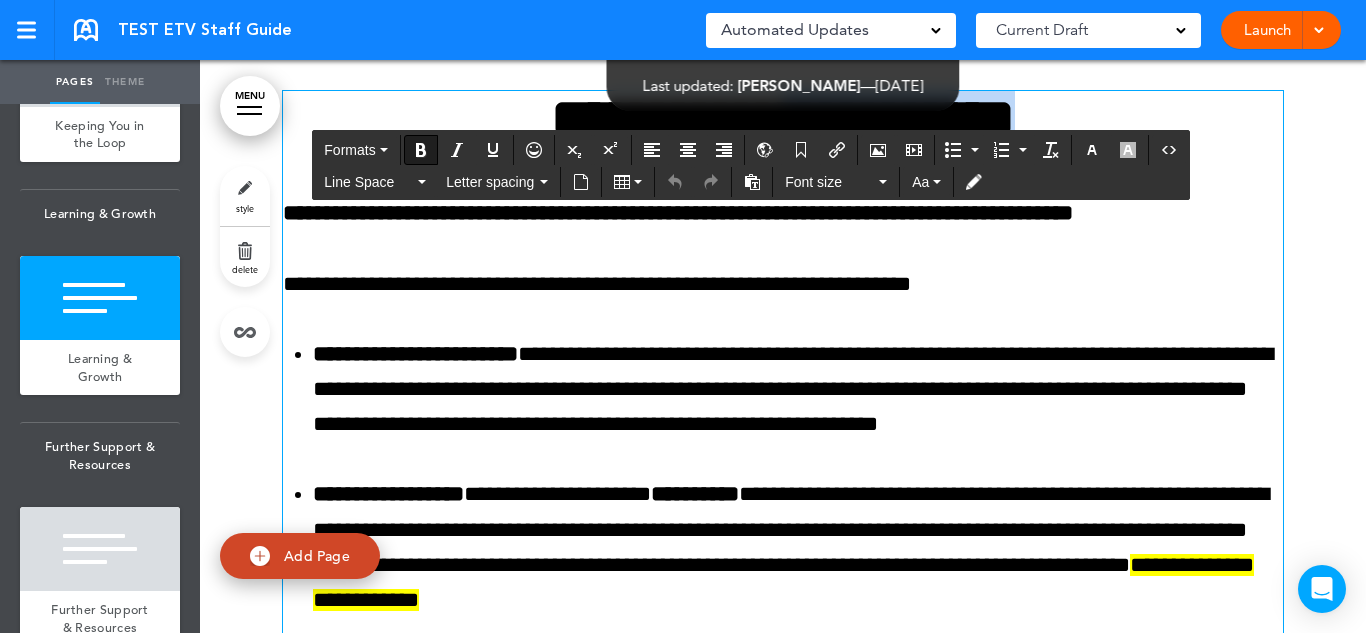 click on "**********" at bounding box center (783, 118) 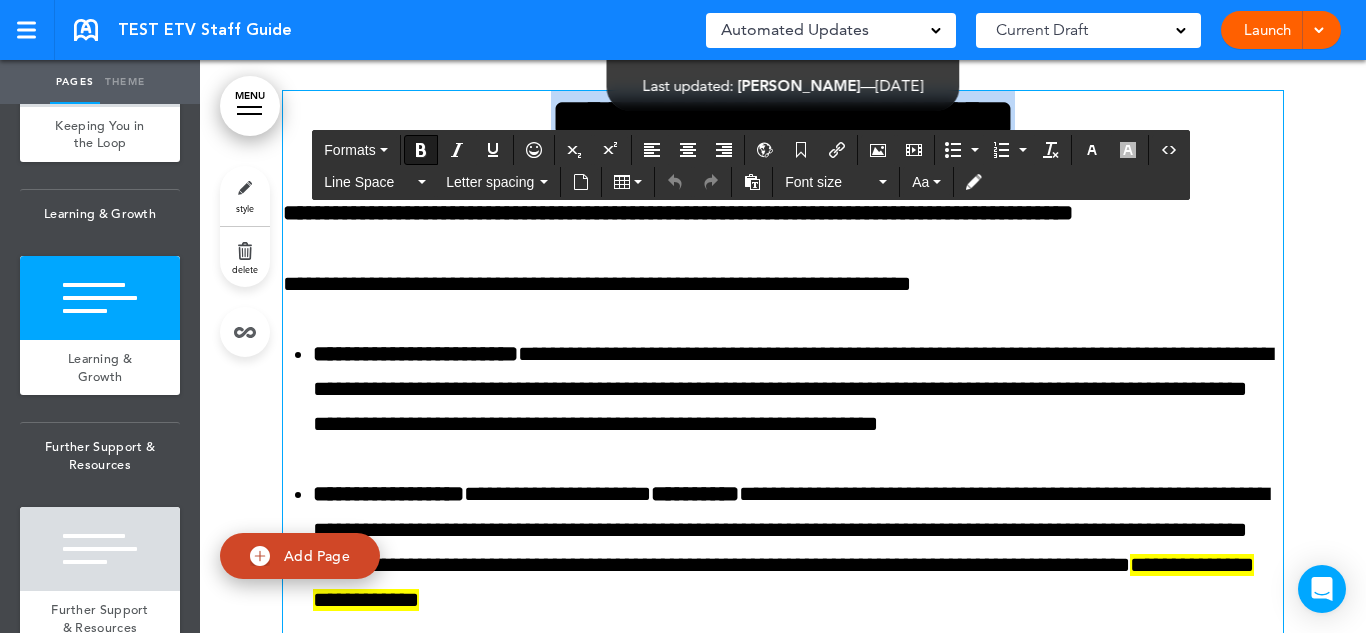 type 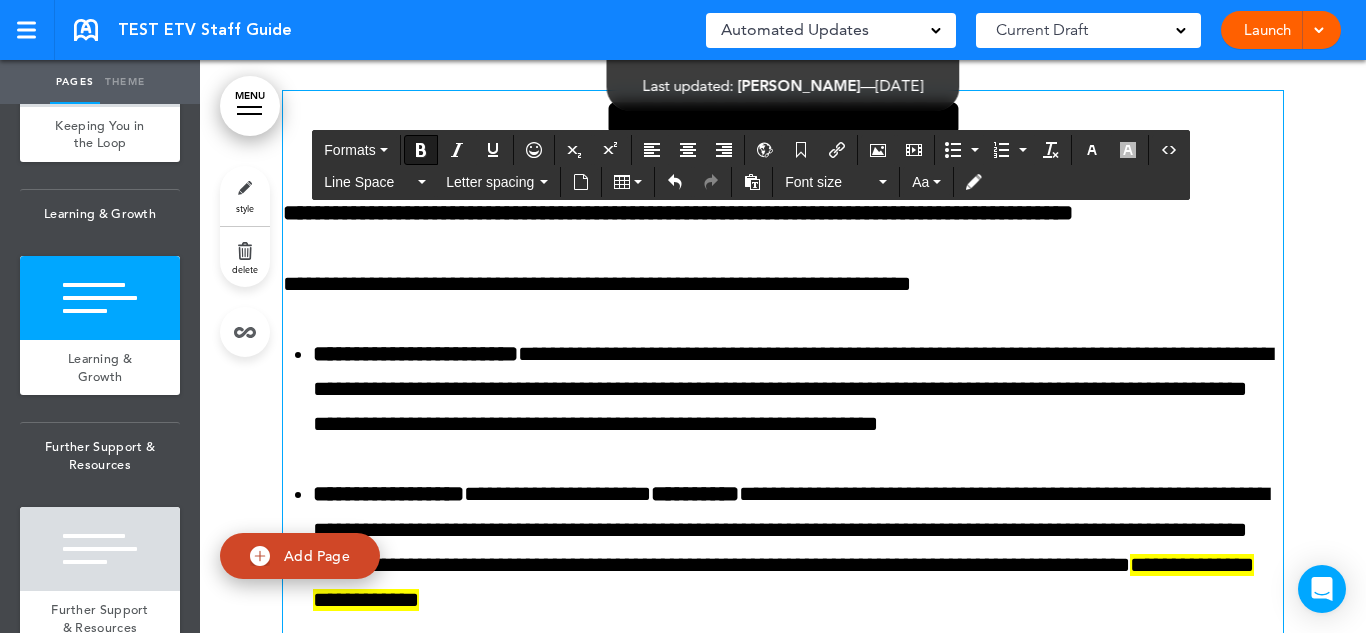 click on "**********" at bounding box center [678, 213] 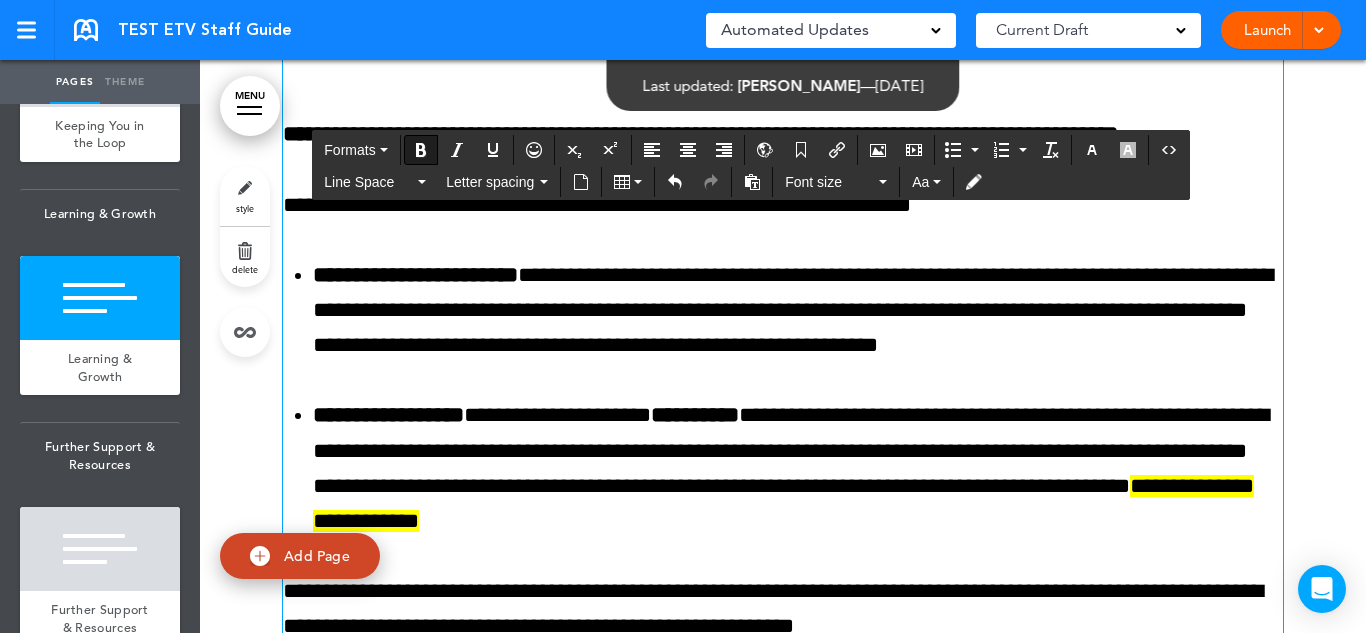 scroll, scrollTop: 57716, scrollLeft: 0, axis: vertical 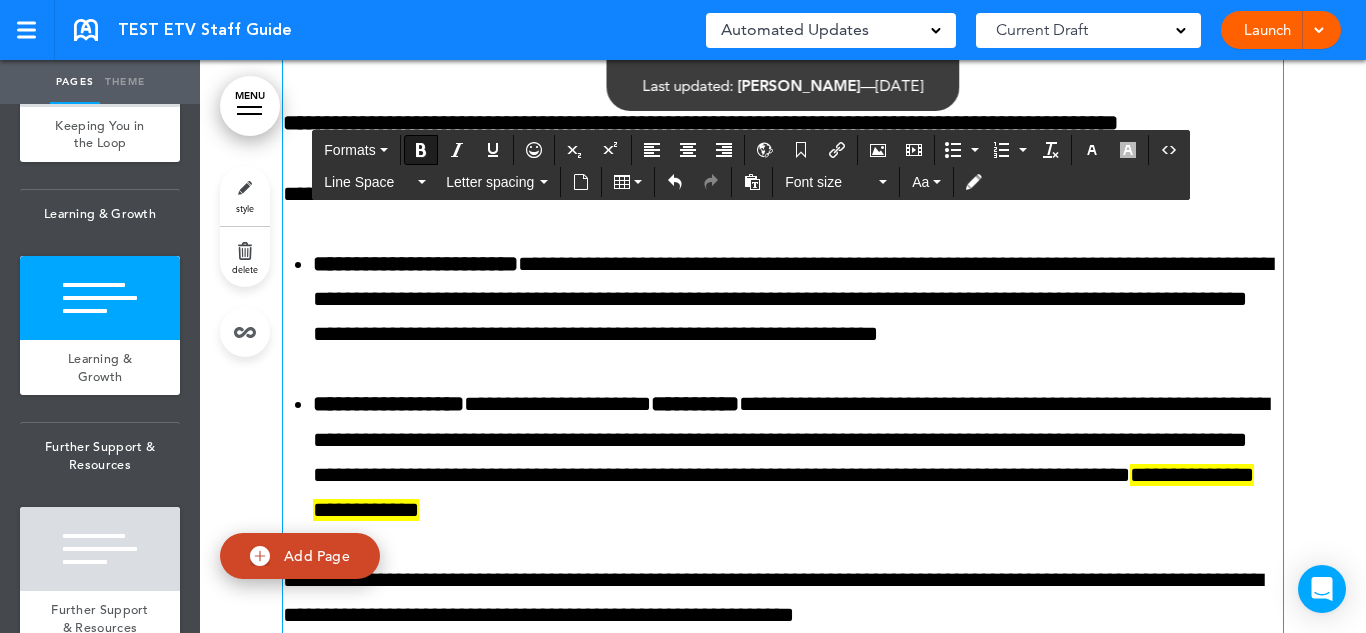 click on "**********" at bounding box center (783, 194) 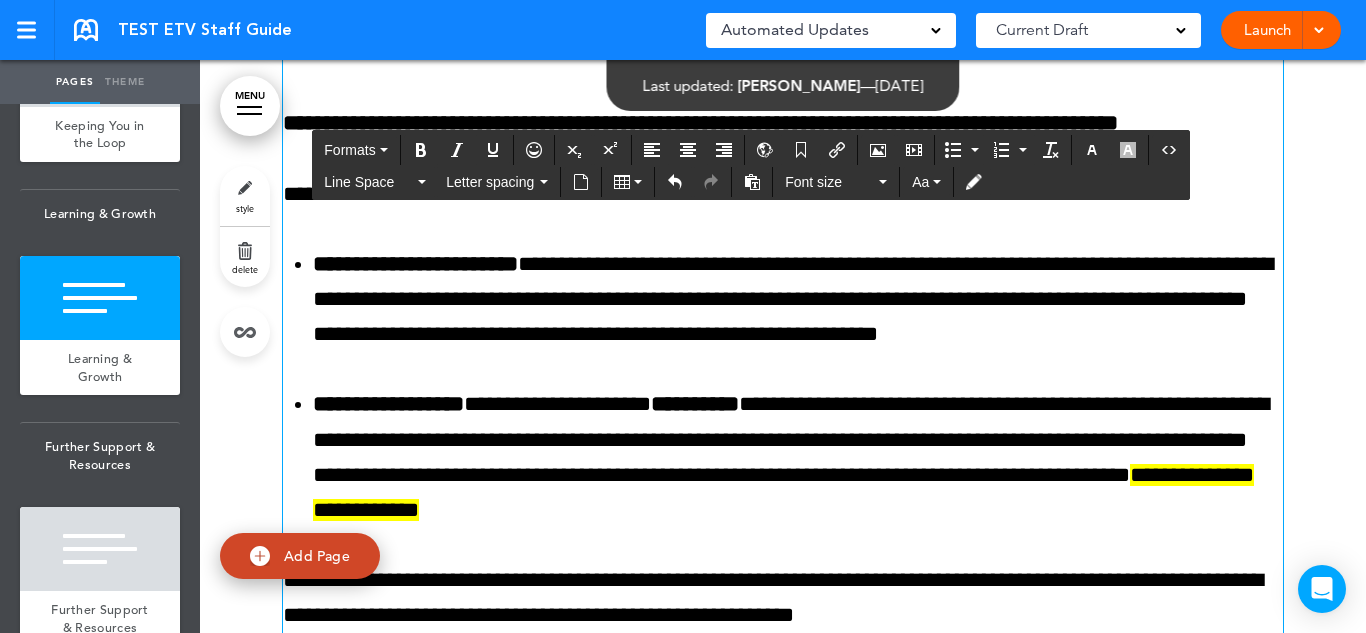 click on "**********" at bounding box center (783, 194) 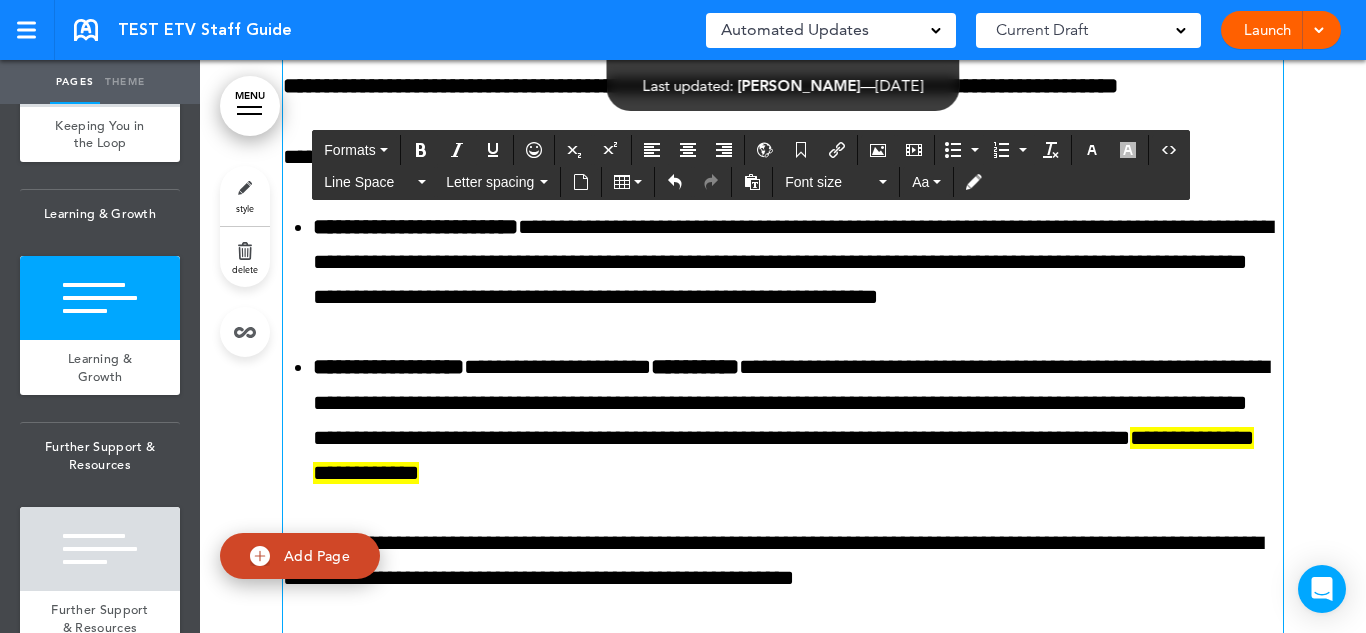 scroll, scrollTop: 57752, scrollLeft: 0, axis: vertical 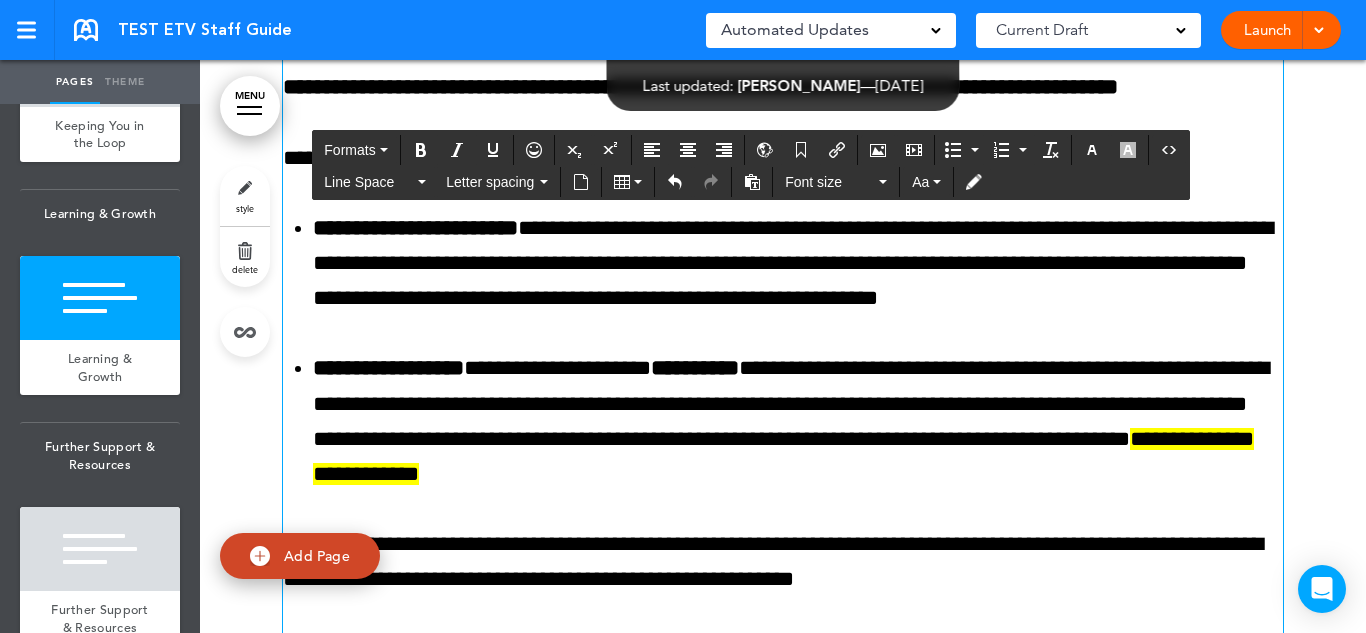 click on "**********" at bounding box center [783, 158] 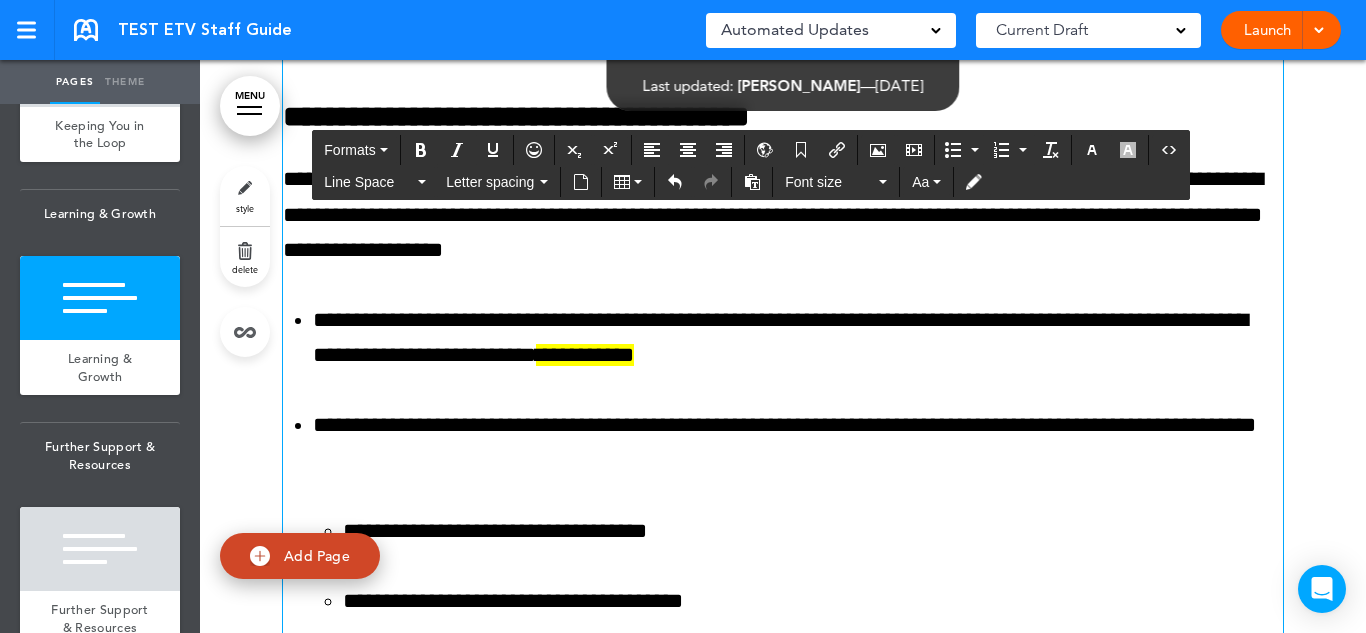 scroll, scrollTop: 58282, scrollLeft: 0, axis: vertical 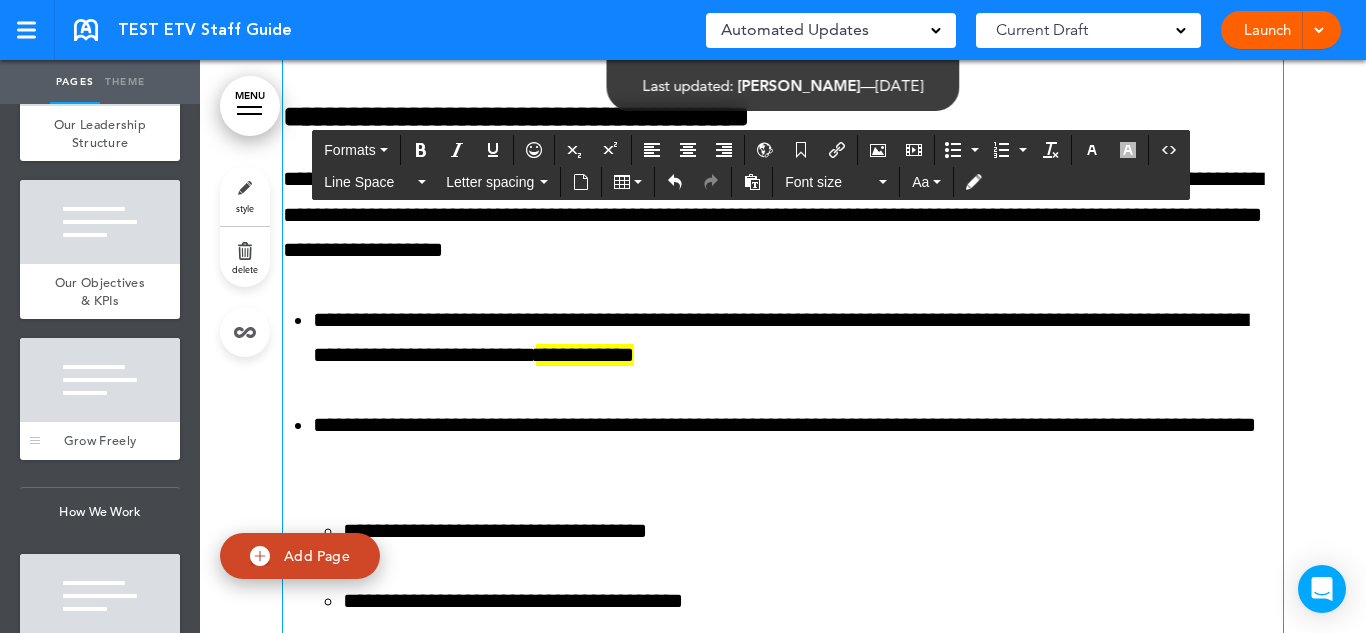 click at bounding box center [100, 380] 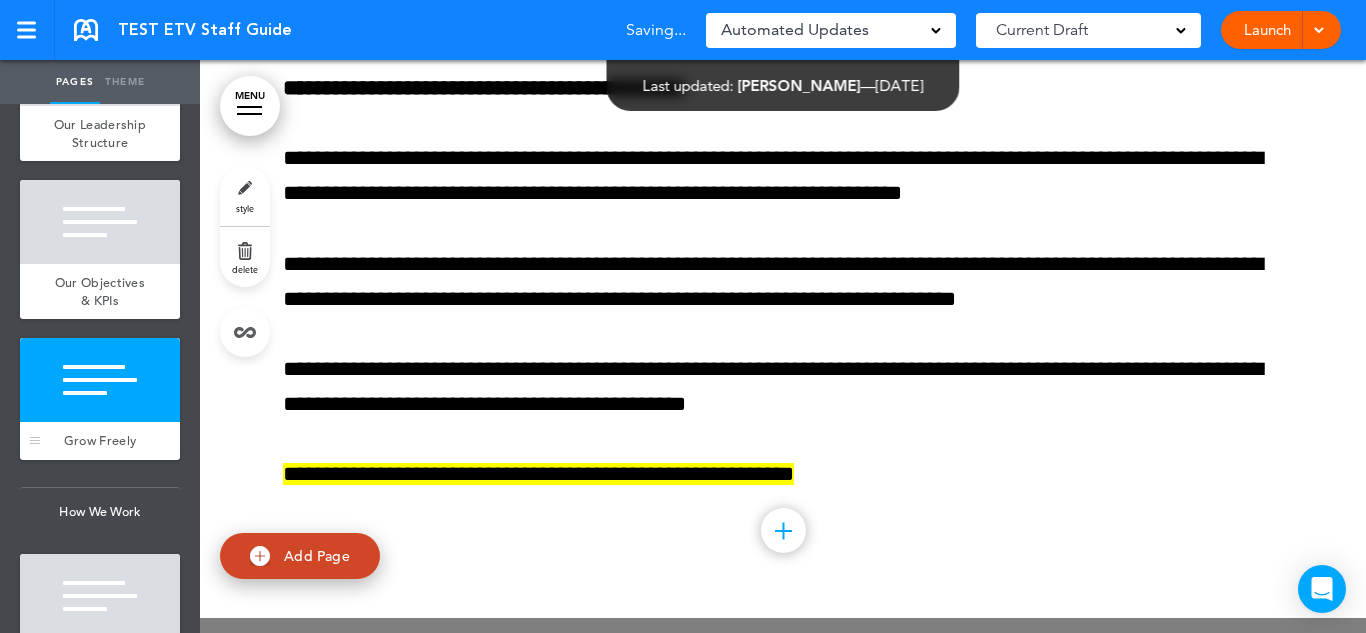 scroll, scrollTop: 8690, scrollLeft: 0, axis: vertical 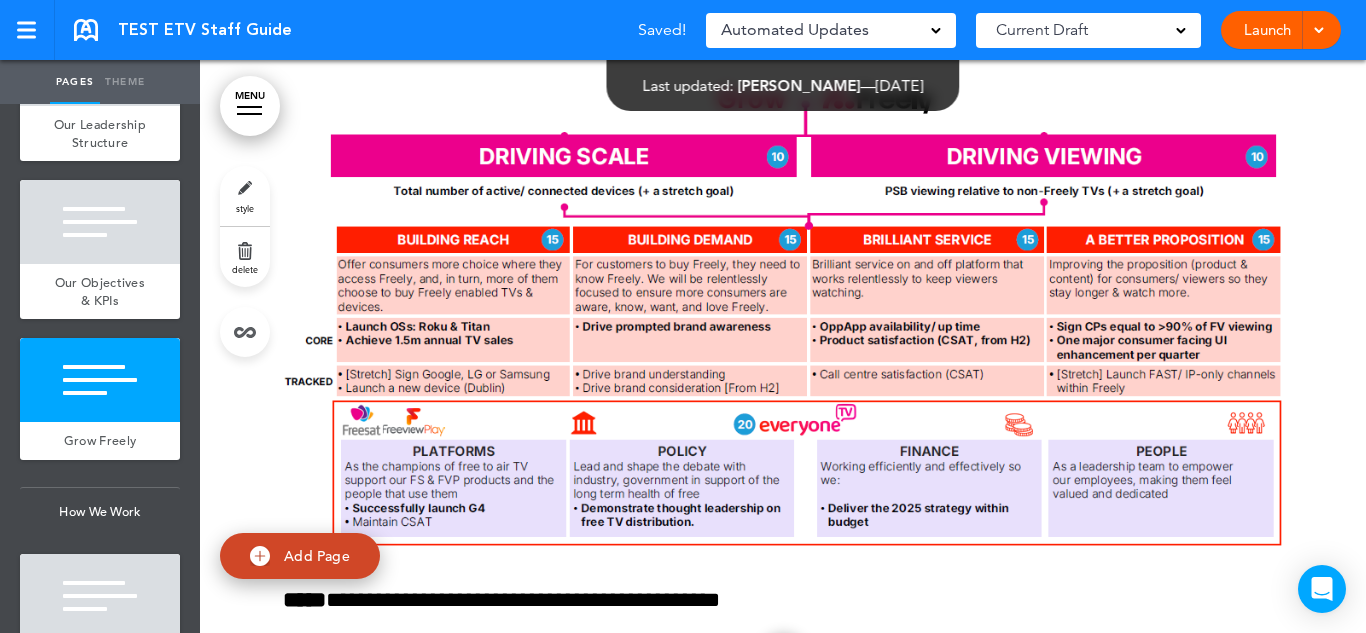 click on "delete" at bounding box center (245, 257) 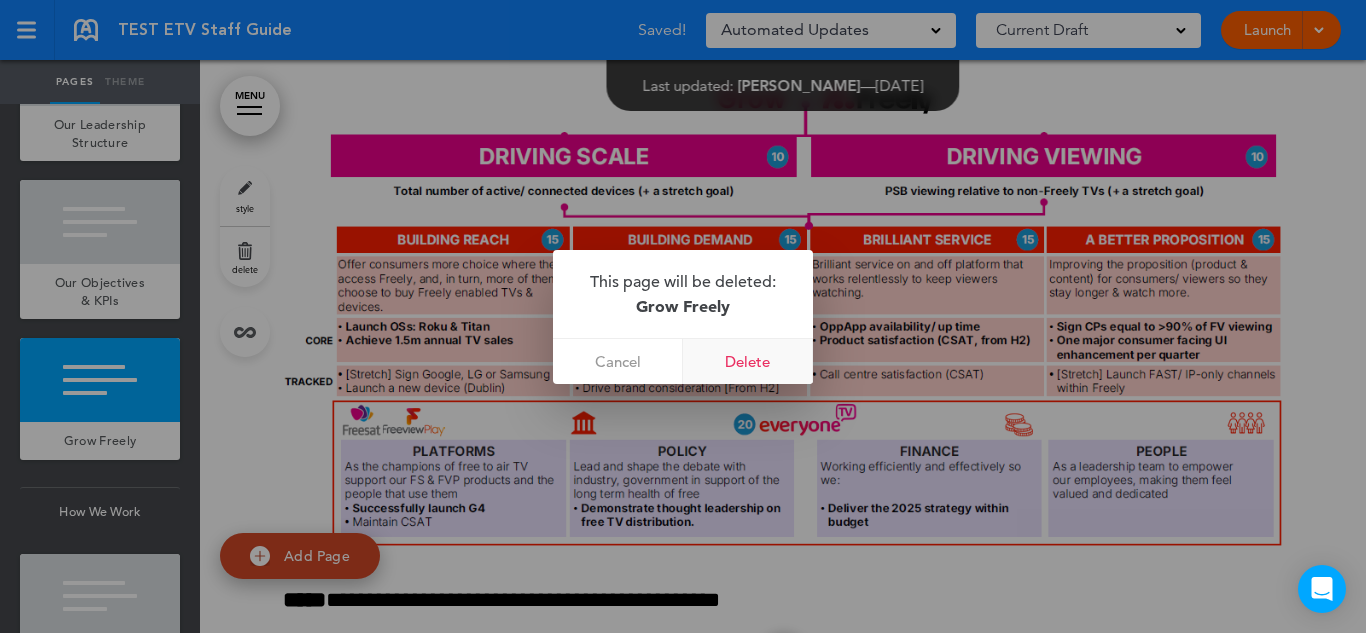 click on "Delete" at bounding box center [748, 361] 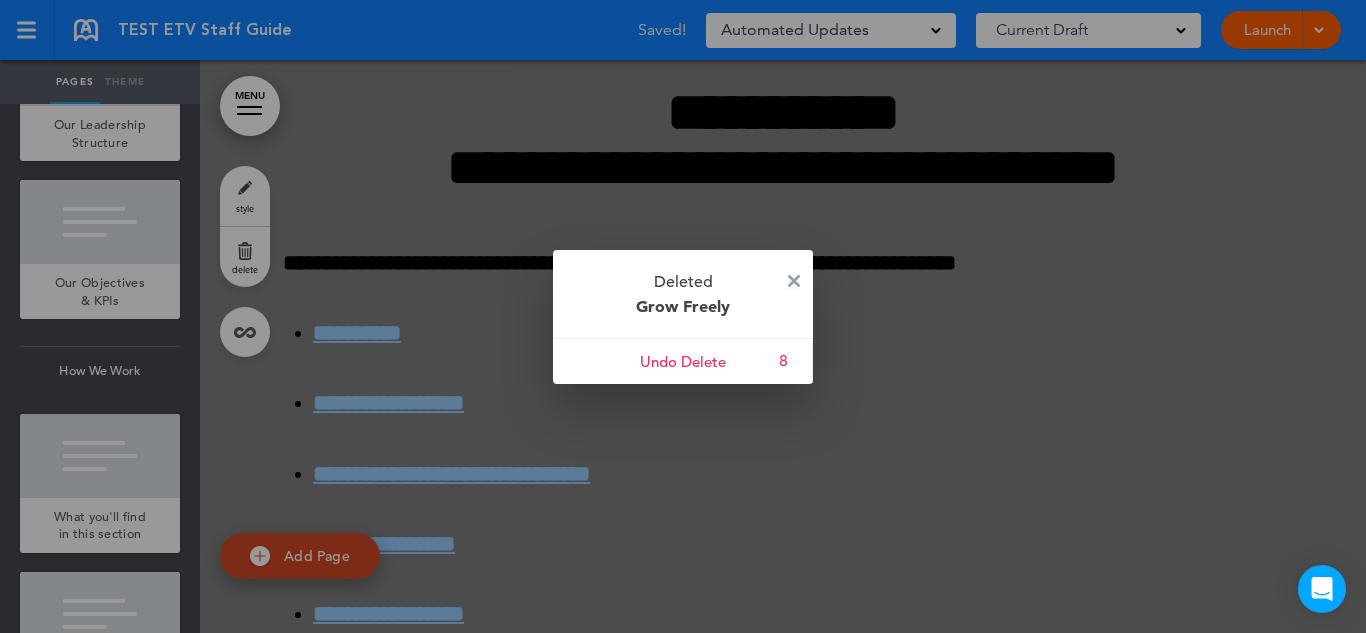 click at bounding box center (794, 281) 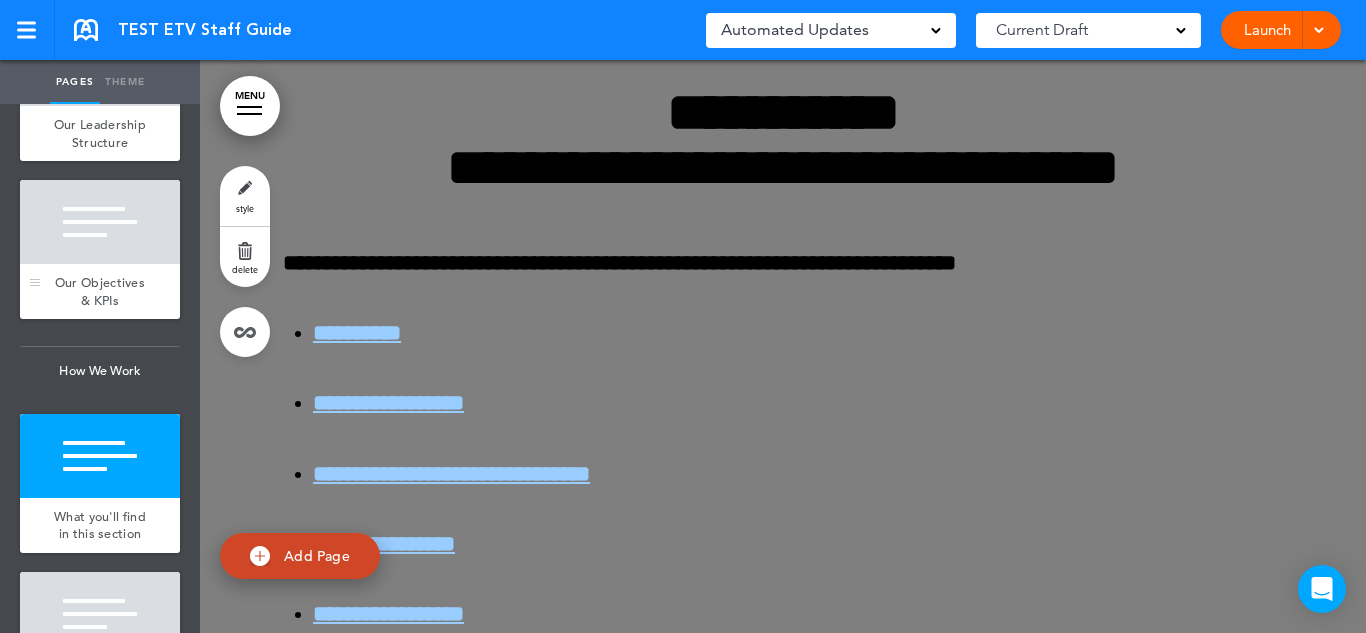 click at bounding box center (100, 222) 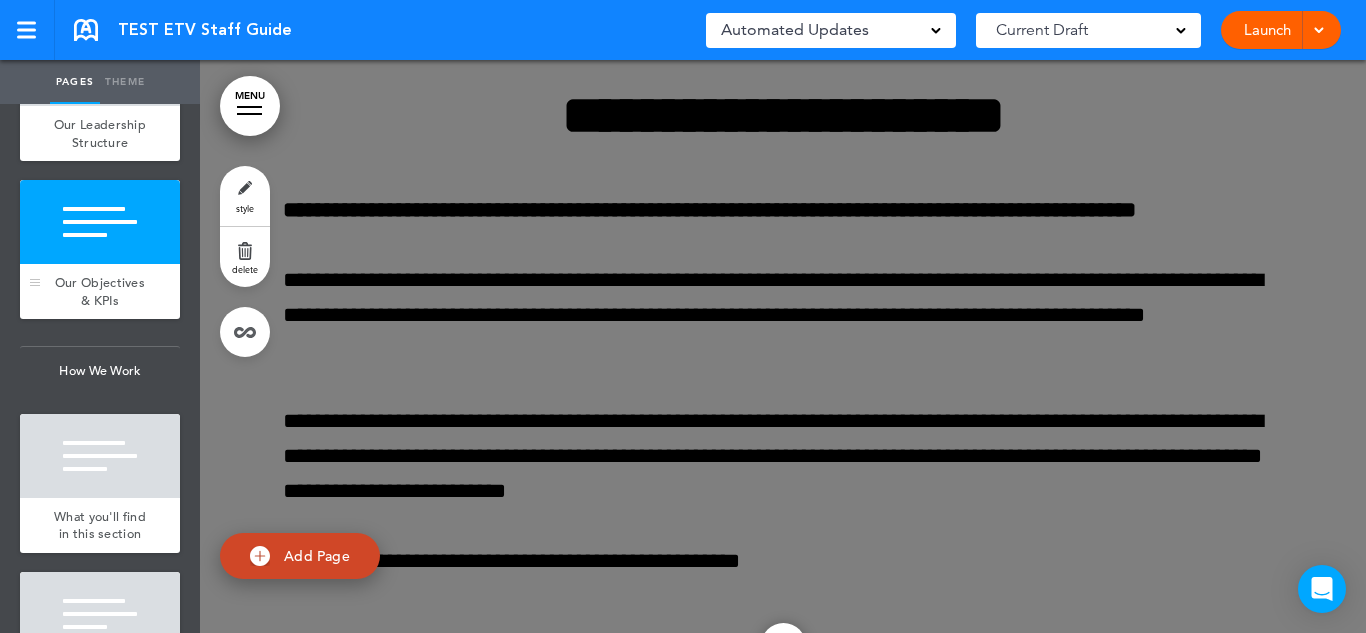 scroll, scrollTop: 7962, scrollLeft: 0, axis: vertical 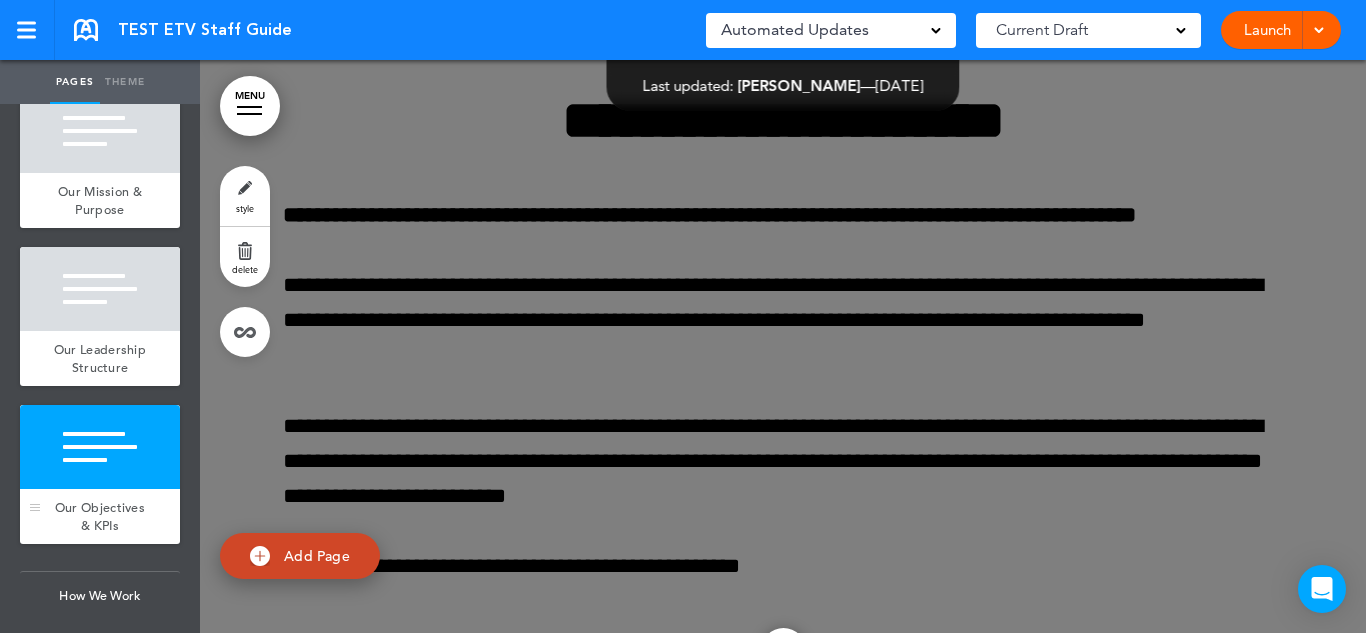 click at bounding box center [100, 447] 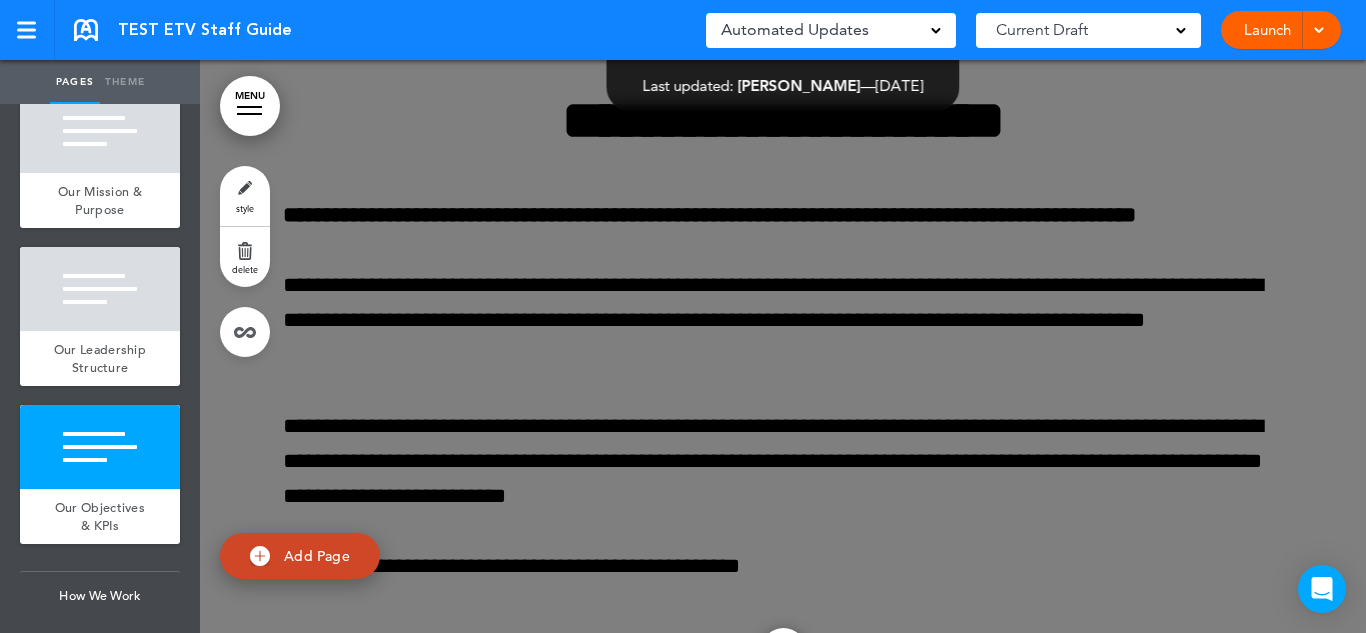 click on "style" at bounding box center (245, 196) 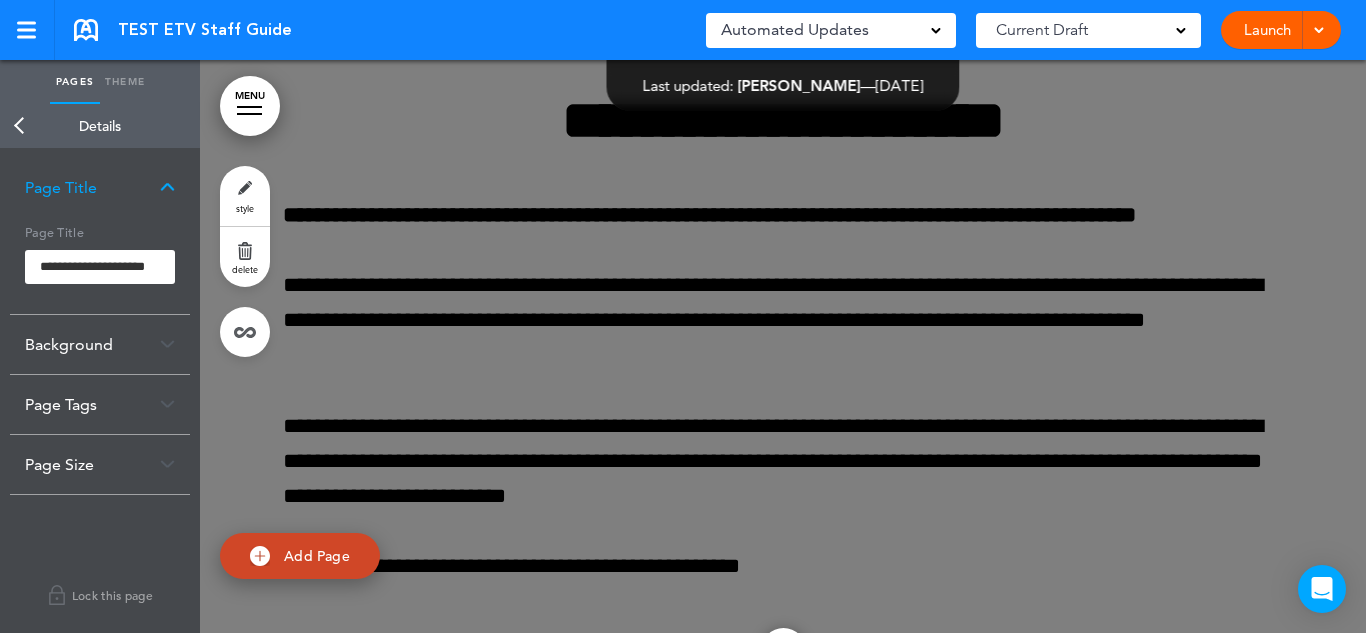 click on "Page Title" at bounding box center (100, 187) 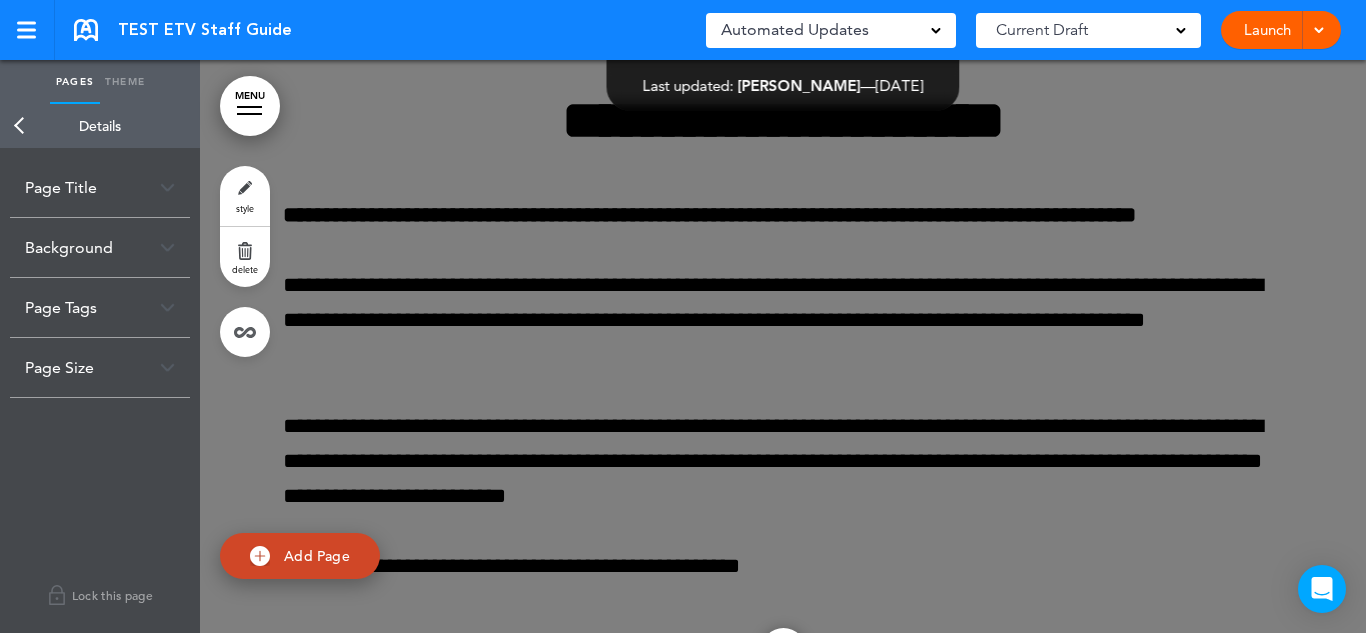 click on "Page Title" at bounding box center (100, 187) 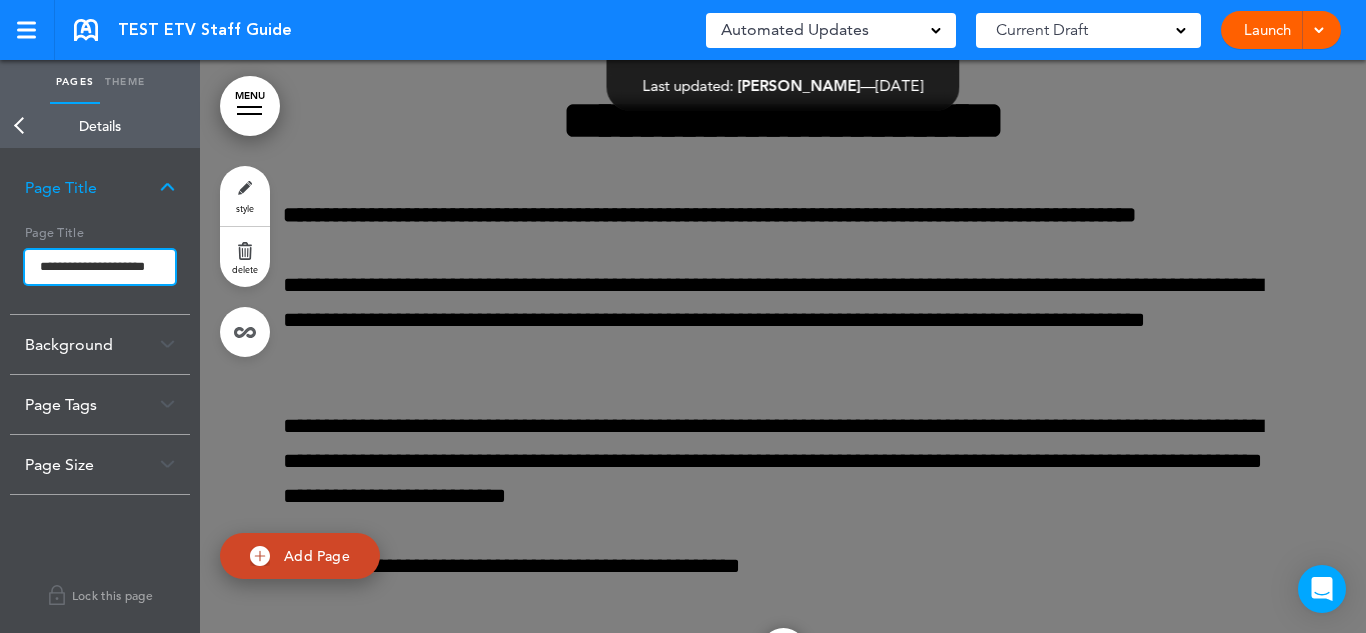 click on "**********" at bounding box center (100, 267) 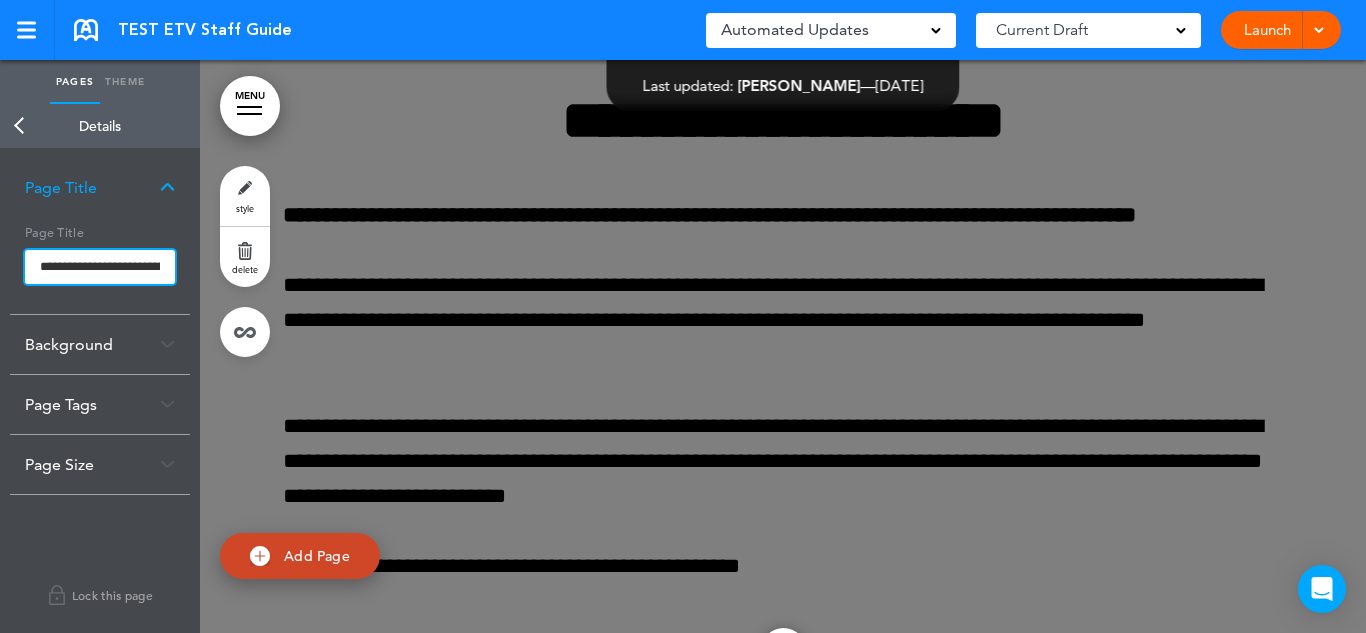 scroll, scrollTop: 0, scrollLeft: 58, axis: horizontal 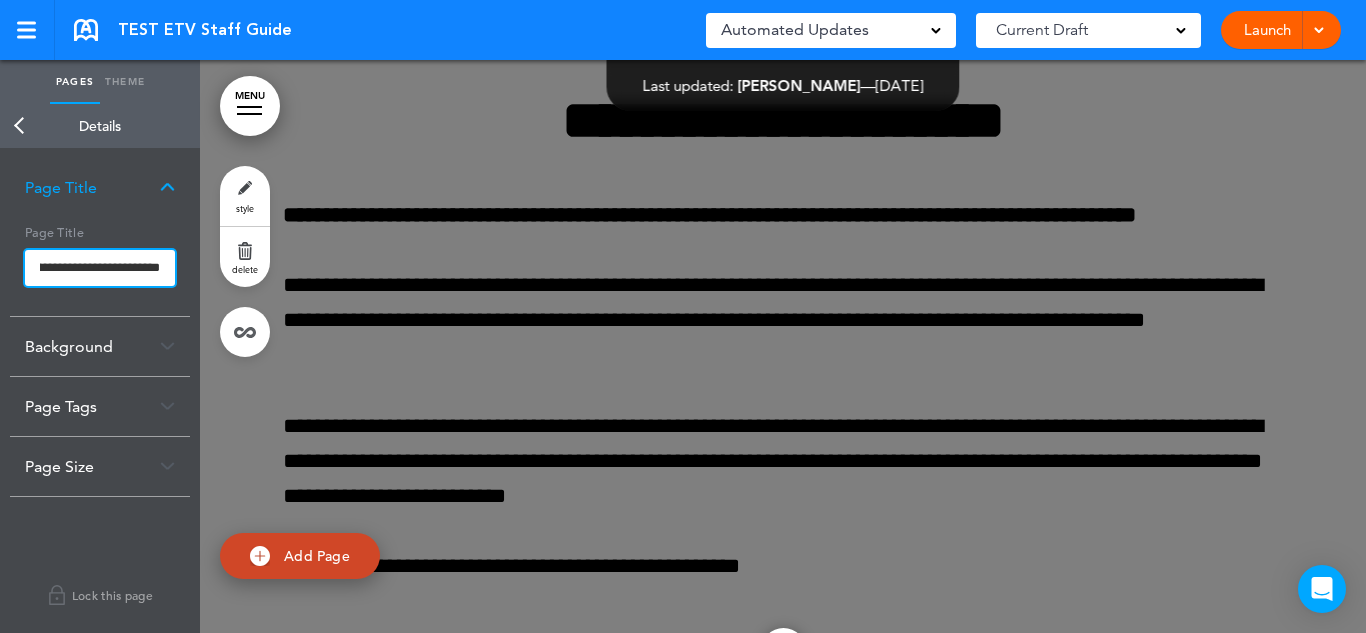 click on "**********" at bounding box center [100, 268] 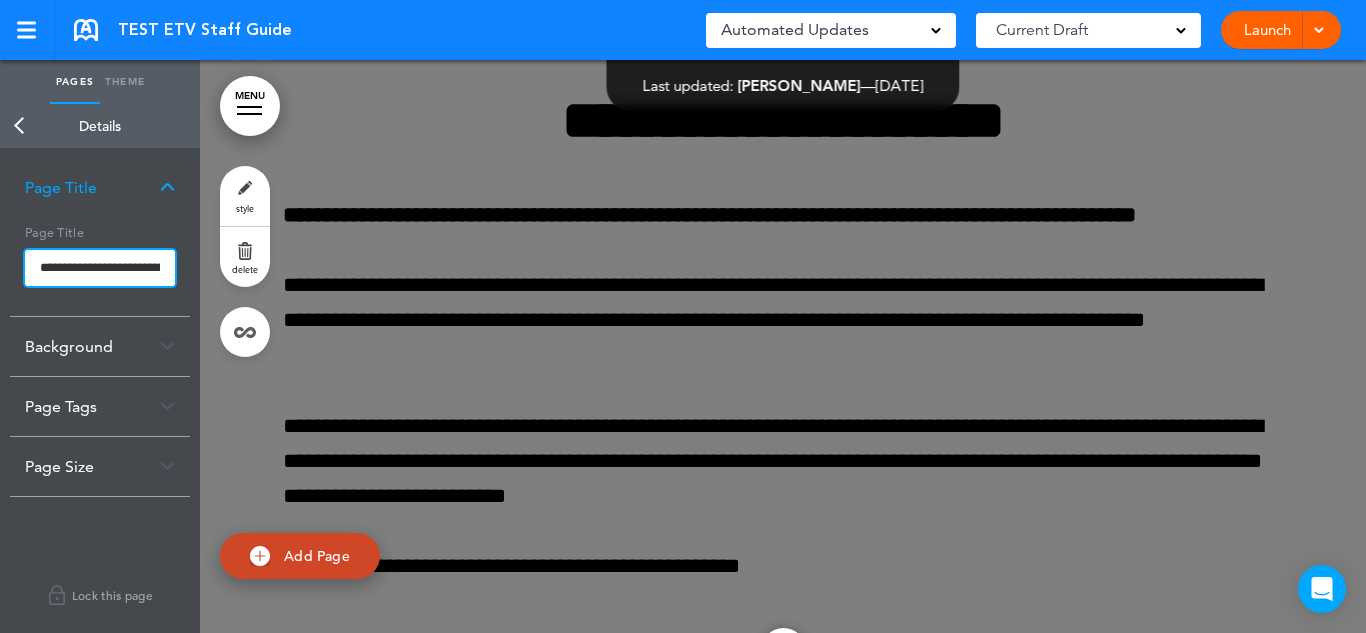 drag, startPoint x: 104, startPoint y: 272, endPoint x: 8, endPoint y: 267, distance: 96.13012 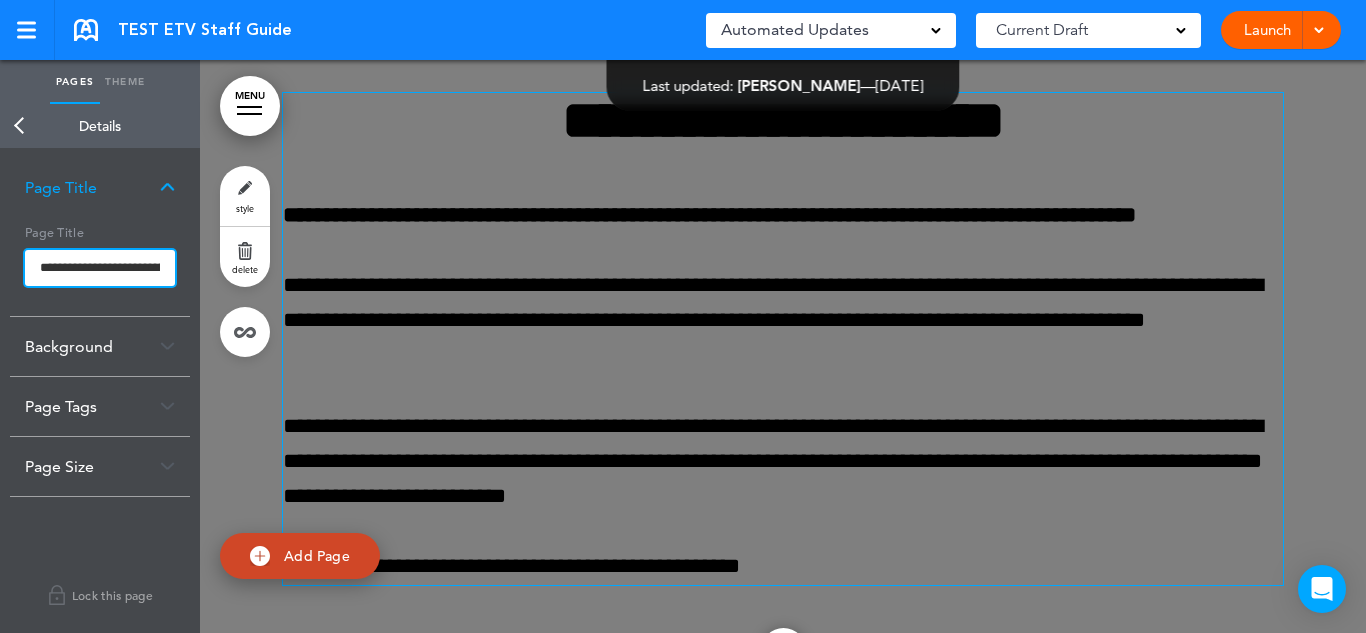 type on "**********" 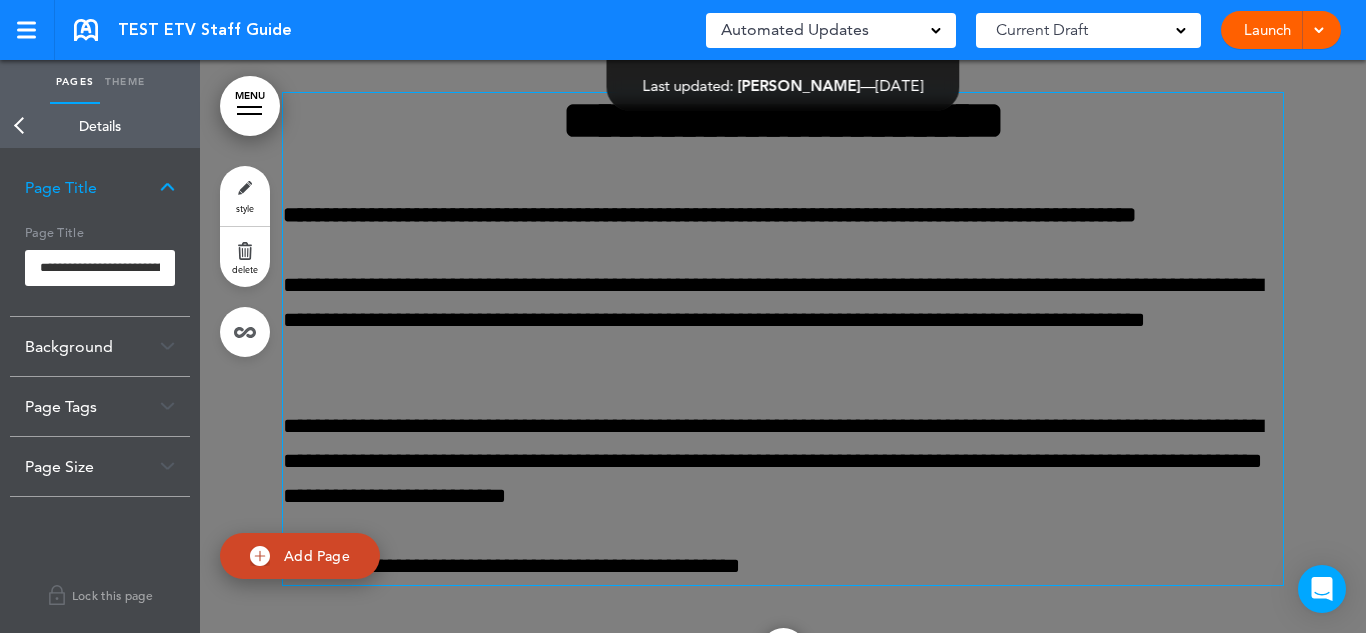 click on "Make this page common so it is available in other handbooks.
This handbook
[GEOGRAPHIC_DATA]
Settings
Signatures
Collaborators
Your Handbooks
Practice Handbook
+ New Handbook
Account
Manage Organization
My Account
Help
Logout
TEST ETV Staff Guide
Saved!
Automated Updates
0
Auto policy updates
🎉" at bounding box center (683, 316) 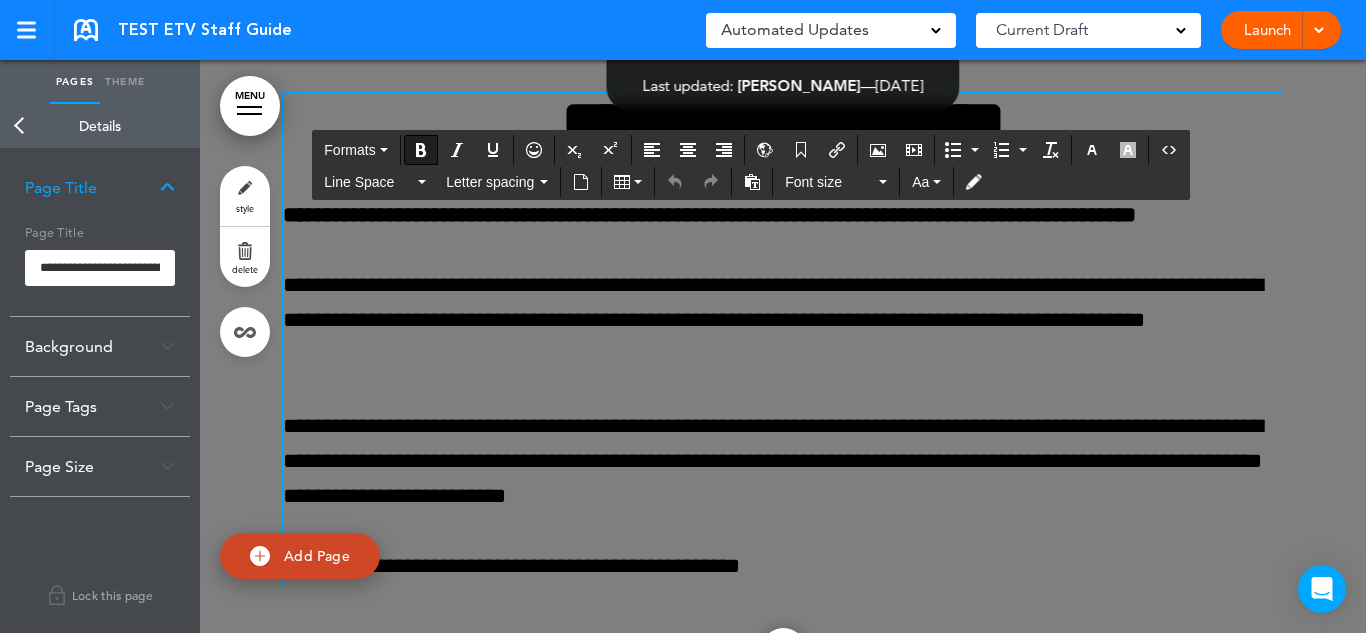 click on "**********" at bounding box center (783, 215) 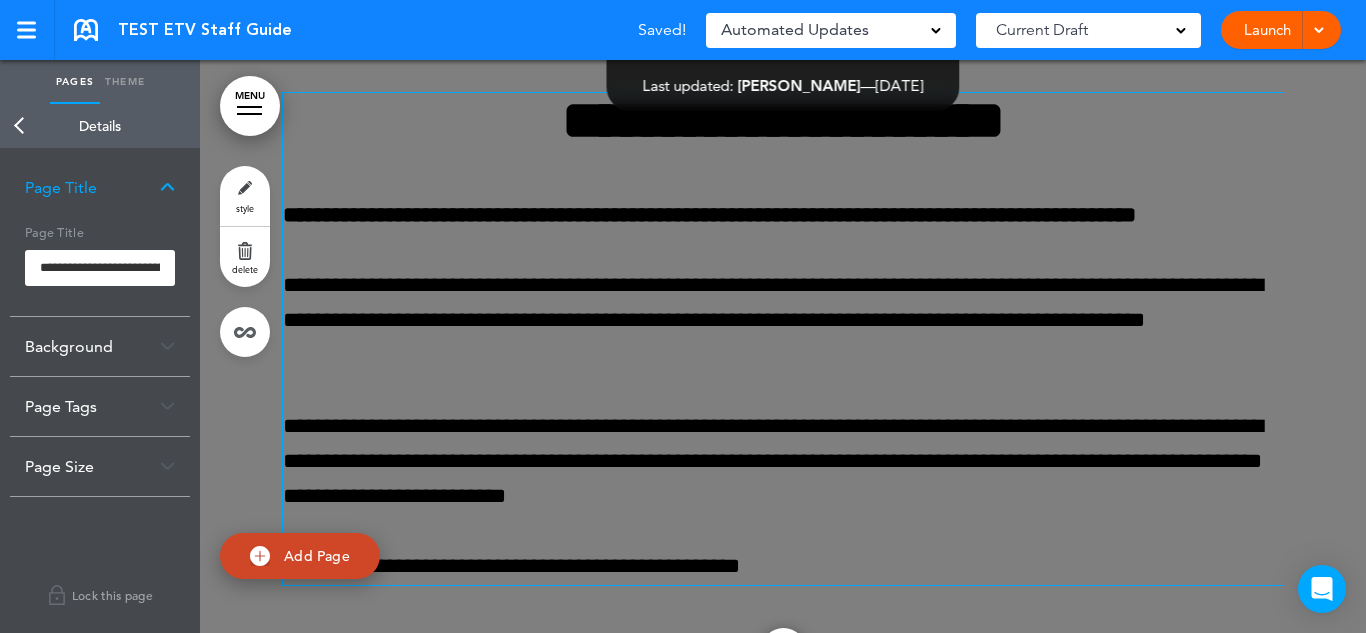 click on "MENU
Formats       Line Space   Letter spacing     Font size   Aa   Formats       Line Space   Letter spacing     Font size   Aa   Formats       Line Space   Letter spacing     Font size   Aa   Formats       Line Space   Letter spacing     Font size   Aa   Formats       Line Space   Letter spacing     Font size   Aa   Formats       Line Space   Letter spacing     Font size   Aa
Cancel
Reorder
?
Move or rearrange pages
easily by selecting whole  sections or individual pages.
Go back
The ETV Staff Guide
hide page in   table of contents
1
2 3 4 5 6" at bounding box center (783, -7616) 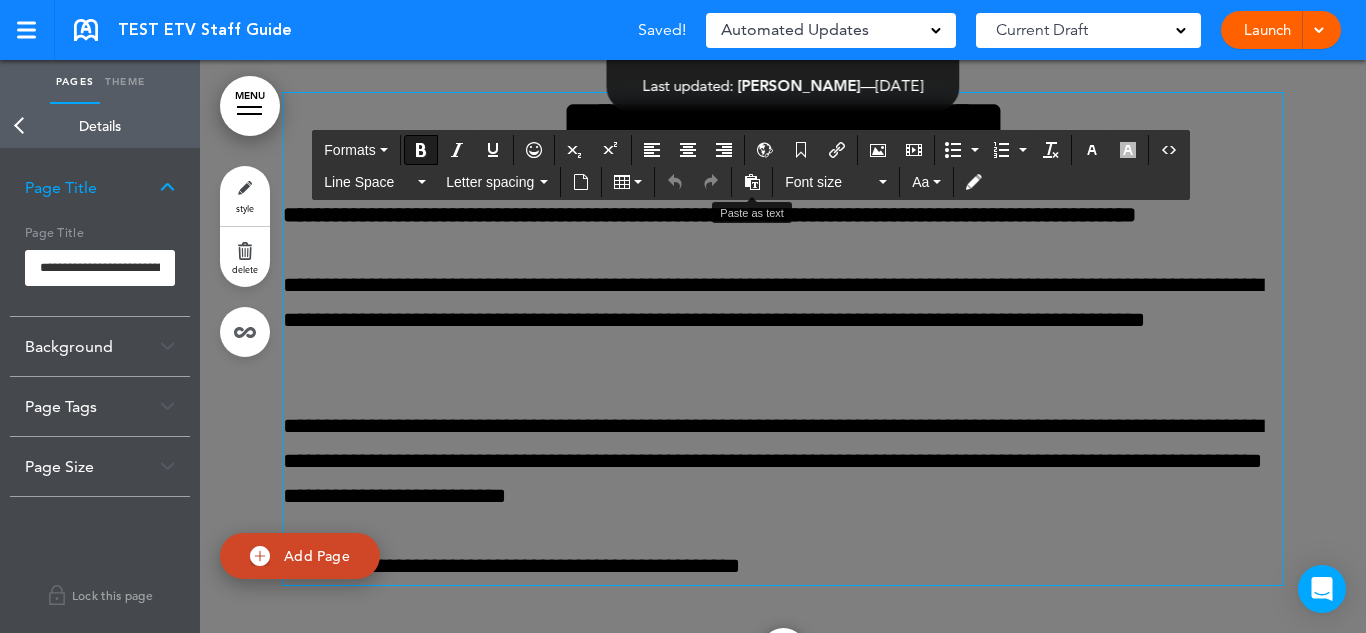 click at bounding box center [752, 182] 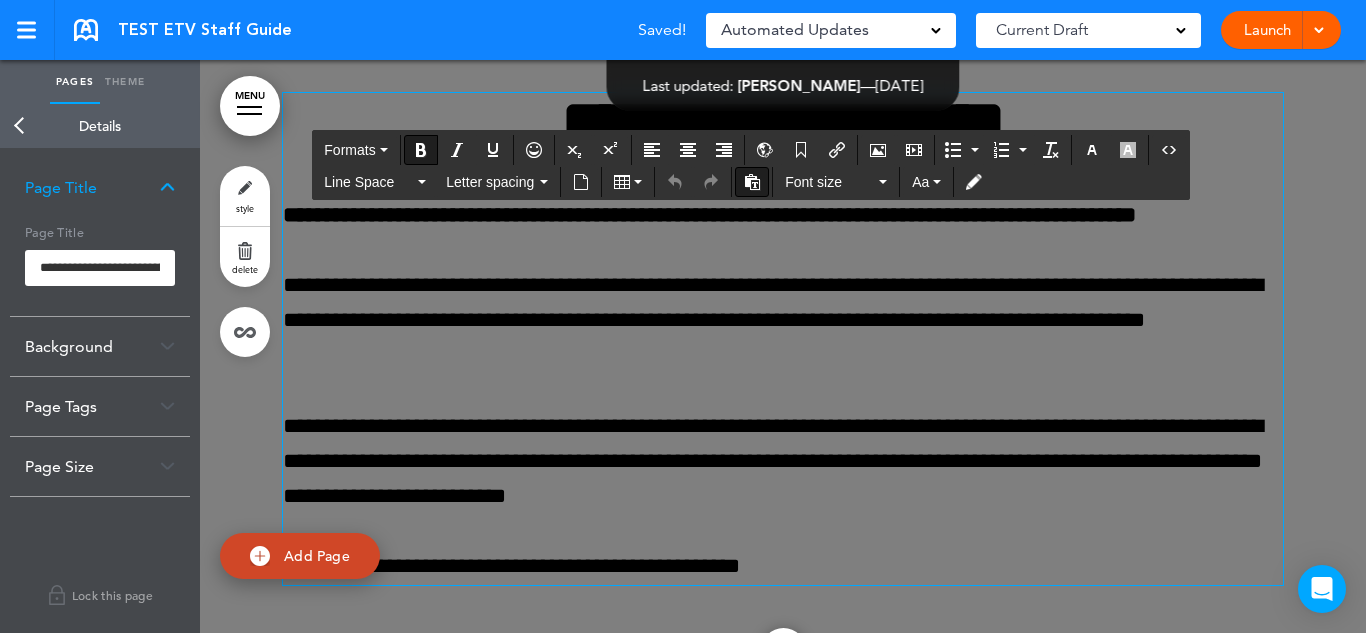 click at bounding box center (752, 182) 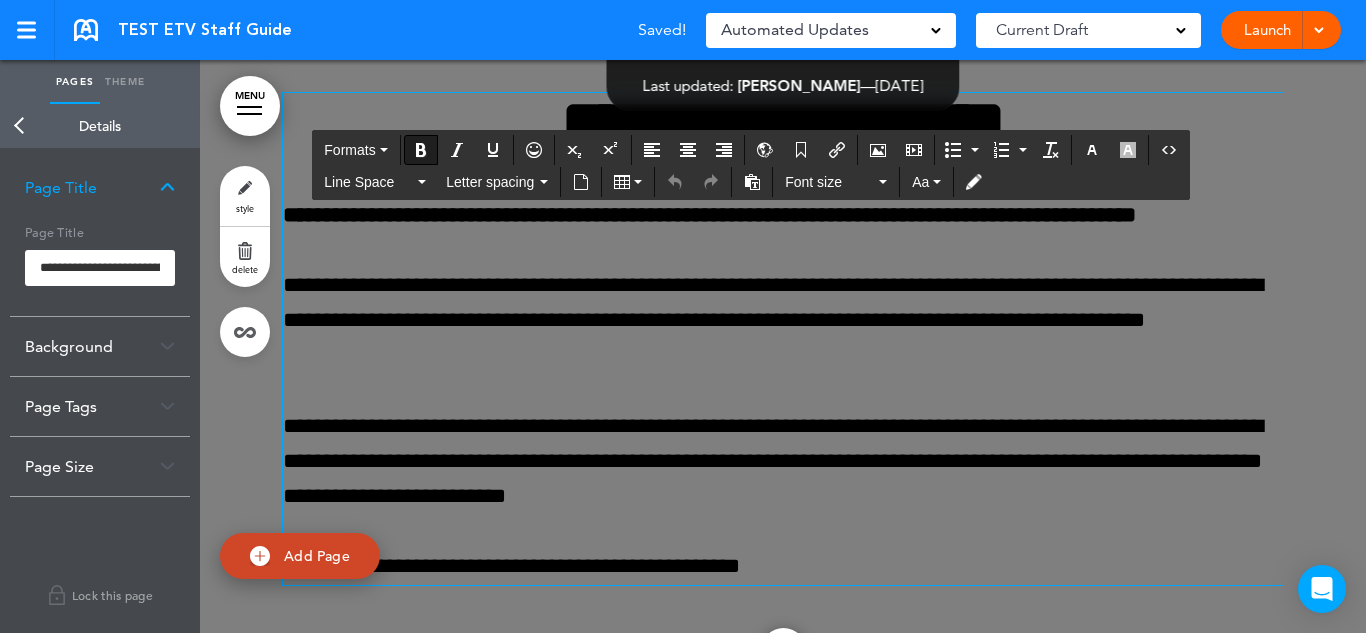 click on "**********" at bounding box center (783, 321) 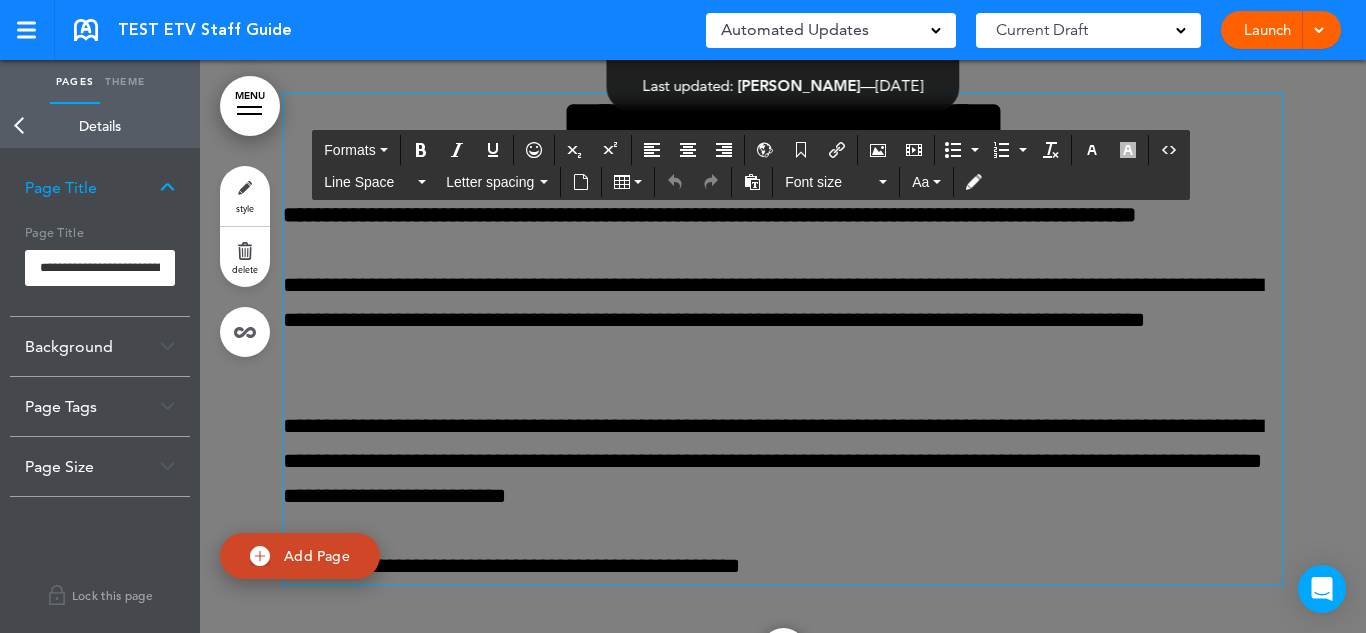 click on "**********" at bounding box center [783, 120] 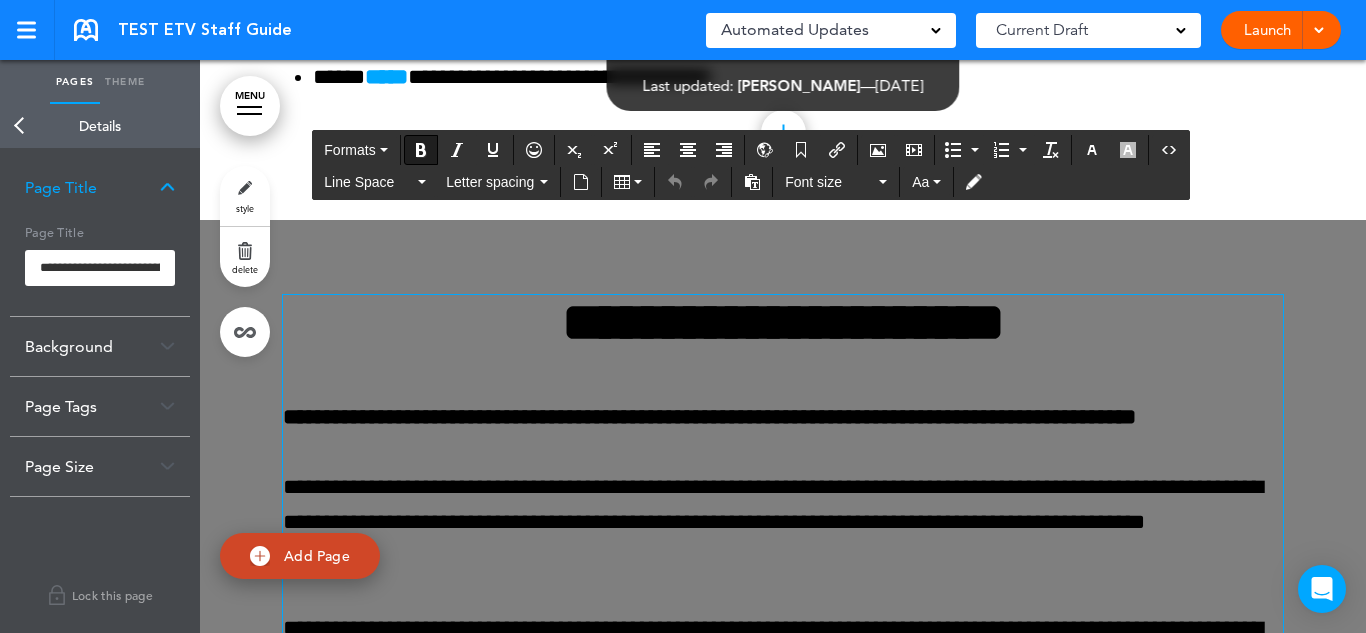 scroll, scrollTop: 7739, scrollLeft: 0, axis: vertical 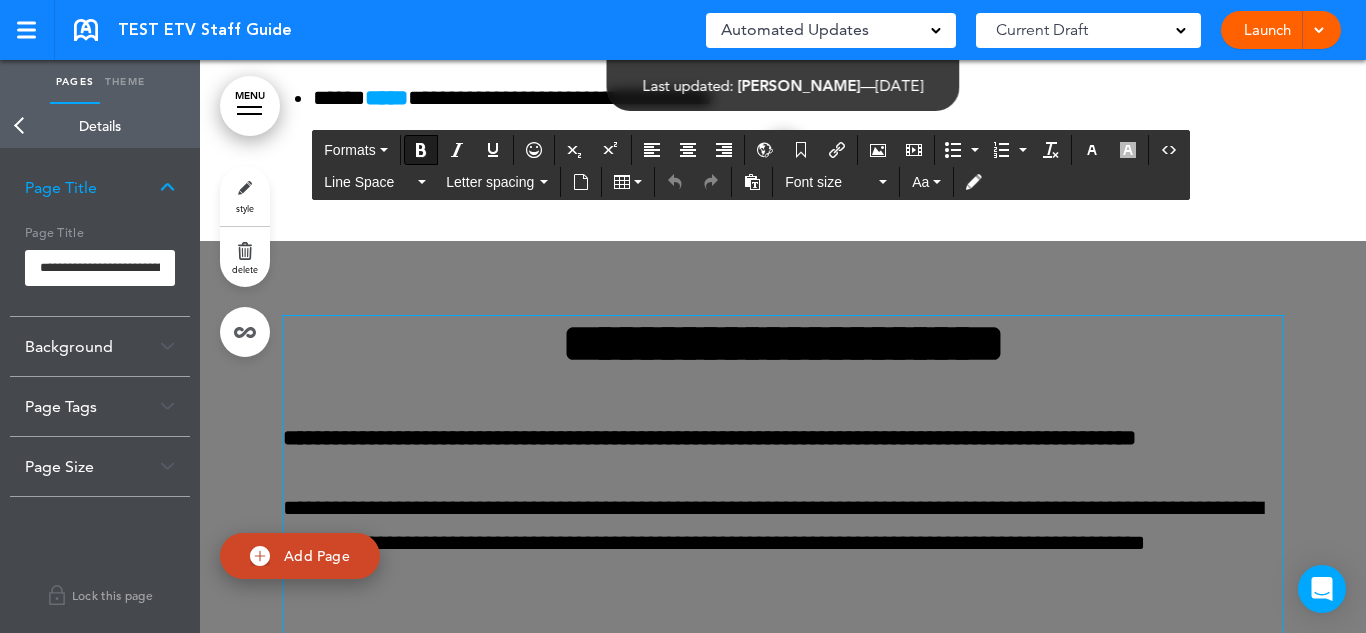 click on "**********" at bounding box center [783, 343] 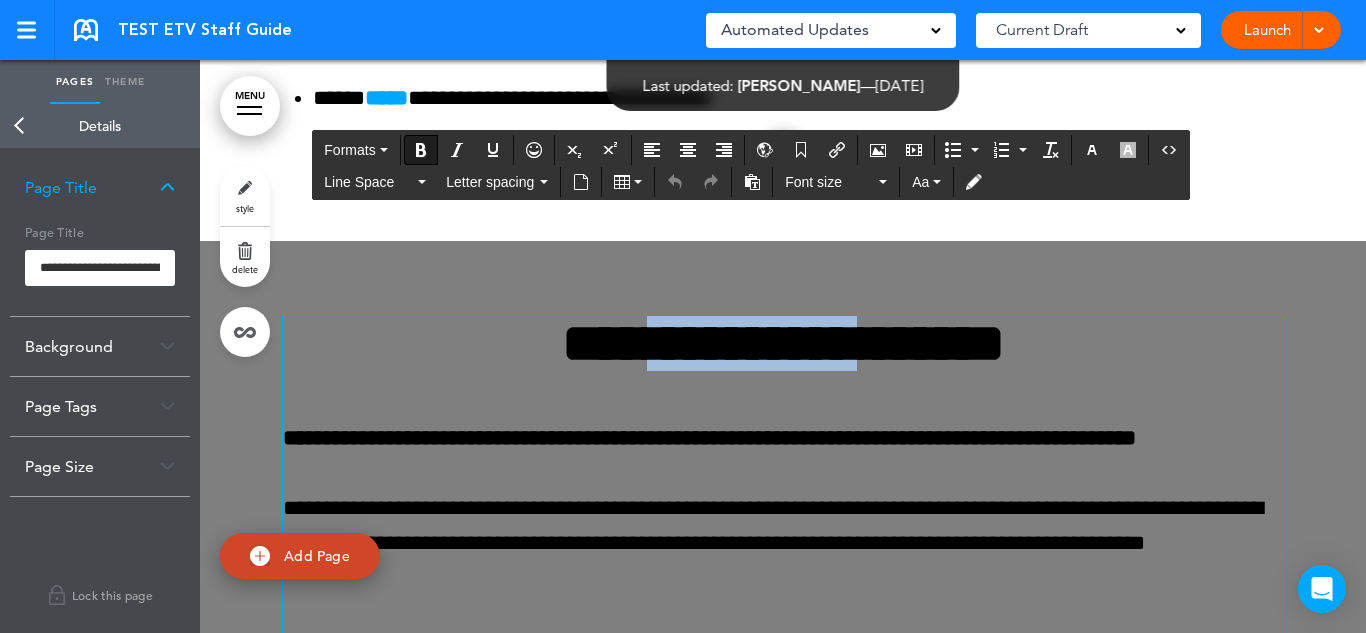 click on "**********" at bounding box center [783, 343] 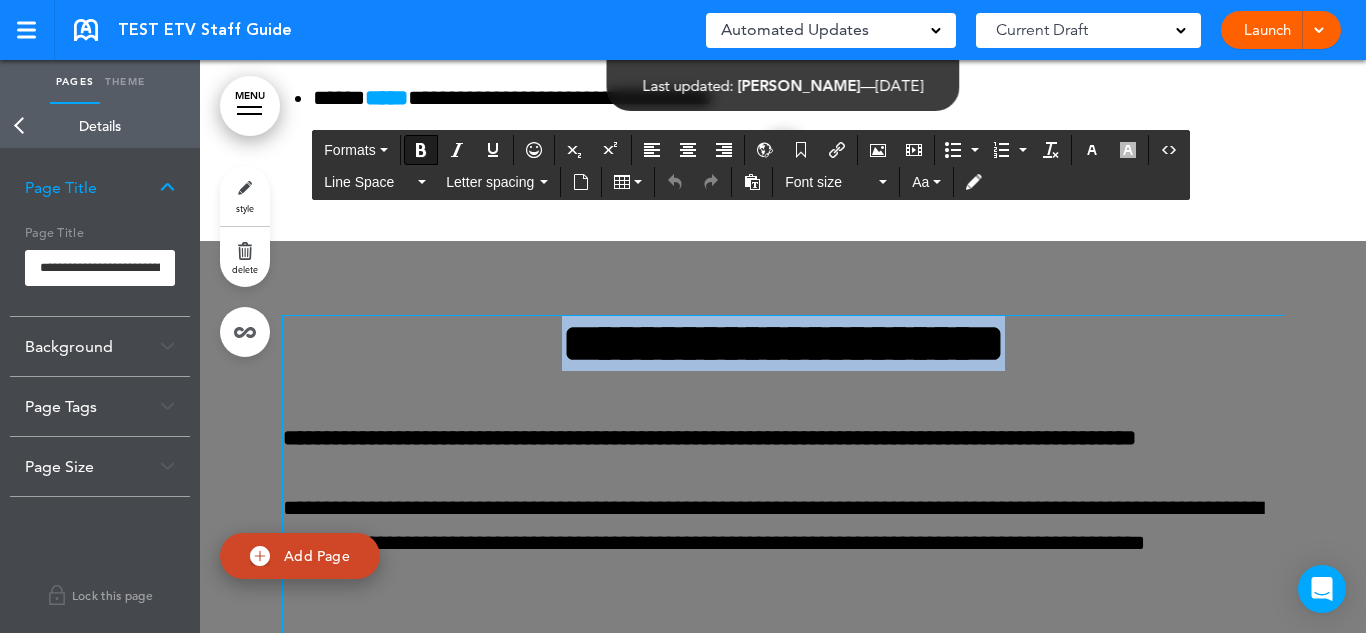 click on "**********" at bounding box center [783, 343] 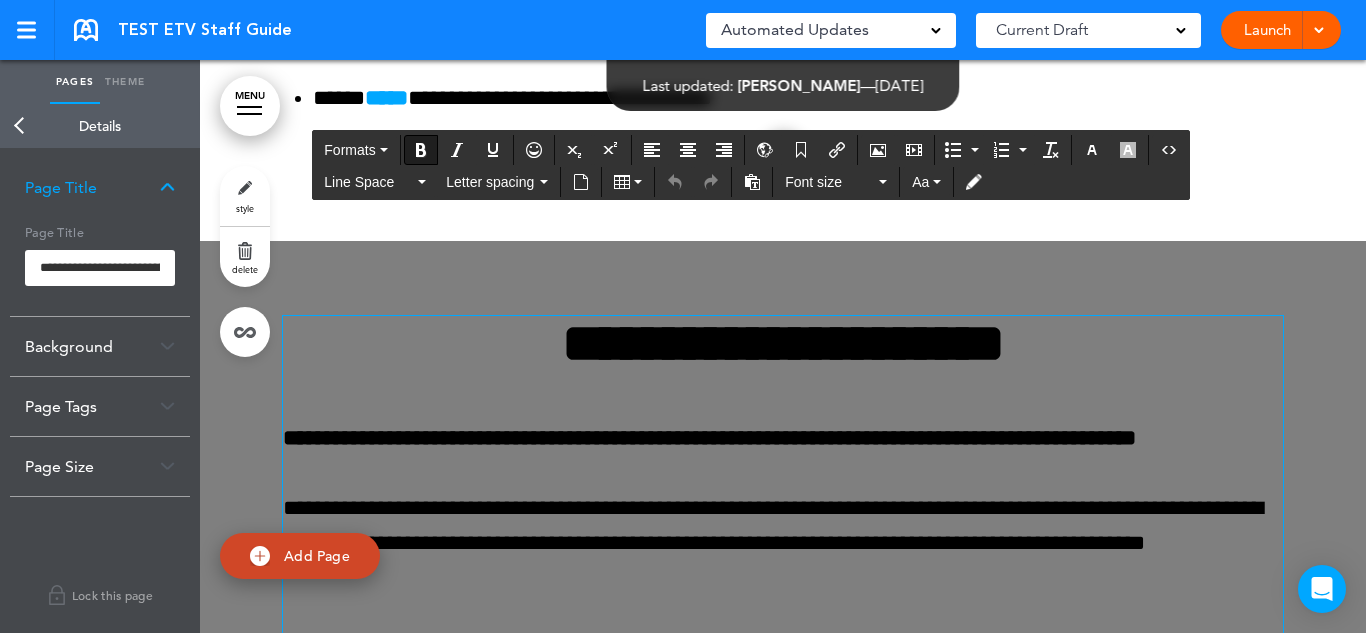 click on "**********" at bounding box center (783, 343) 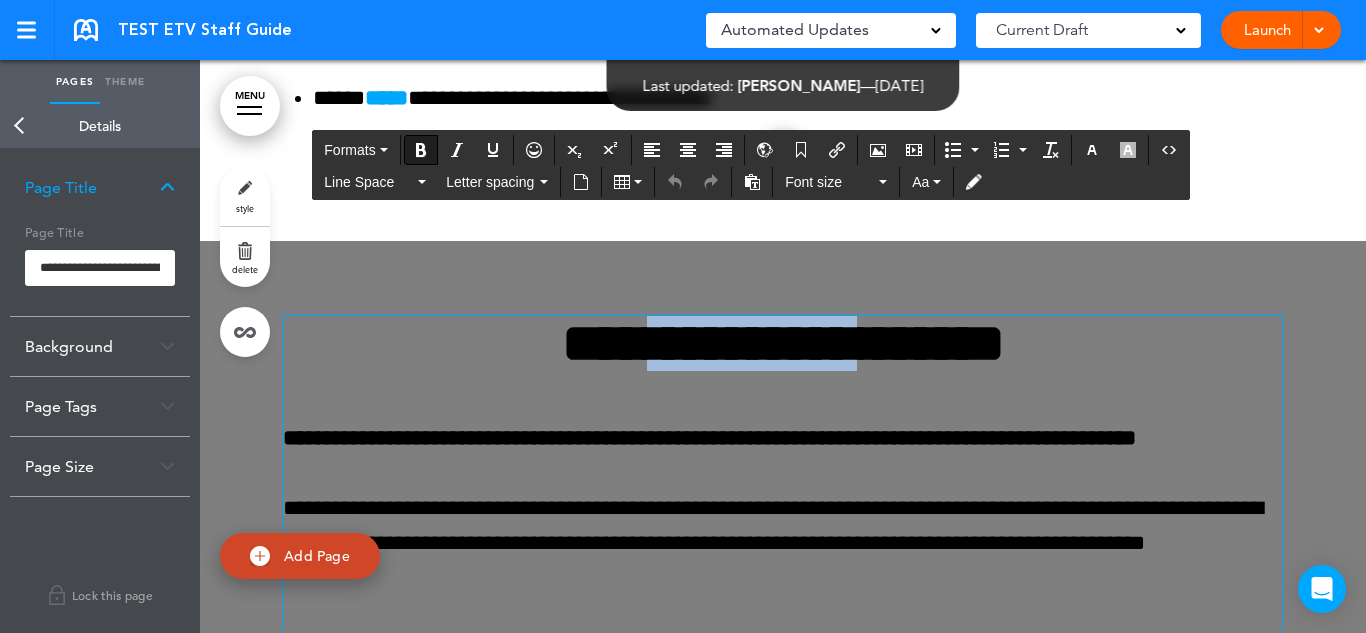click on "**********" at bounding box center [783, 343] 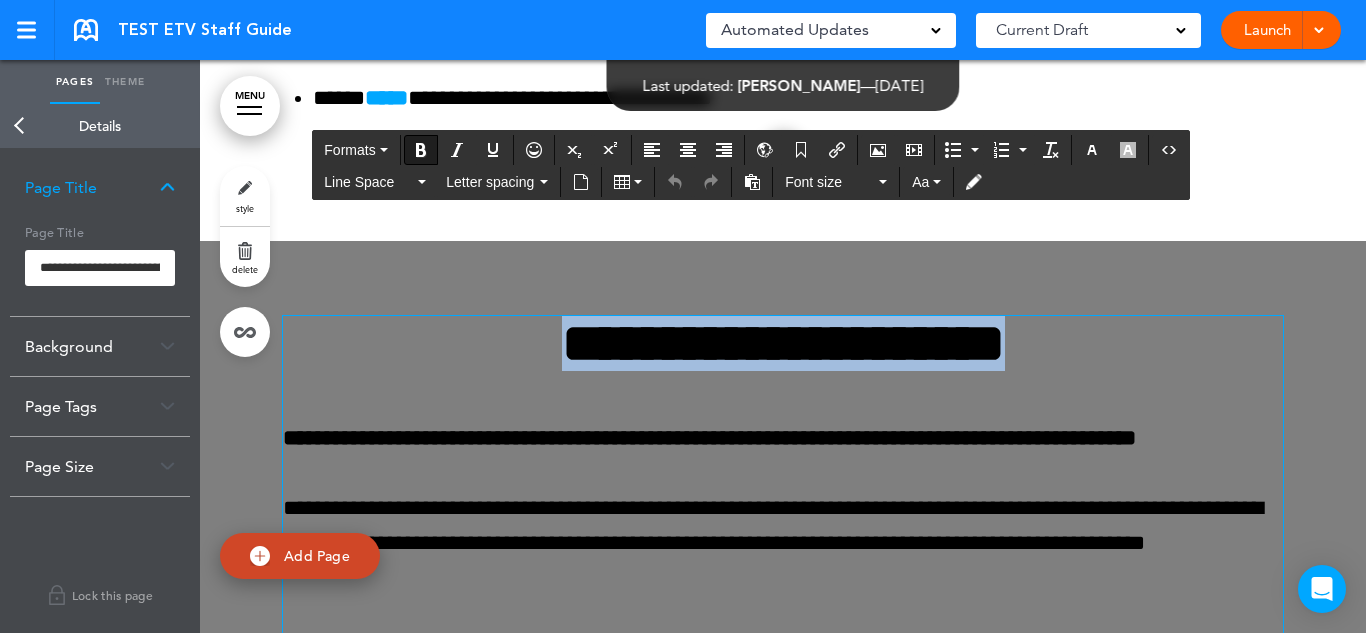 click on "**********" at bounding box center (783, 343) 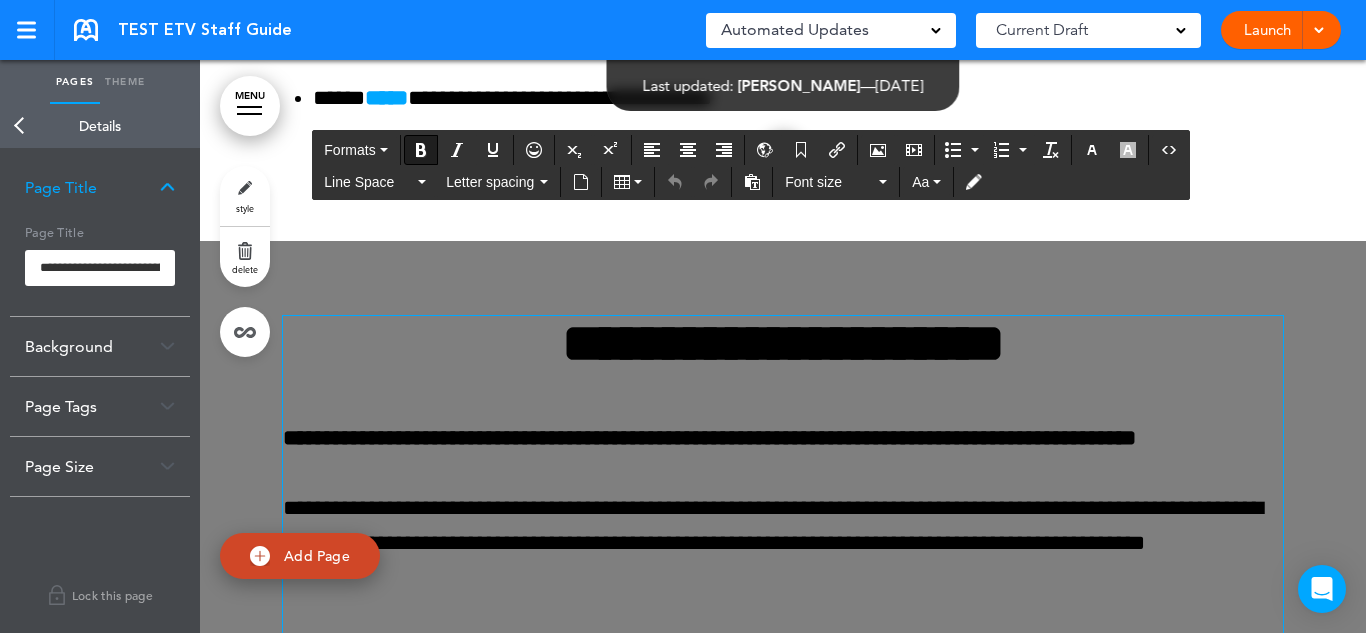 click on "**********" at bounding box center (783, 343) 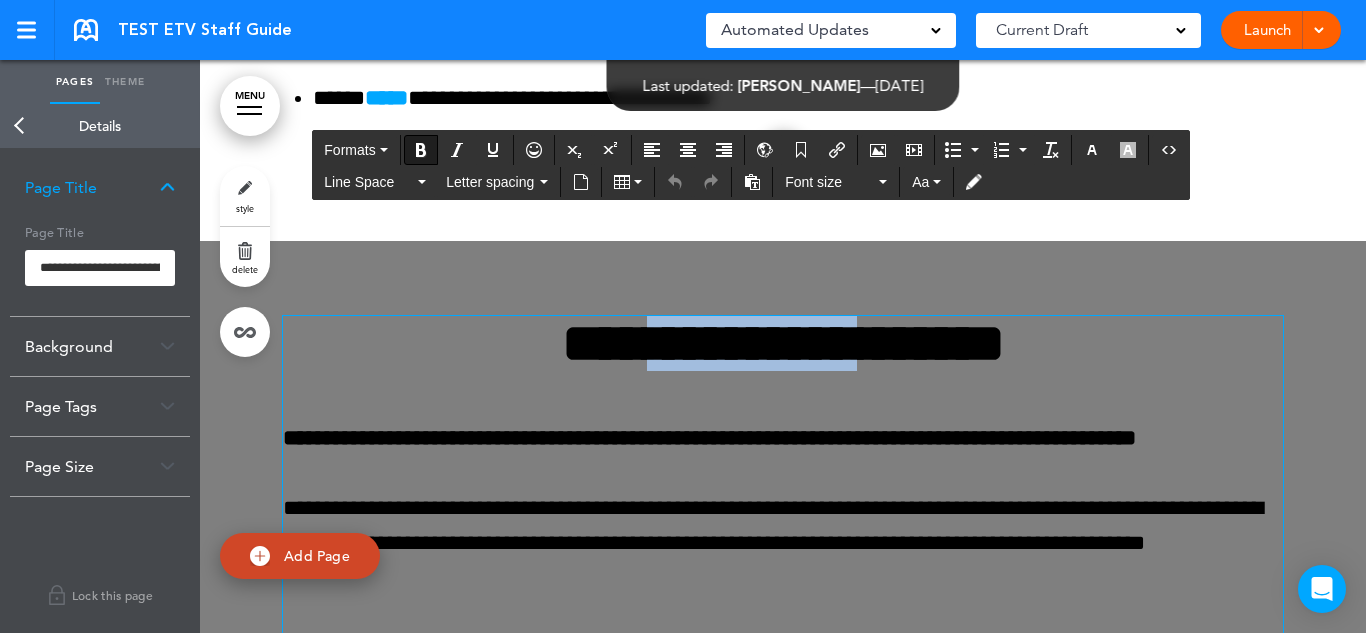click on "**********" at bounding box center [783, 343] 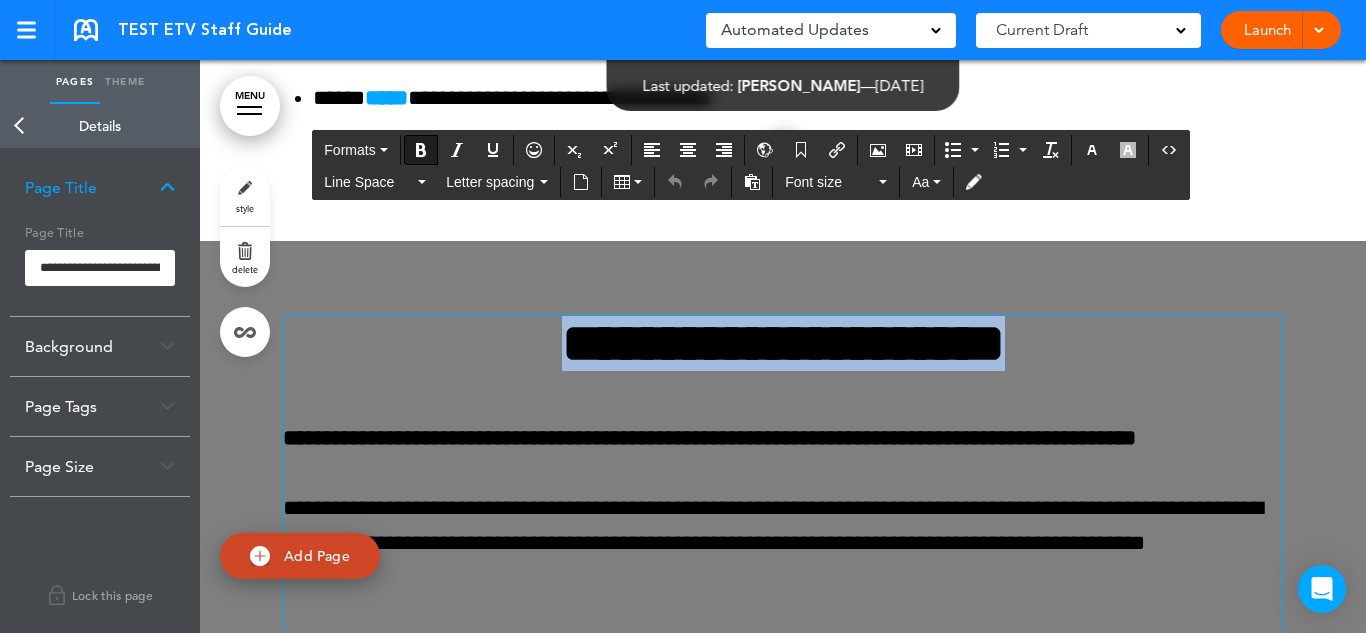 click on "**********" at bounding box center (783, 343) 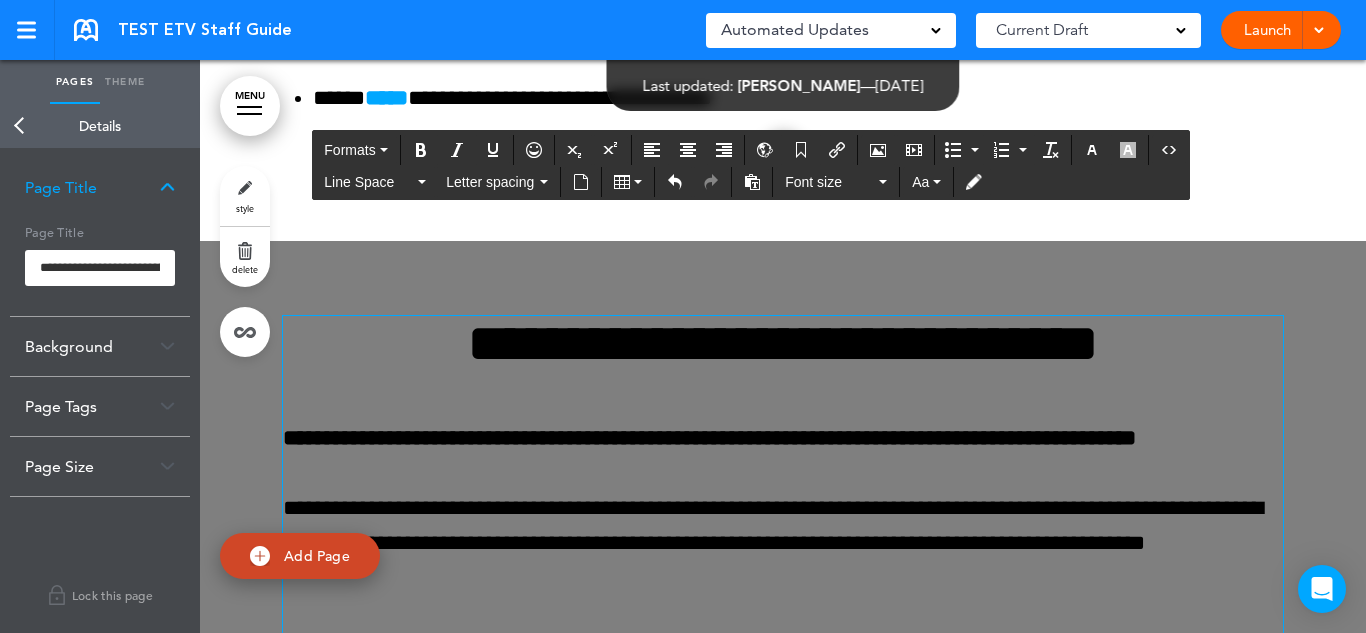 click on "**********" at bounding box center (783, 343) 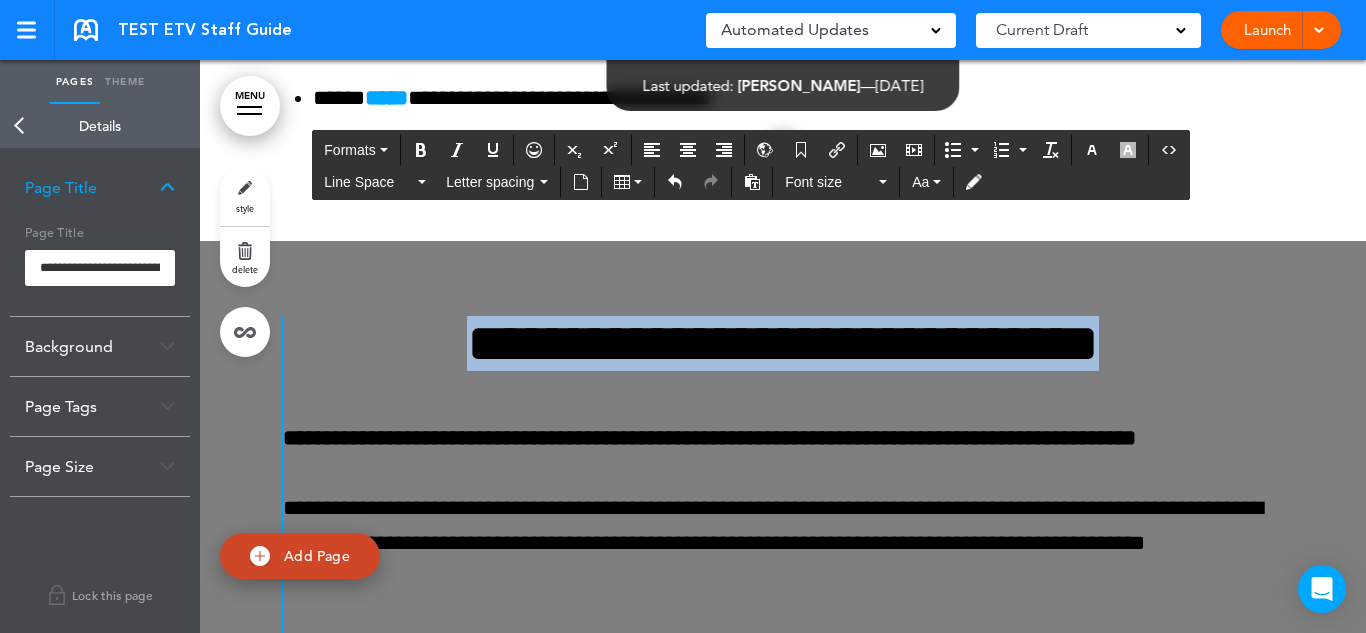 click on "**********" at bounding box center [783, 343] 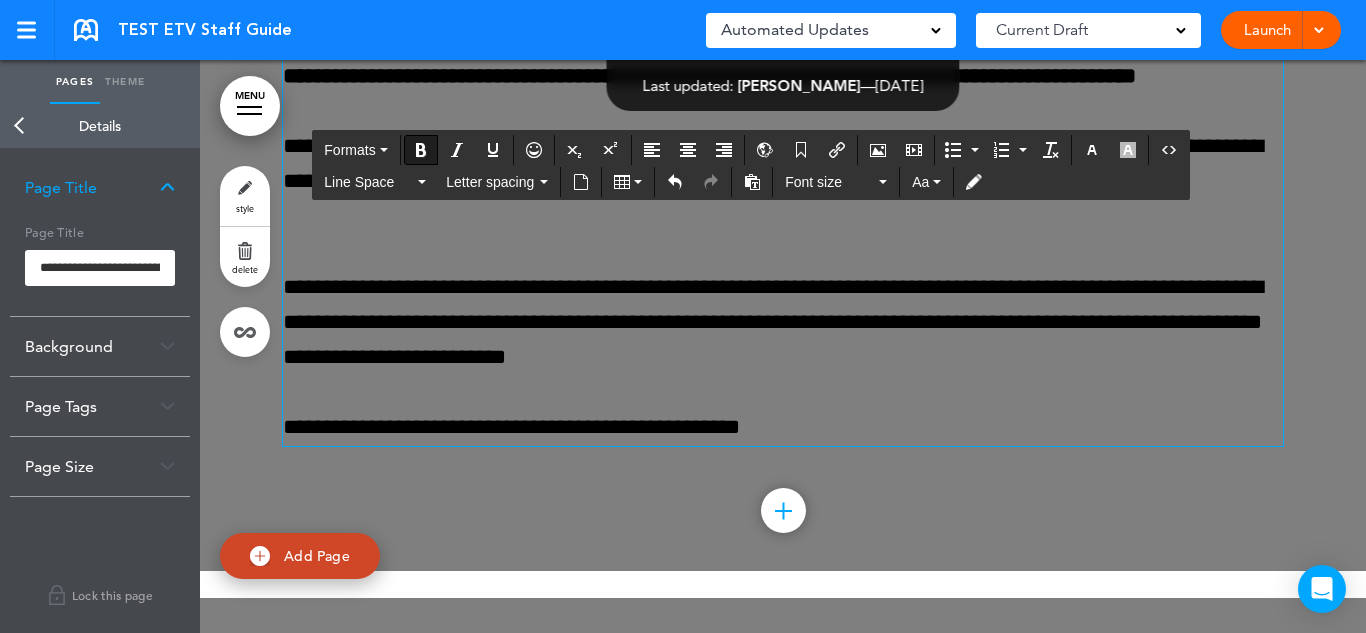 scroll, scrollTop: 8103, scrollLeft: 0, axis: vertical 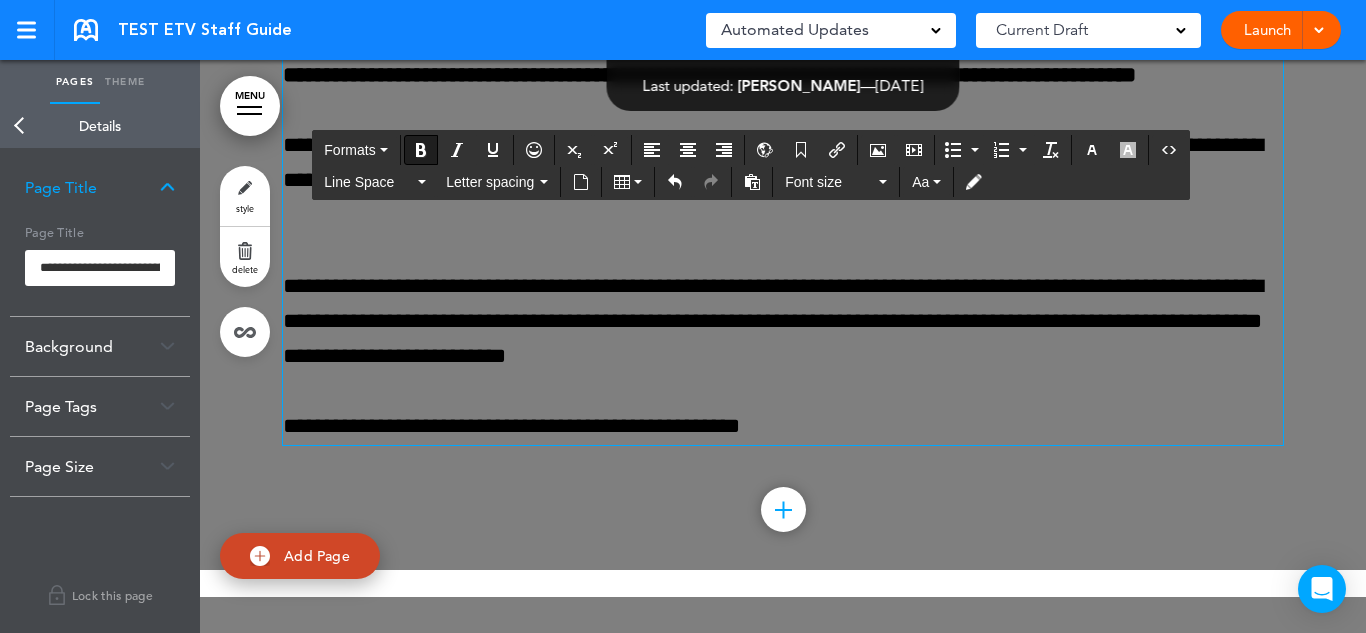 click on "Back" at bounding box center (20, 126) 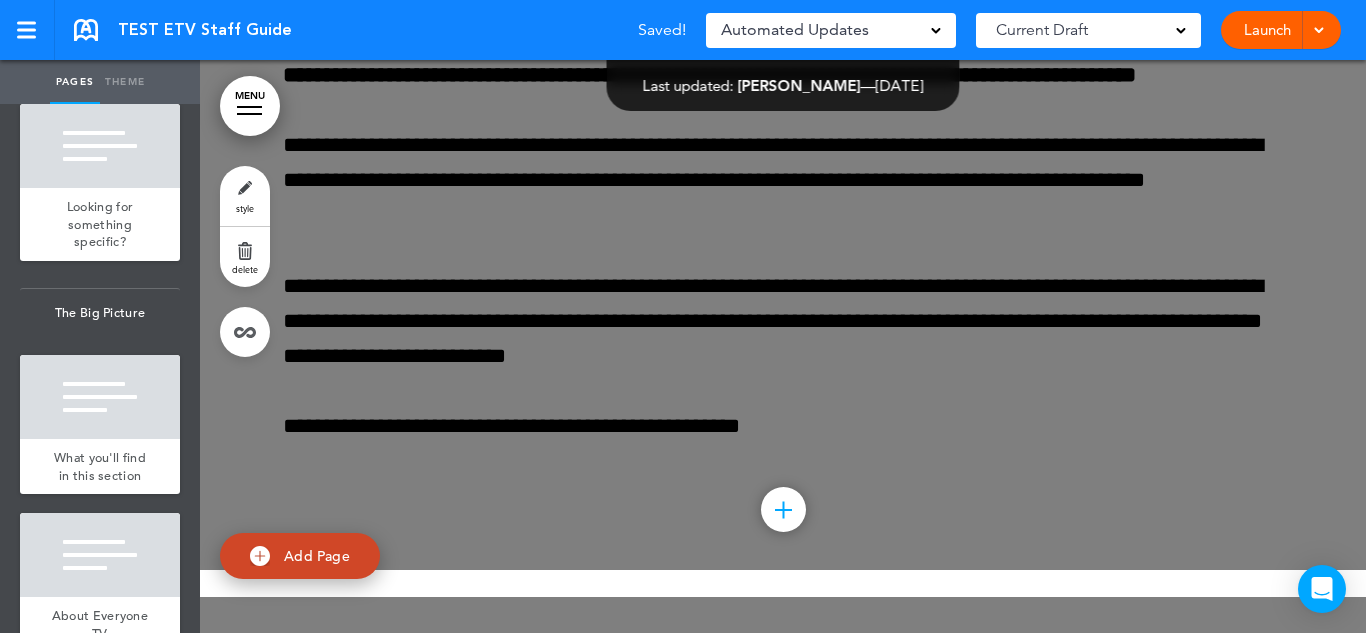 scroll, scrollTop: 326, scrollLeft: 0, axis: vertical 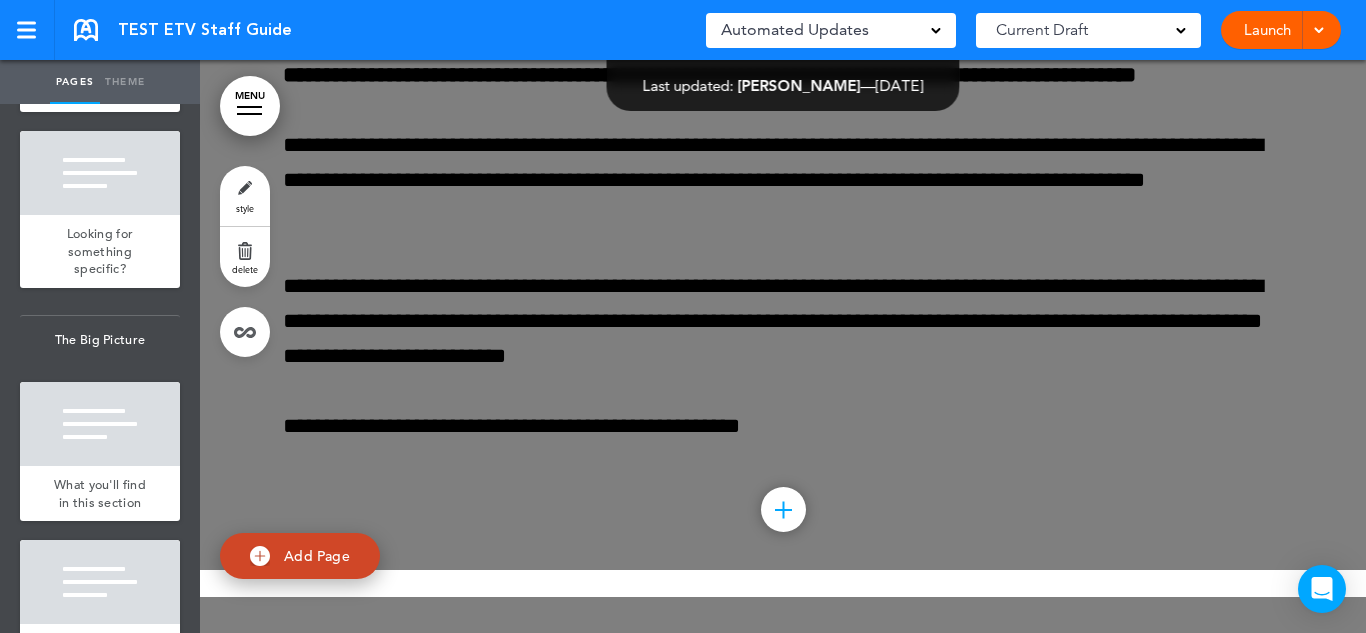 click on "Looking for something specific?" at bounding box center [100, 251] 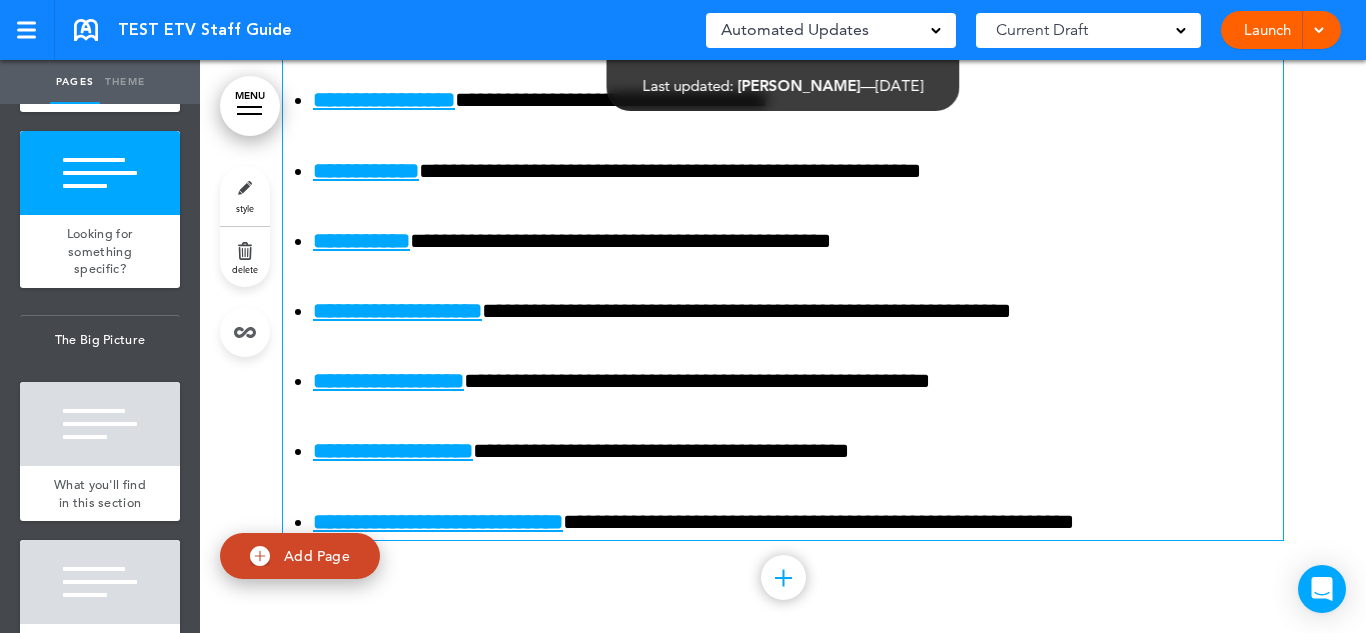 scroll, scrollTop: 1716, scrollLeft: 0, axis: vertical 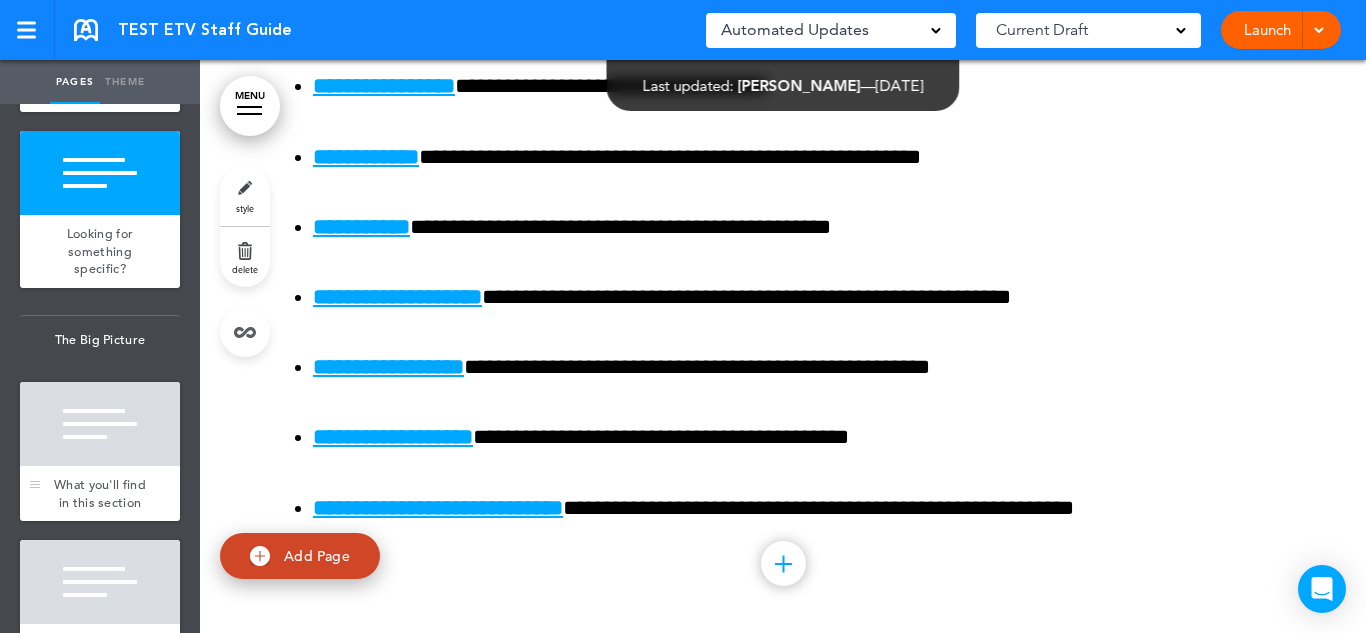 click on "What you'll find in this section" at bounding box center (100, 493) 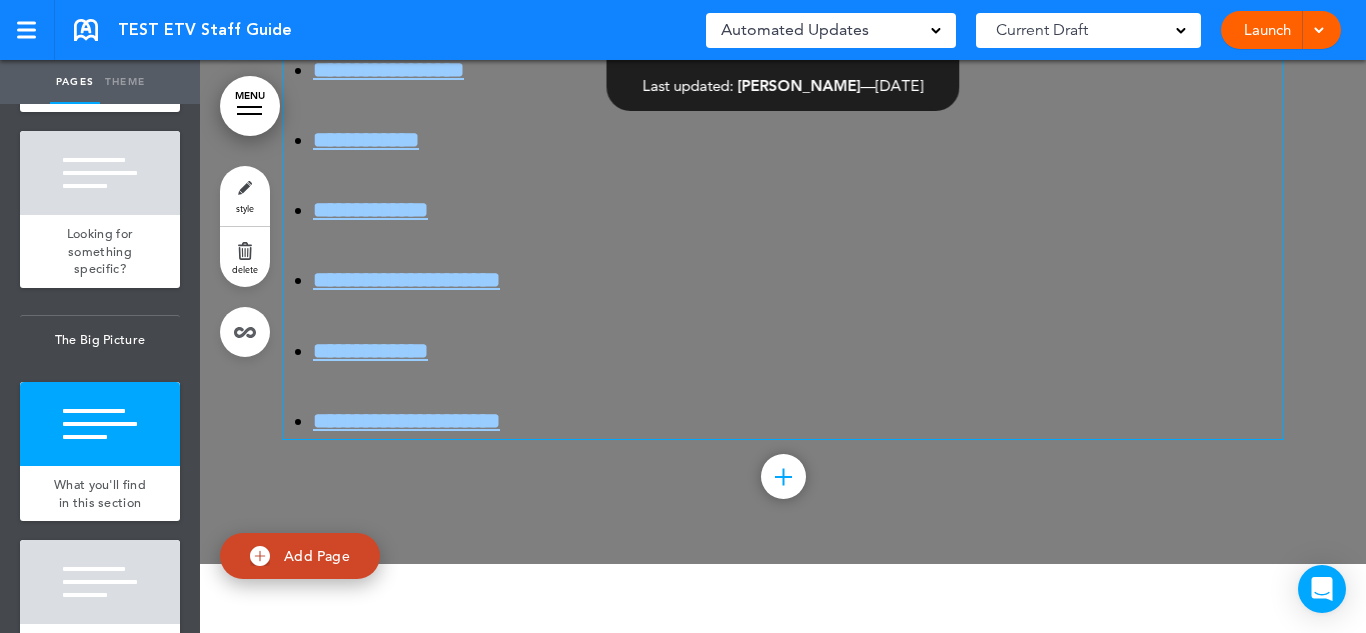 scroll, scrollTop: 2623, scrollLeft: 0, axis: vertical 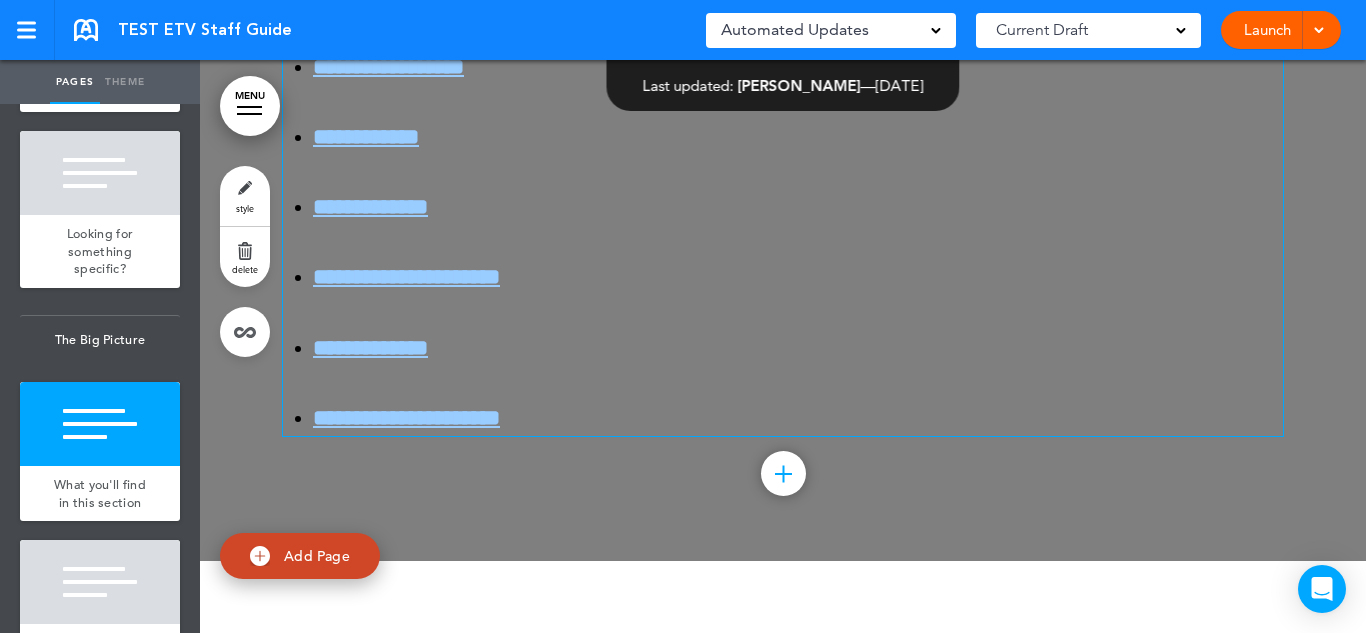 click on "**********" at bounding box center (406, 418) 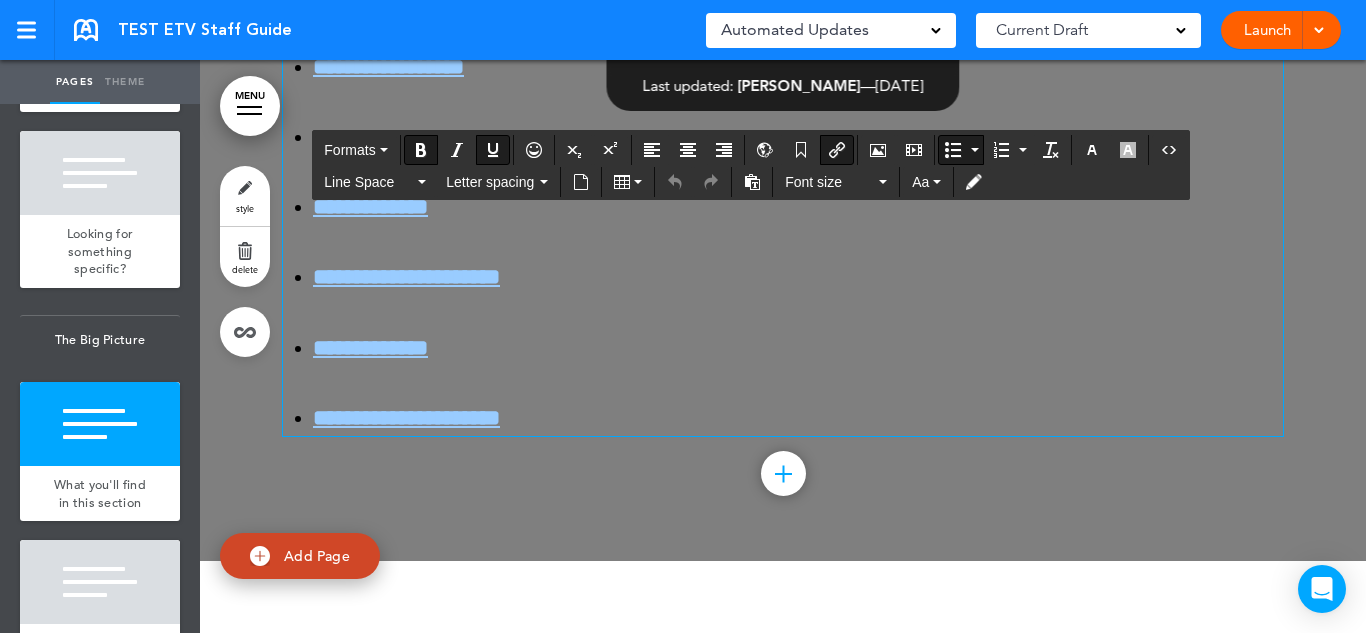 paste 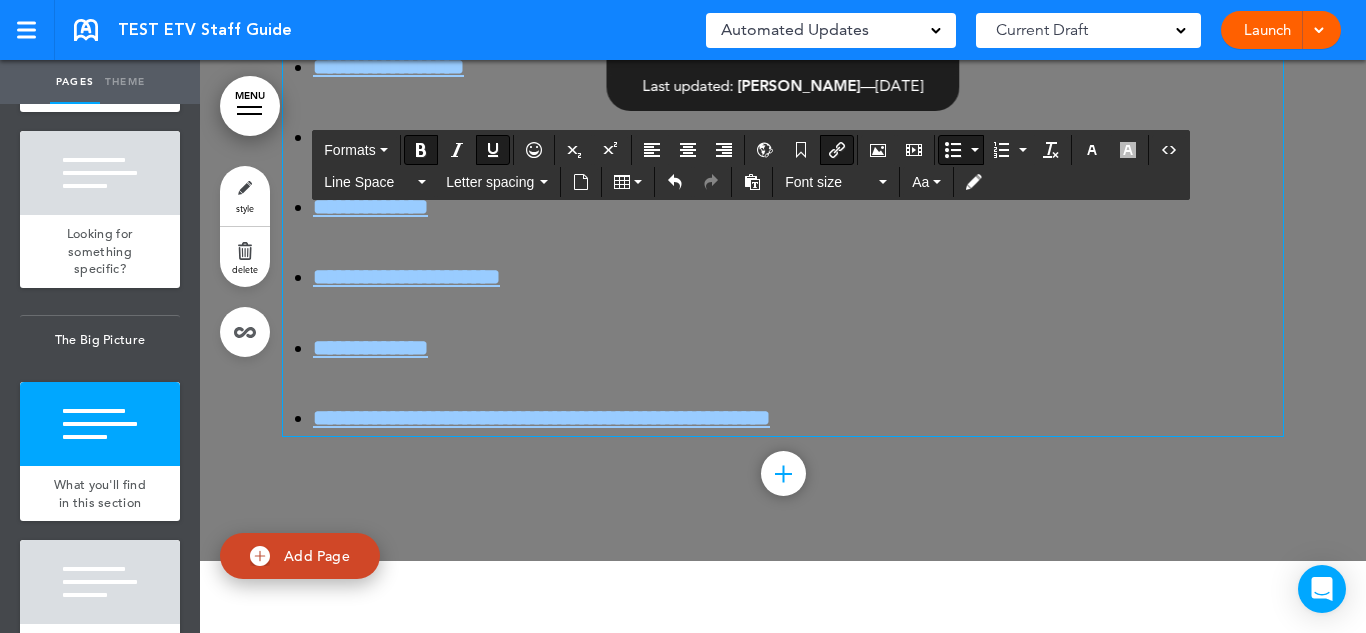 click on "**********" at bounding box center [478, 418] 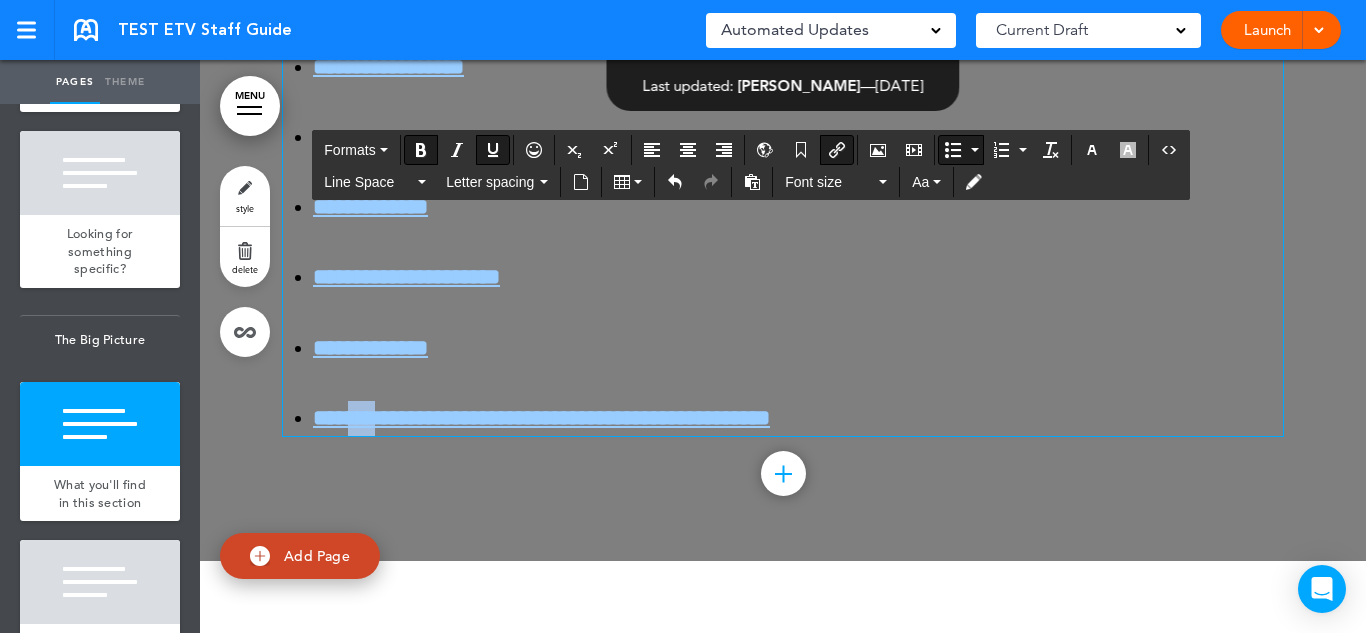type 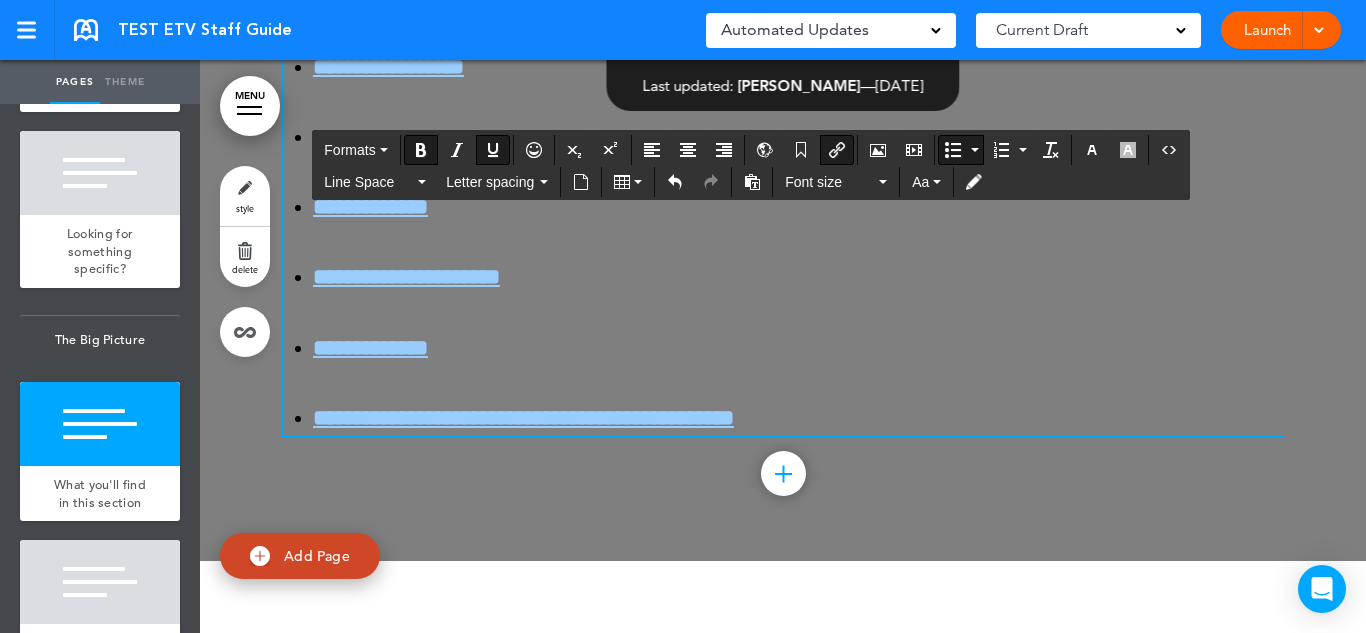 click on "**********" at bounding box center (523, 418) 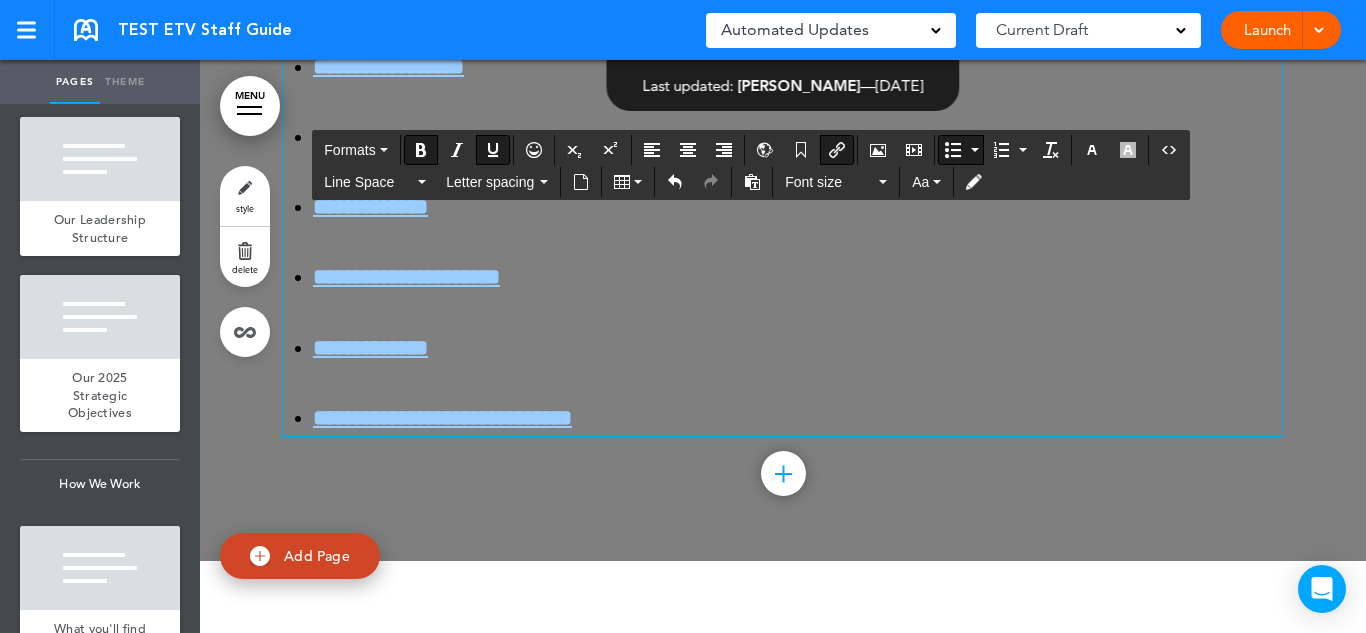 scroll, scrollTop: 1347, scrollLeft: 0, axis: vertical 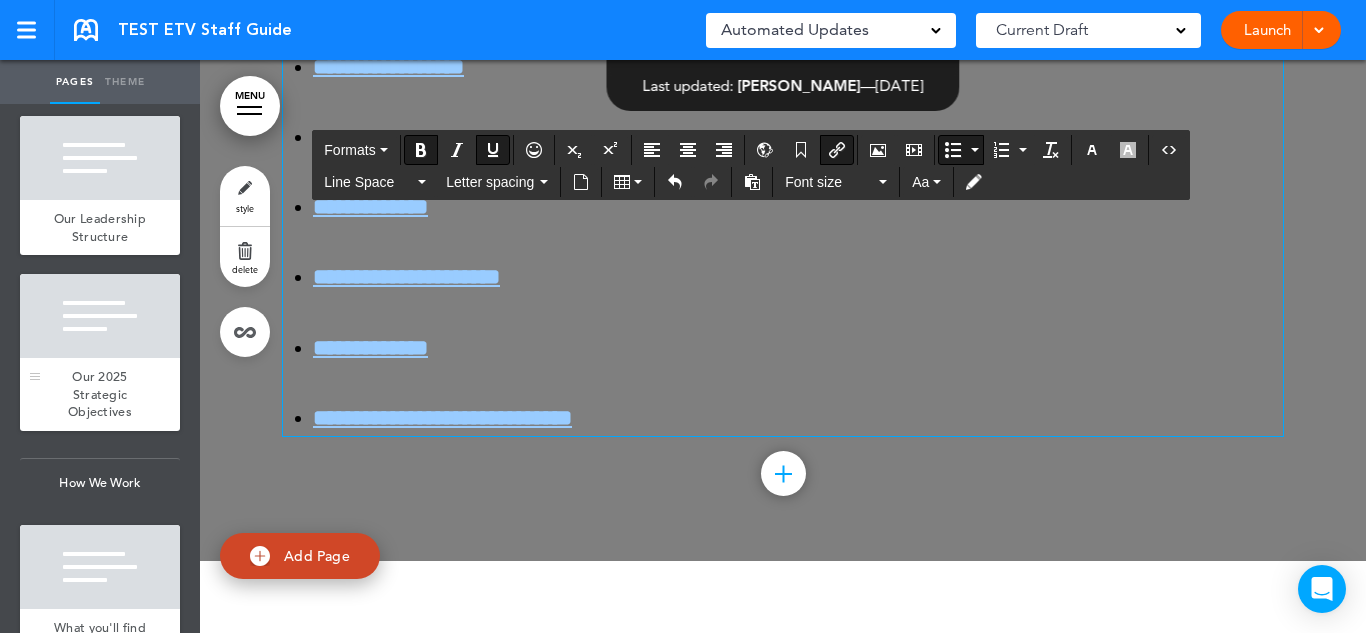 click at bounding box center (100, 316) 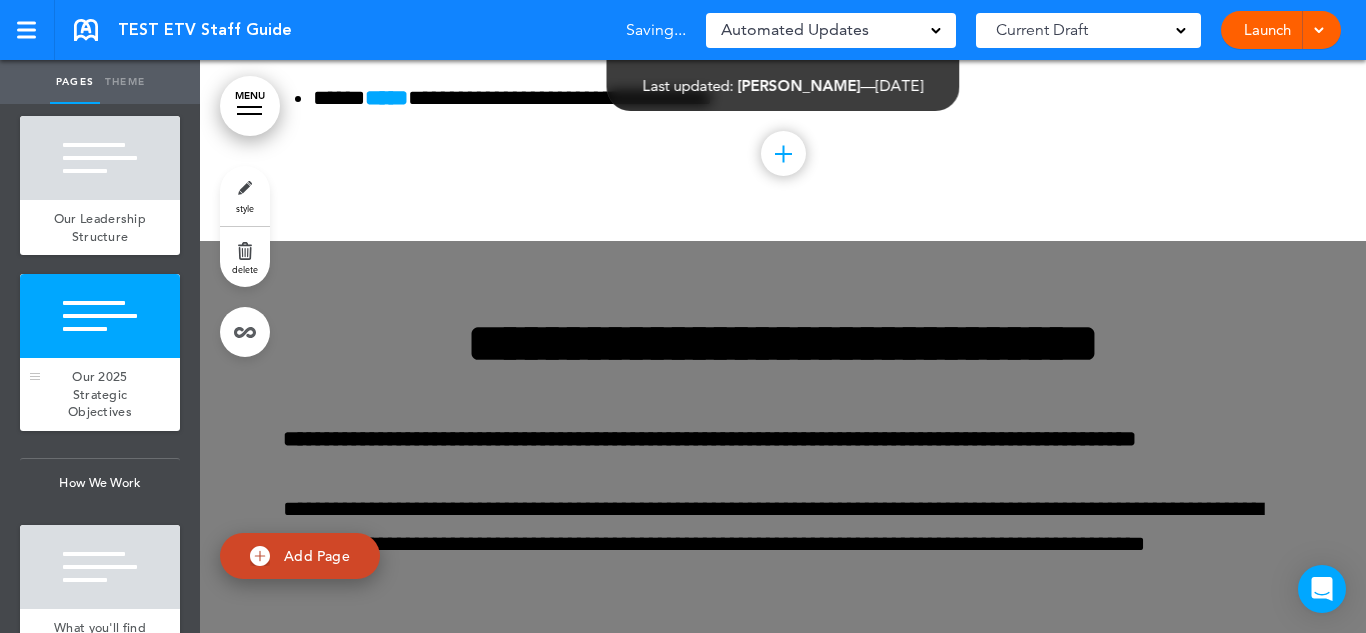 scroll, scrollTop: 7962, scrollLeft: 0, axis: vertical 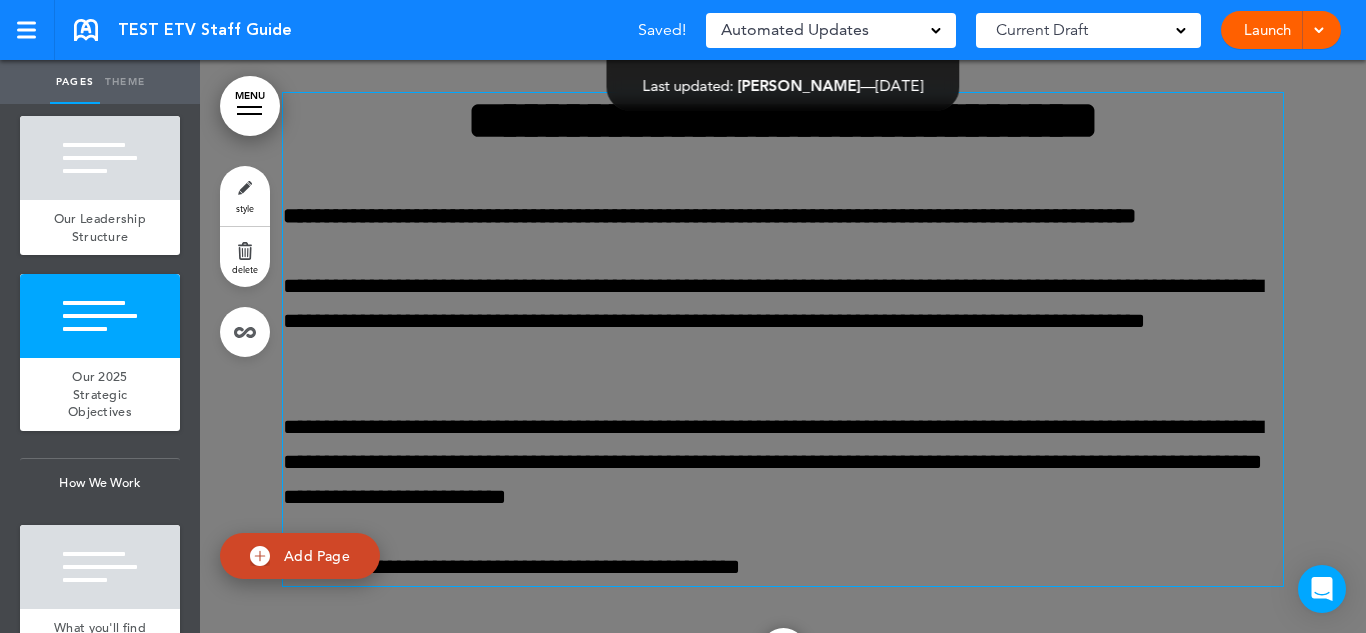 click on "**********" at bounding box center (783, 322) 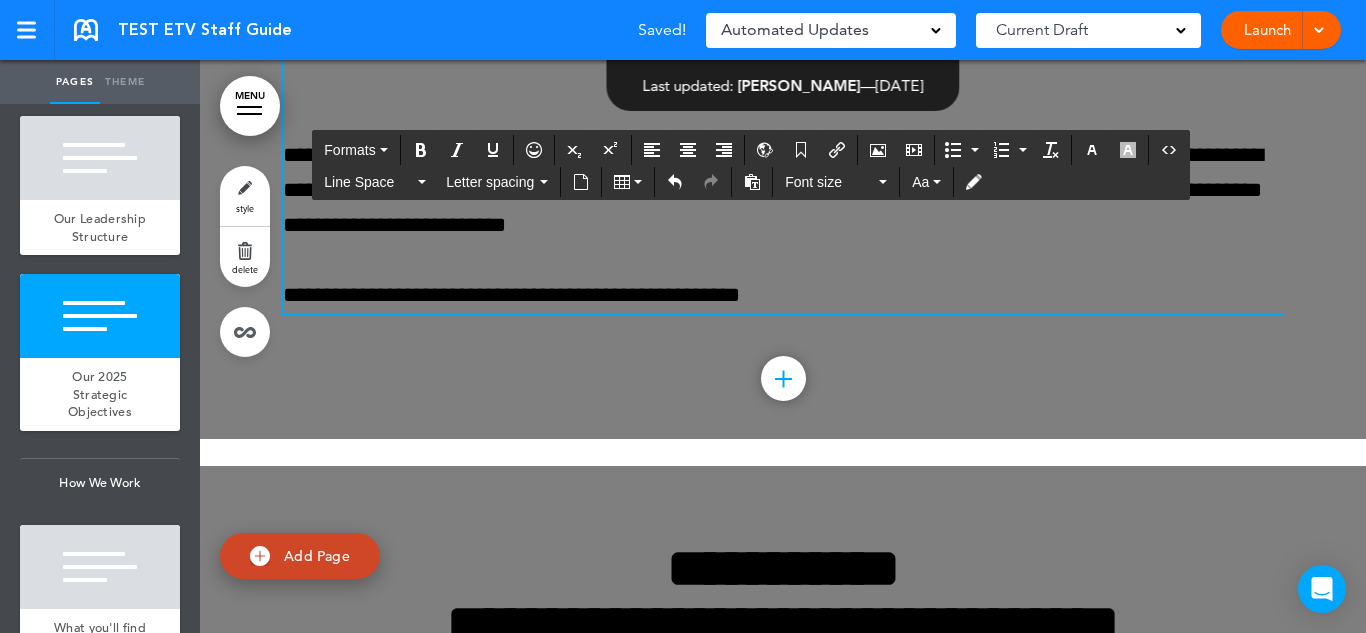 scroll, scrollTop: 8242, scrollLeft: 0, axis: vertical 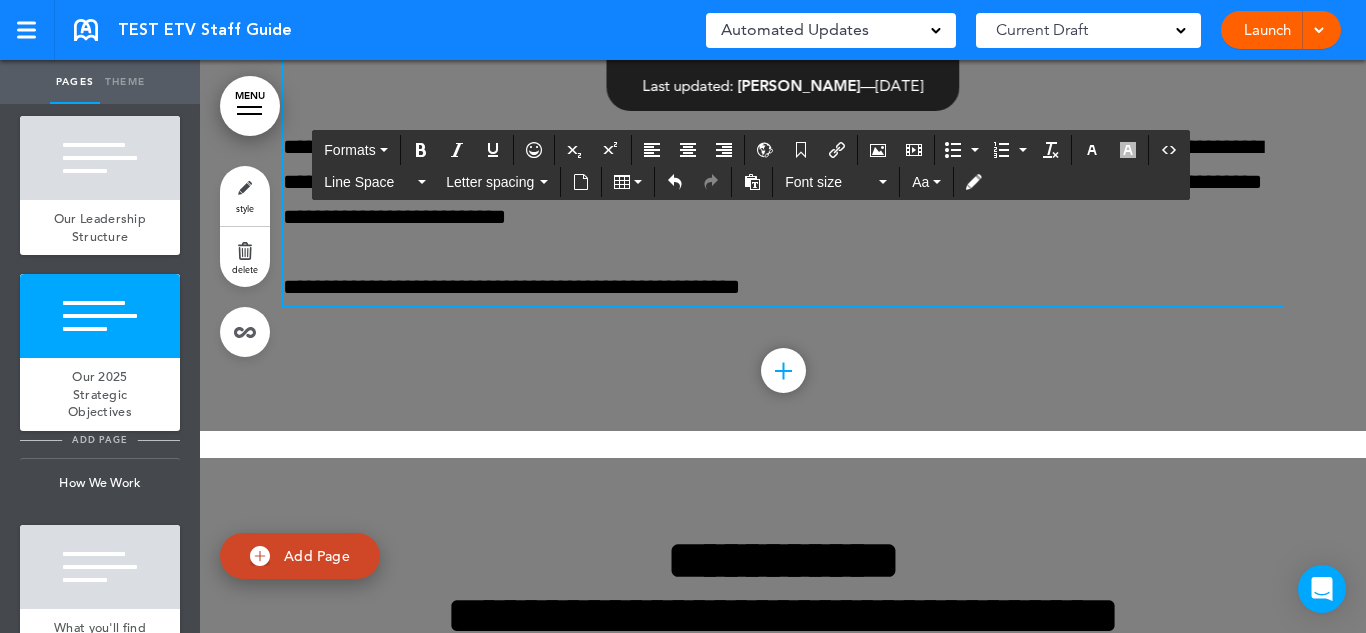 click on "add page" at bounding box center [99, 439] 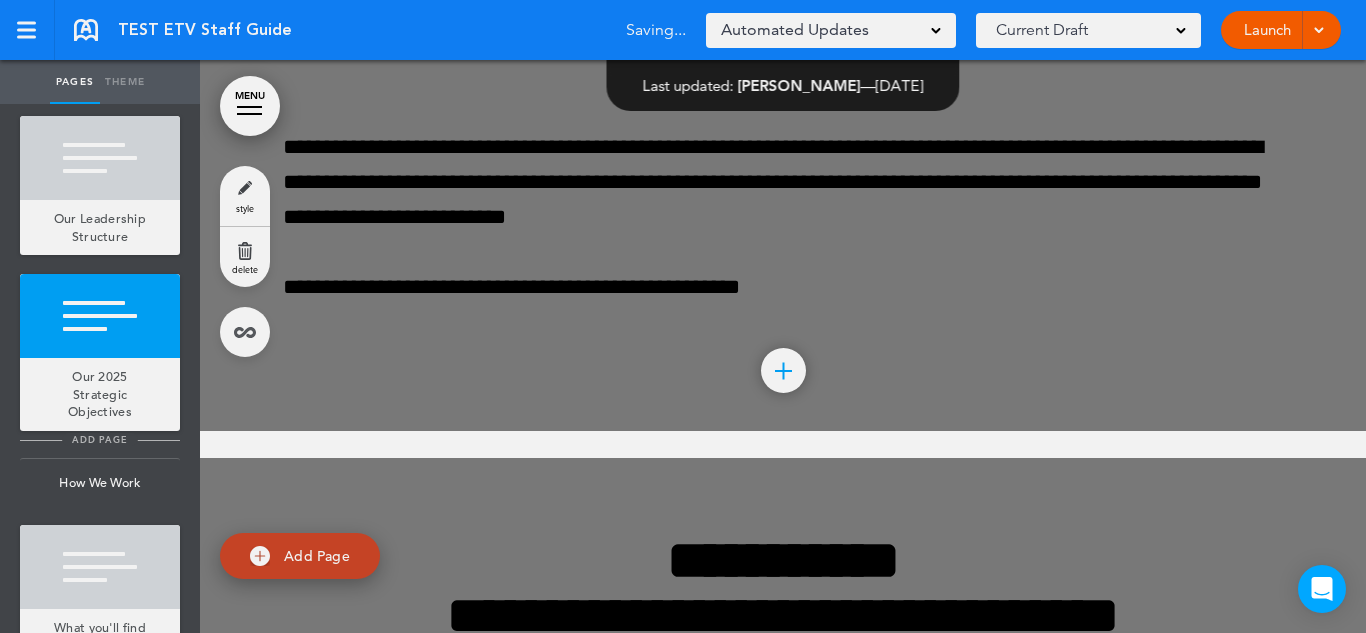 type on "********" 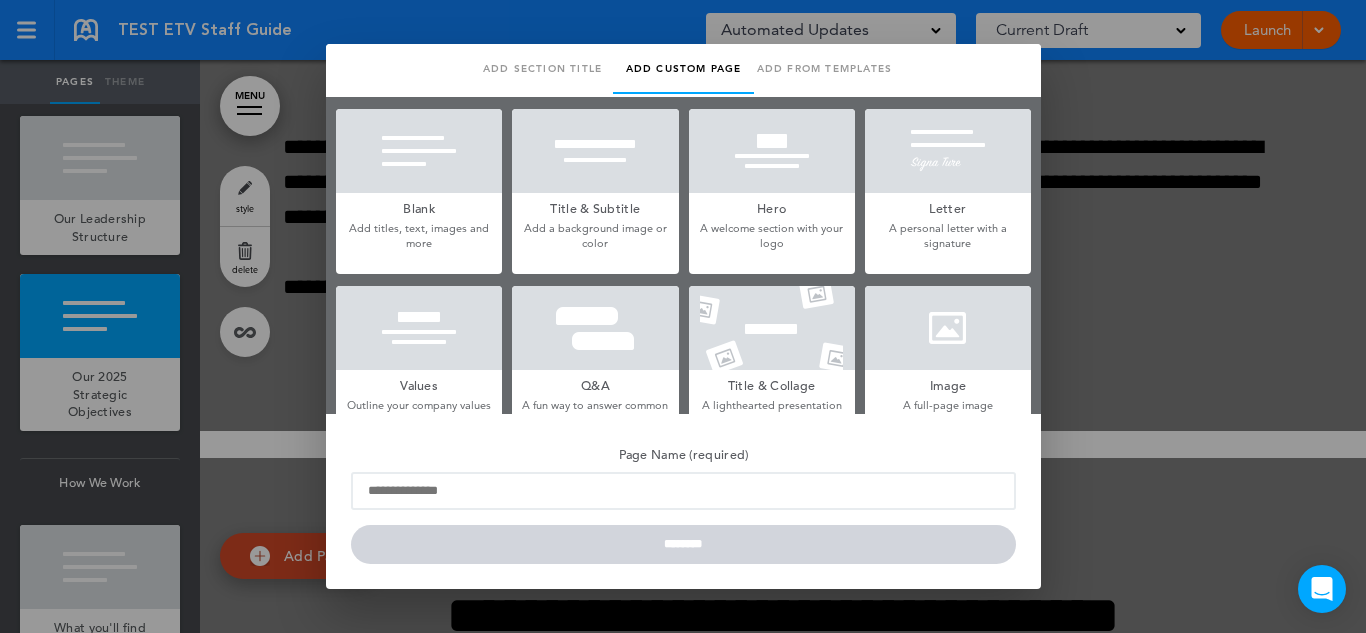 click at bounding box center (419, 151) 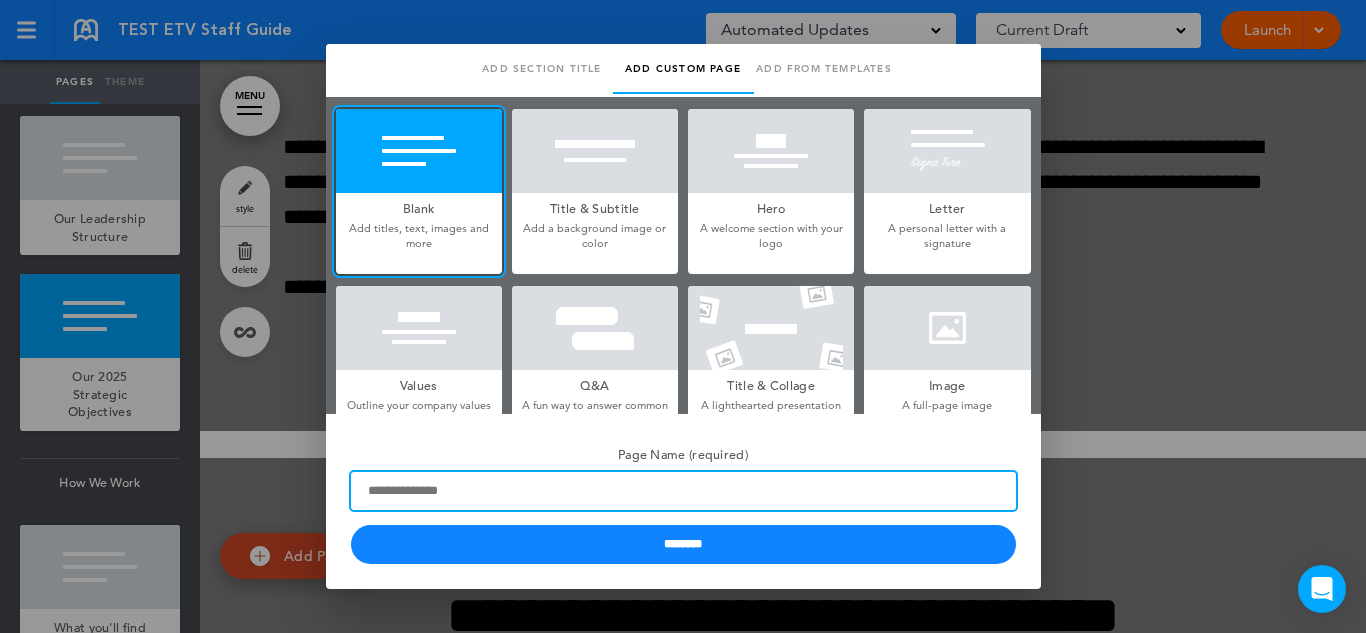 click on "Page Name (required)" at bounding box center [683, 491] 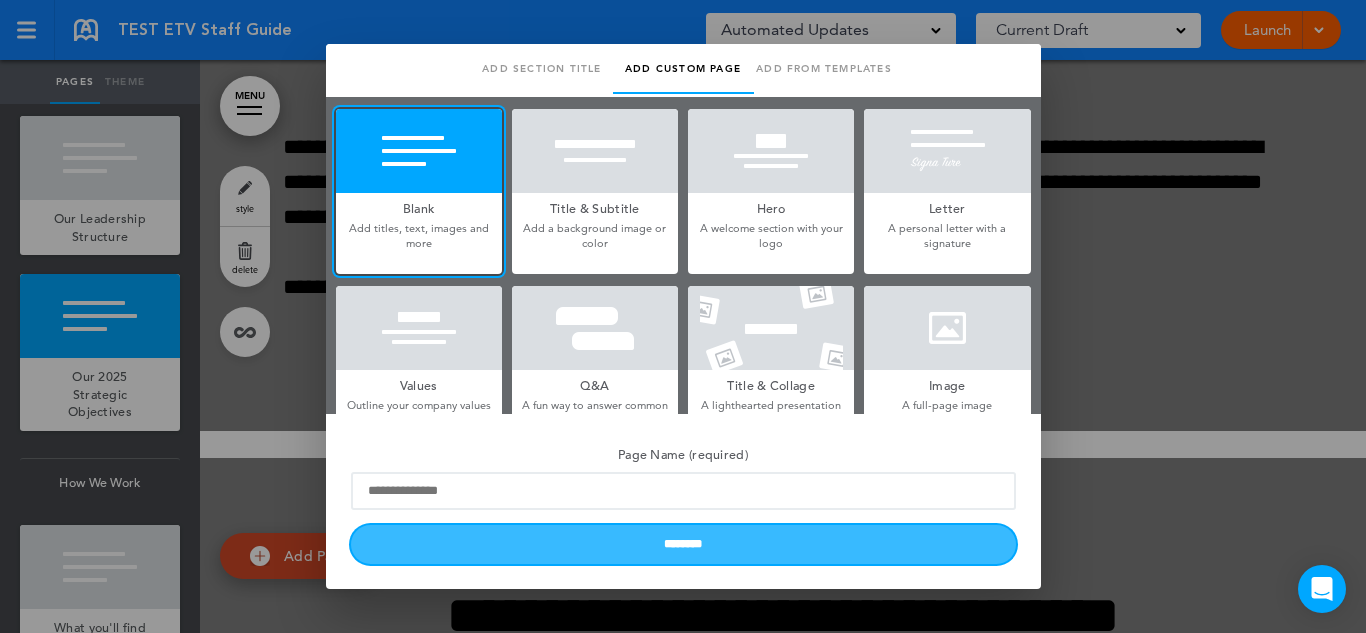 click on "********" at bounding box center (683, 544) 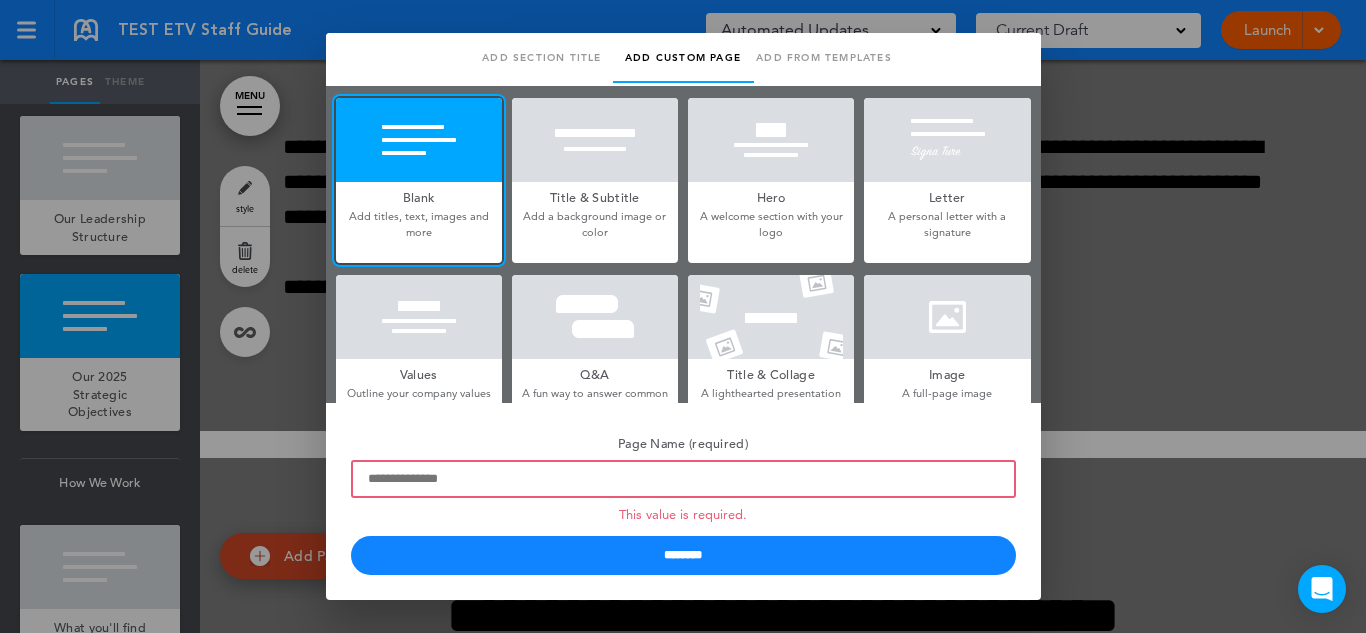 click at bounding box center [683, 316] 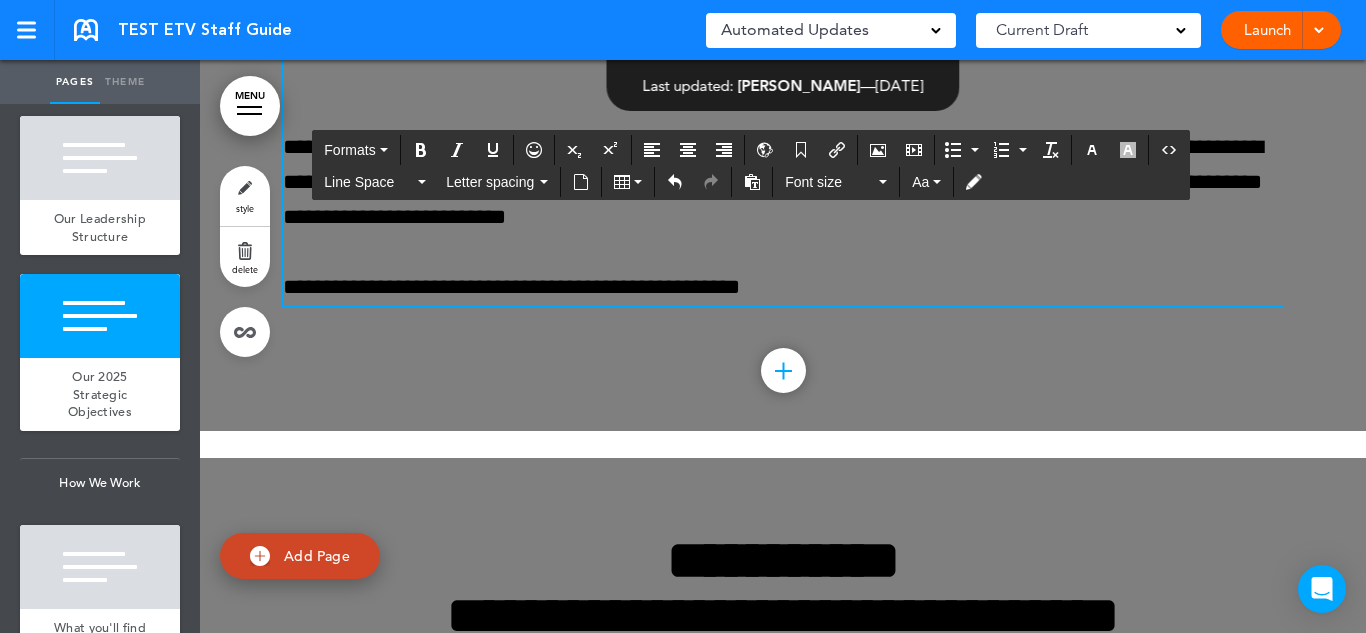 click on "**********" at bounding box center (783, 287) 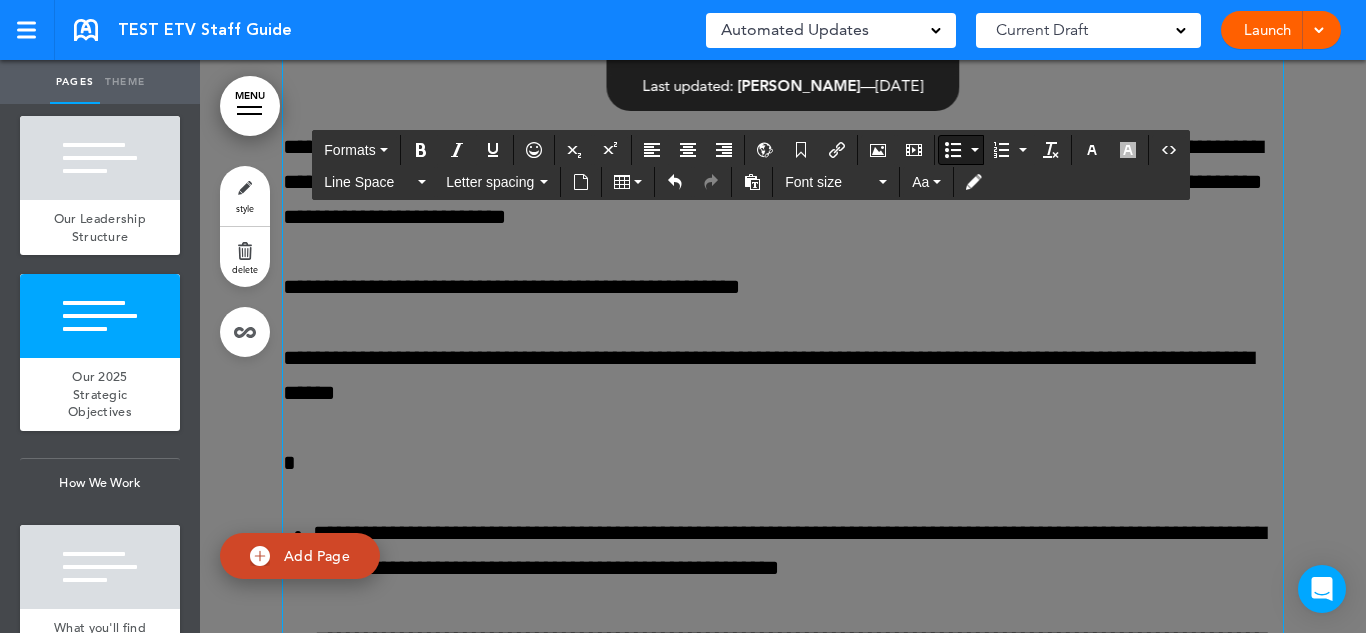 click on "**********" at bounding box center [728, 358] 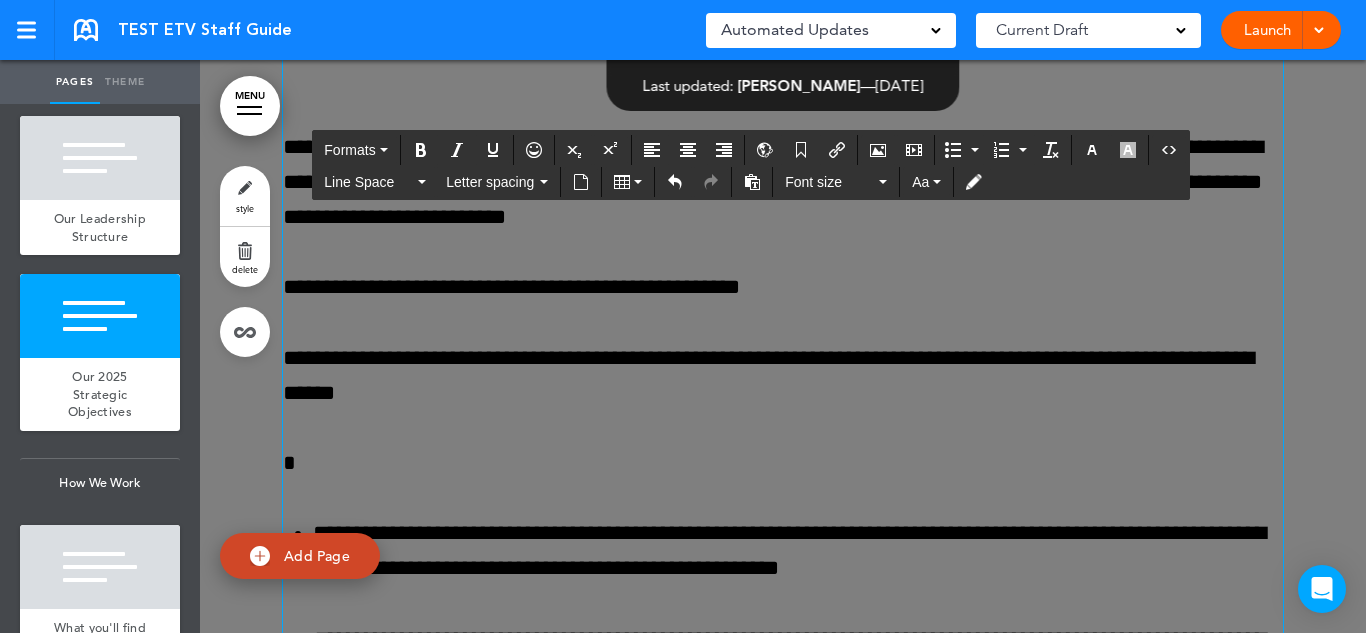 click on "**********" at bounding box center [728, 358] 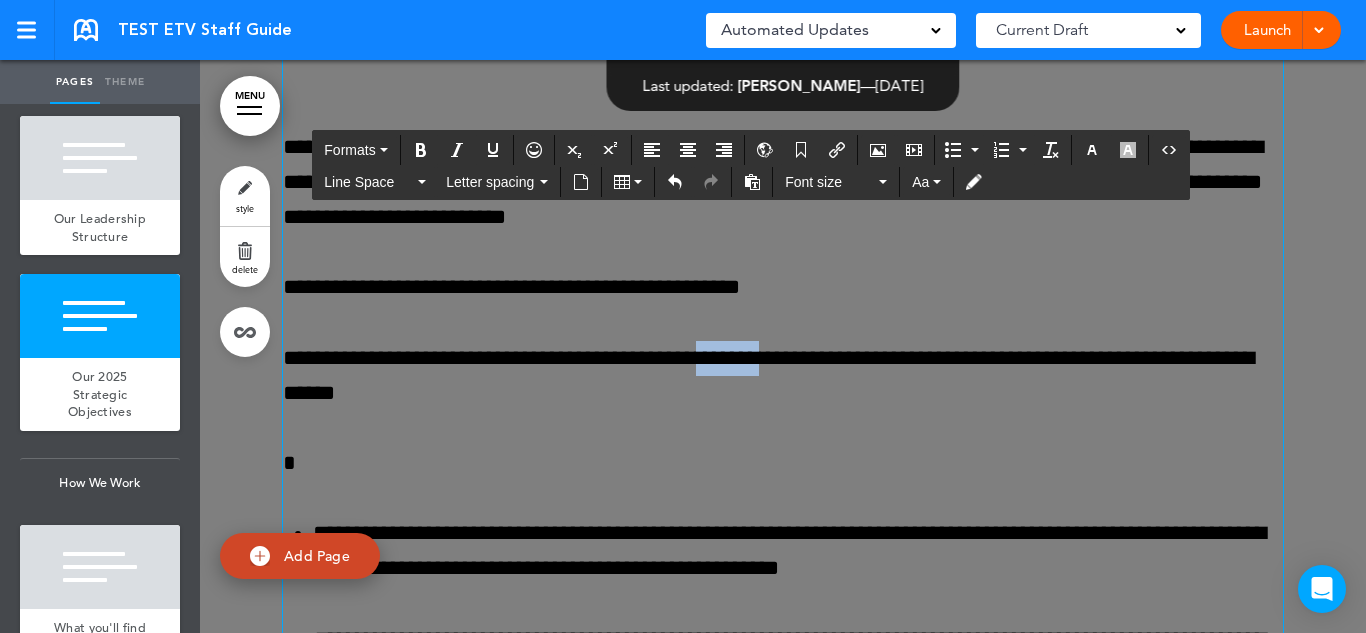 click on "**********" at bounding box center [728, 358] 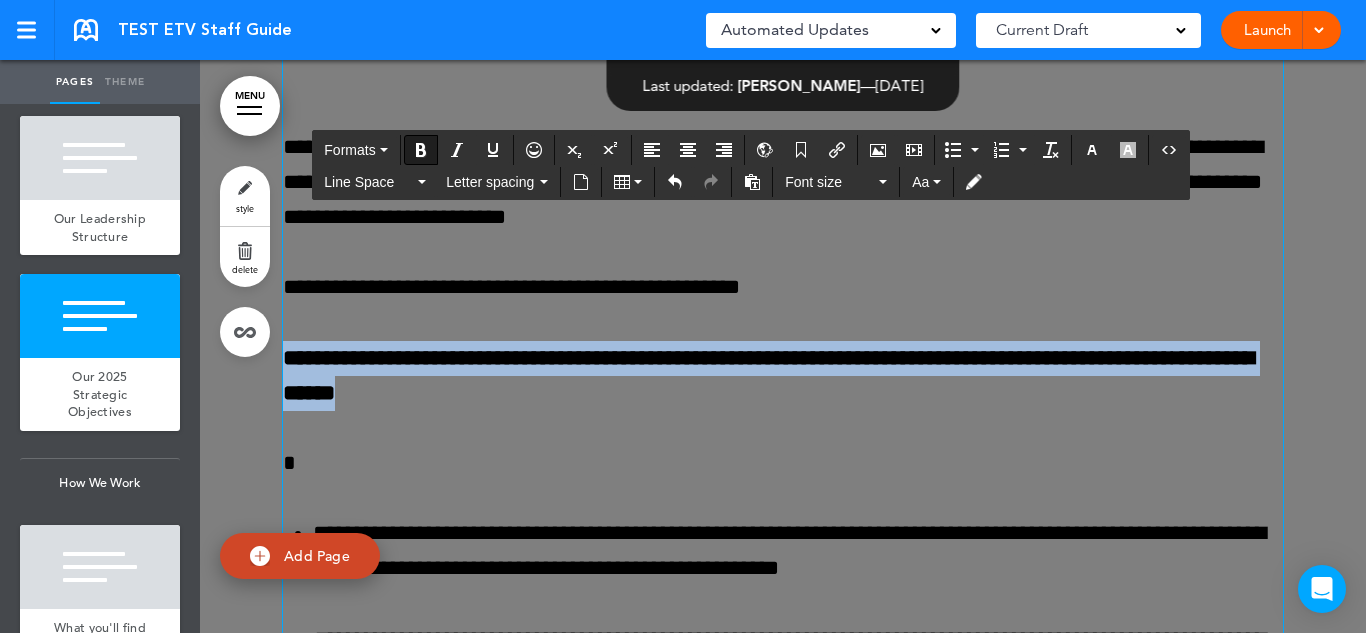 click on "*" at bounding box center (783, 463) 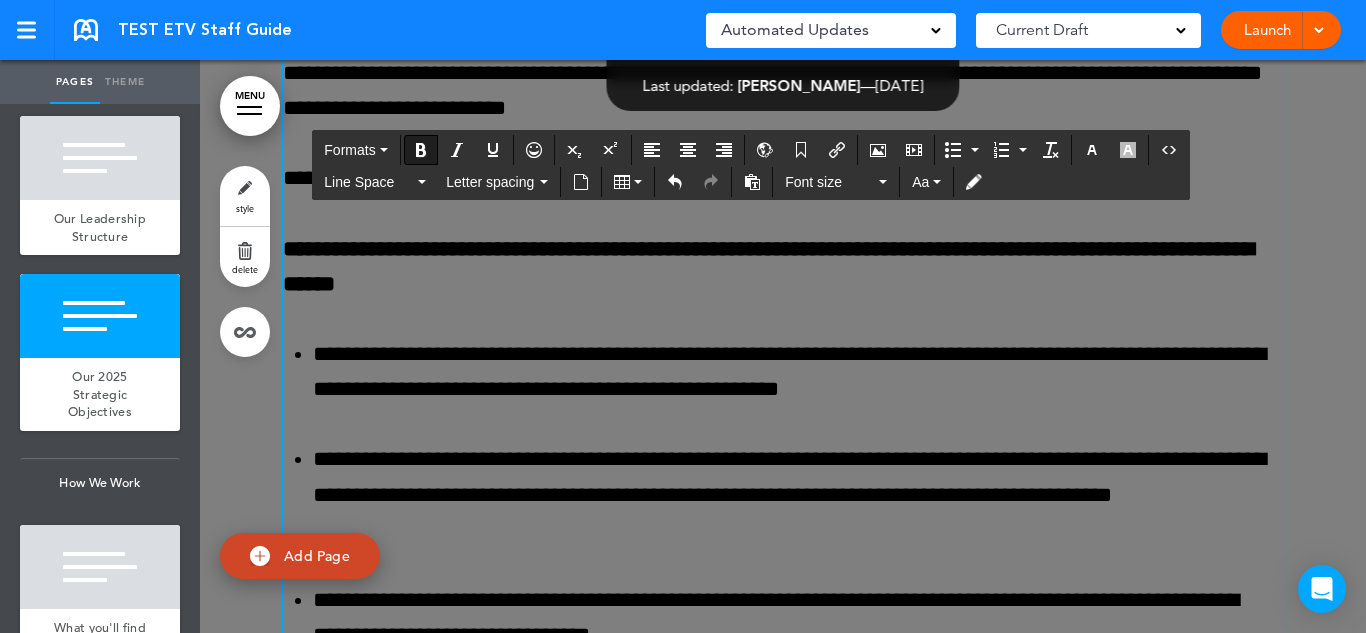 scroll, scrollTop: 8441, scrollLeft: 0, axis: vertical 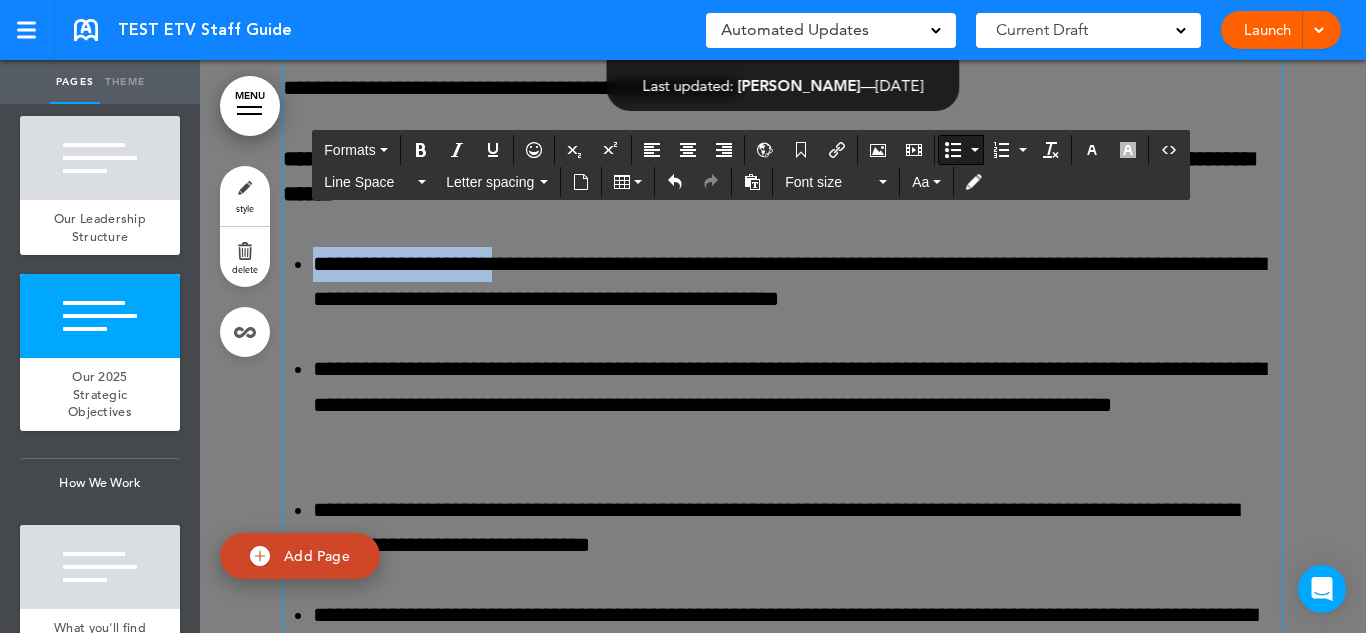 drag, startPoint x: 509, startPoint y: 340, endPoint x: 311, endPoint y: 334, distance: 198.09088 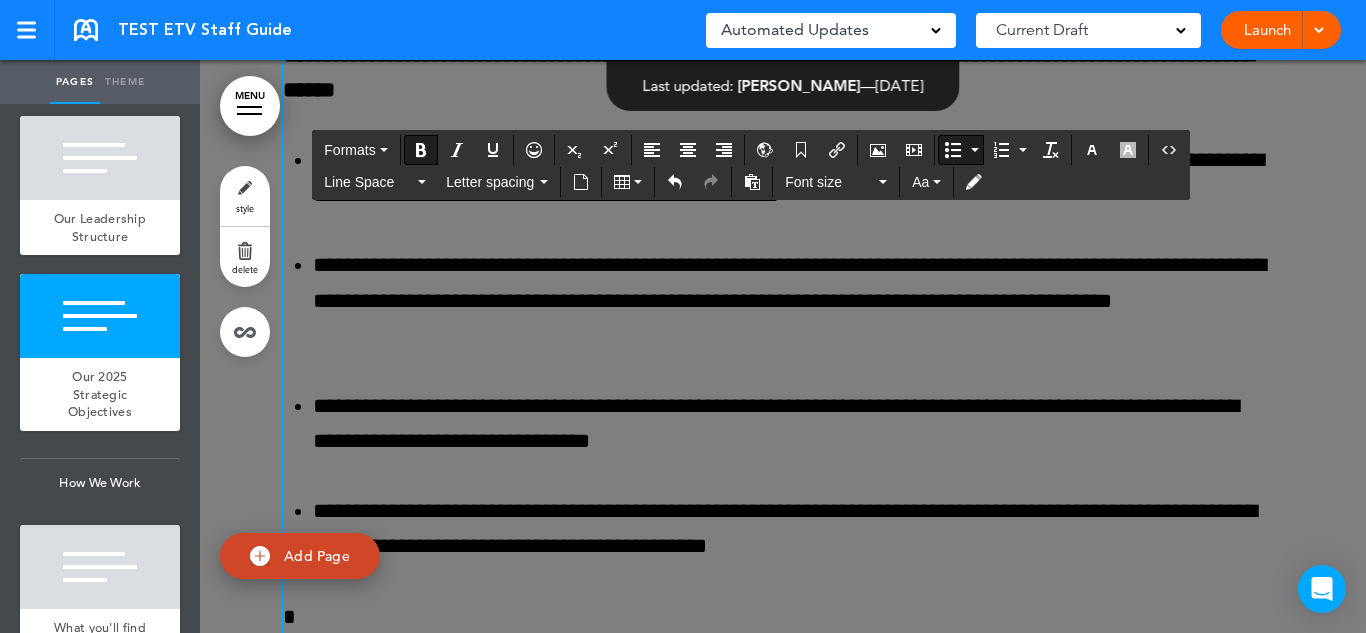 scroll, scrollTop: 8549, scrollLeft: 0, axis: vertical 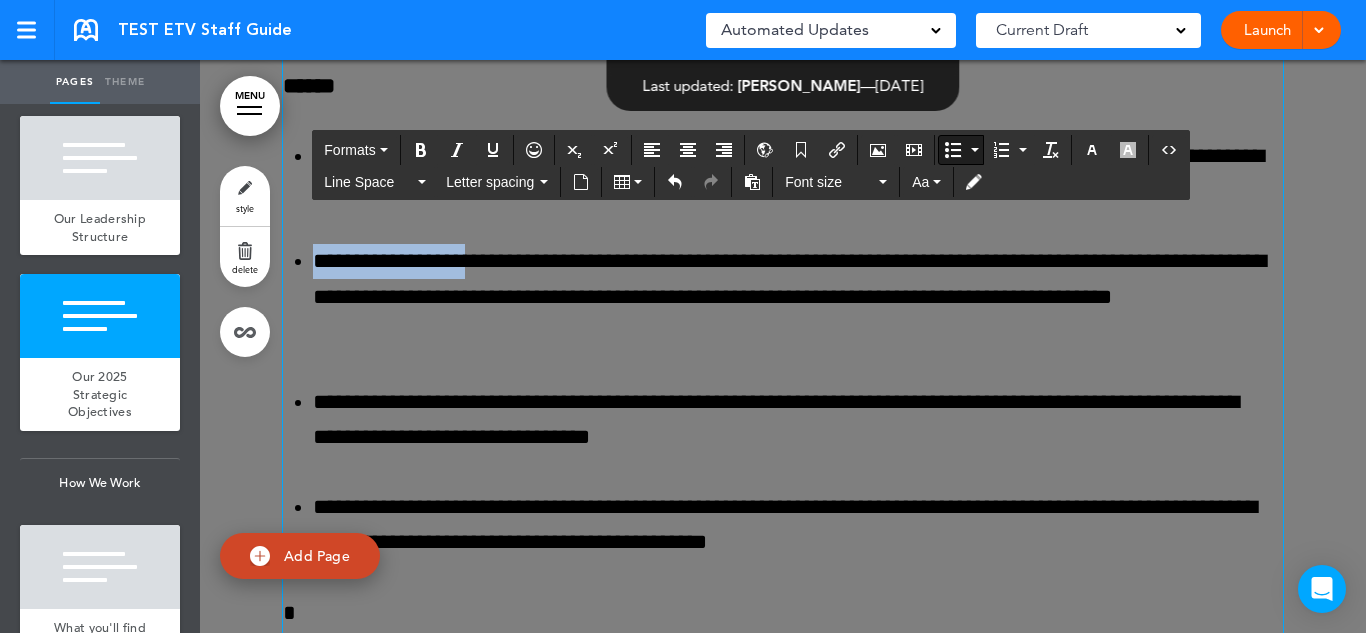 drag, startPoint x: 491, startPoint y: 342, endPoint x: 314, endPoint y: 337, distance: 177.0706 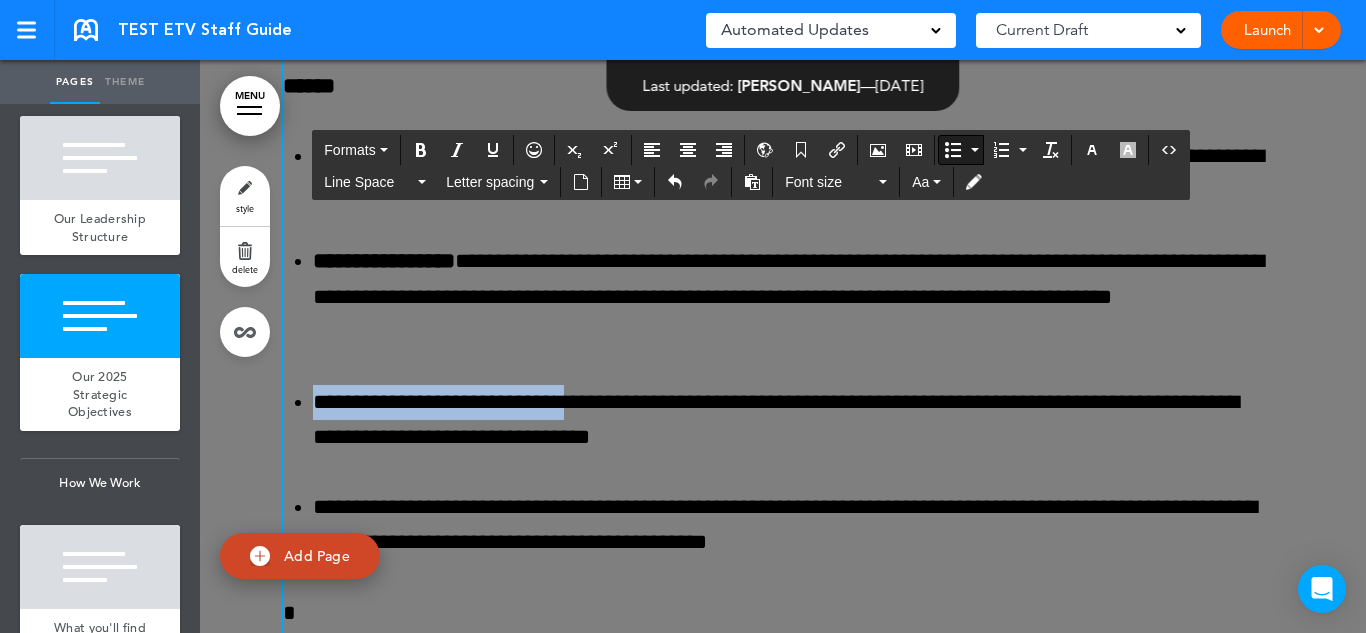 drag, startPoint x: 566, startPoint y: 475, endPoint x: 298, endPoint y: 460, distance: 268.41943 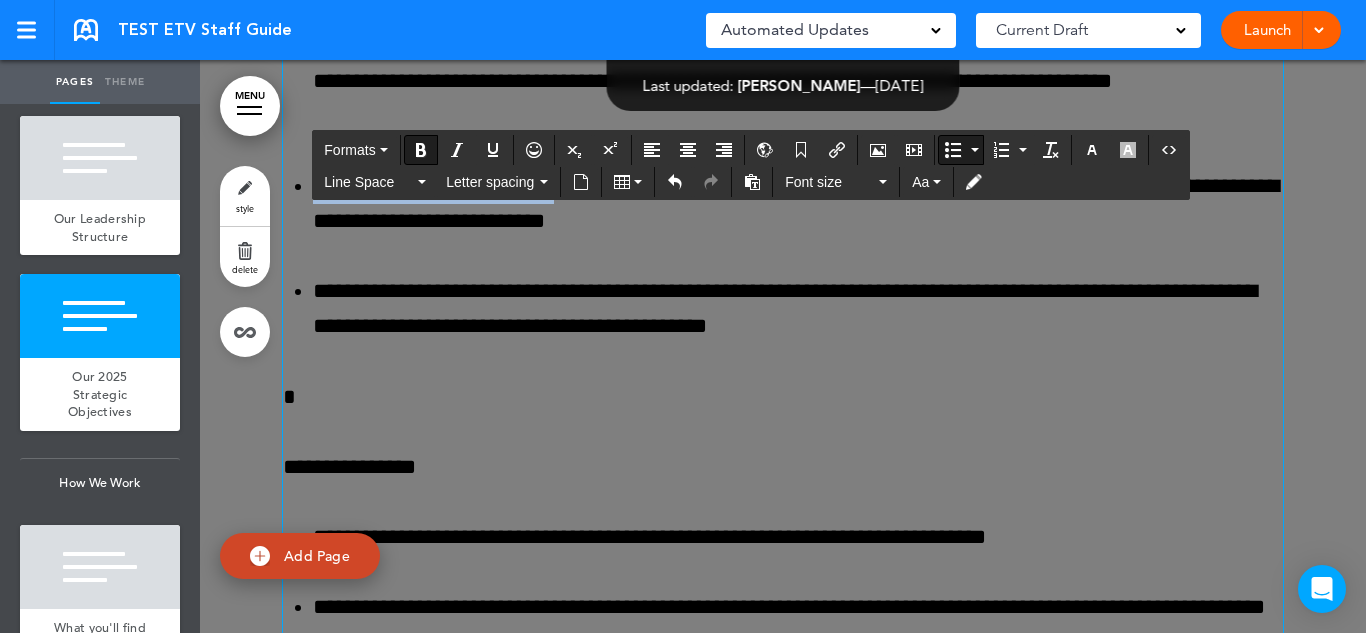 scroll, scrollTop: 8804, scrollLeft: 0, axis: vertical 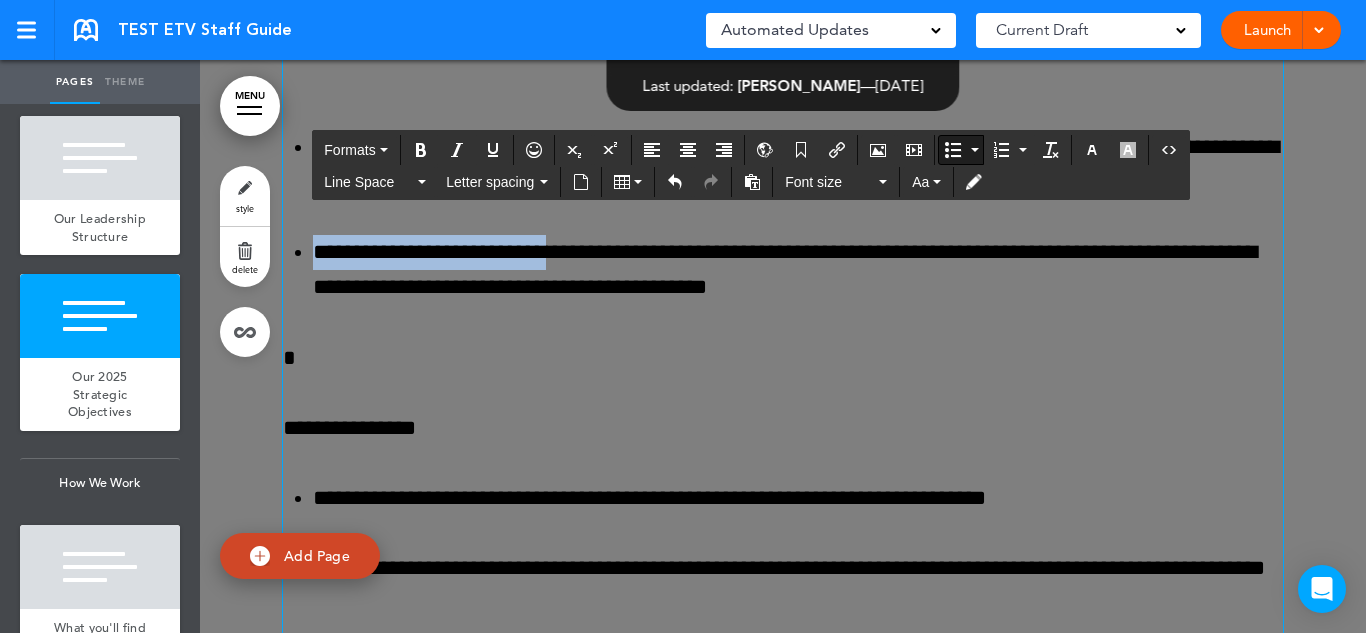 drag, startPoint x: 569, startPoint y: 324, endPoint x: 281, endPoint y: 321, distance: 288.01562 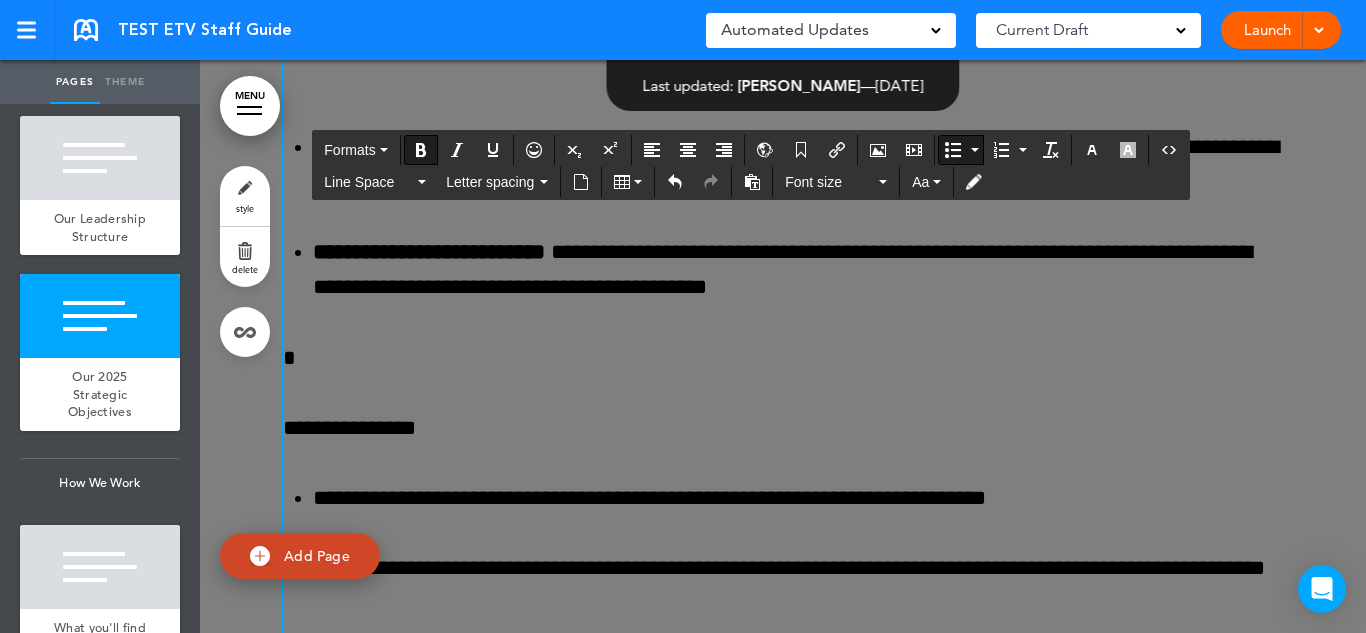 click on "*" at bounding box center (783, 358) 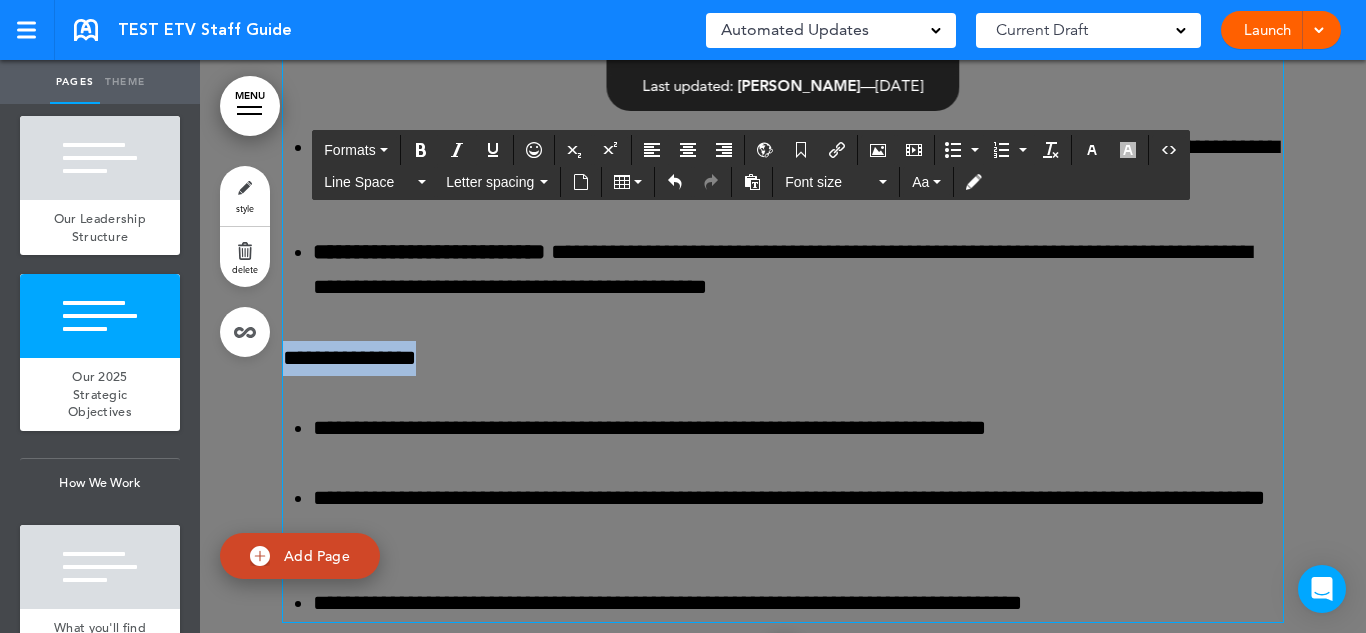 drag, startPoint x: 468, startPoint y: 437, endPoint x: 208, endPoint y: 424, distance: 260.3248 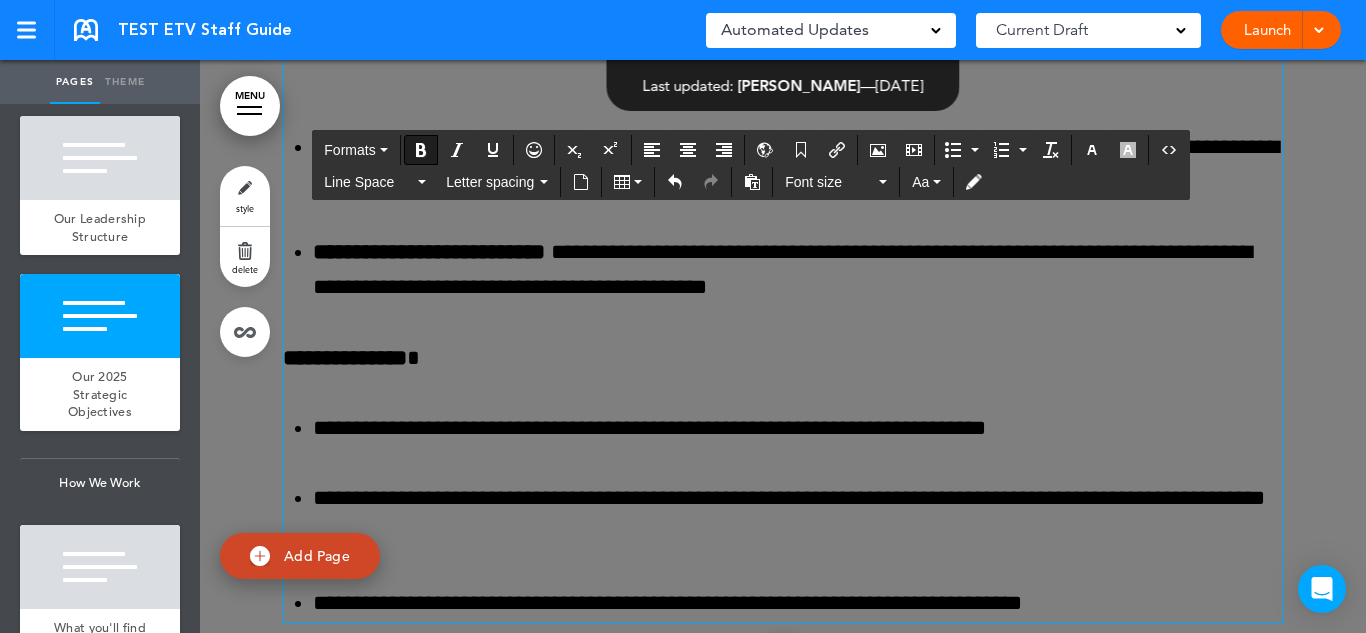 click on "**********" at bounding box center (783, -64) 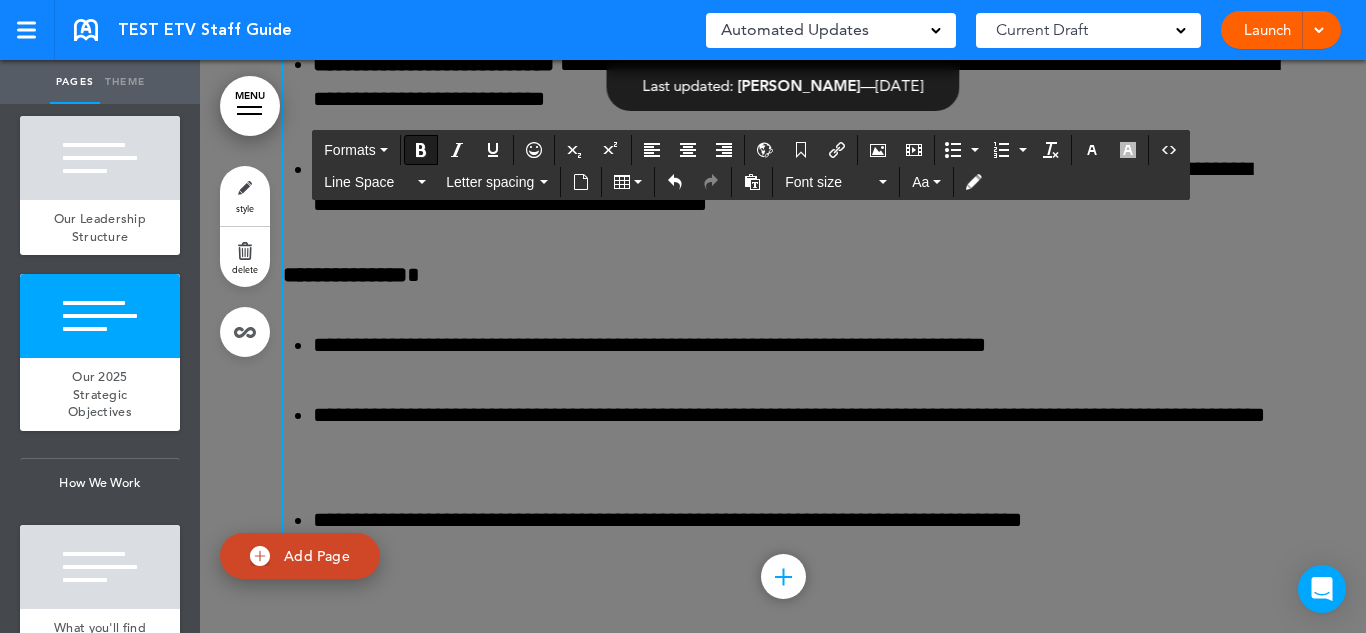 scroll, scrollTop: 8888, scrollLeft: 0, axis: vertical 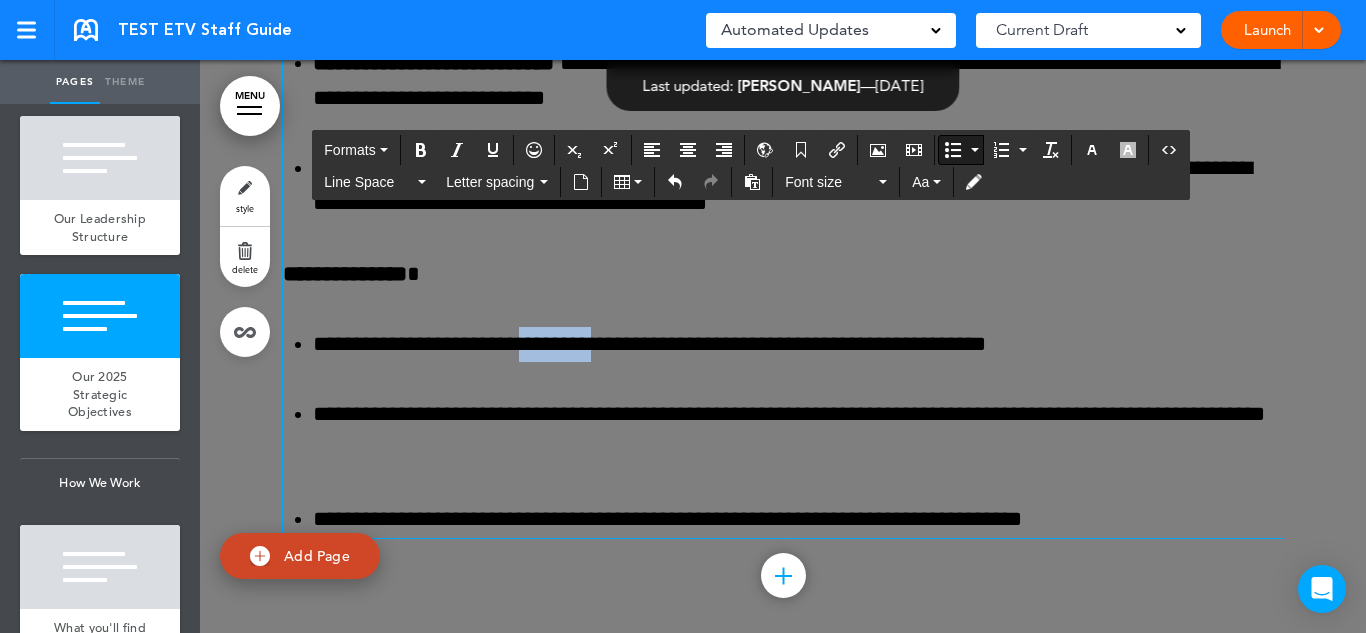 drag, startPoint x: 641, startPoint y: 418, endPoint x: 564, endPoint y: 416, distance: 77.02597 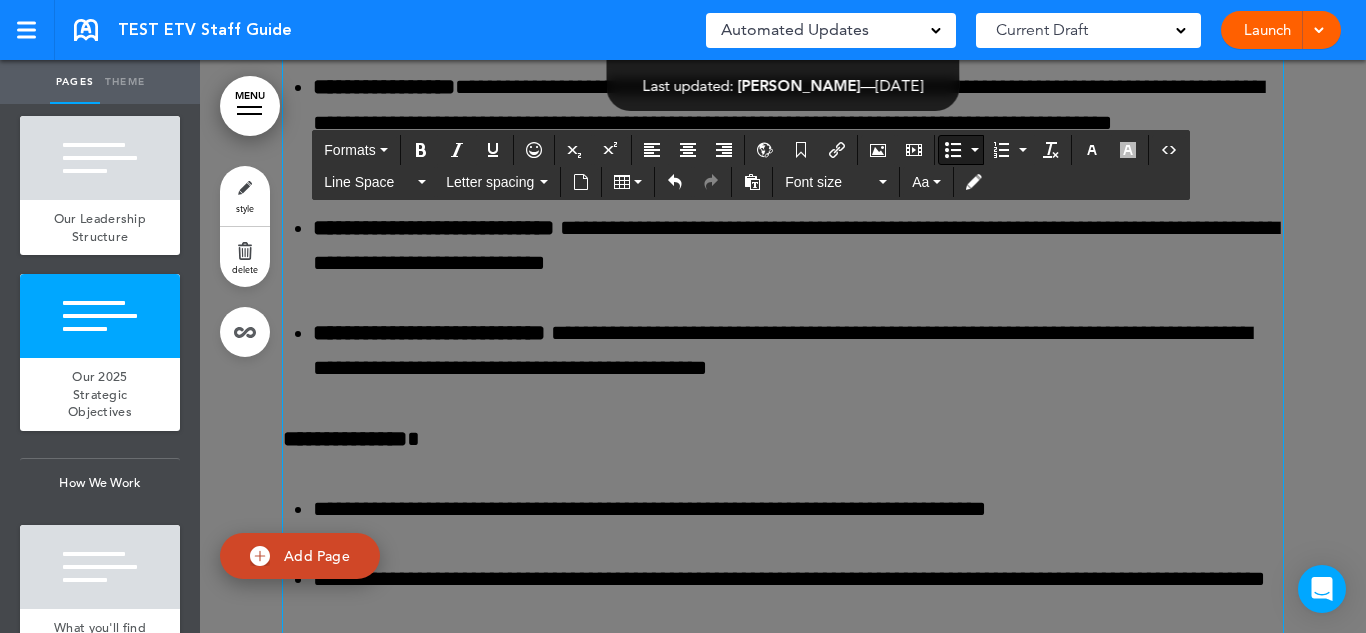 scroll, scrollTop: 8718, scrollLeft: 0, axis: vertical 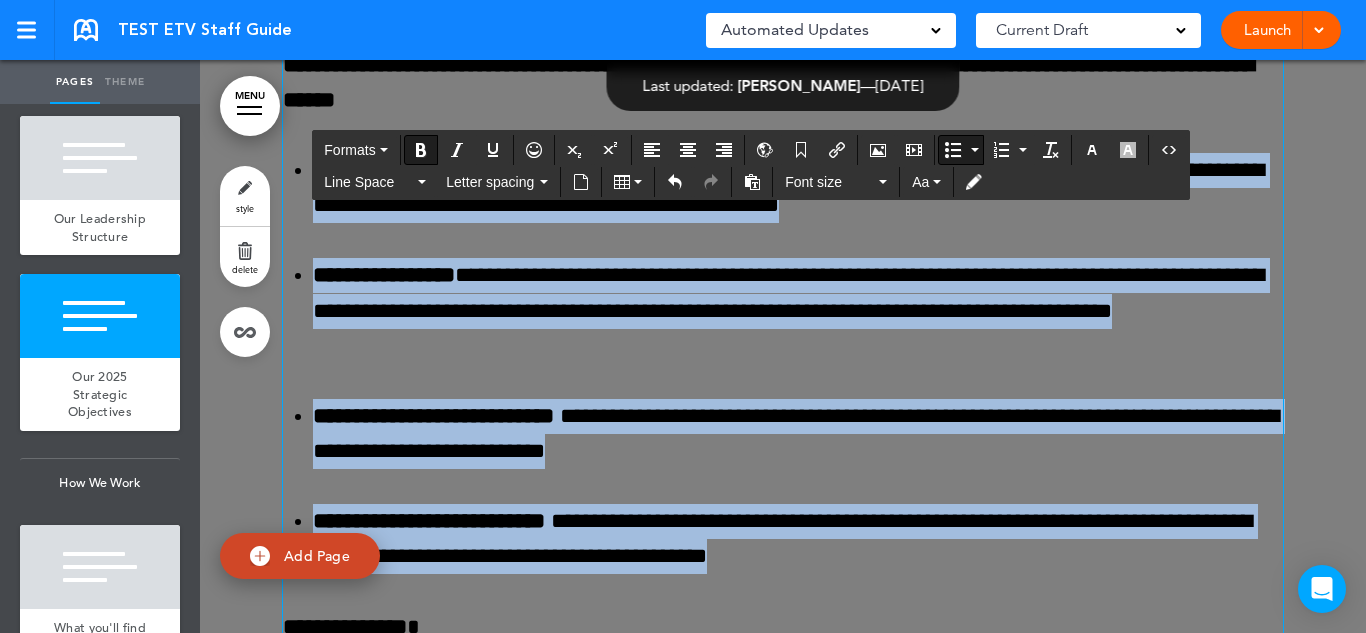 drag, startPoint x: 936, startPoint y: 450, endPoint x: 313, endPoint y: 262, distance: 650.74805 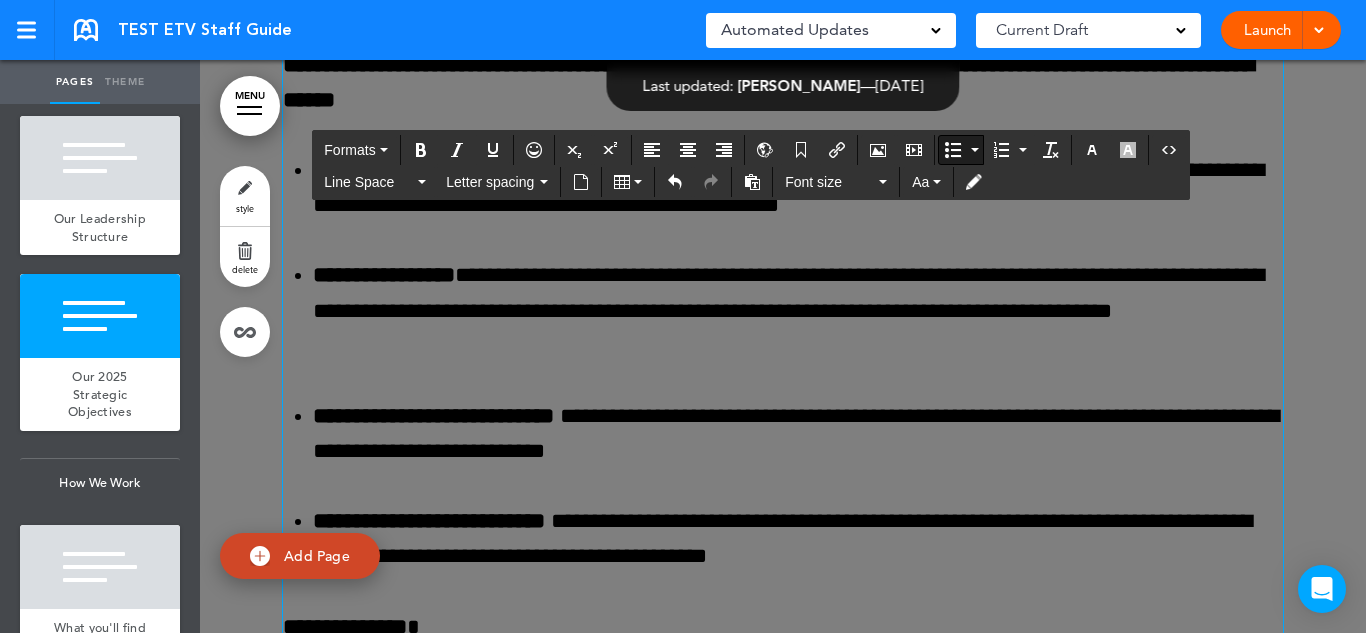 click on "**********" at bounding box center (798, 311) 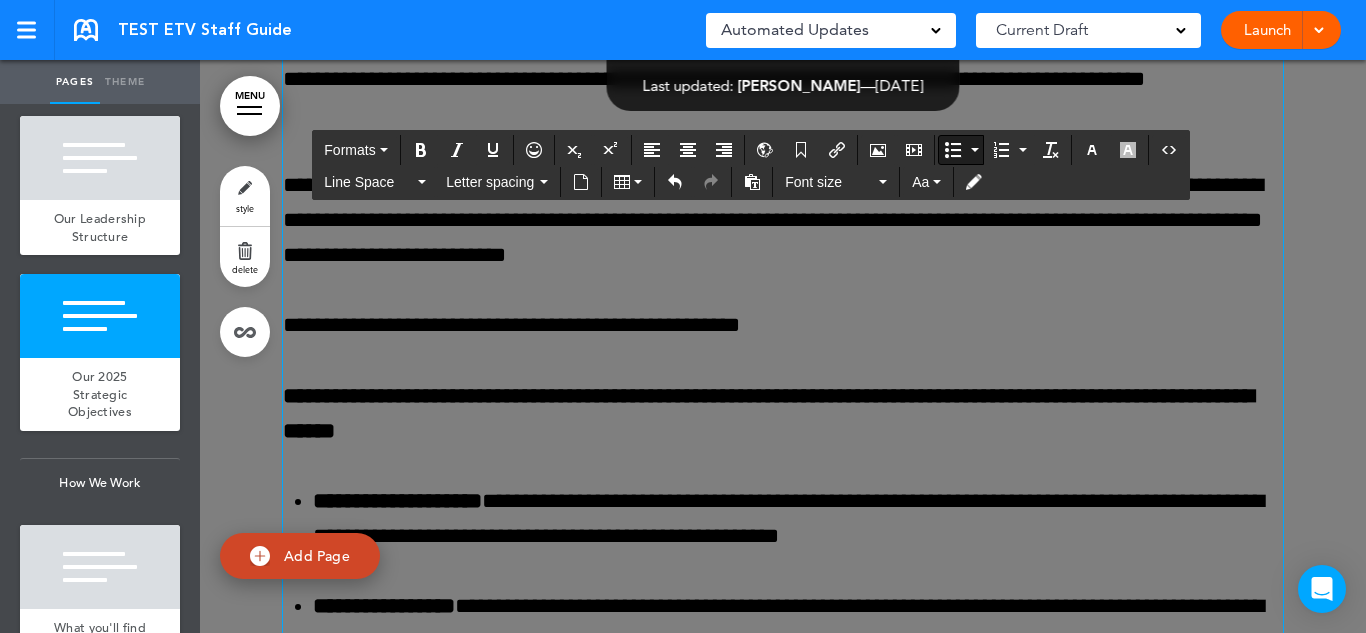 scroll, scrollTop: 8209, scrollLeft: 0, axis: vertical 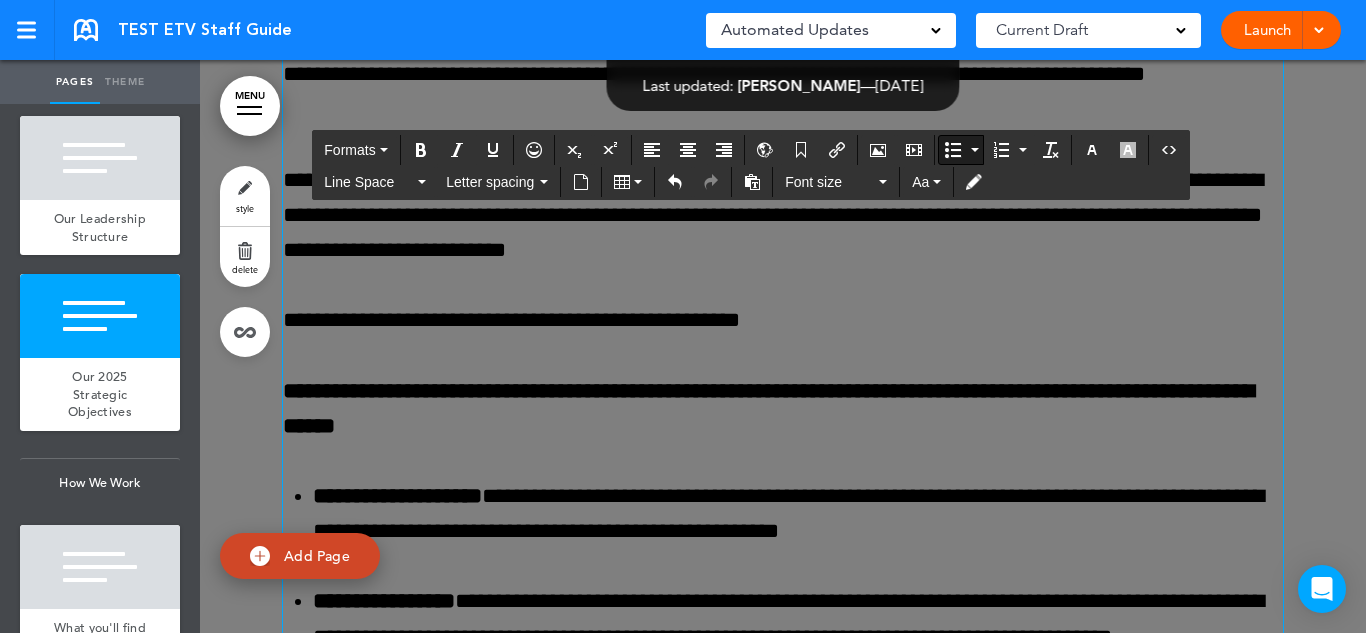 click on "**********" at bounding box center [783, 320] 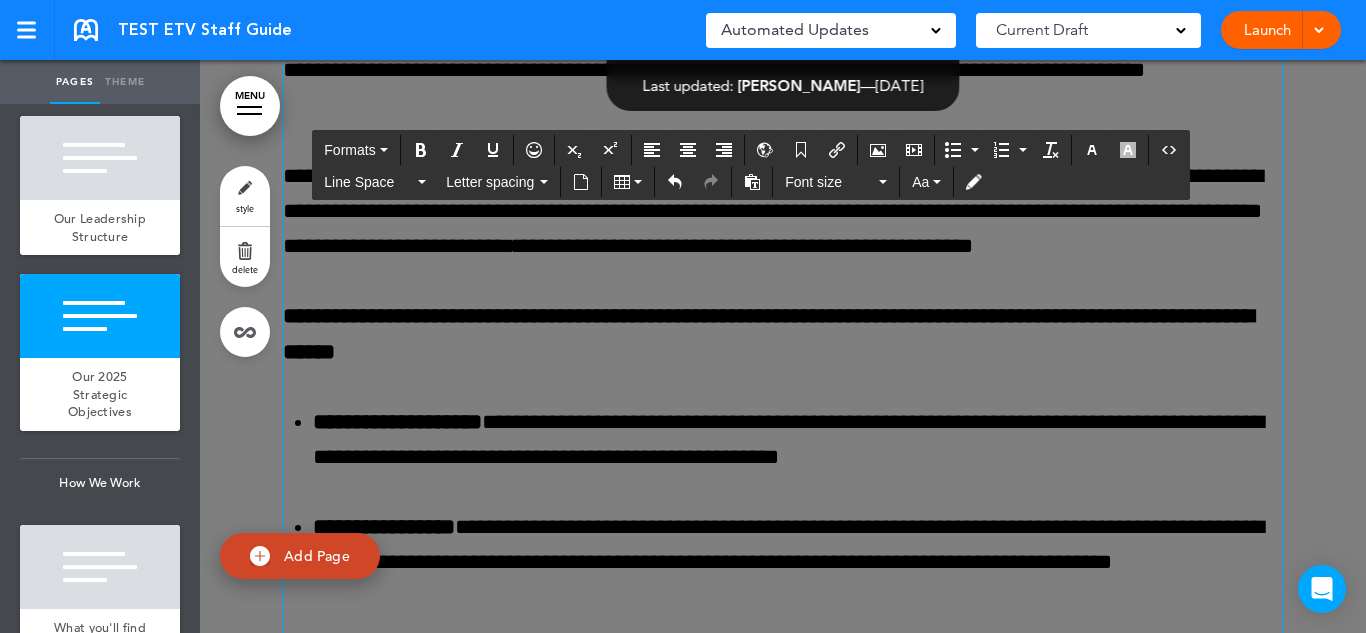 scroll, scrollTop: 8218, scrollLeft: 0, axis: vertical 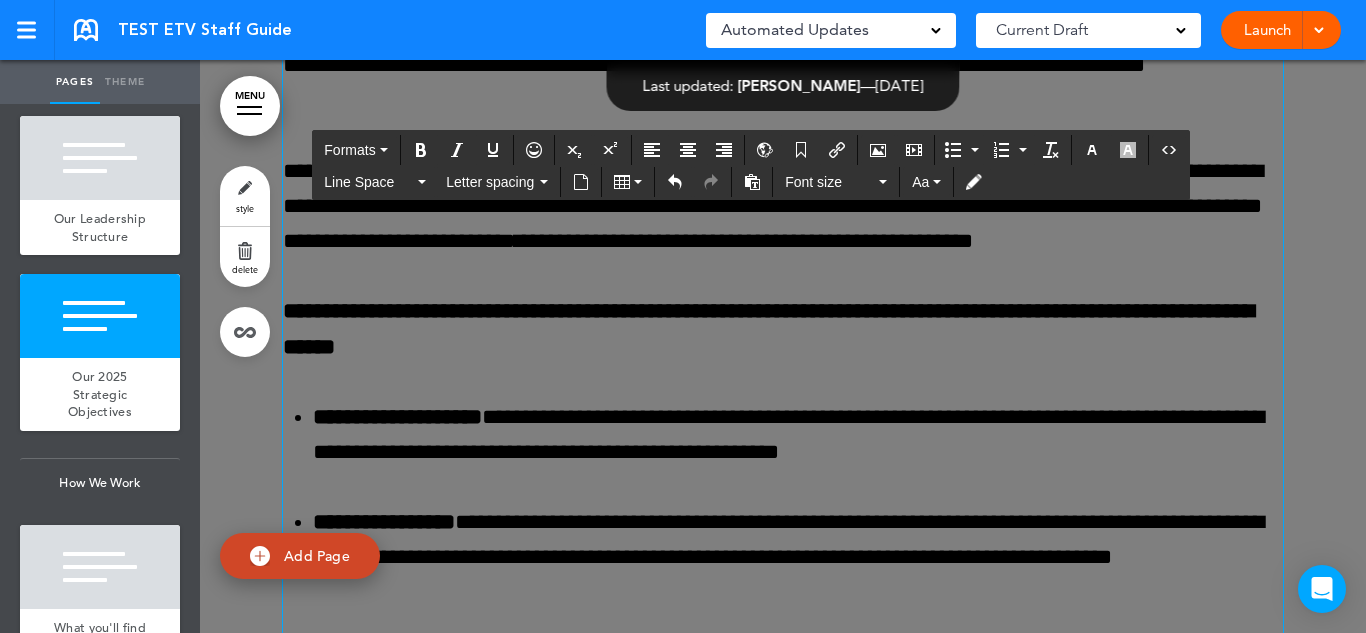click on "**********" at bounding box center [783, 207] 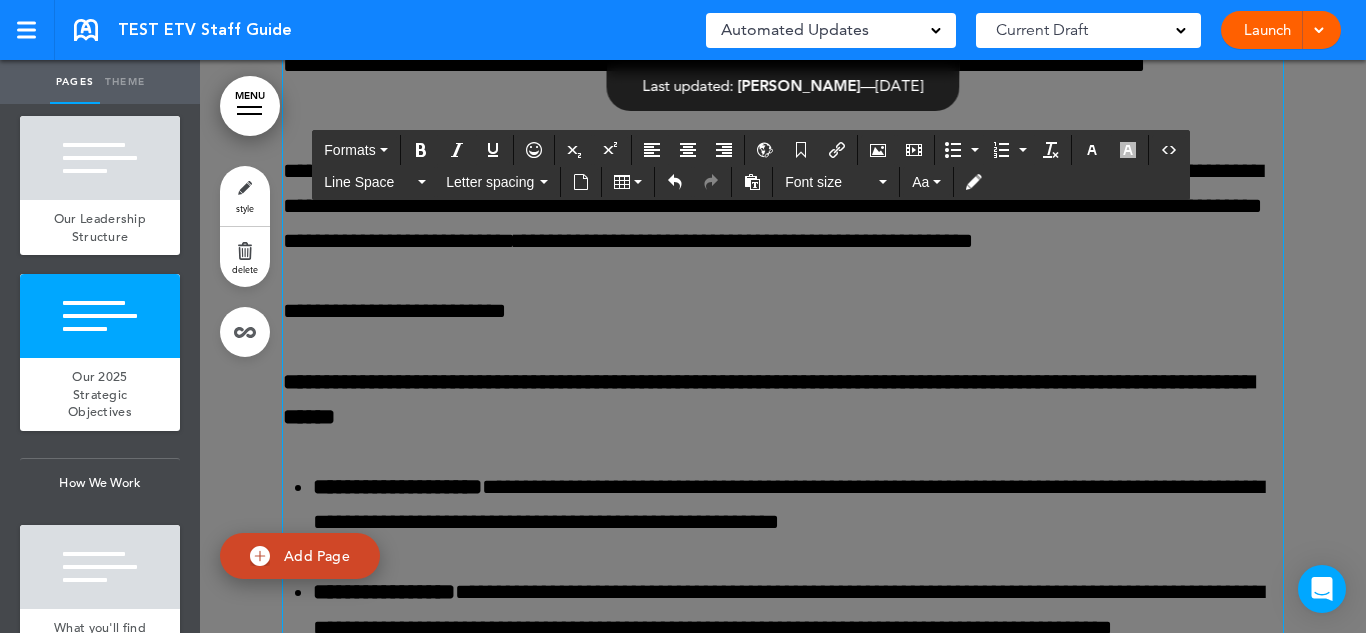 click on "**********" at bounding box center (783, 311) 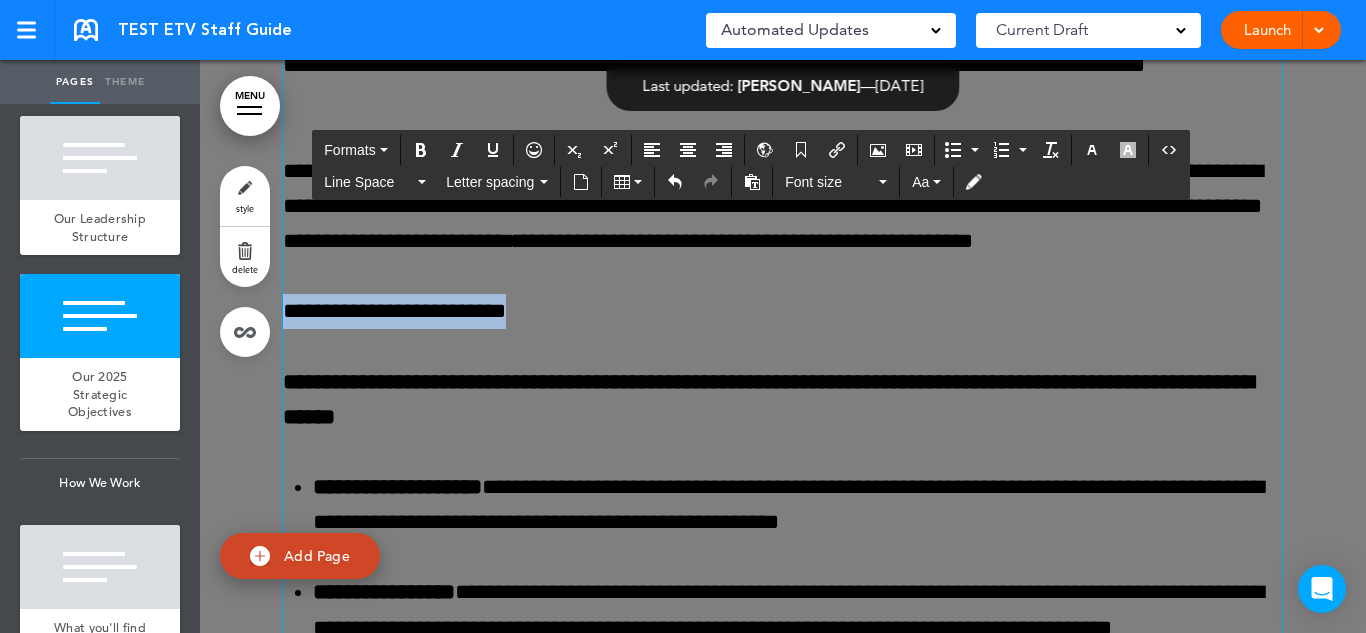 click on "**********" at bounding box center (783, 311) 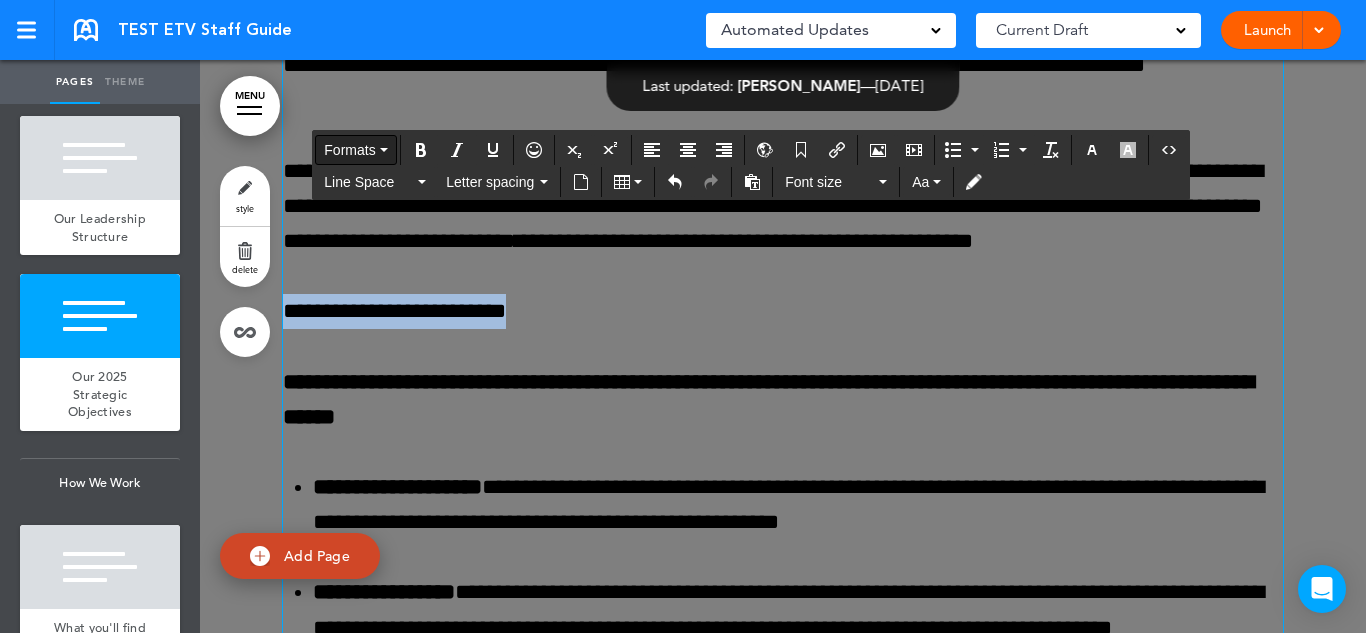 click at bounding box center (384, 150) 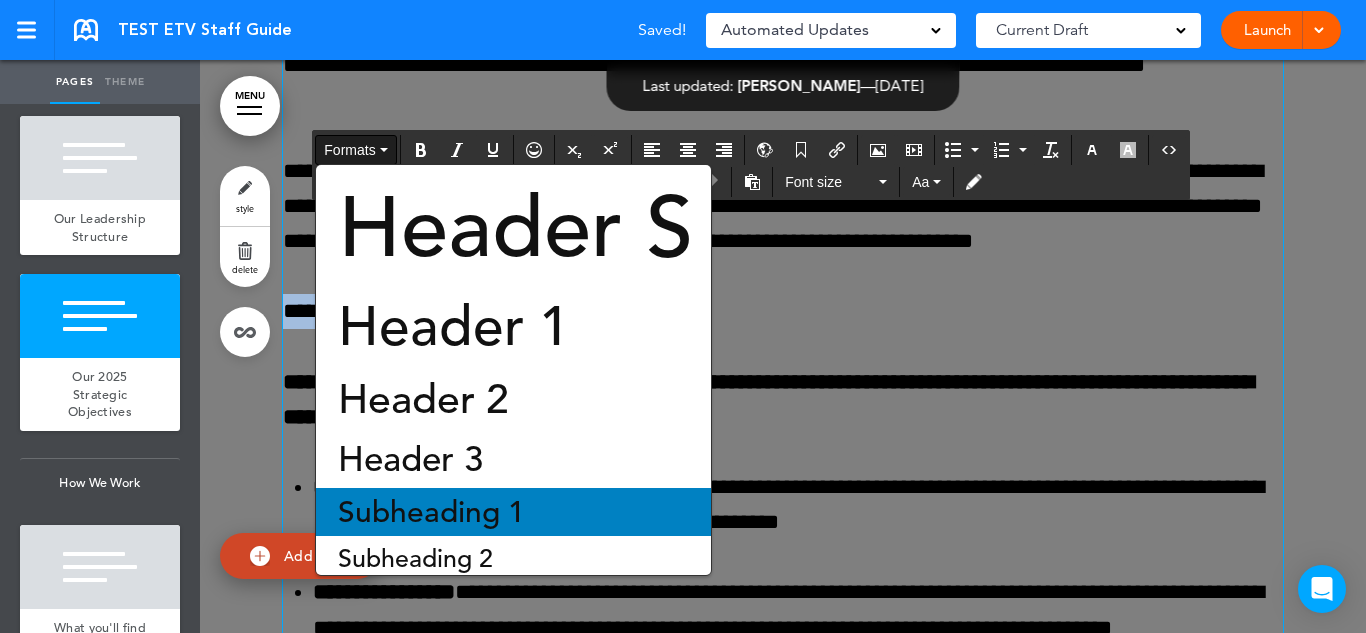 click on "Subheading 1" at bounding box center (431, 512) 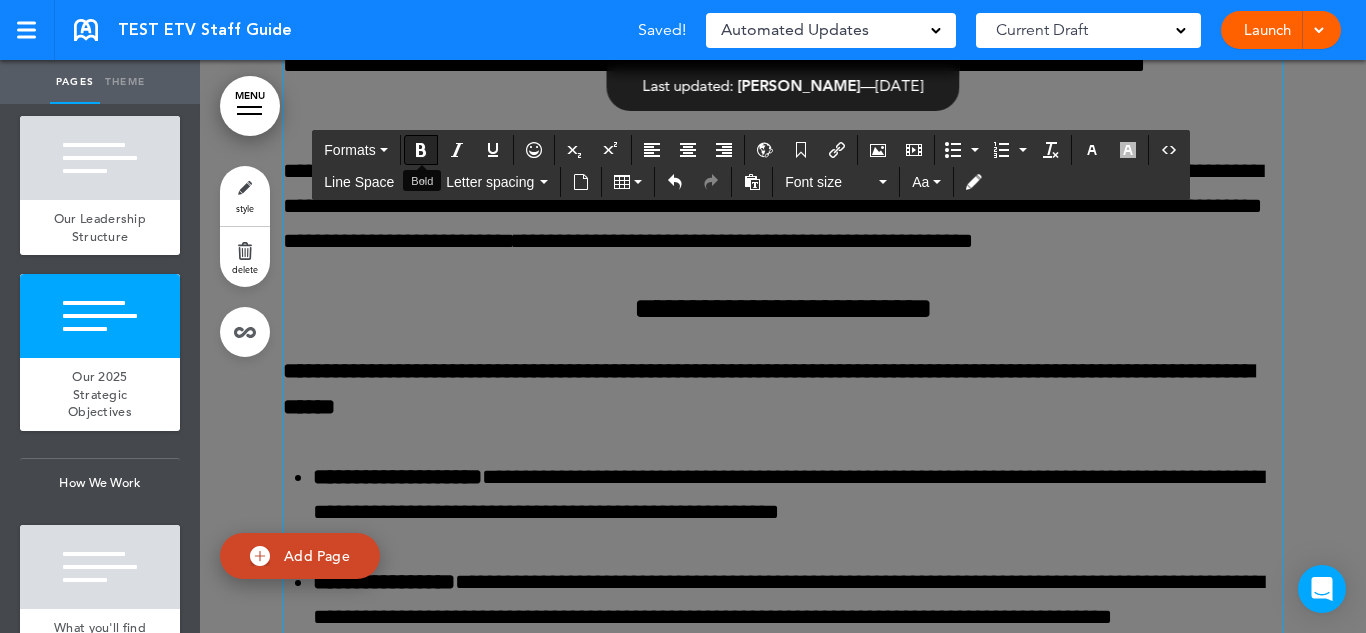 click at bounding box center [421, 150] 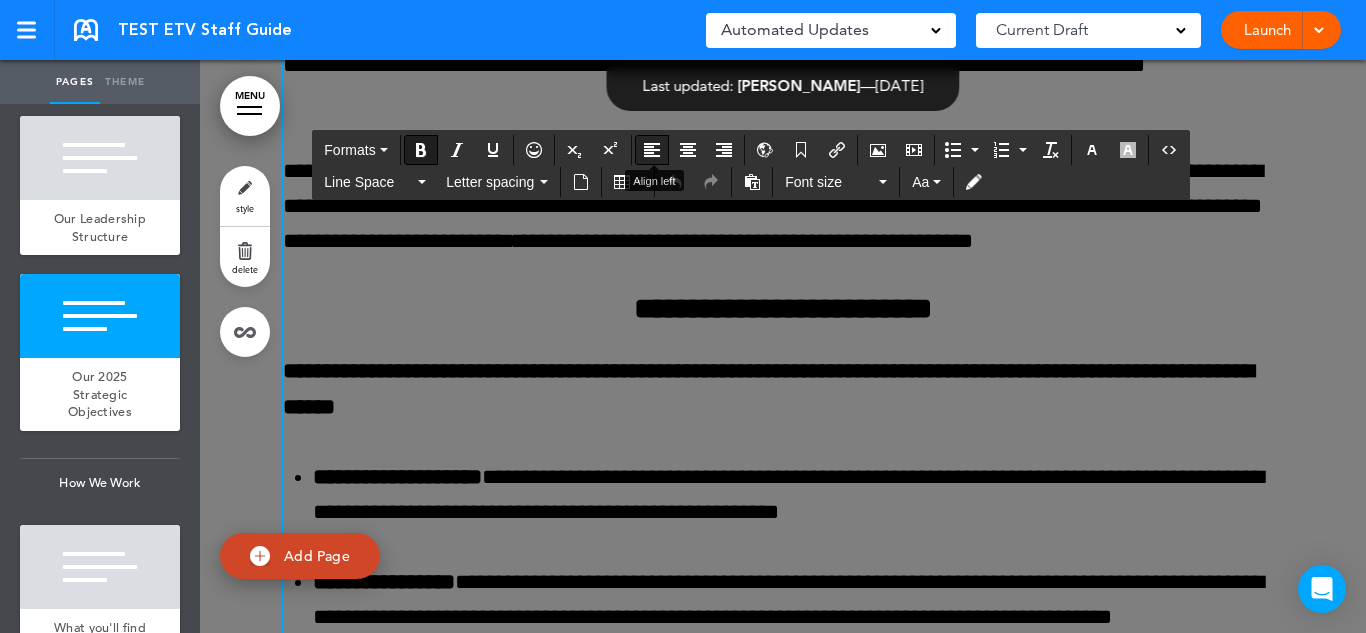 click at bounding box center [652, 150] 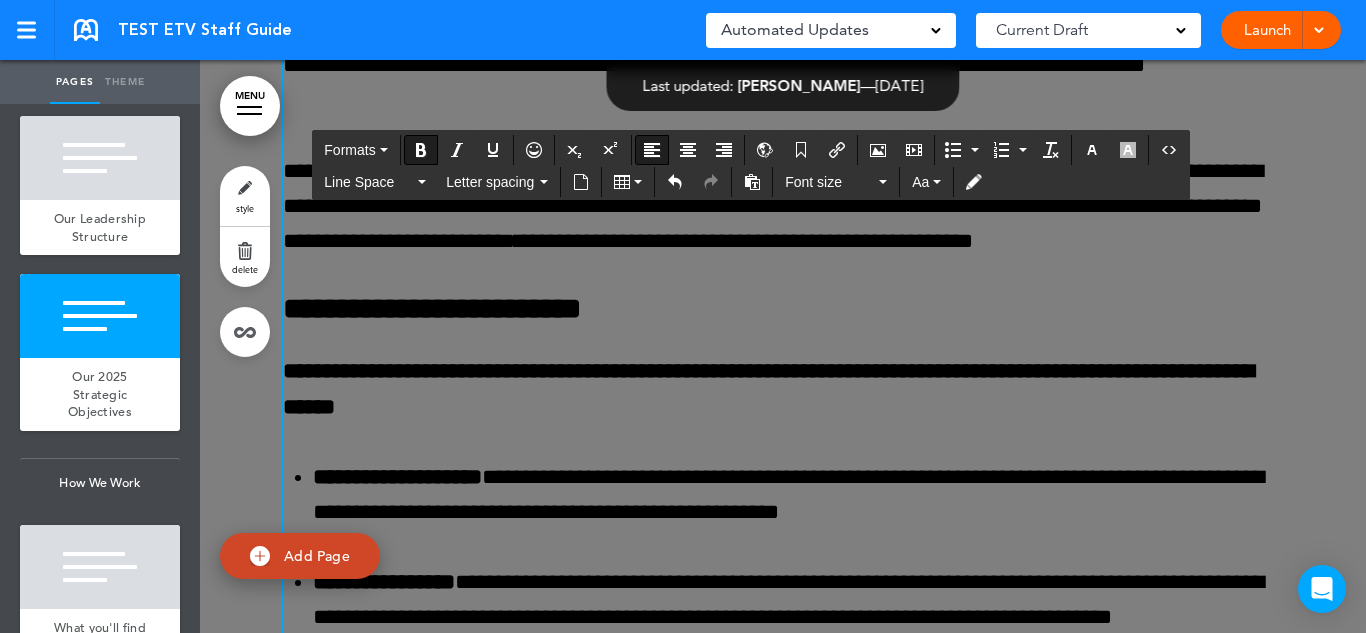 click on "**********" at bounding box center (783, 517) 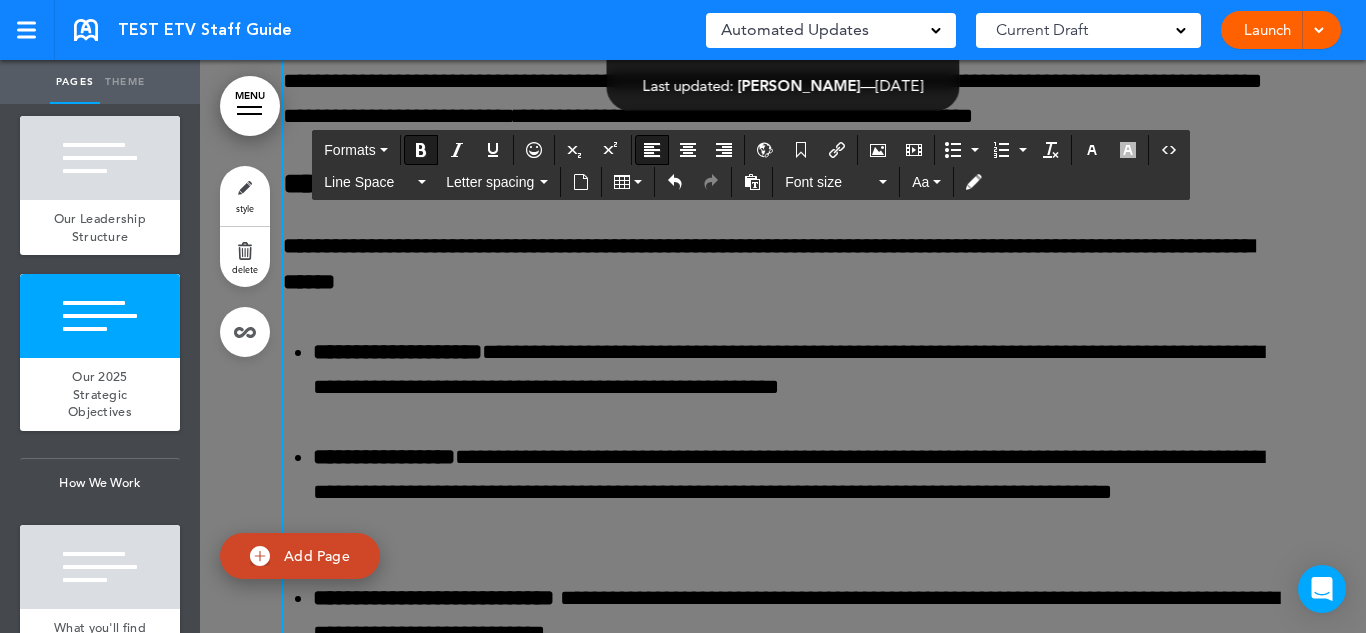 scroll, scrollTop: 8338, scrollLeft: 0, axis: vertical 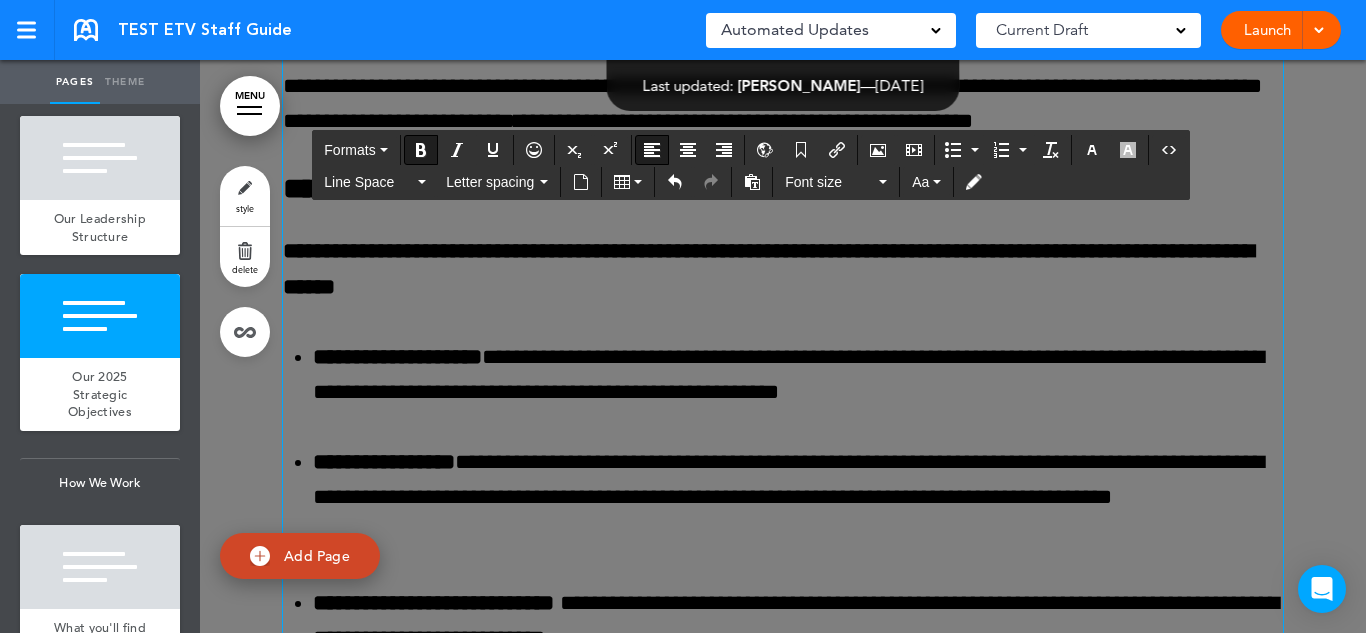 click on "**********" at bounding box center [783, 397] 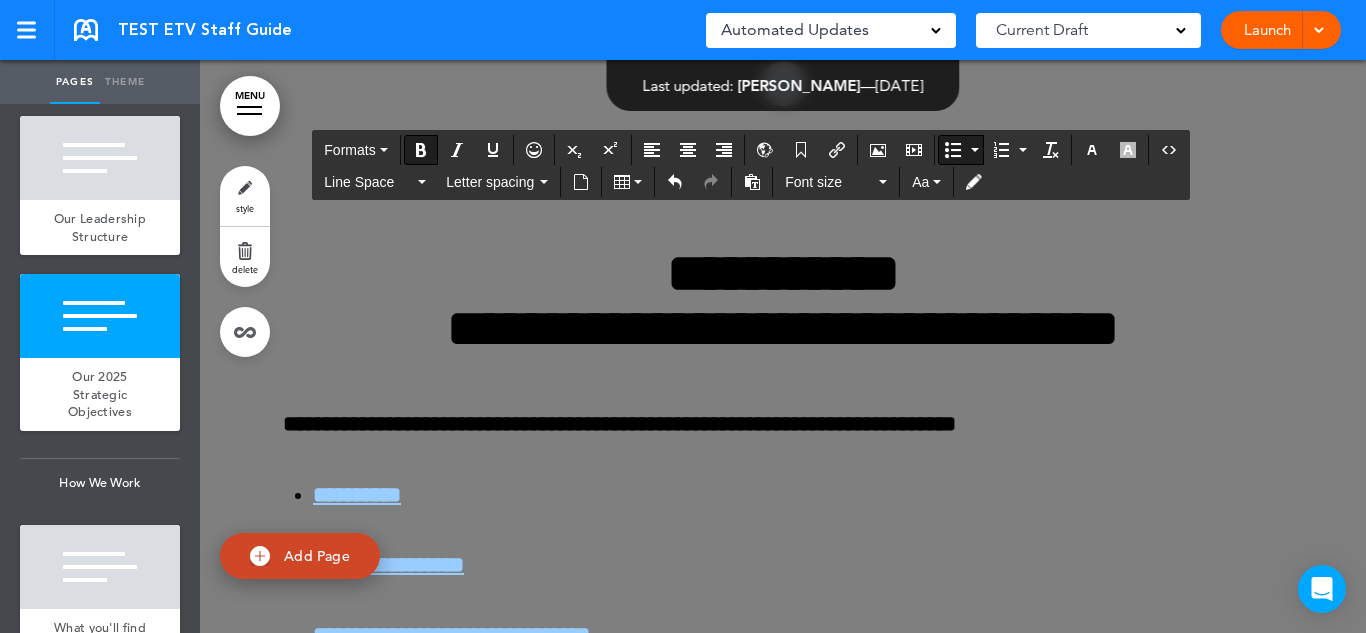 scroll, scrollTop: 9370, scrollLeft: 0, axis: vertical 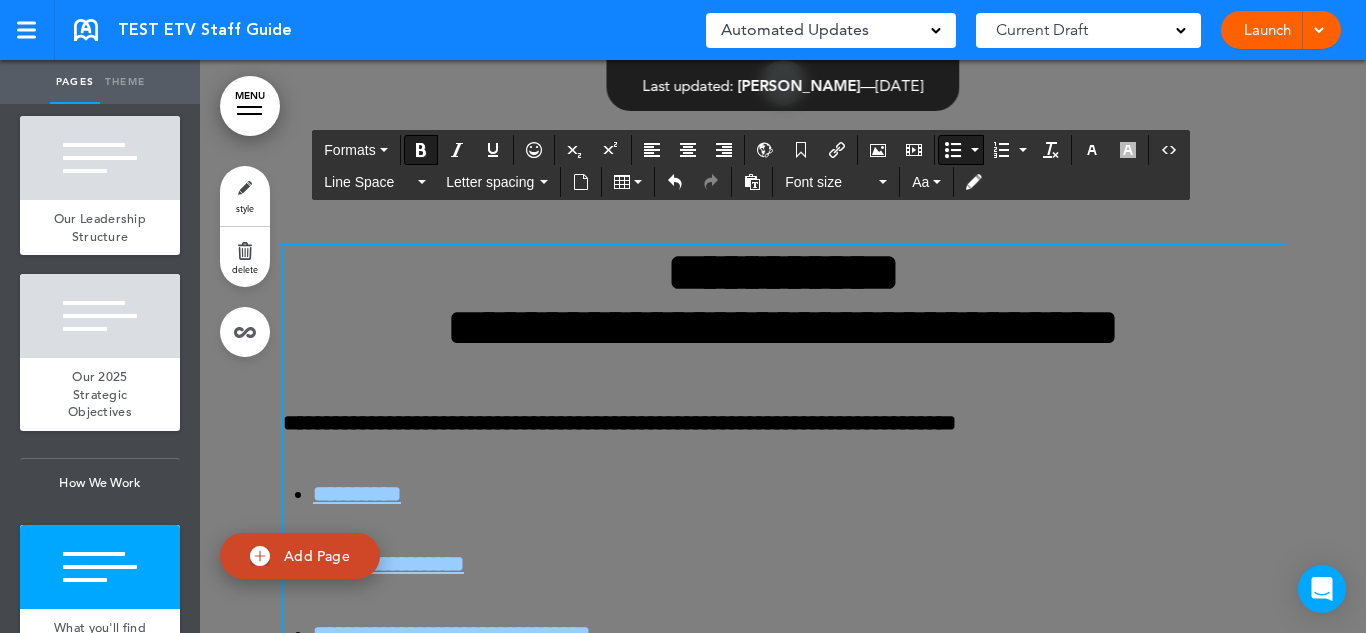 click on "**********" at bounding box center [783, 300] 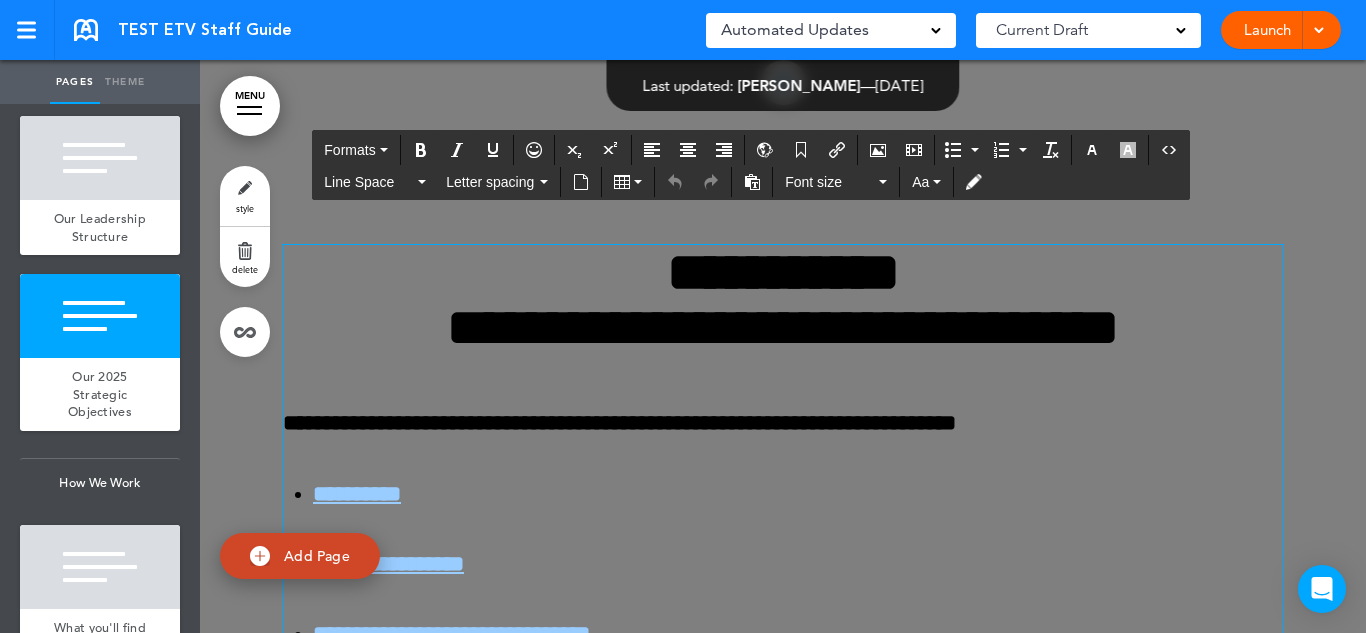 click on "style" at bounding box center (245, 196) 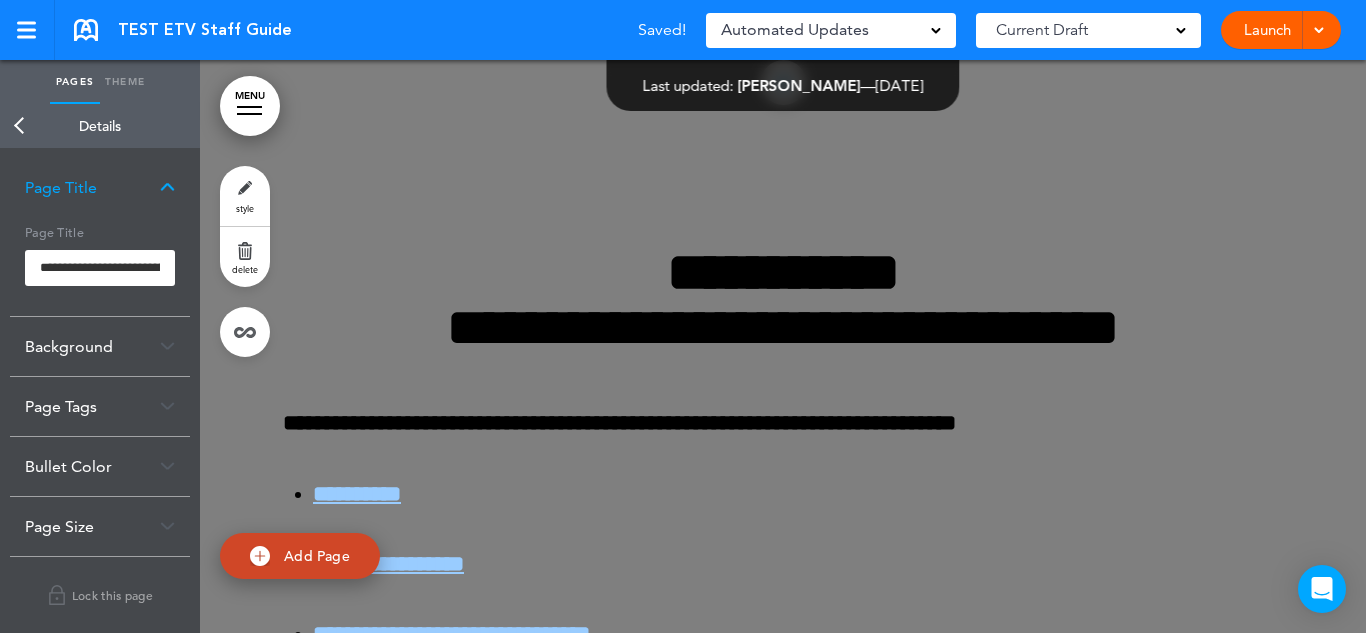 click on "Background" at bounding box center [100, 346] 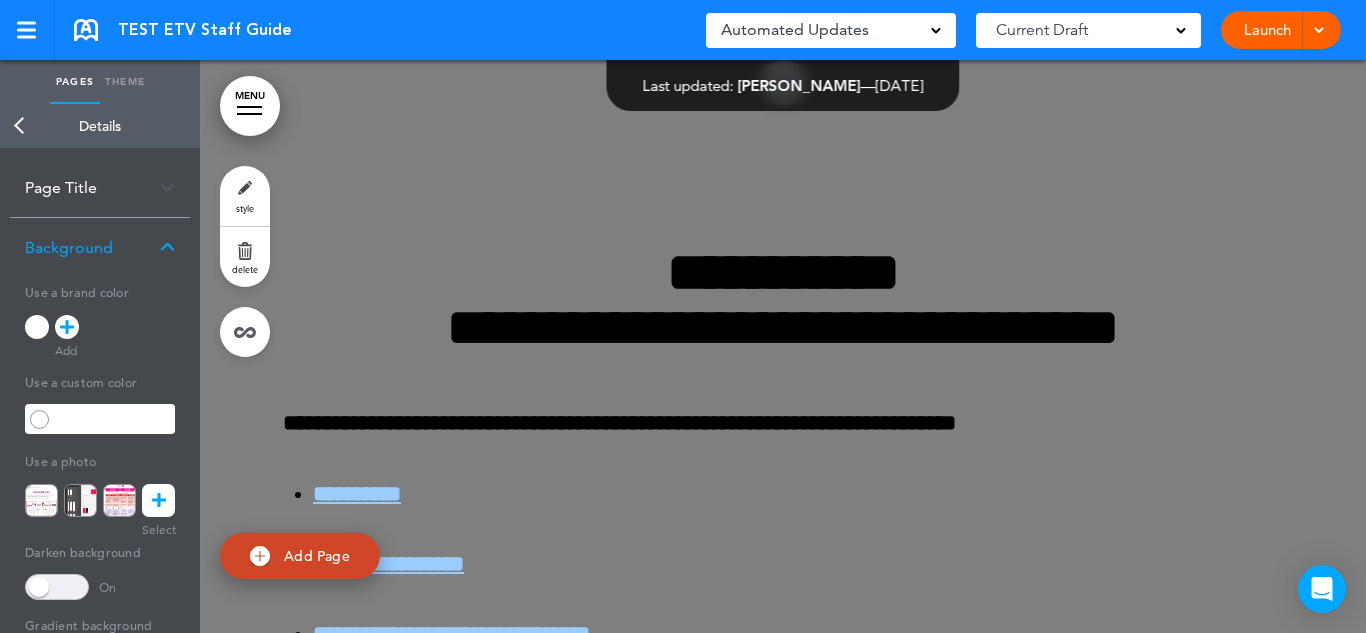 click at bounding box center [57, 587] 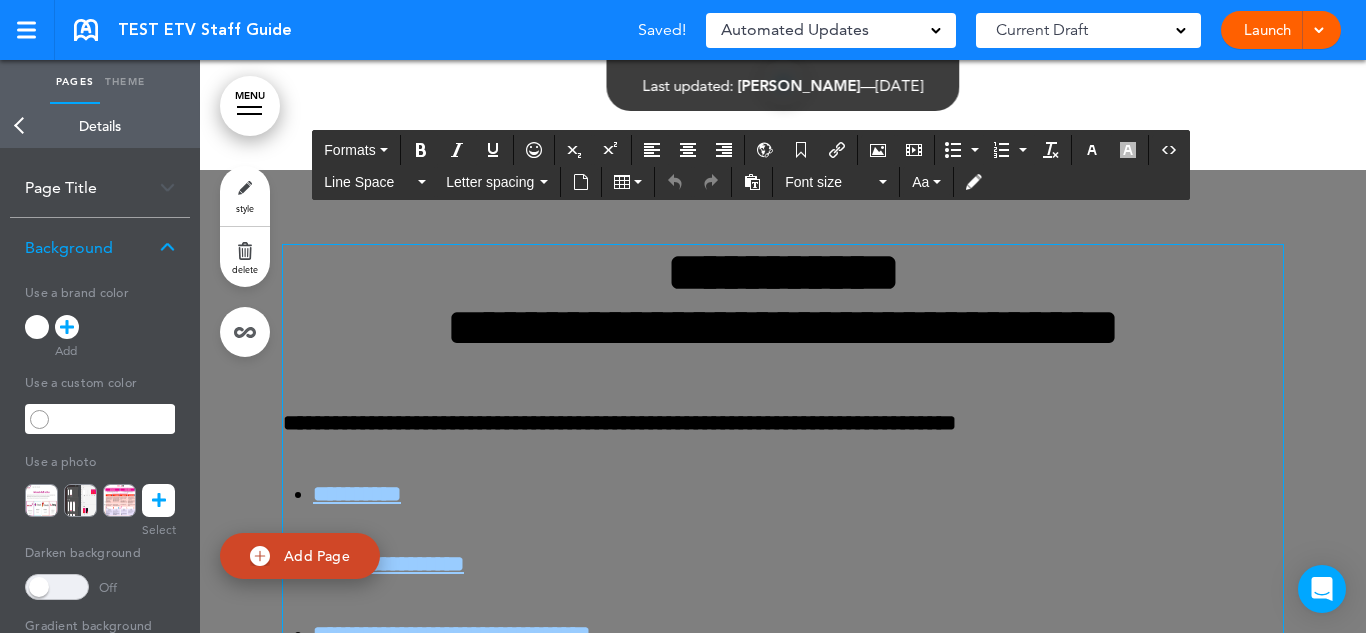 click on "**********" at bounding box center (783, 300) 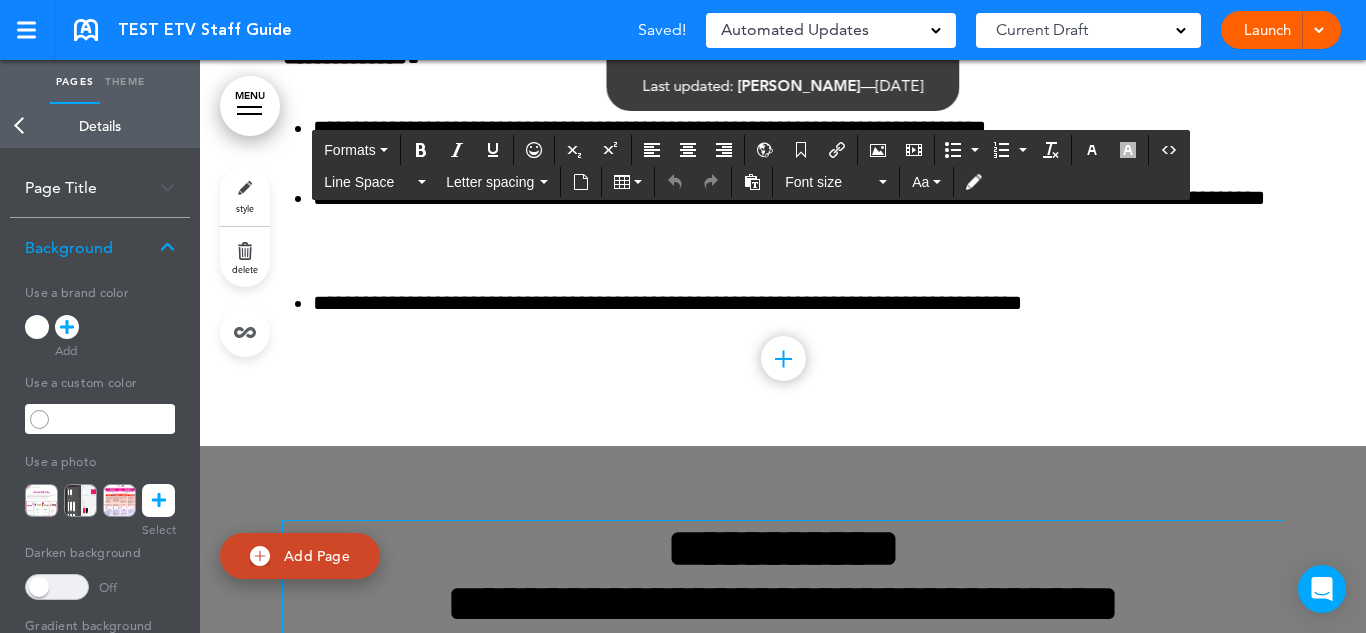 scroll, scrollTop: 8586, scrollLeft: 0, axis: vertical 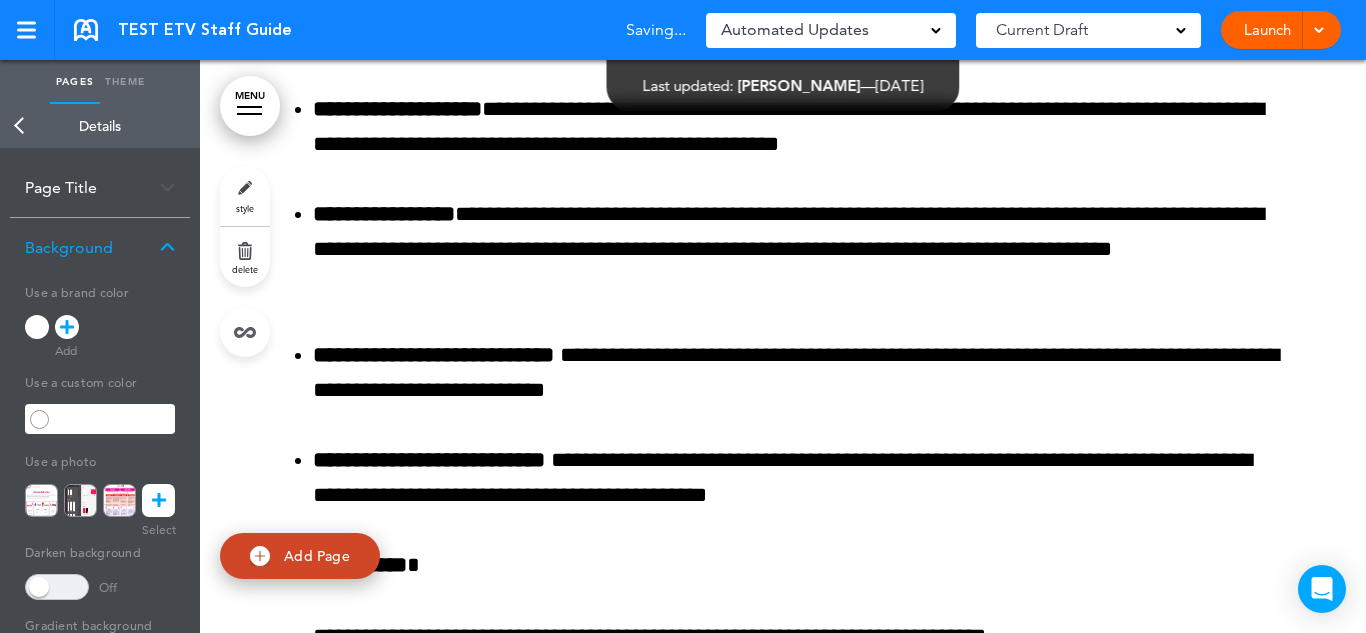 click at bounding box center [57, 587] 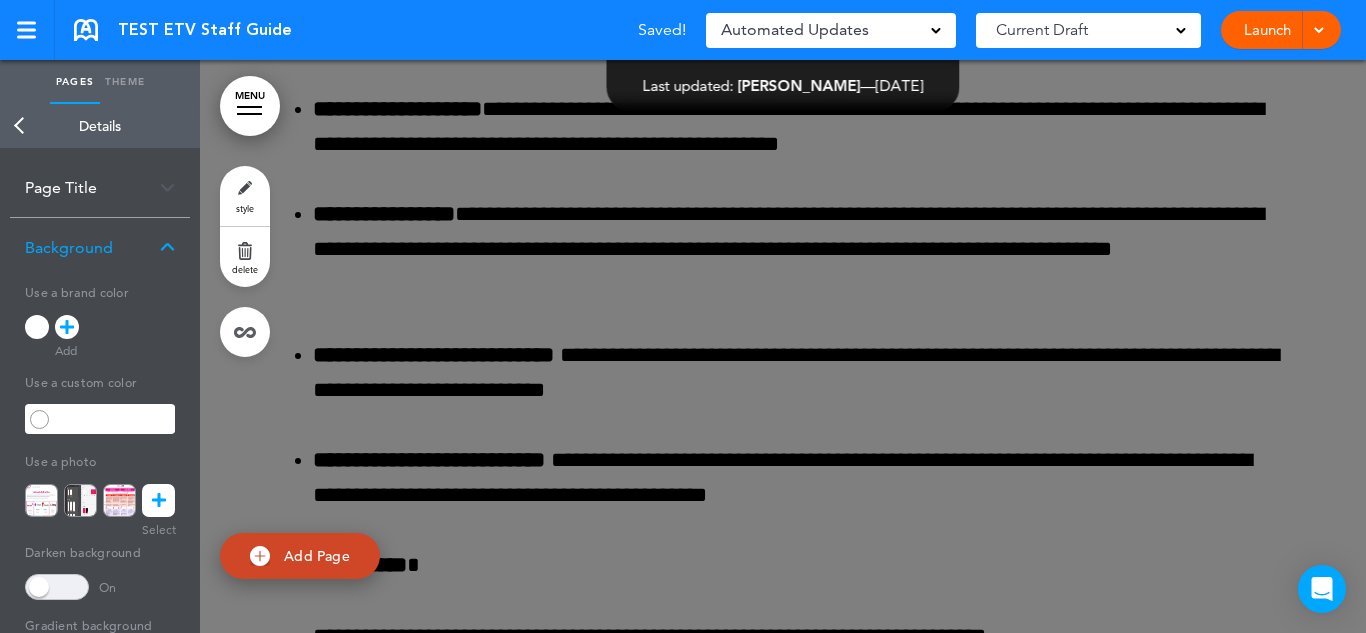 click on "Back" at bounding box center (20, 126) 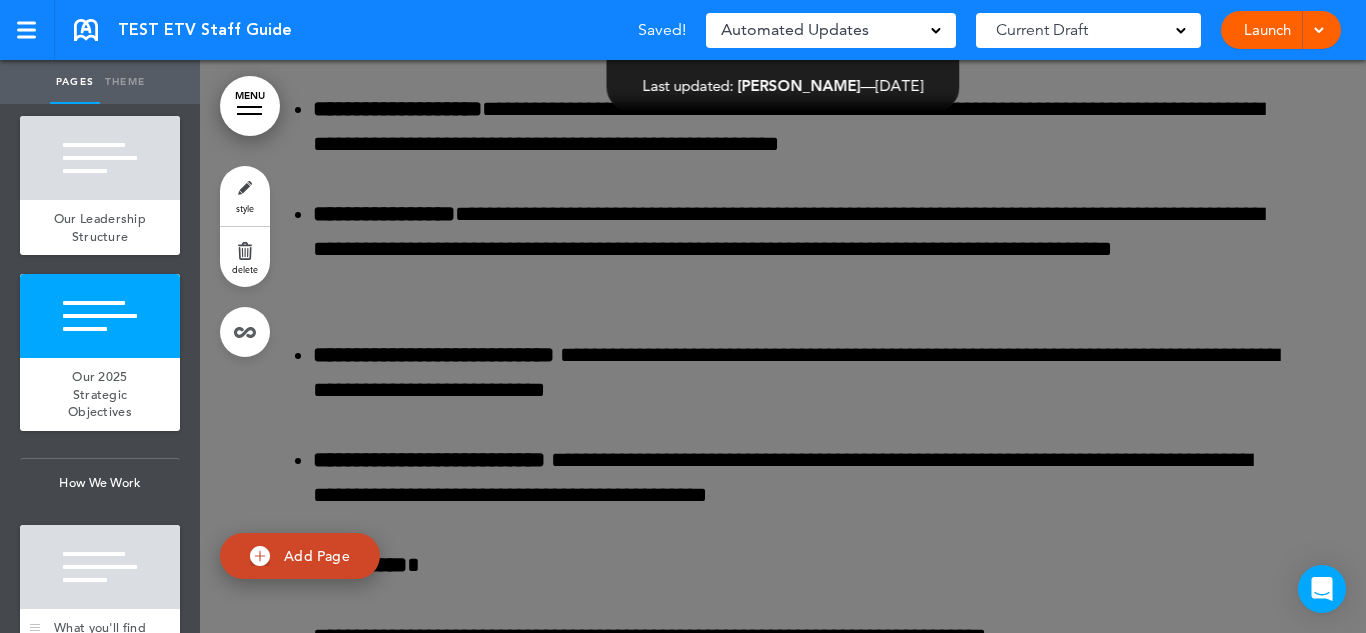 click at bounding box center (100, 567) 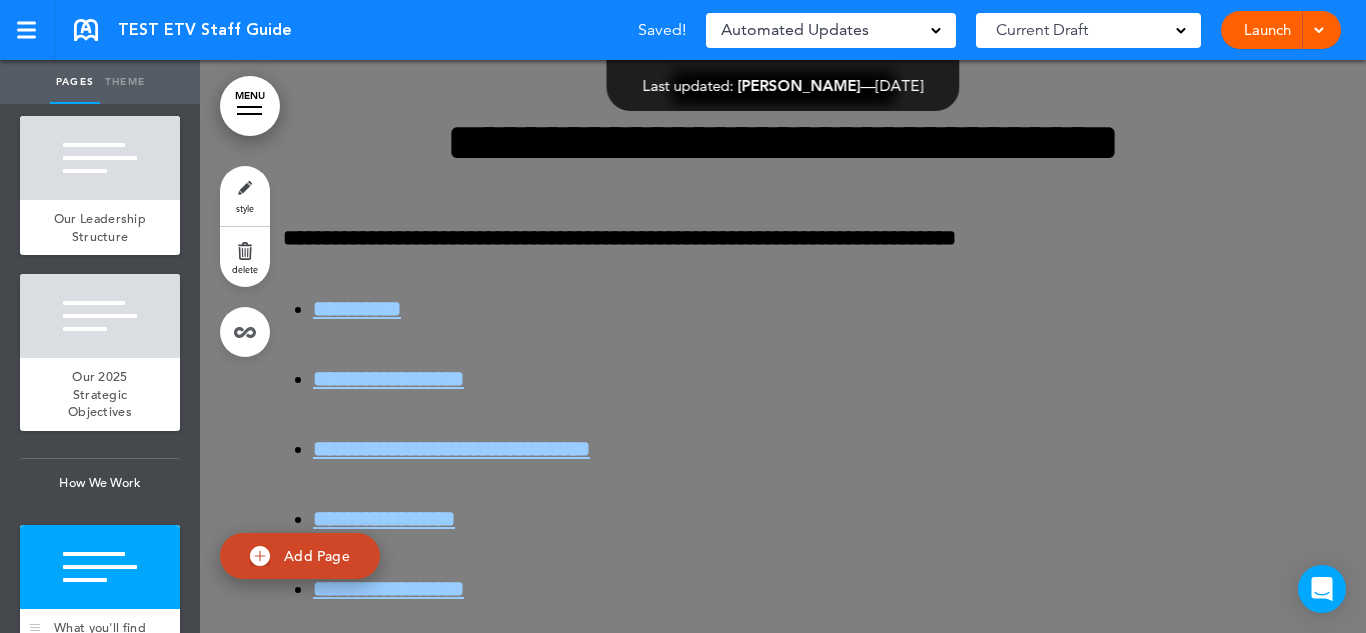 scroll, scrollTop: 9558, scrollLeft: 0, axis: vertical 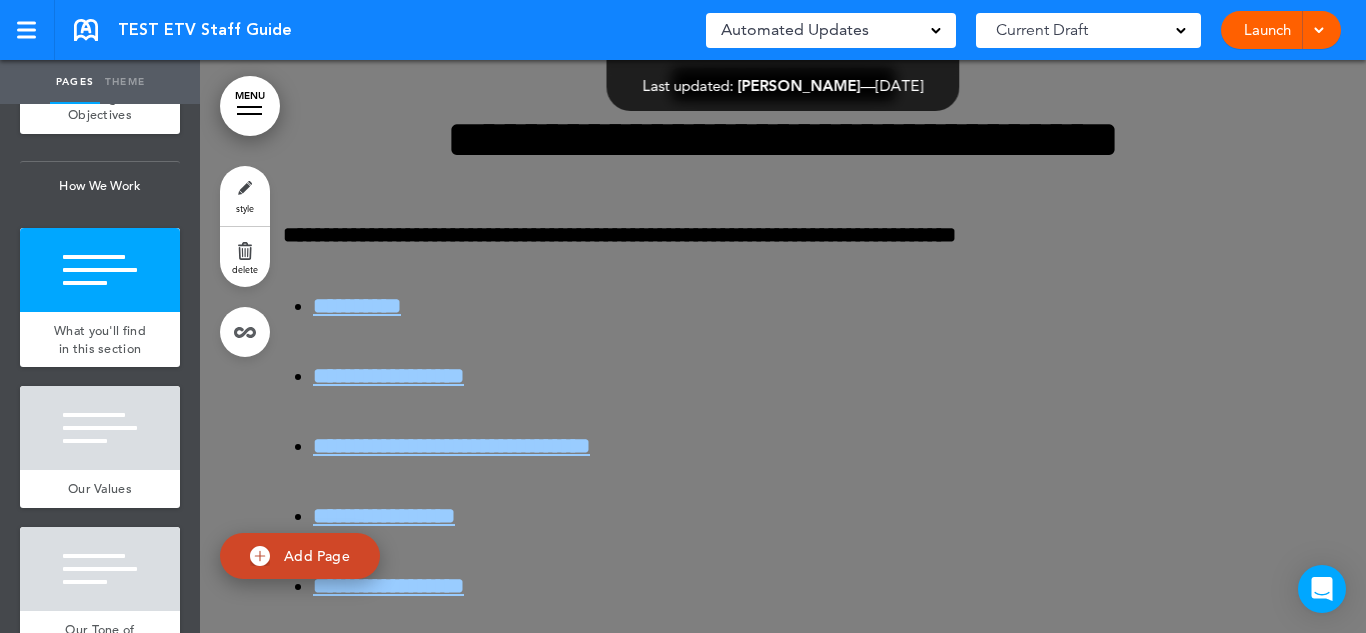 click on "style" at bounding box center [245, 196] 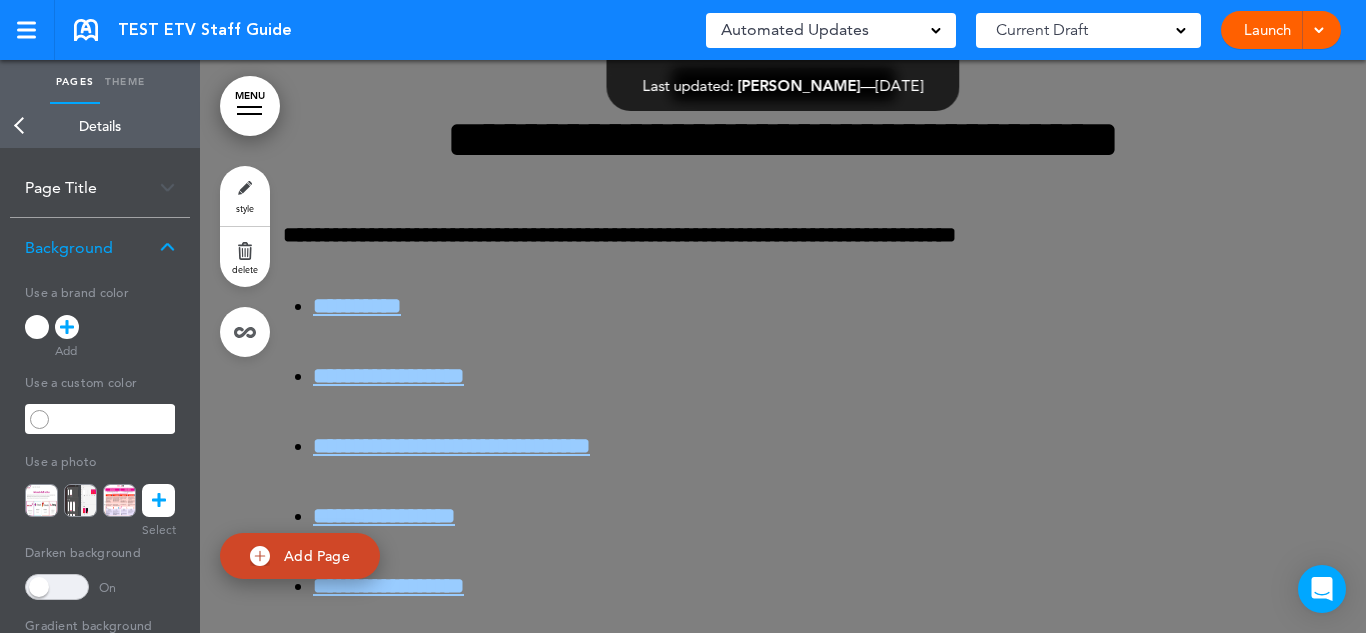 click at bounding box center (57, 587) 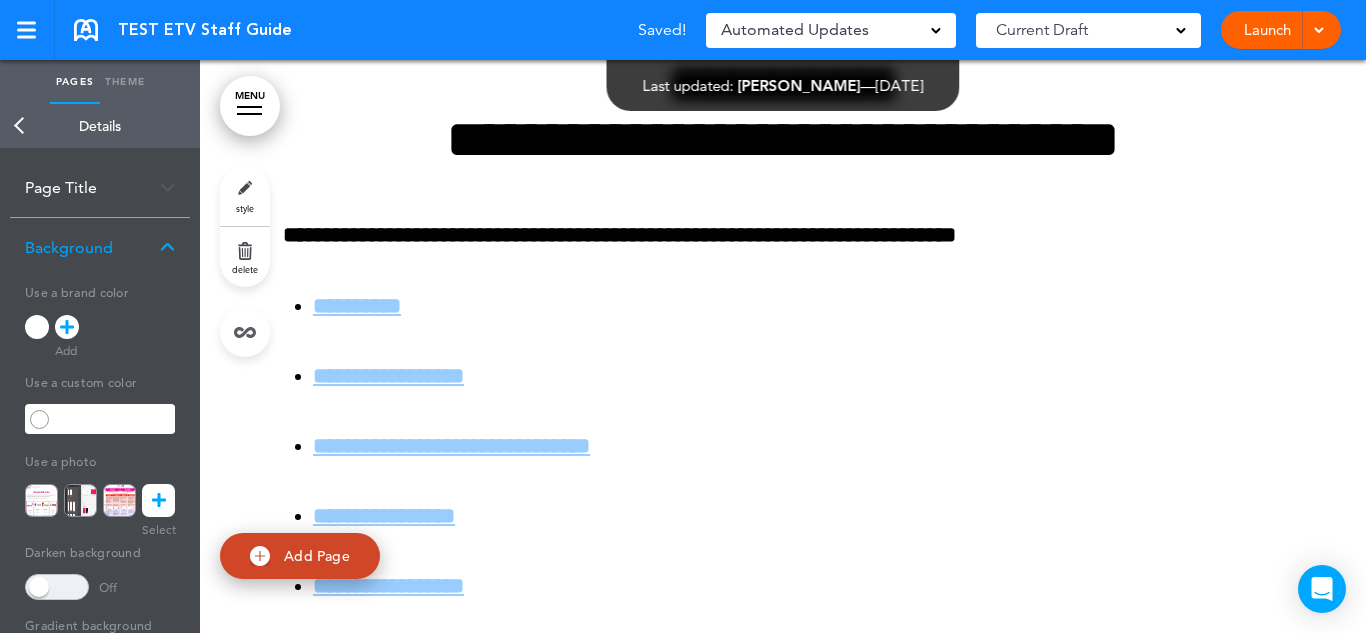 click on "Back" at bounding box center [20, 126] 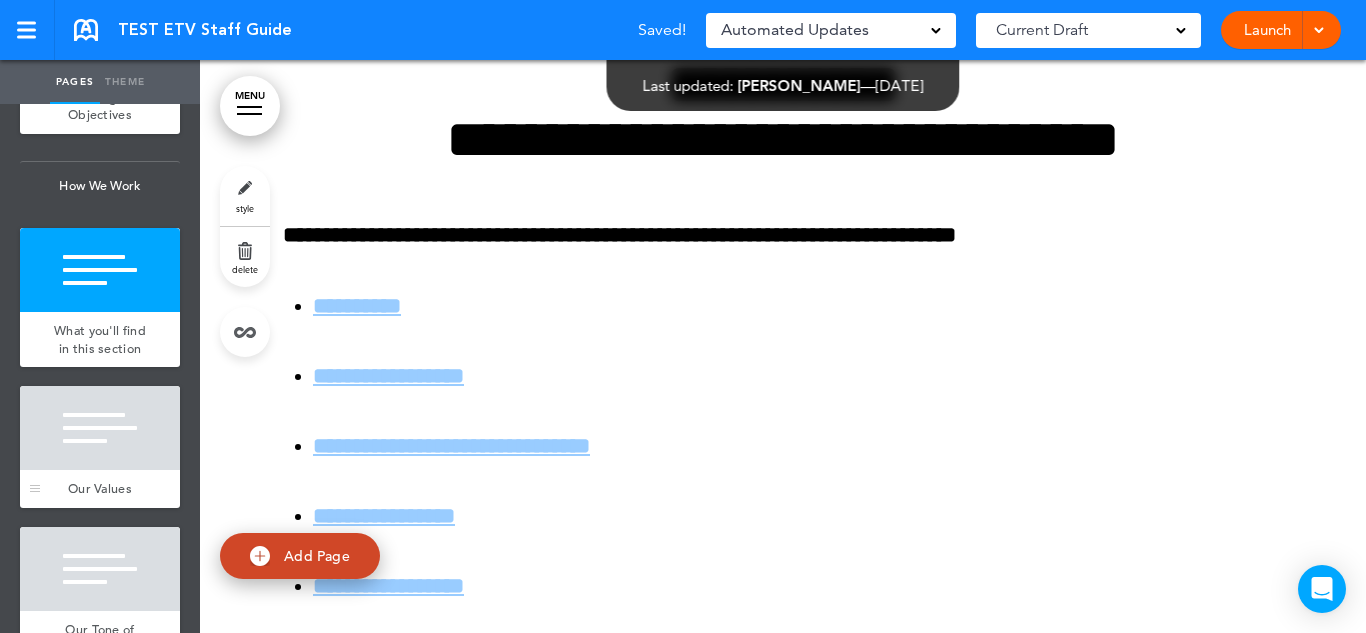 click at bounding box center (100, 428) 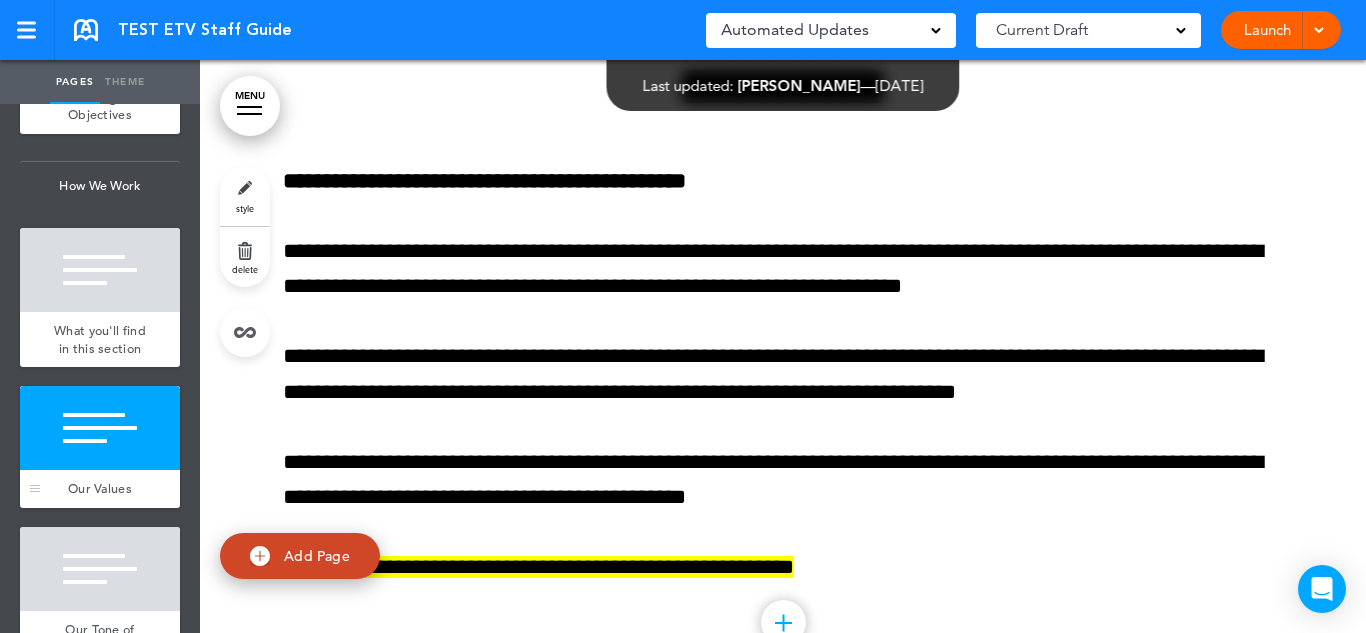 scroll, scrollTop: 10445, scrollLeft: 0, axis: vertical 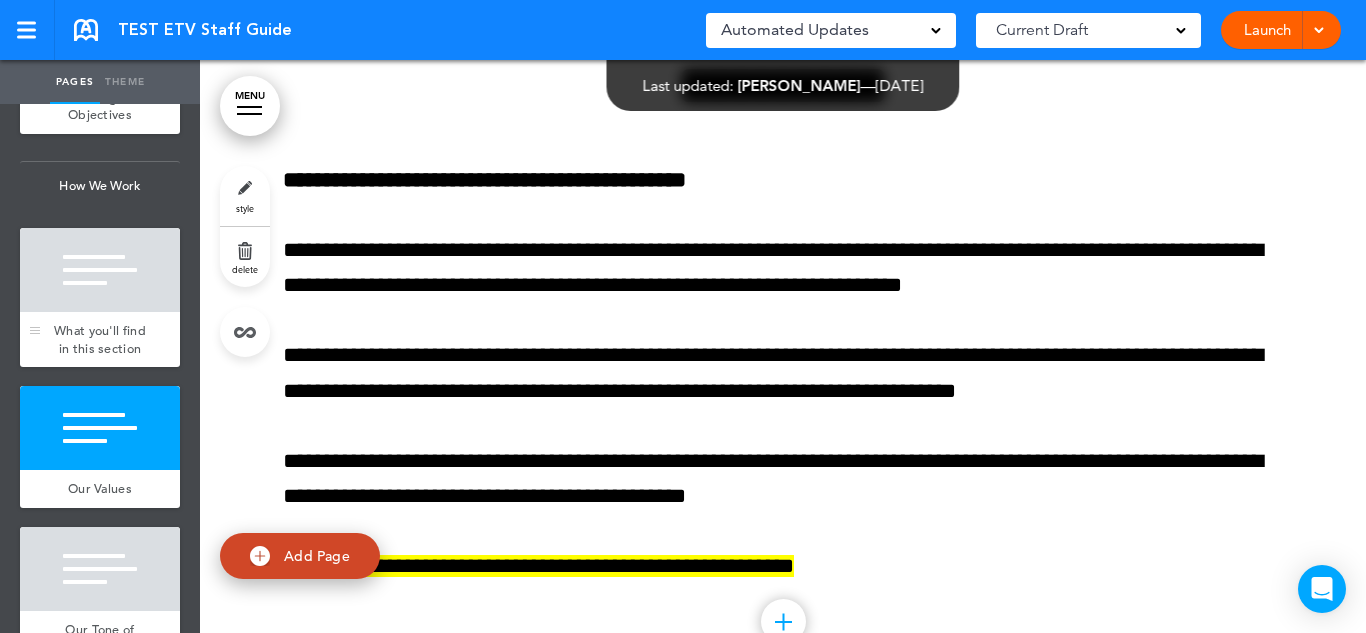 click at bounding box center (100, 270) 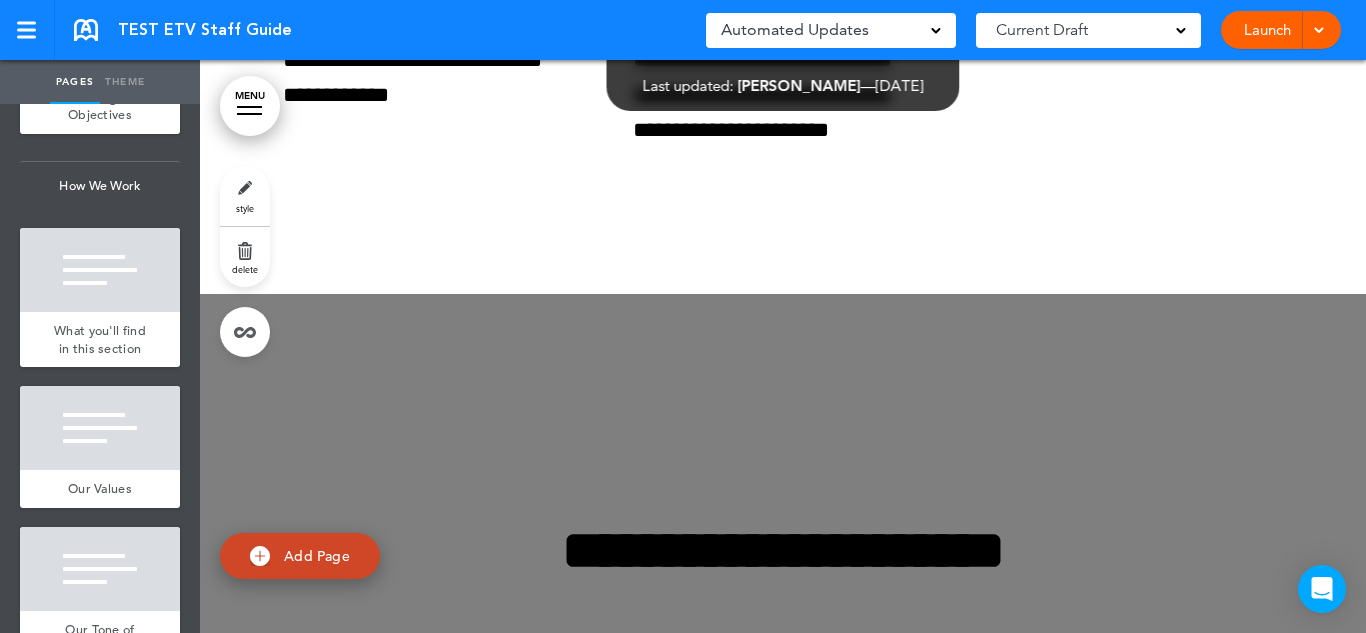 scroll, scrollTop: 5858, scrollLeft: 0, axis: vertical 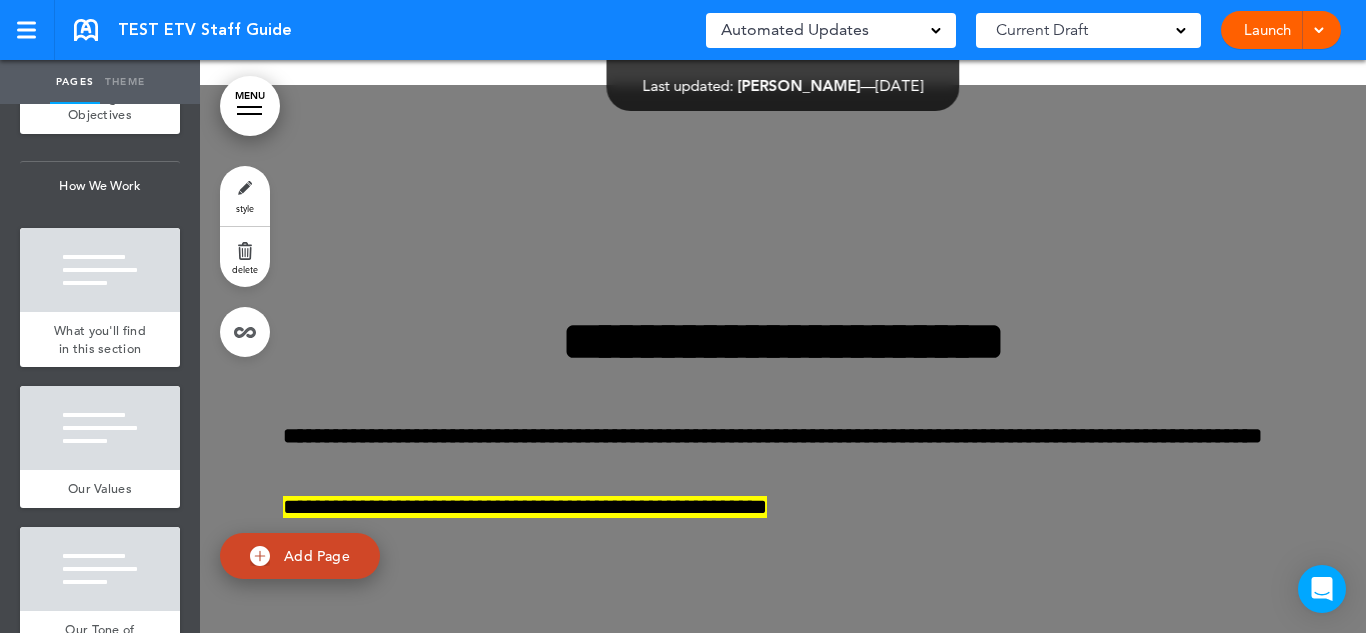 click at bounding box center (783, 445) 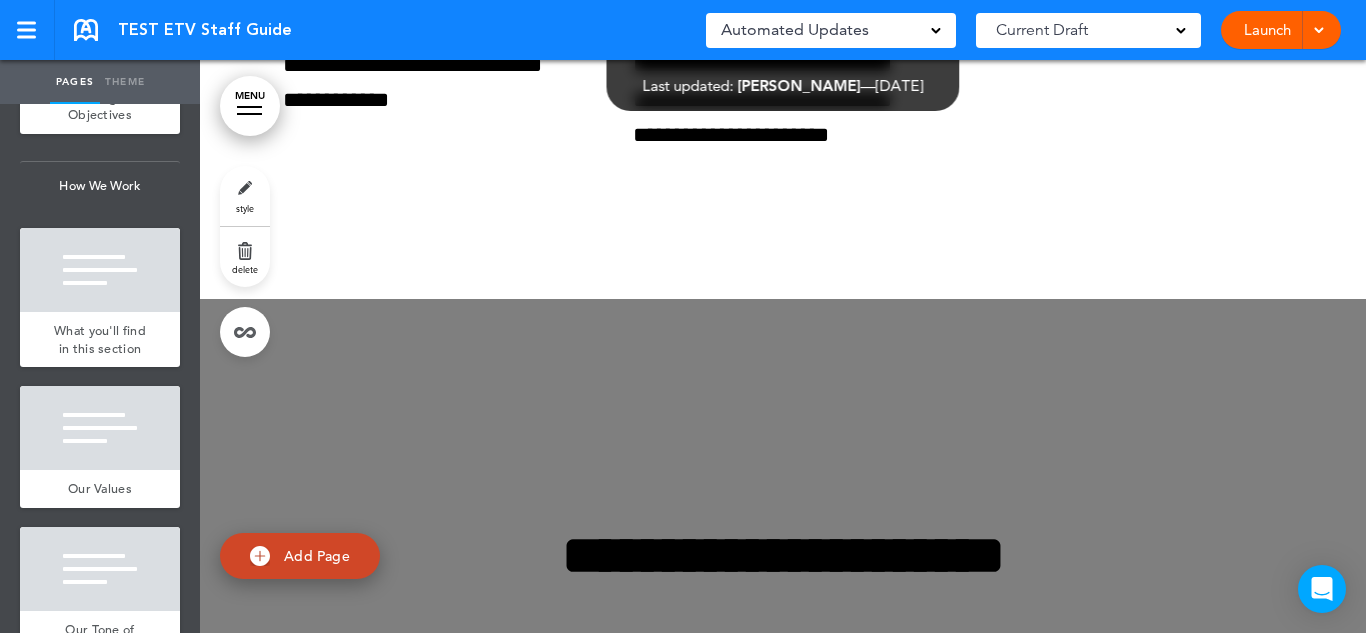 scroll, scrollTop: 5638, scrollLeft: 0, axis: vertical 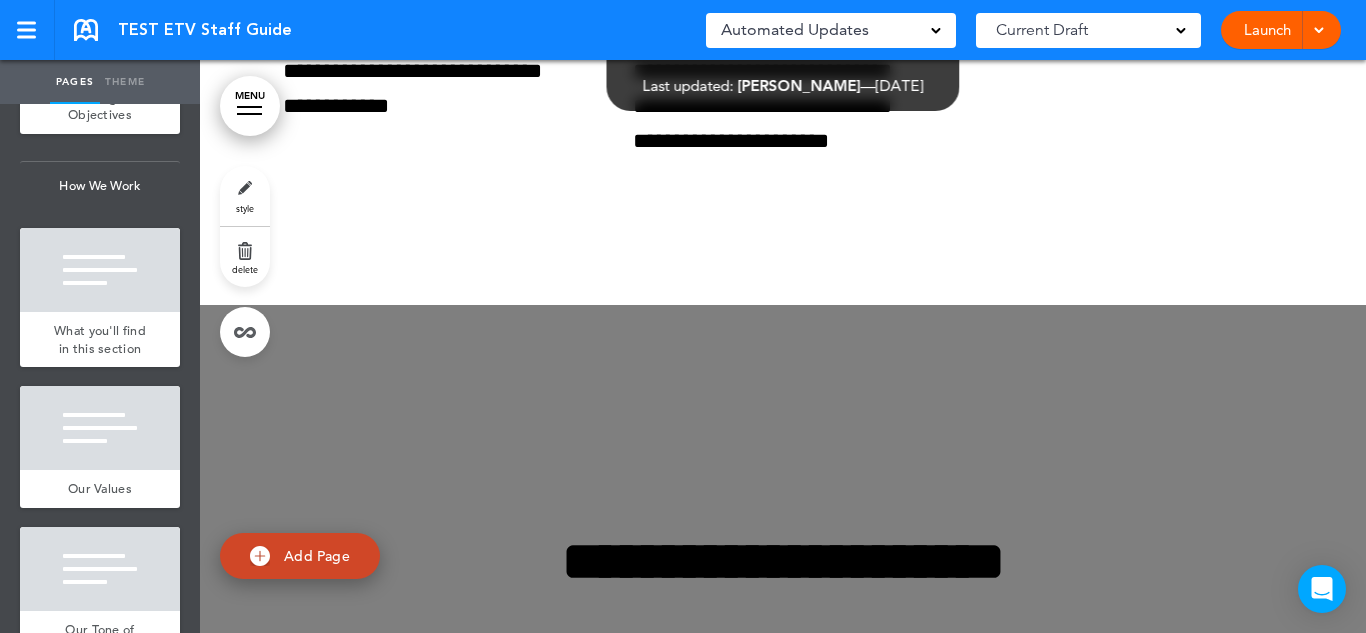 click at bounding box center [783, 665] 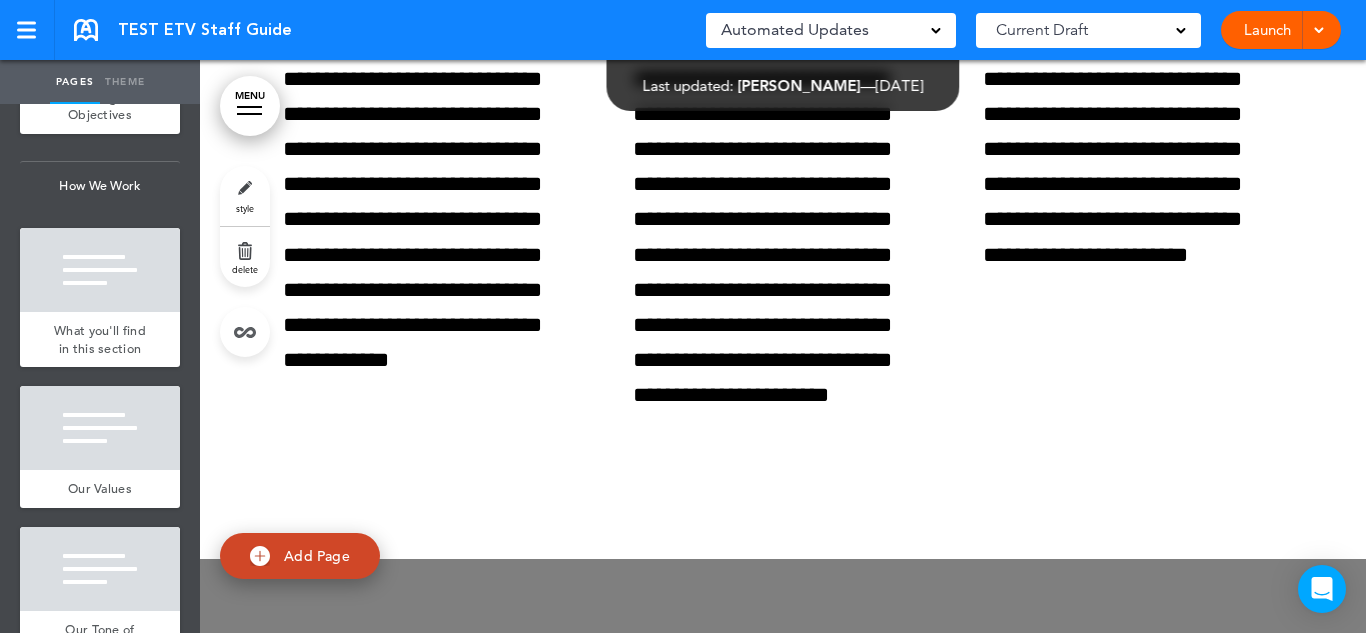 scroll, scrollTop: 5356, scrollLeft: 0, axis: vertical 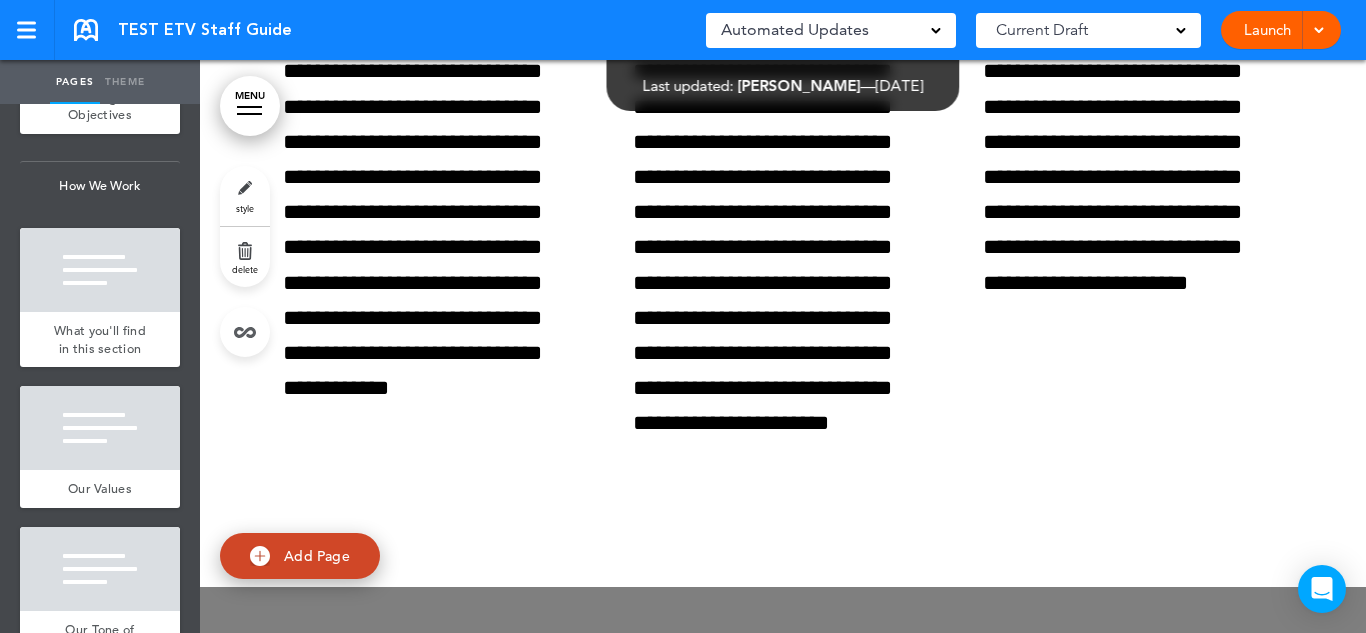 click on "**********" at bounding box center (783, 194) 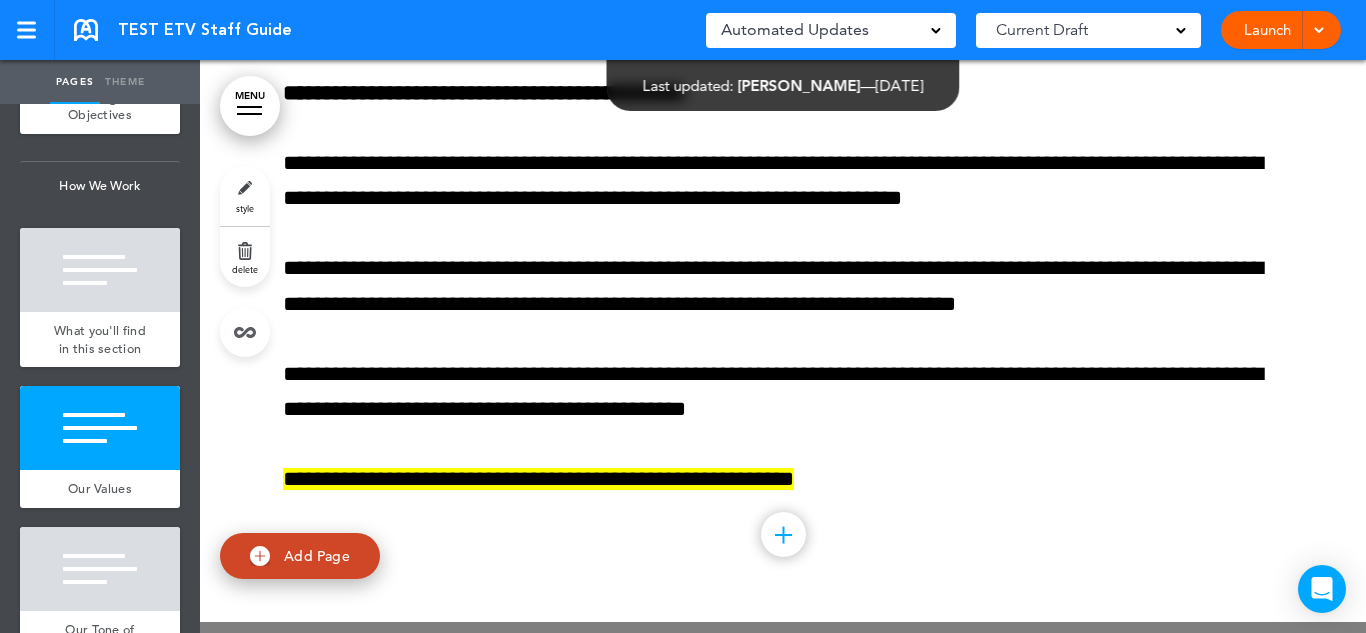 scroll, scrollTop: 10530, scrollLeft: 0, axis: vertical 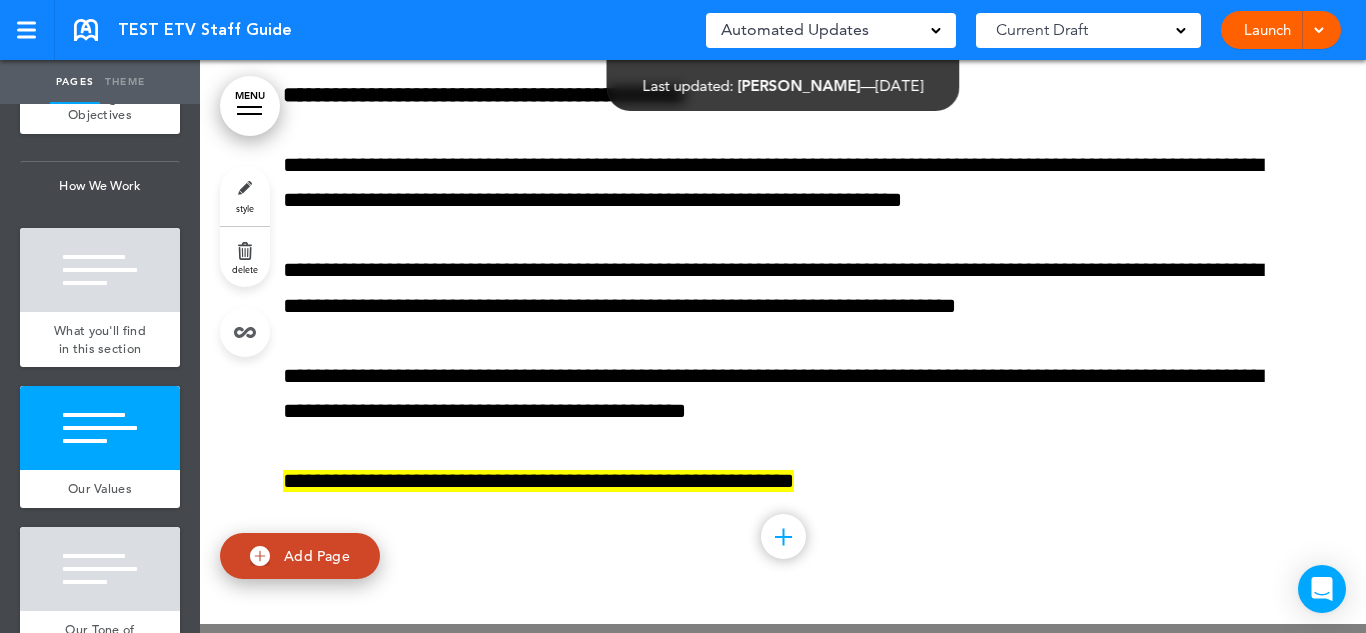 click on "style" at bounding box center [245, 196] 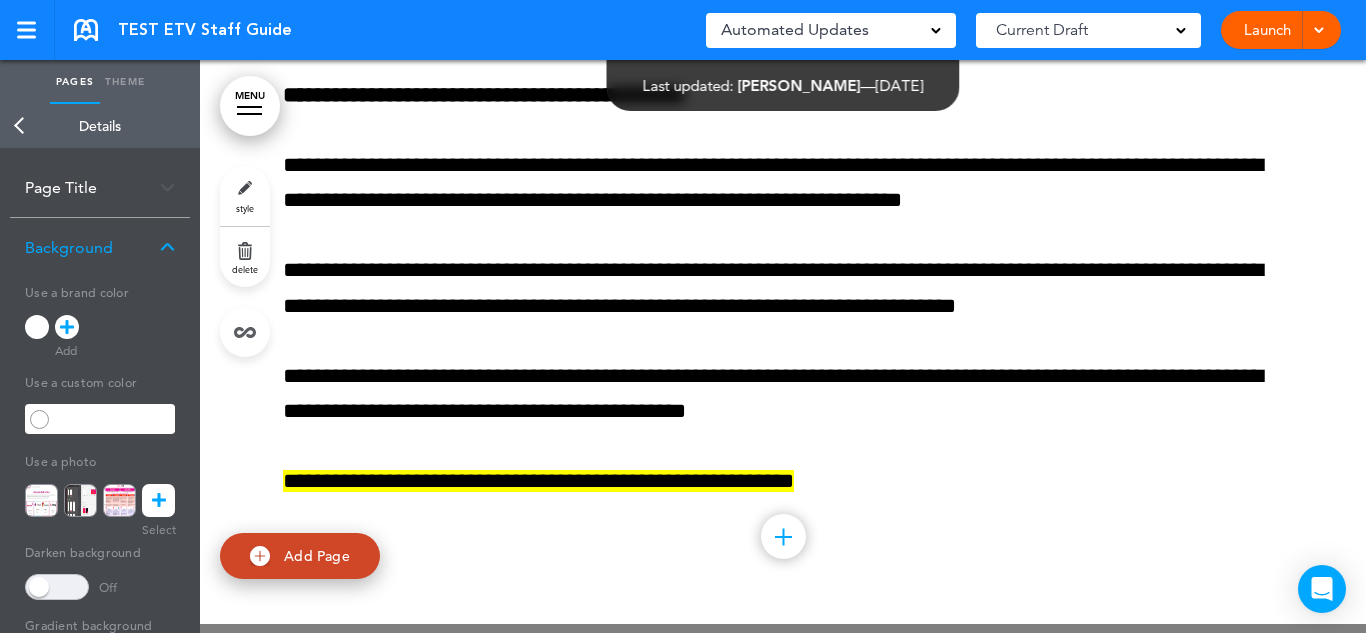 click at bounding box center [57, 587] 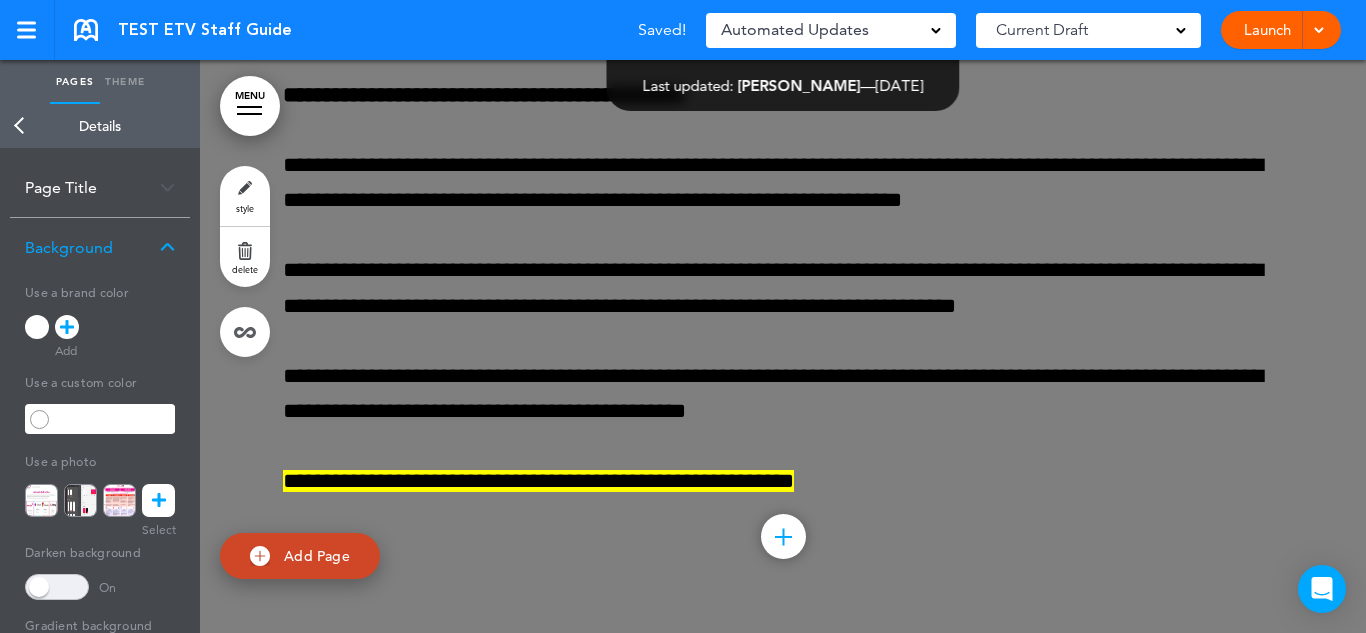 click on "Back" at bounding box center (20, 126) 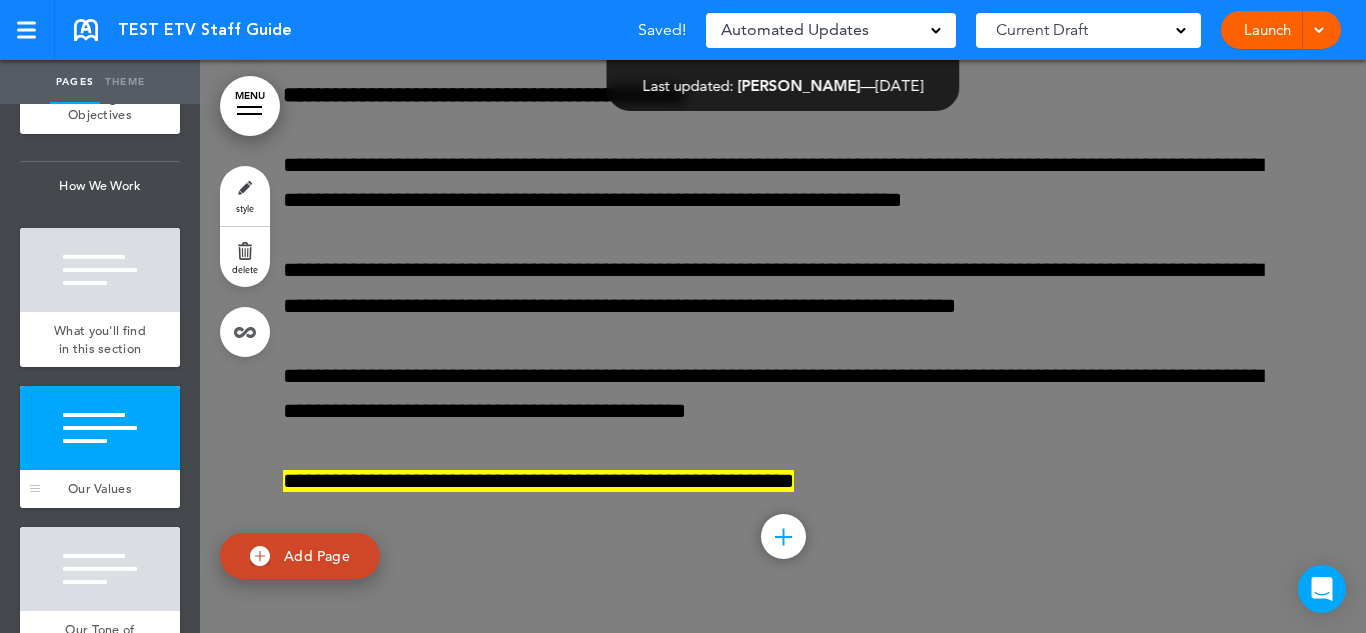 scroll, scrollTop: 1709, scrollLeft: 0, axis: vertical 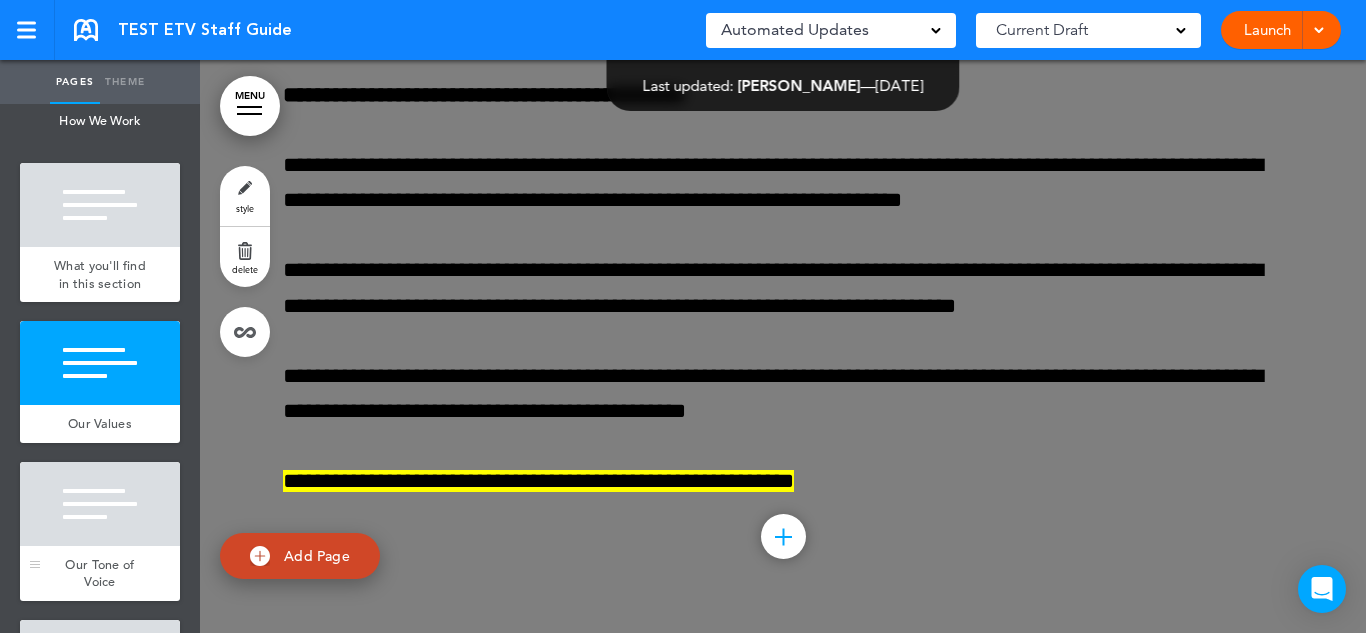 click at bounding box center (100, 504) 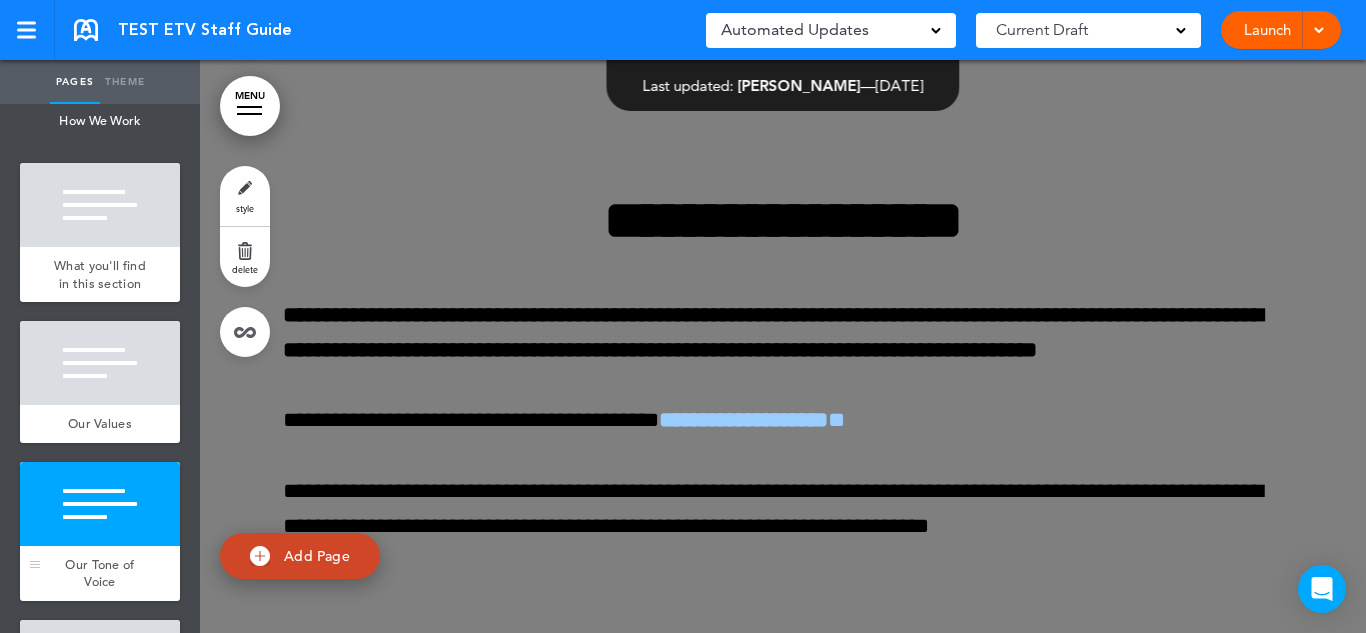 scroll, scrollTop: 11173, scrollLeft: 0, axis: vertical 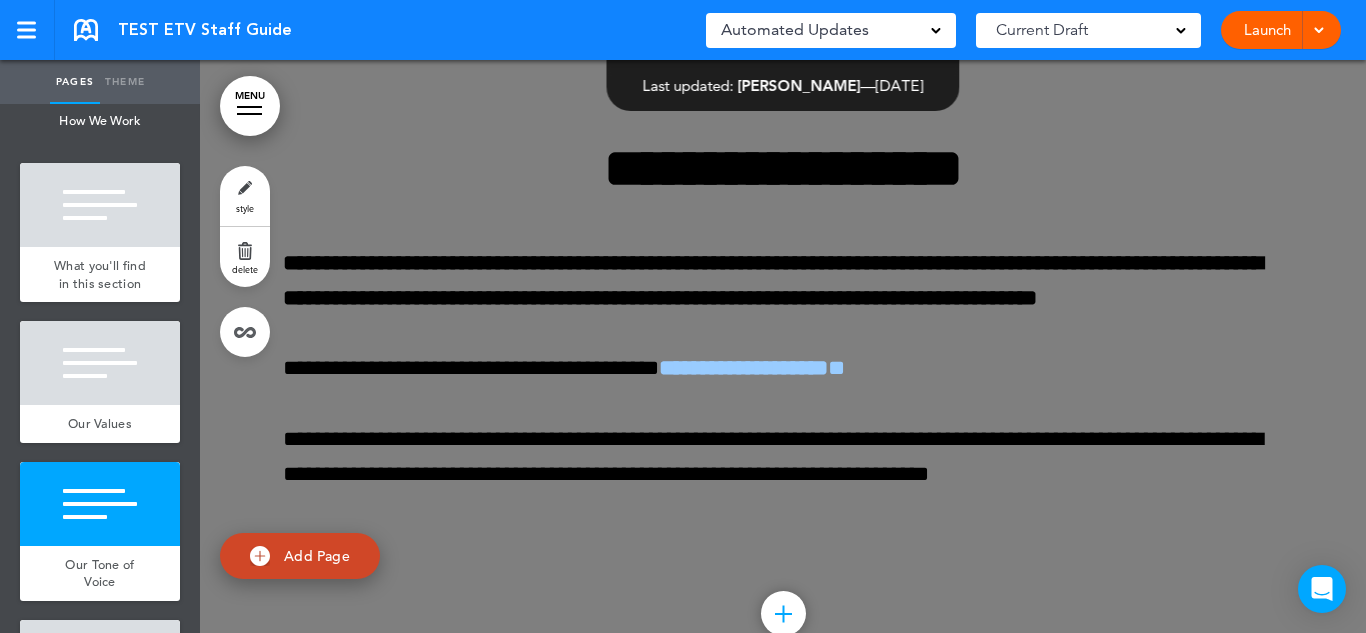 click on "style" at bounding box center (245, 196) 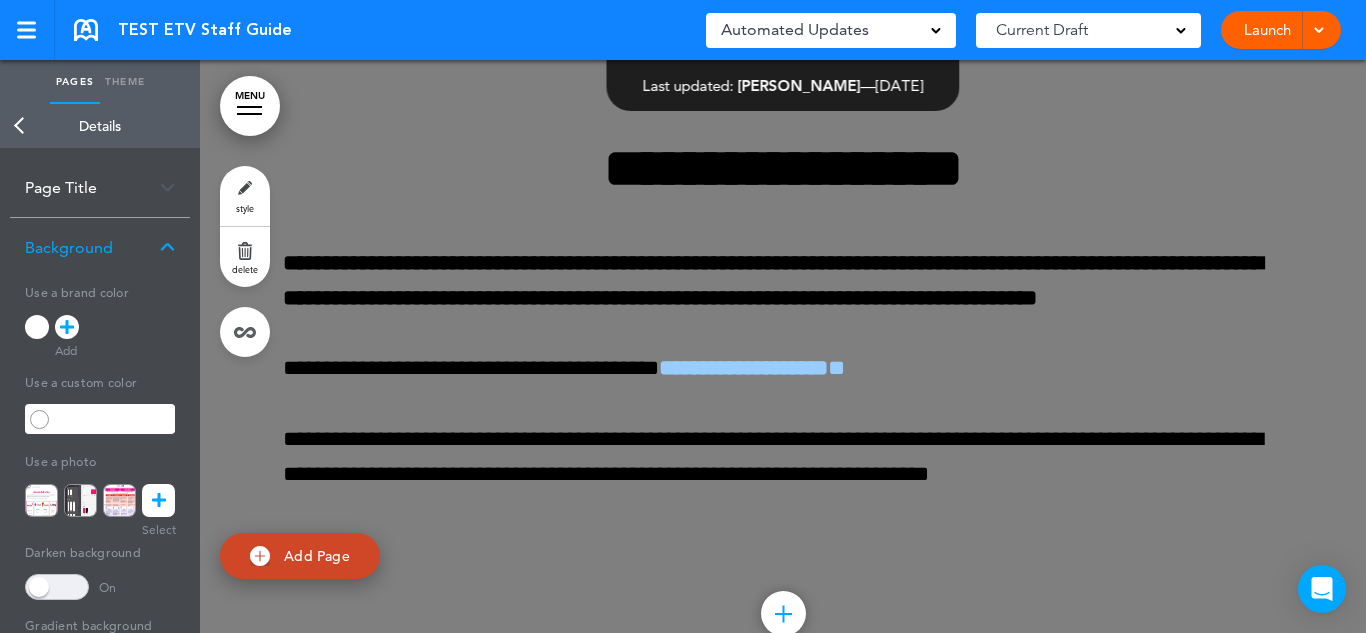 click at bounding box center (57, 587) 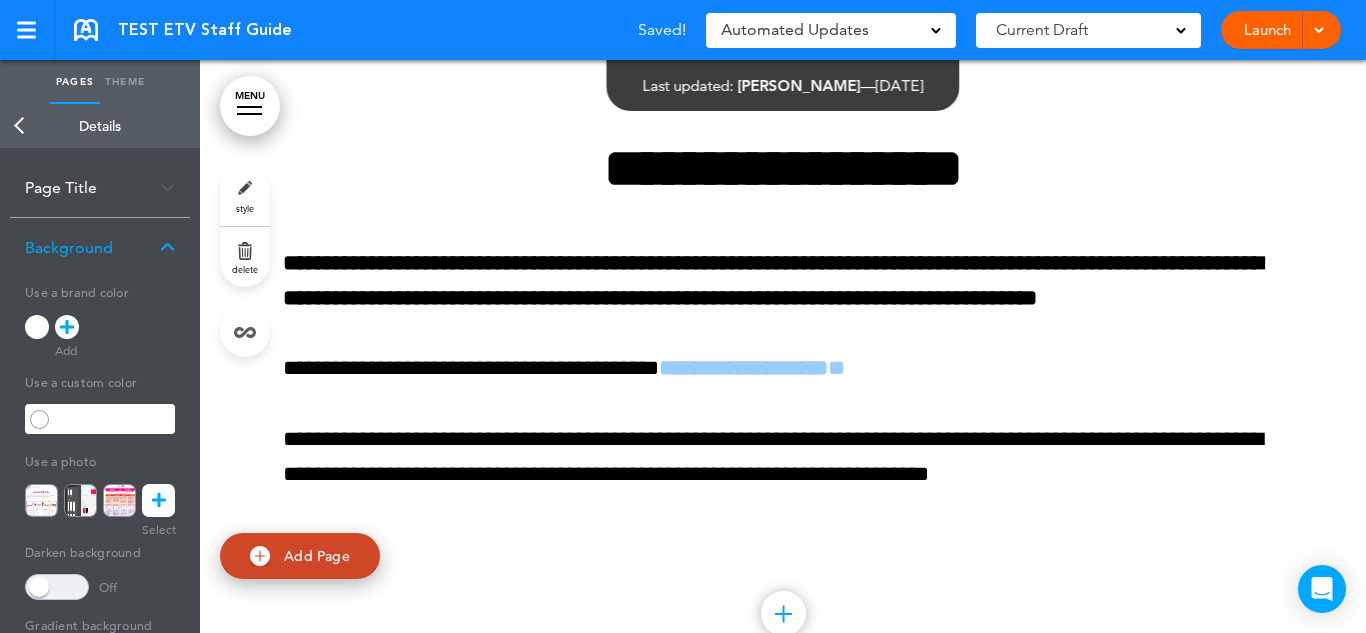 click on "Back" at bounding box center [20, 126] 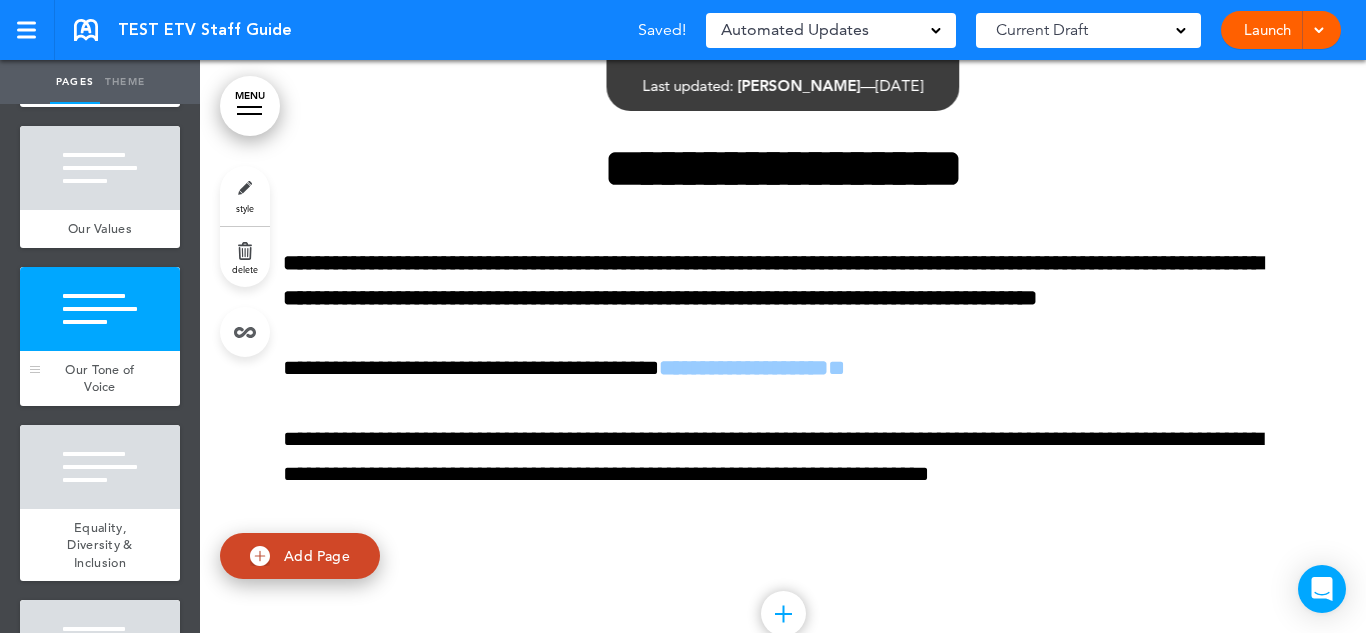 scroll, scrollTop: 1905, scrollLeft: 0, axis: vertical 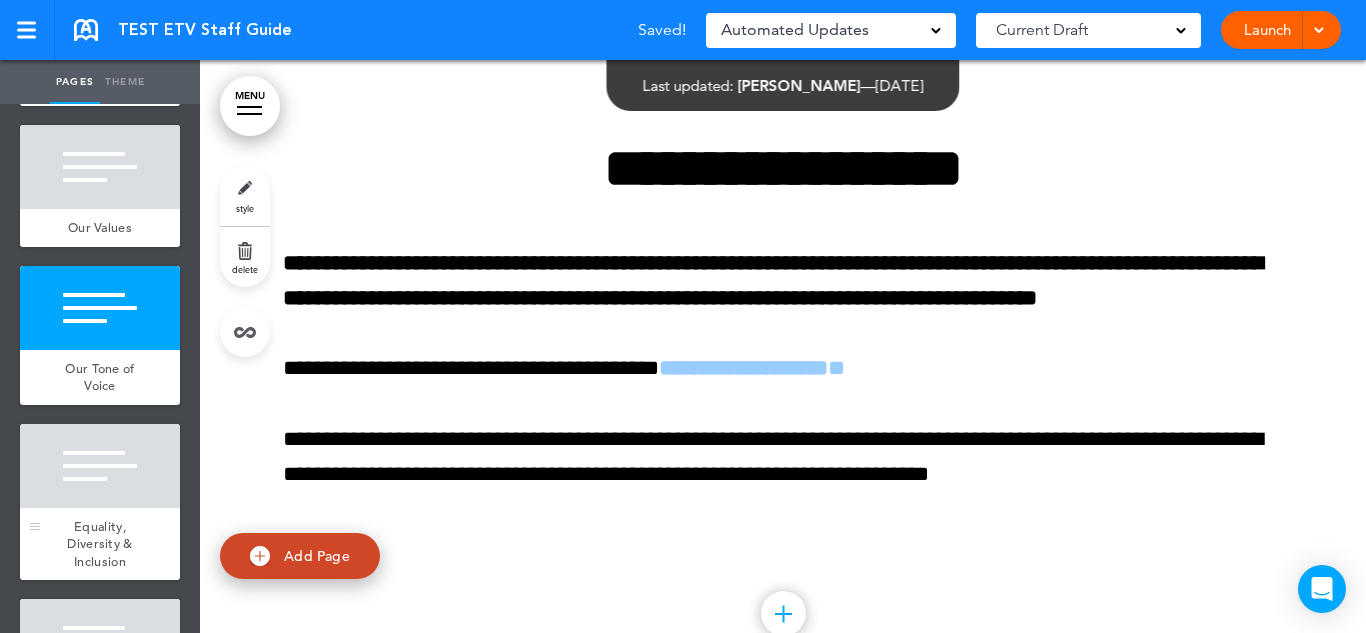 click at bounding box center [100, 466] 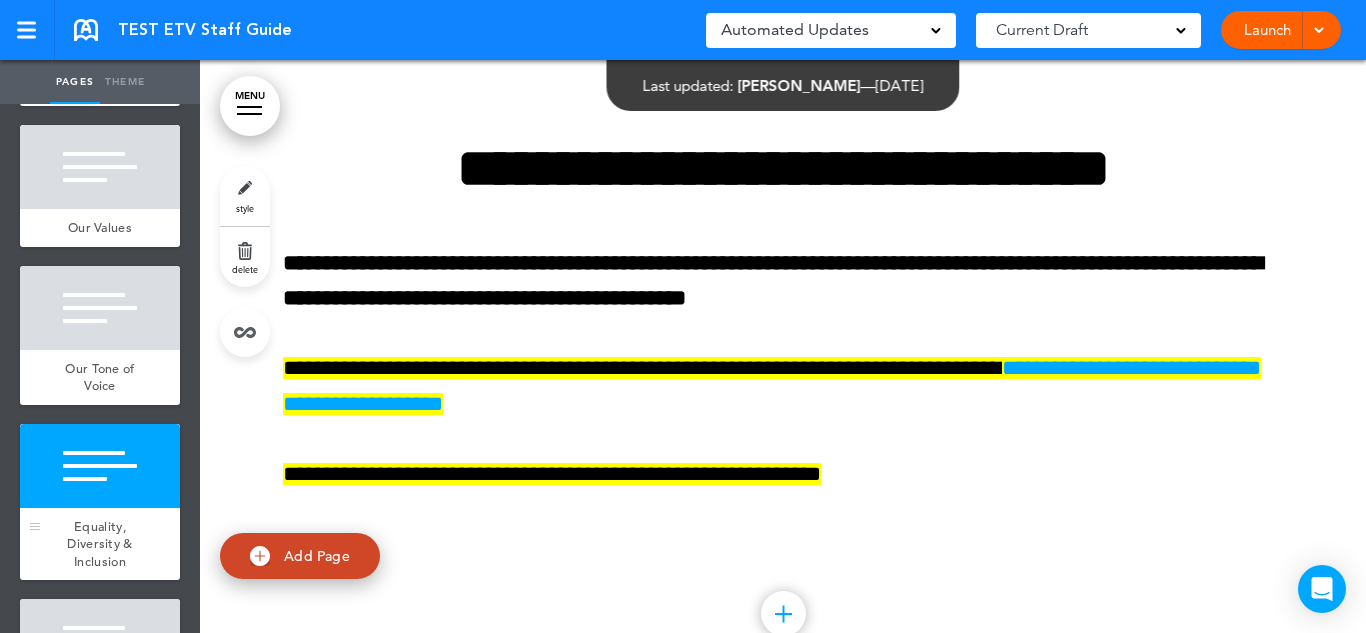 scroll, scrollTop: 11893, scrollLeft: 0, axis: vertical 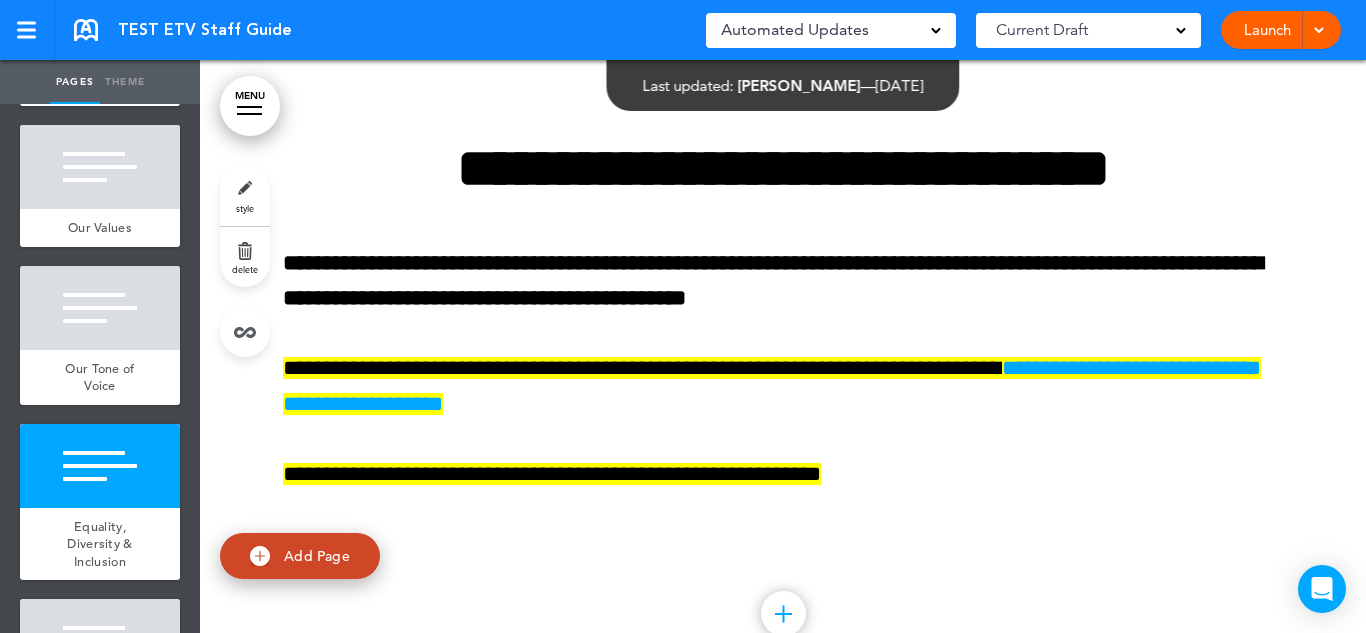 click on "style" at bounding box center (245, 196) 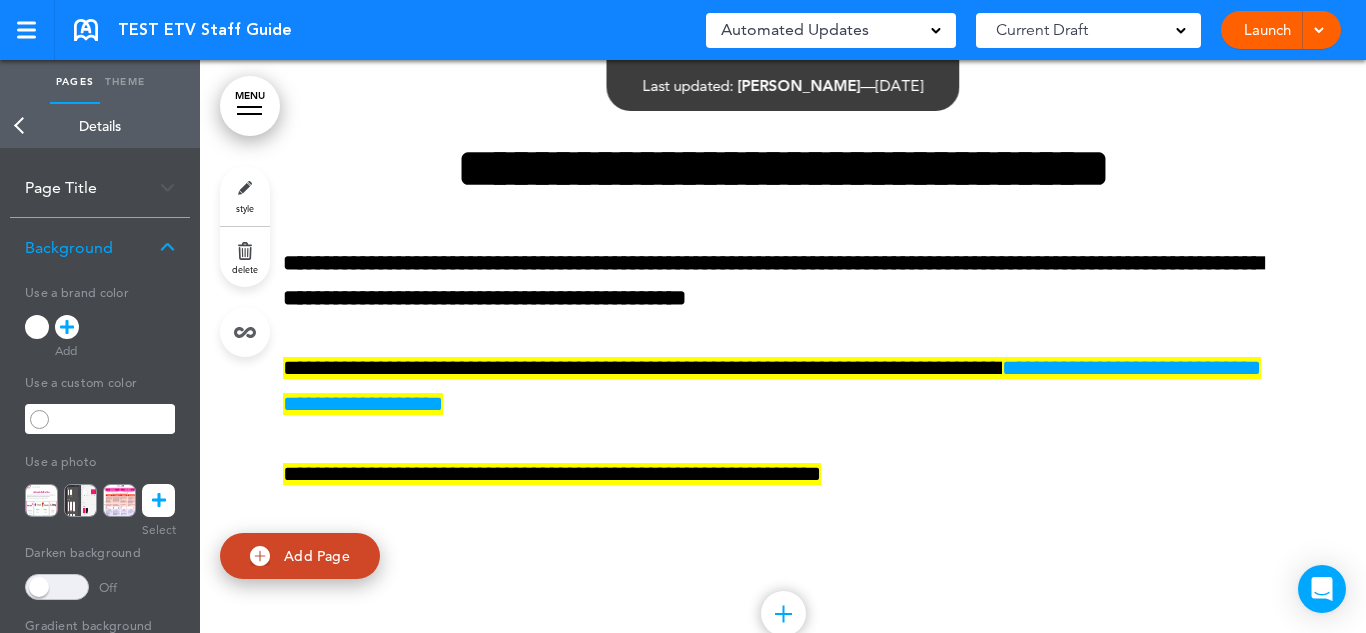 click at bounding box center (57, 587) 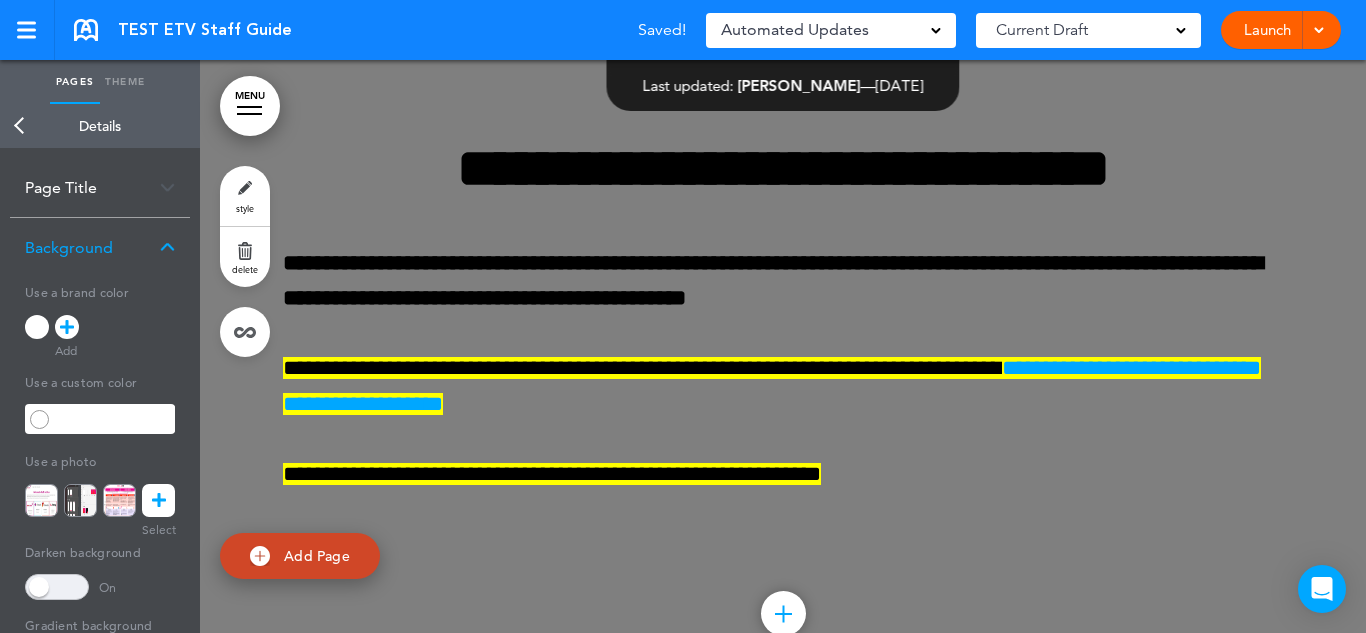 click on "Back" at bounding box center (20, 126) 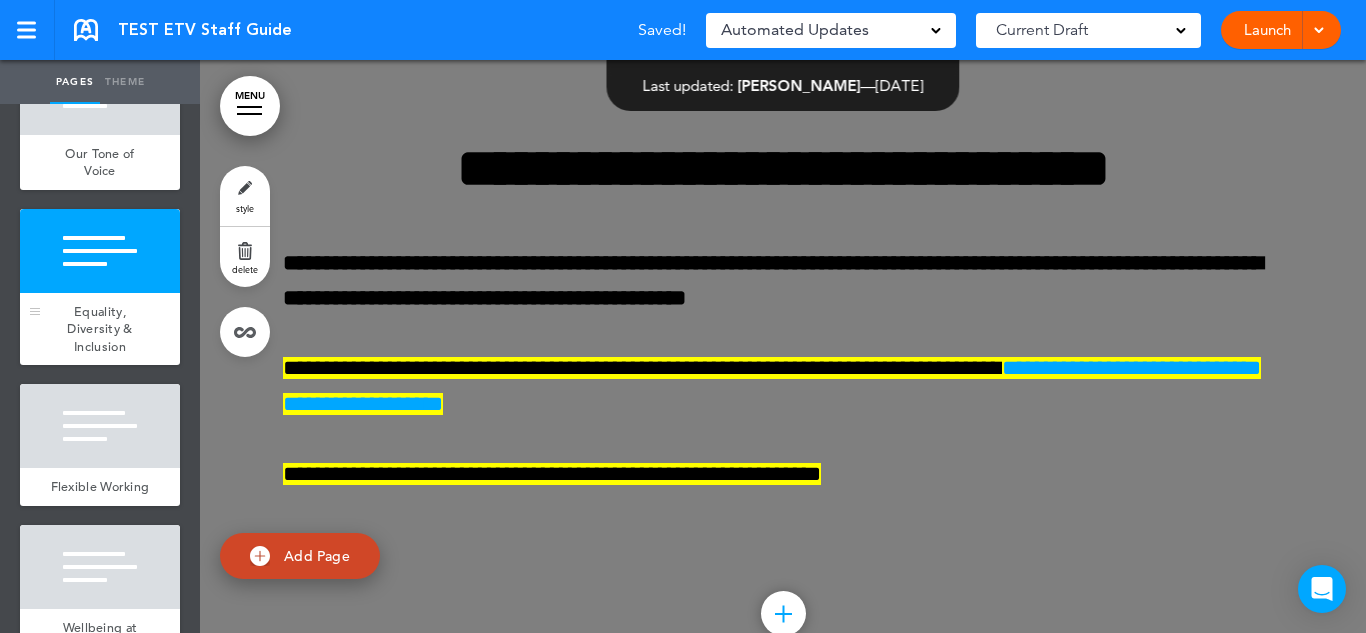 scroll, scrollTop: 2121, scrollLeft: 0, axis: vertical 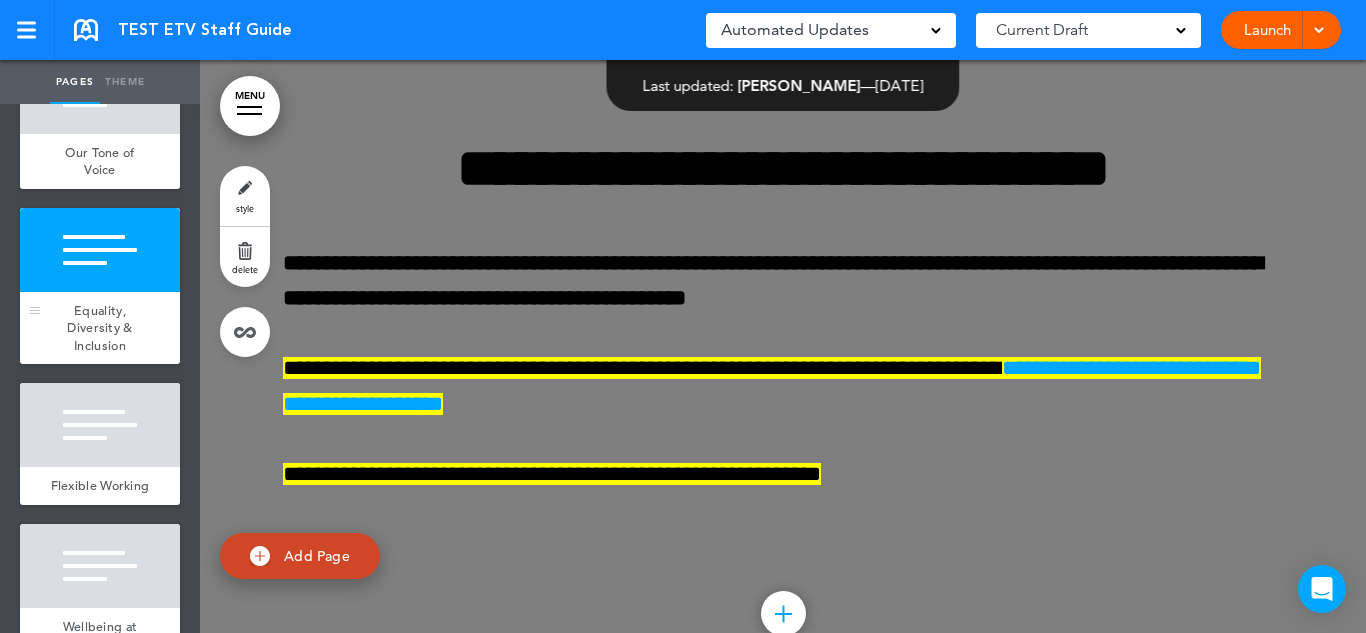 click at bounding box center (100, 425) 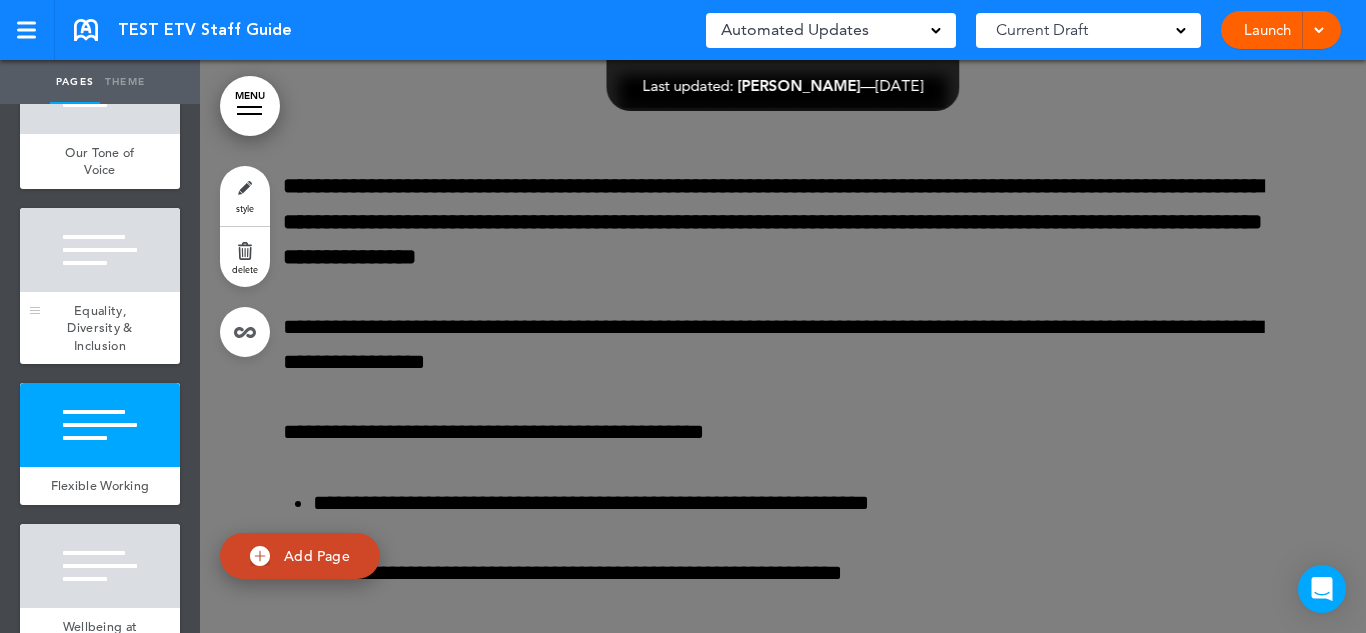 scroll, scrollTop: 12613, scrollLeft: 0, axis: vertical 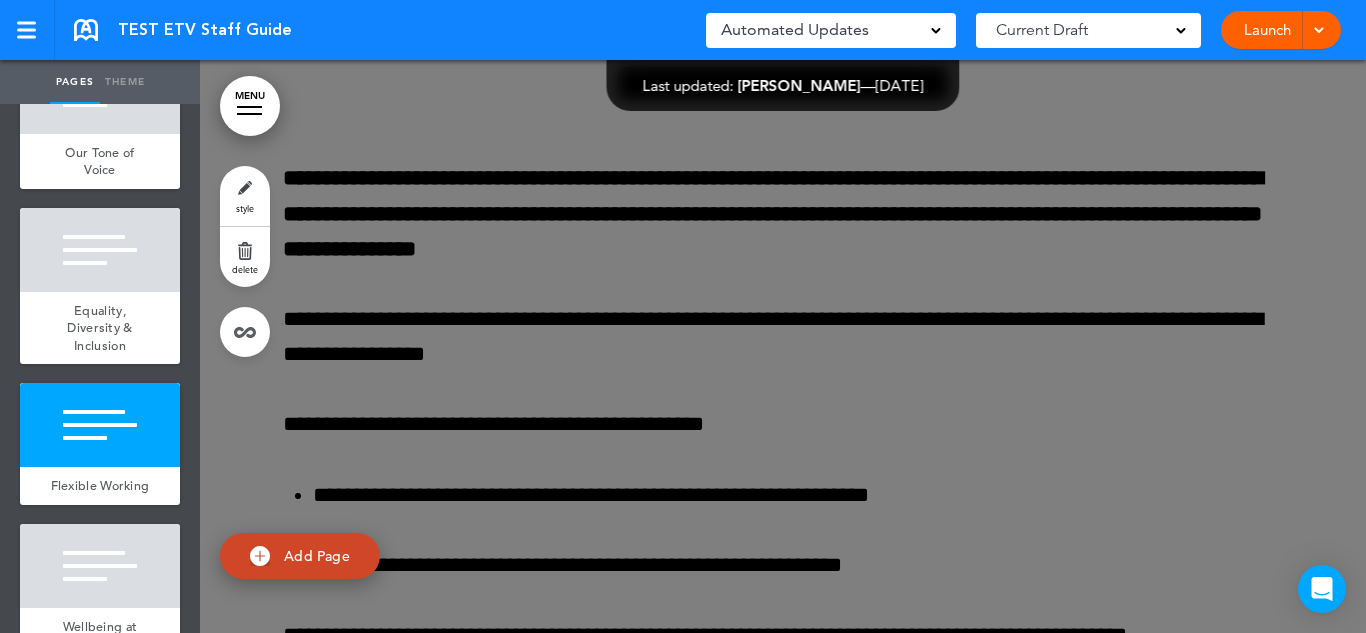 click on "style" at bounding box center (245, 196) 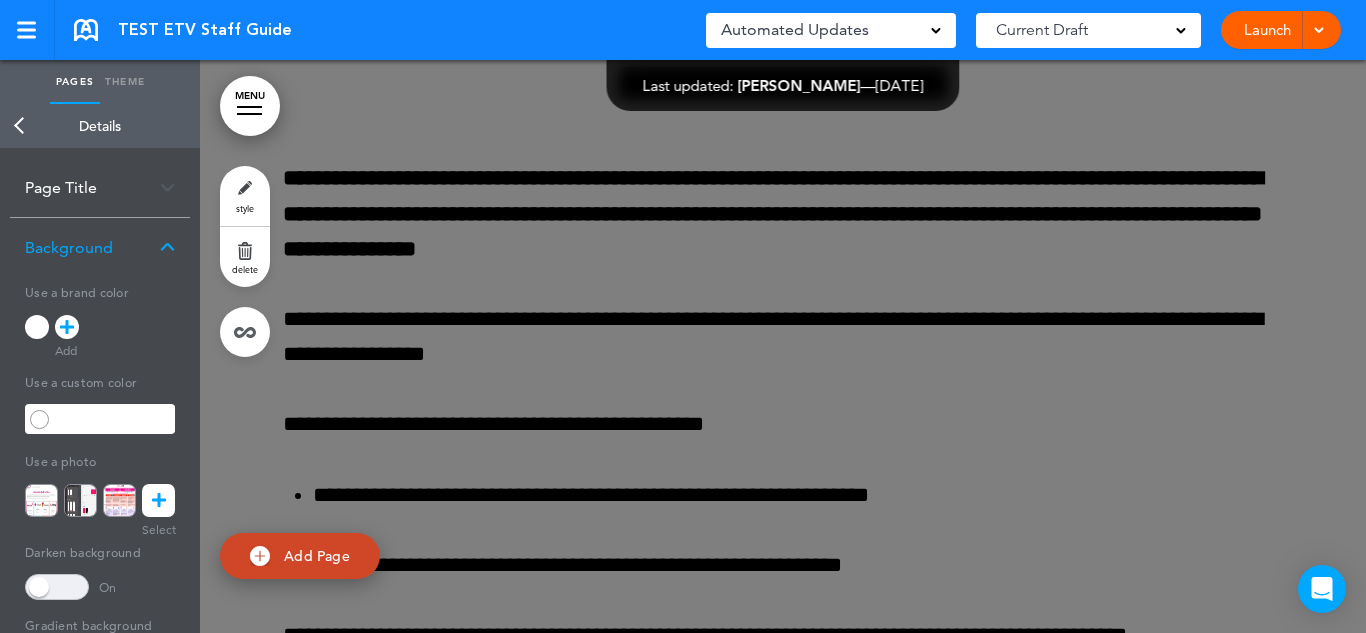 click at bounding box center (57, 587) 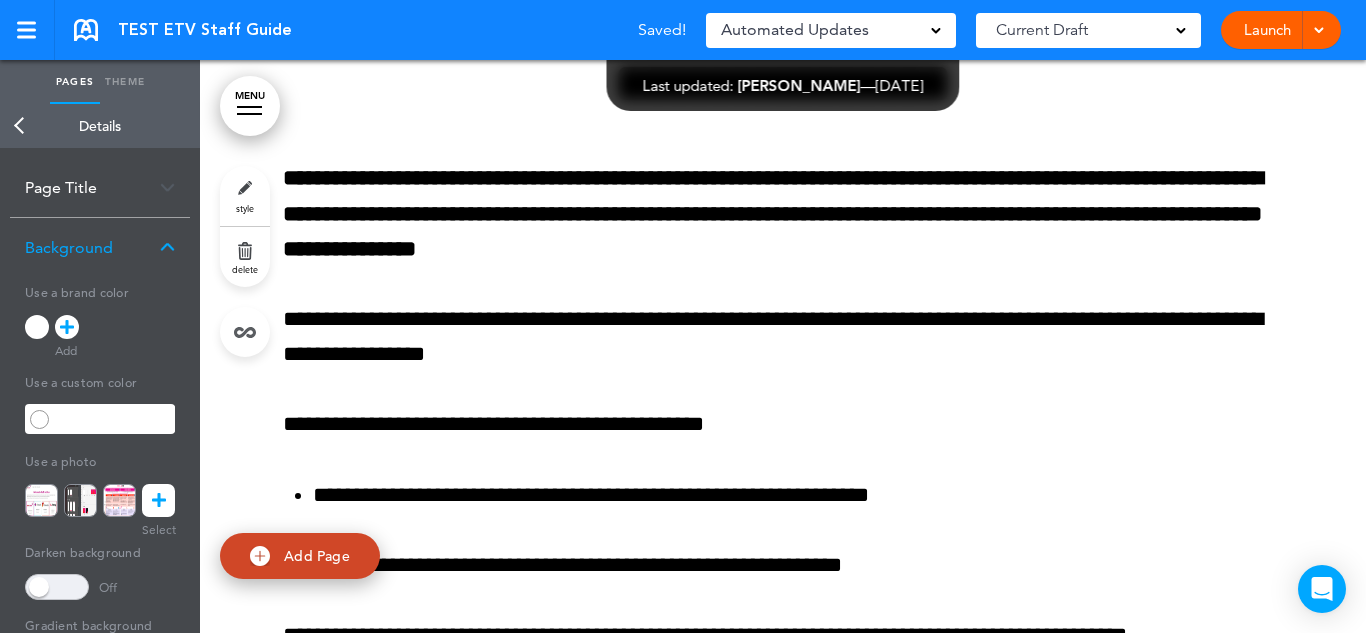 click on "Back" at bounding box center (20, 126) 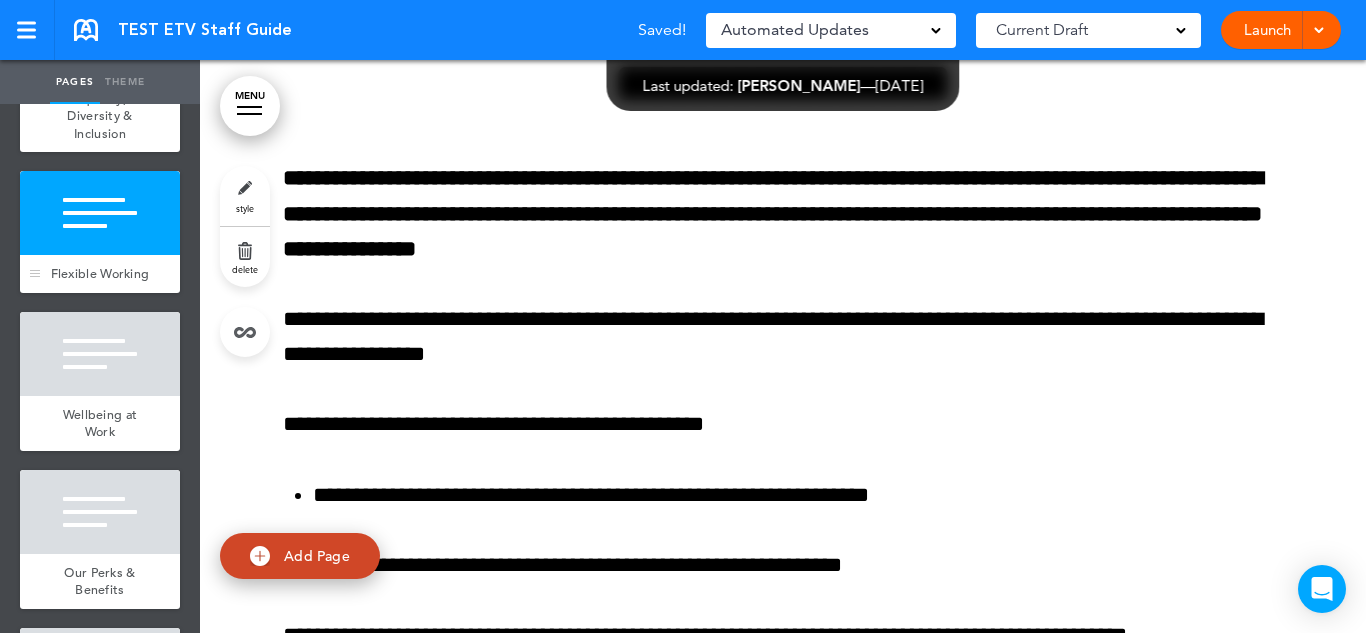 scroll, scrollTop: 2334, scrollLeft: 0, axis: vertical 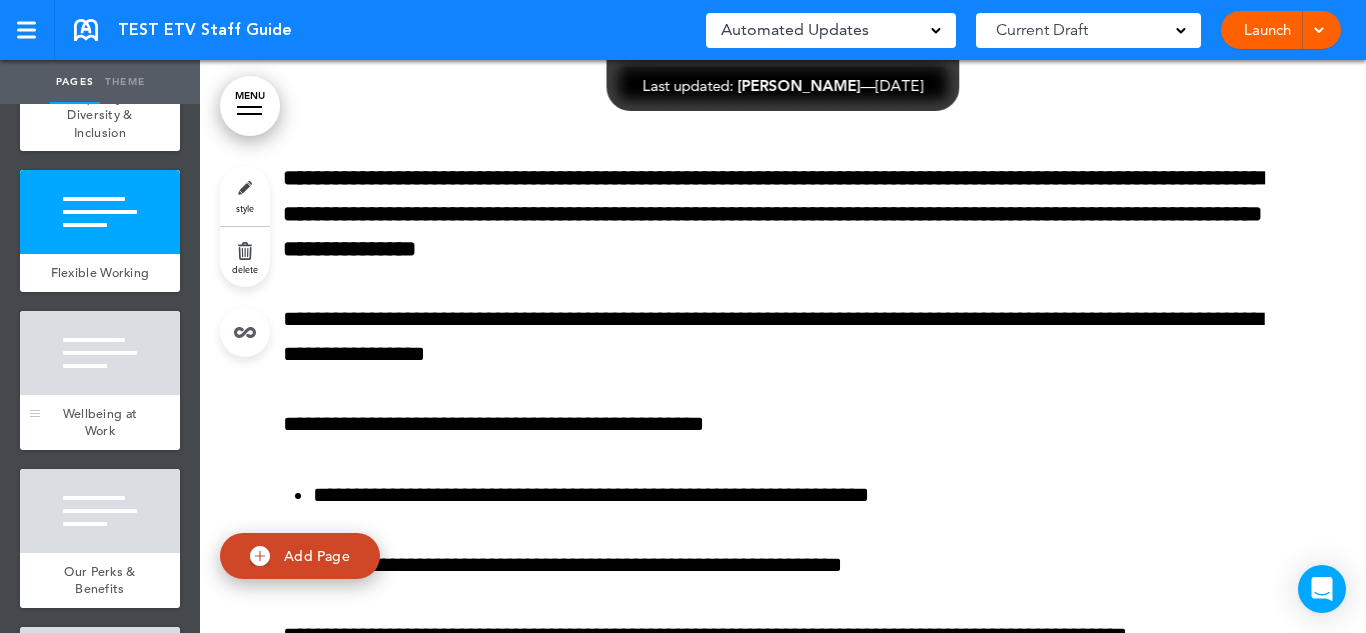 click at bounding box center (100, 353) 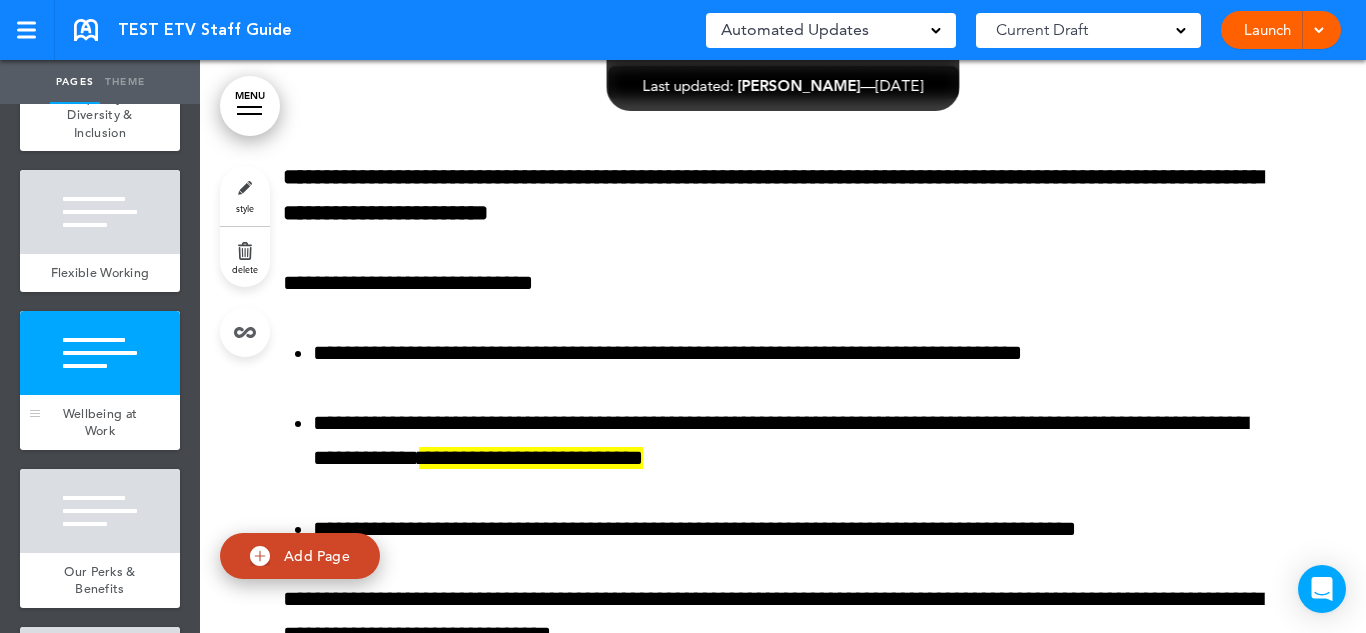 scroll, scrollTop: 13576, scrollLeft: 0, axis: vertical 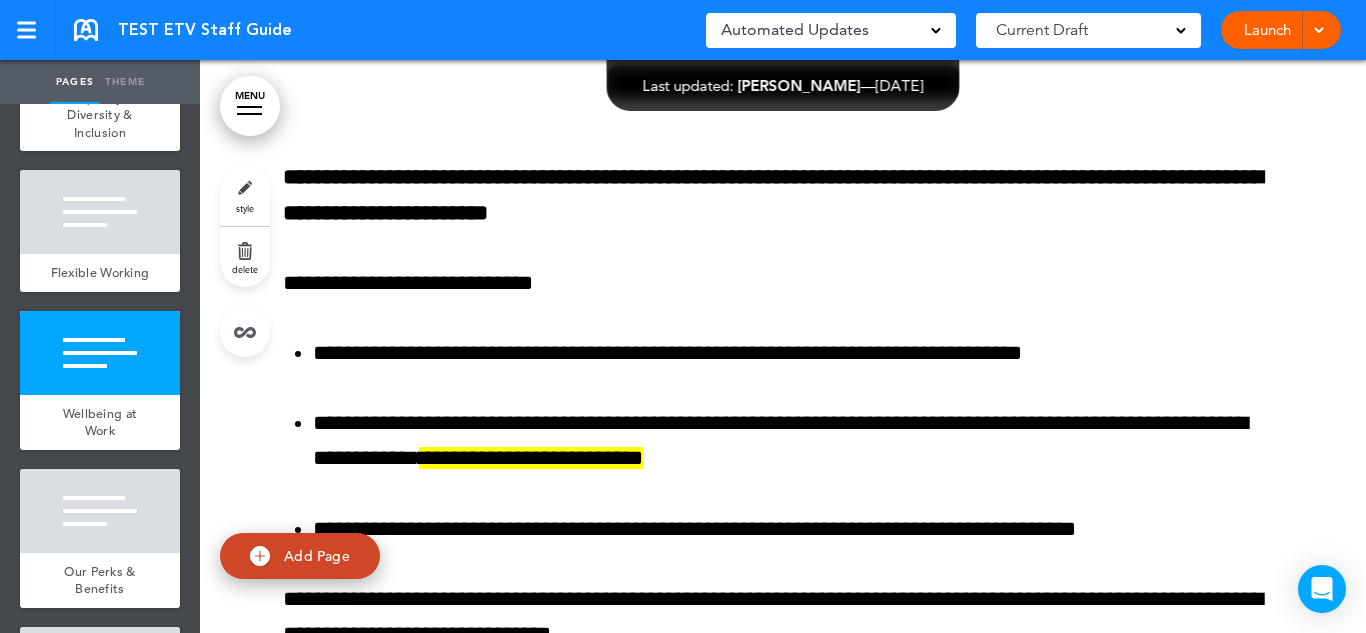 click on "style" at bounding box center (245, 196) 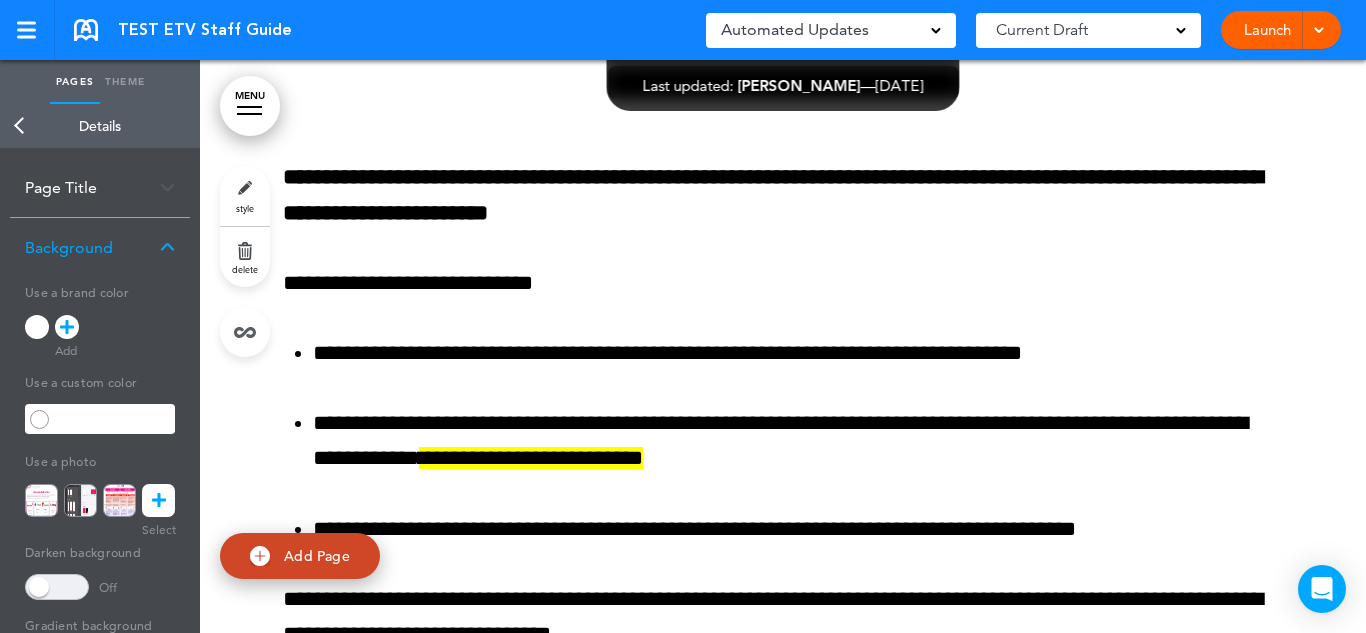 click at bounding box center [57, 587] 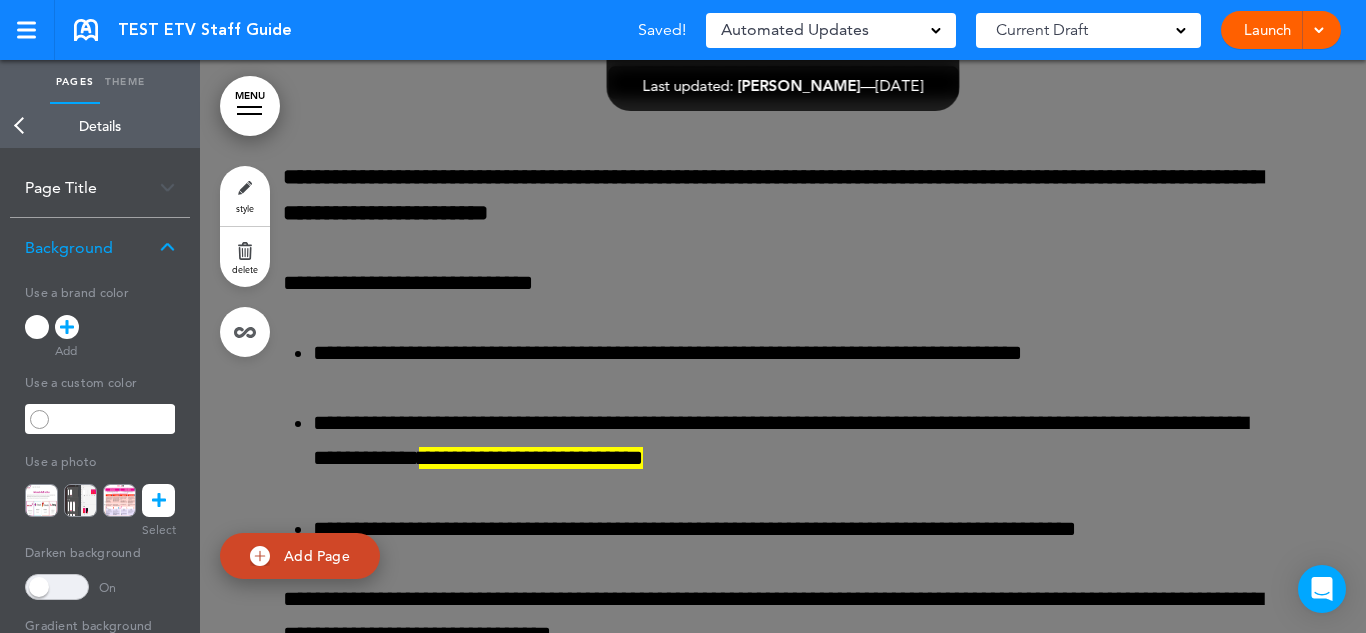click on "Back" at bounding box center (20, 126) 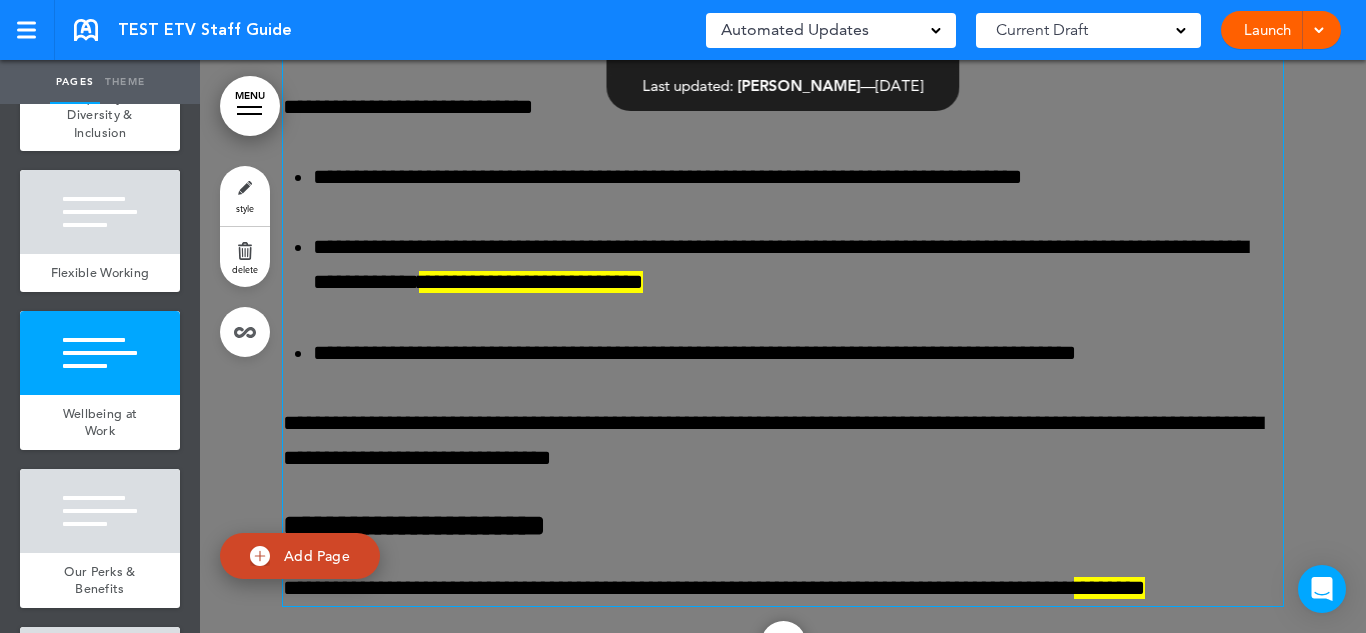 scroll, scrollTop: 13756, scrollLeft: 0, axis: vertical 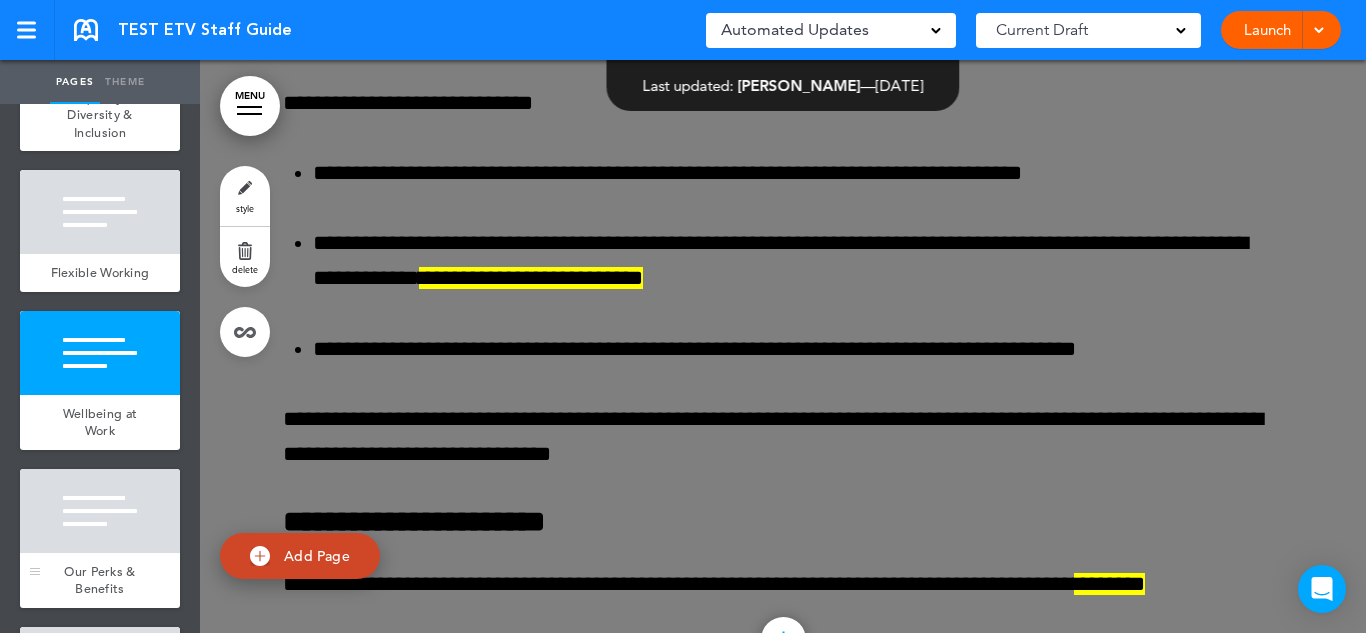 click at bounding box center [100, 511] 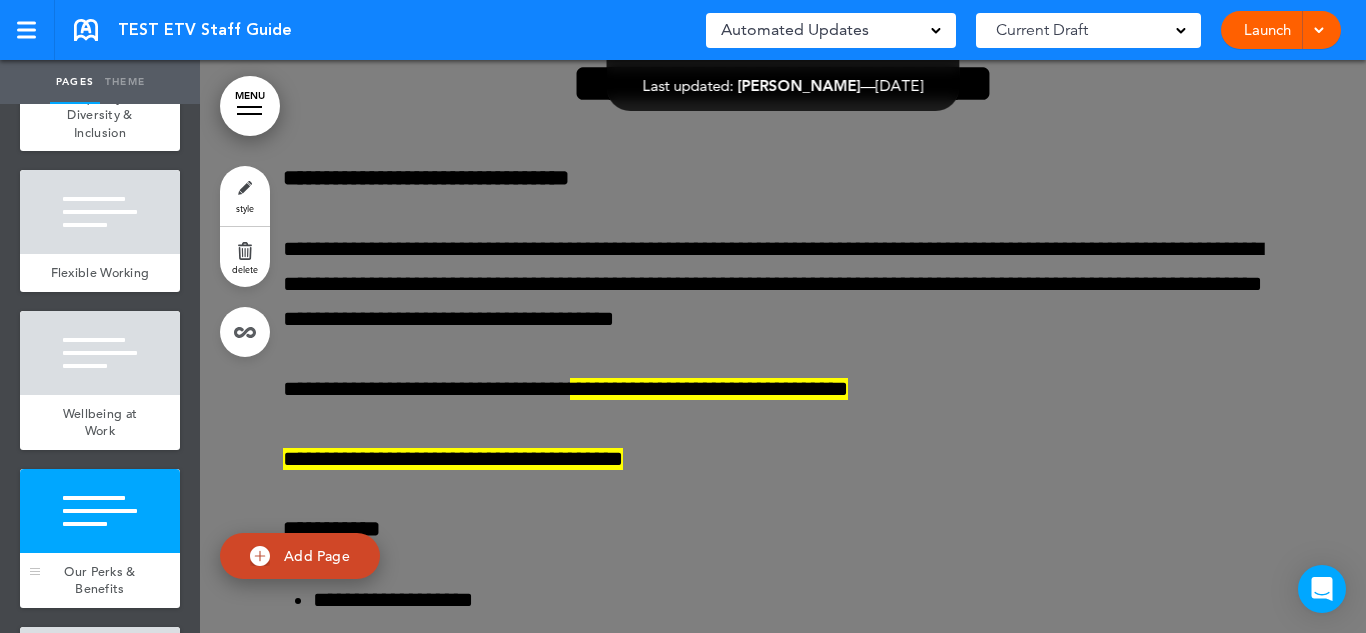 scroll, scrollTop: 14504, scrollLeft: 0, axis: vertical 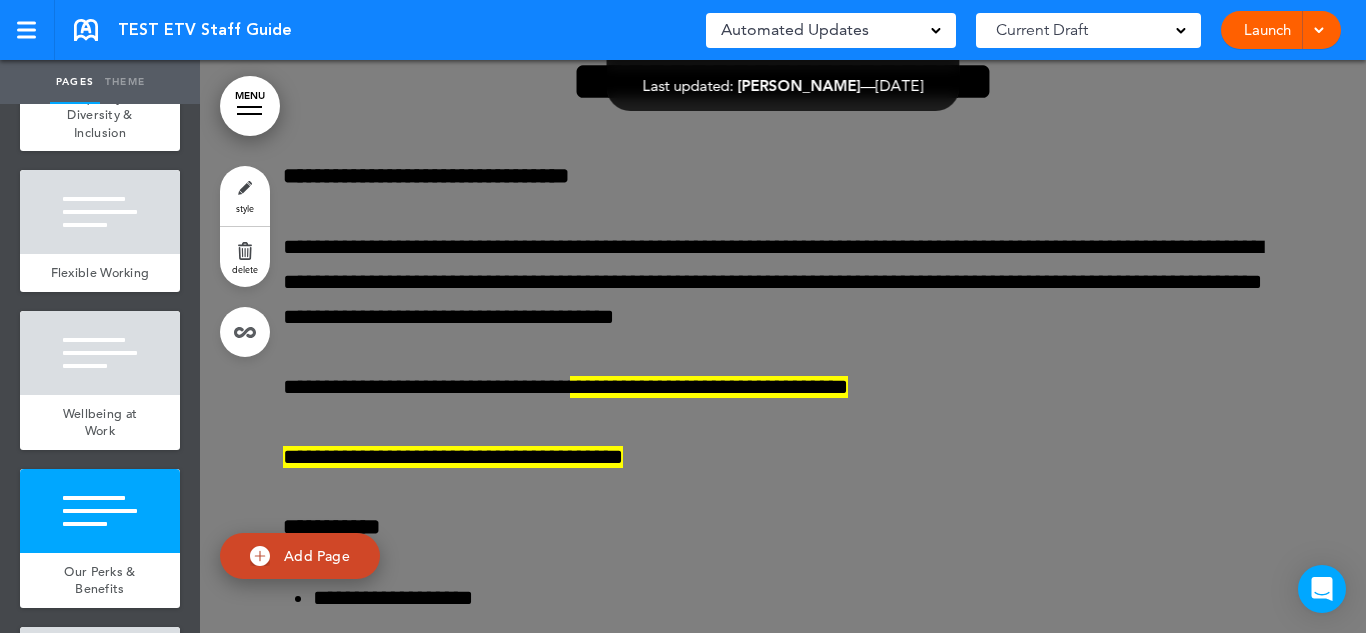 click on "style" at bounding box center [245, 208] 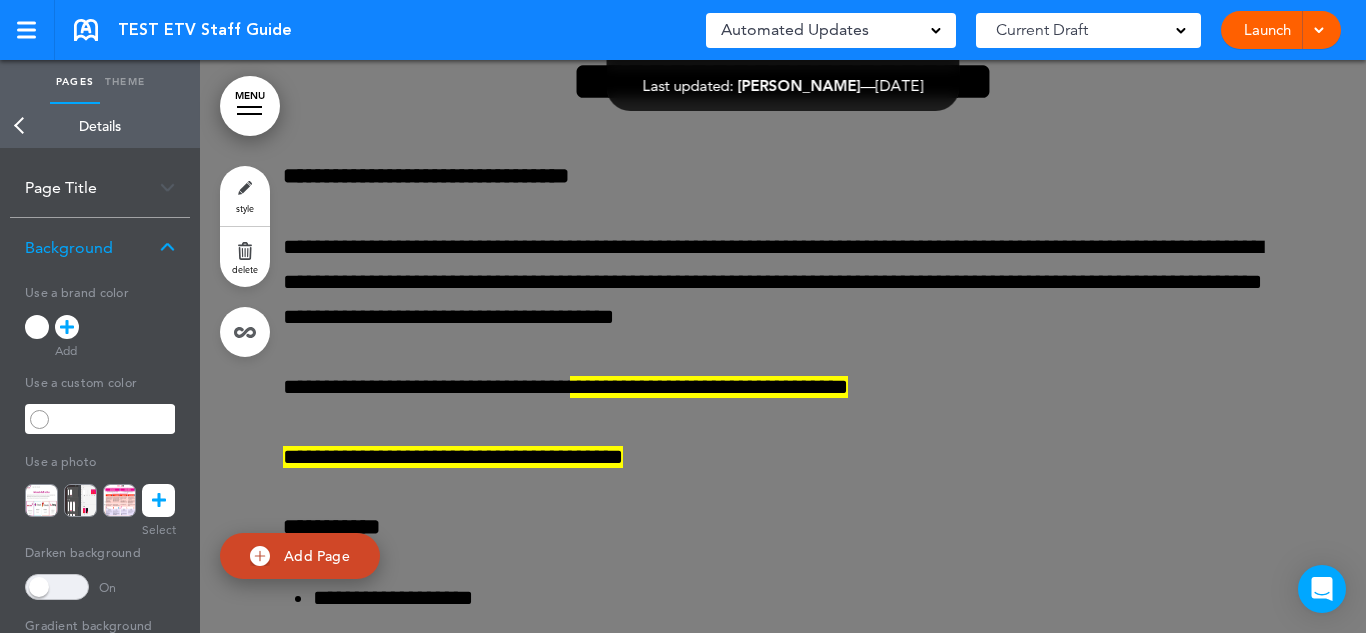 click at bounding box center (57, 587) 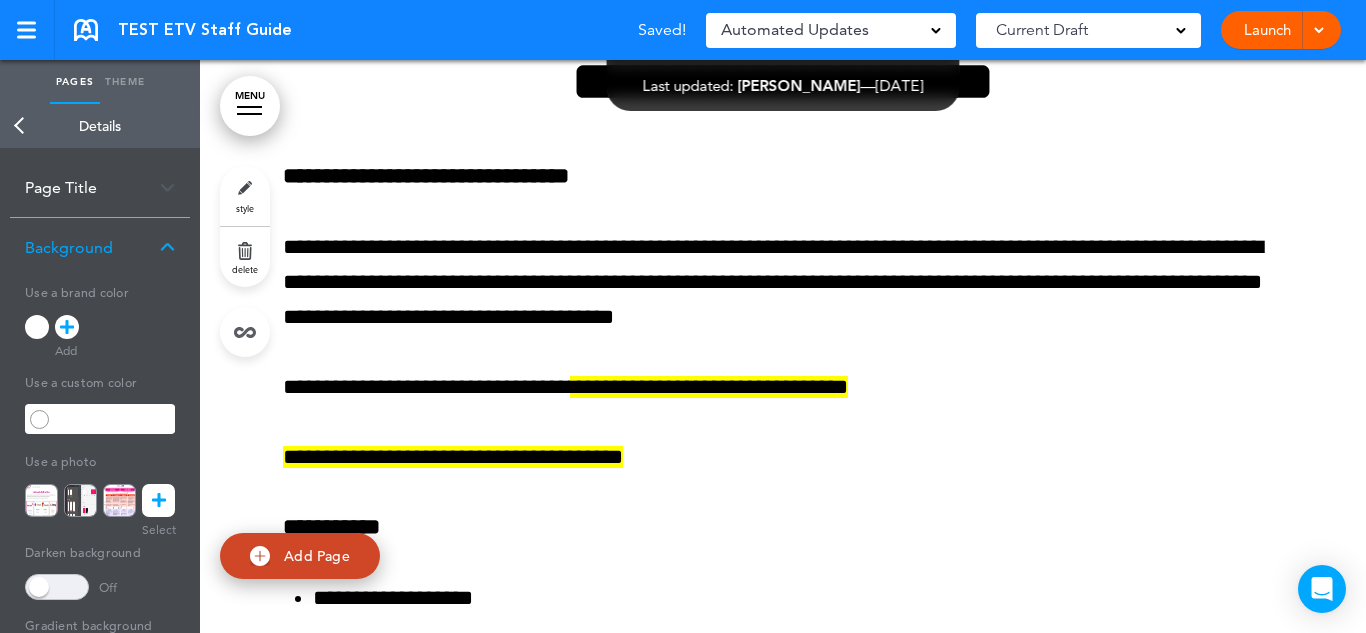 click on "Back" at bounding box center (20, 126) 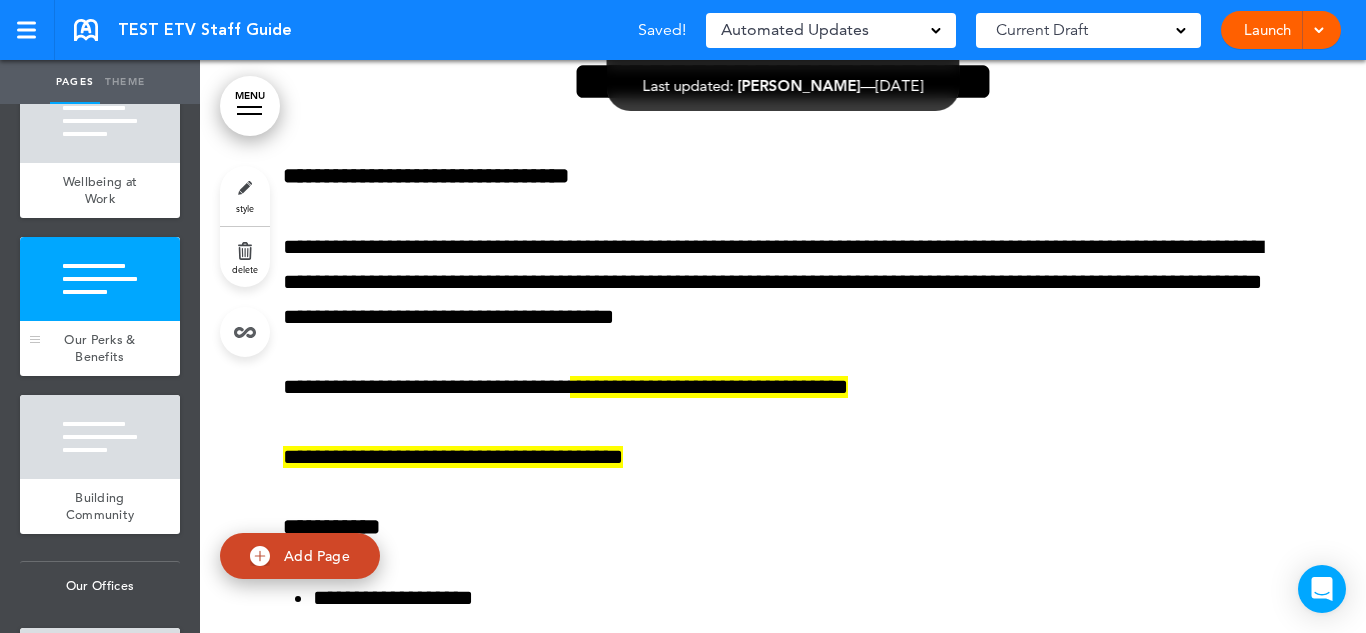 scroll, scrollTop: 2574, scrollLeft: 0, axis: vertical 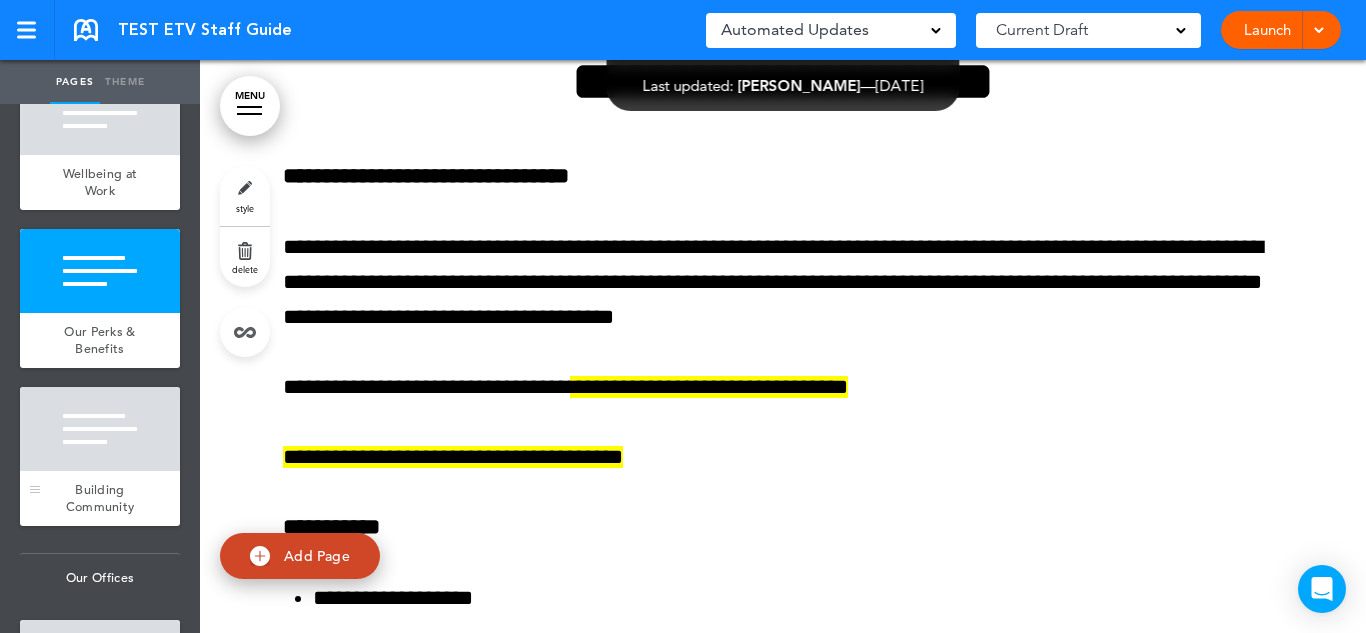 click at bounding box center [100, 429] 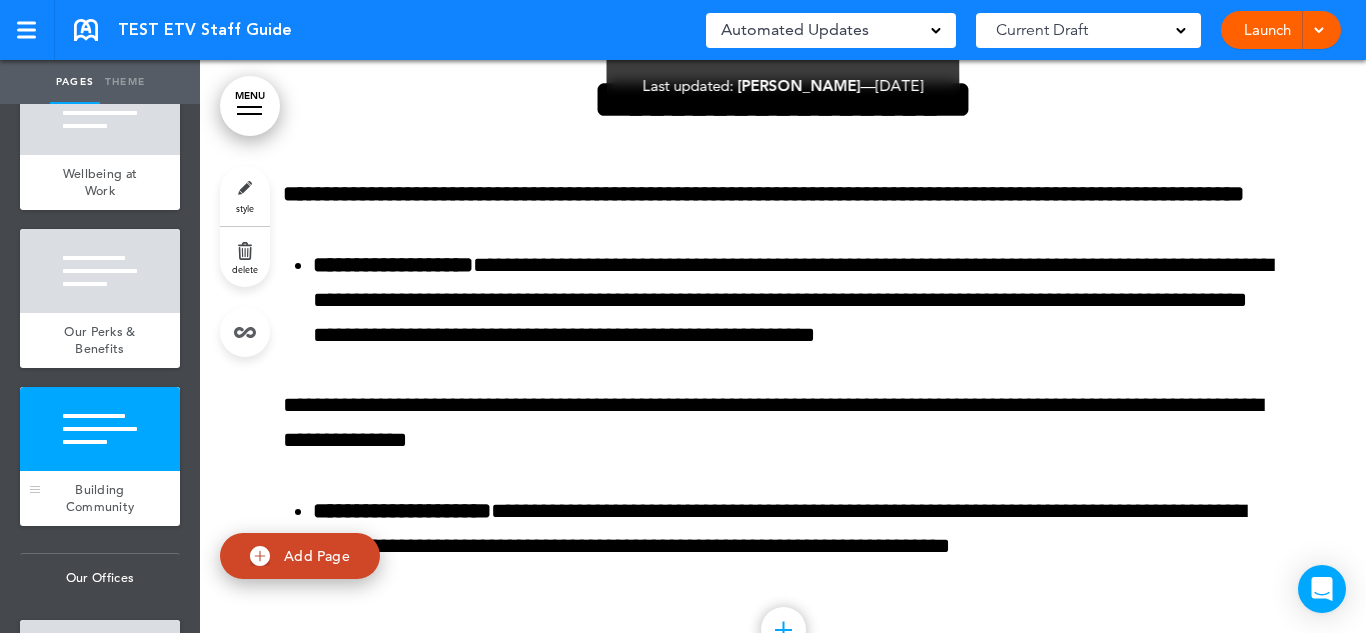 scroll, scrollTop: 17372, scrollLeft: 0, axis: vertical 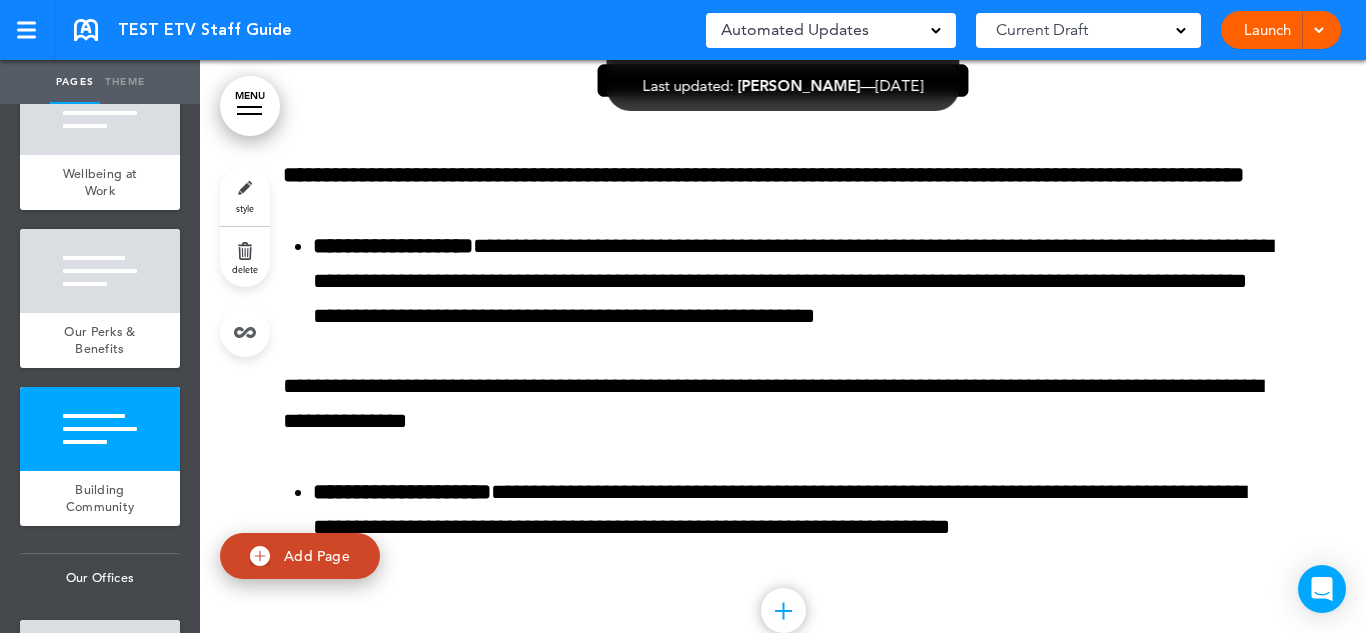 click on "style" at bounding box center (245, 196) 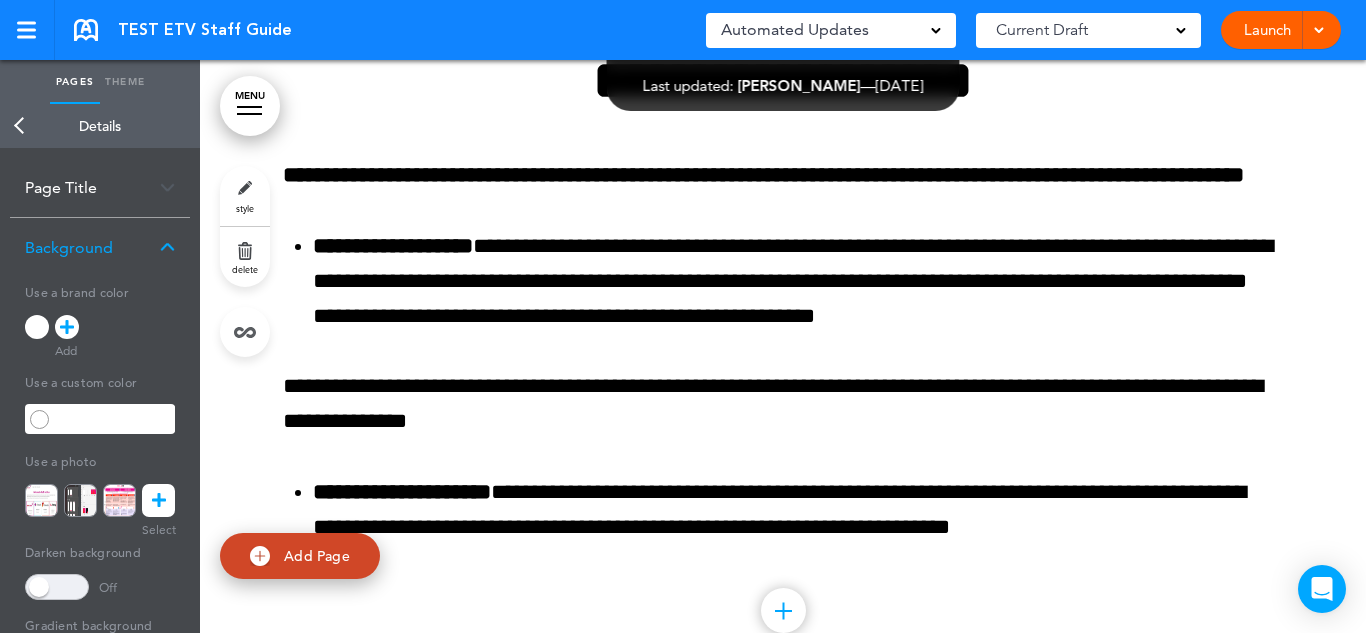 click at bounding box center [57, 587] 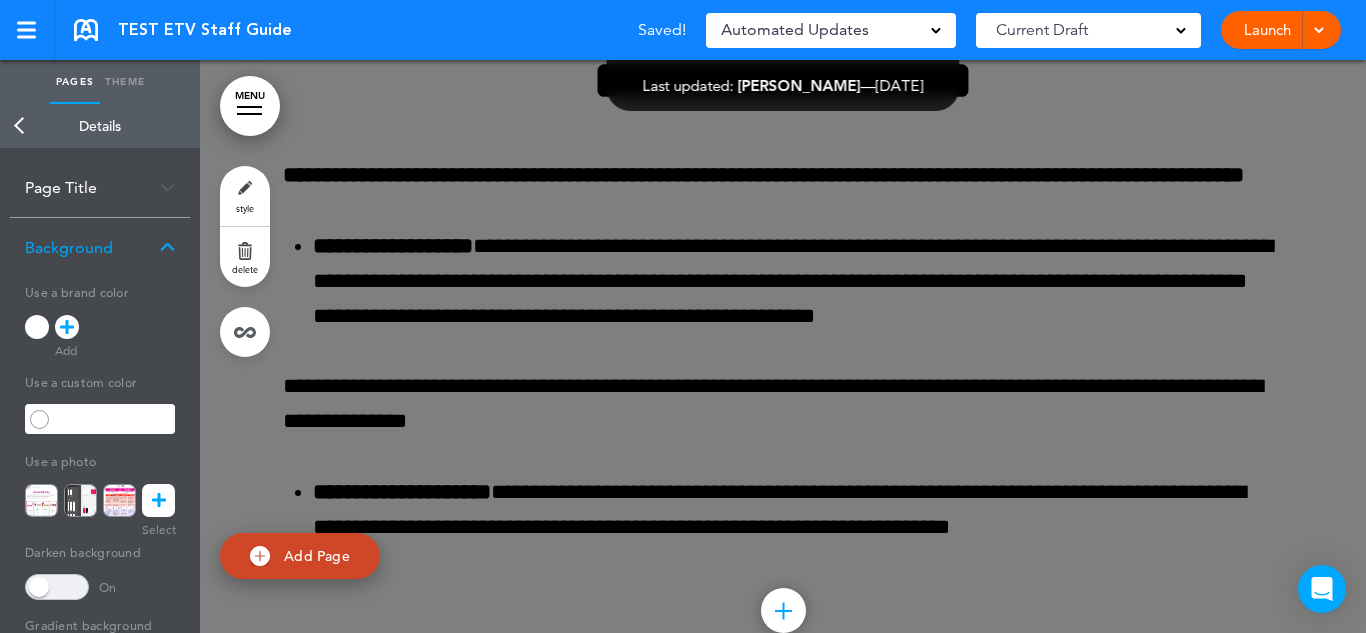 click on "Back" at bounding box center [20, 126] 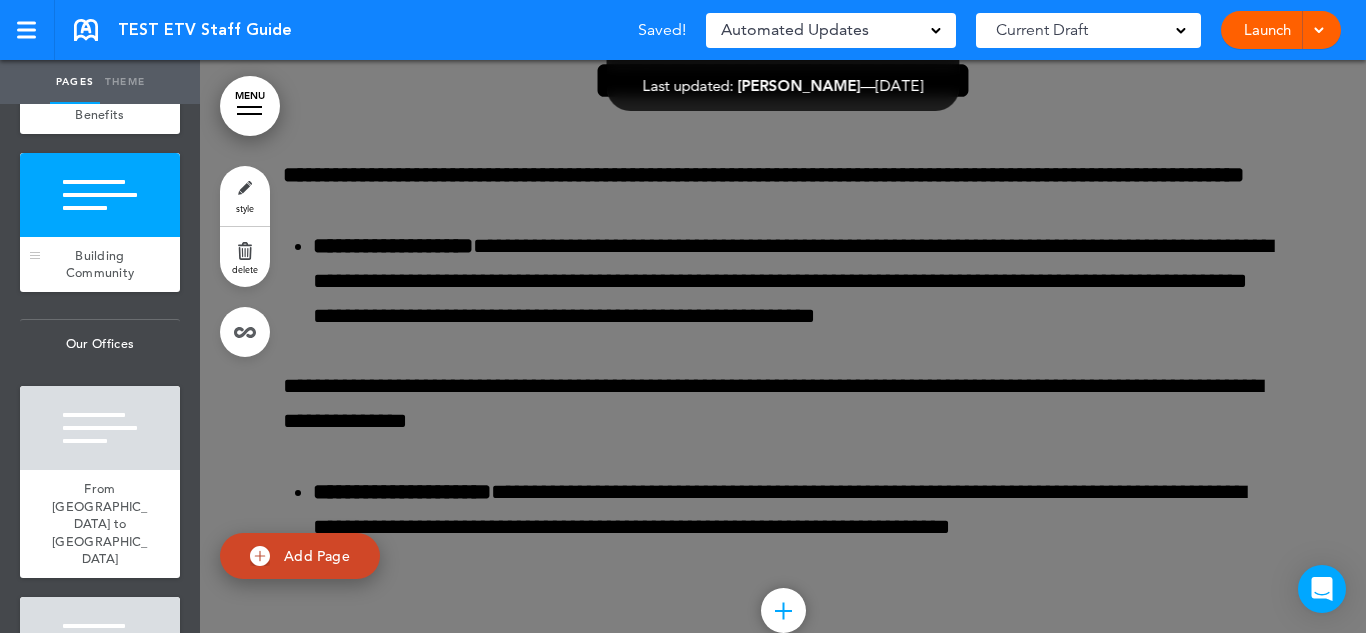scroll, scrollTop: 2813, scrollLeft: 0, axis: vertical 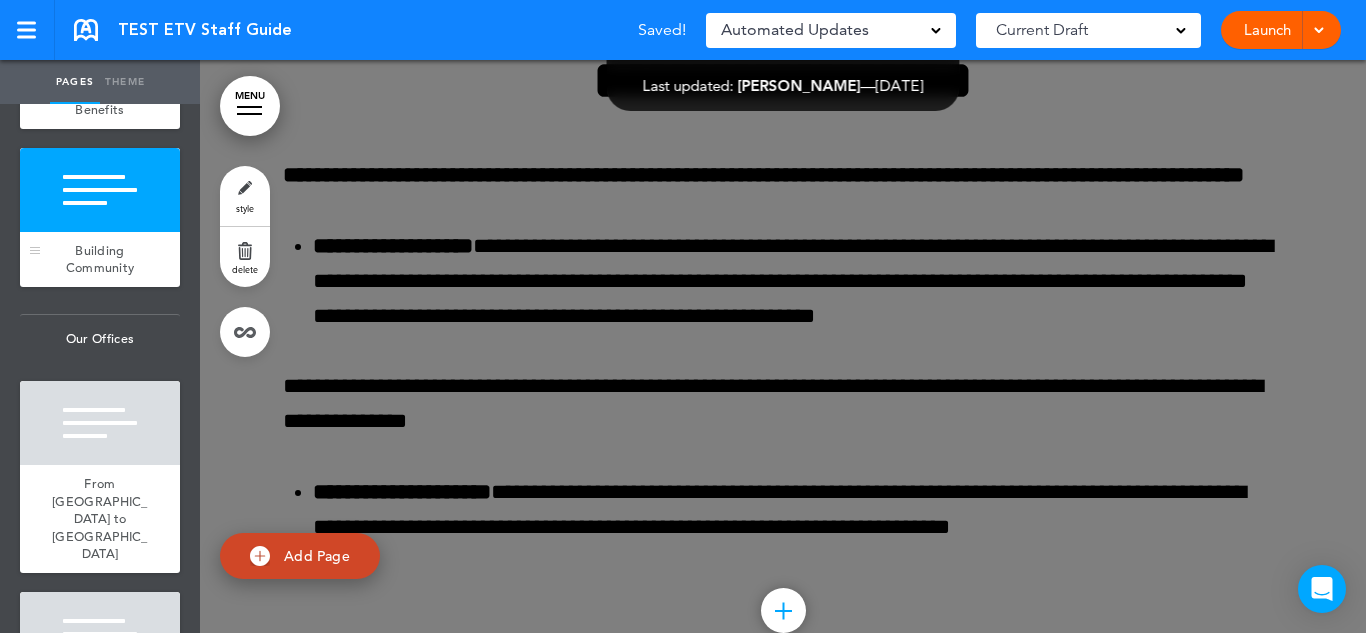 click at bounding box center [100, 423] 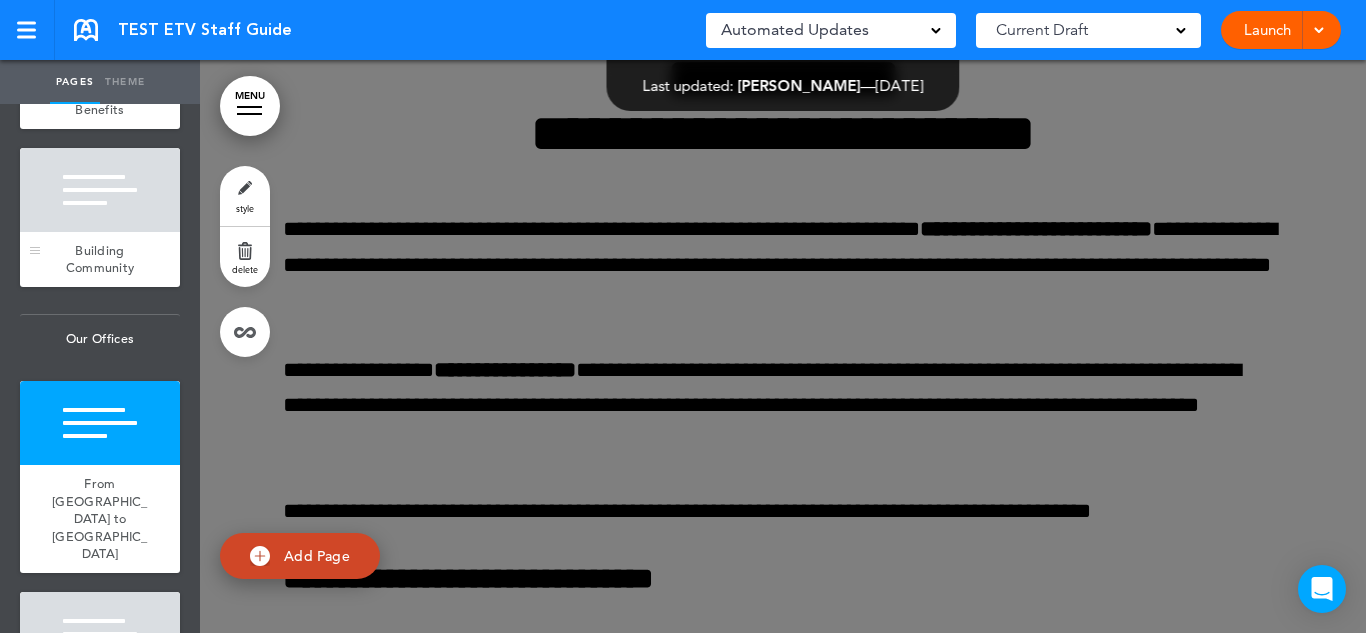 scroll, scrollTop: 18100, scrollLeft: 0, axis: vertical 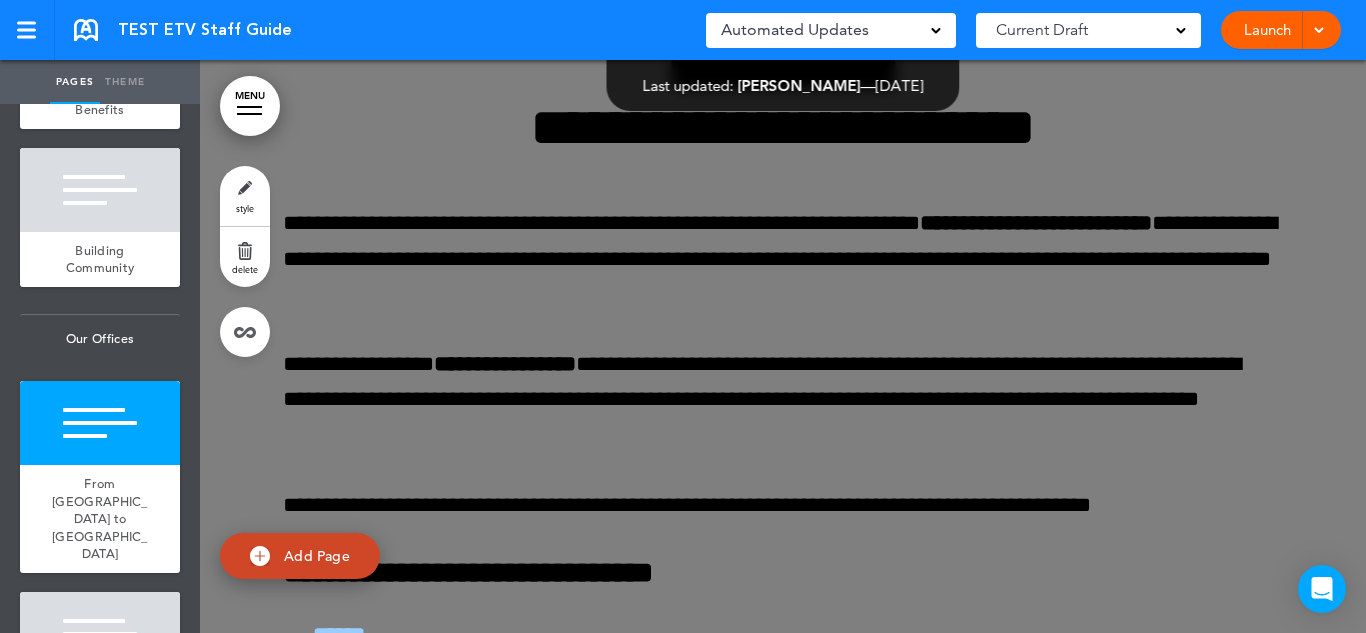 click on "style" at bounding box center (245, 196) 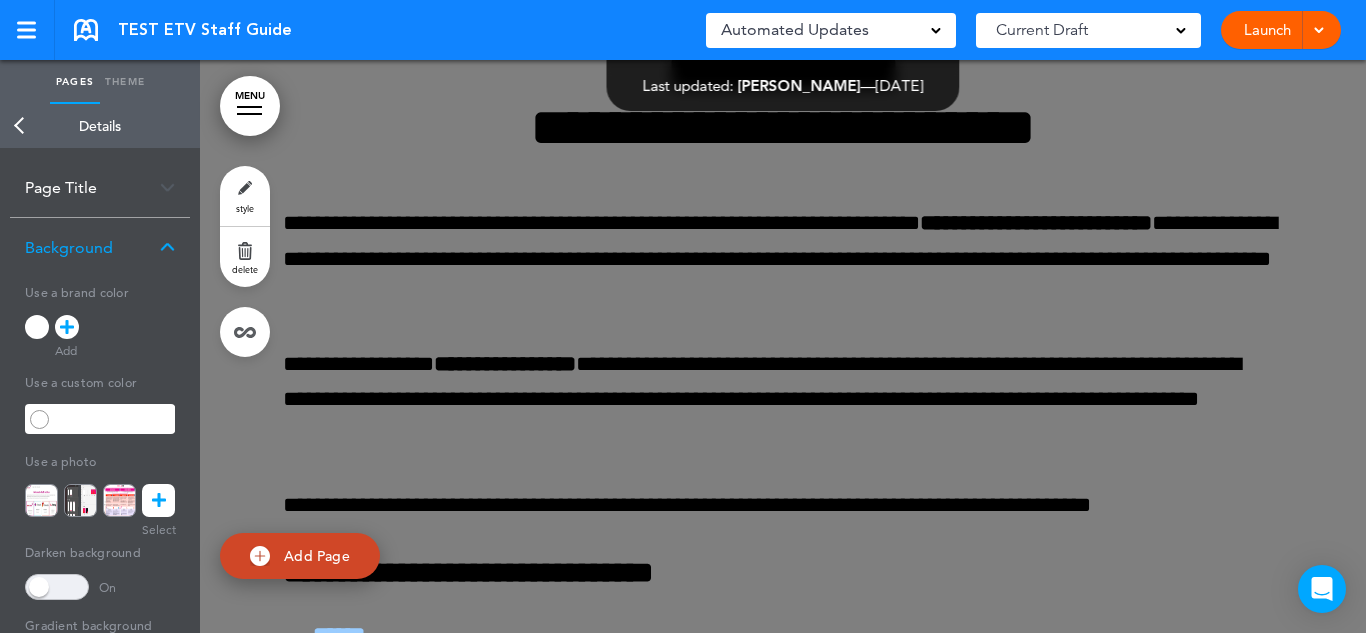 click at bounding box center [57, 587] 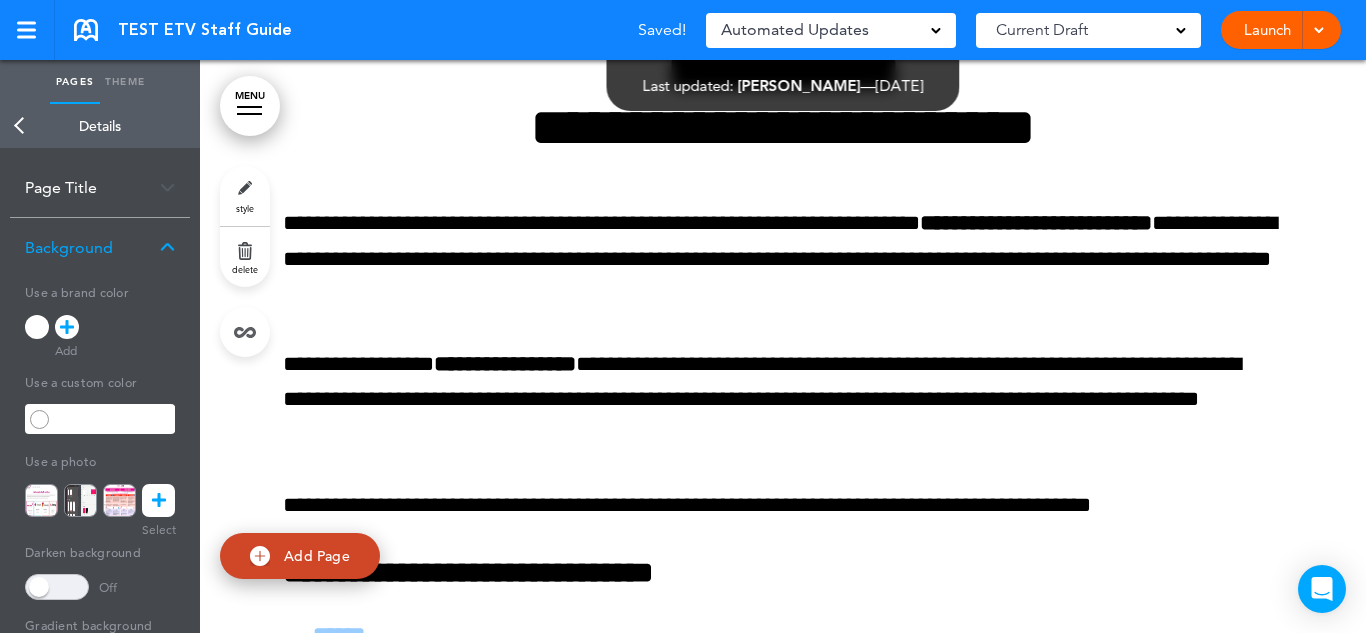 click on "Back" at bounding box center (20, 126) 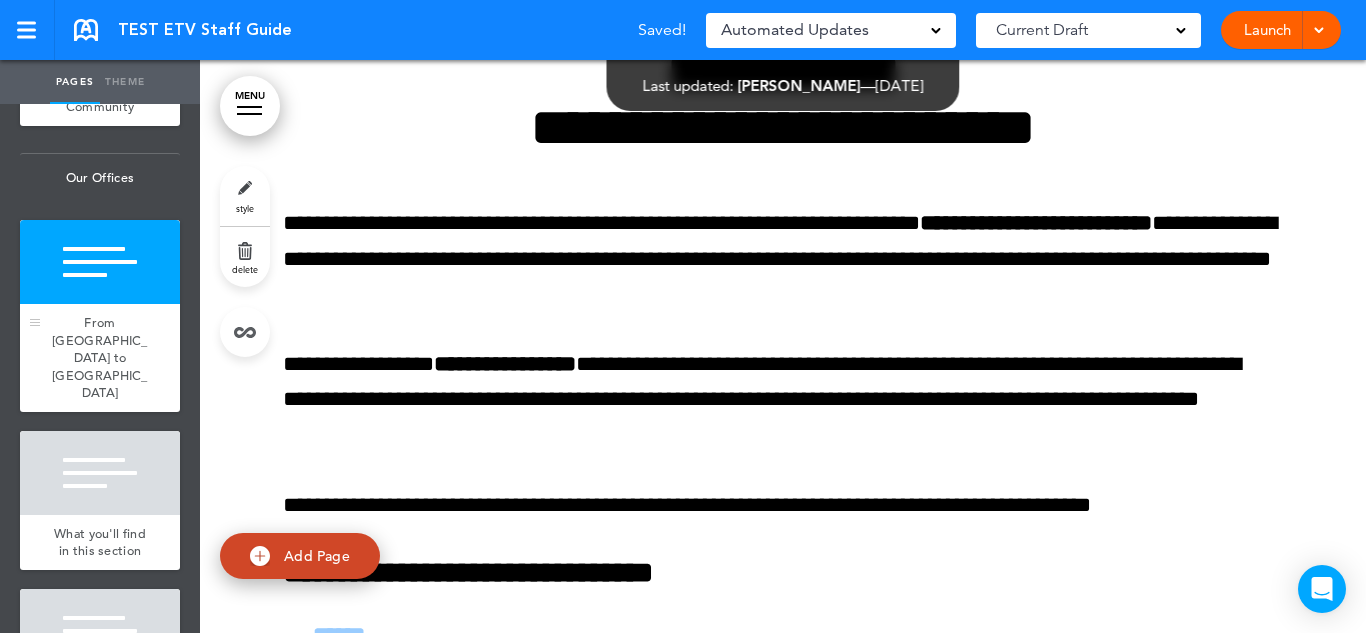 scroll, scrollTop: 2982, scrollLeft: 0, axis: vertical 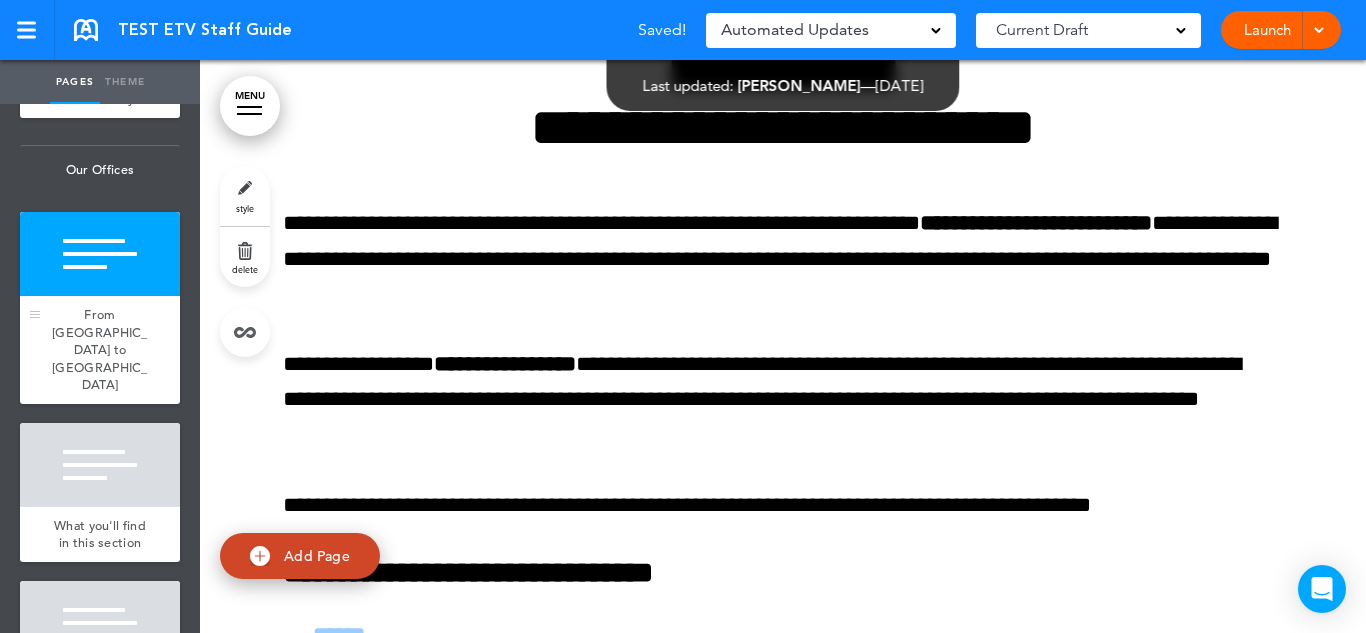 click at bounding box center (100, 465) 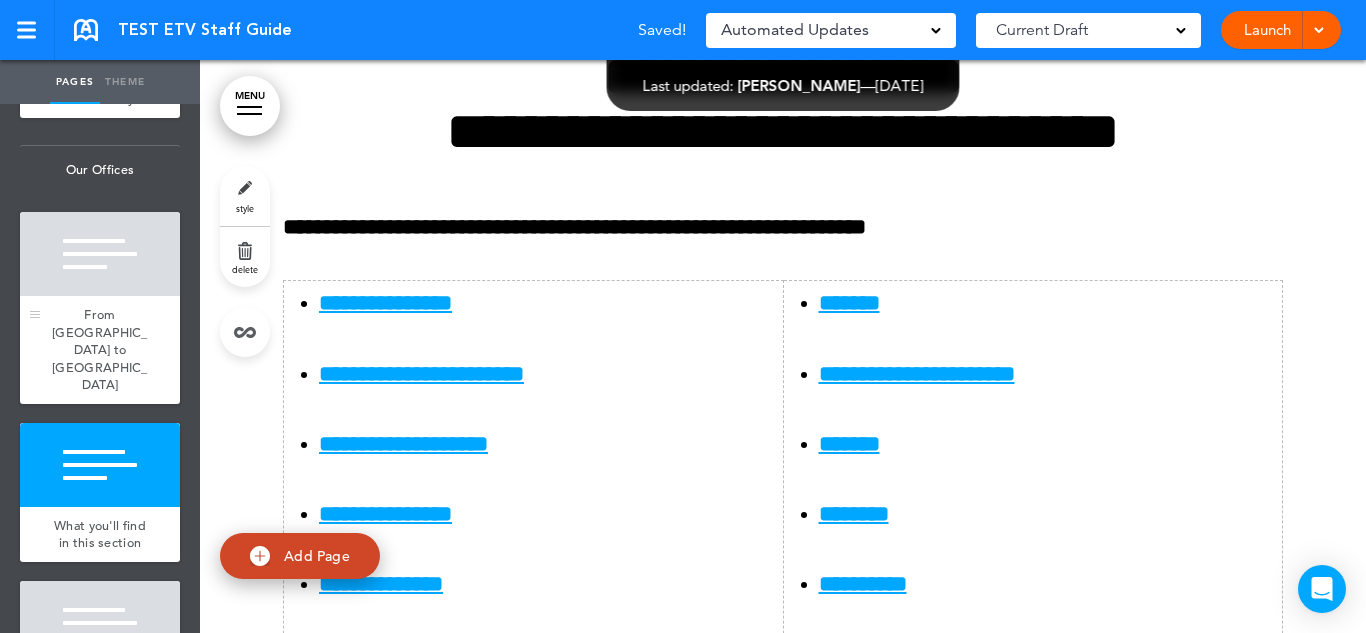 scroll, scrollTop: 18977, scrollLeft: 0, axis: vertical 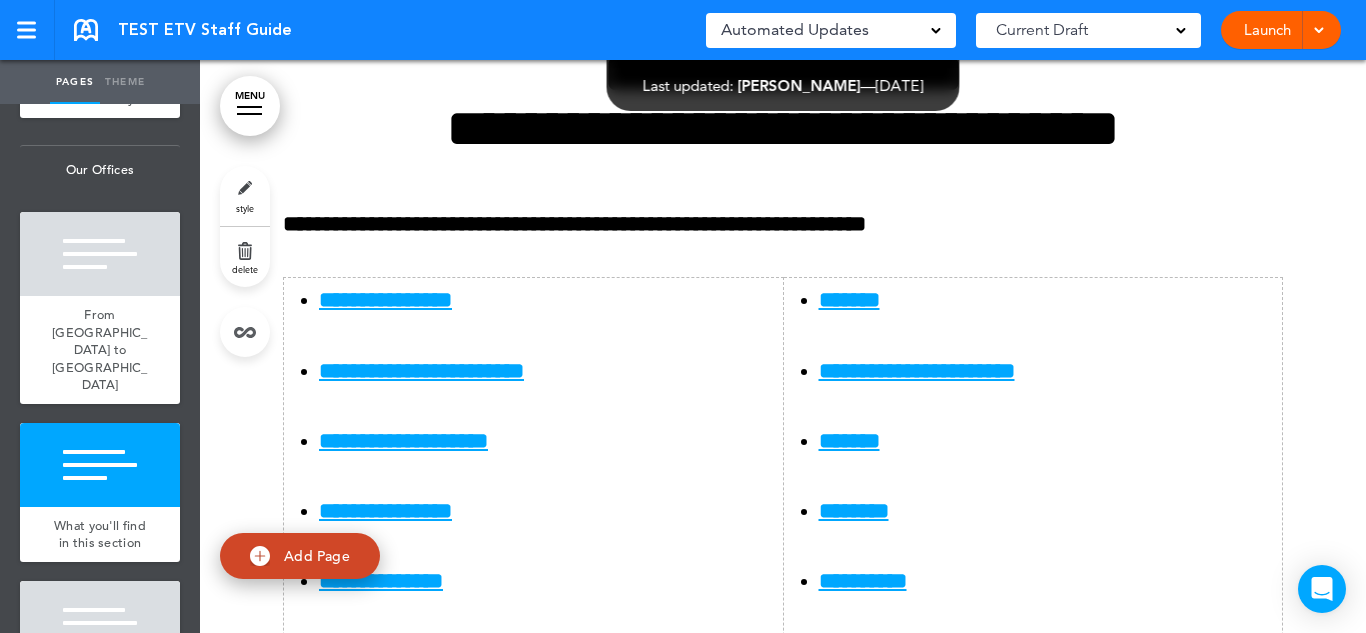 click on "style" at bounding box center (245, 196) 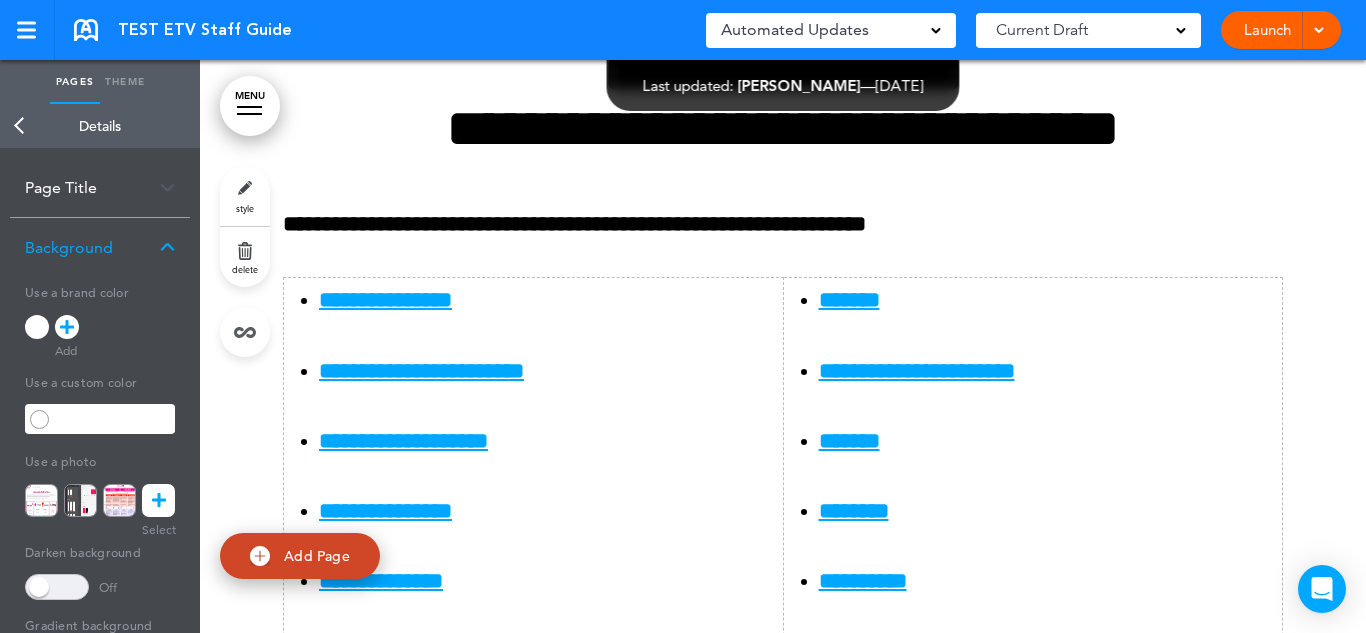click at bounding box center (57, 587) 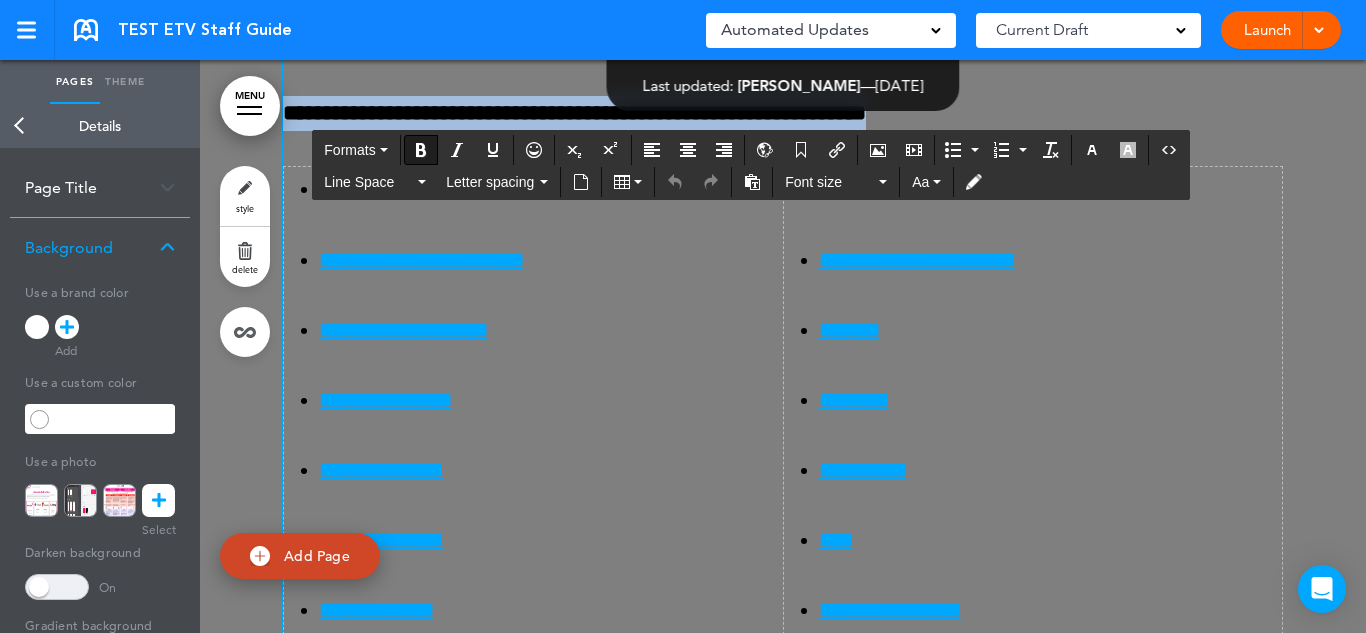 scroll, scrollTop: 18468, scrollLeft: 0, axis: vertical 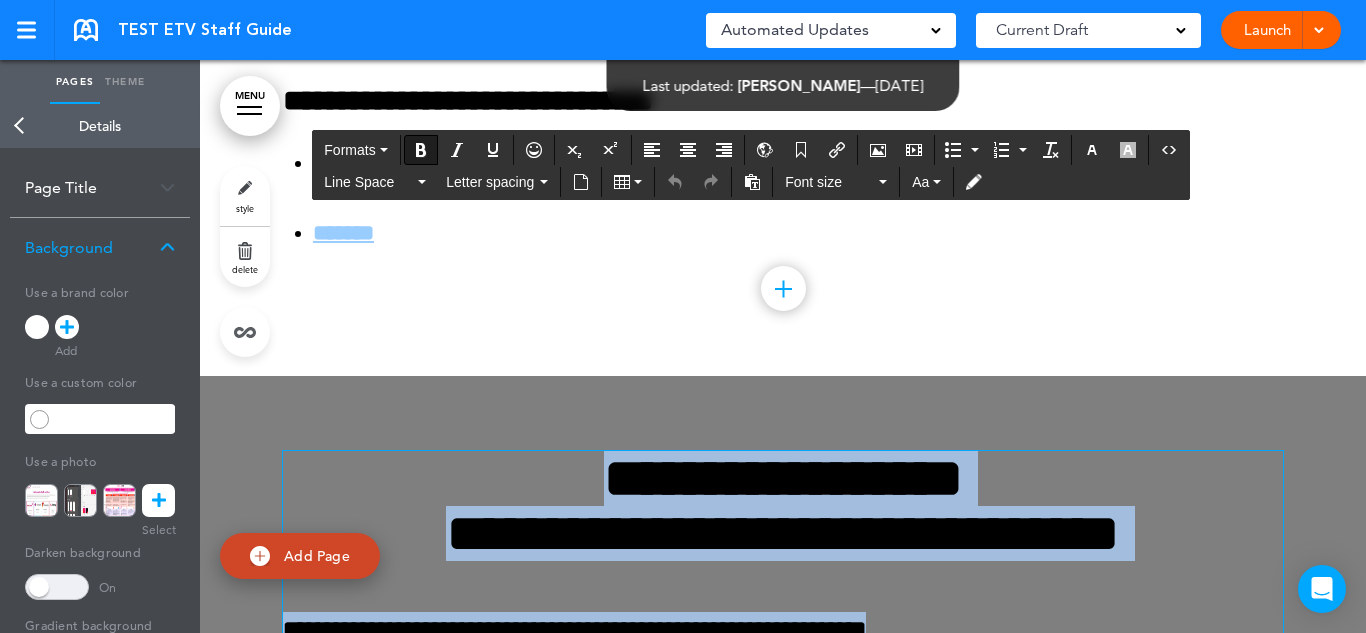 drag, startPoint x: 881, startPoint y: 452, endPoint x: 350, endPoint y: 17, distance: 686.4299 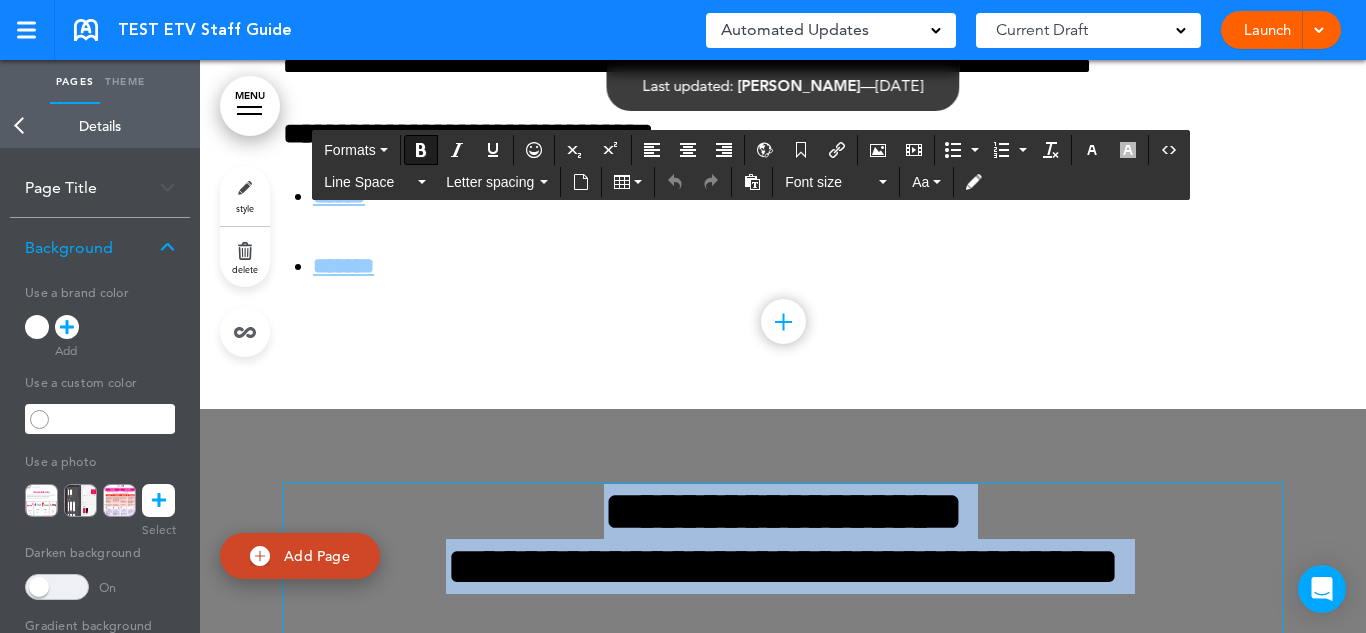 click on "Make this page common so it is available in other handbooks.
This handbook
[GEOGRAPHIC_DATA]
Settings
Signatures
Collaborators
Your Handbooks
Practice Handbook
+ New Handbook
Account
Manage Organization
My Account
Help
Logout
TEST ETV Staff Guide
Saved!
Automated Updates
0
Auto policy updates
🎉" at bounding box center (683, 316) 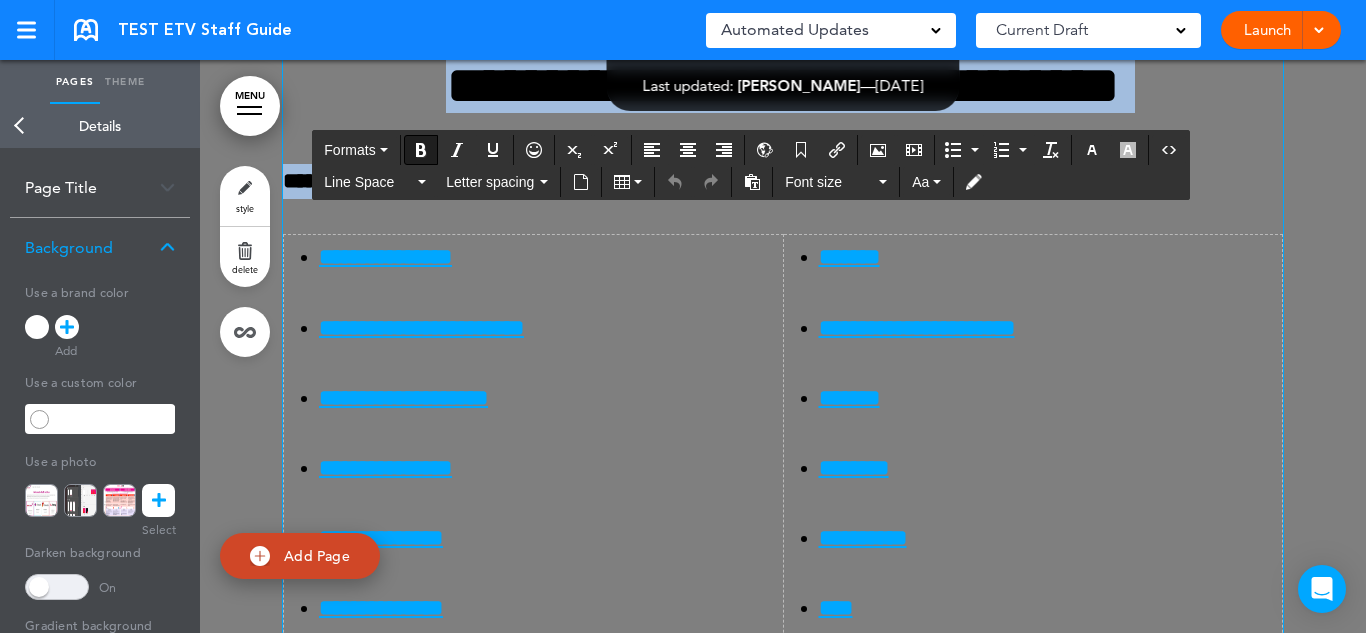 click on "**********" at bounding box center (533, 503) 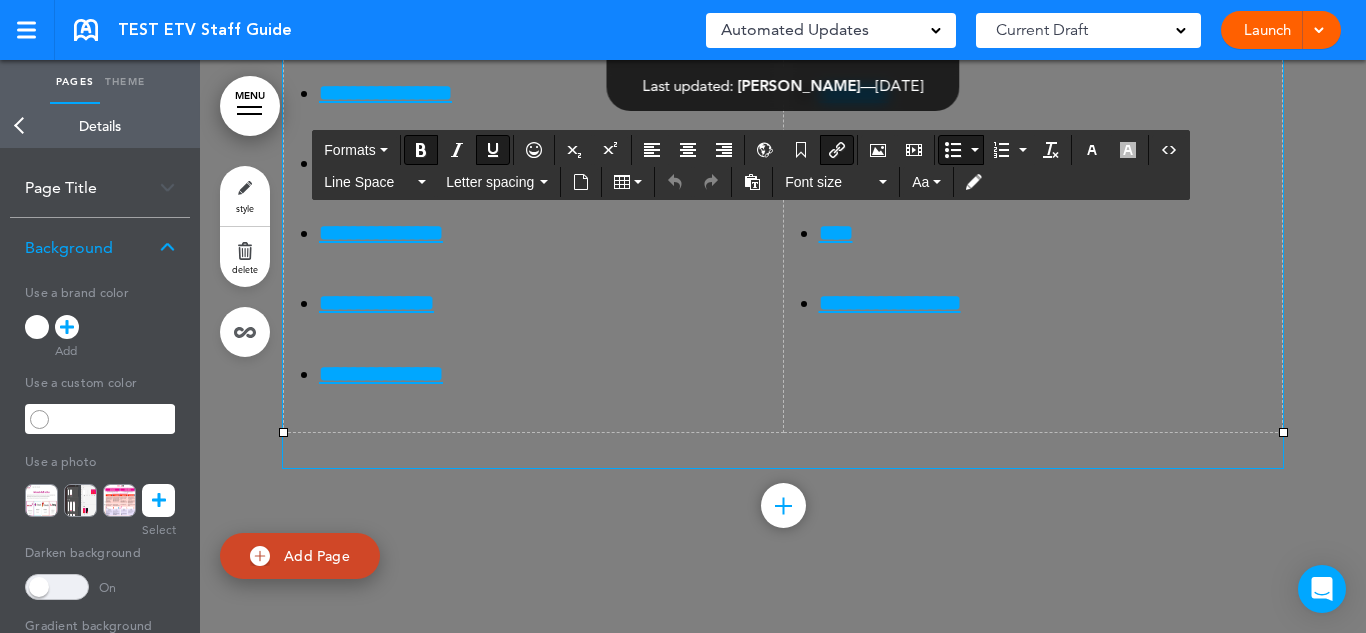 scroll, scrollTop: 19419, scrollLeft: 0, axis: vertical 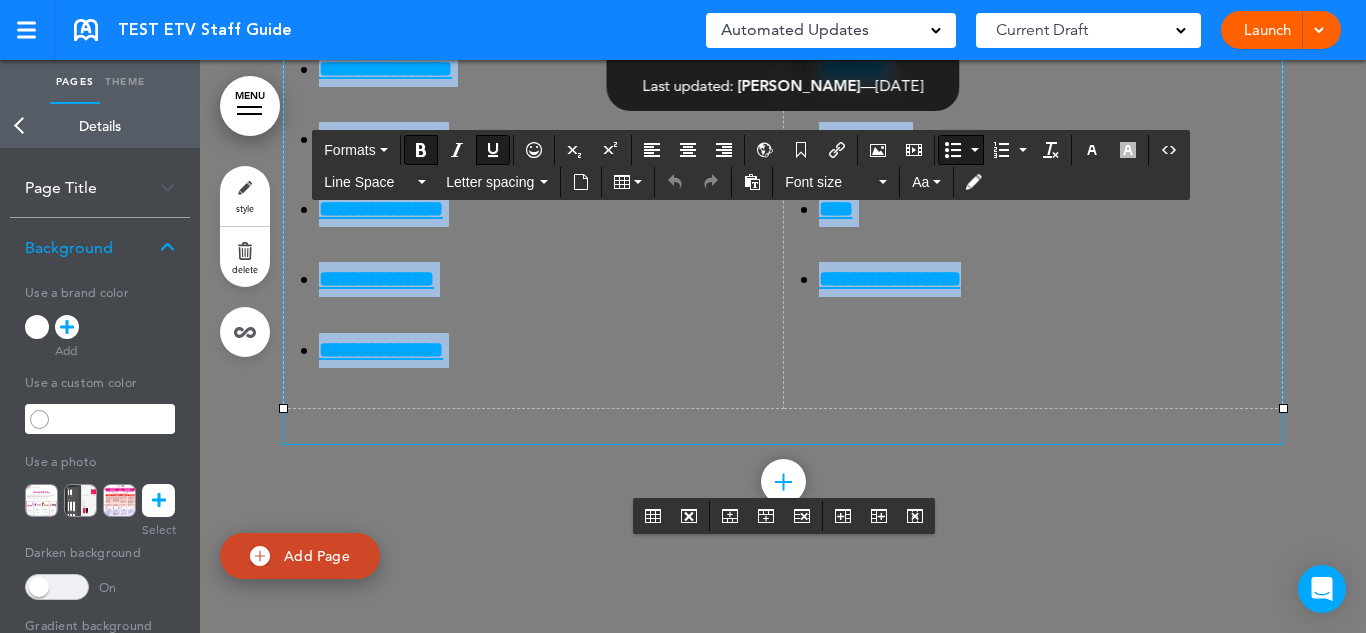 drag, startPoint x: 886, startPoint y: 459, endPoint x: 1108, endPoint y: 427, distance: 224.29445 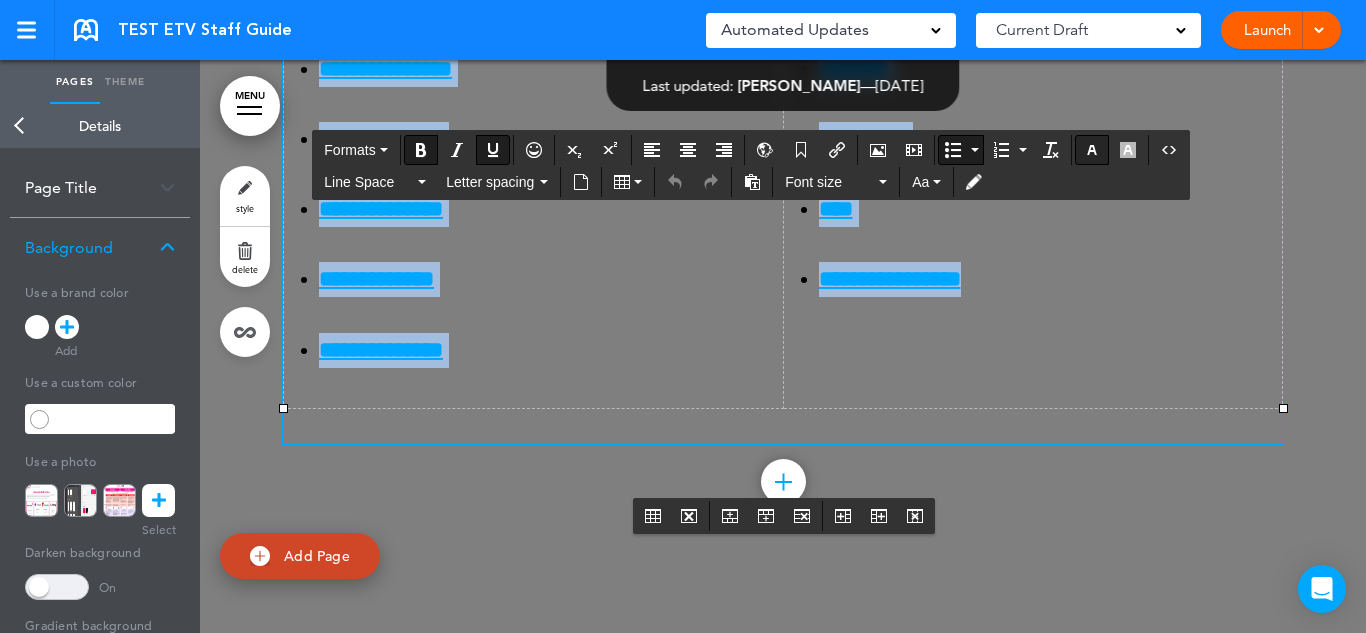 click at bounding box center [1092, 150] 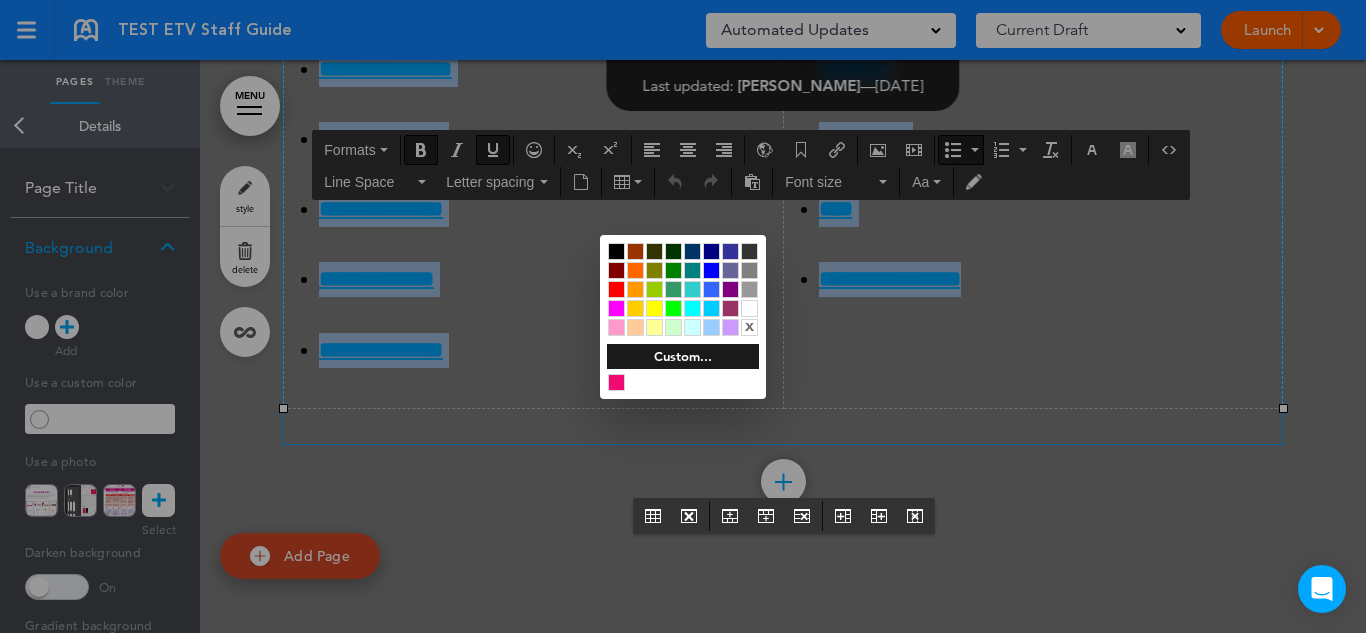 click at bounding box center (711, 327) 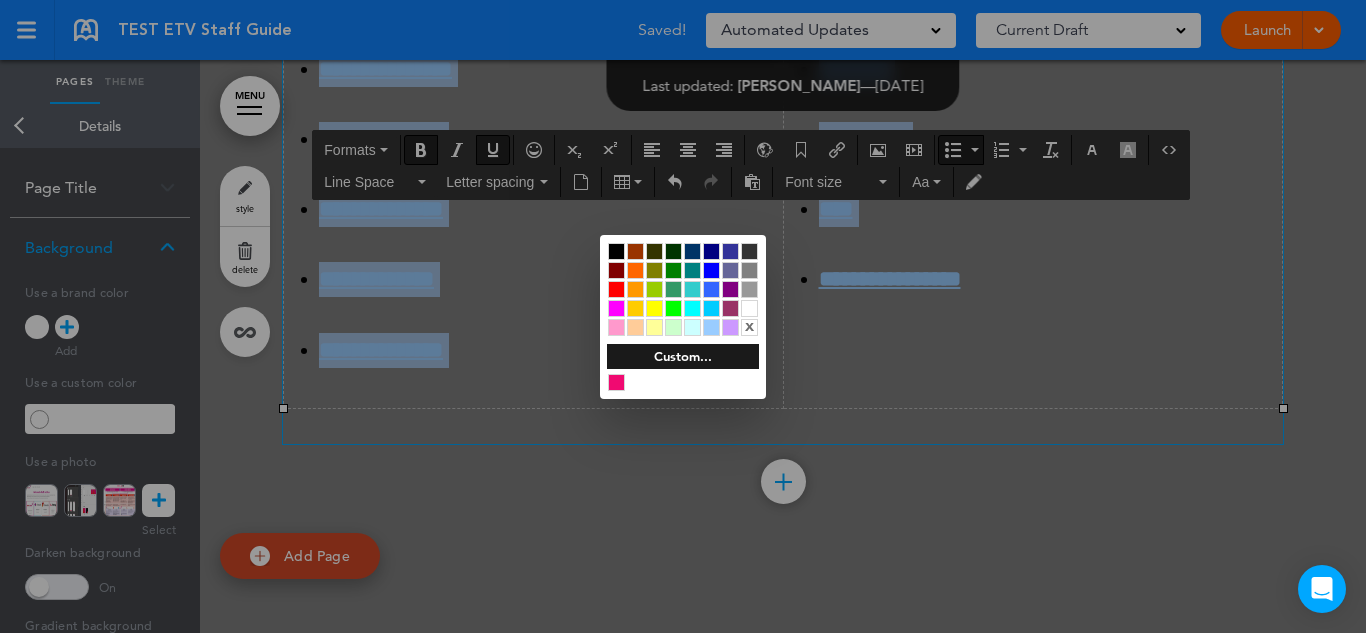 click at bounding box center (683, 316) 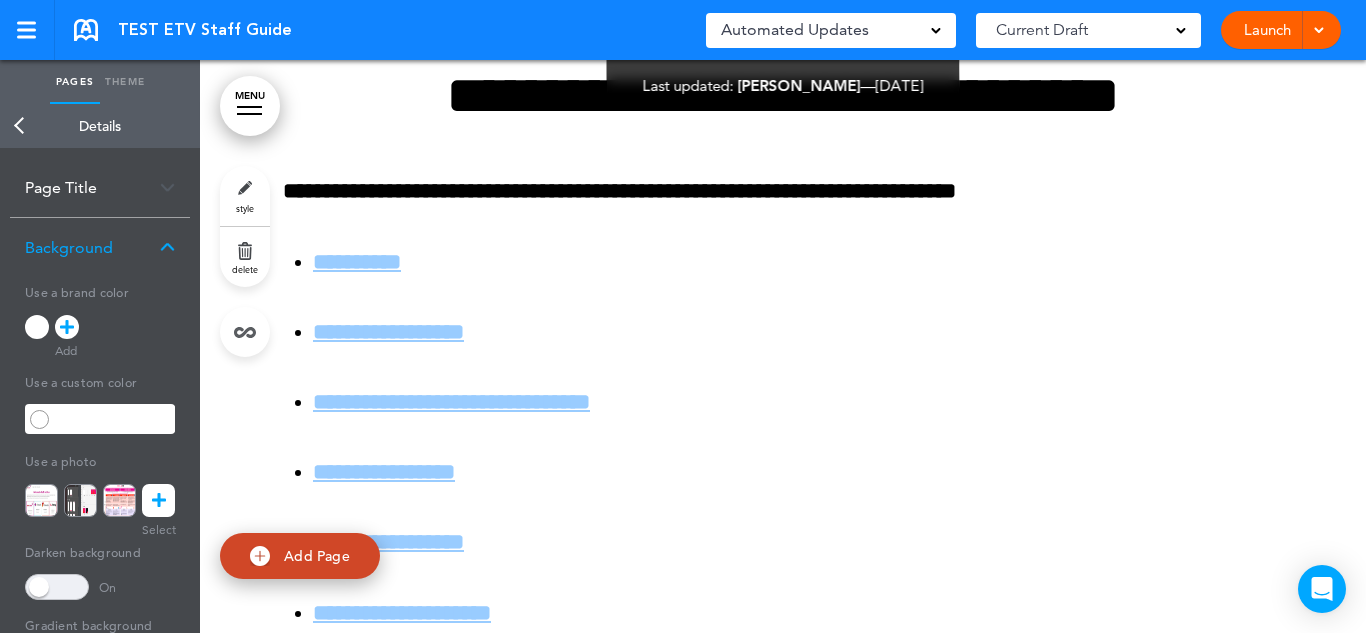 scroll, scrollTop: 9796, scrollLeft: 0, axis: vertical 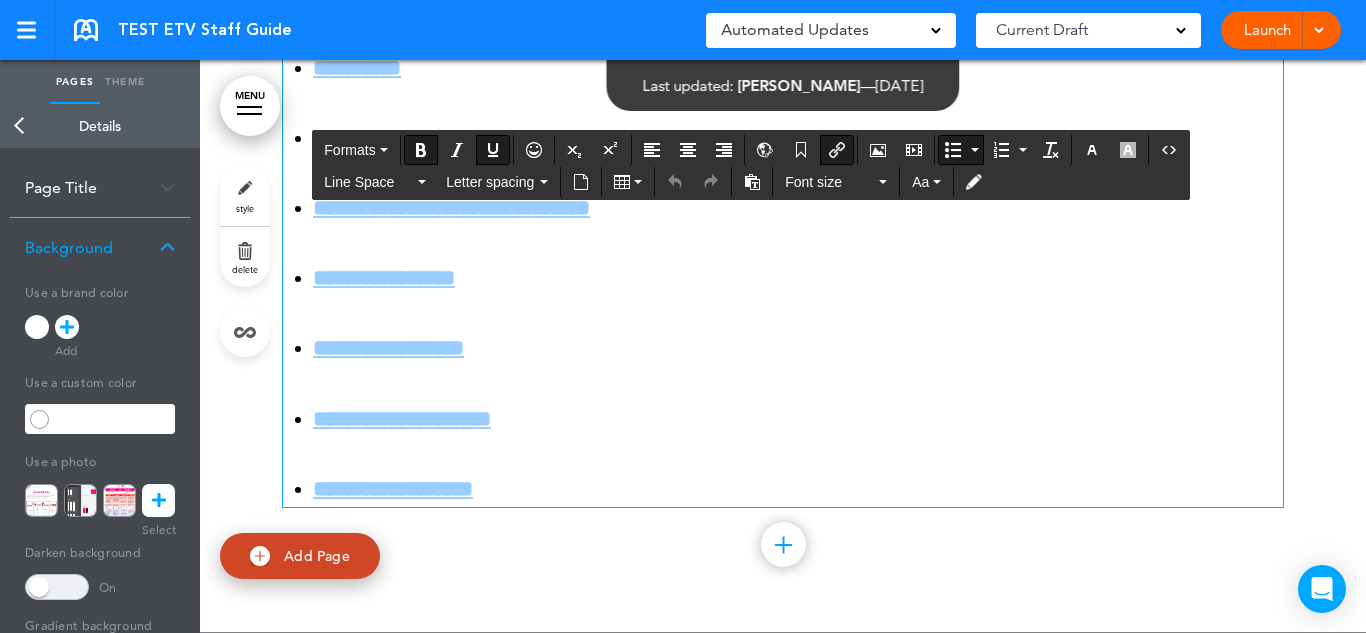 drag, startPoint x: 618, startPoint y: 558, endPoint x: 274, endPoint y: 154, distance: 530.61475 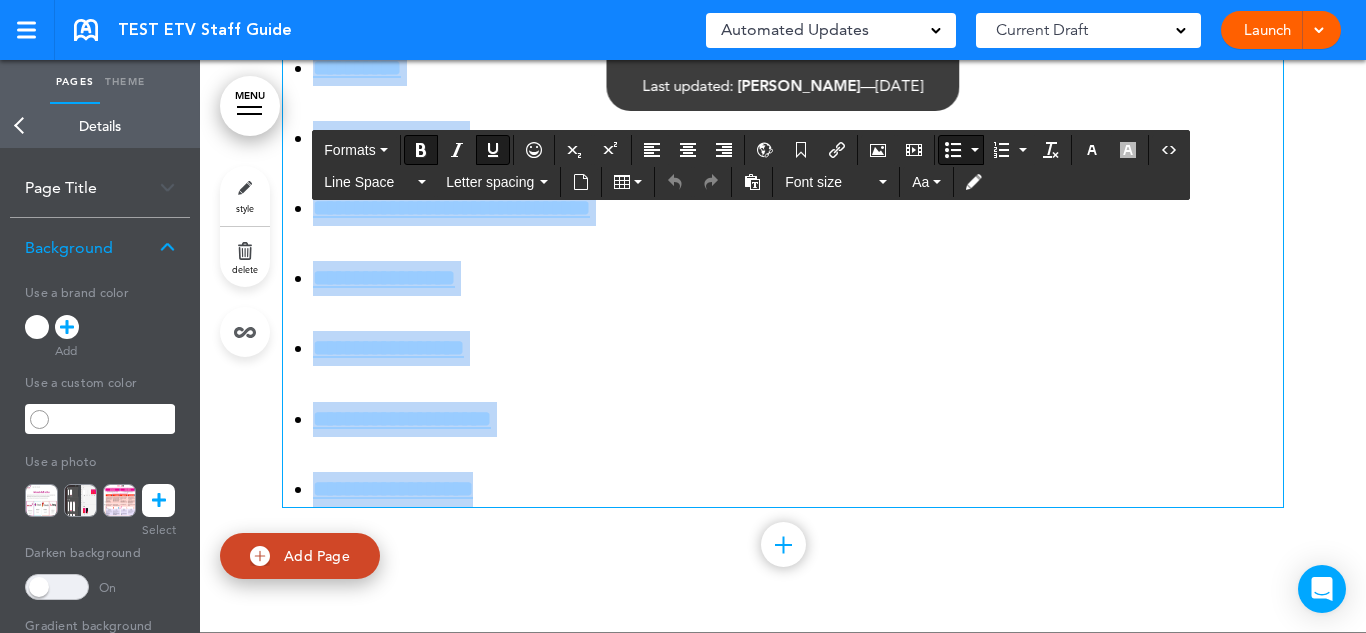drag, startPoint x: 533, startPoint y: 569, endPoint x: 306, endPoint y: 117, distance: 505.79938 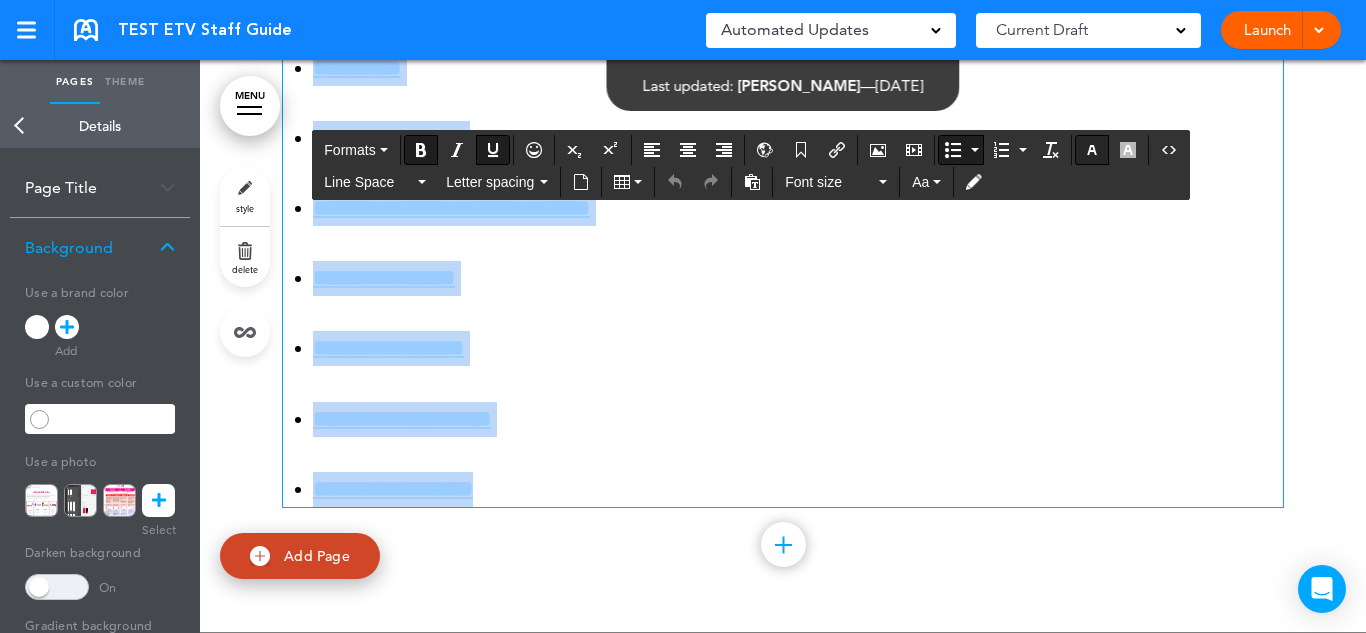 click at bounding box center [1092, 150] 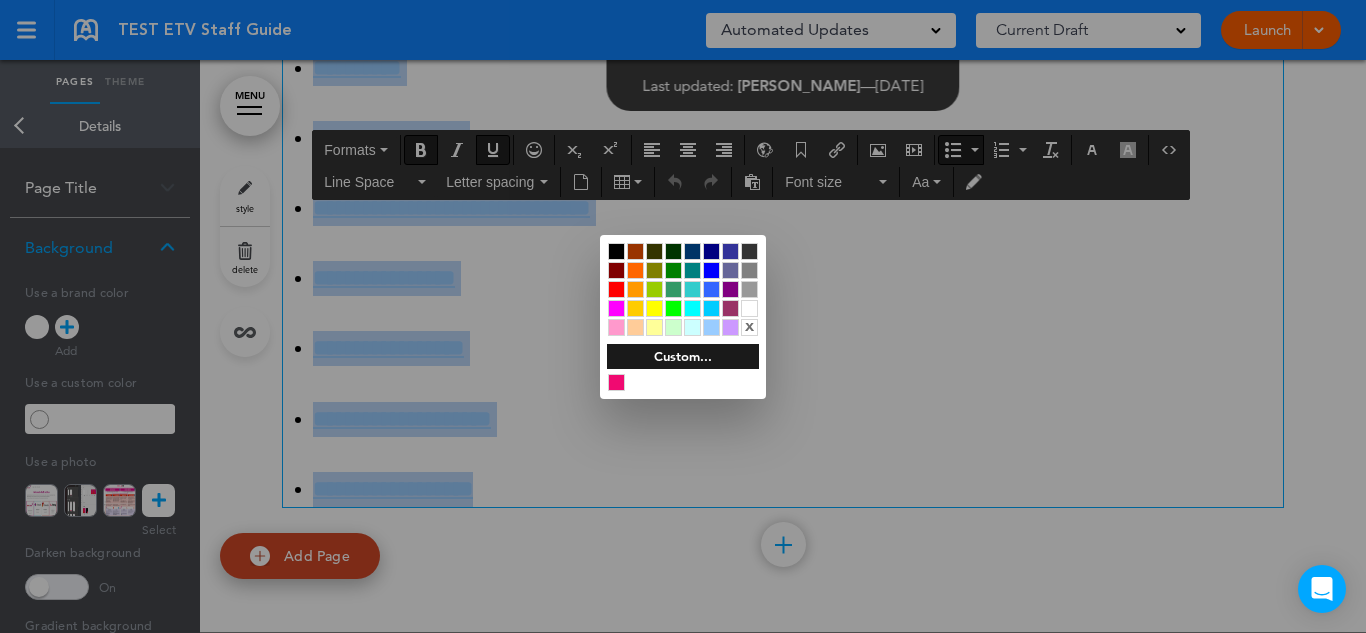 click at bounding box center [711, 308] 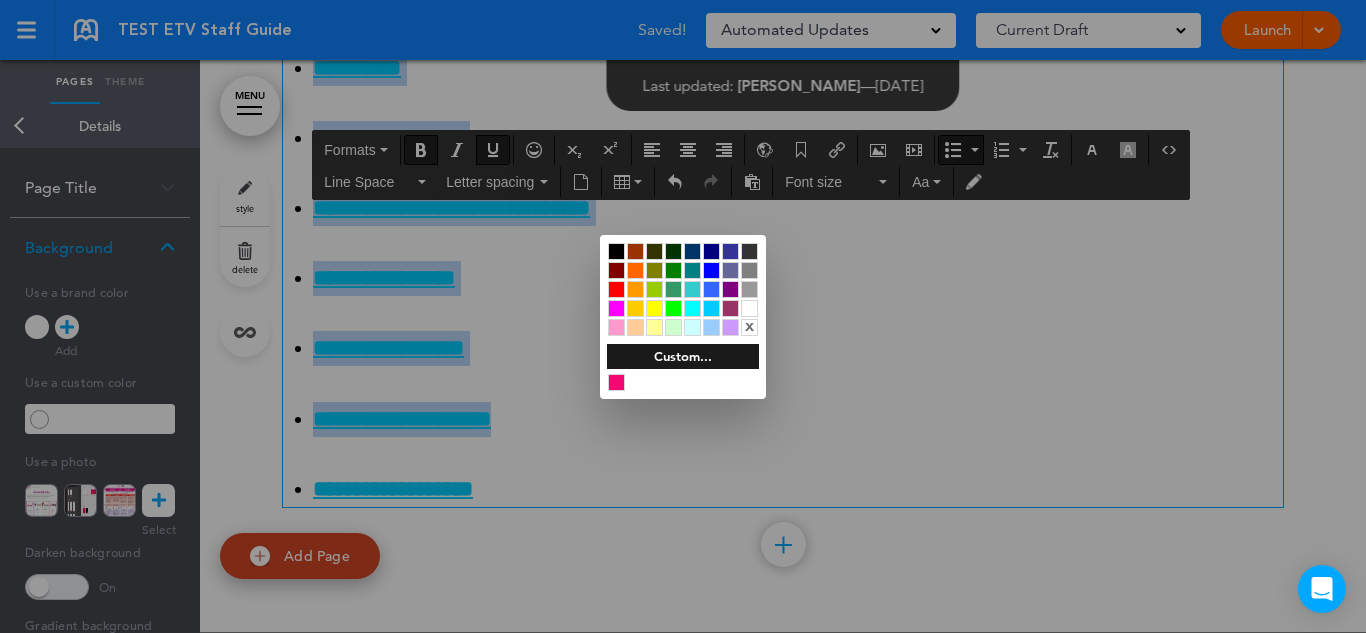 click at bounding box center [683, 316] 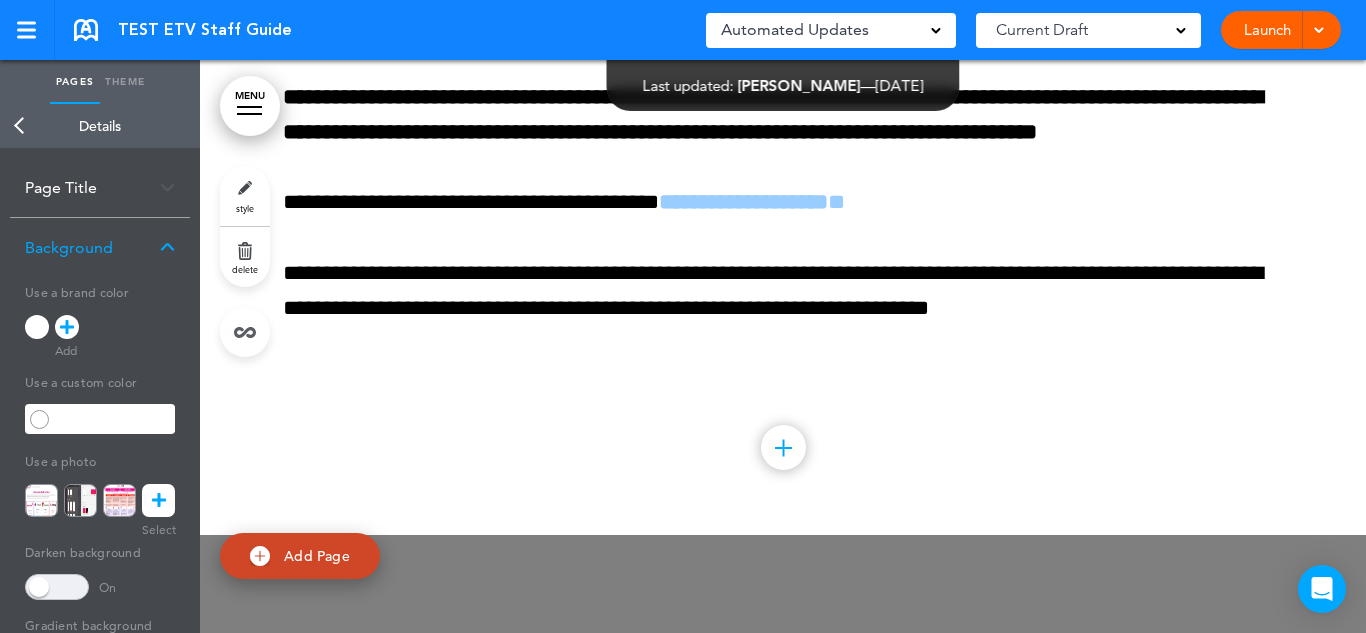 scroll, scrollTop: 11337, scrollLeft: 0, axis: vertical 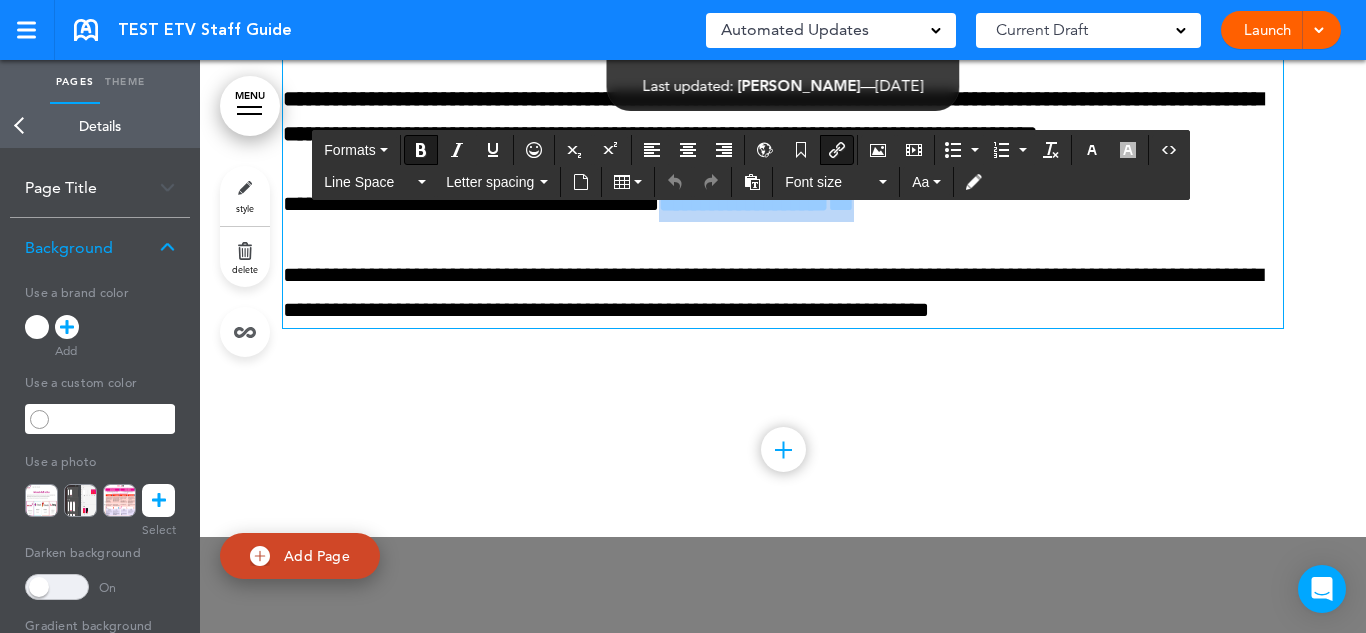 drag, startPoint x: 928, startPoint y: 306, endPoint x: 712, endPoint y: 308, distance: 216.00926 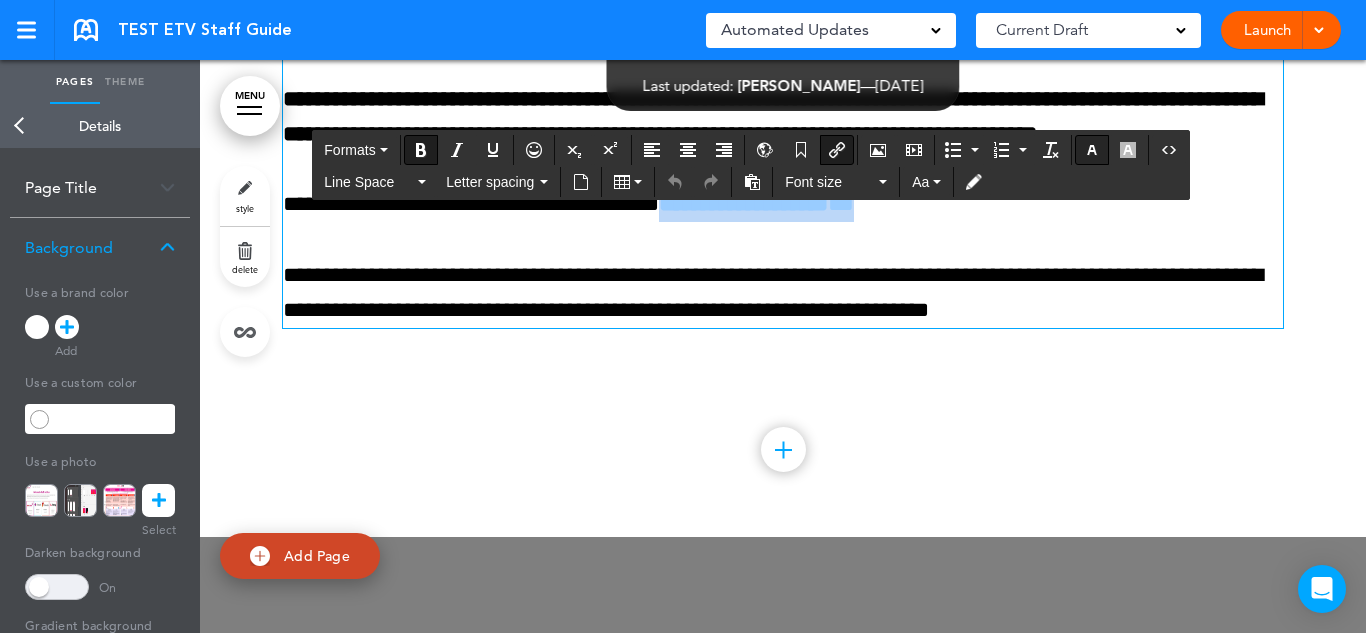 click at bounding box center (1092, 150) 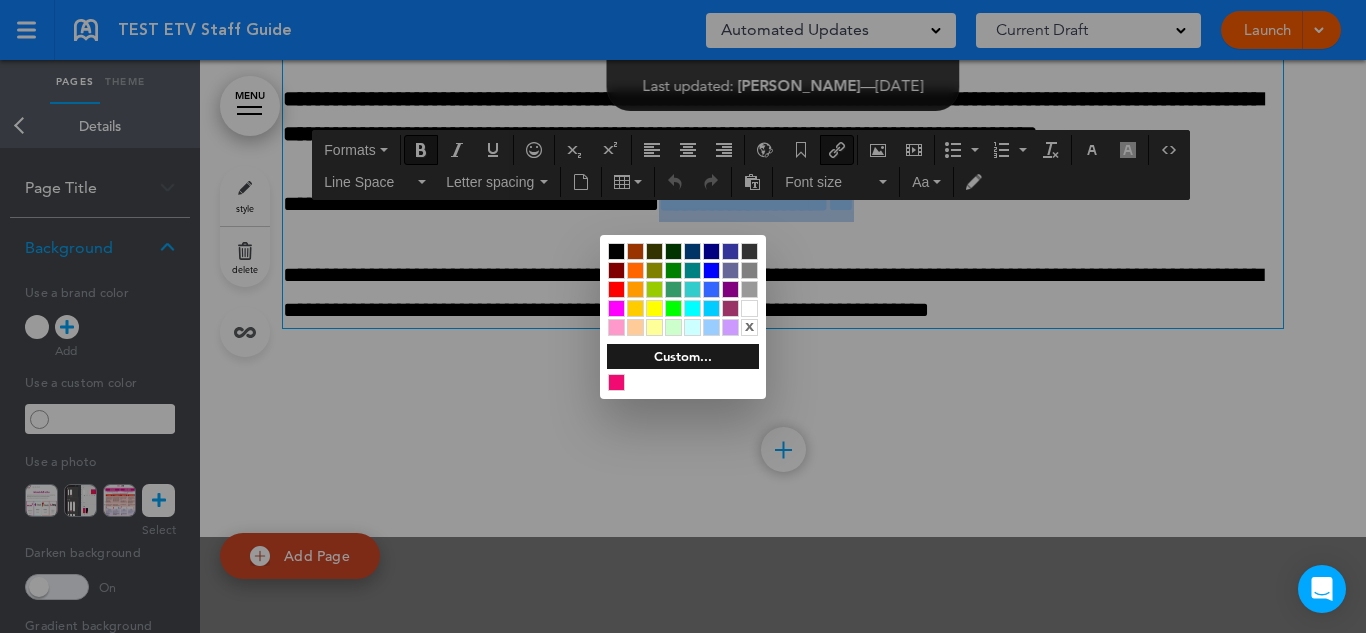 click at bounding box center (711, 308) 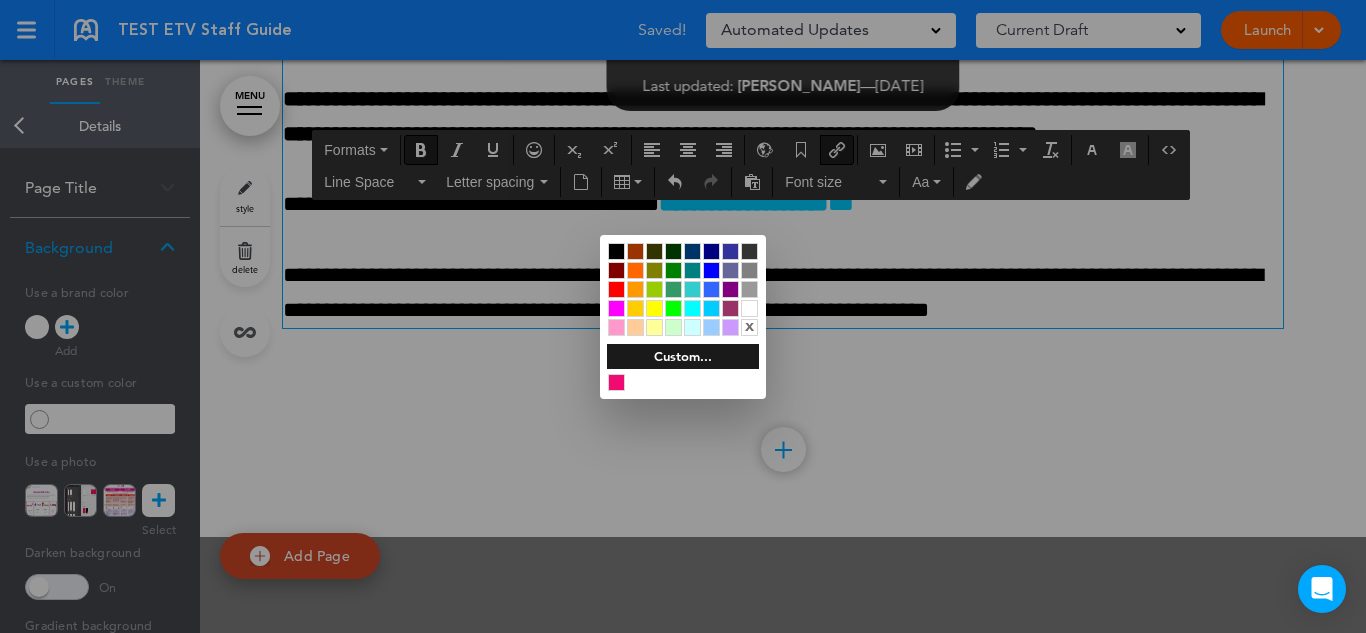 click at bounding box center [683, 316] 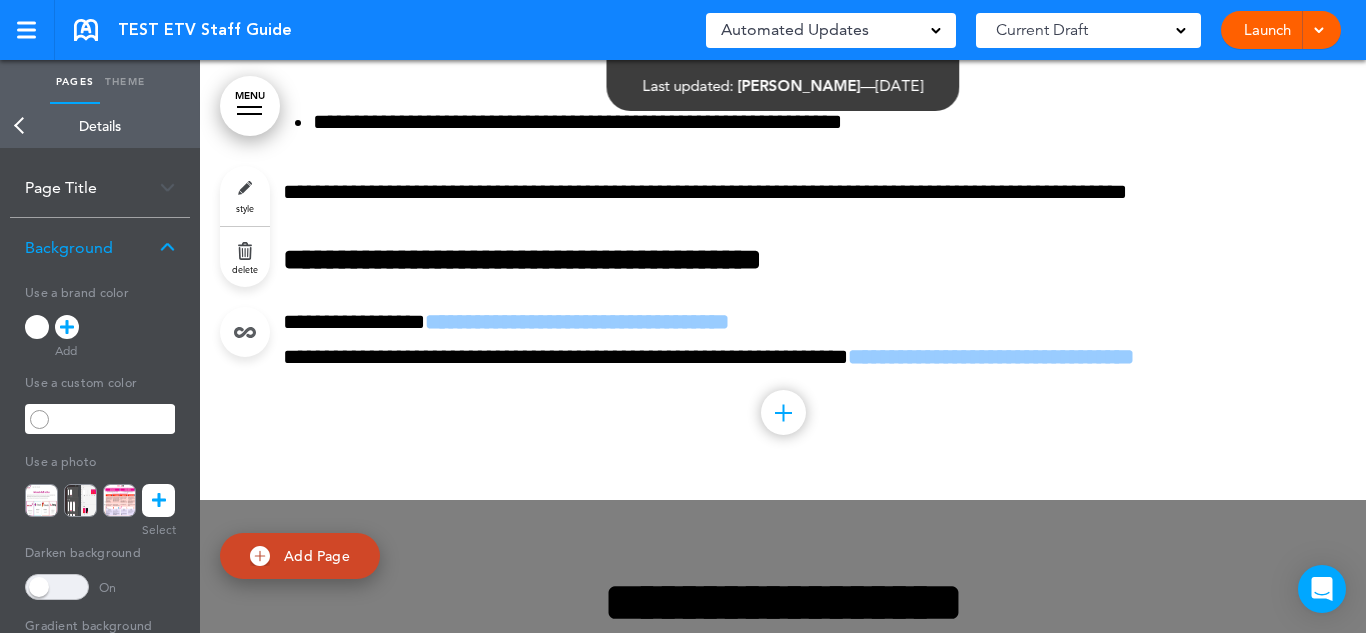 scroll, scrollTop: 13108, scrollLeft: 0, axis: vertical 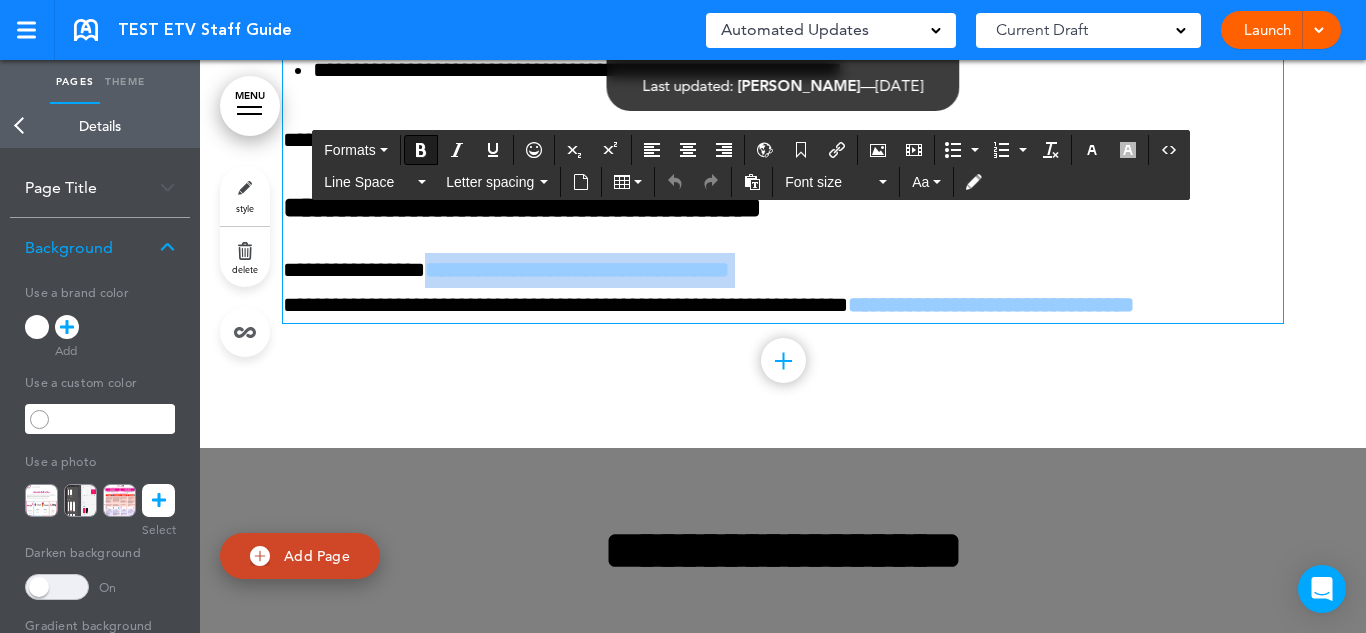 drag, startPoint x: 840, startPoint y: 349, endPoint x: 447, endPoint y: 367, distance: 393.412 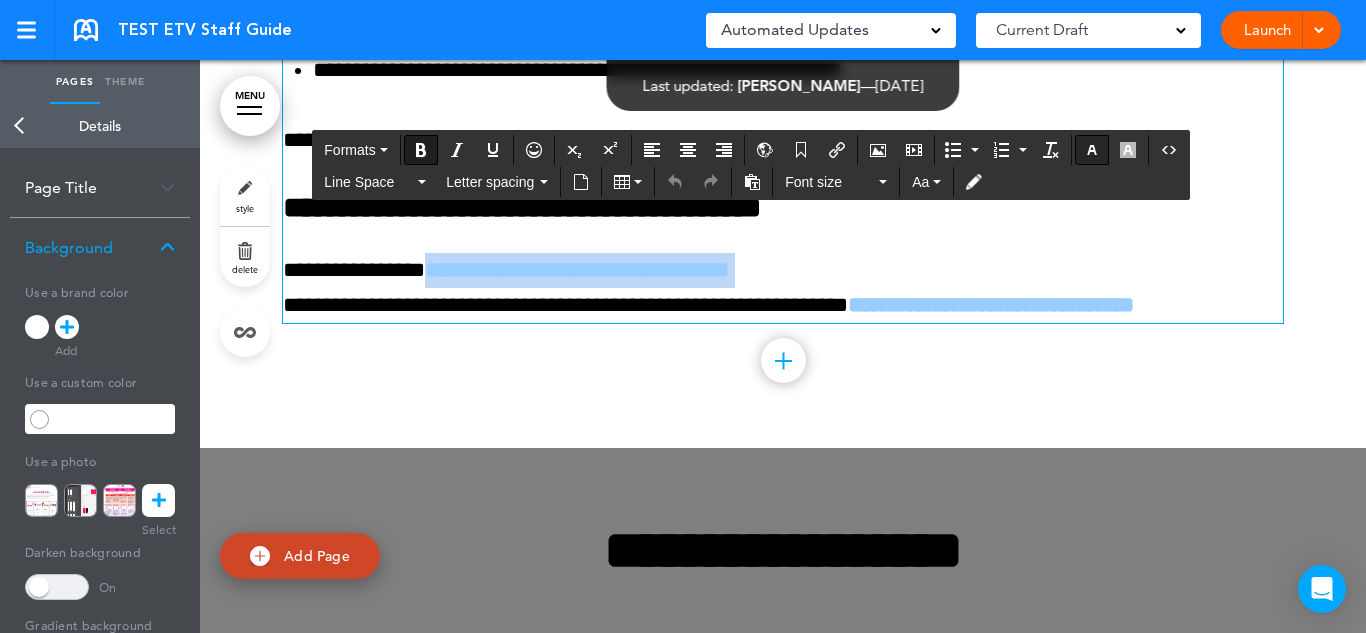 click at bounding box center [1092, 150] 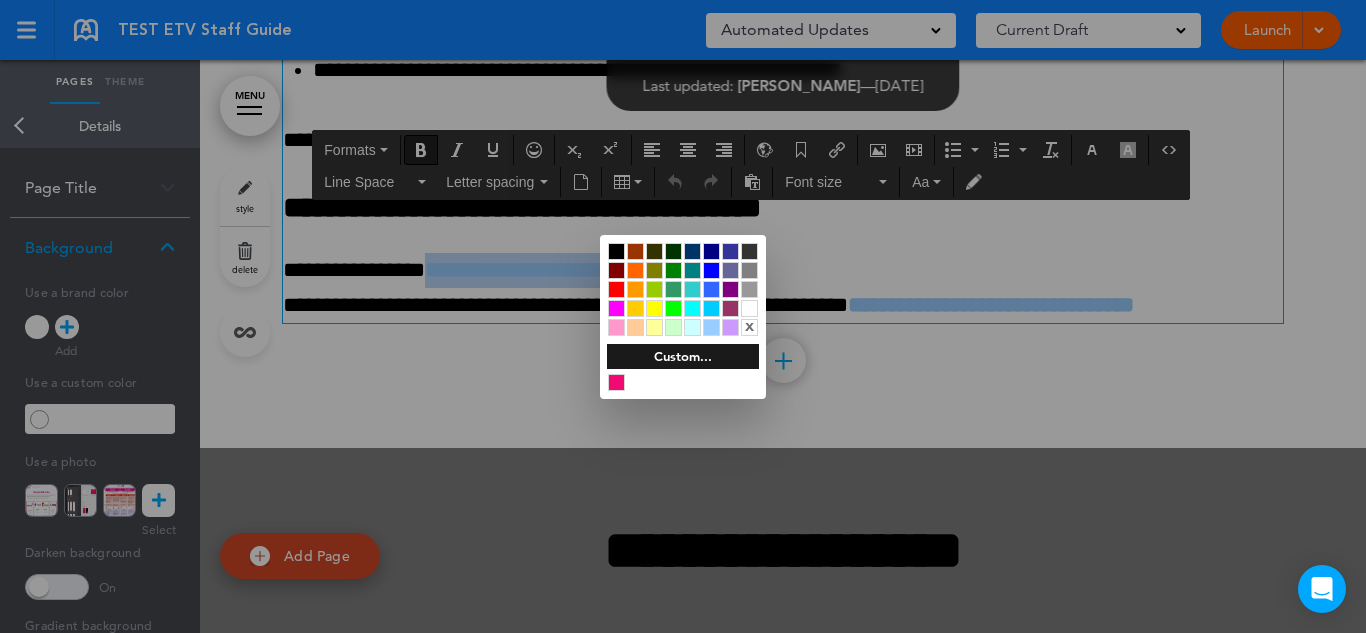 click at bounding box center (711, 308) 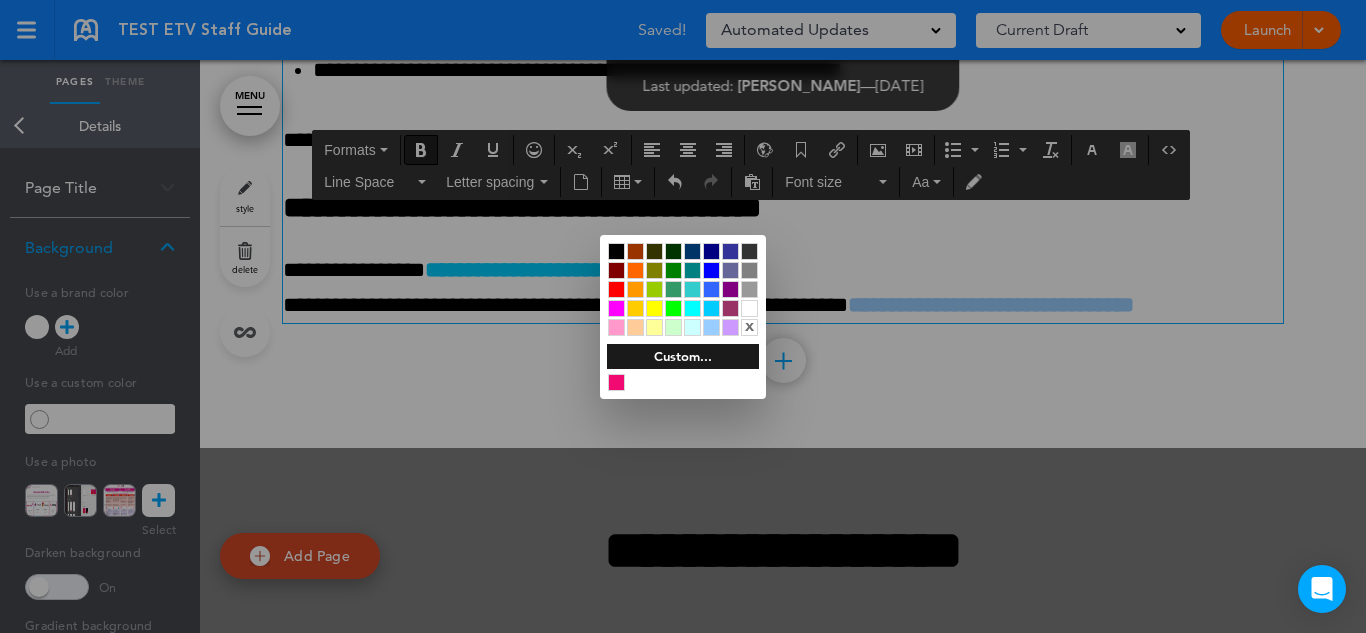 click at bounding box center (683, 316) 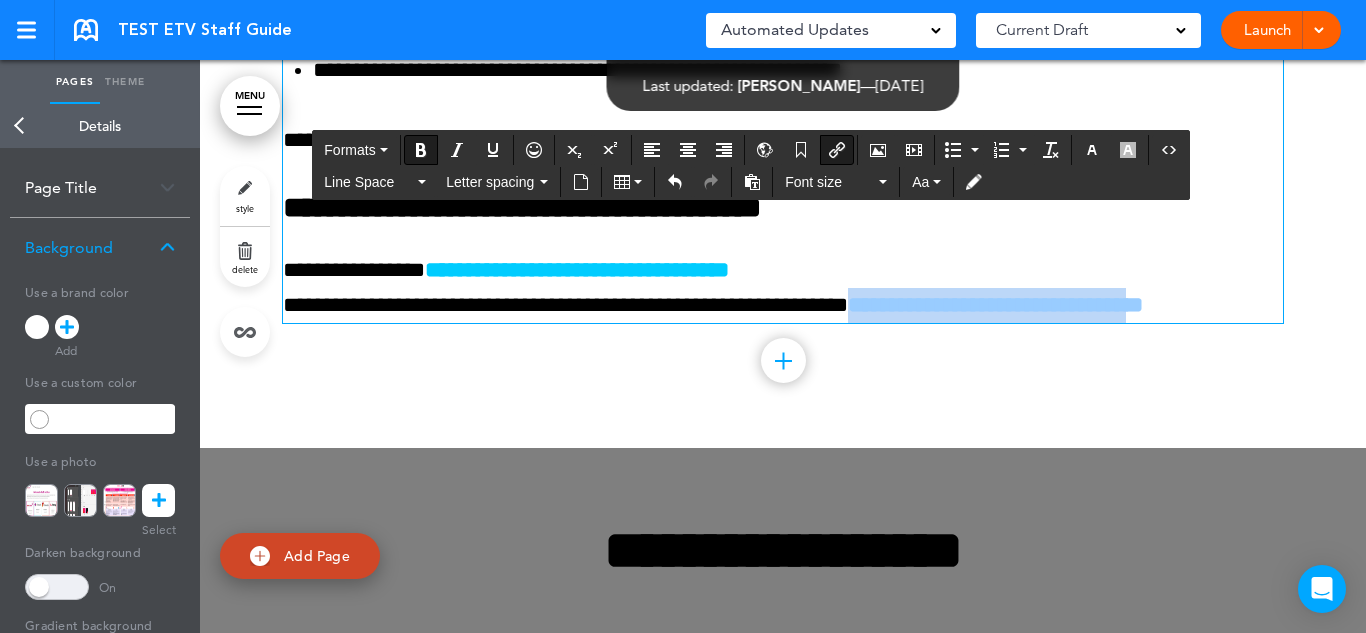 drag, startPoint x: 776, startPoint y: 388, endPoint x: 465, endPoint y: 389, distance: 311.00162 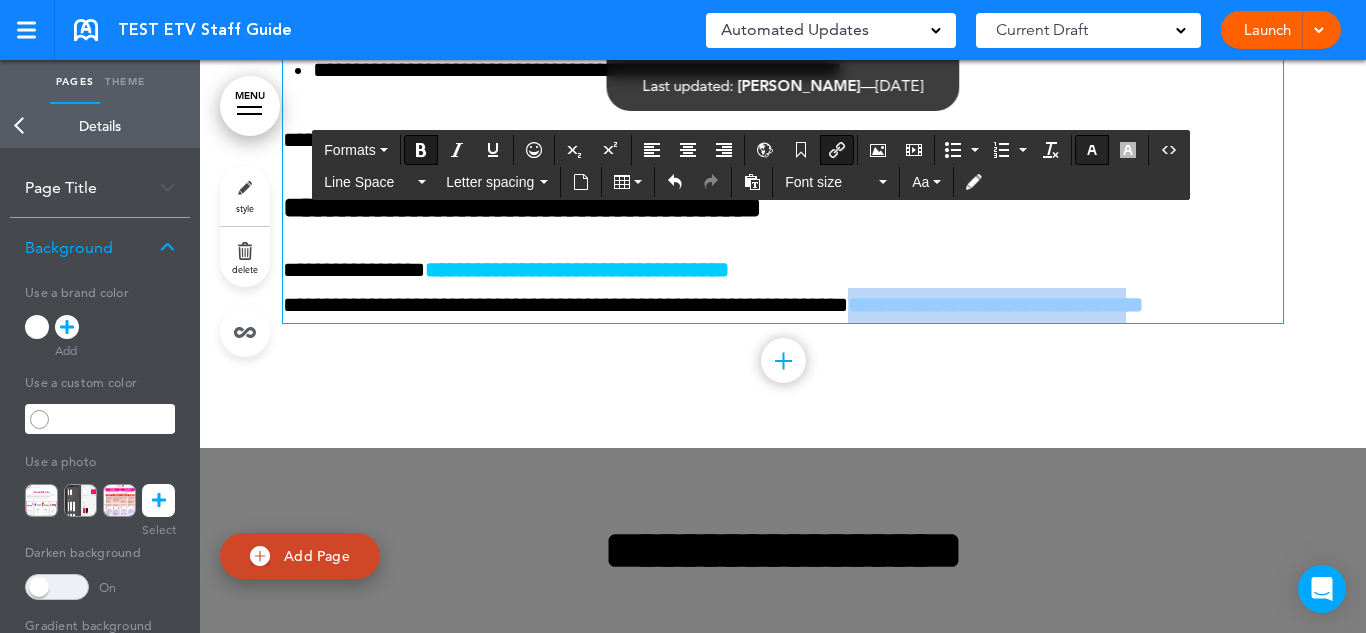 click at bounding box center (1092, 150) 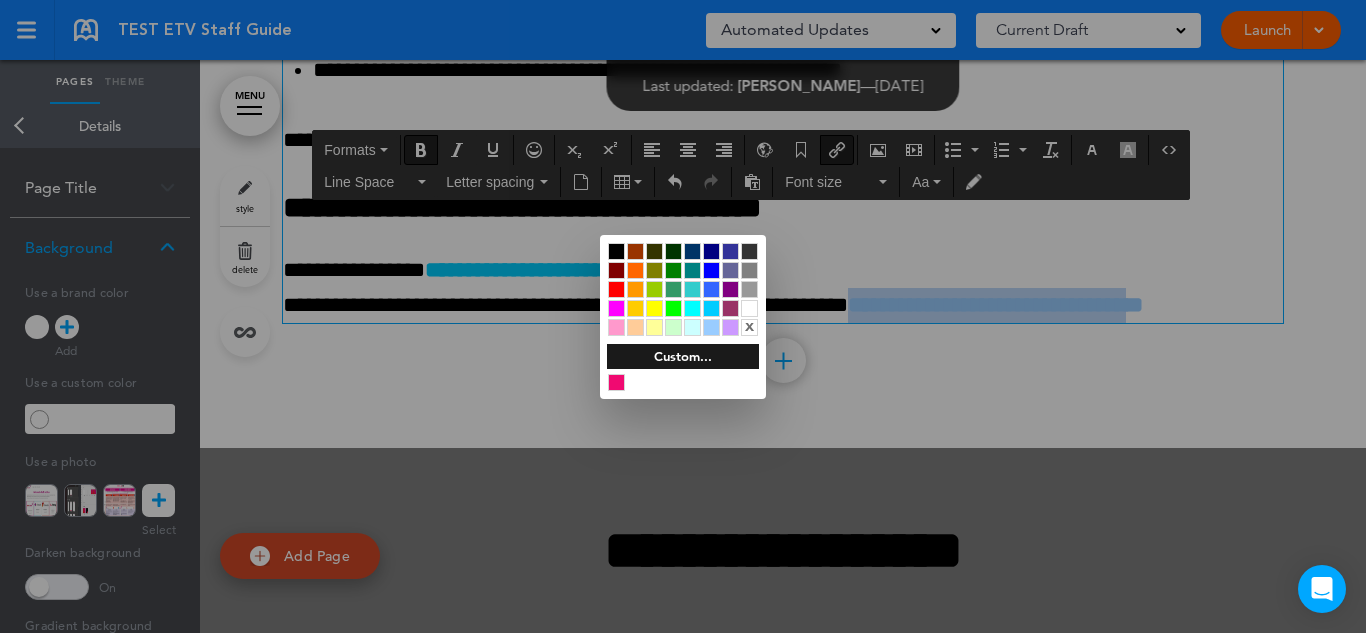 click at bounding box center [711, 308] 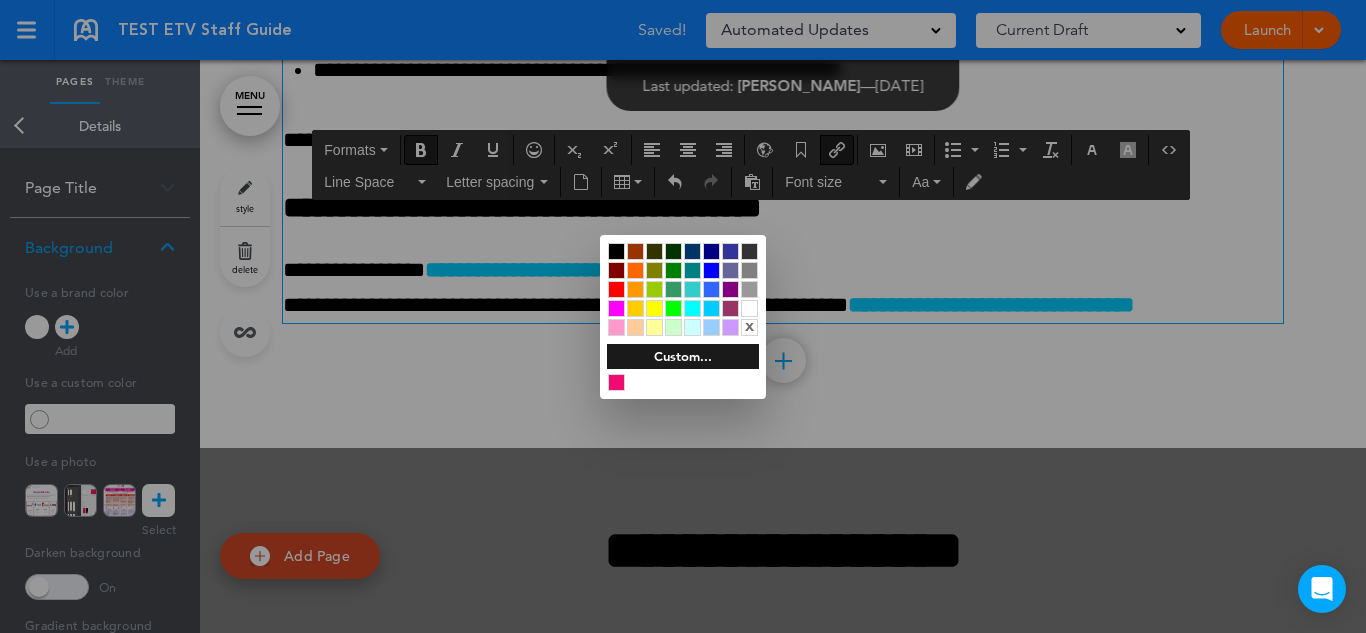 click at bounding box center (683, 316) 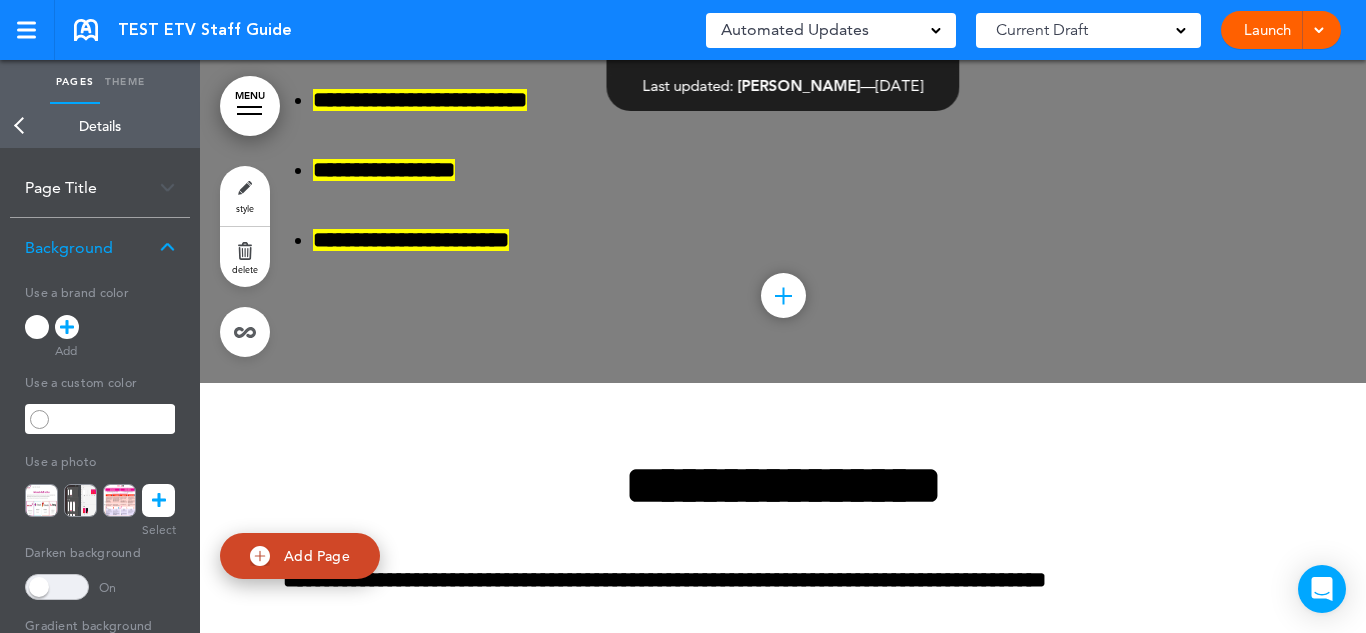 scroll, scrollTop: 60474, scrollLeft: 0, axis: vertical 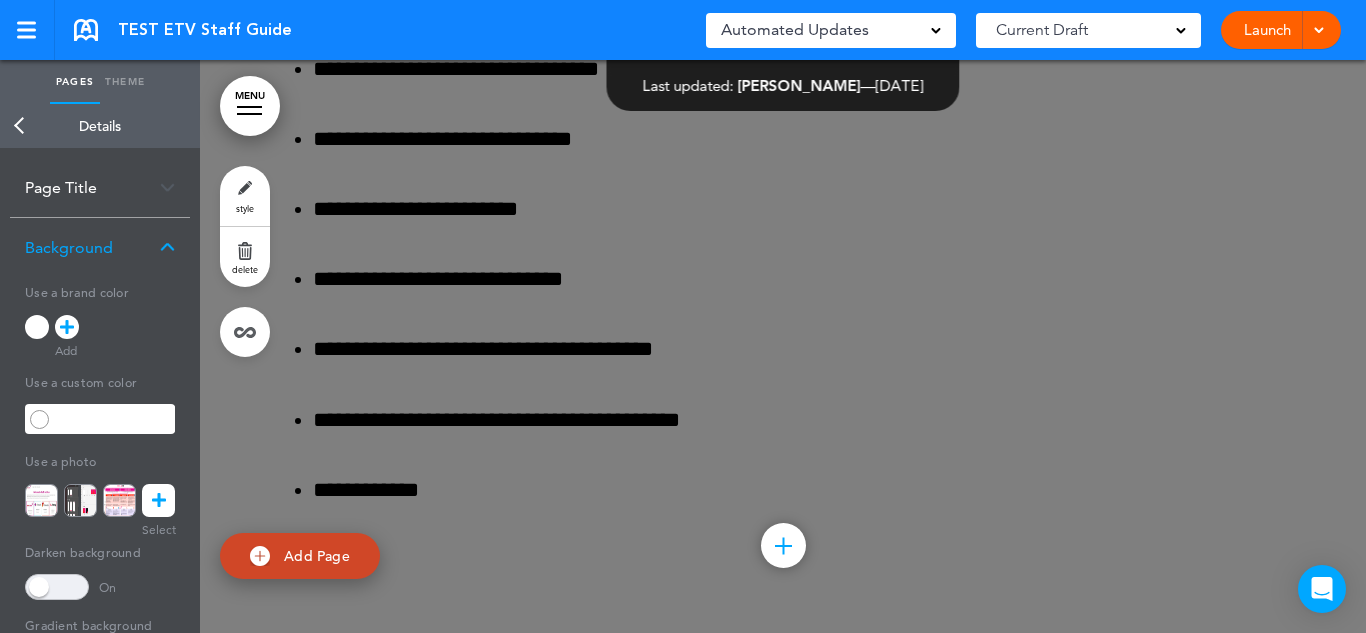 click on "Back" at bounding box center [20, 126] 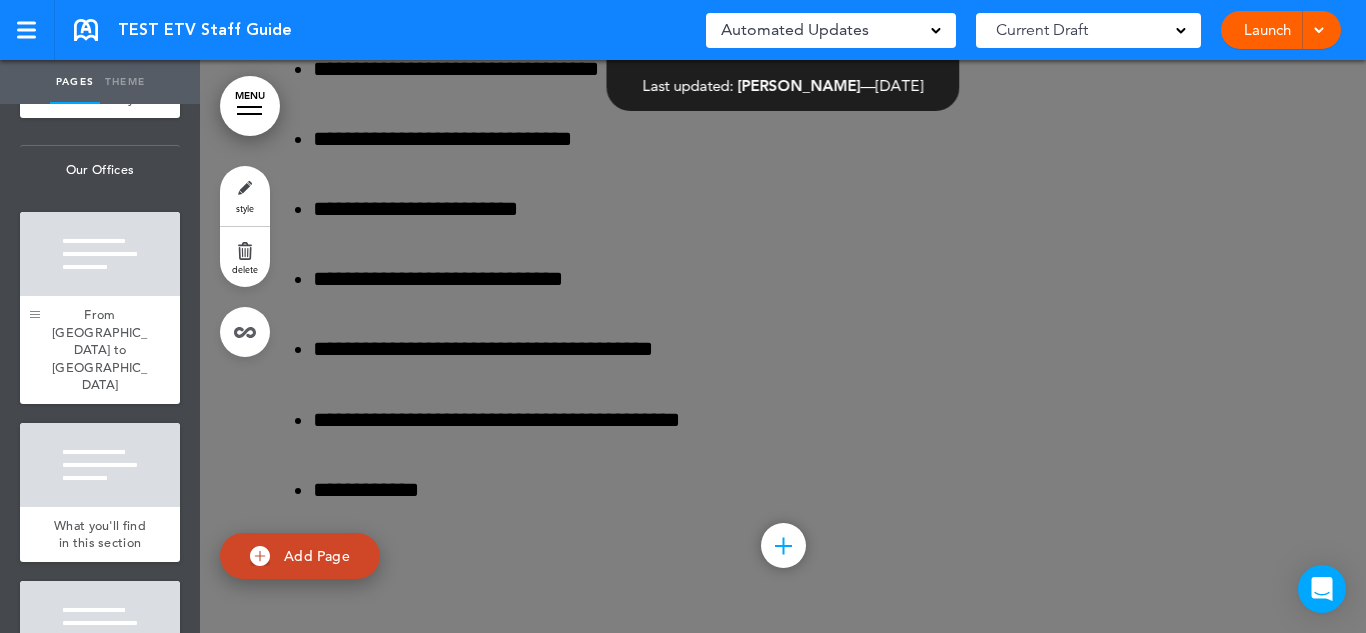 scroll, scrollTop: 0, scrollLeft: 0, axis: both 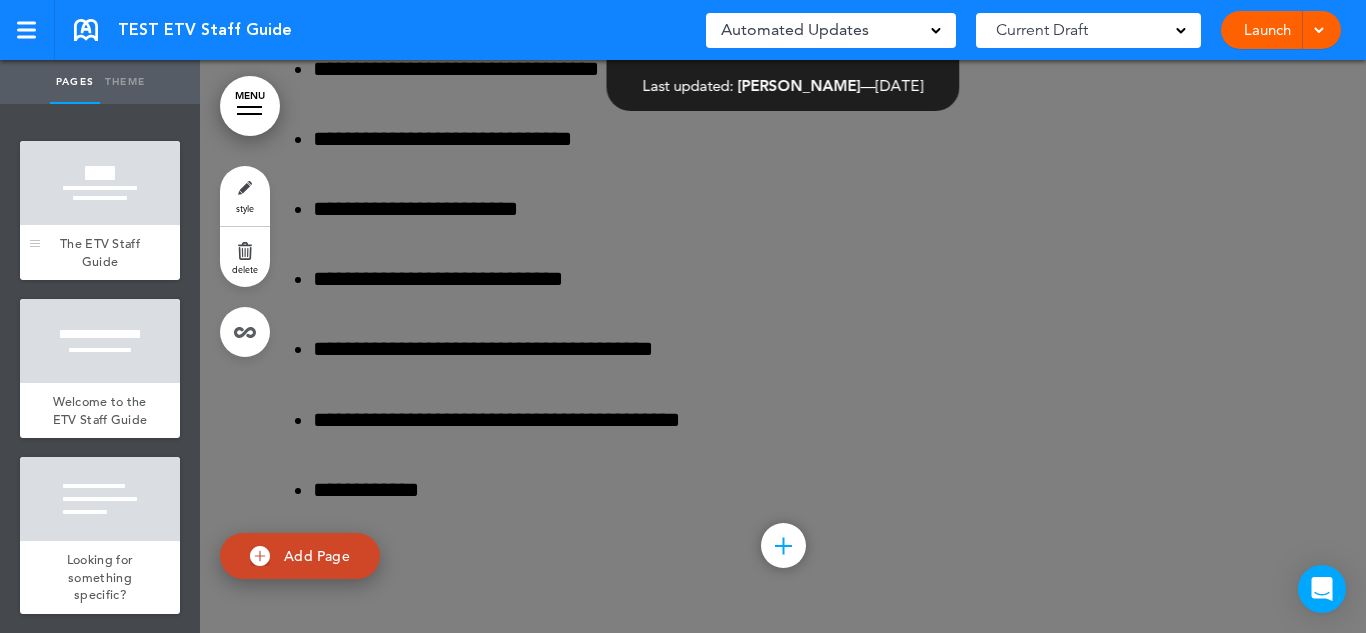 click at bounding box center [100, 183] 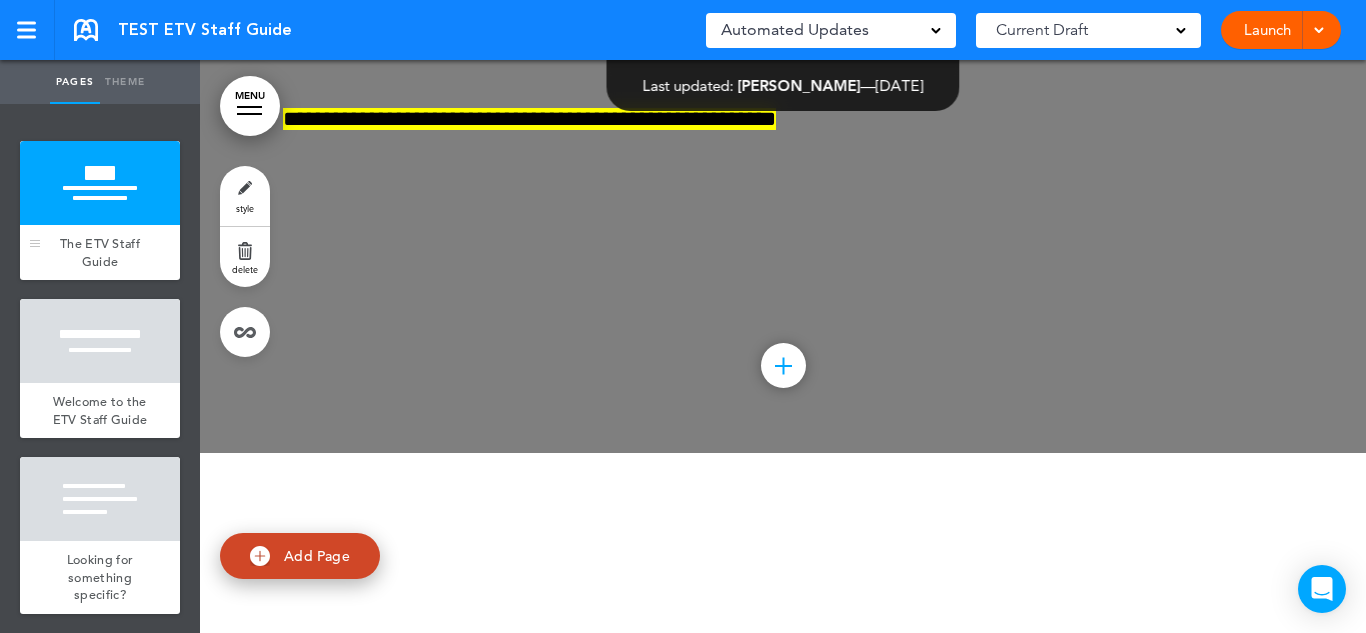 scroll, scrollTop: 0, scrollLeft: 0, axis: both 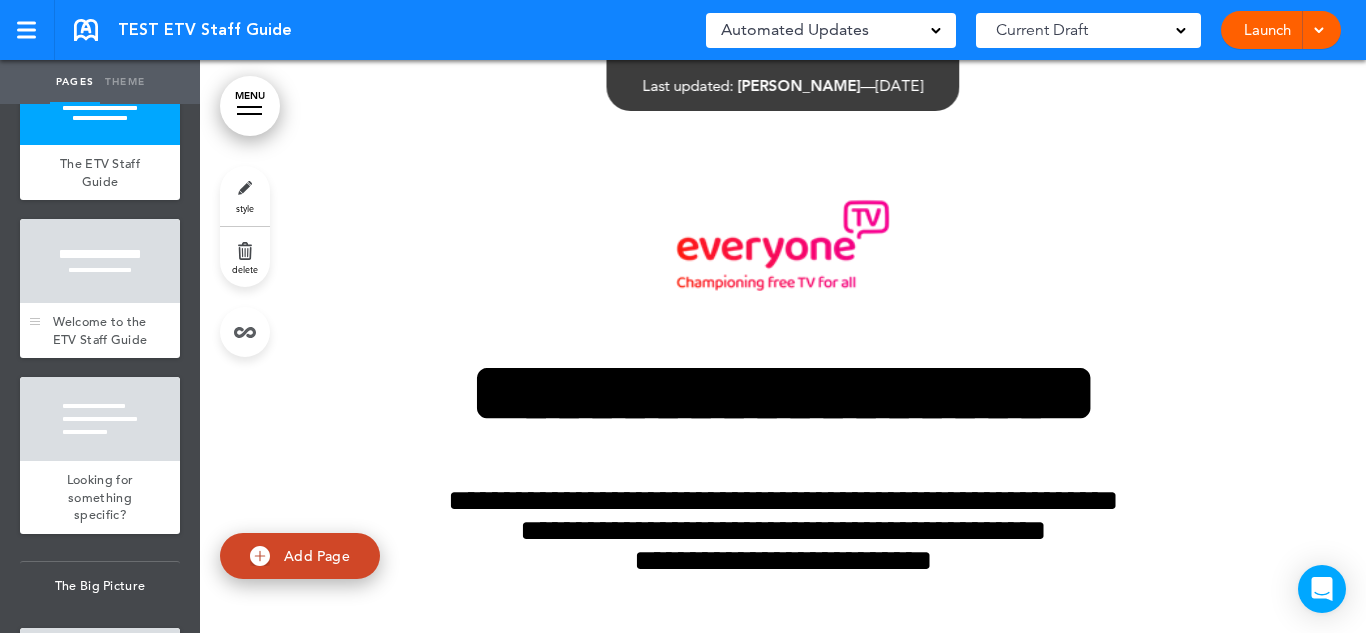 click at bounding box center [100, 261] 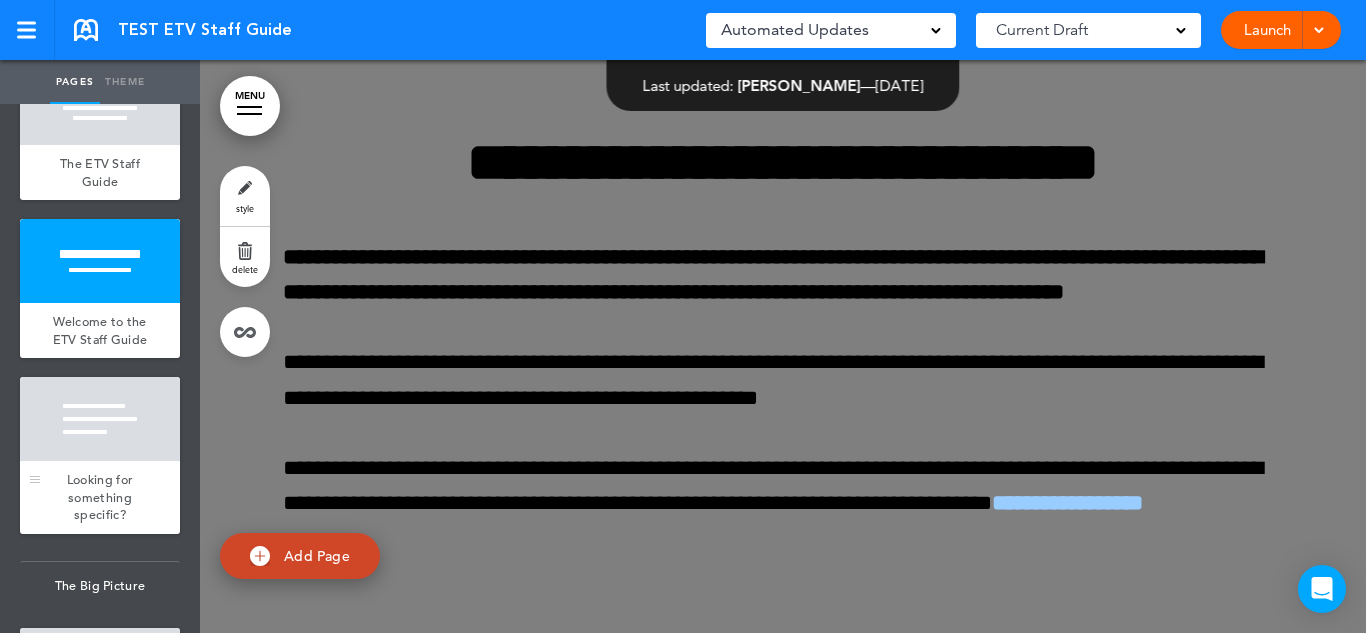 click at bounding box center [100, 419] 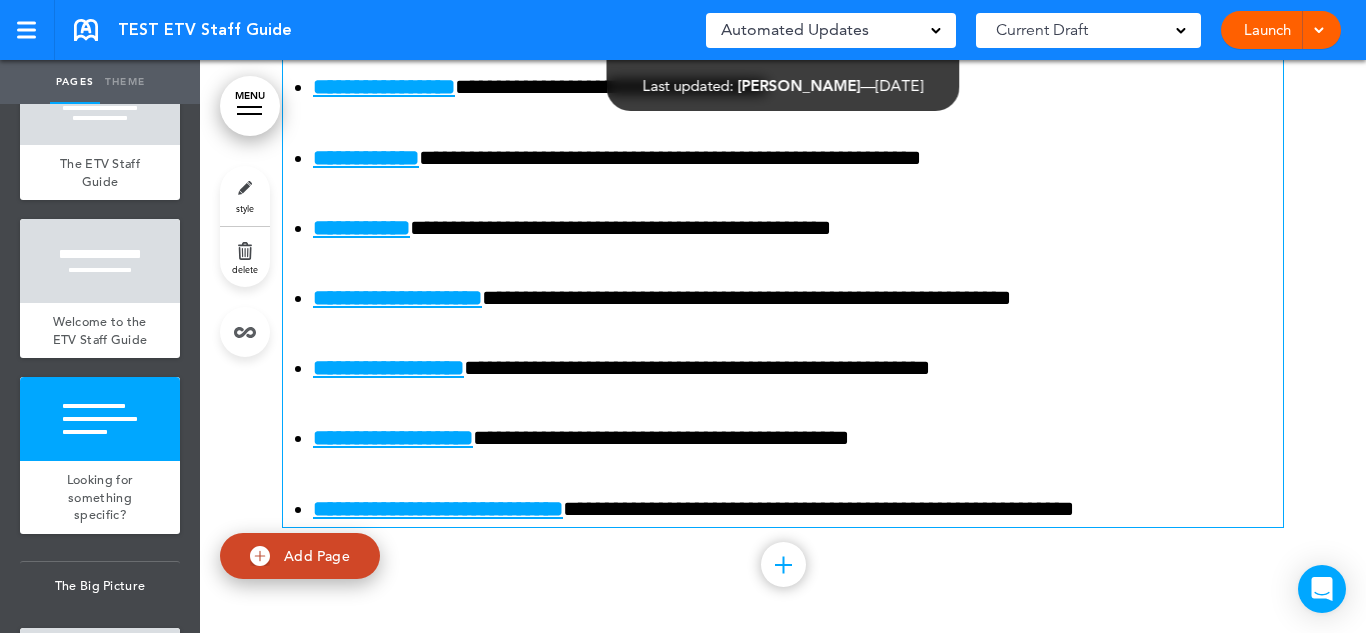 scroll, scrollTop: 1718, scrollLeft: 0, axis: vertical 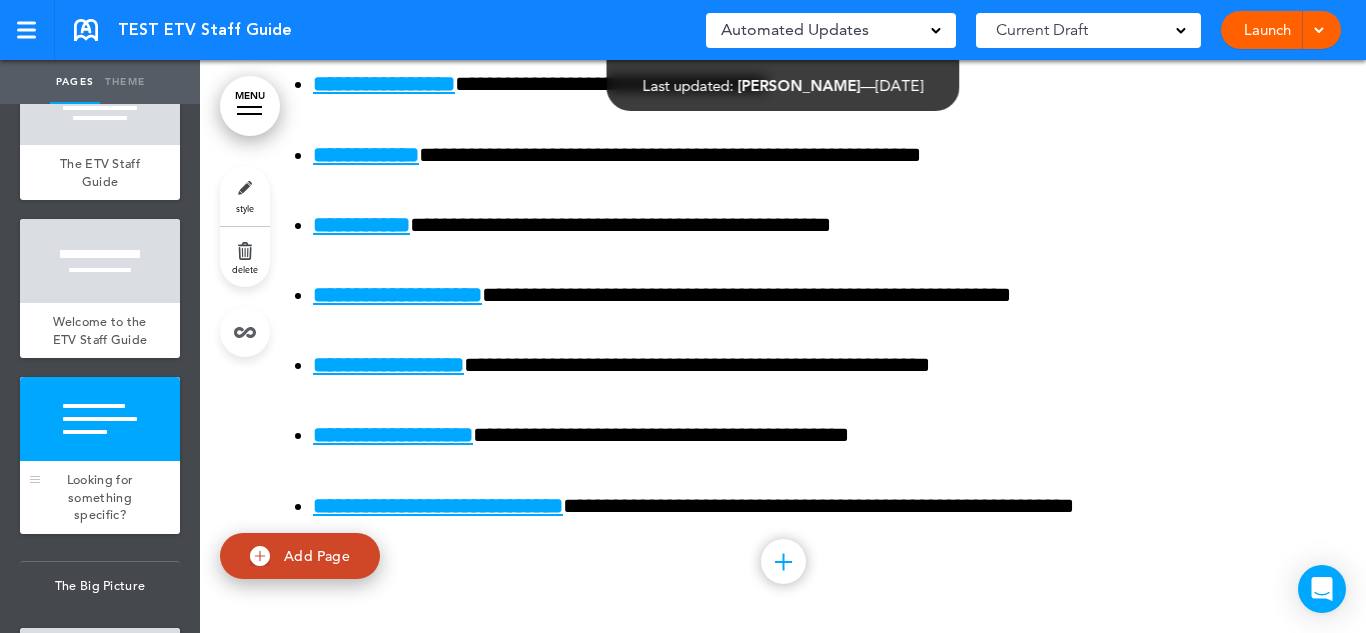 click on "Looking for something specific?" at bounding box center [100, 497] 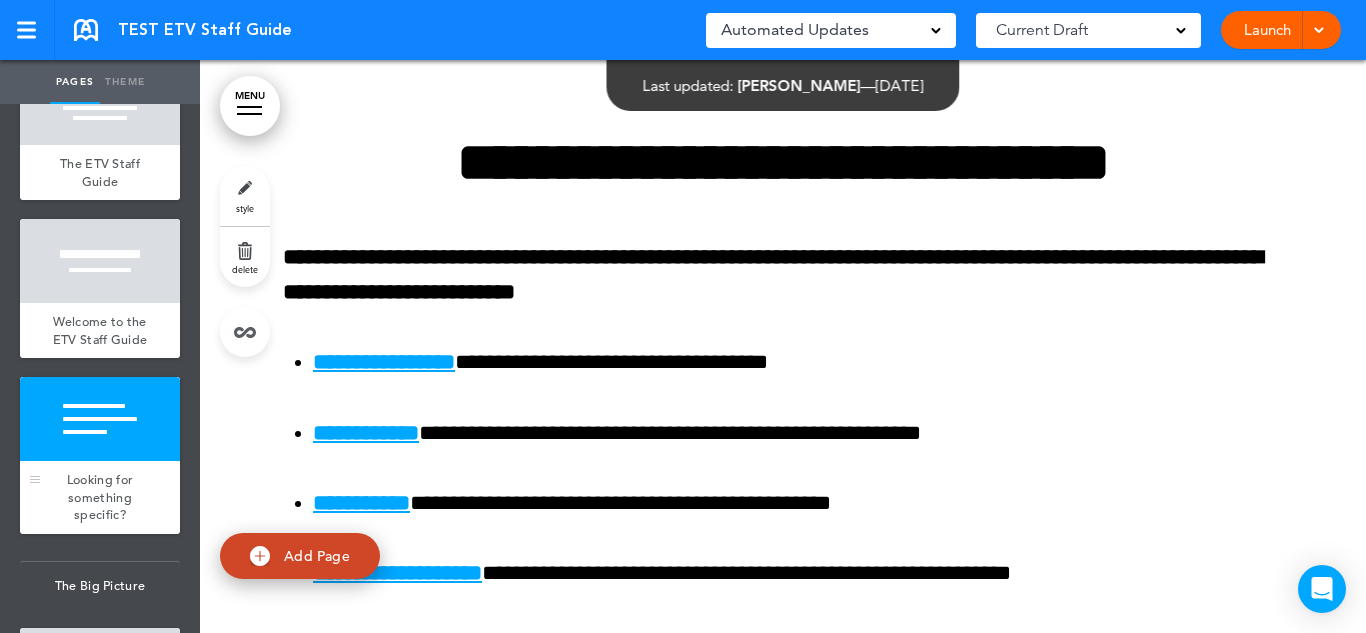 scroll, scrollTop: 1440, scrollLeft: 0, axis: vertical 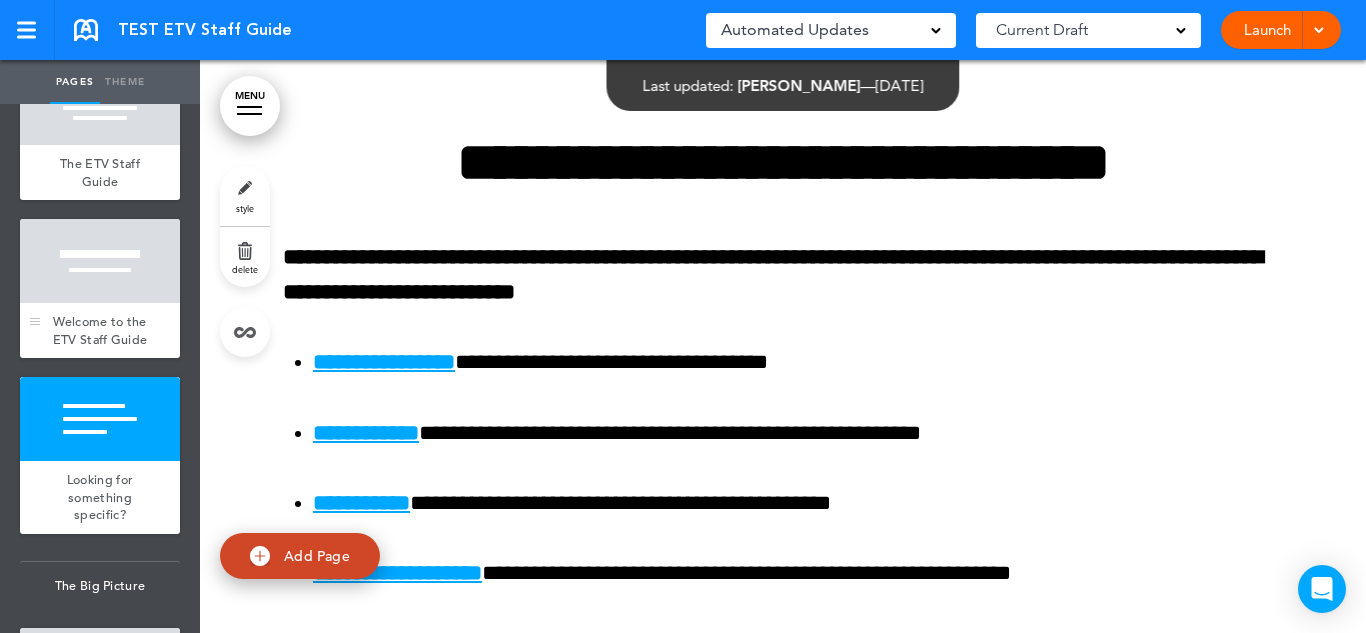 click at bounding box center [100, 261] 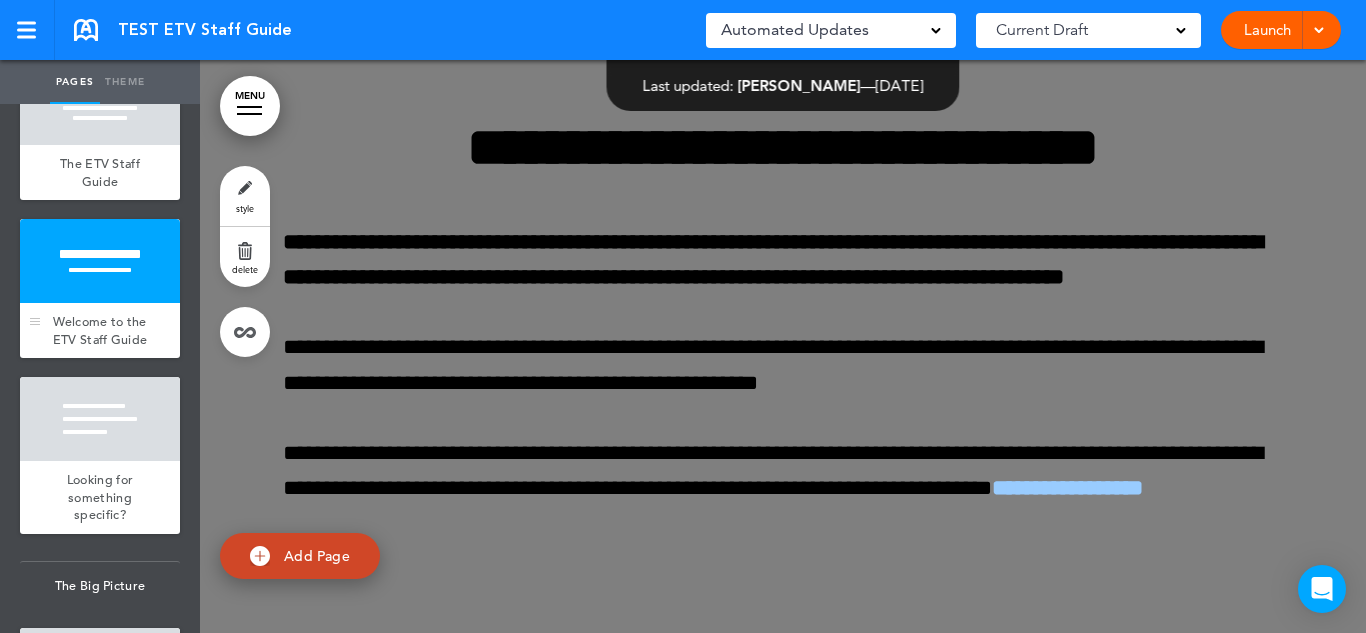 scroll, scrollTop: 720, scrollLeft: 0, axis: vertical 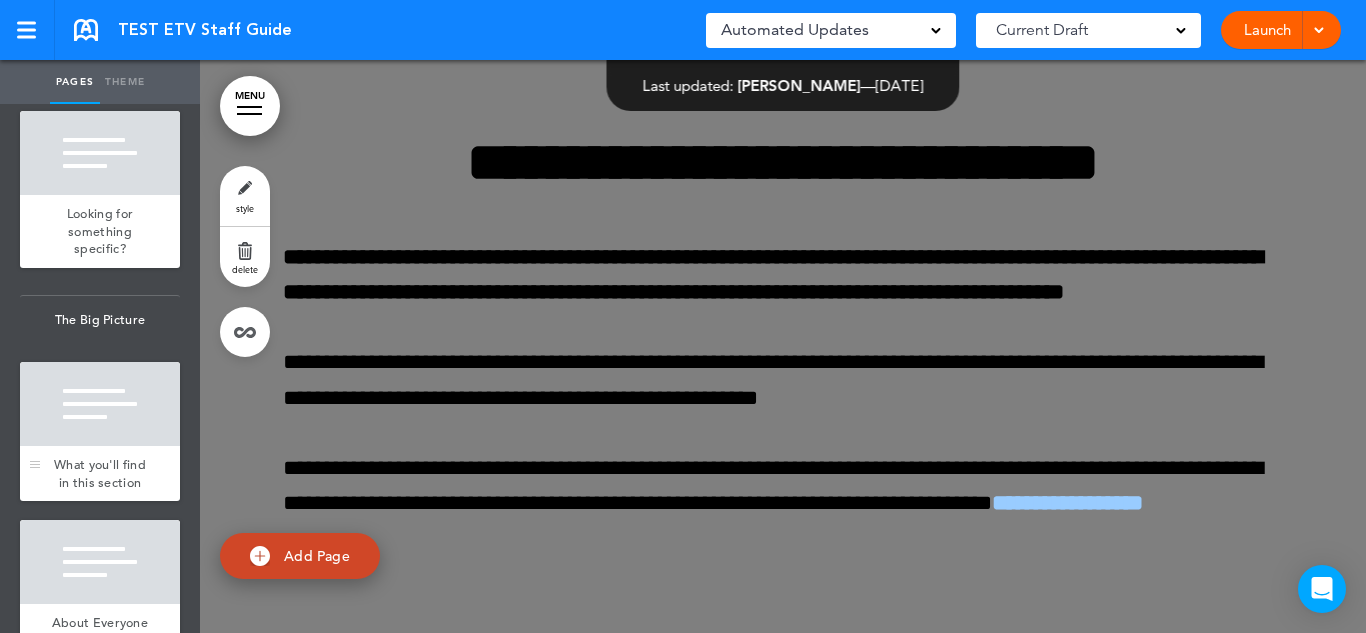 click at bounding box center (100, 404) 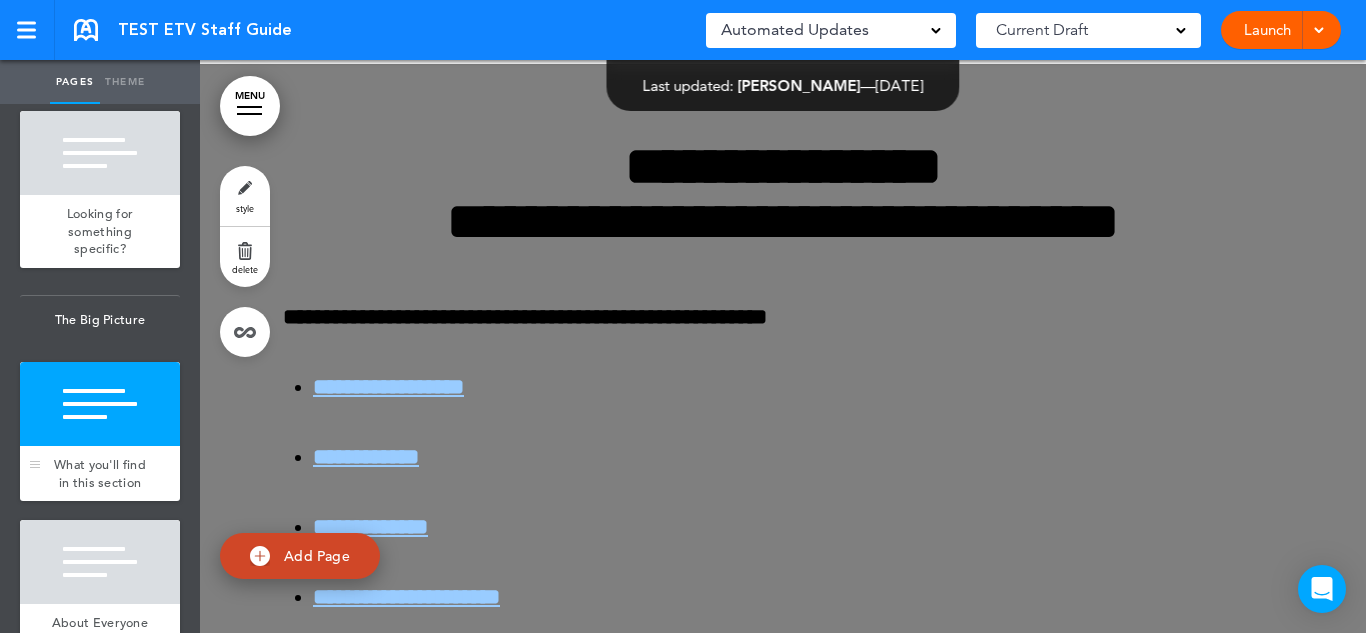 scroll, scrollTop: 2308, scrollLeft: 0, axis: vertical 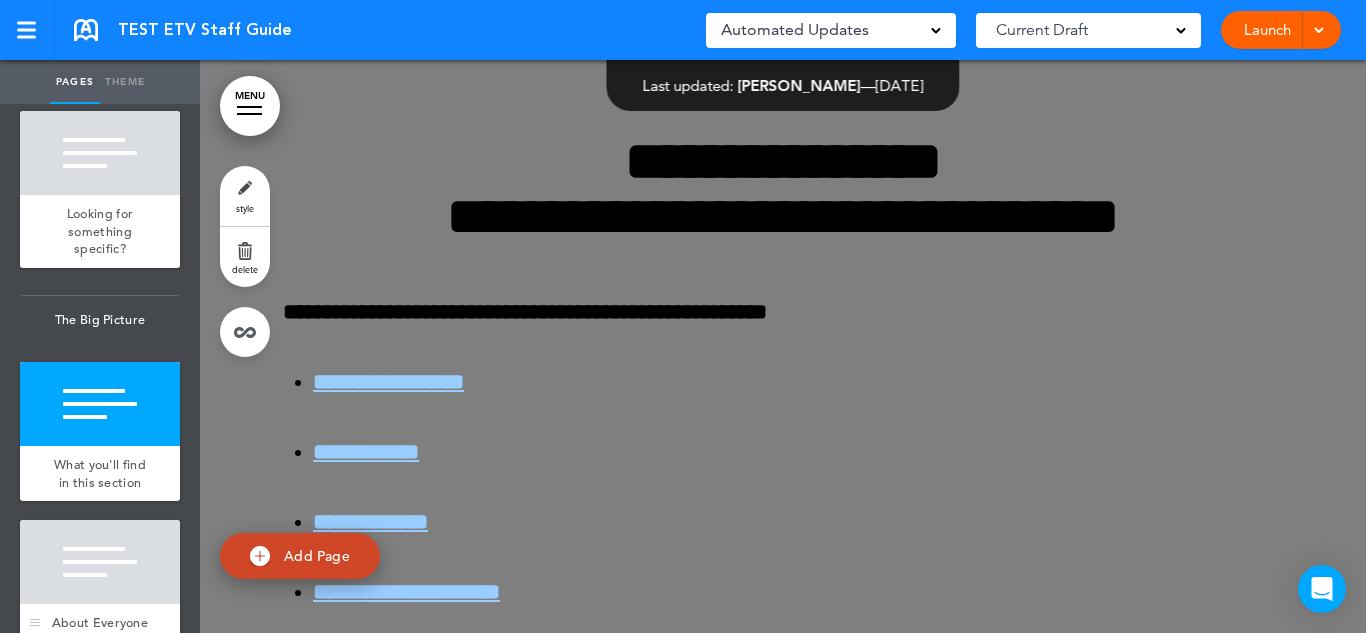 click at bounding box center [100, 562] 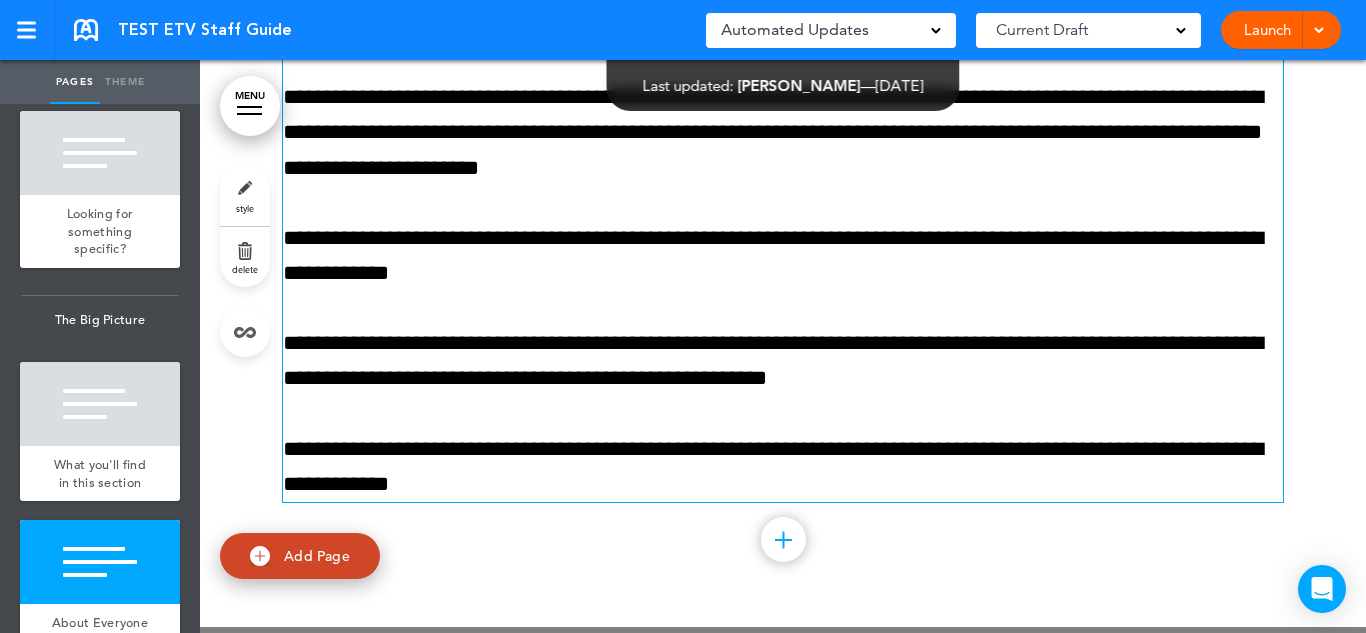 scroll, scrollTop: 3363, scrollLeft: 0, axis: vertical 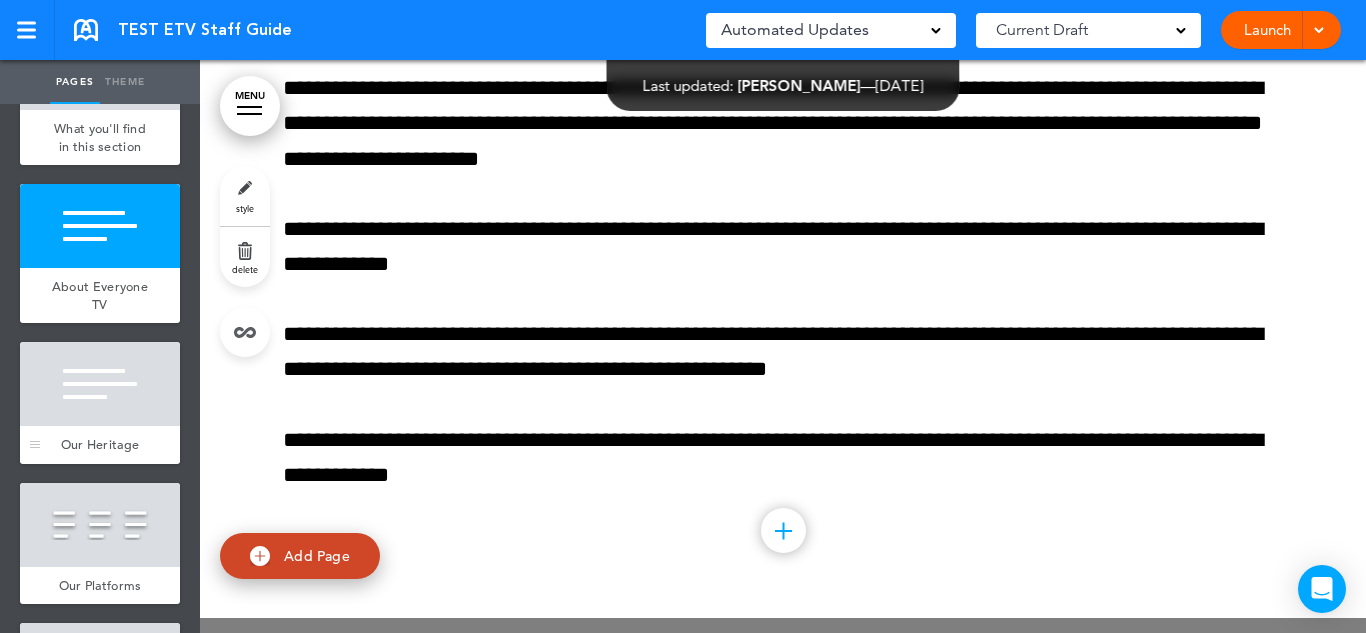 click at bounding box center [100, 384] 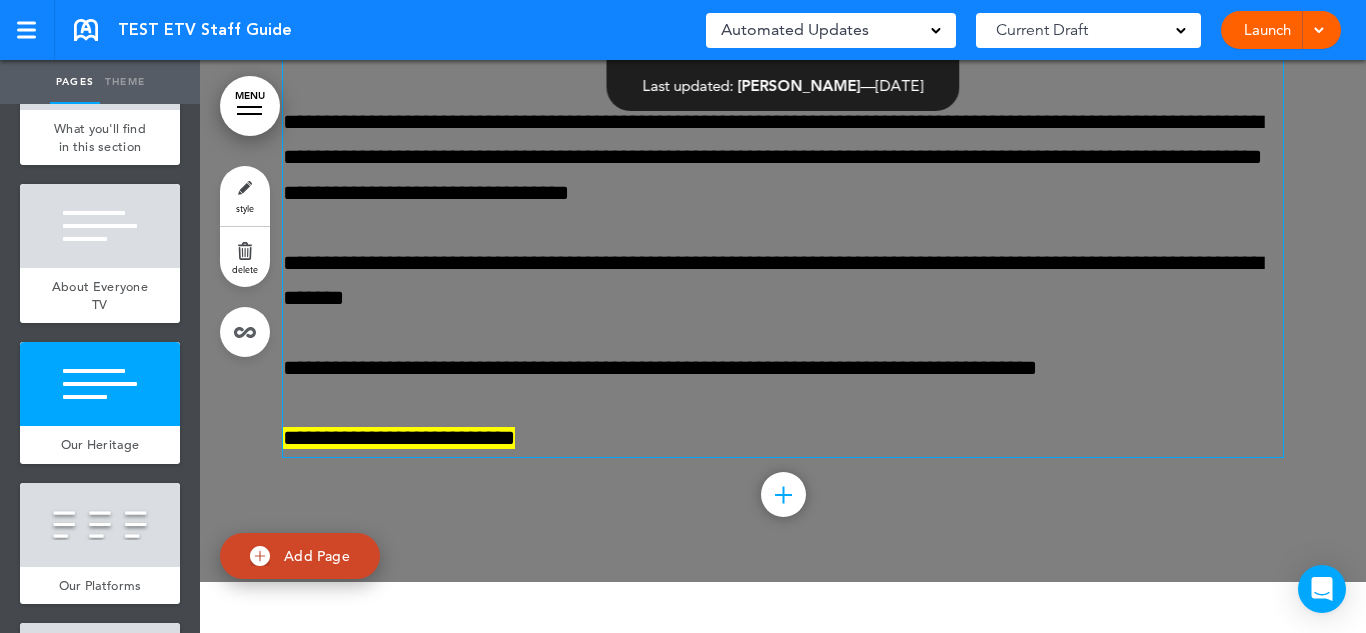 scroll, scrollTop: 4217, scrollLeft: 0, axis: vertical 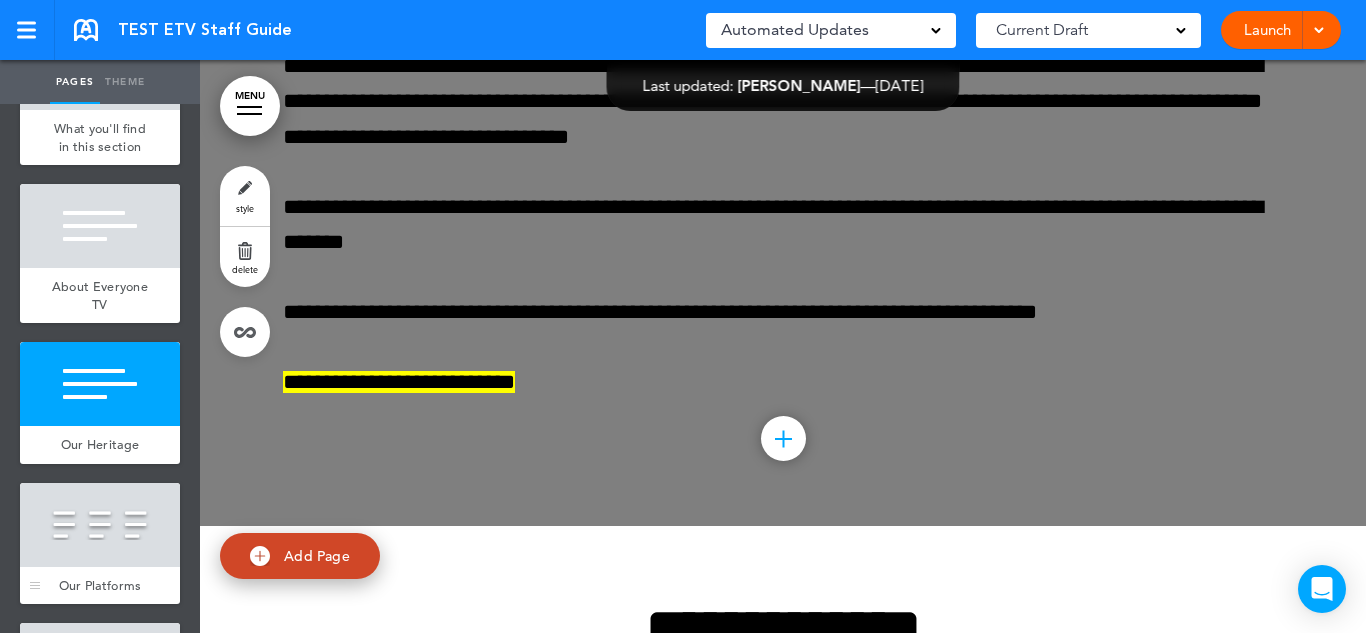 click at bounding box center [100, 525] 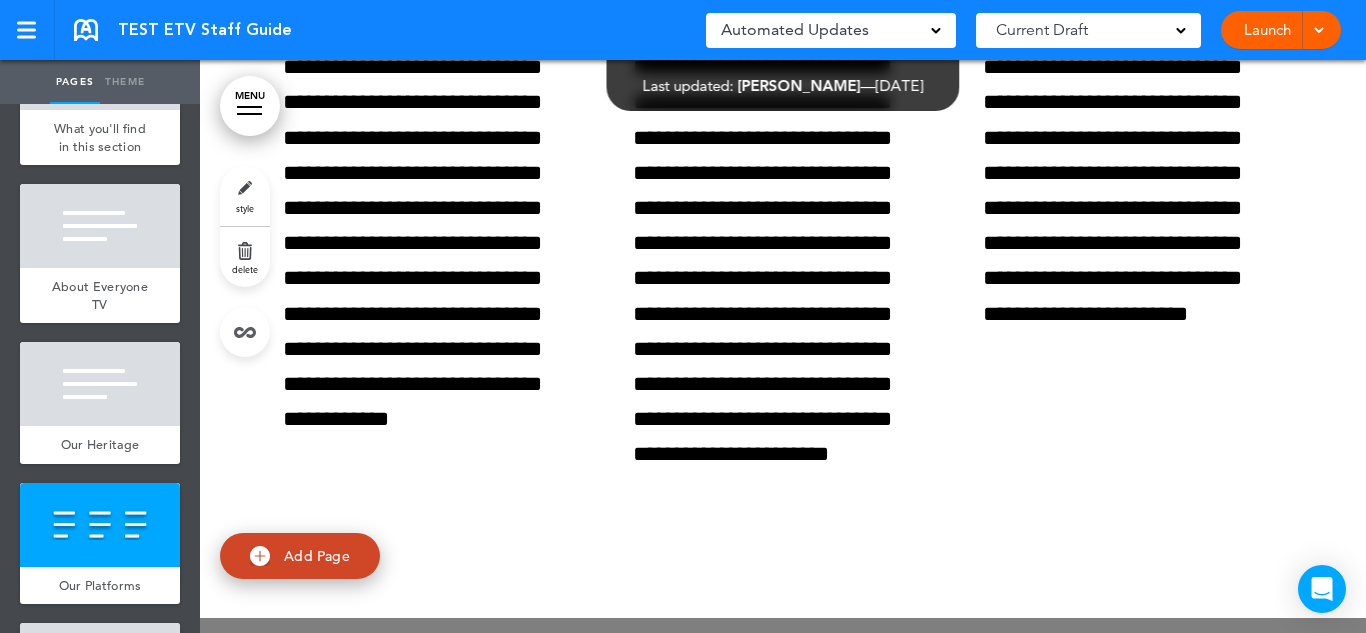 scroll, scrollTop: 5352, scrollLeft: 0, axis: vertical 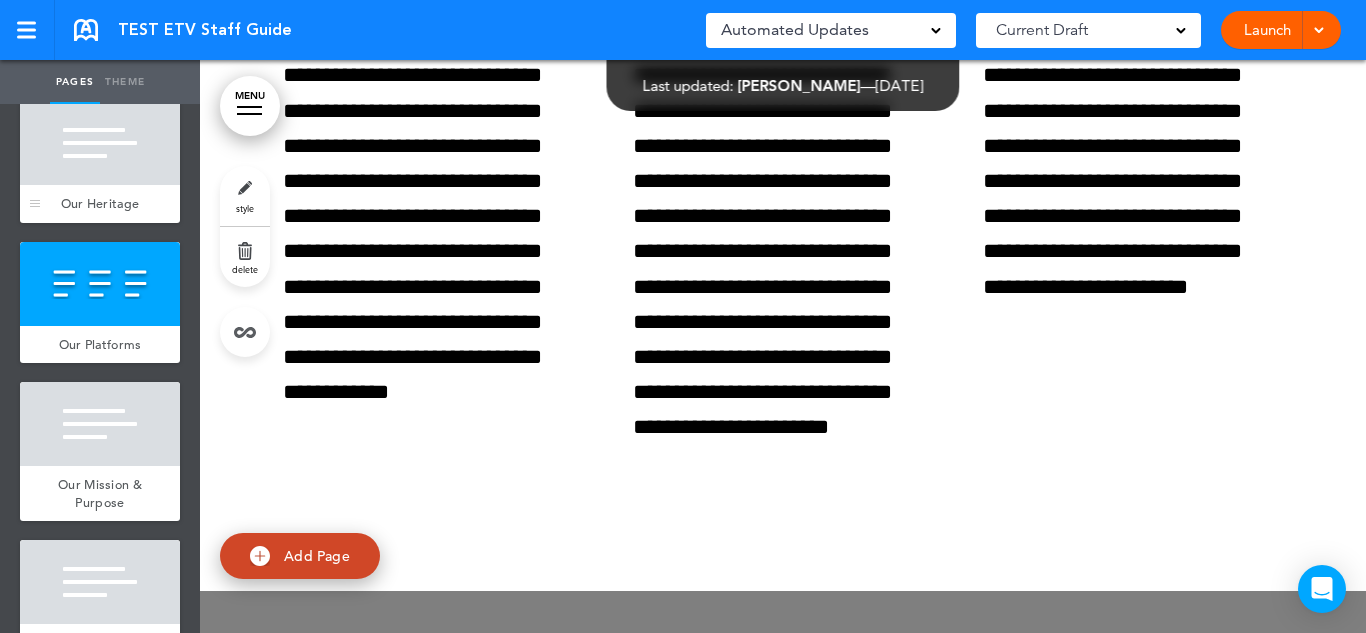 click at bounding box center [100, 424] 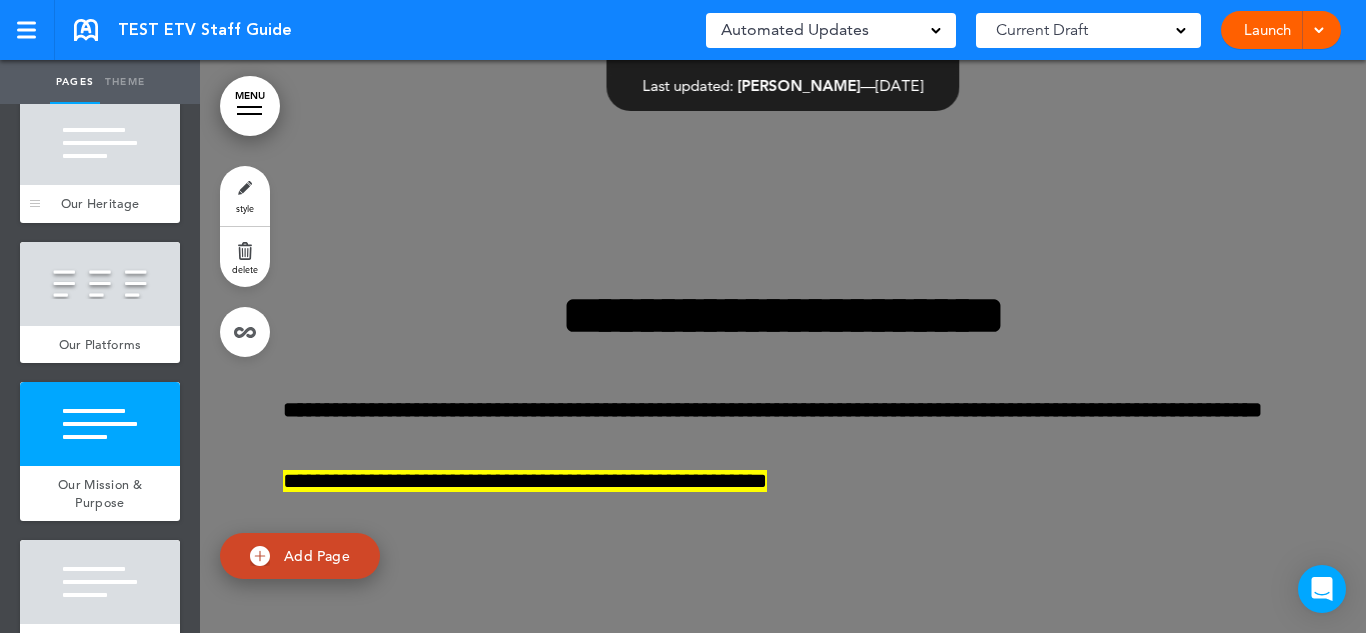 scroll, scrollTop: 5887, scrollLeft: 0, axis: vertical 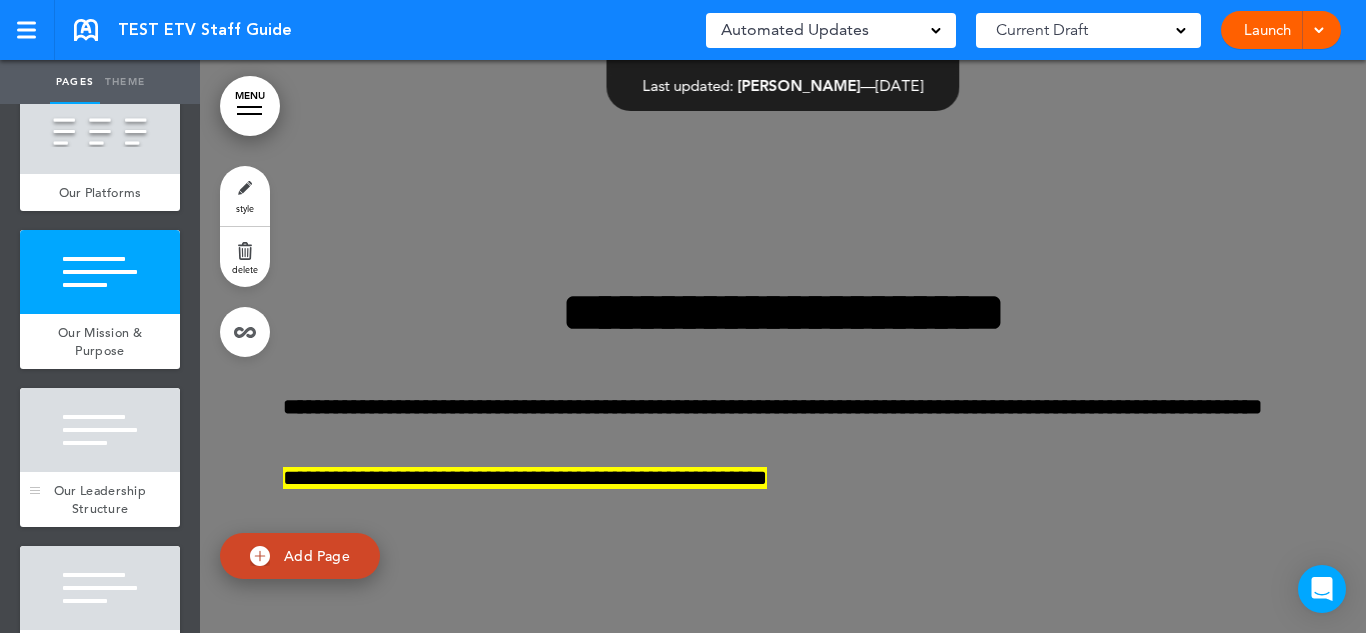 click at bounding box center (100, 430) 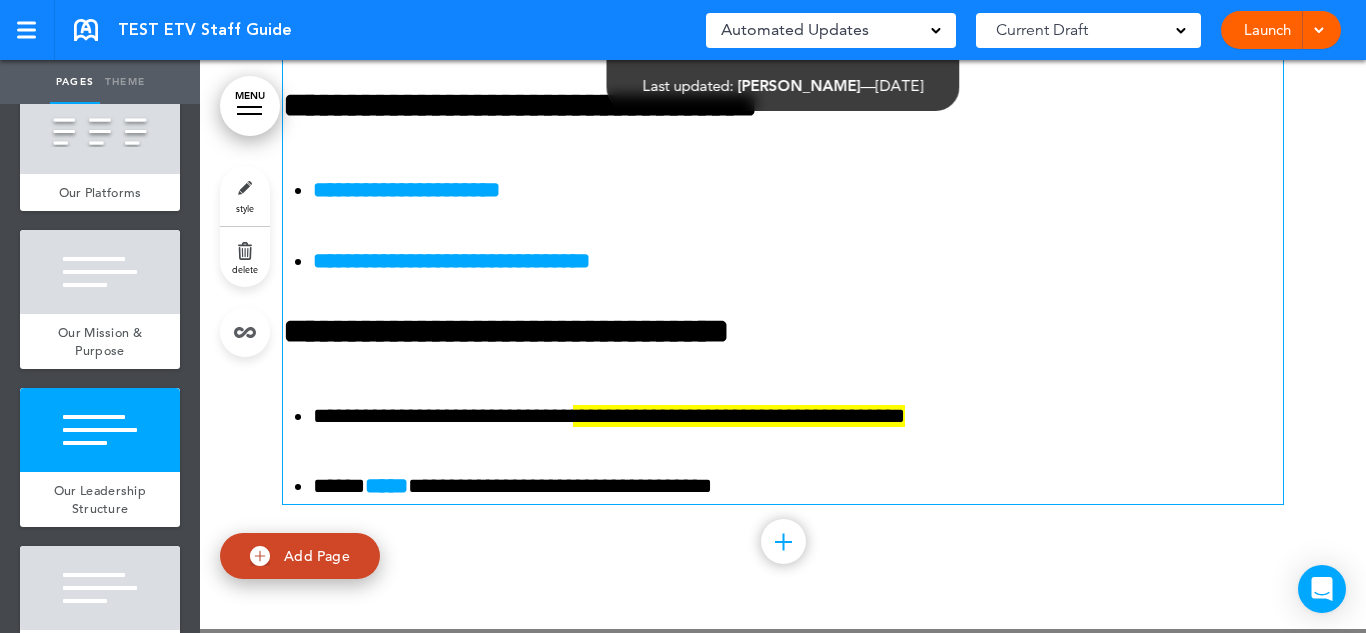 scroll, scrollTop: 7352, scrollLeft: 0, axis: vertical 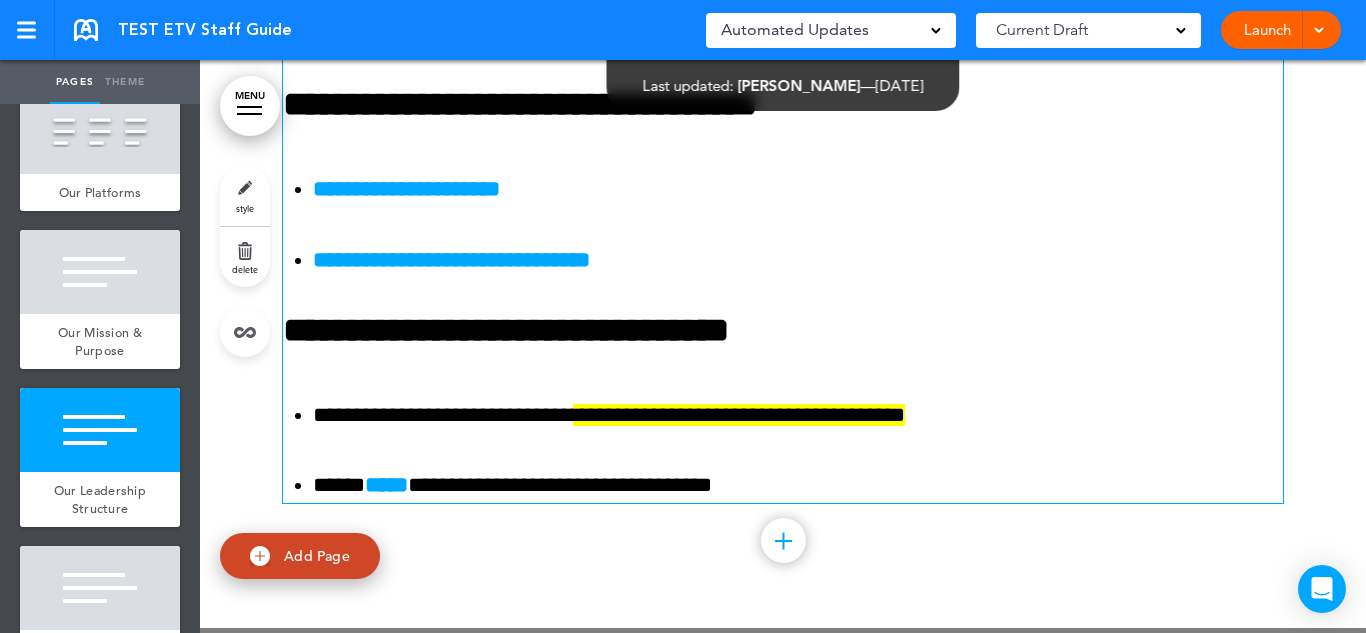click on "**********" at bounding box center [506, 330] 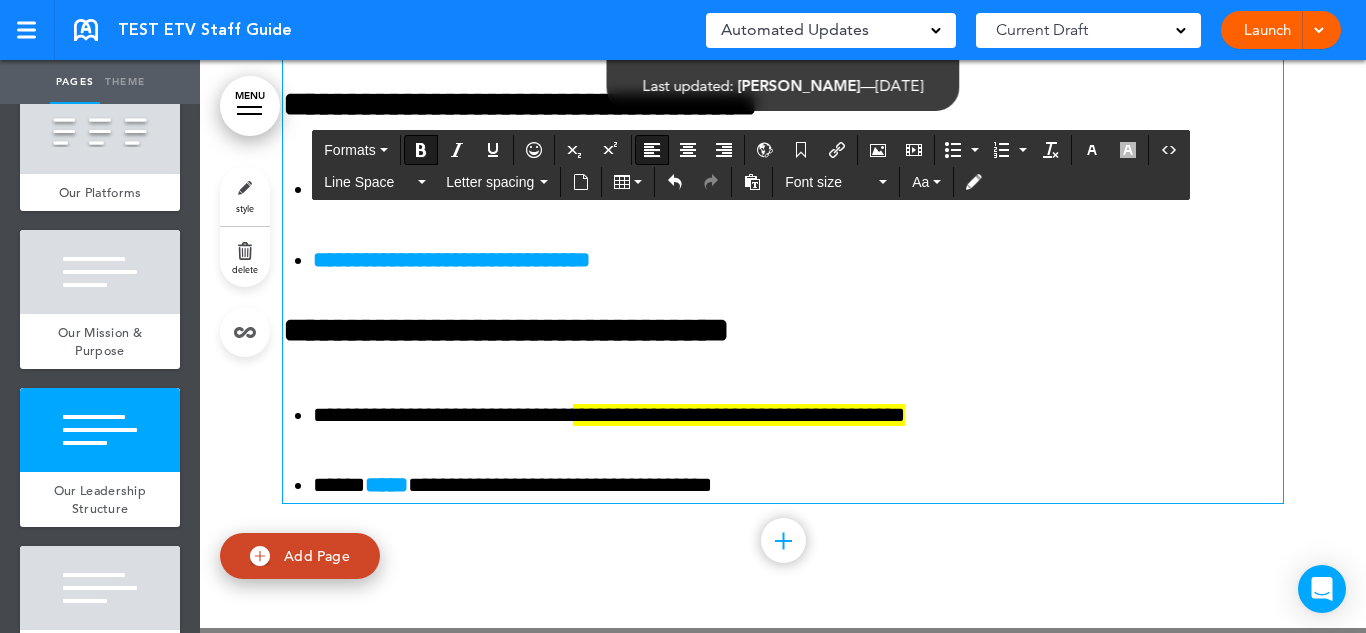 click on "**********" at bounding box center [506, 330] 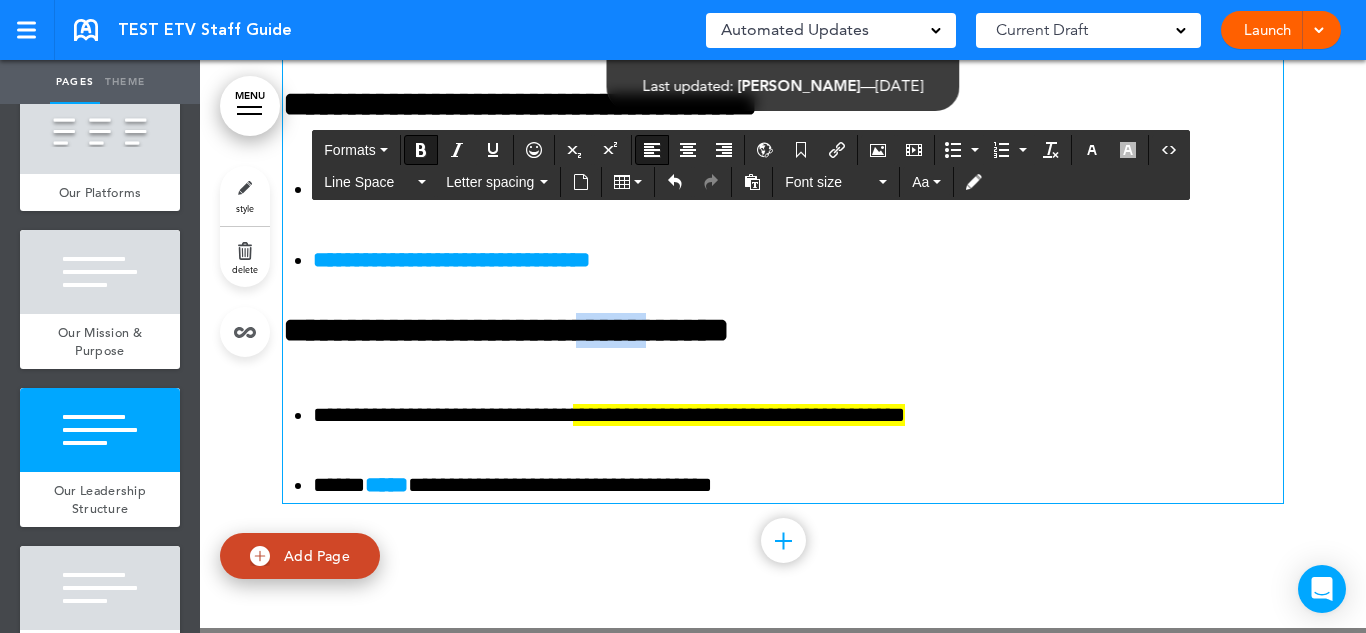 type 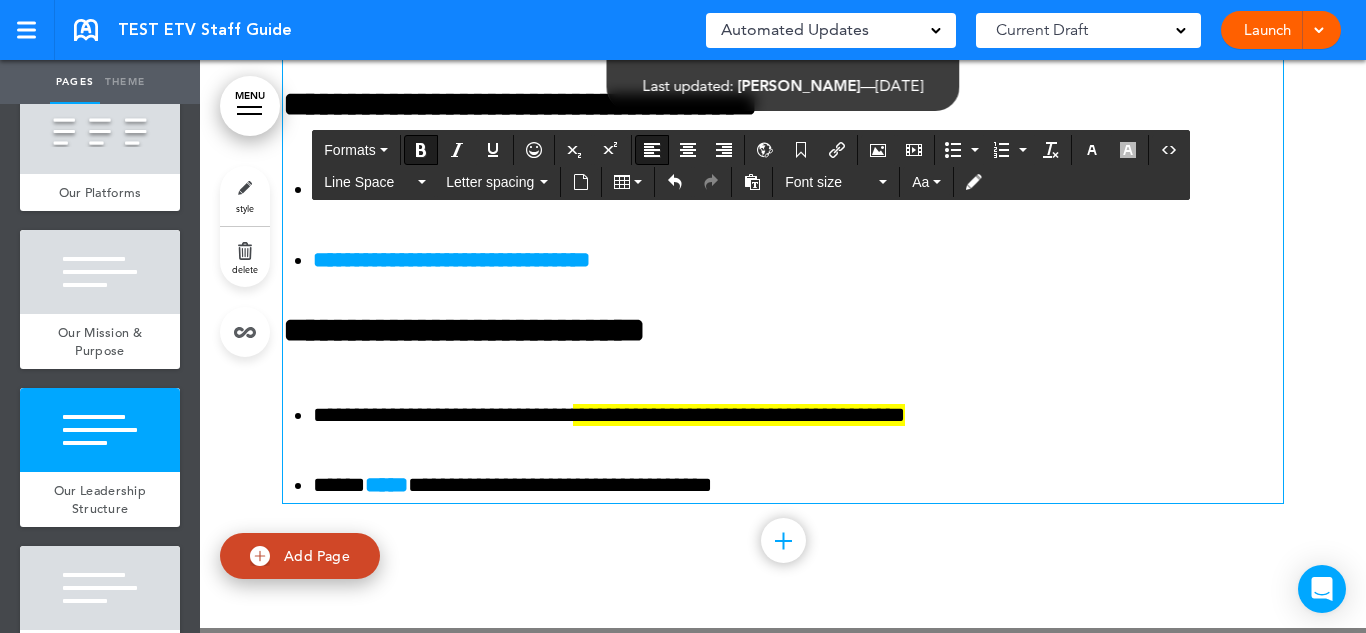 click on "**********" at bounding box center [798, 415] 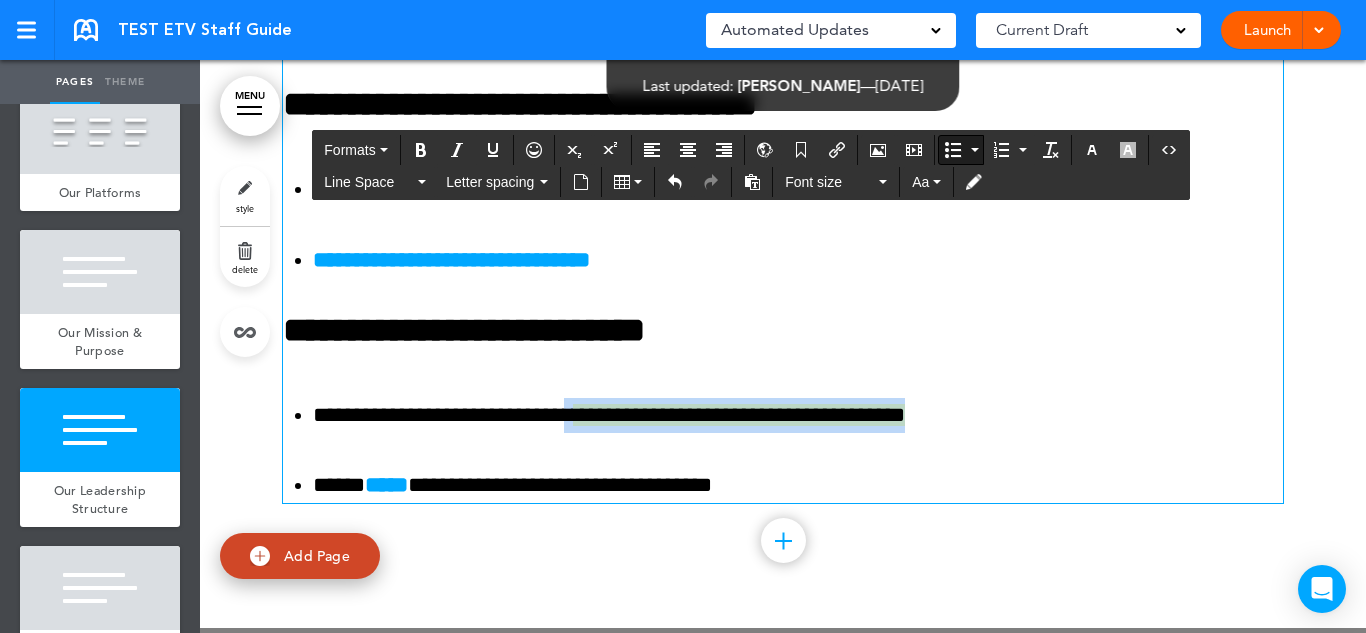 drag, startPoint x: 985, startPoint y: 455, endPoint x: 618, endPoint y: 453, distance: 367.00546 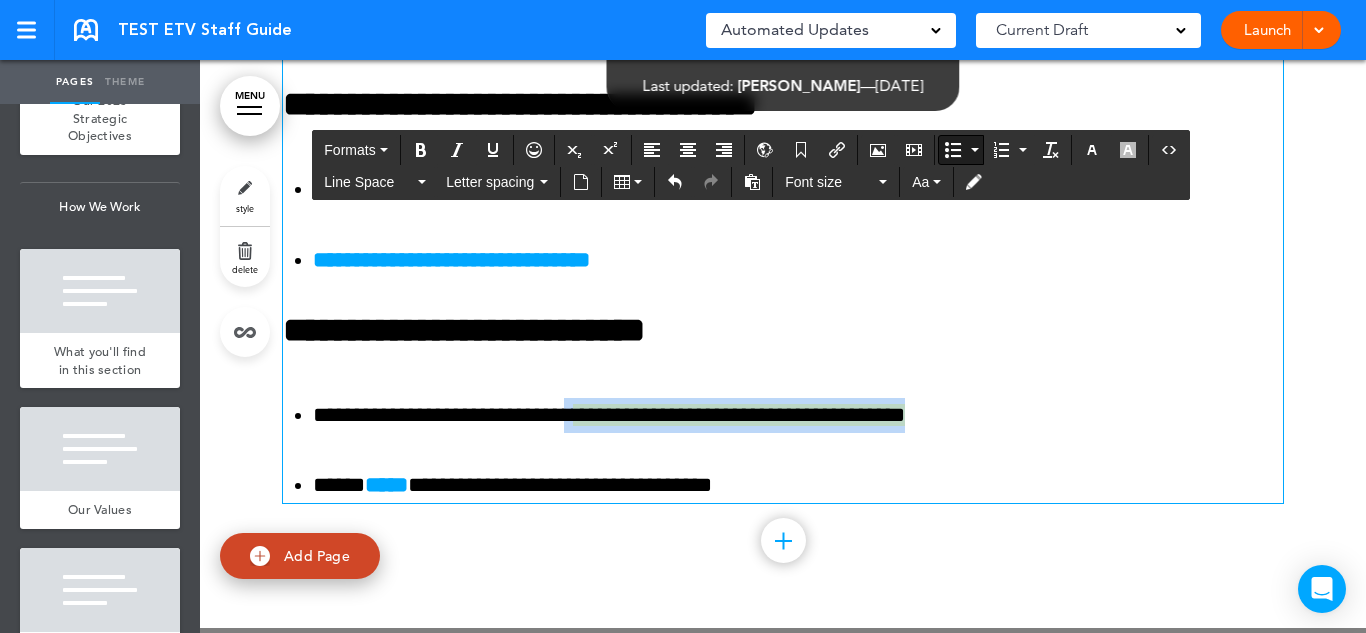 scroll, scrollTop: 1628, scrollLeft: 0, axis: vertical 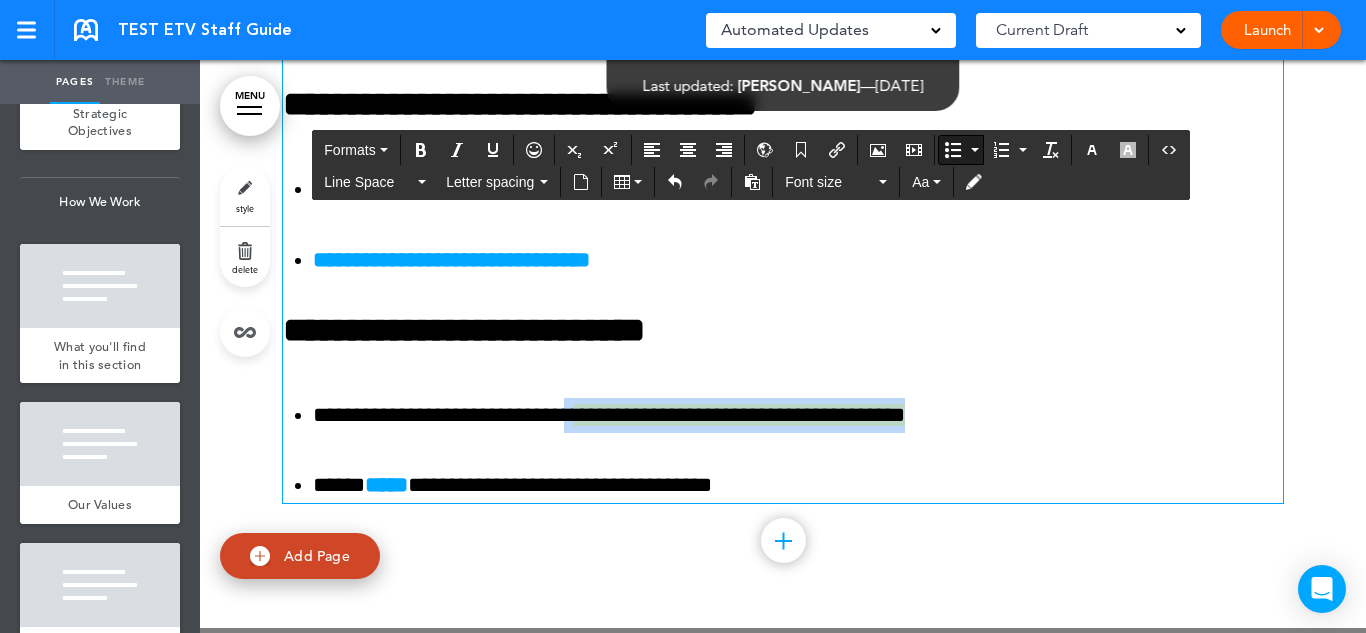 click at bounding box center [100, 444] 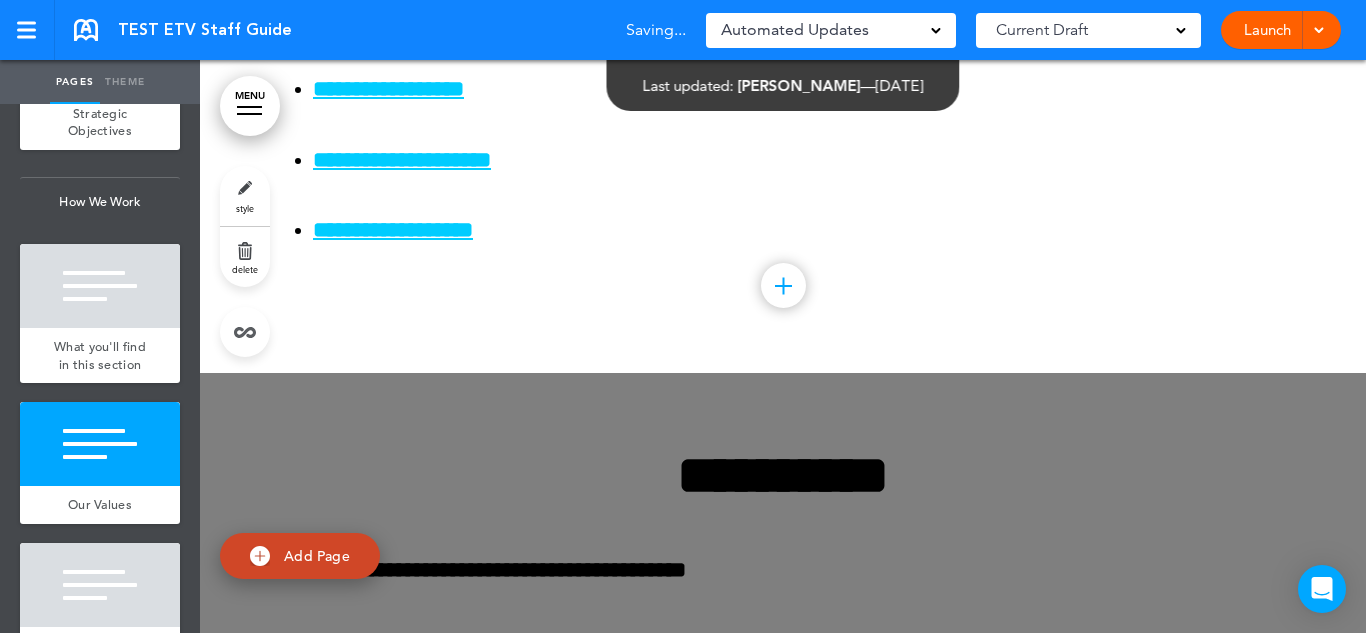 scroll, scrollTop: 10445, scrollLeft: 0, axis: vertical 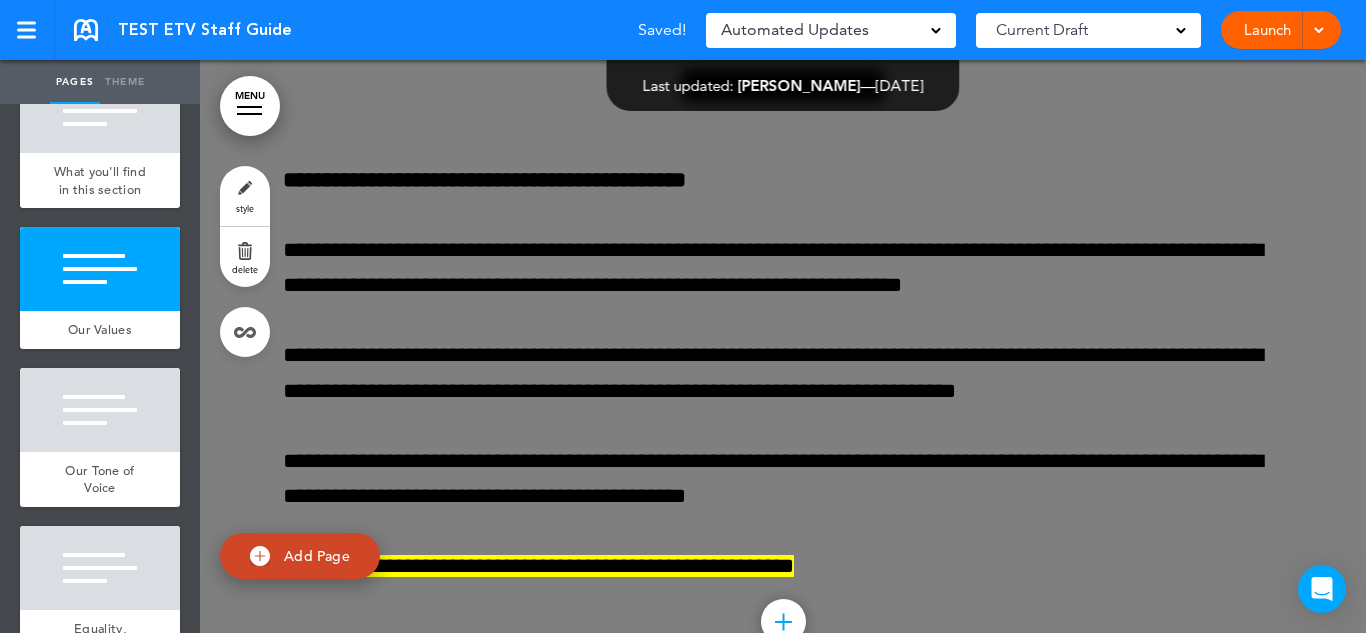 click on "Our Tone of Voice" at bounding box center (100, 479) 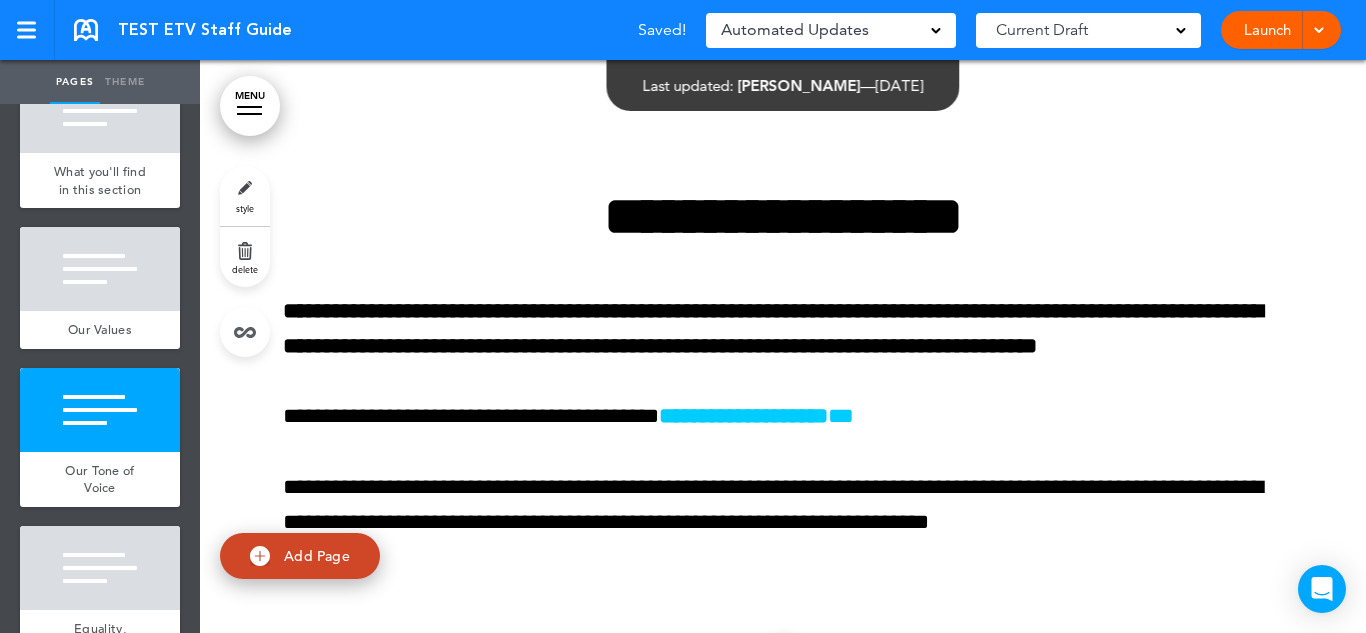 scroll, scrollTop: 11173, scrollLeft: 0, axis: vertical 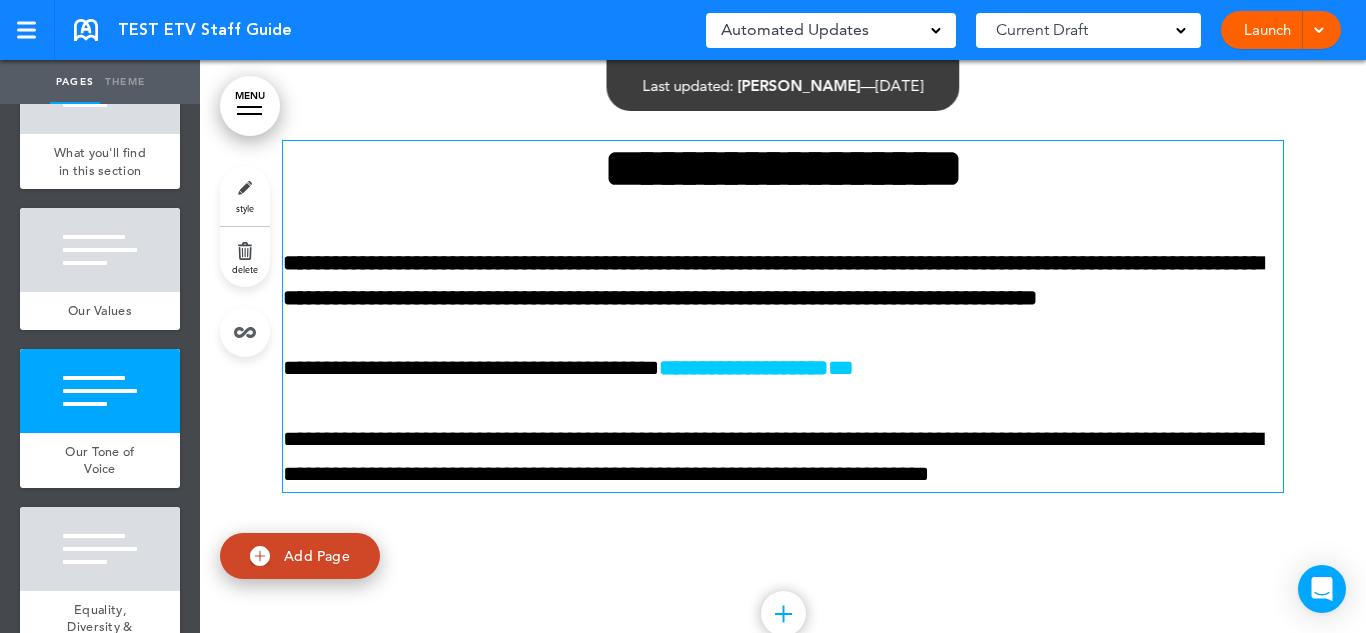 click on "**********" at bounding box center [783, 368] 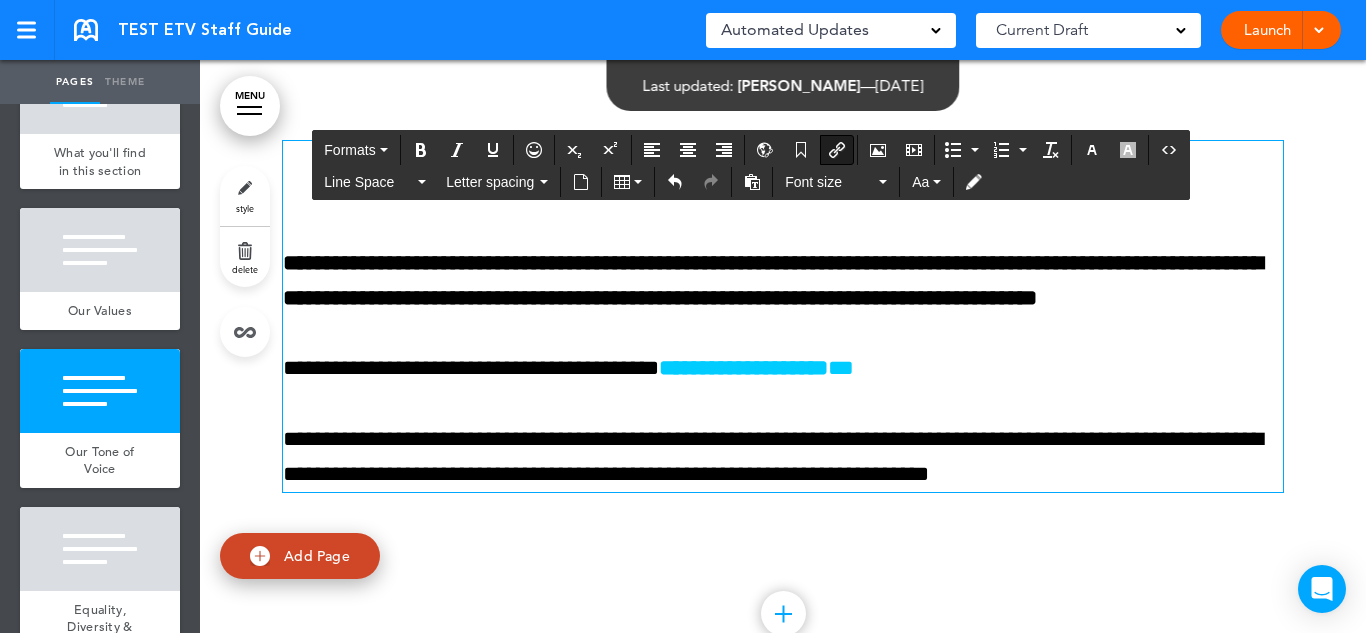 type 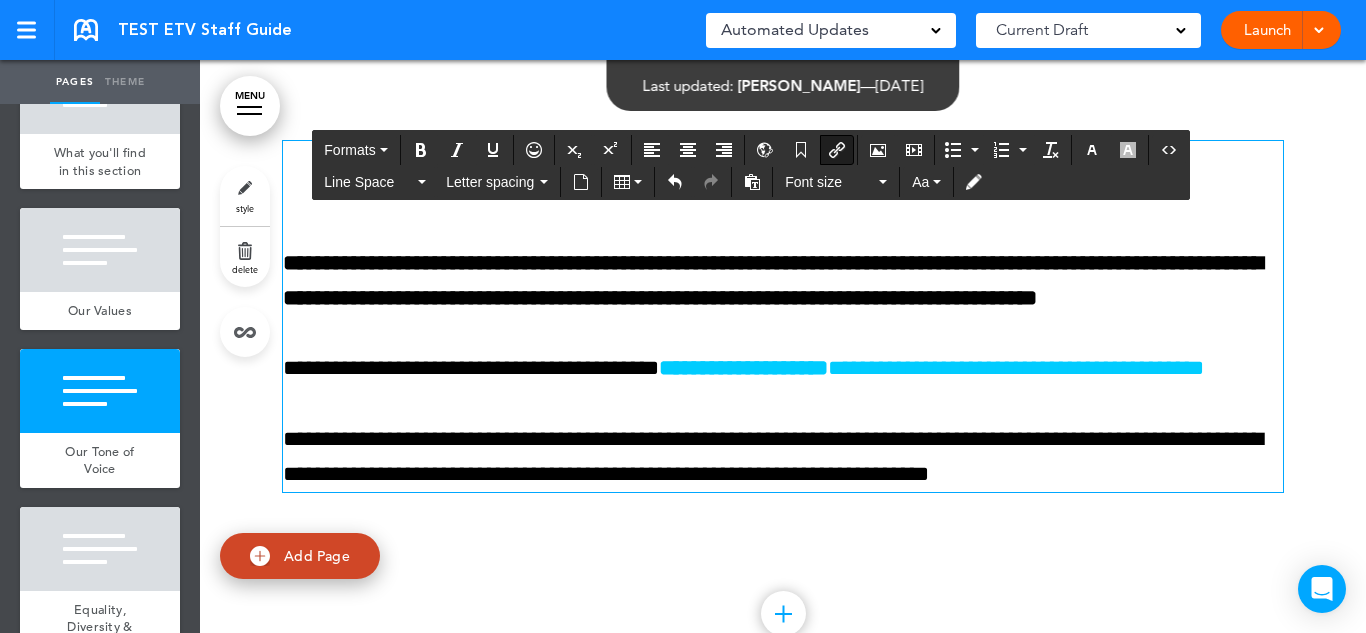 scroll, scrollTop: 11156, scrollLeft: 0, axis: vertical 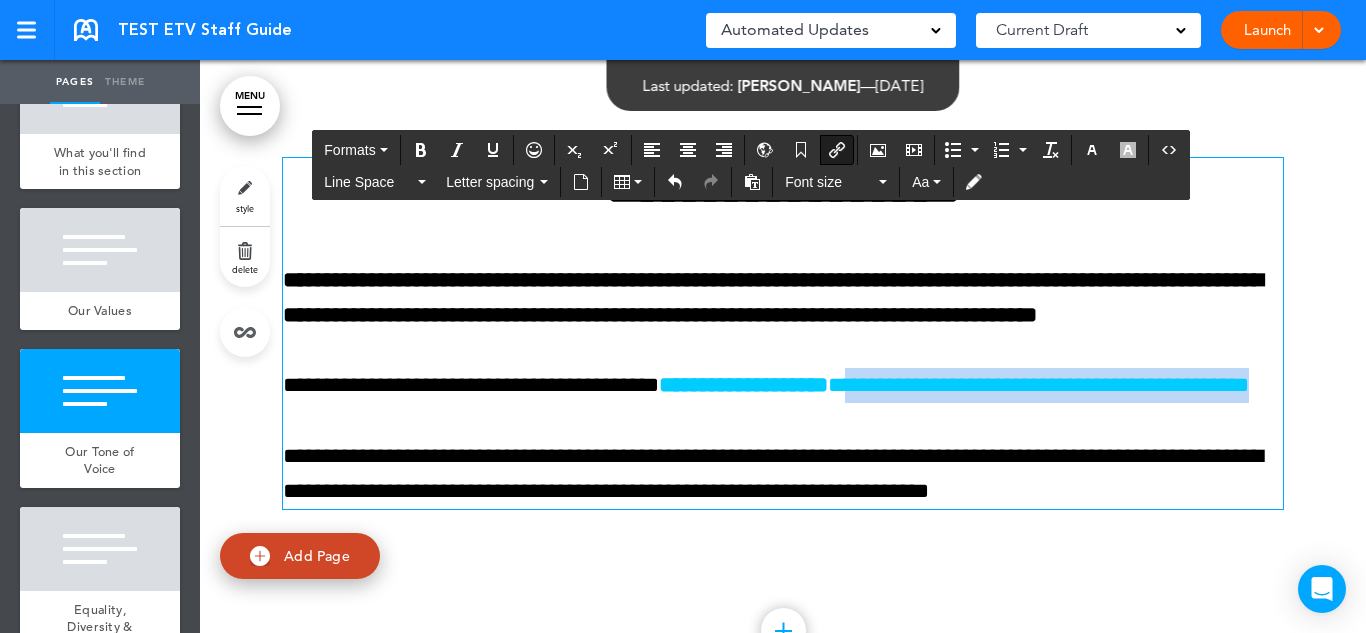 drag, startPoint x: 1132, startPoint y: 497, endPoint x: 921, endPoint y: 465, distance: 213.41275 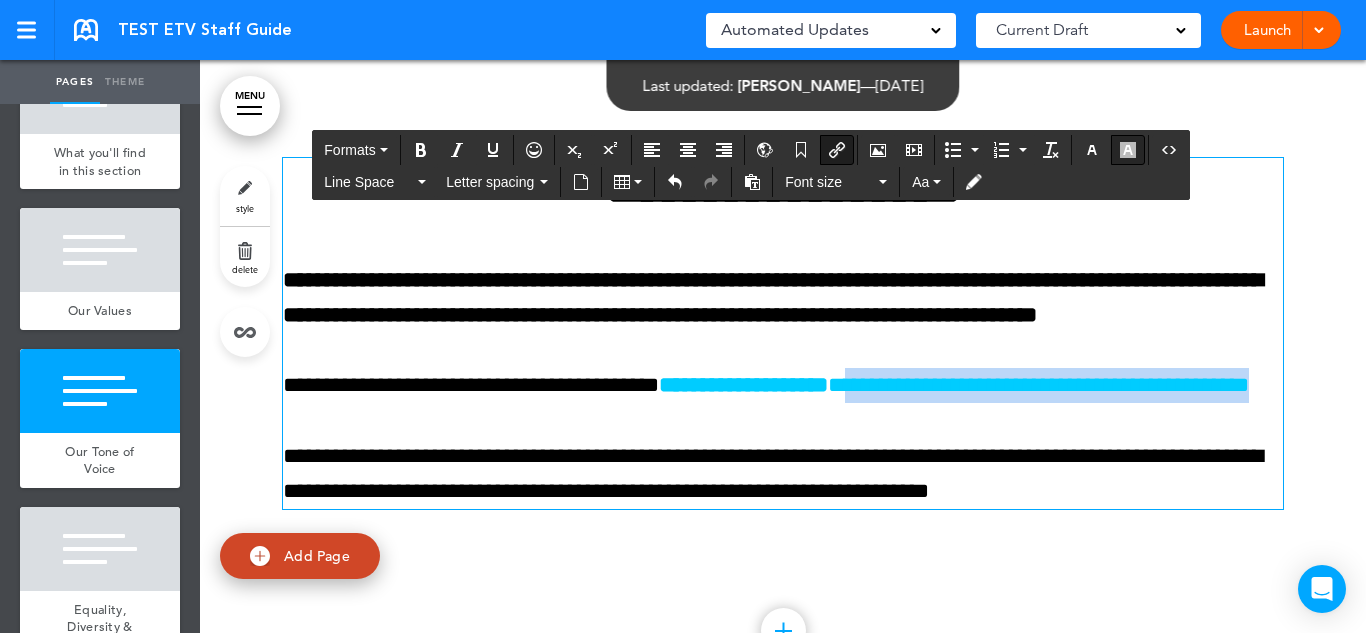 click at bounding box center [1128, 150] 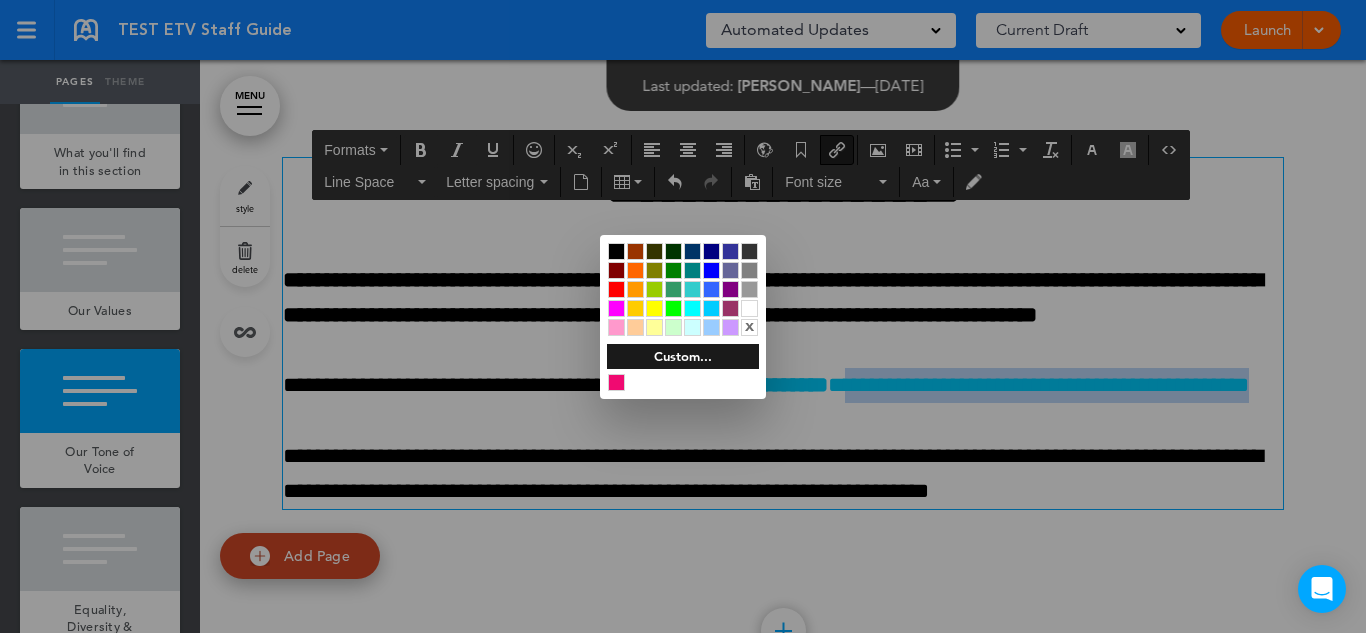 click at bounding box center (654, 308) 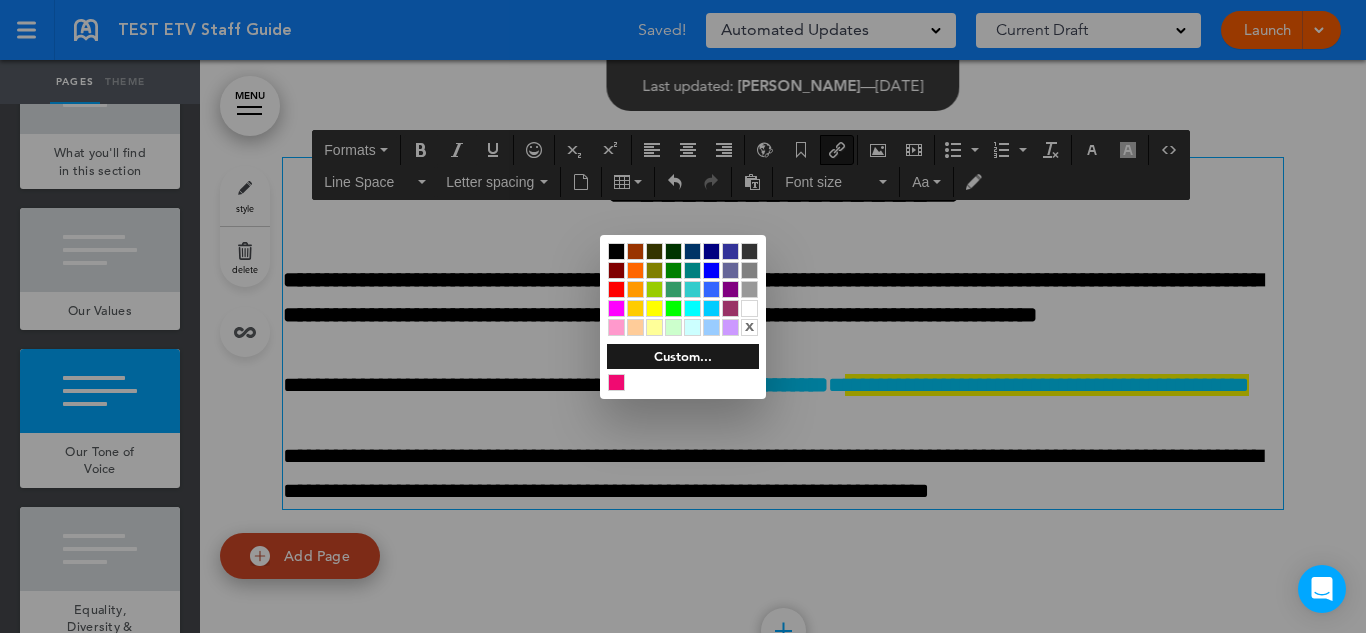 click at bounding box center (683, 316) 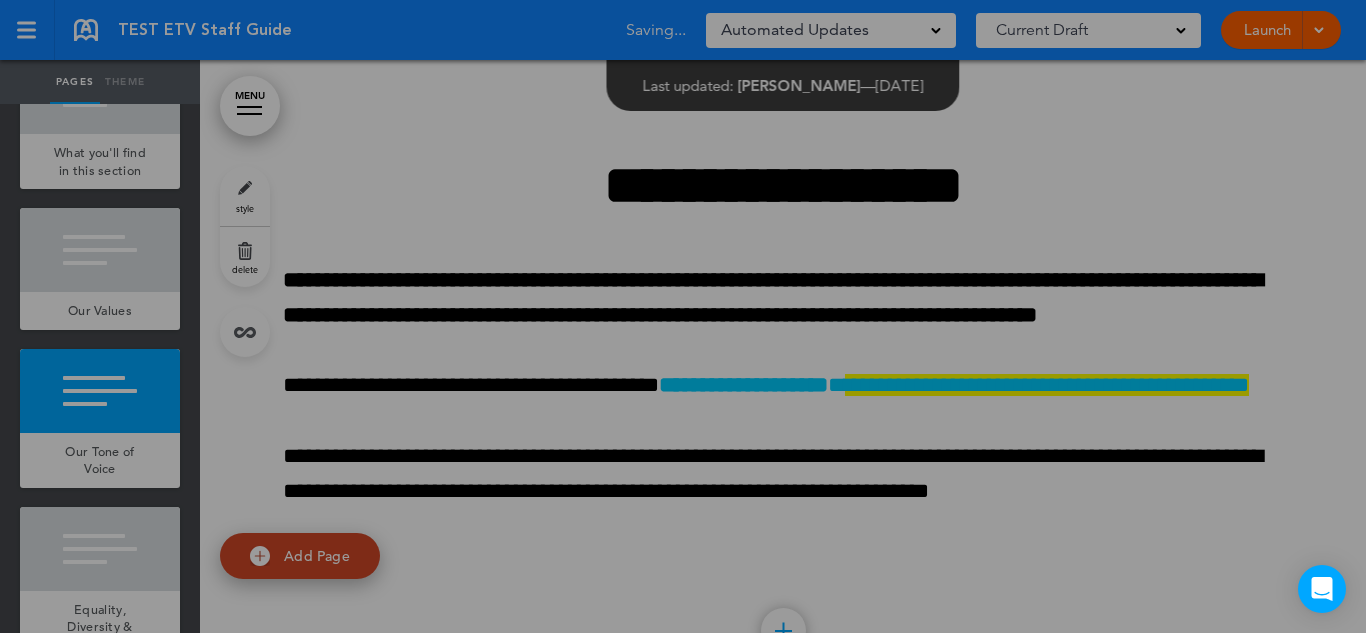 click at bounding box center [683, 316] 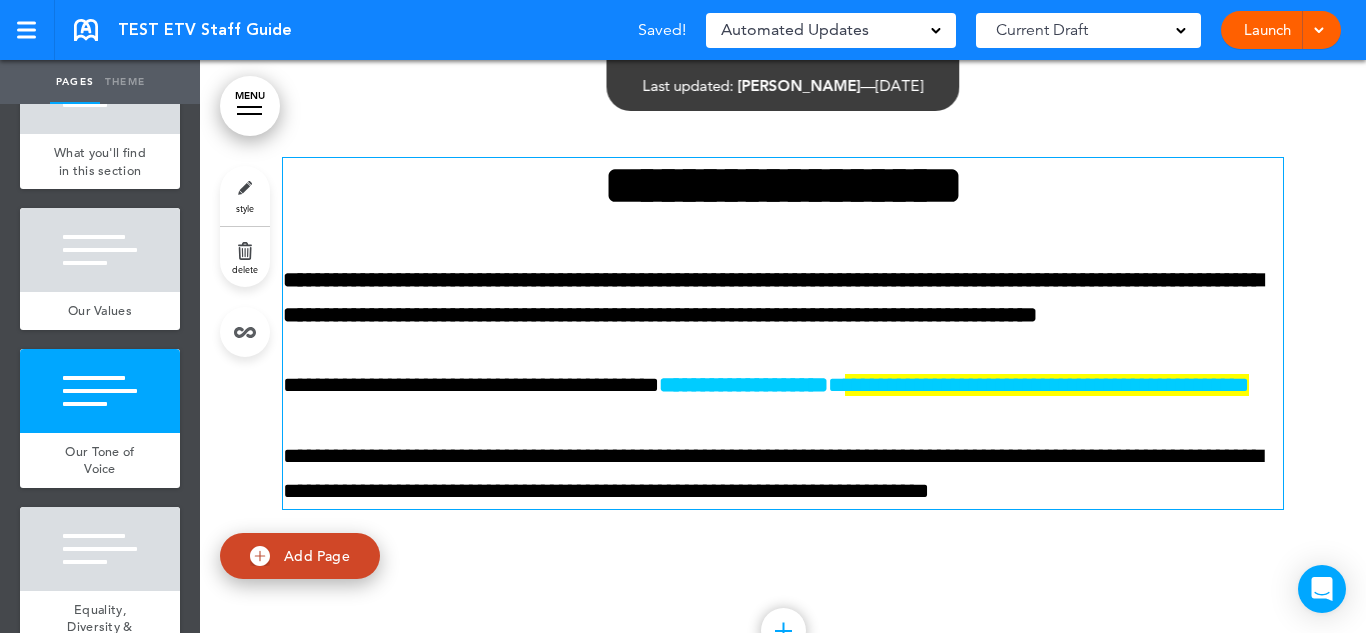 click on "**********" at bounding box center [1047, 385] 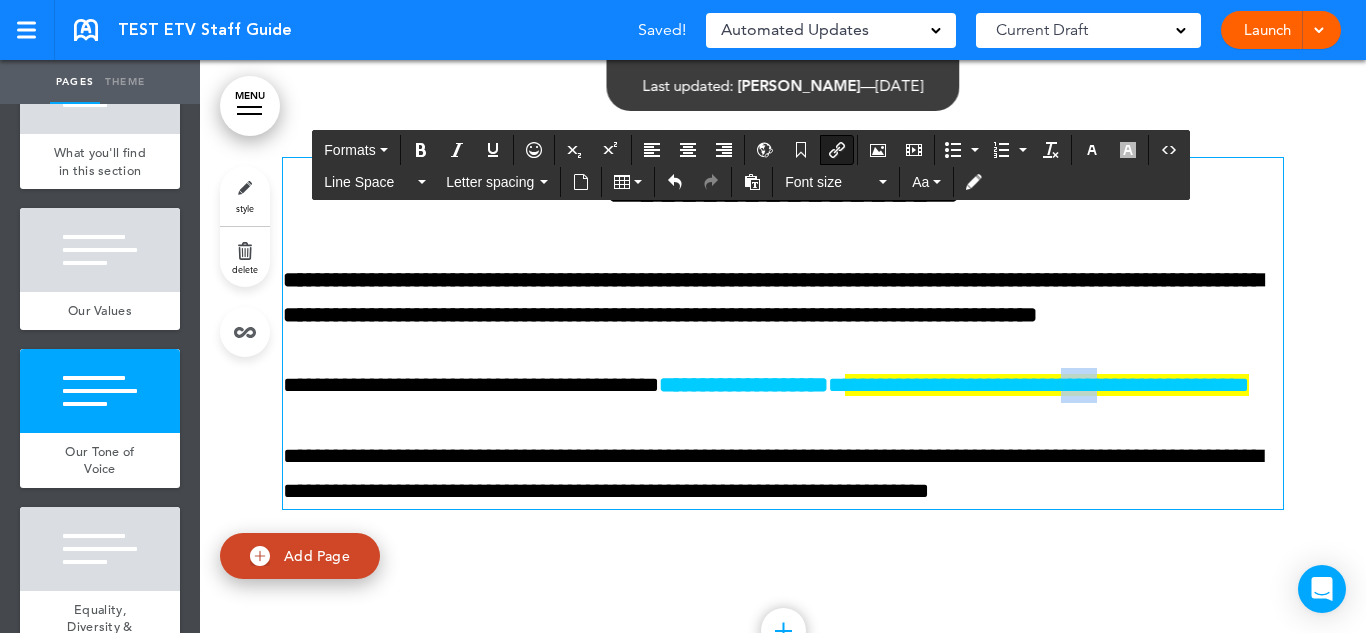 click on "**********" at bounding box center [1047, 385] 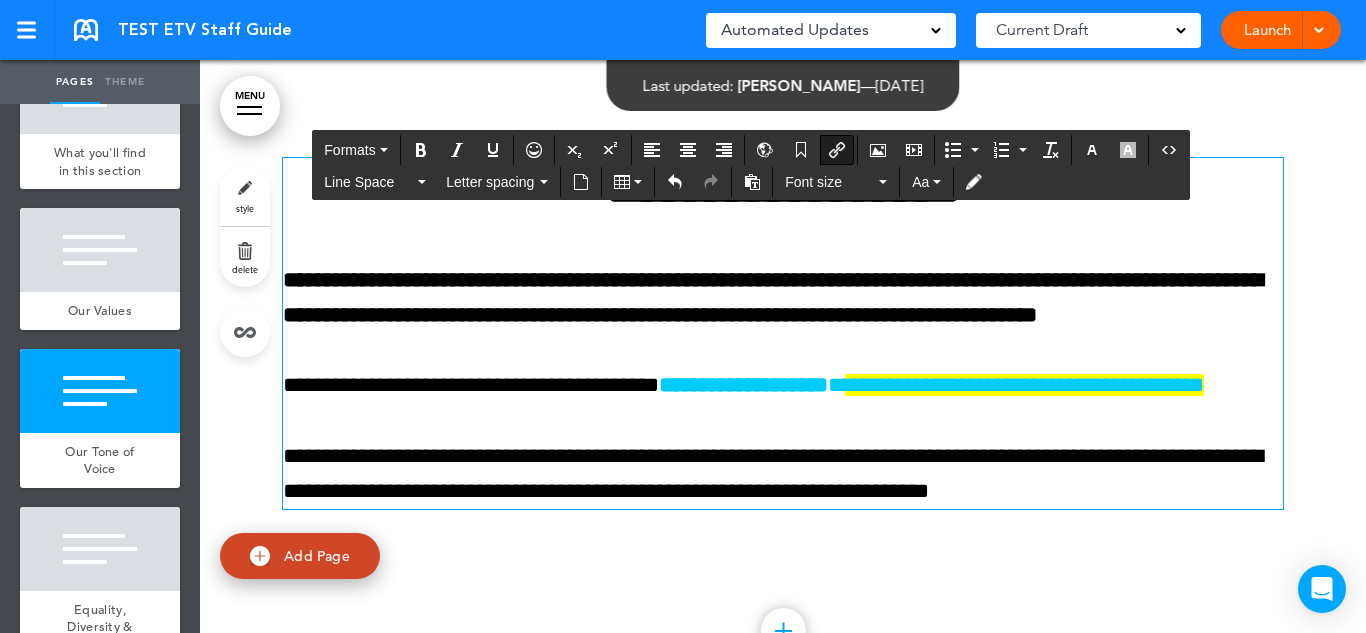 scroll, scrollTop: 11173, scrollLeft: 0, axis: vertical 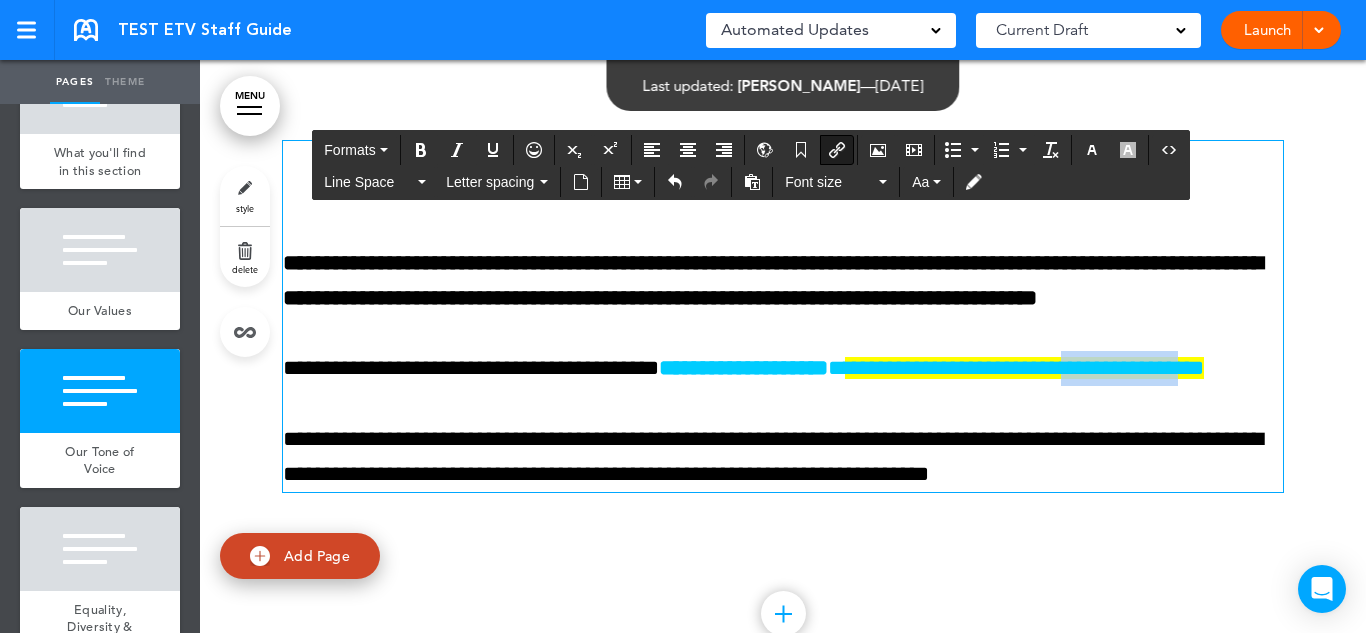 drag, startPoint x: 1273, startPoint y: 469, endPoint x: 1146, endPoint y: 476, distance: 127.192764 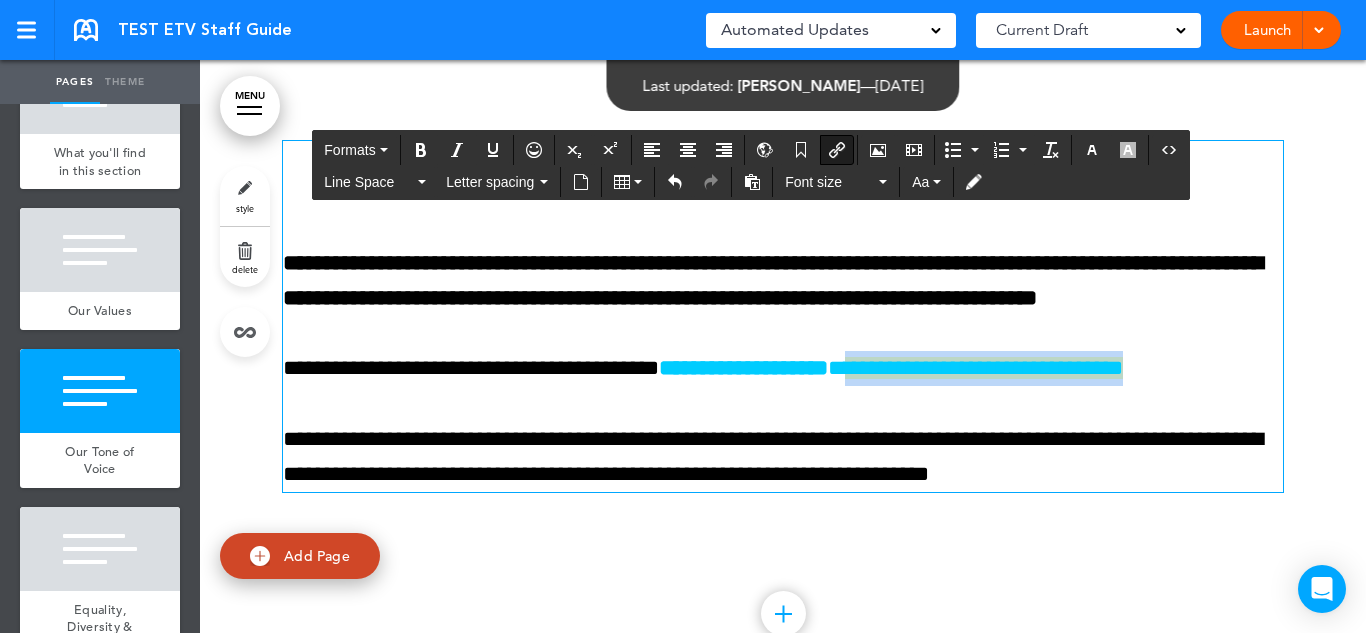 drag, startPoint x: 1219, startPoint y: 468, endPoint x: 919, endPoint y: 459, distance: 300.13498 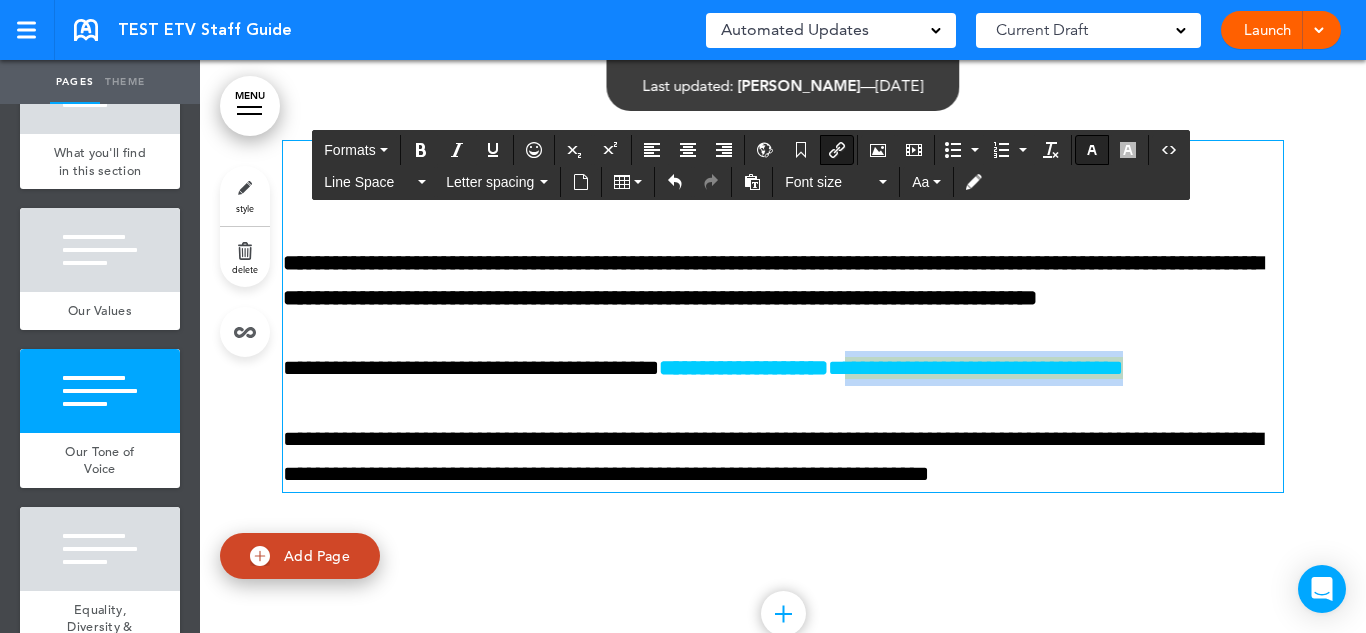 click at bounding box center [1092, 150] 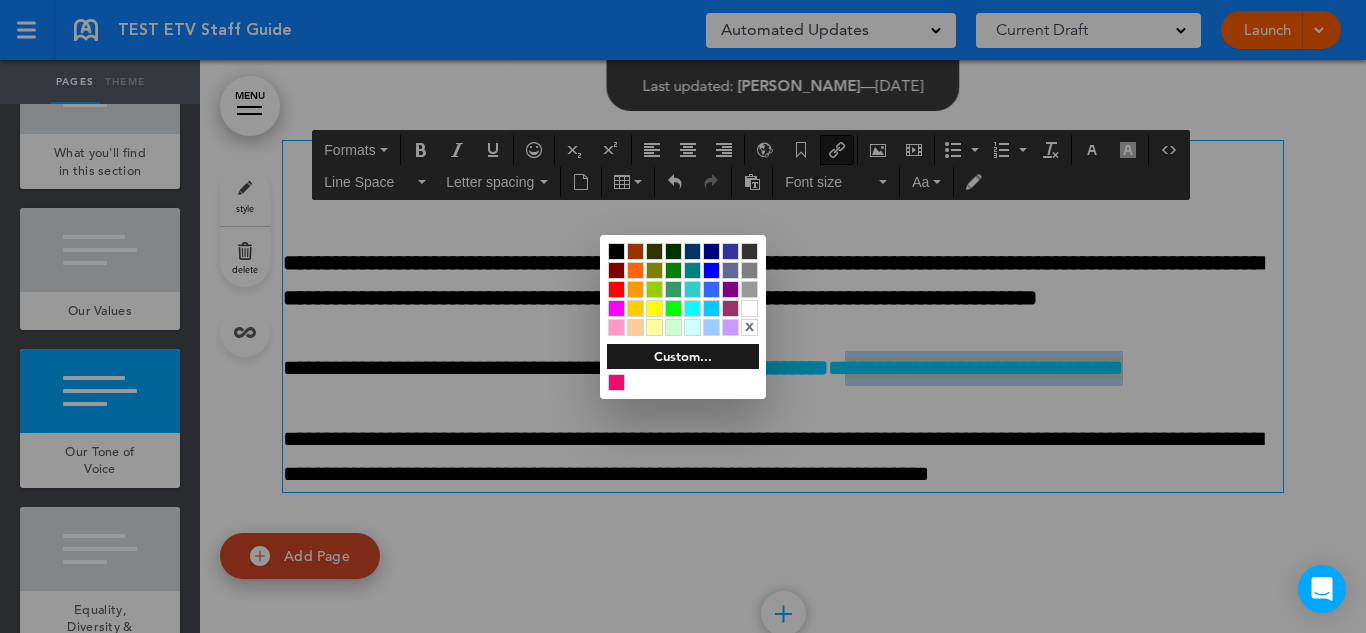 click at bounding box center (616, 251) 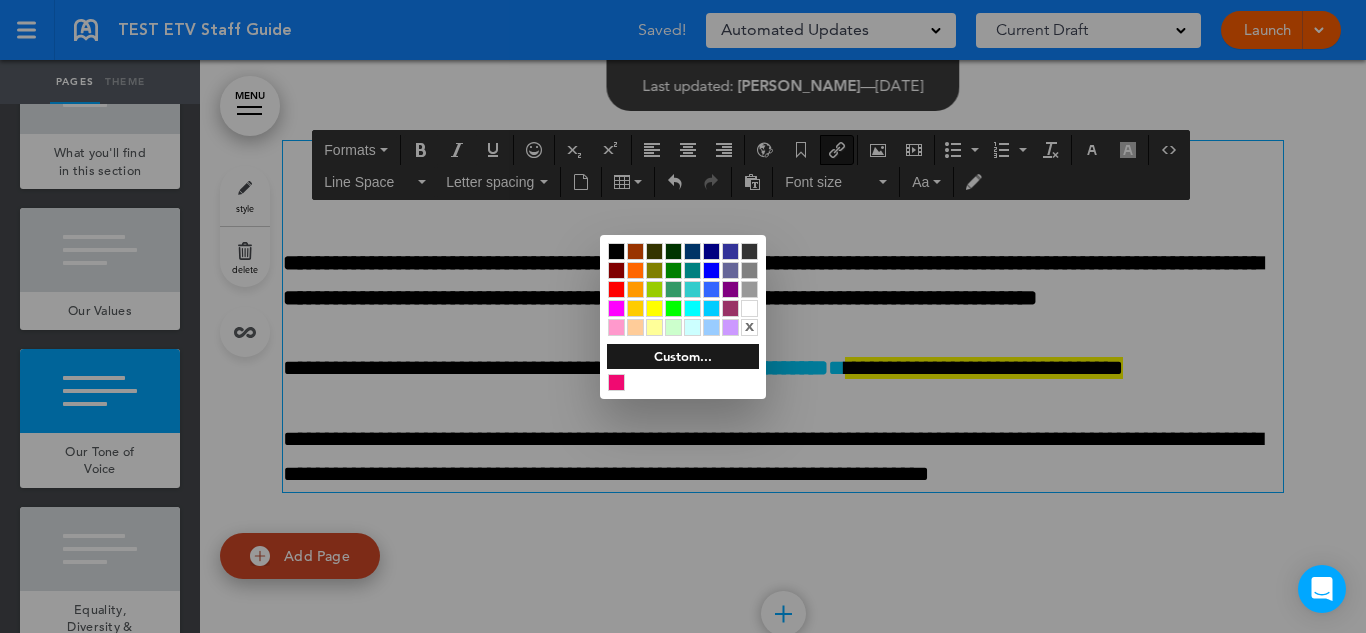click at bounding box center [683, 316] 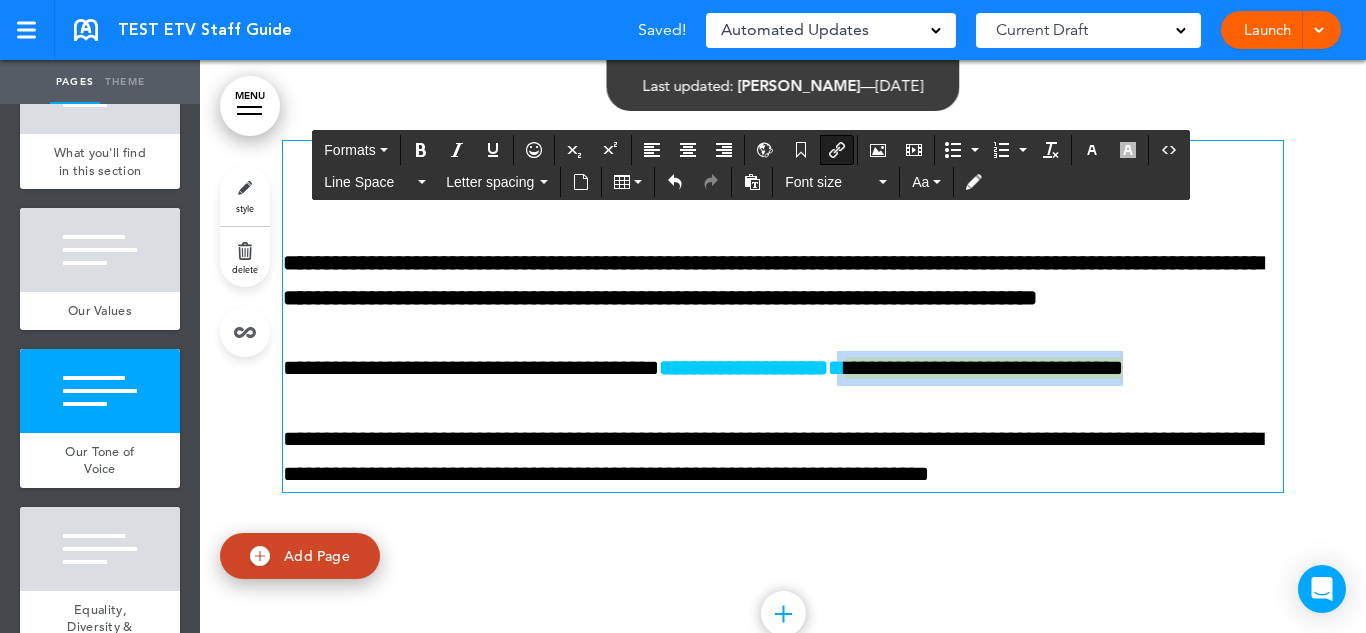 drag, startPoint x: 1230, startPoint y: 471, endPoint x: 916, endPoint y: 469, distance: 314.00638 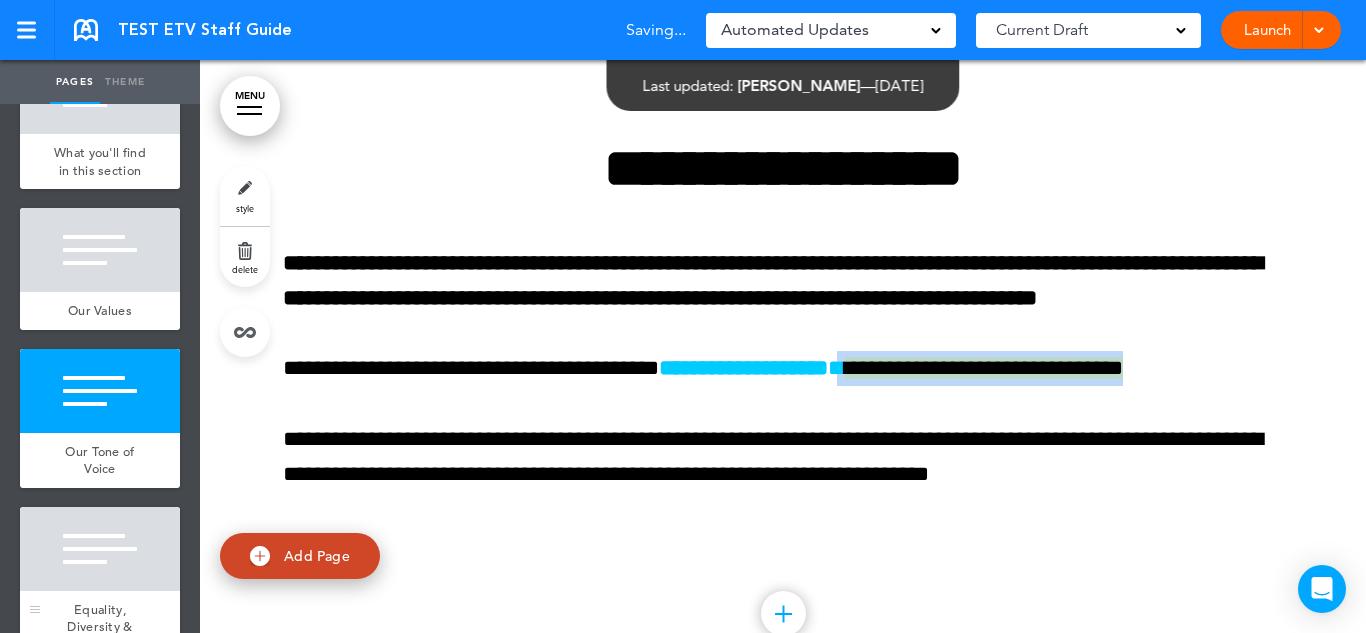 click at bounding box center (100, 549) 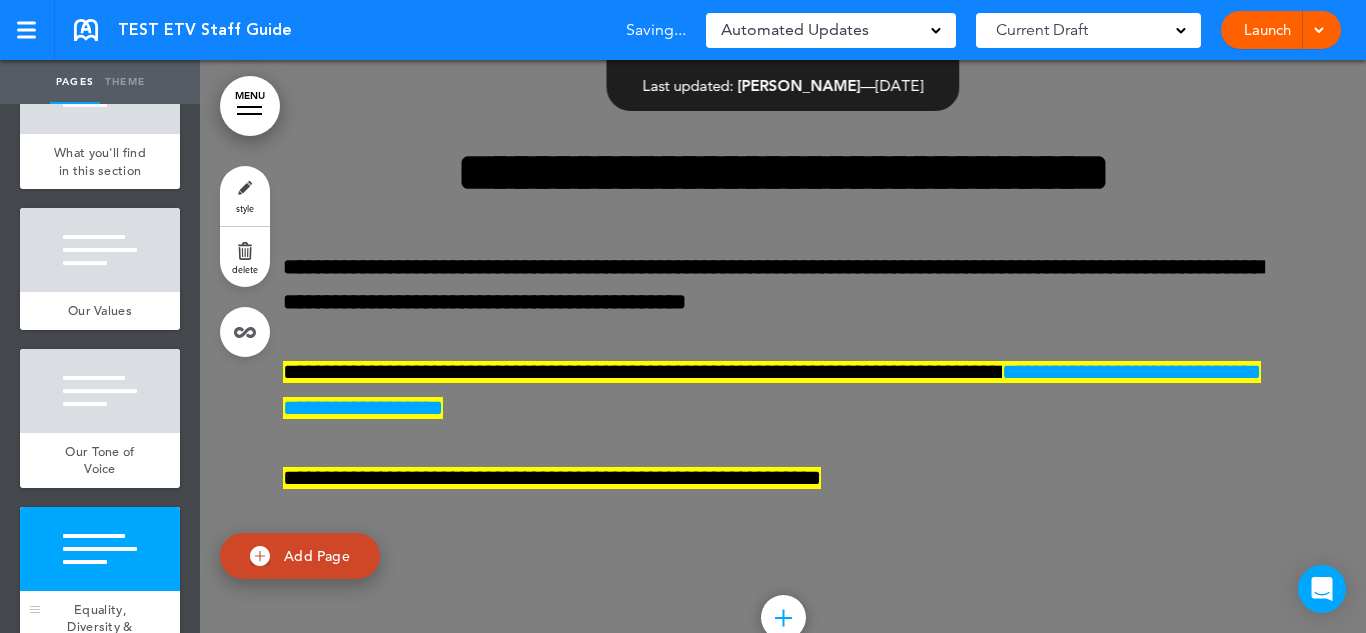 scroll, scrollTop: 11893, scrollLeft: 0, axis: vertical 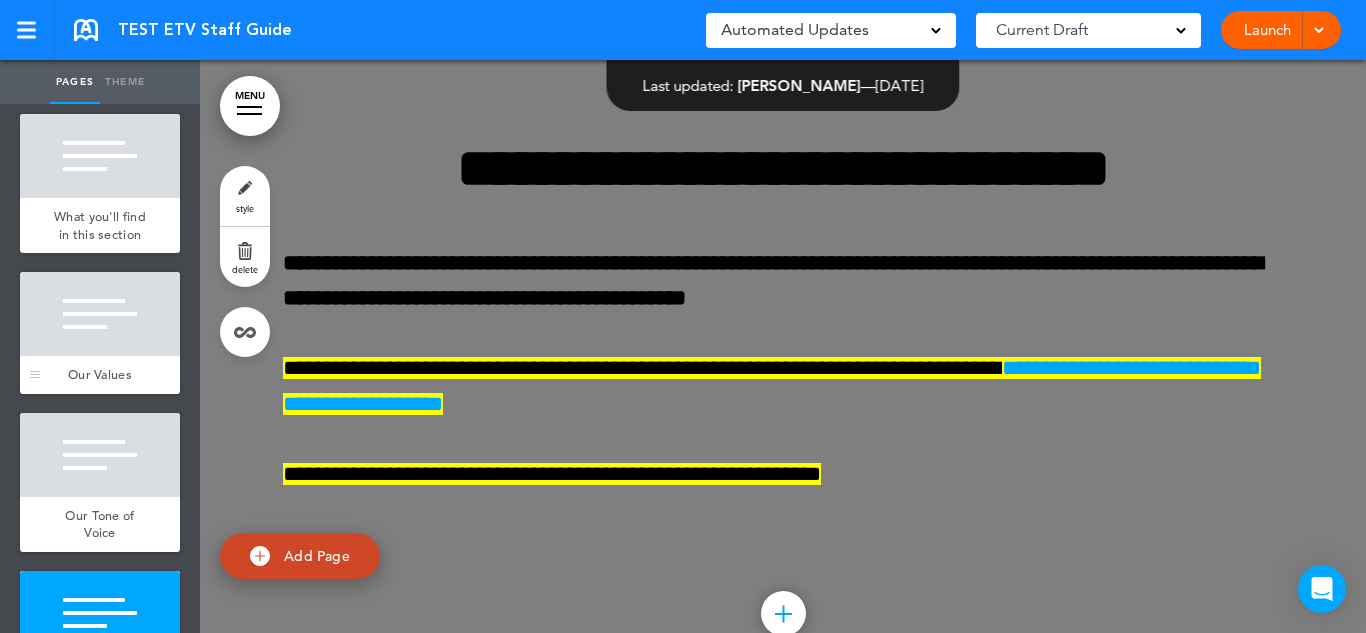 click at bounding box center (100, 314) 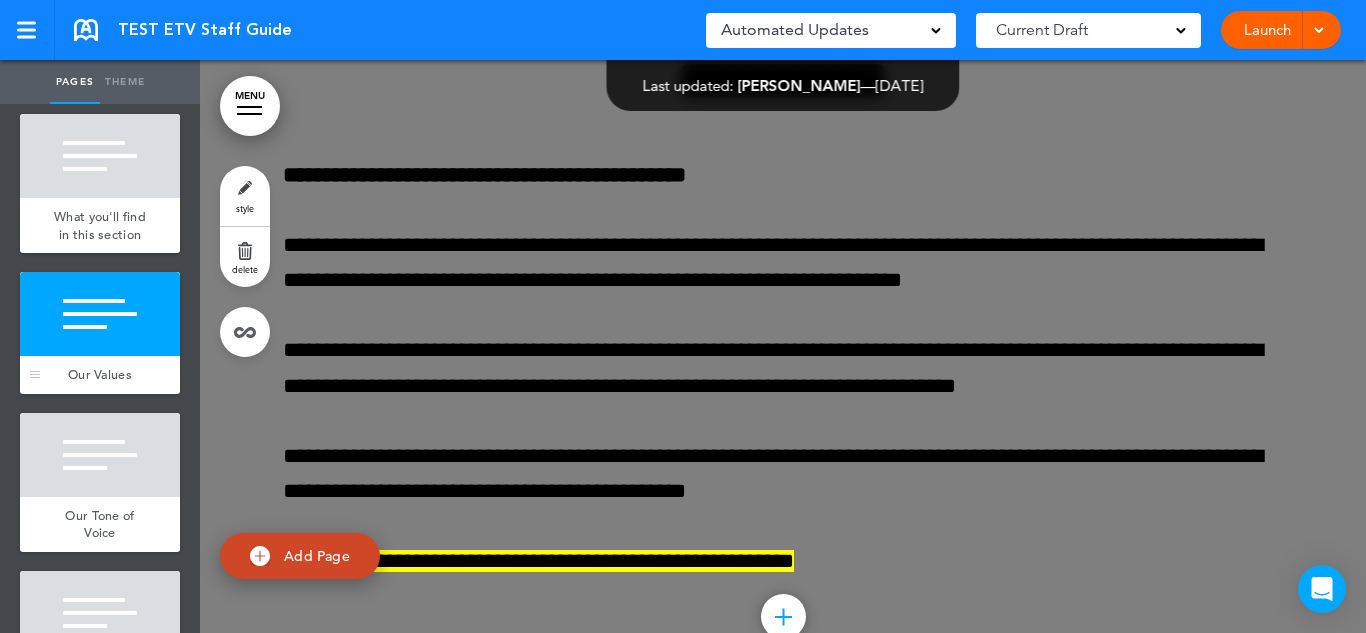 scroll, scrollTop: 10445, scrollLeft: 0, axis: vertical 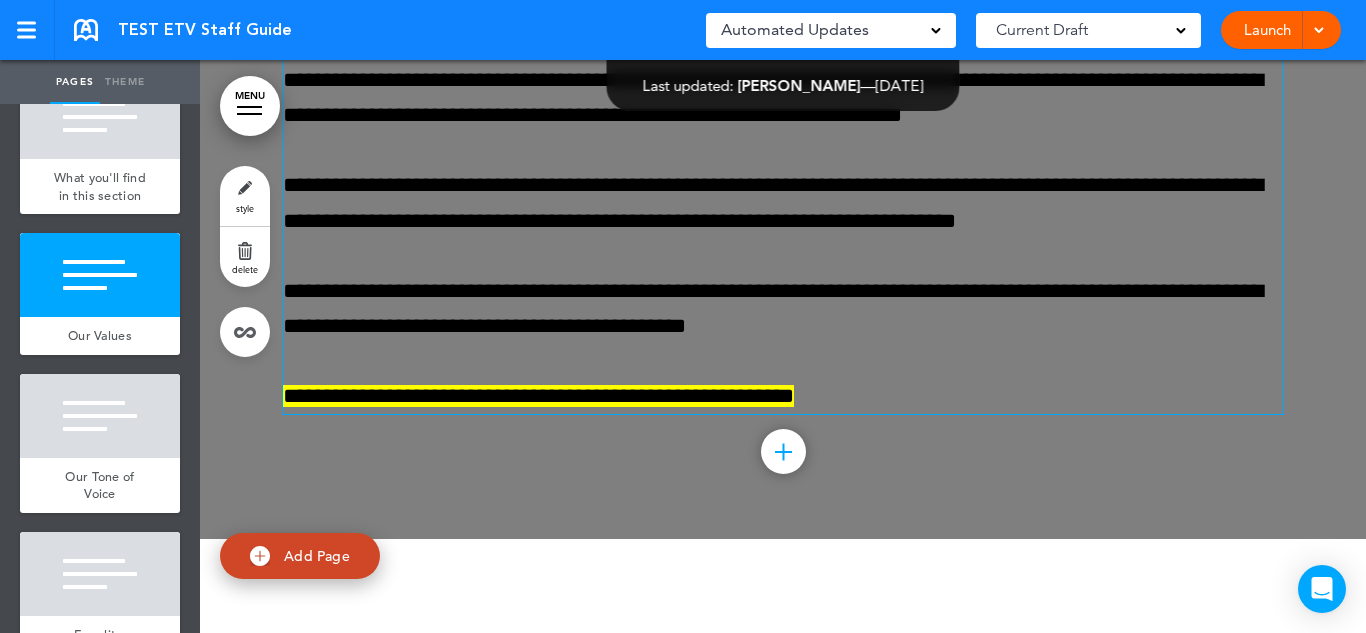 click on "**********" at bounding box center (538, 396) 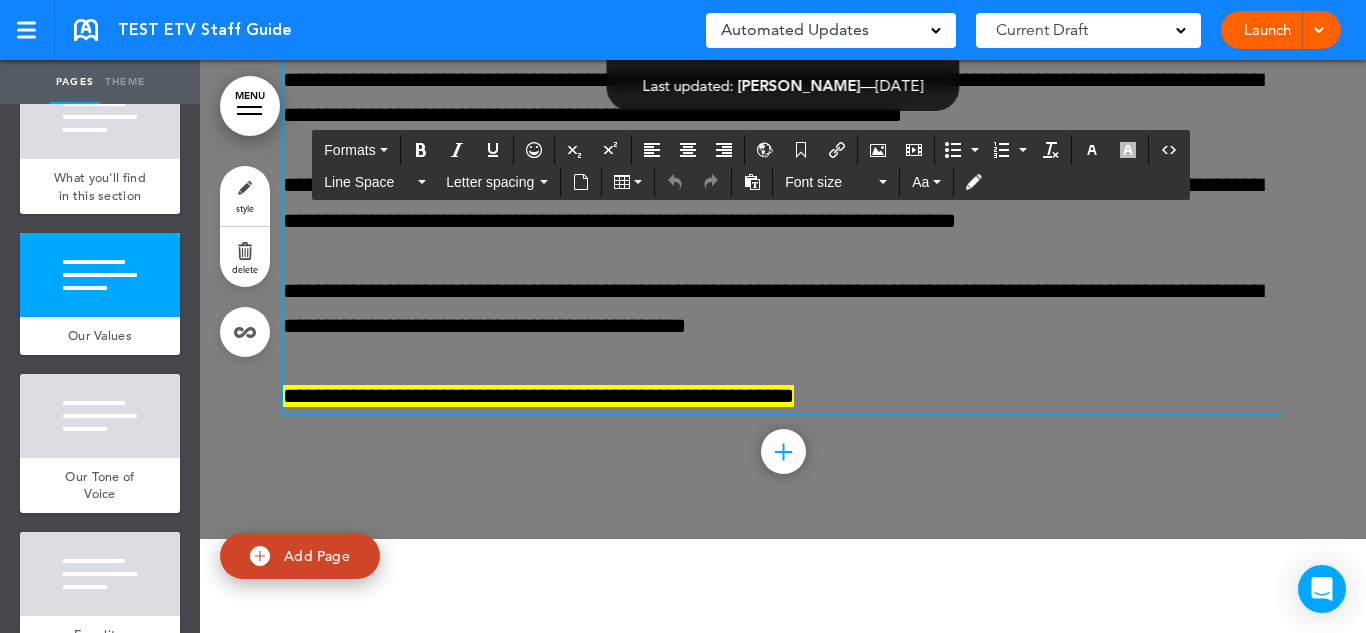 click on "**********" at bounding box center [538, 396] 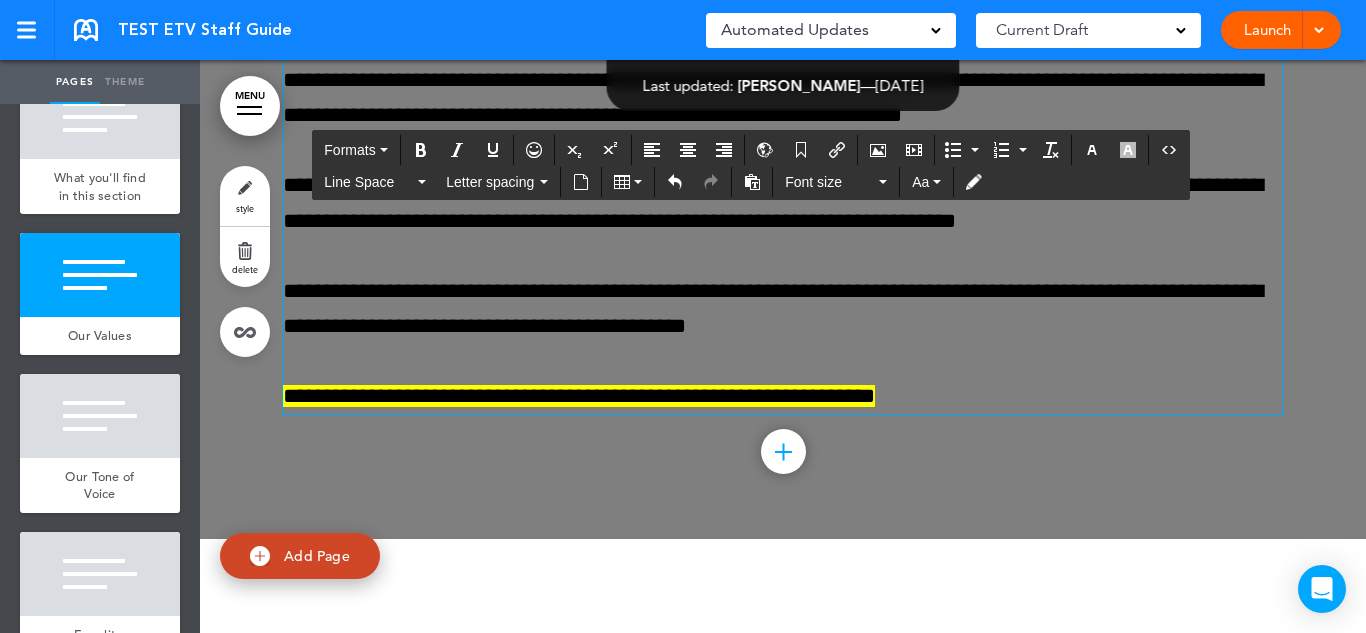 click on "**********" at bounding box center (783, 396) 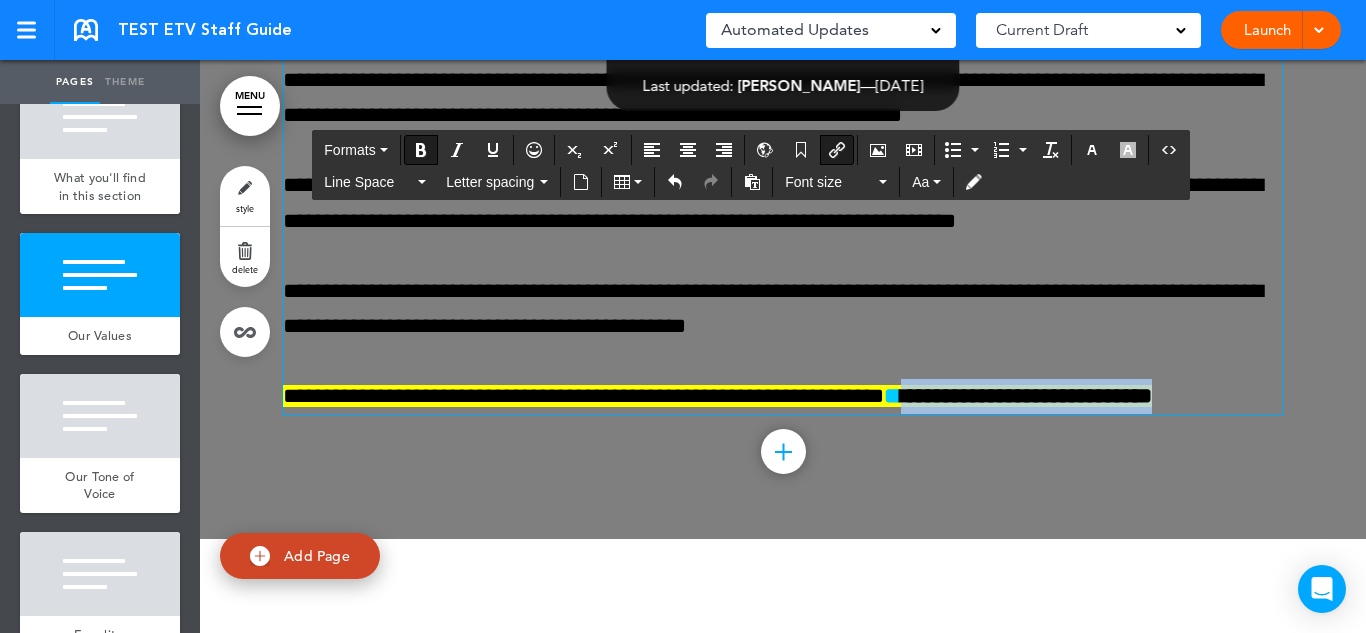 drag, startPoint x: 1248, startPoint y: 478, endPoint x: 938, endPoint y: 485, distance: 310.079 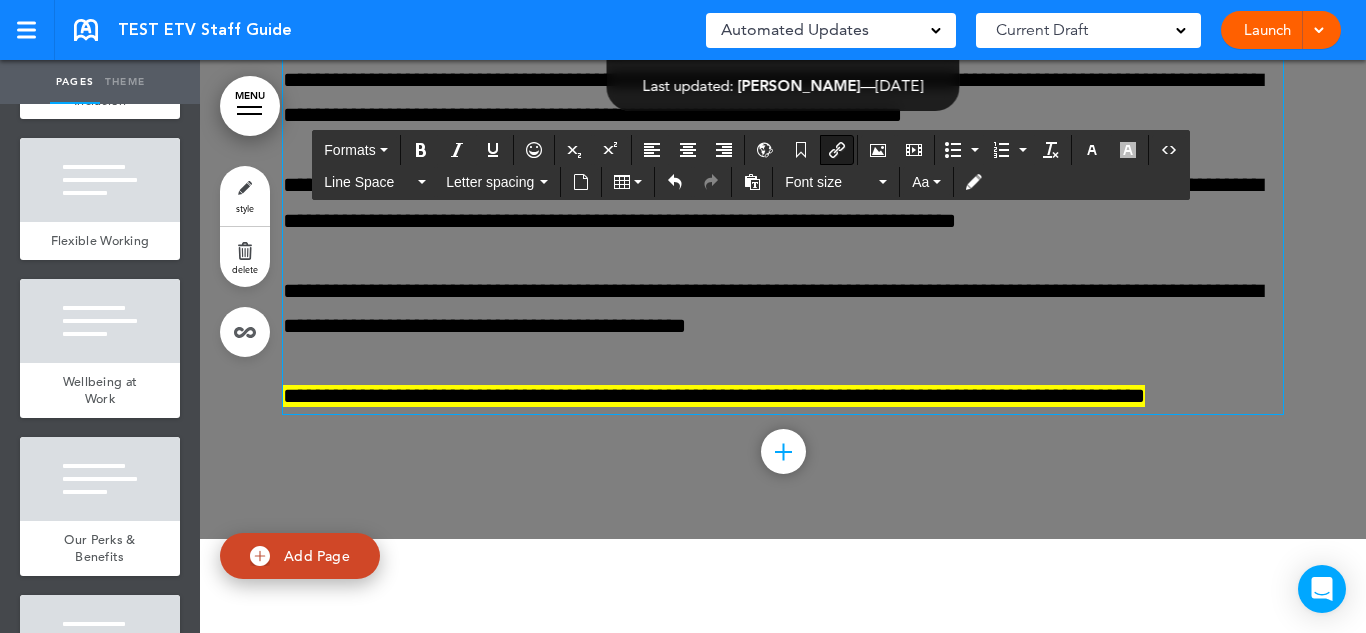 scroll, scrollTop: 2373, scrollLeft: 0, axis: vertical 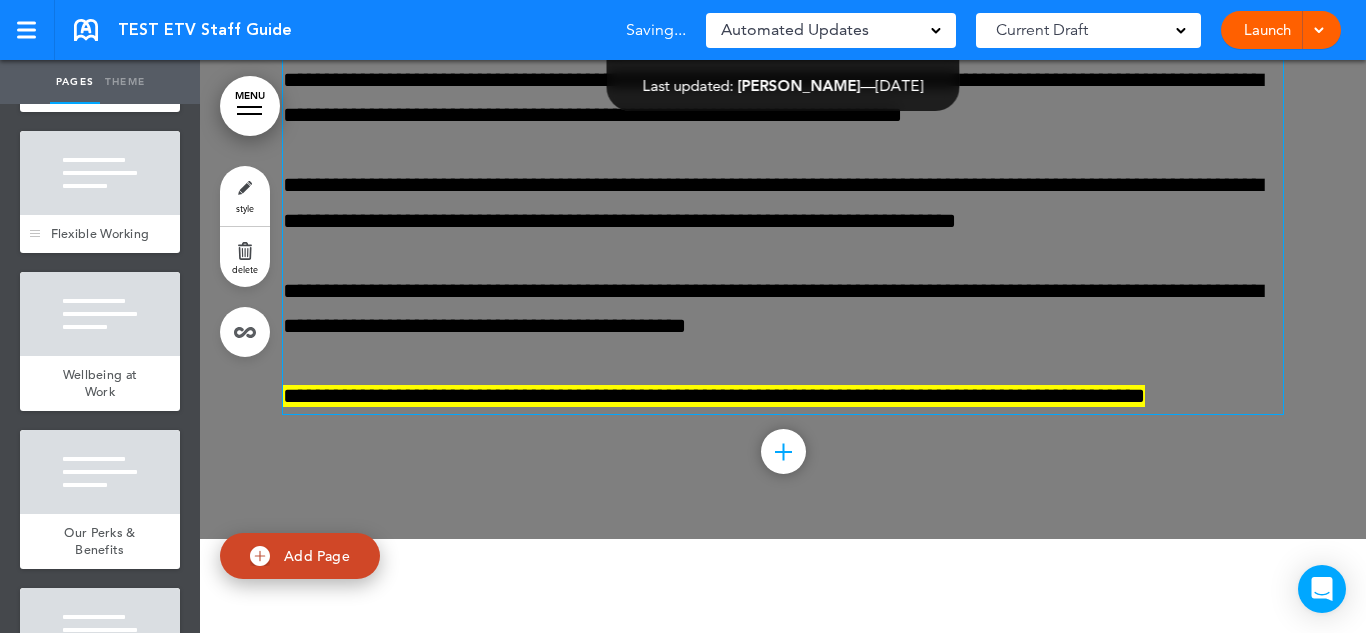 click on "Flexible Working" at bounding box center (100, 234) 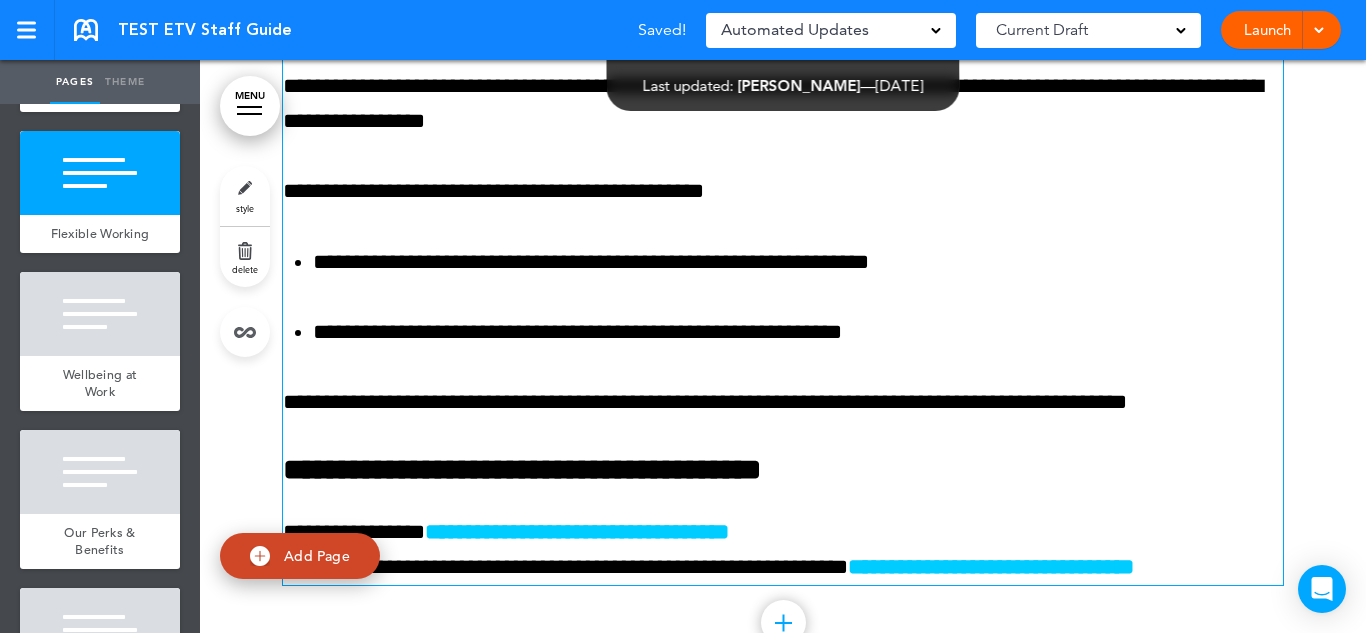 scroll, scrollTop: 12856, scrollLeft: 0, axis: vertical 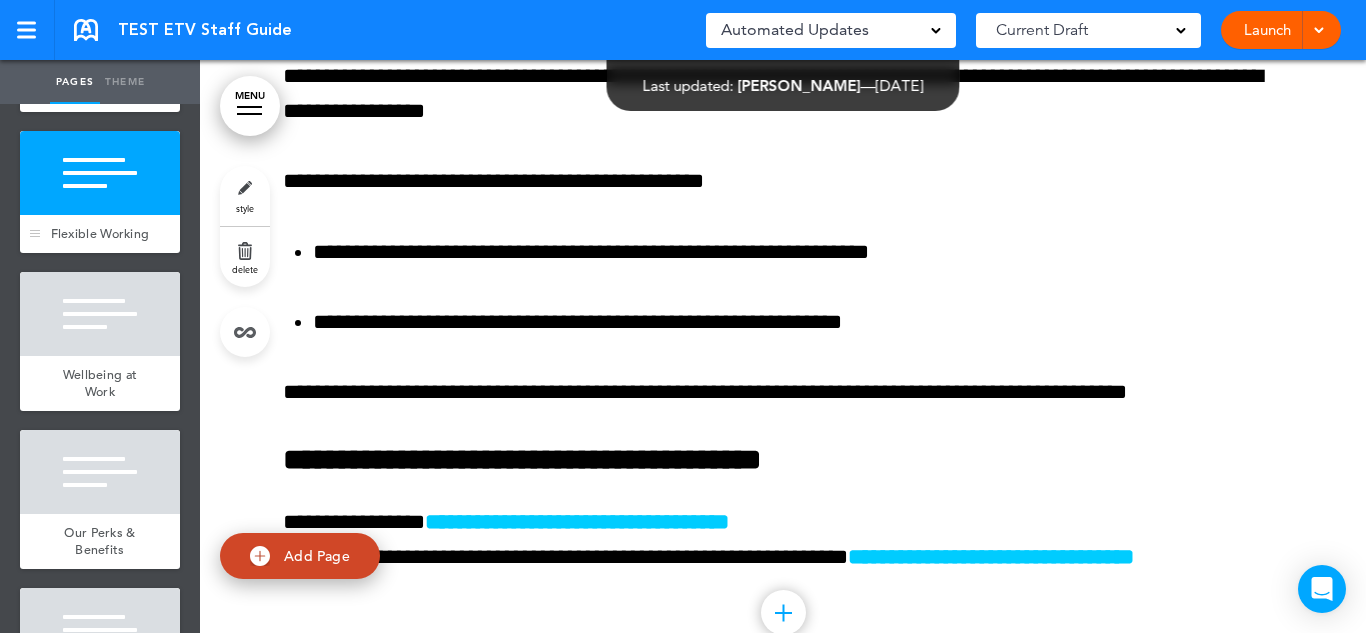 click on "Flexible Working" at bounding box center (100, 234) 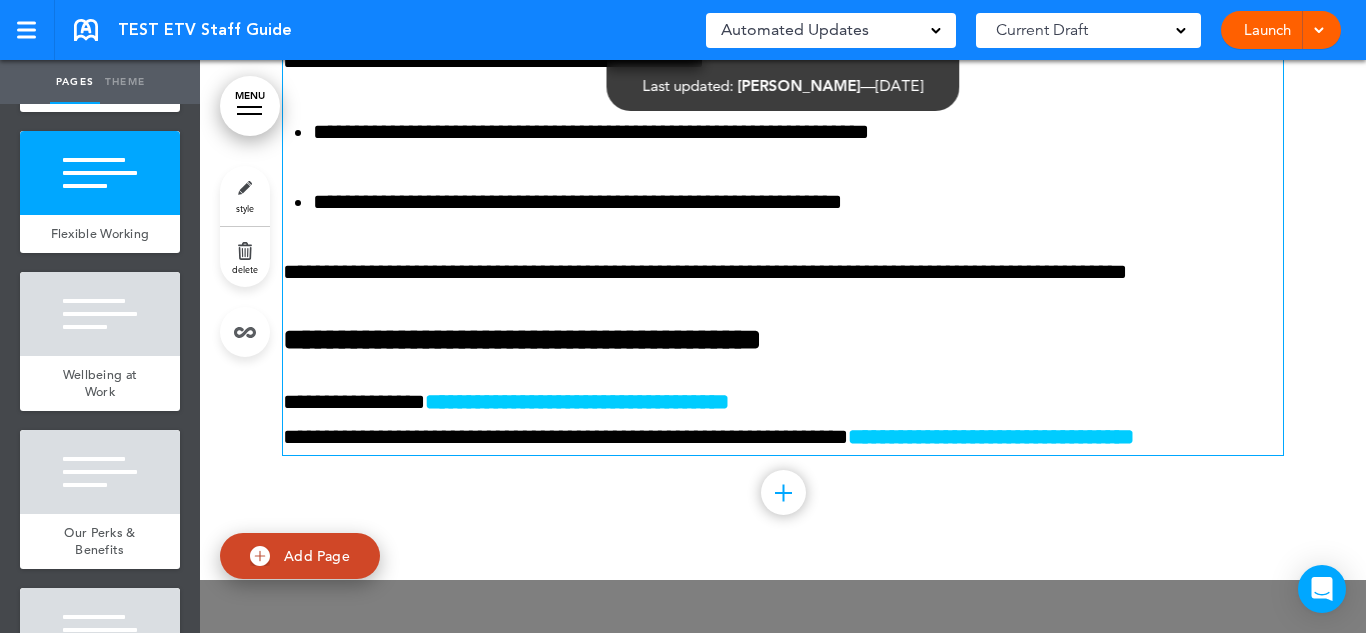 scroll, scrollTop: 12974, scrollLeft: 0, axis: vertical 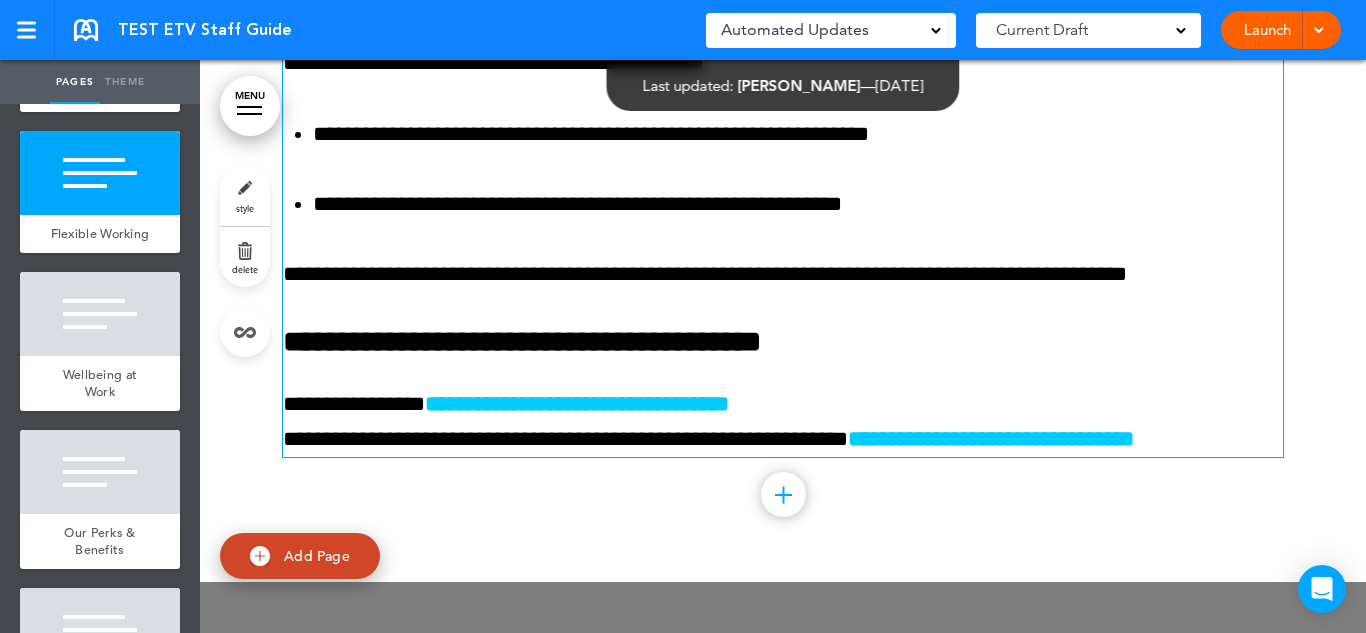 click on "**********" at bounding box center (798, 204) 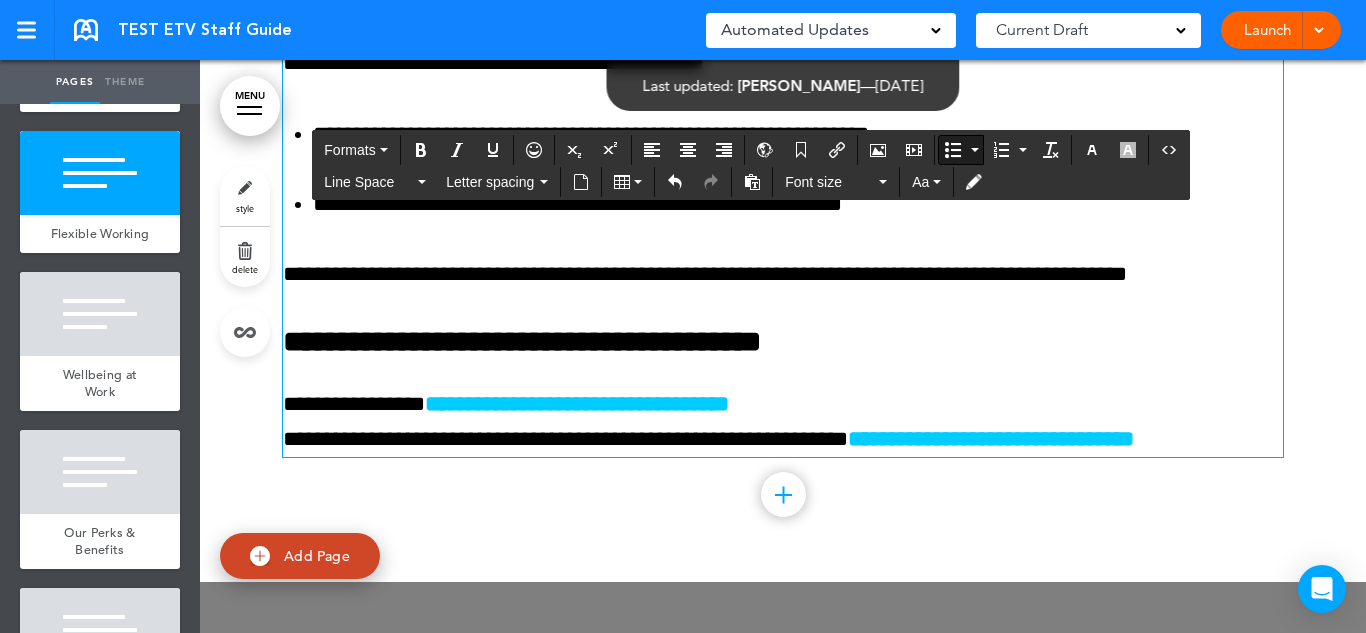 click on "**********" at bounding box center [798, 204] 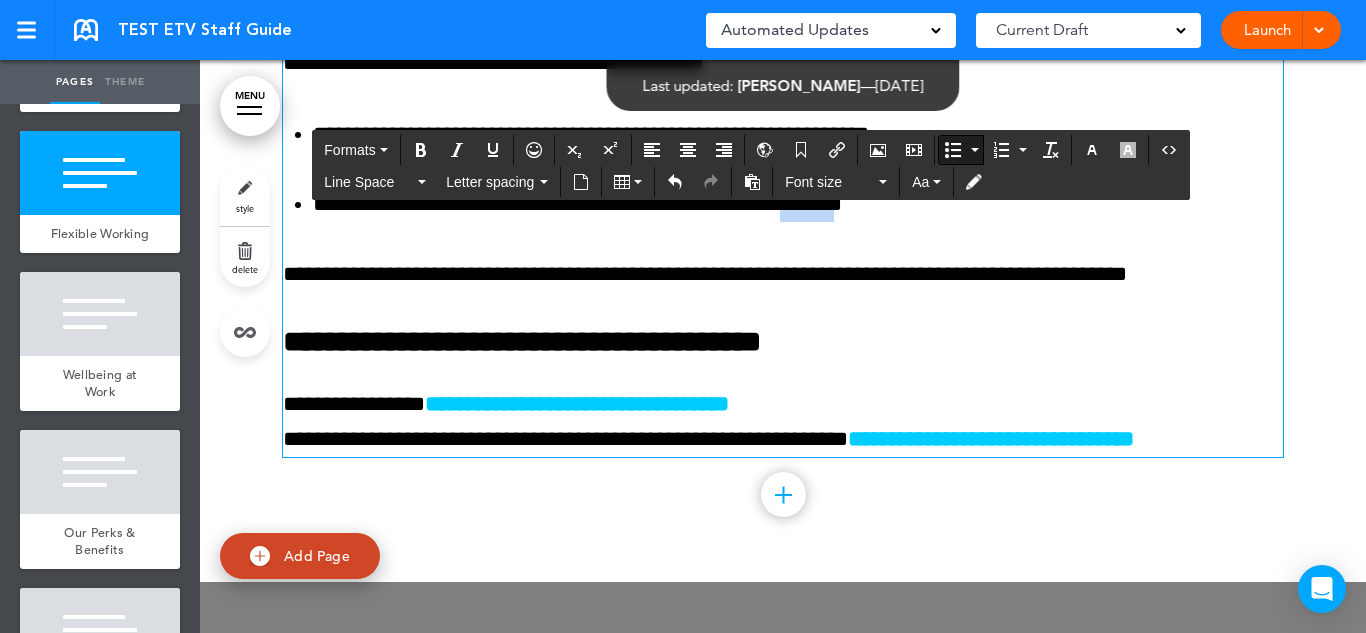 type 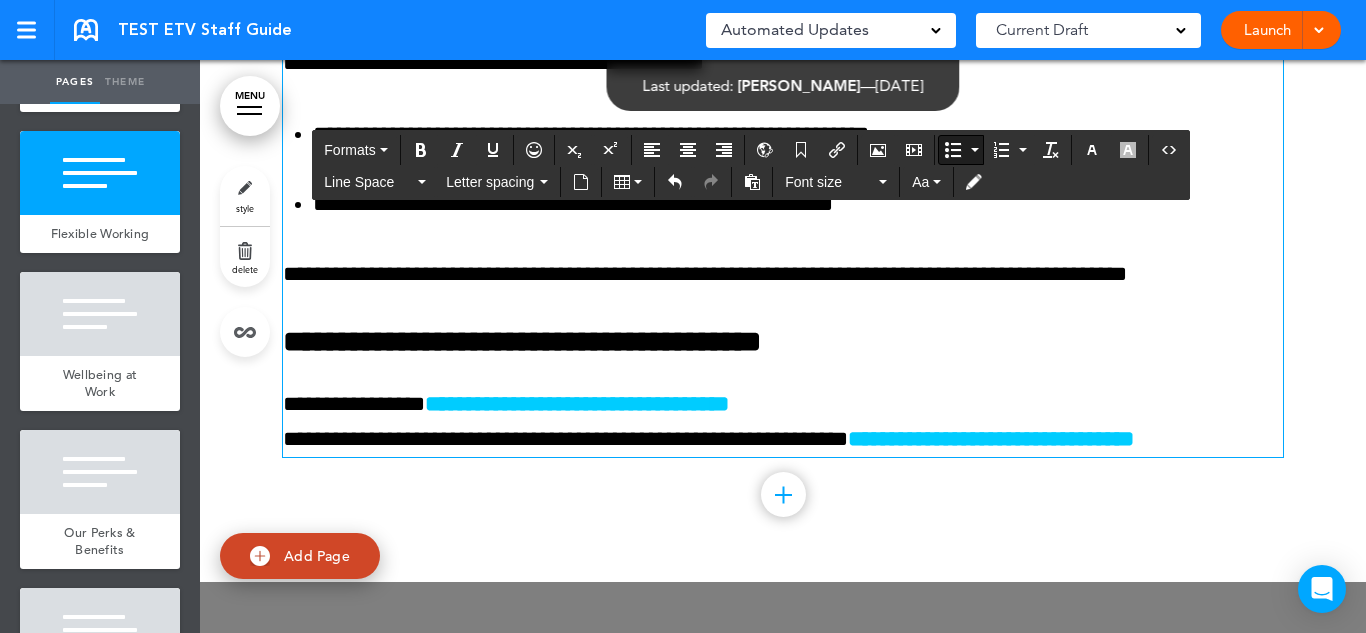 click on "**********" at bounding box center [783, 274] 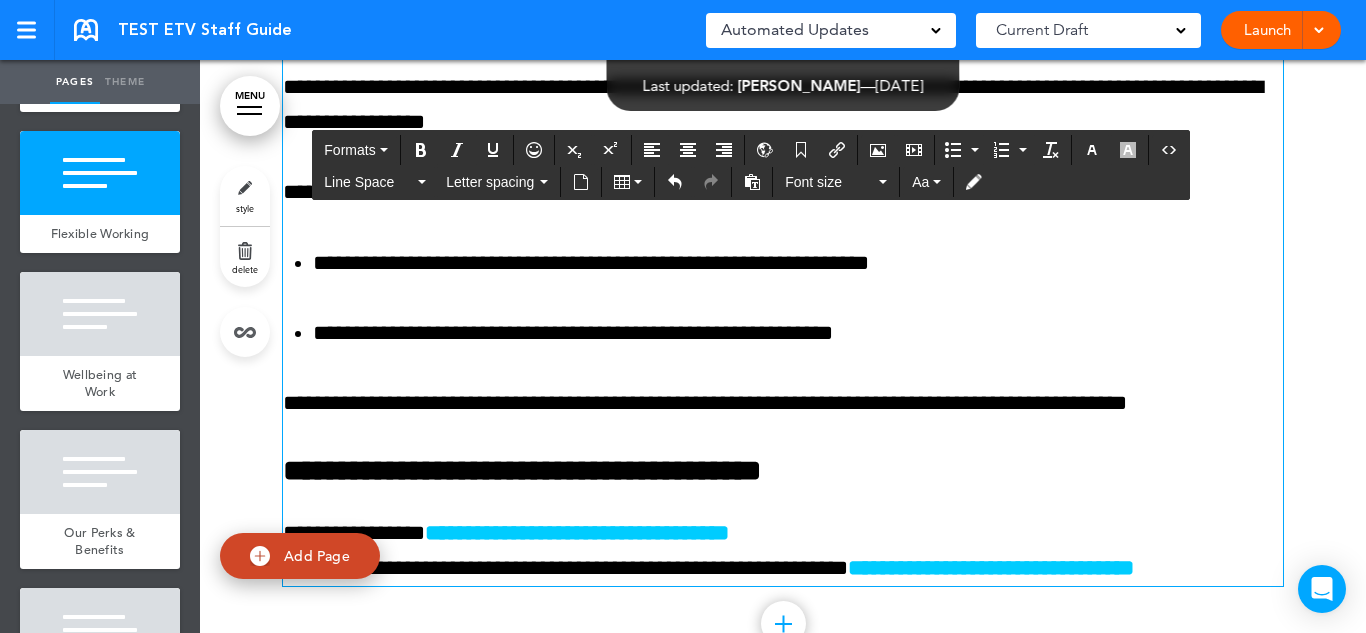 scroll, scrollTop: 12844, scrollLeft: 0, axis: vertical 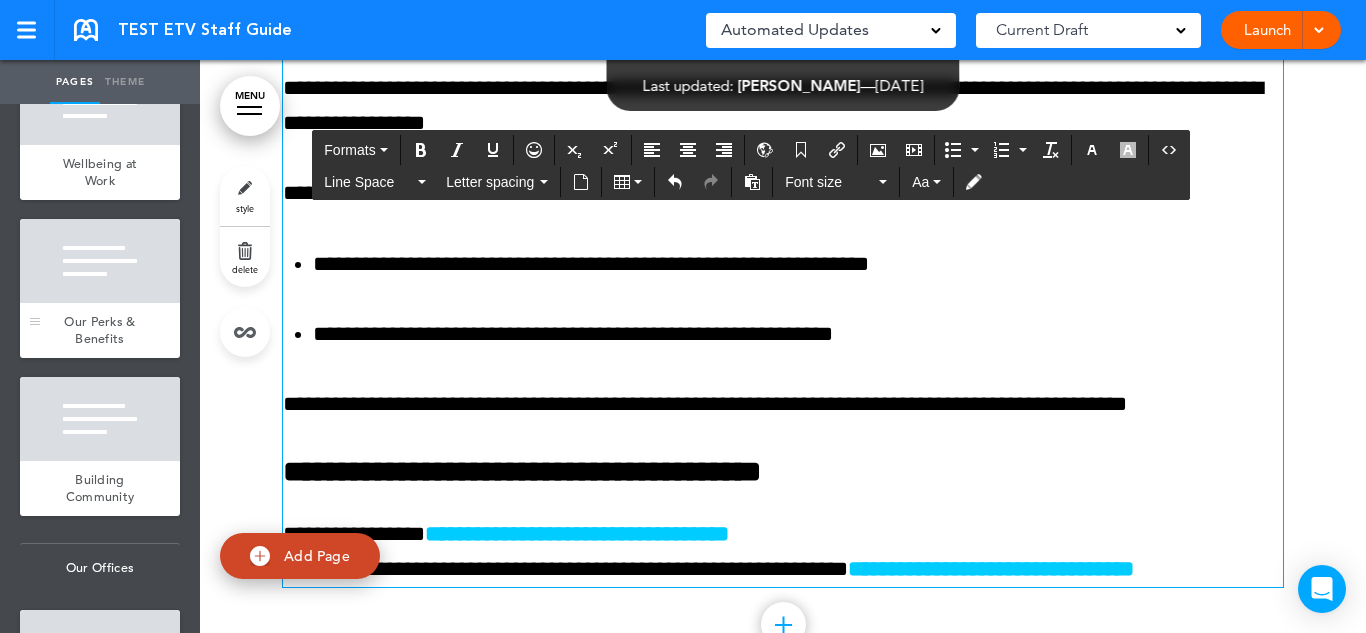 click on "Our Perks & Benefits" at bounding box center [100, 330] 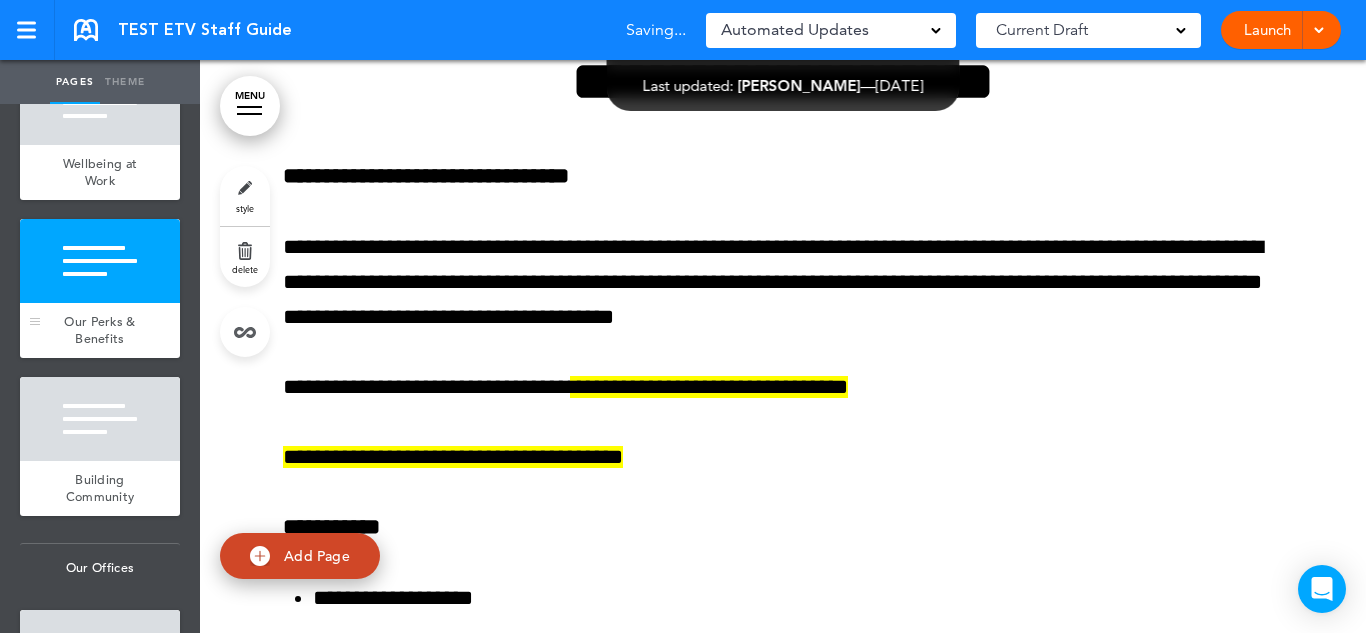 scroll, scrollTop: 14504, scrollLeft: 0, axis: vertical 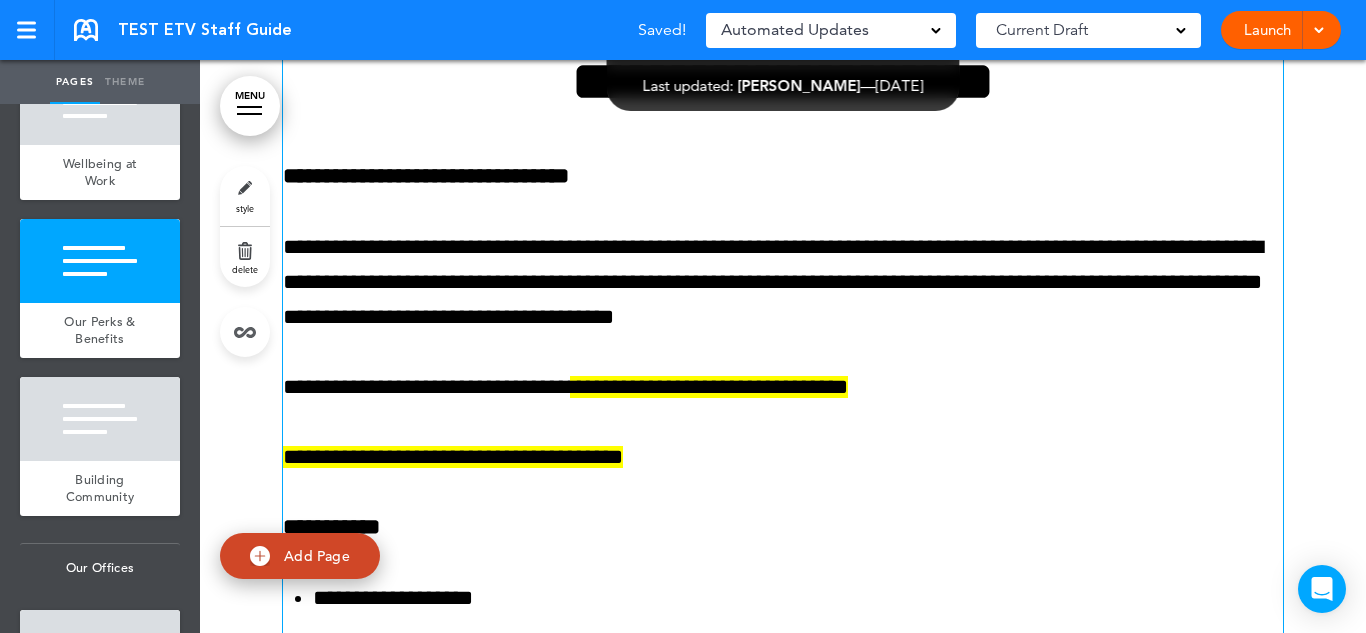 click on "**********" at bounding box center (783, 283) 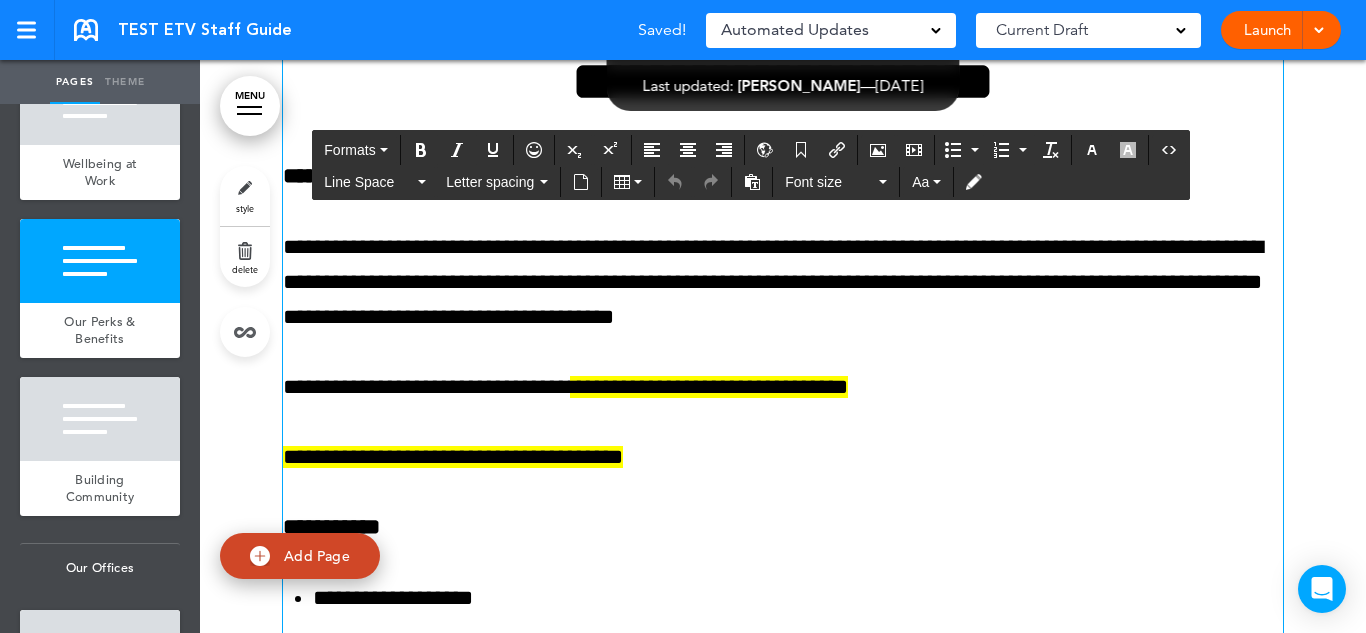 click on "**********" at bounding box center [783, 283] 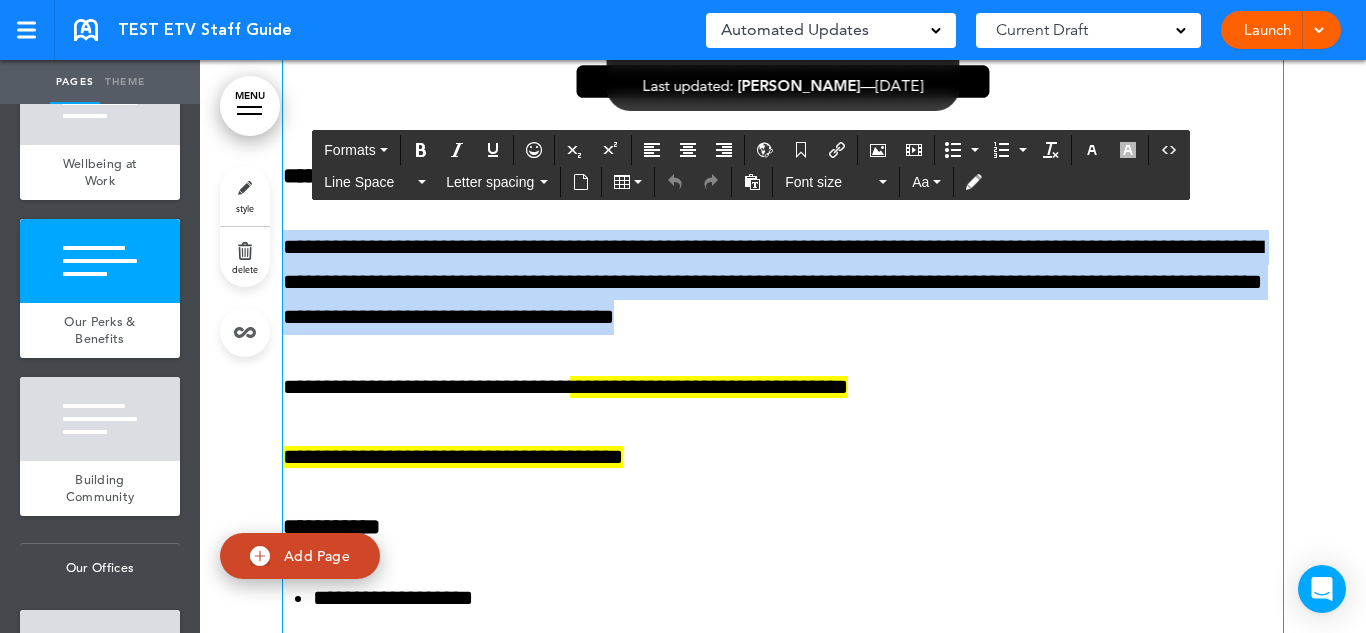 paste 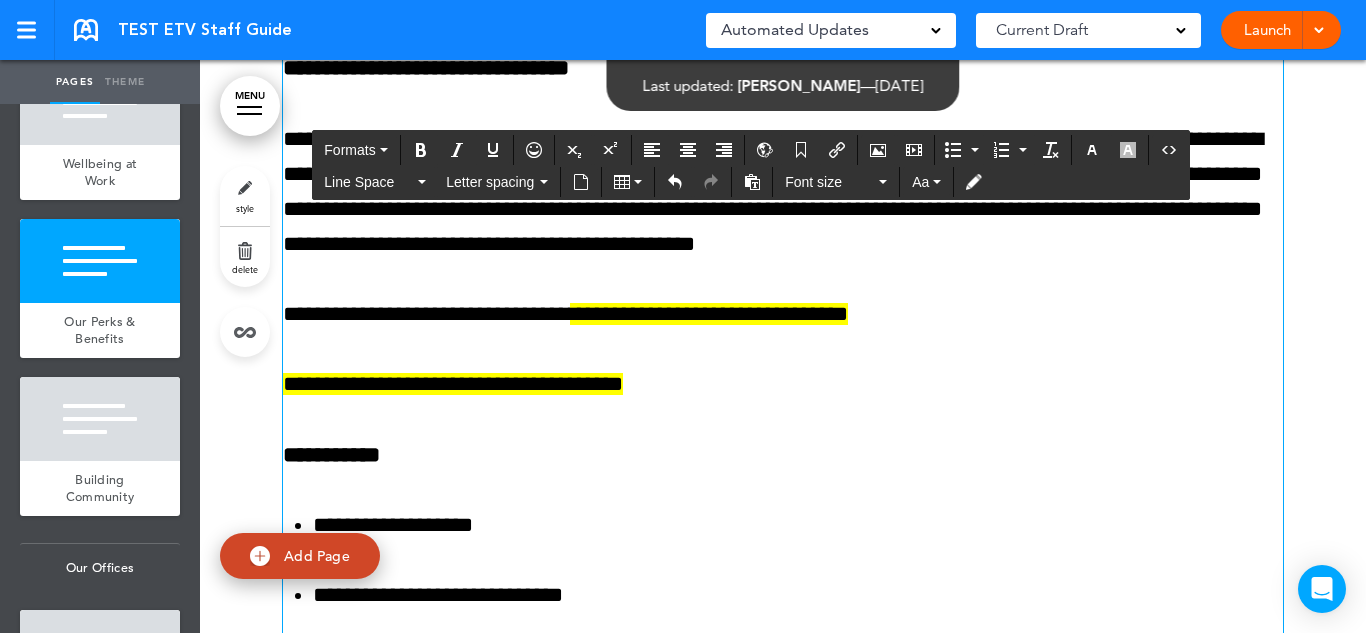scroll, scrollTop: 14613, scrollLeft: 0, axis: vertical 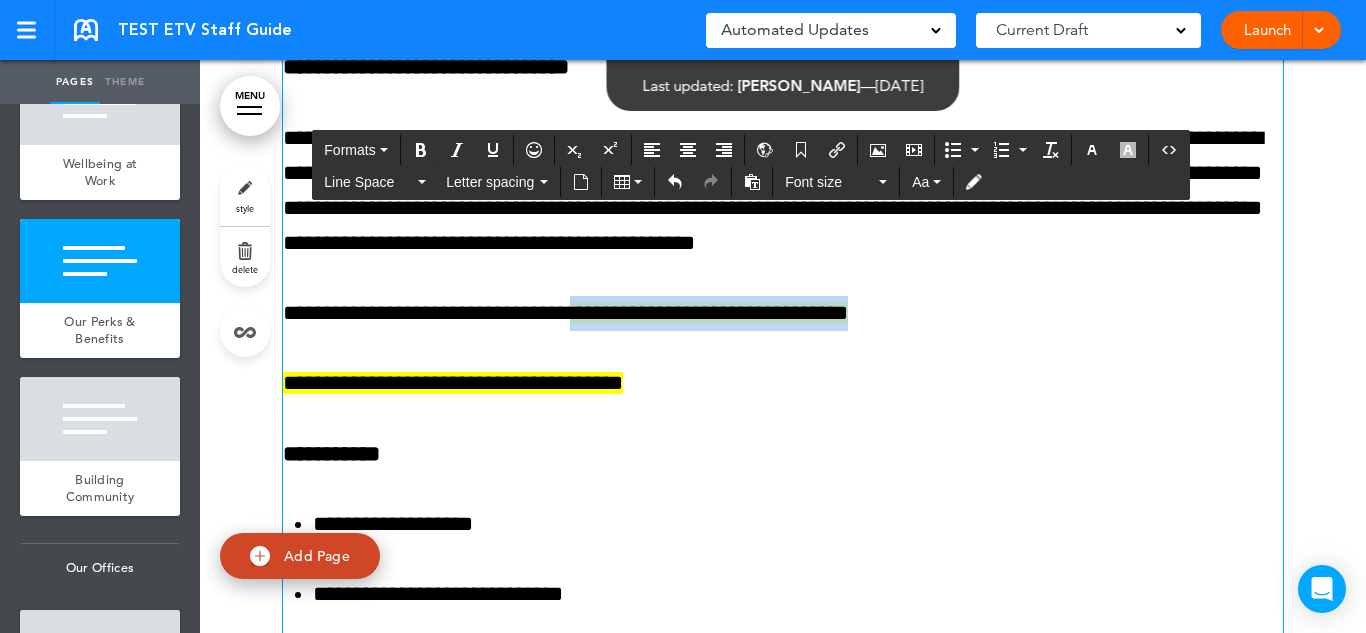 drag, startPoint x: 881, startPoint y: 403, endPoint x: 585, endPoint y: 393, distance: 296.16888 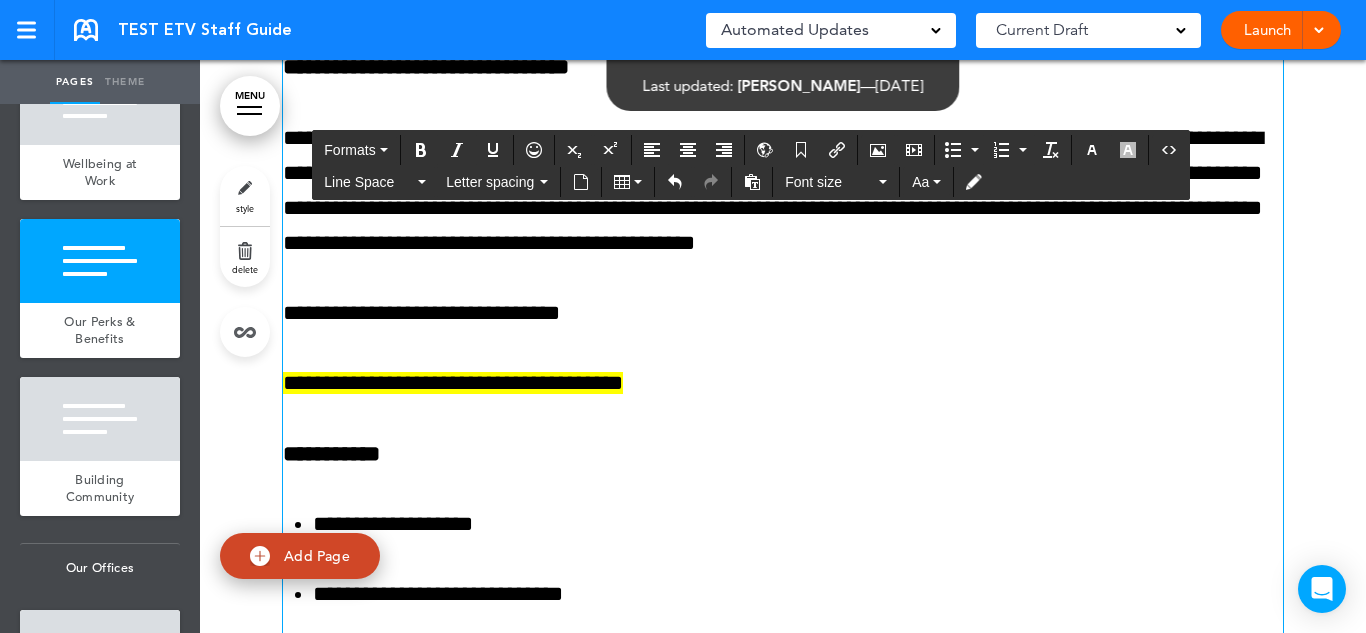 click on "**********" at bounding box center (453, 383) 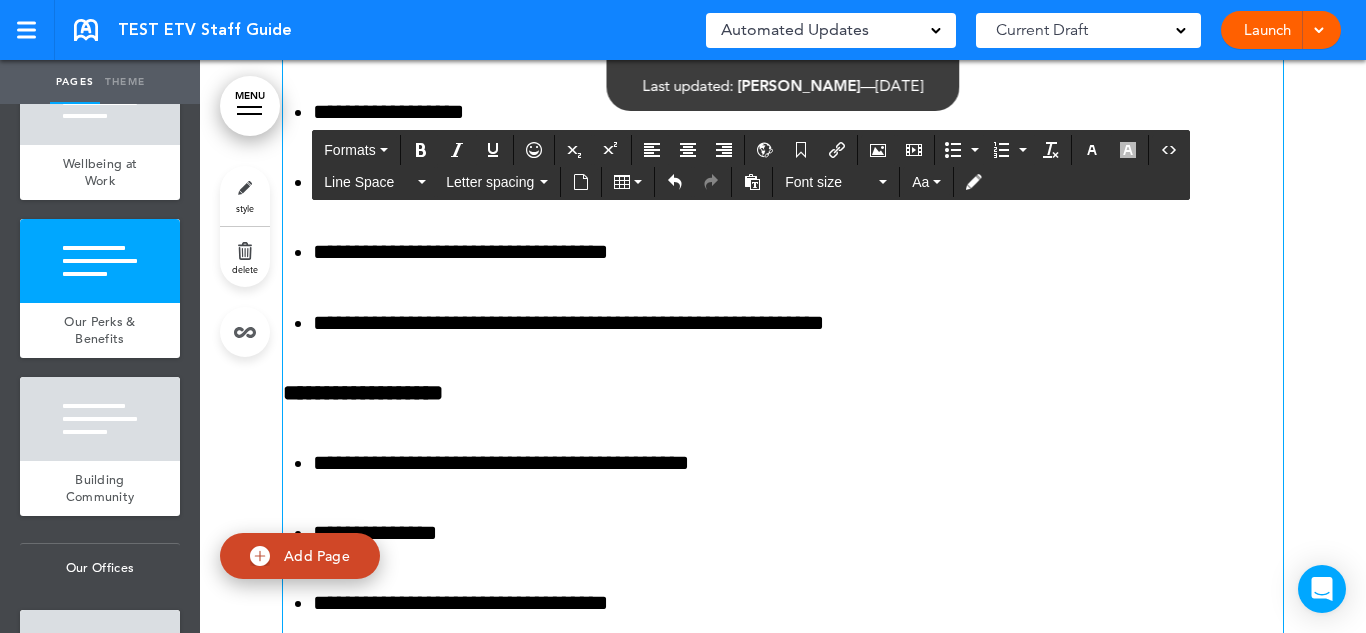 scroll, scrollTop: 15454, scrollLeft: 0, axis: vertical 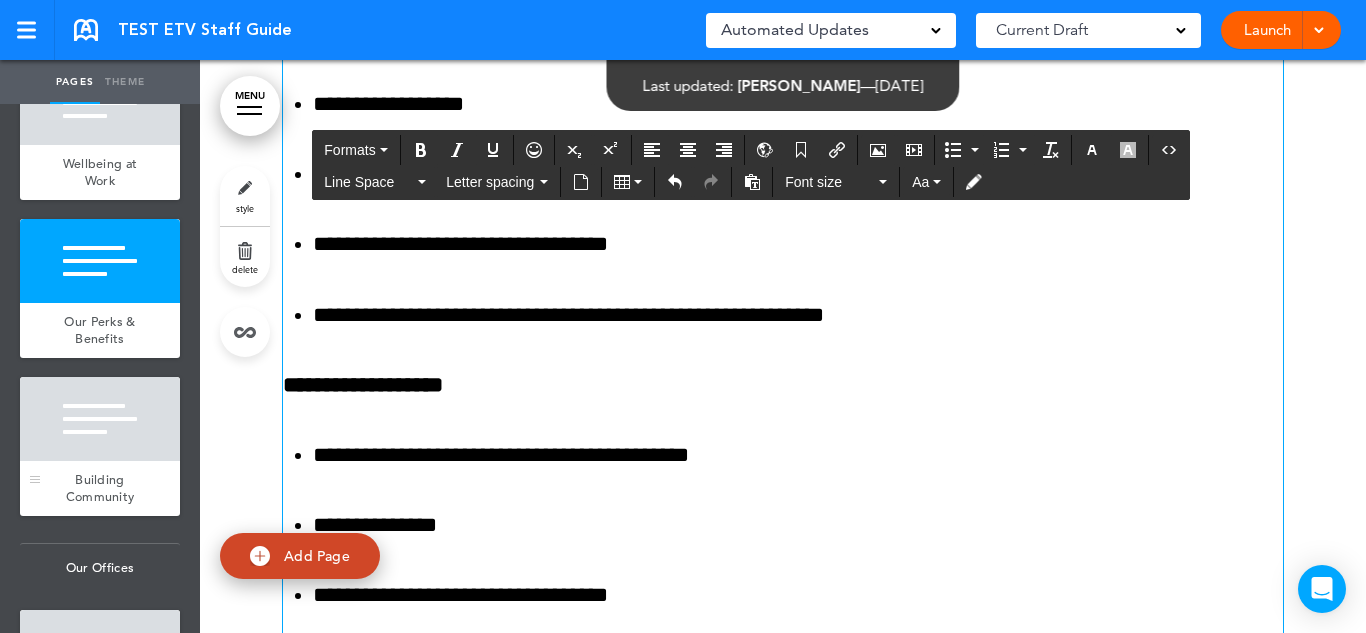 click at bounding box center [100, 419] 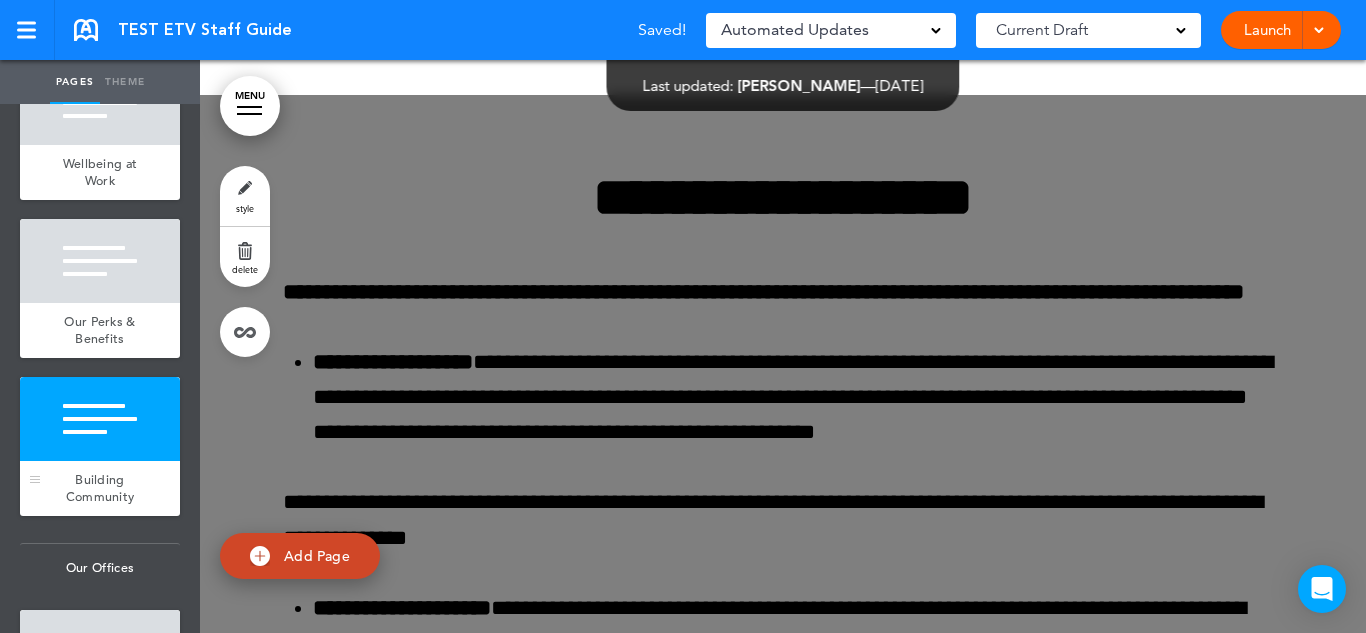 scroll, scrollTop: 17407, scrollLeft: 0, axis: vertical 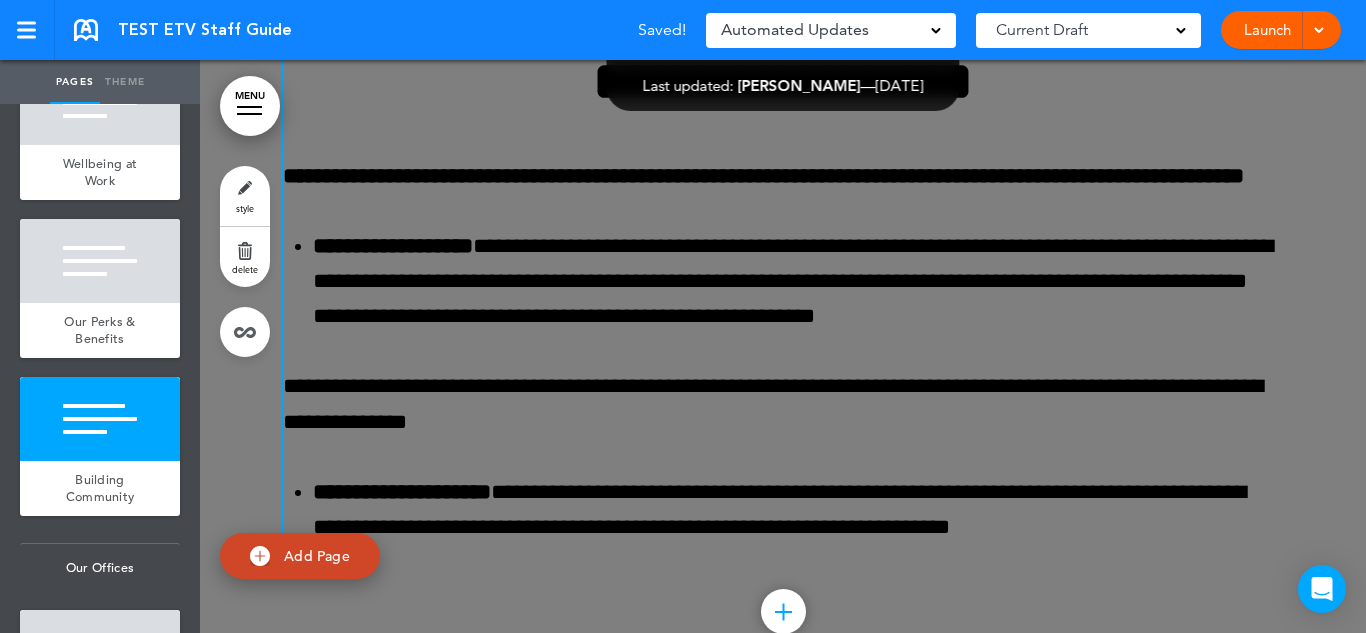 click on "MENU
Formats       Line Space   Letter spacing     Font size   Aa   Formats       Line Space   Letter spacing     Font size   Aa   Formats       Line Space   Letter spacing     Font size   Aa   Formats       Line Space   Letter spacing     Font size   Aa   Formats       Line Space   Letter spacing     Font size   Aa   Formats       Line Space   Letter spacing     Font size   Aa   Formats       Line Space   Letter spacing     Font size   Aa   Formats       Line Space   Letter spacing     Font size   Aa   Formats       Line Space   Letter spacing     Font size   Aa   Formats       Line Space   Letter spacing     Font size   Aa   Formats       Line Space   Letter spacing     Font size   Aa   Formats       Line Space   Letter spacing     Font size   Aa   Formats       Line Space   Letter spacing     Font size   Aa
Cancel
Reorder
?
Move or rearrange pages
easily by selecting whole
1" at bounding box center [783, -17061] 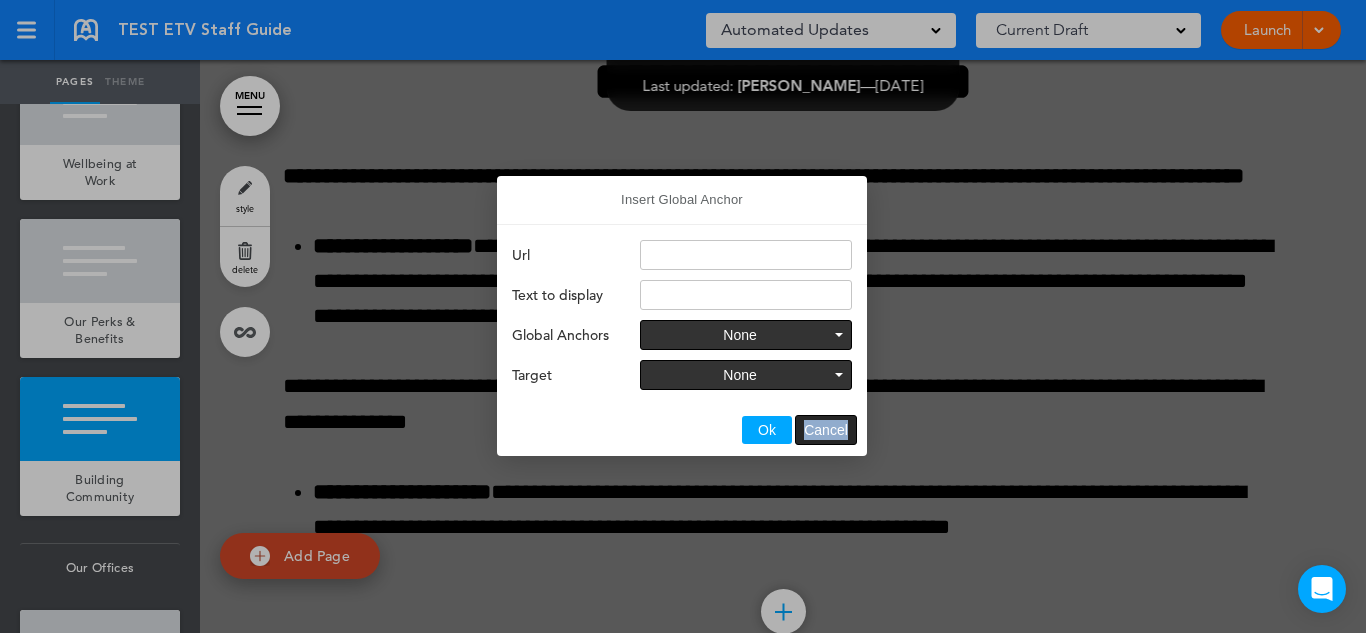 click on "Cancel" at bounding box center (826, 430) 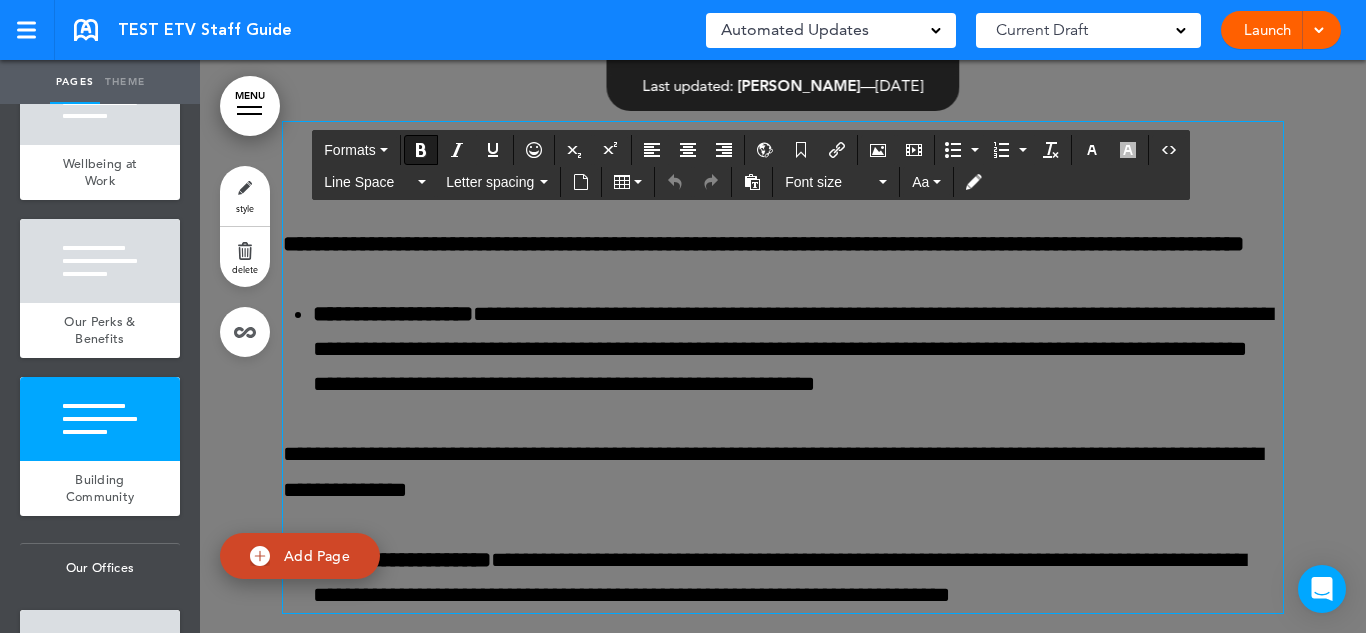 scroll, scrollTop: 17337, scrollLeft: 0, axis: vertical 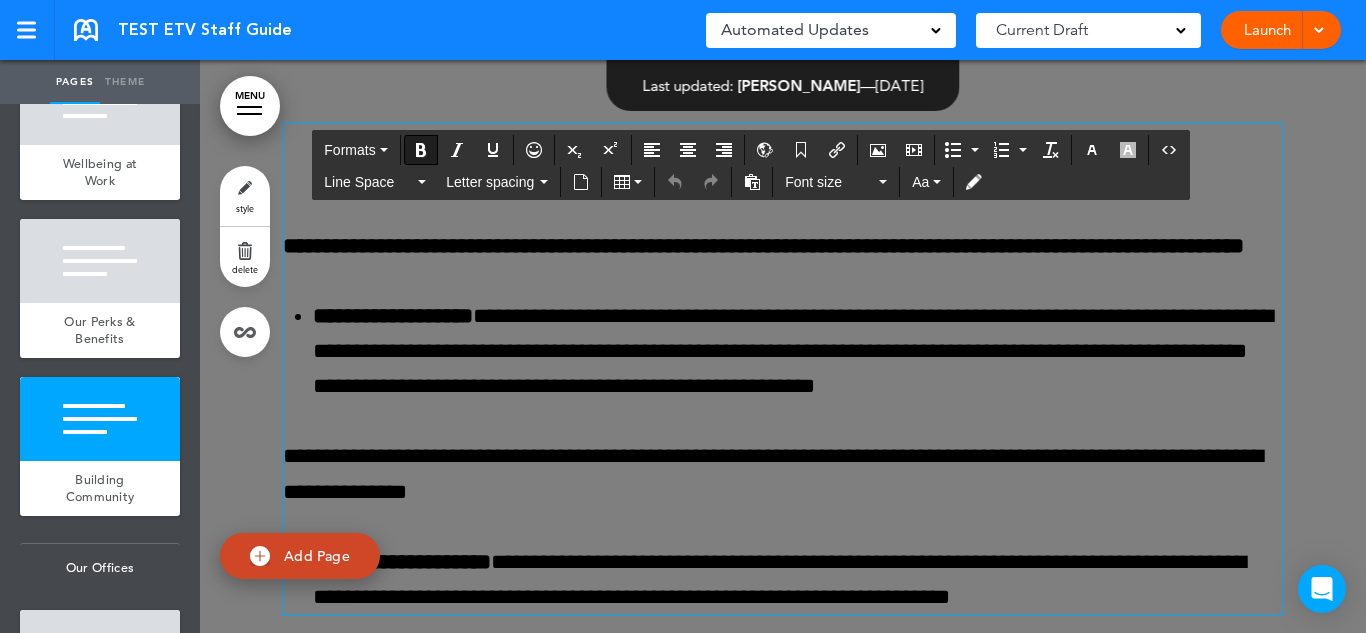 click on "**********" at bounding box center [783, 151] 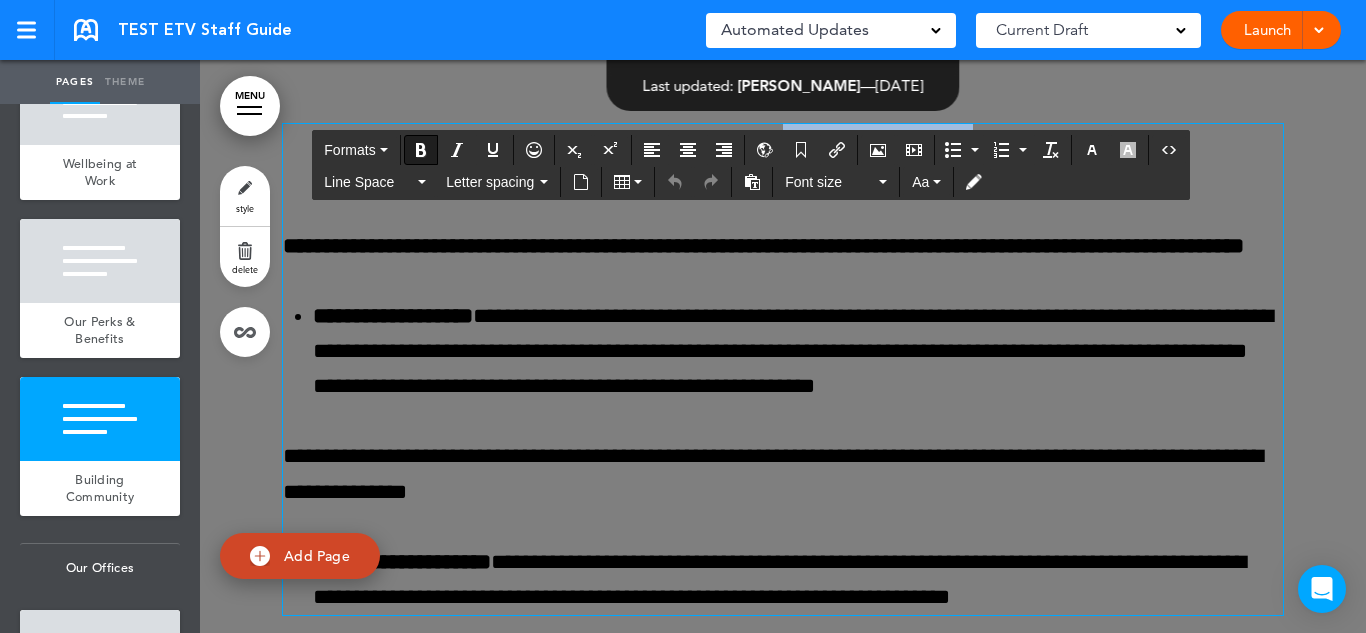 click on "**********" at bounding box center [783, 151] 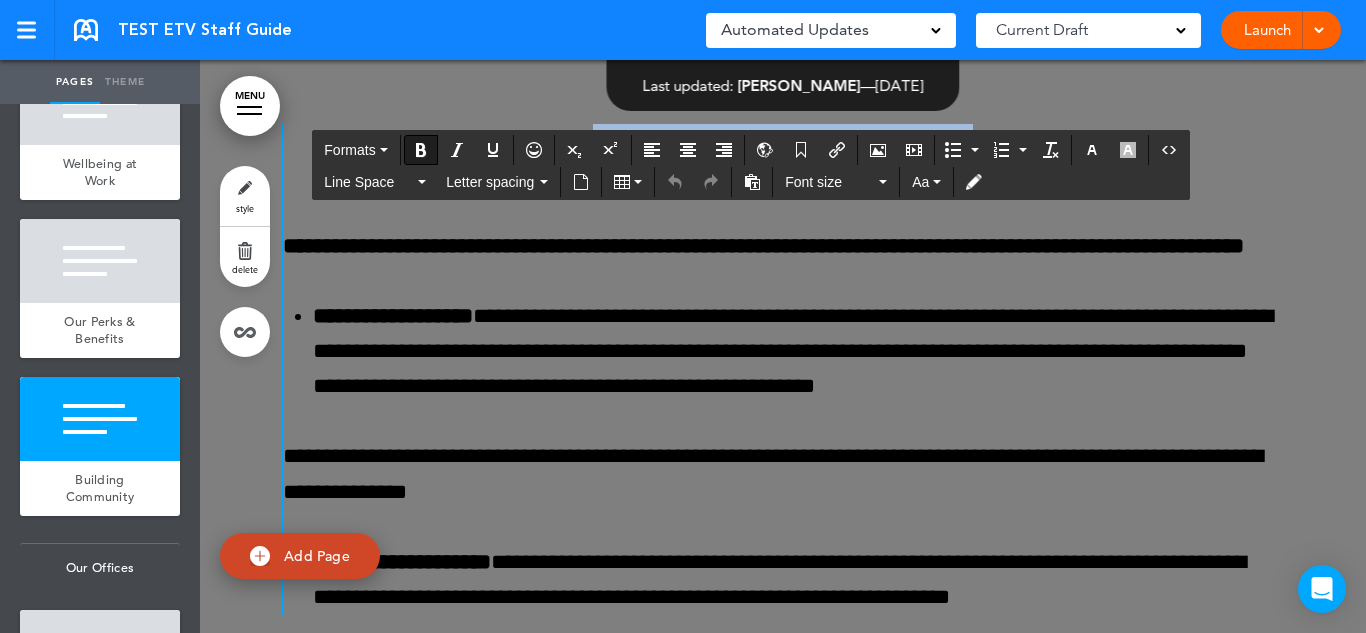 type 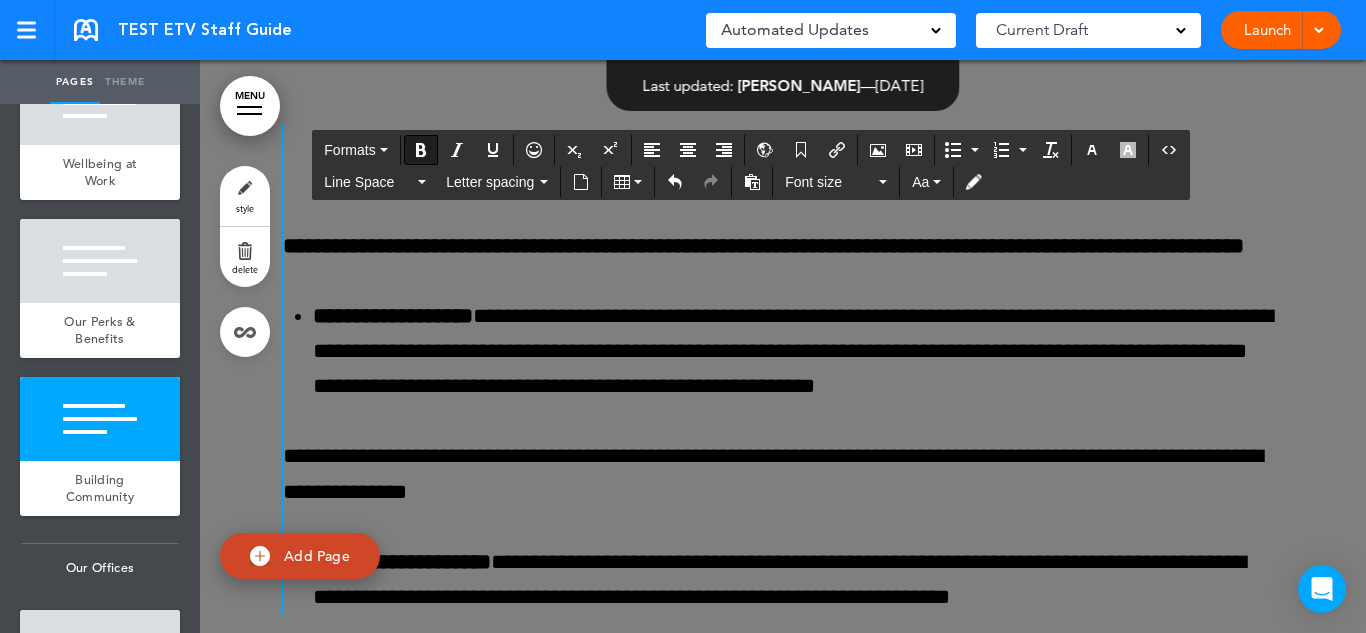 click on "style" at bounding box center (245, 196) 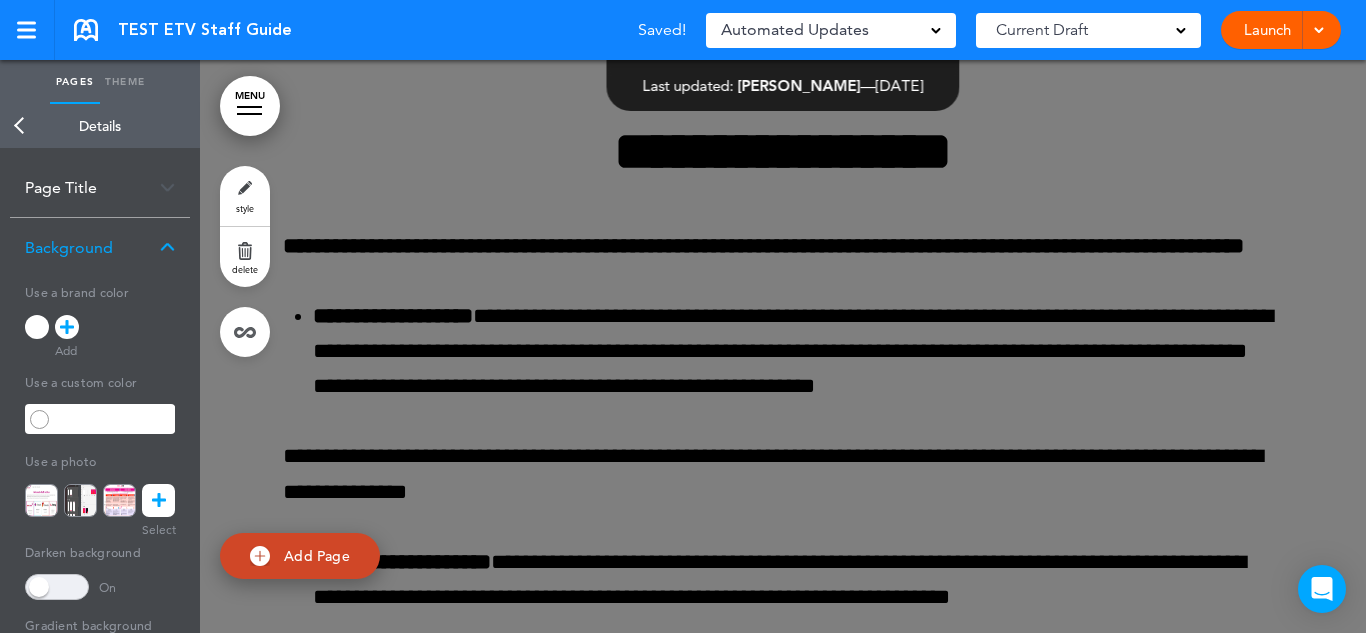 click on "Page Title" at bounding box center [100, 187] 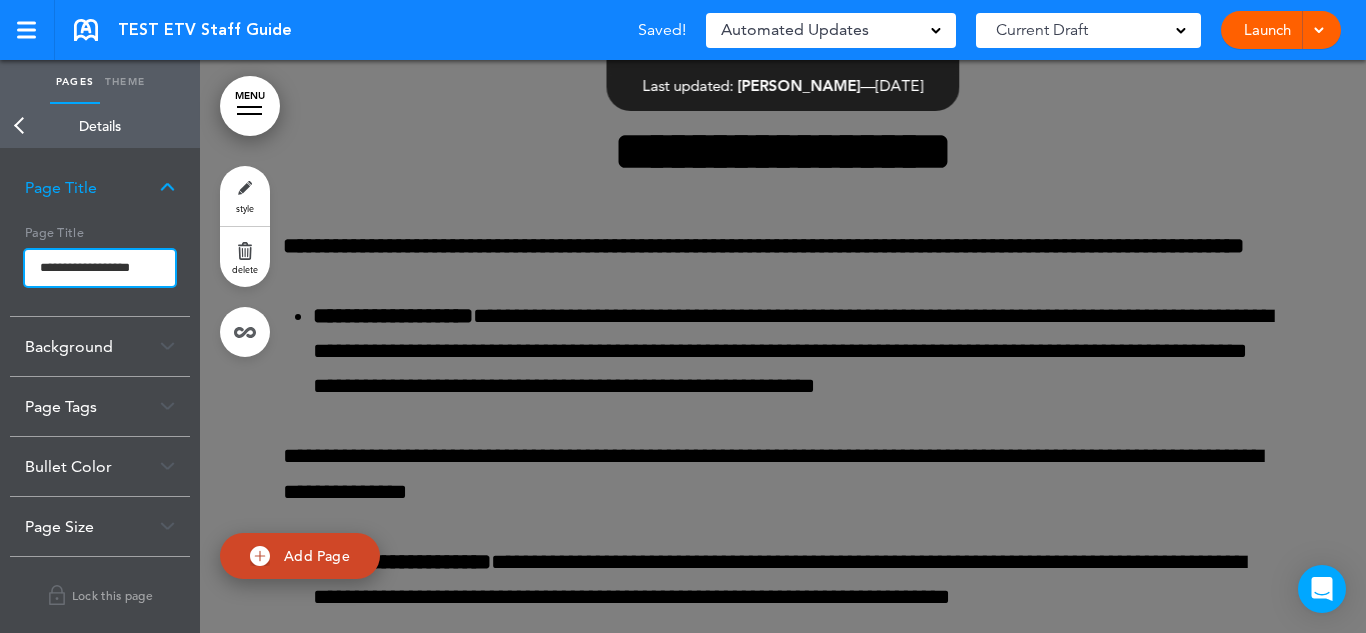 click on "**********" at bounding box center [100, 268] 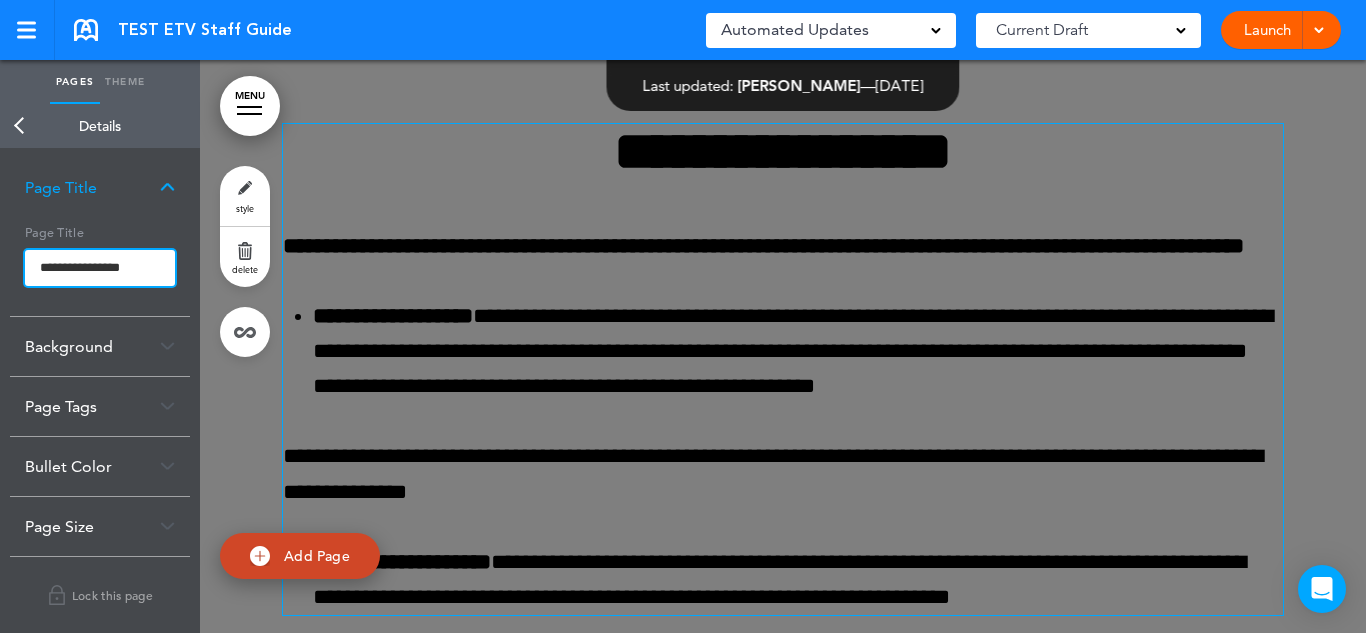 type on "**********" 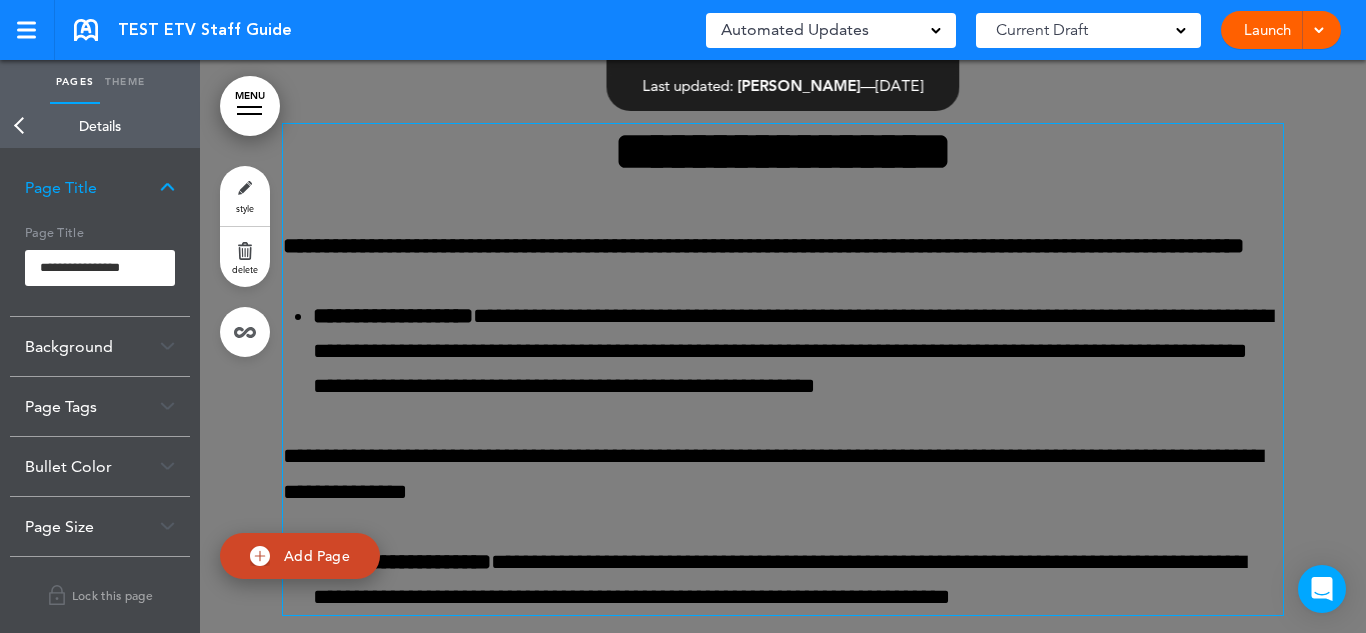 click on "Make this page common so it is available in other handbooks.
This handbook
[GEOGRAPHIC_DATA]
Settings
Signatures
Collaborators
Your Handbooks
Practice Handbook
+ New Handbook
Account
Manage Organization
My Account
Help
Logout
TEST ETV Staff Guide
Saved!
Automated Updates
0
Auto policy updates
🎉" at bounding box center [683, 316] 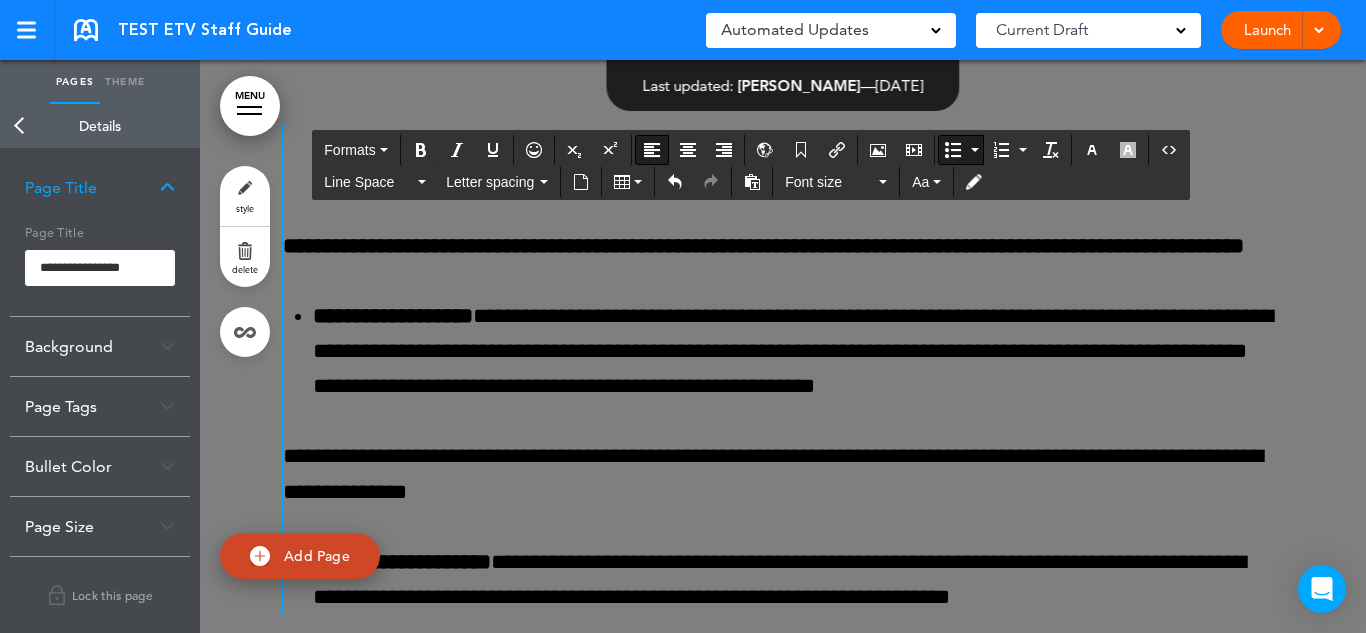 click on "Back" at bounding box center (20, 126) 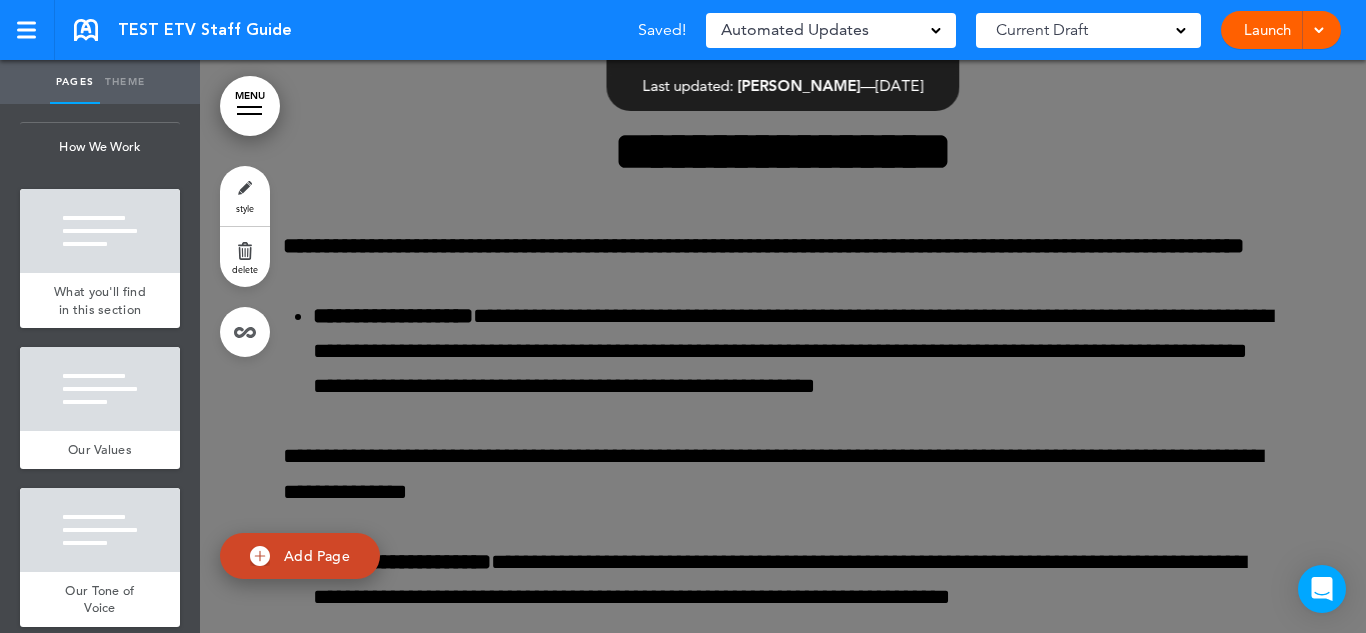 scroll, scrollTop: 1679, scrollLeft: 0, axis: vertical 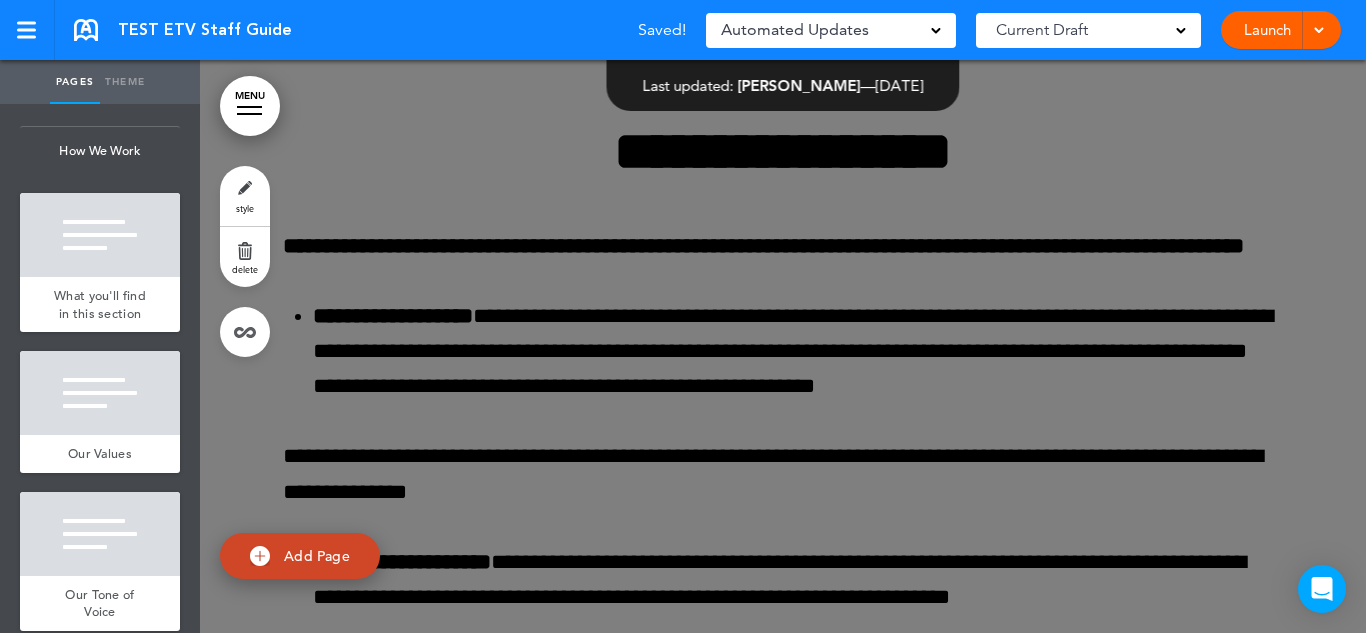 click at bounding box center [100, 235] 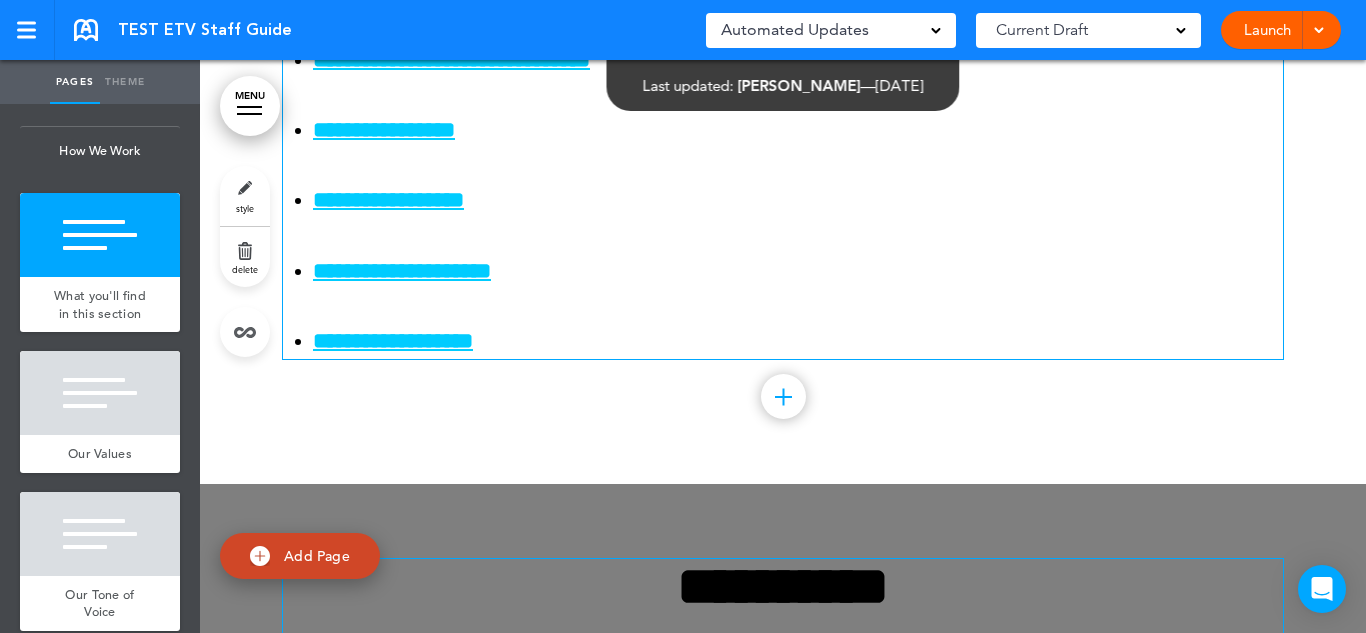 scroll, scrollTop: 9945, scrollLeft: 0, axis: vertical 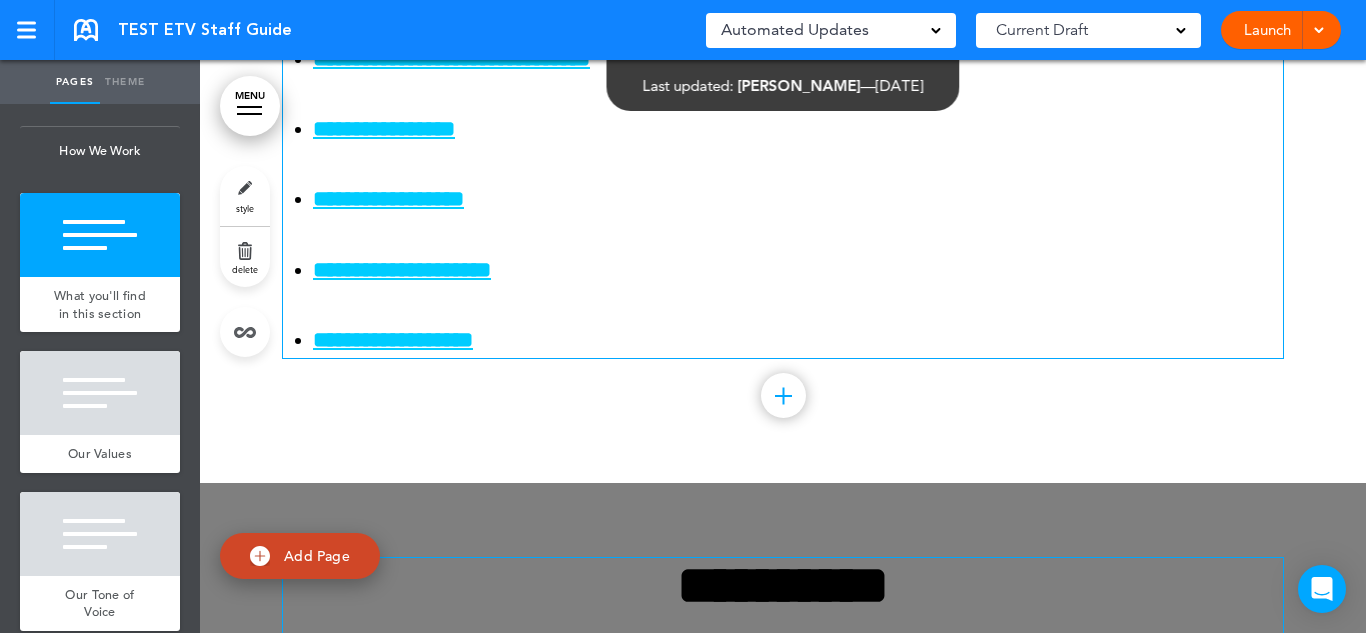 click on "**********" at bounding box center (393, 340) 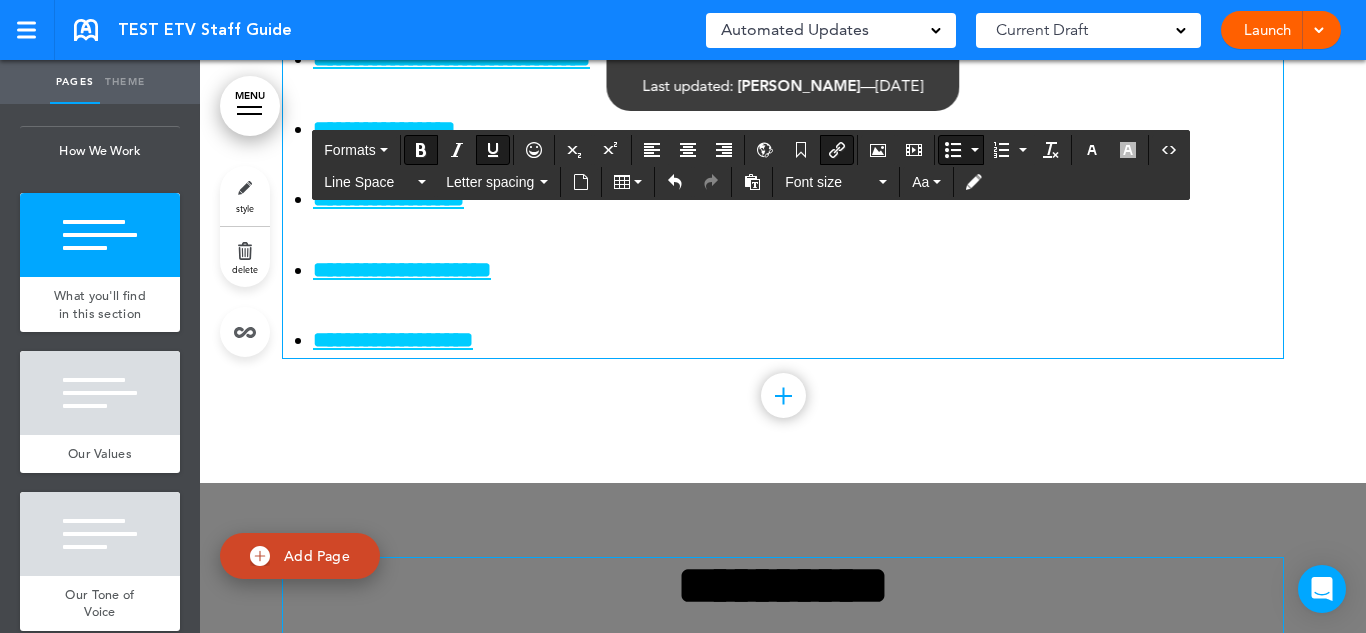 click on "**********" at bounding box center [393, 340] 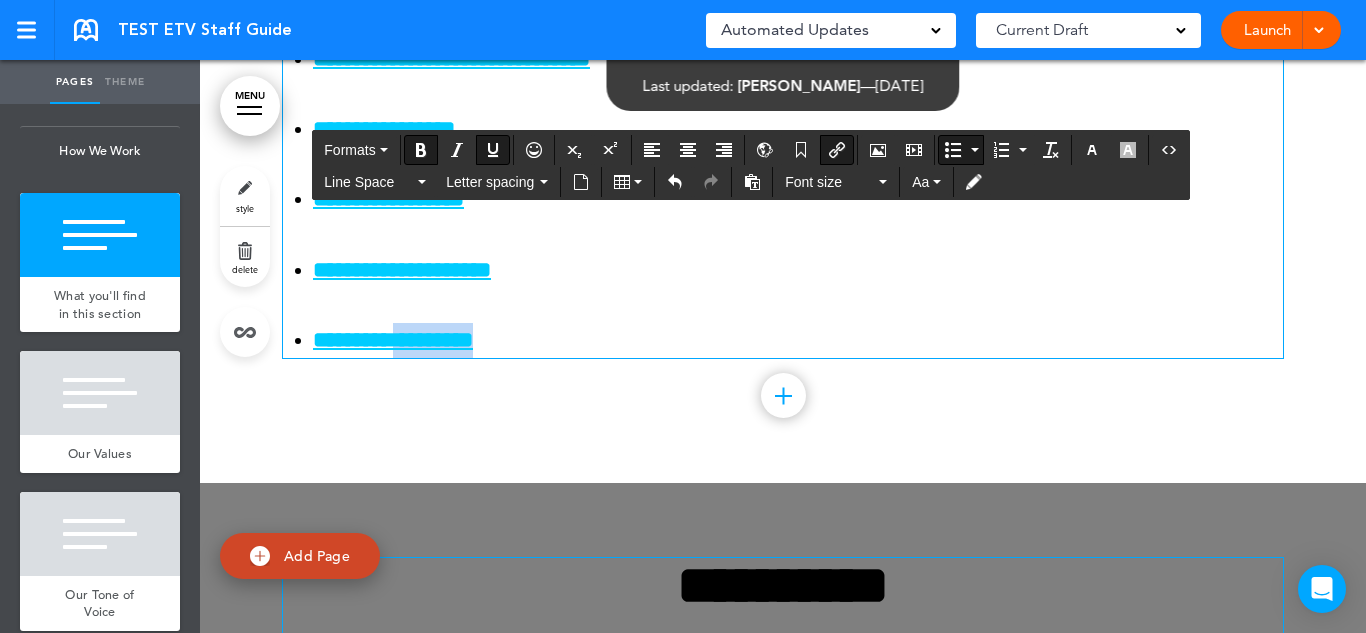 click on "**********" at bounding box center (393, 340) 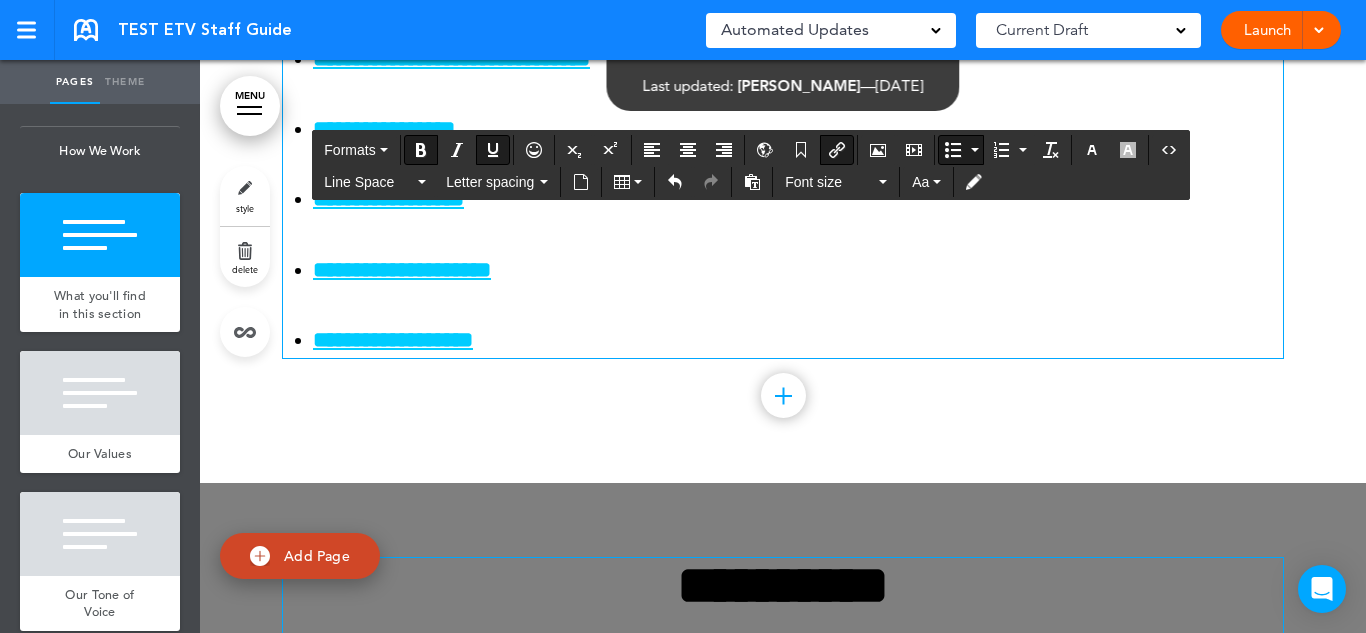 click on "**********" at bounding box center [393, 340] 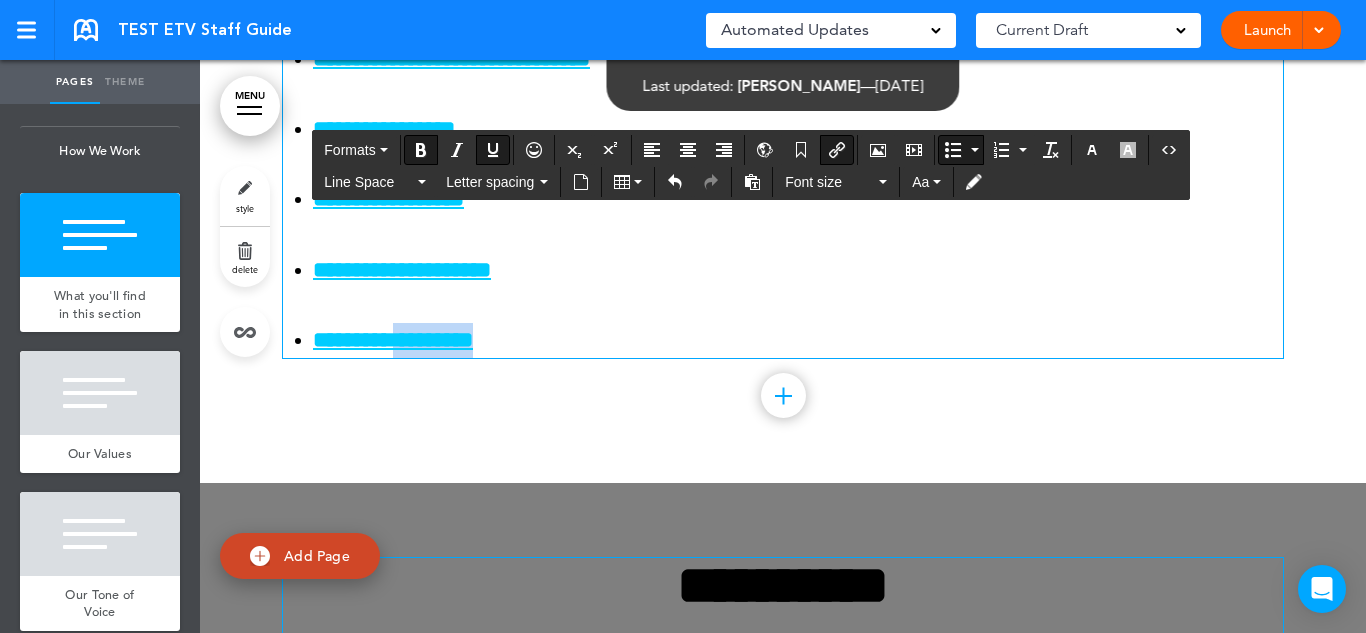 click on "**********" at bounding box center (393, 340) 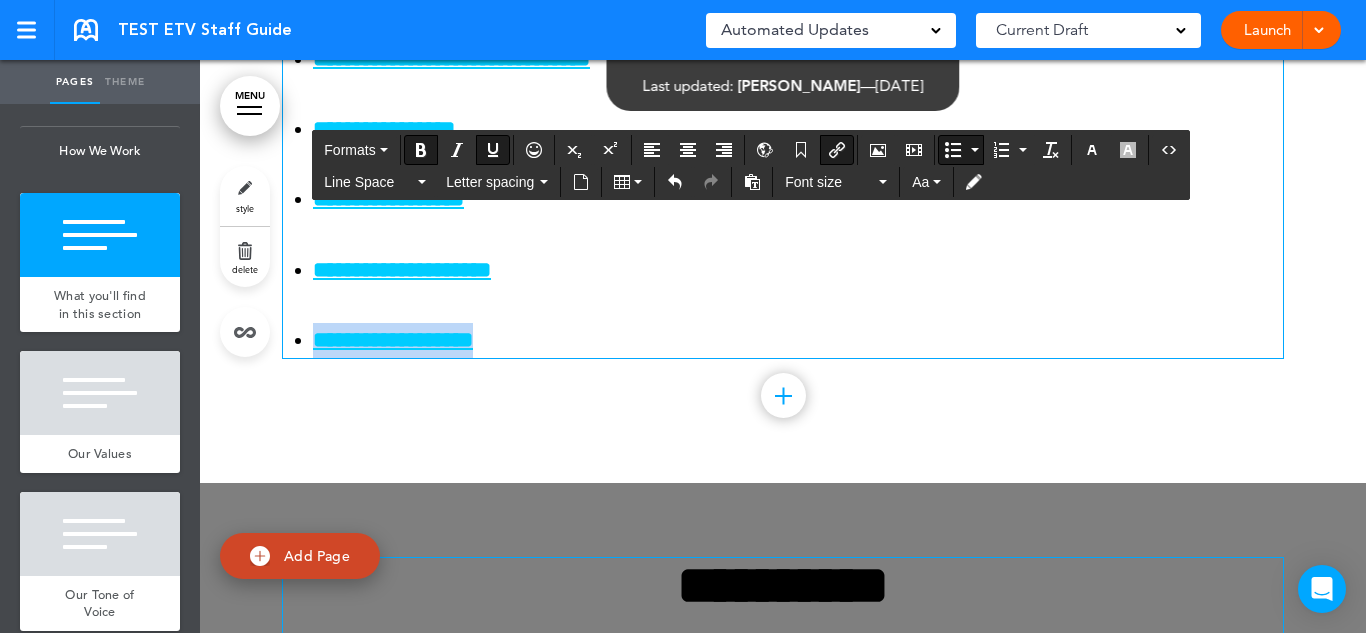 type 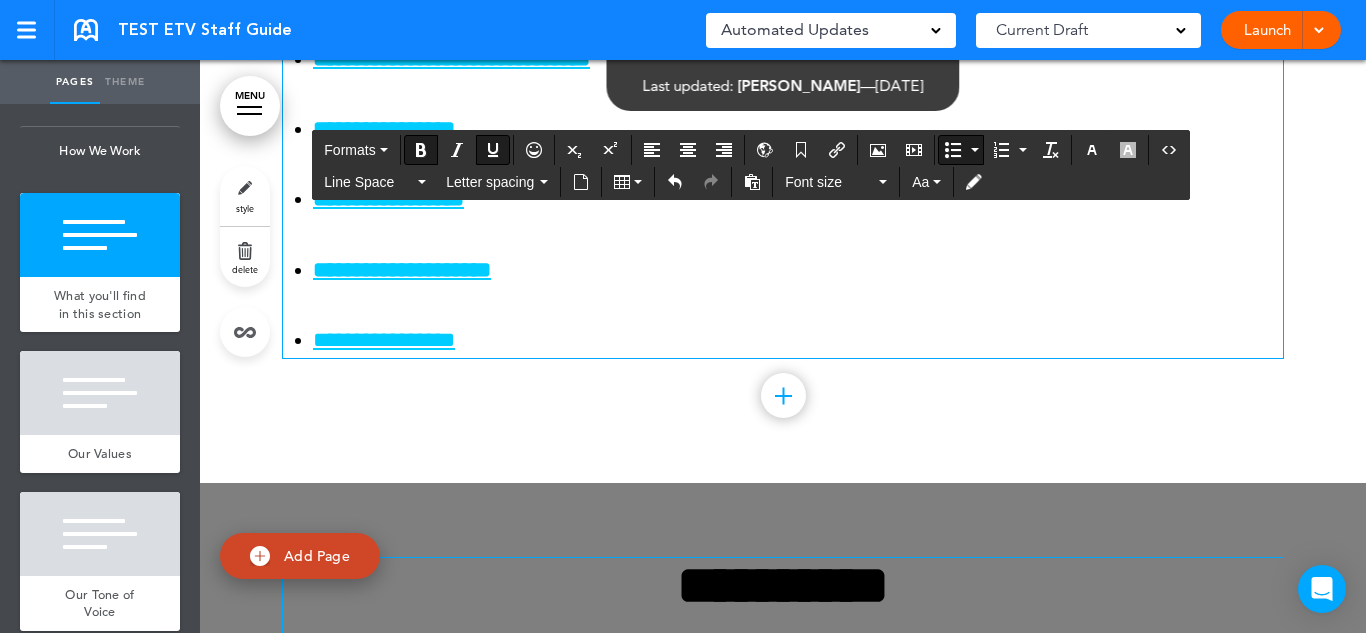 click on "**********" at bounding box center [384, 340] 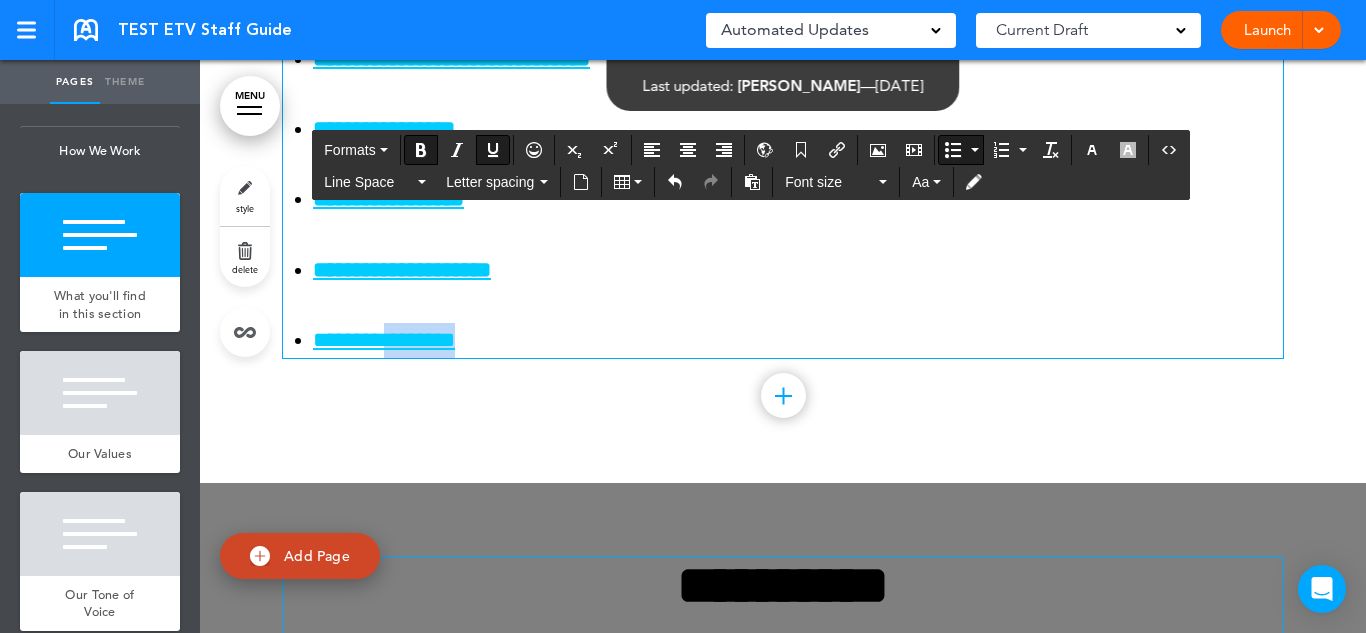 click on "**********" at bounding box center [384, 340] 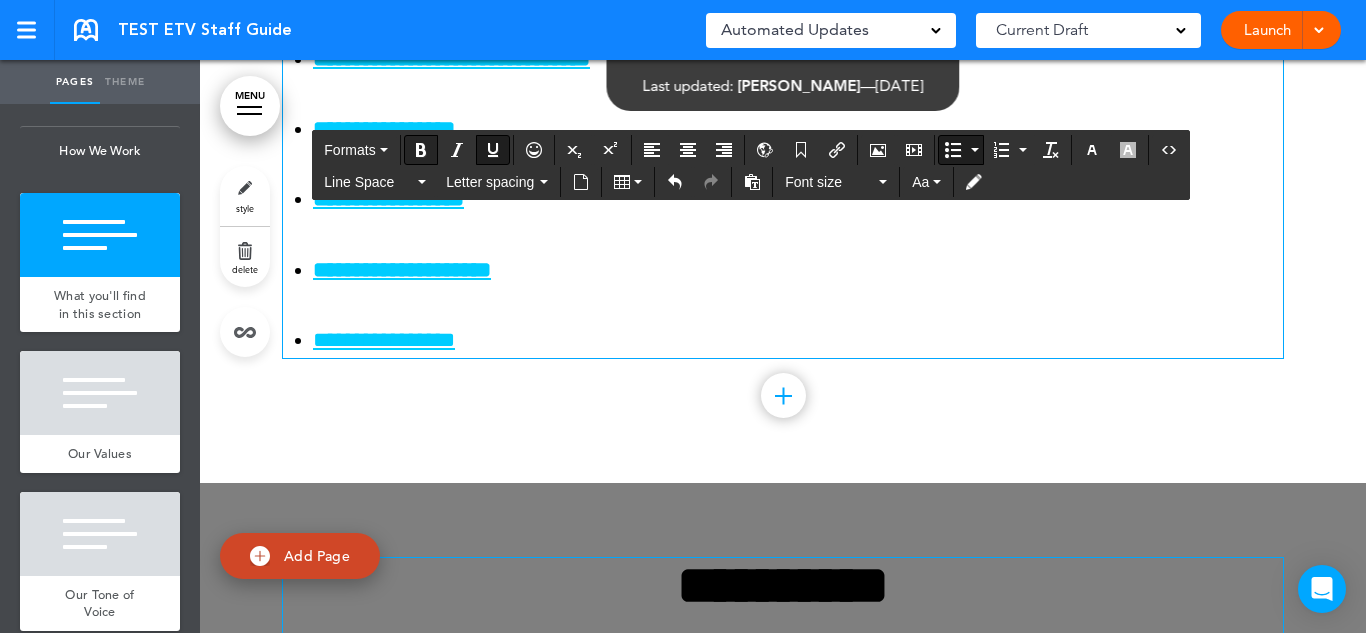 click at bounding box center (421, 150) 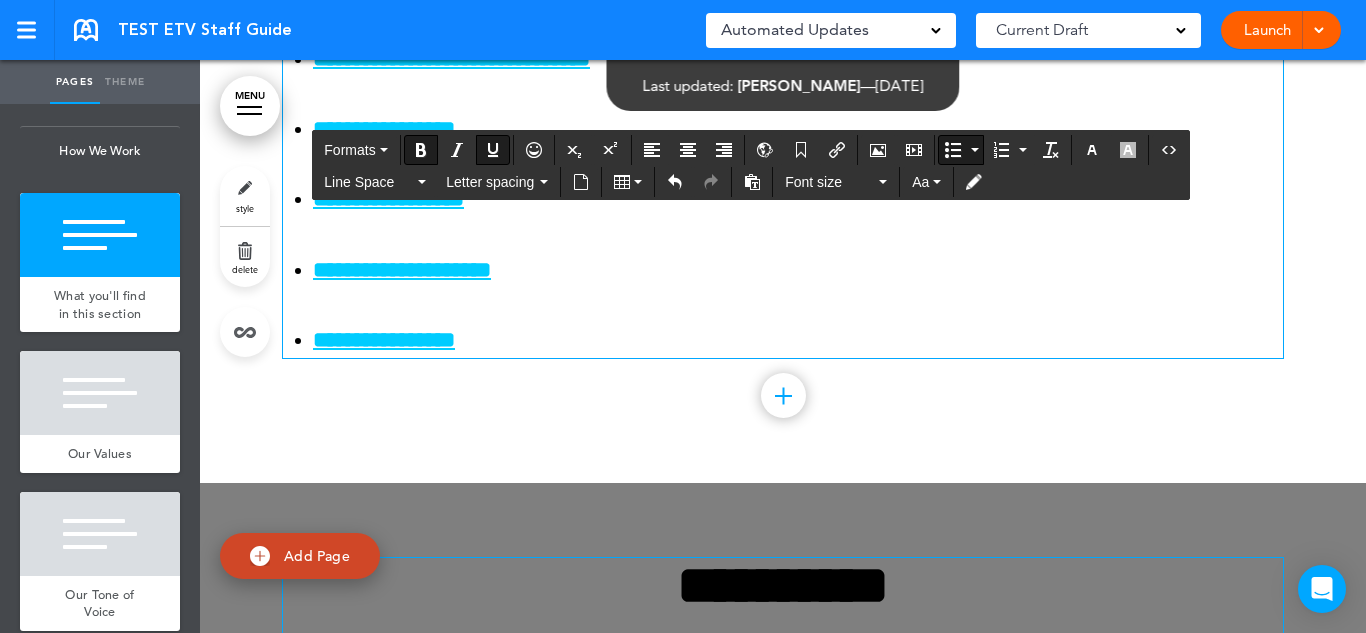 click on "**********" at bounding box center [798, 340] 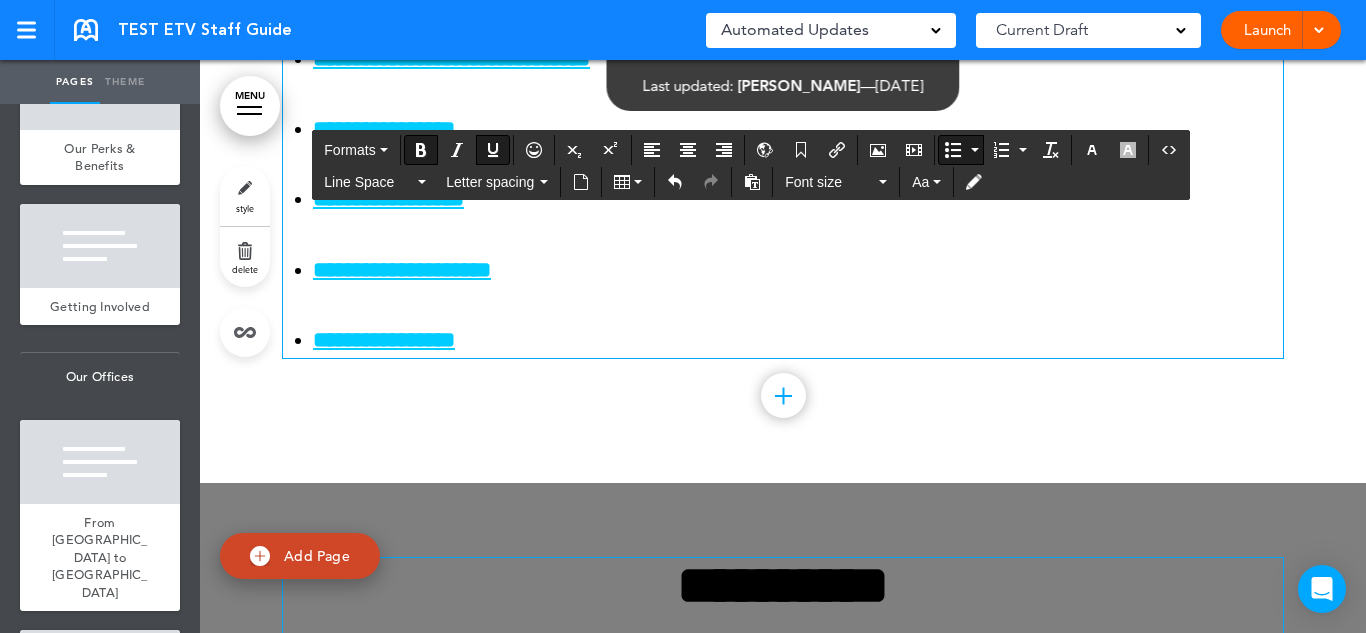 scroll, scrollTop: 2904, scrollLeft: 0, axis: vertical 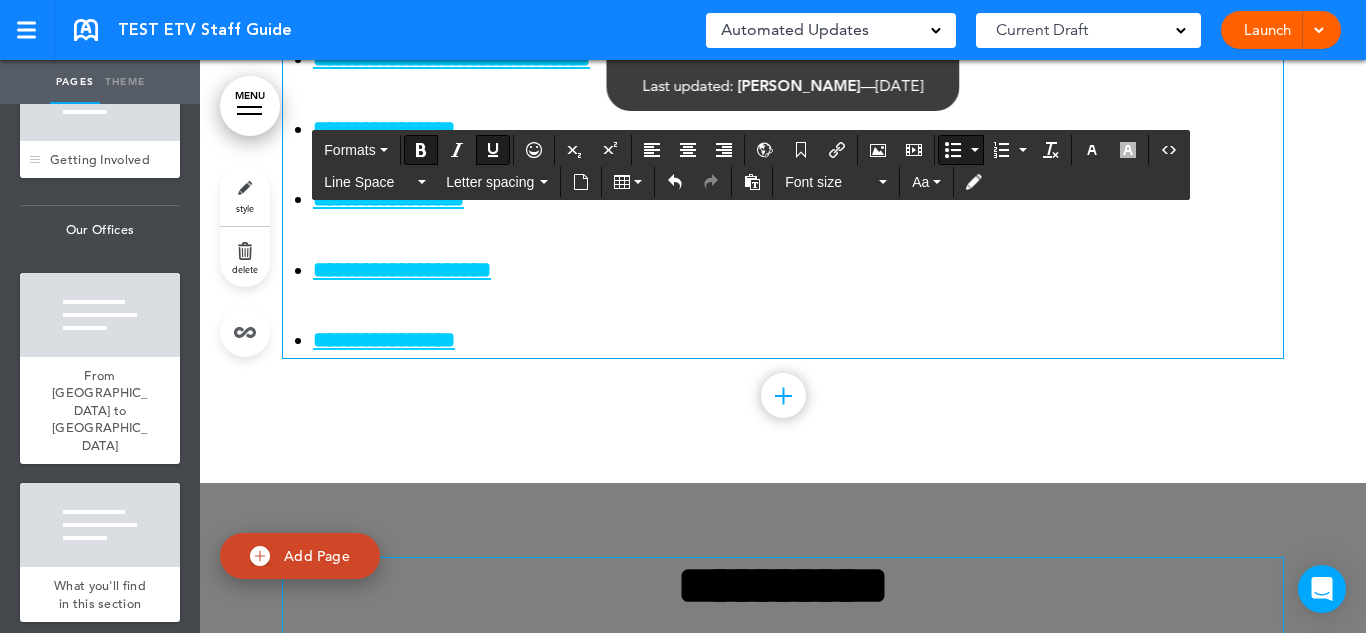 click at bounding box center [100, 99] 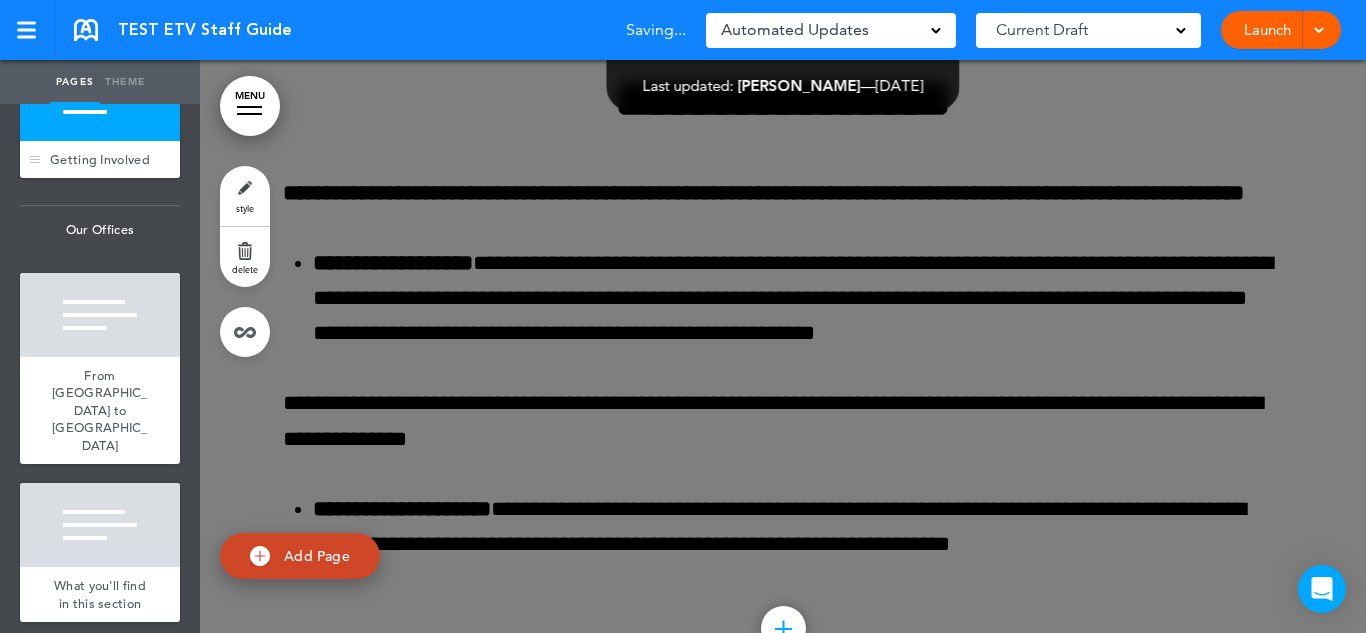 scroll, scrollTop: 17407, scrollLeft: 0, axis: vertical 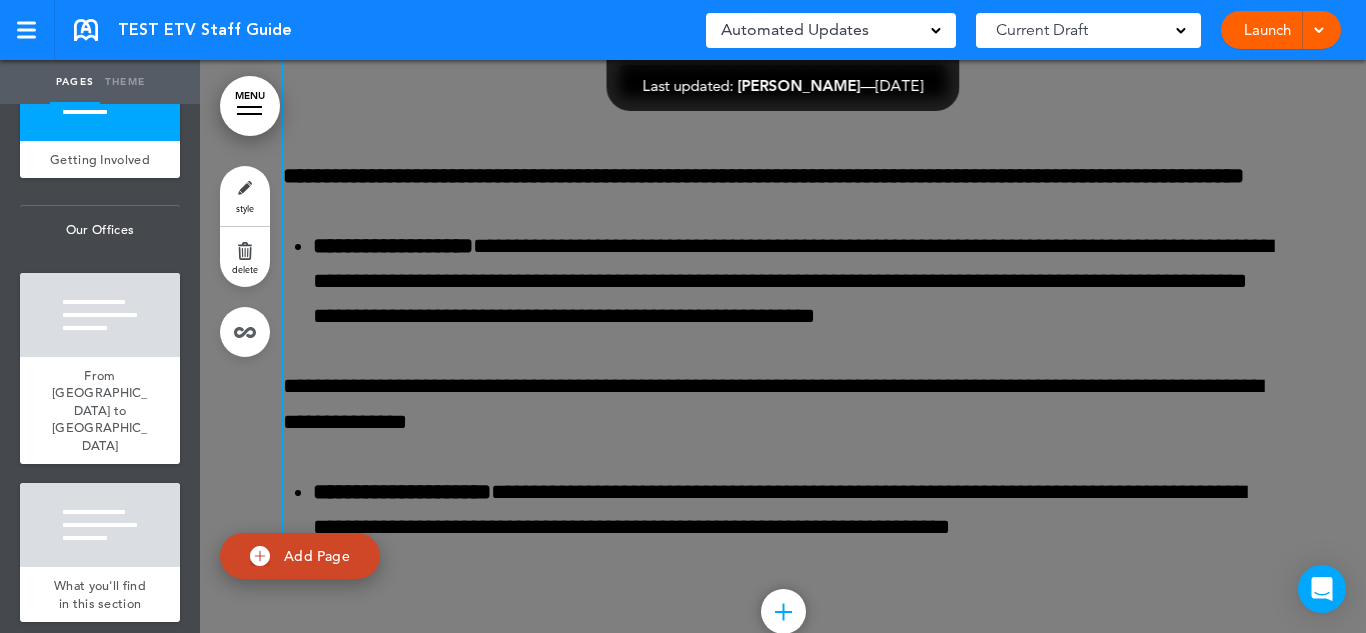 click on "**********" at bounding box center (763, 176) 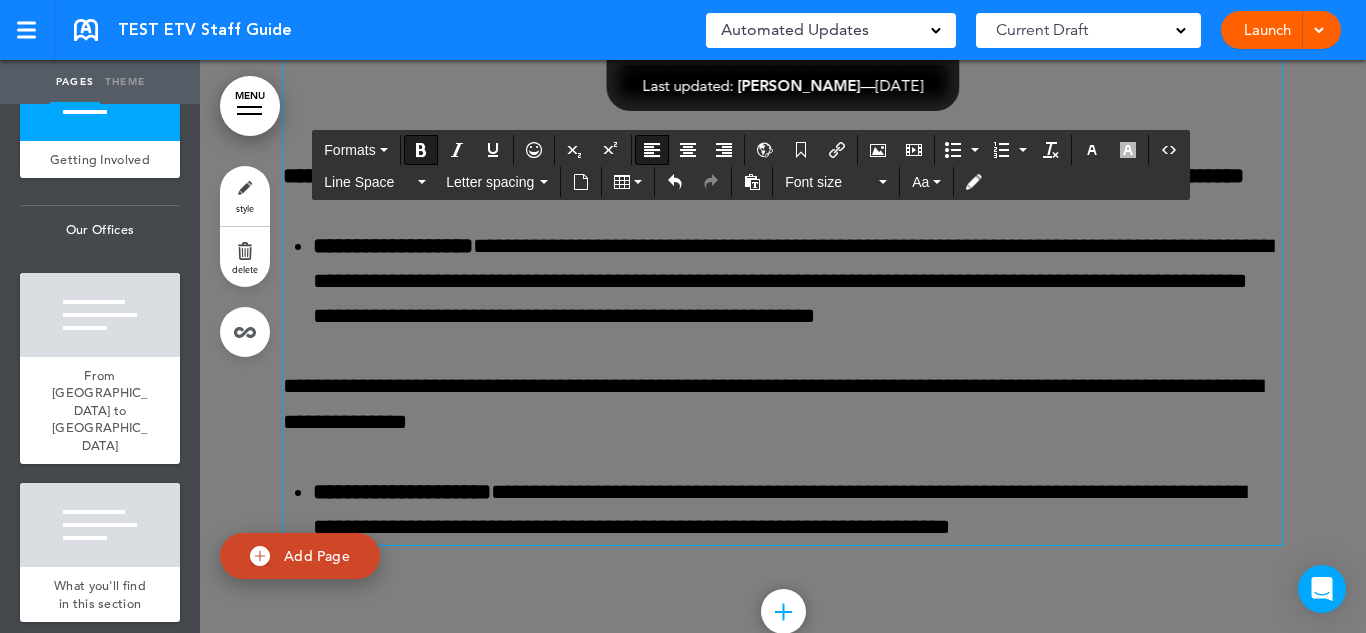 click on "**********" at bounding box center (763, 176) 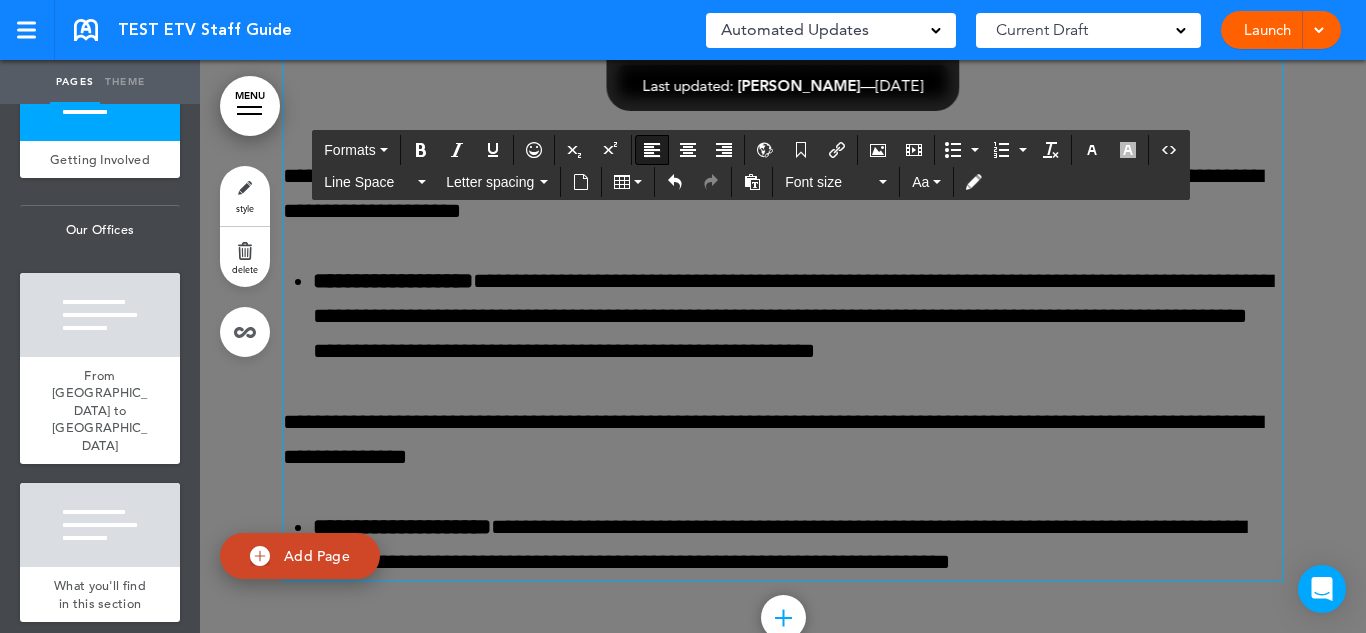 click on "**********" at bounding box center [783, 194] 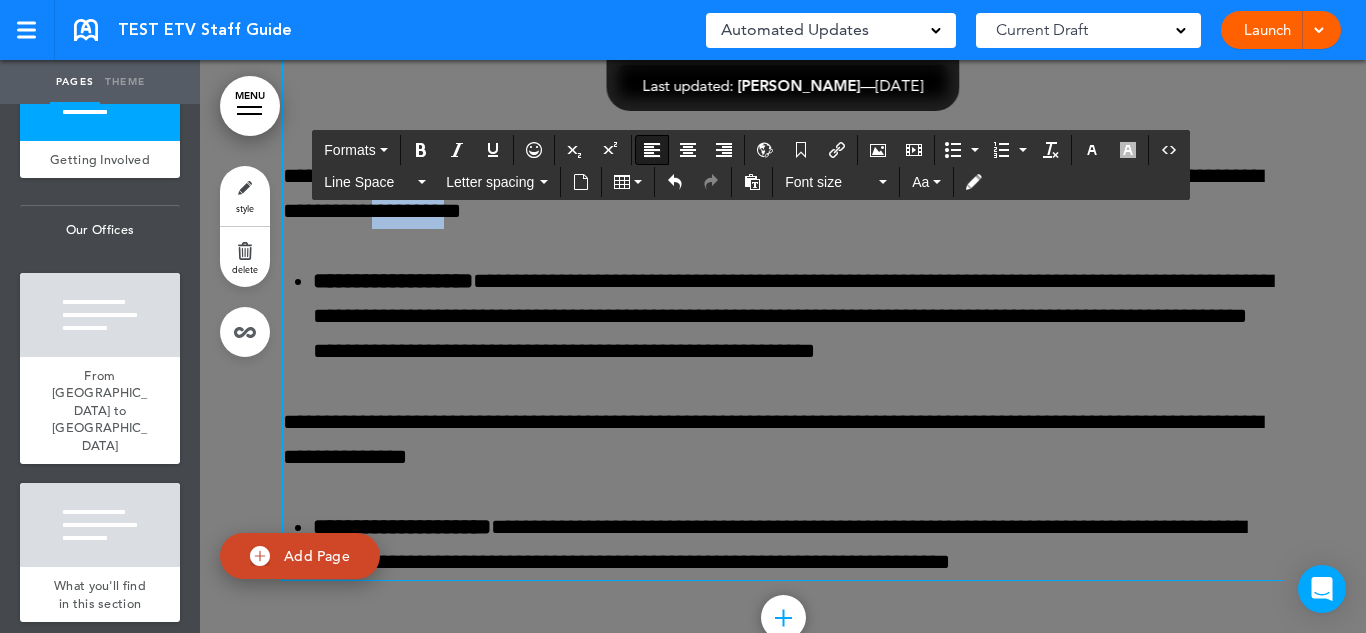 click on "**********" at bounding box center [783, 194] 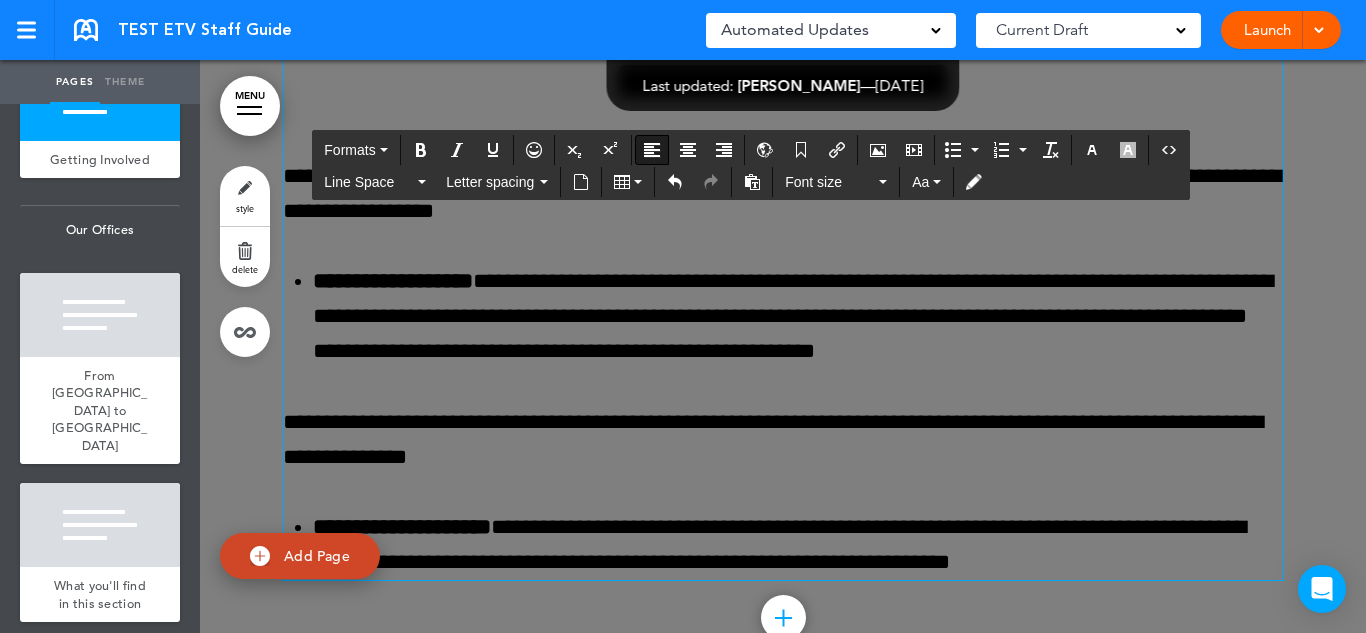 click on "**********" at bounding box center (782, 193) 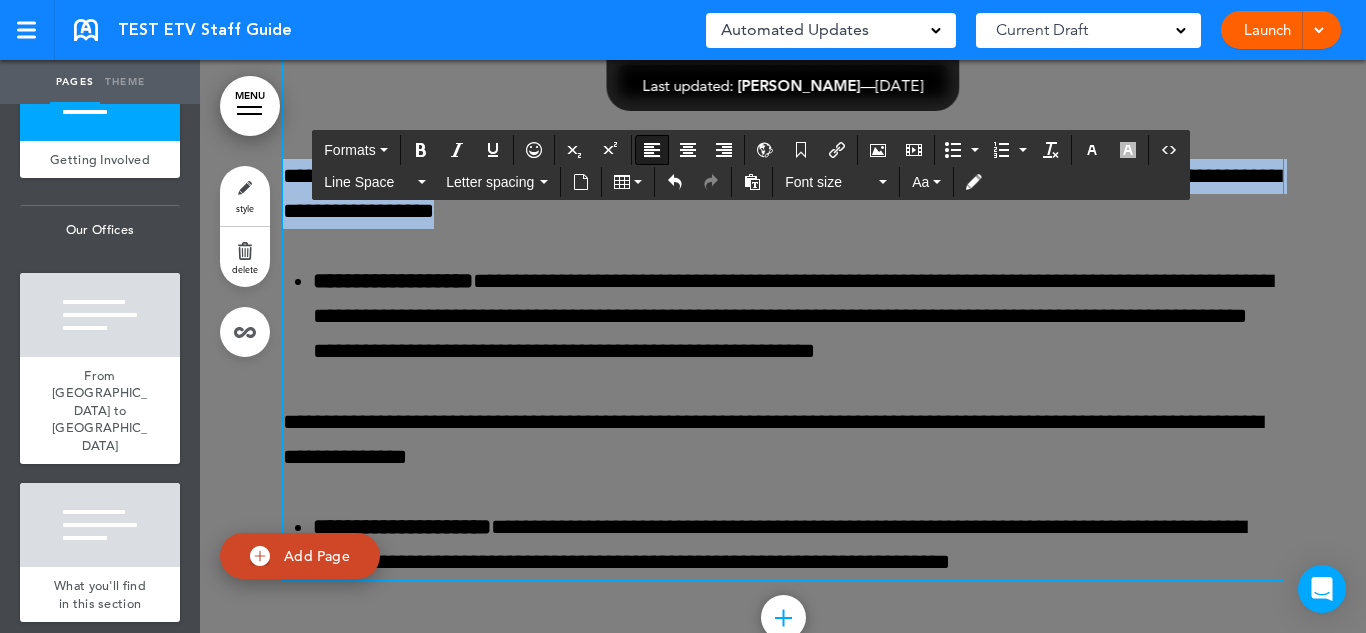 click on "**********" at bounding box center (782, 193) 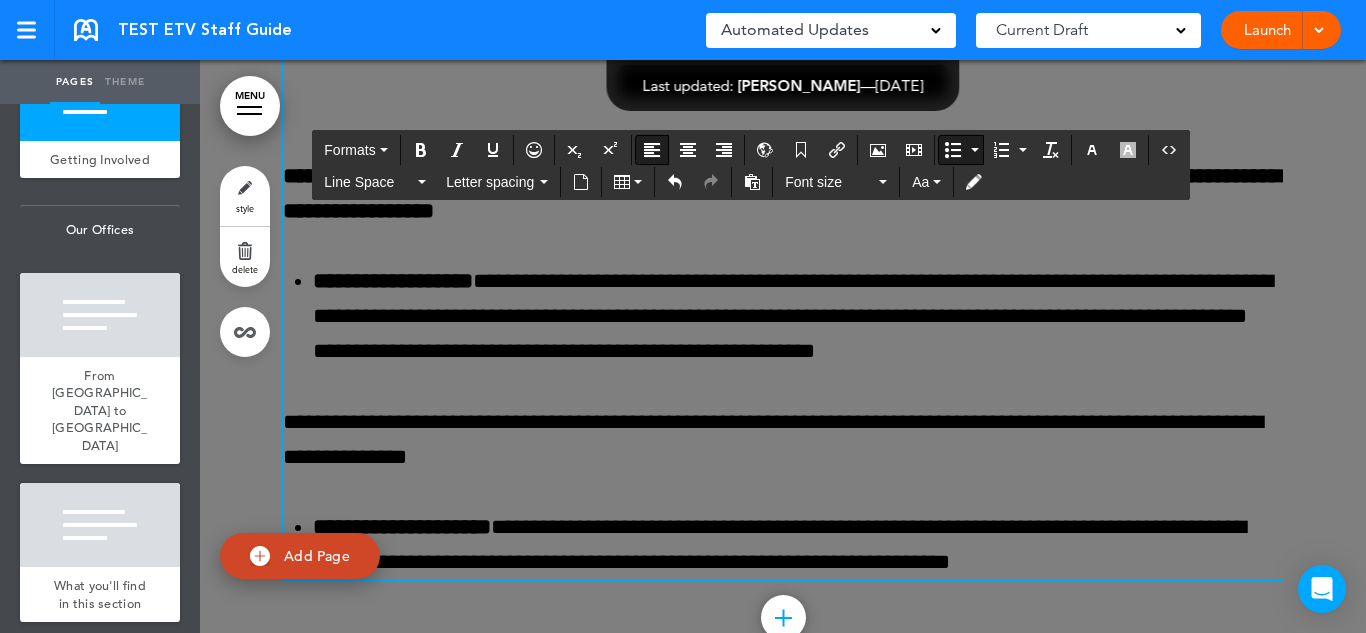 click on "**********" at bounding box center (798, 317) 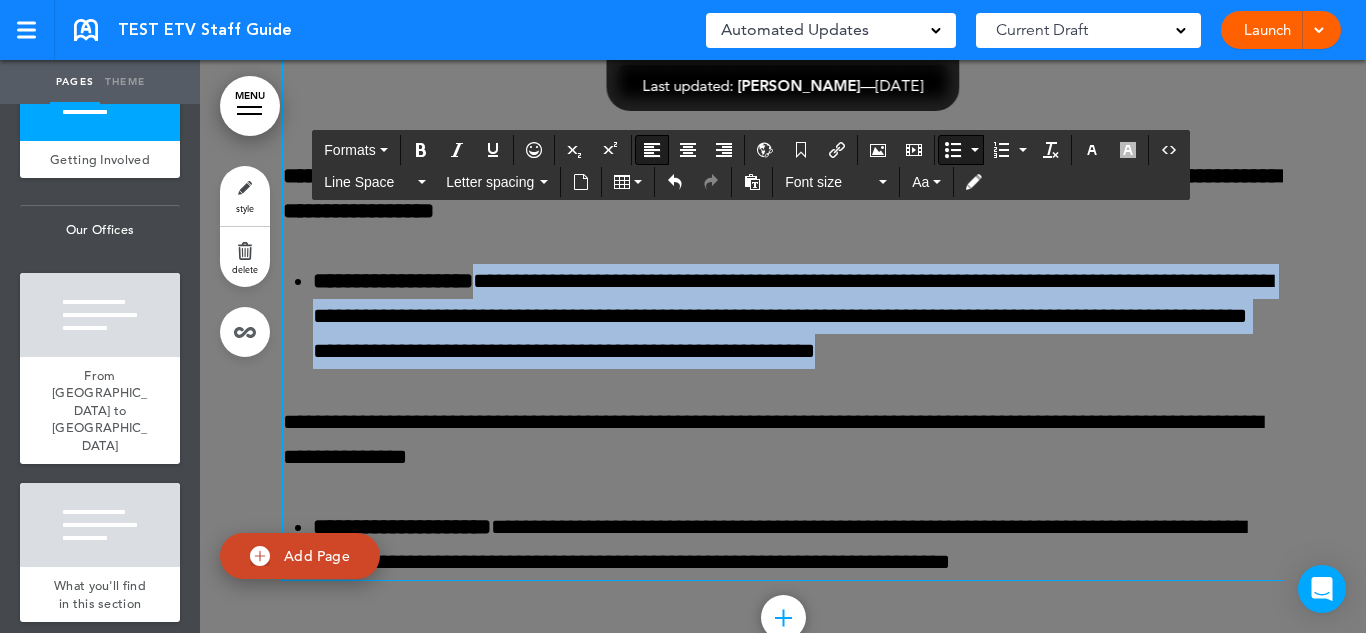 drag, startPoint x: 1189, startPoint y: 435, endPoint x: 514, endPoint y: 369, distance: 678.219 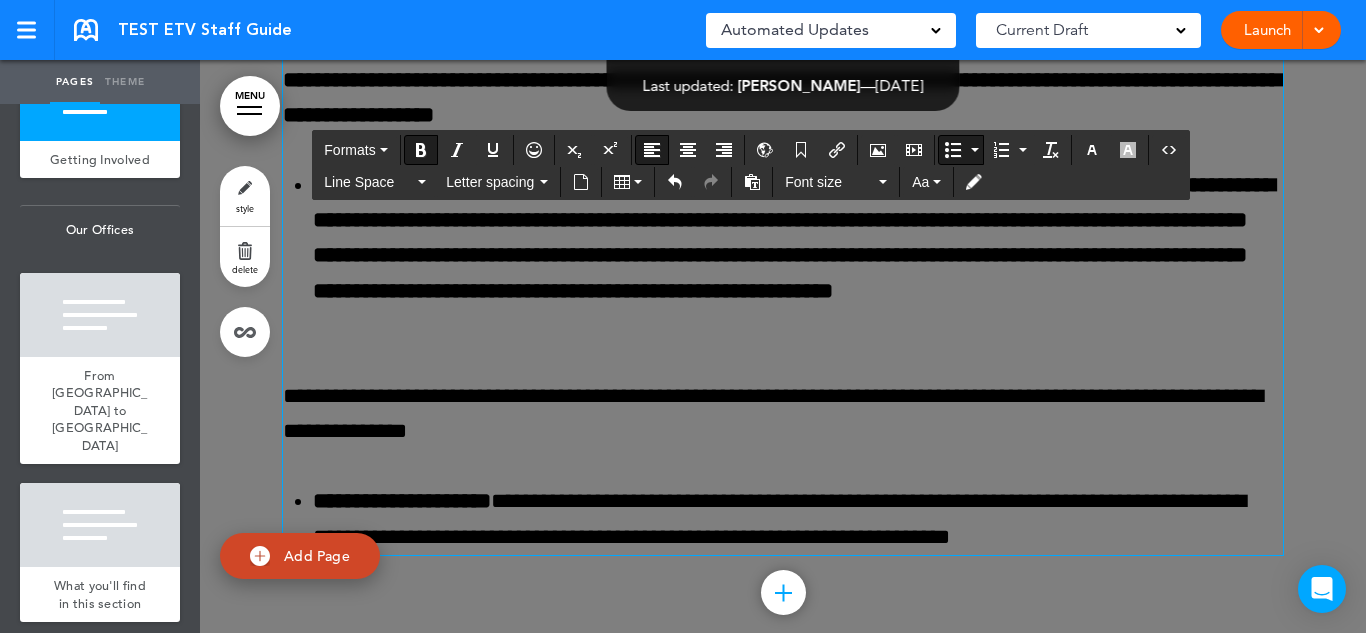 scroll, scrollTop: 17521, scrollLeft: 0, axis: vertical 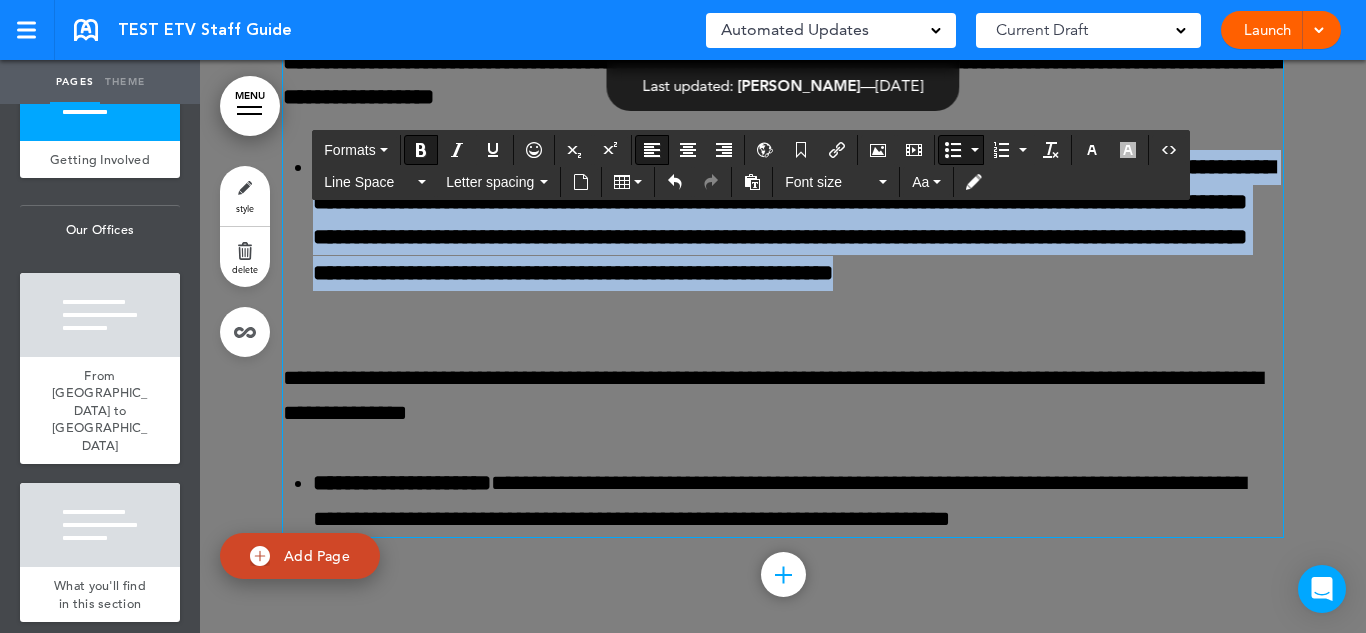 drag, startPoint x: 636, startPoint y: 381, endPoint x: 514, endPoint y: 248, distance: 180.47992 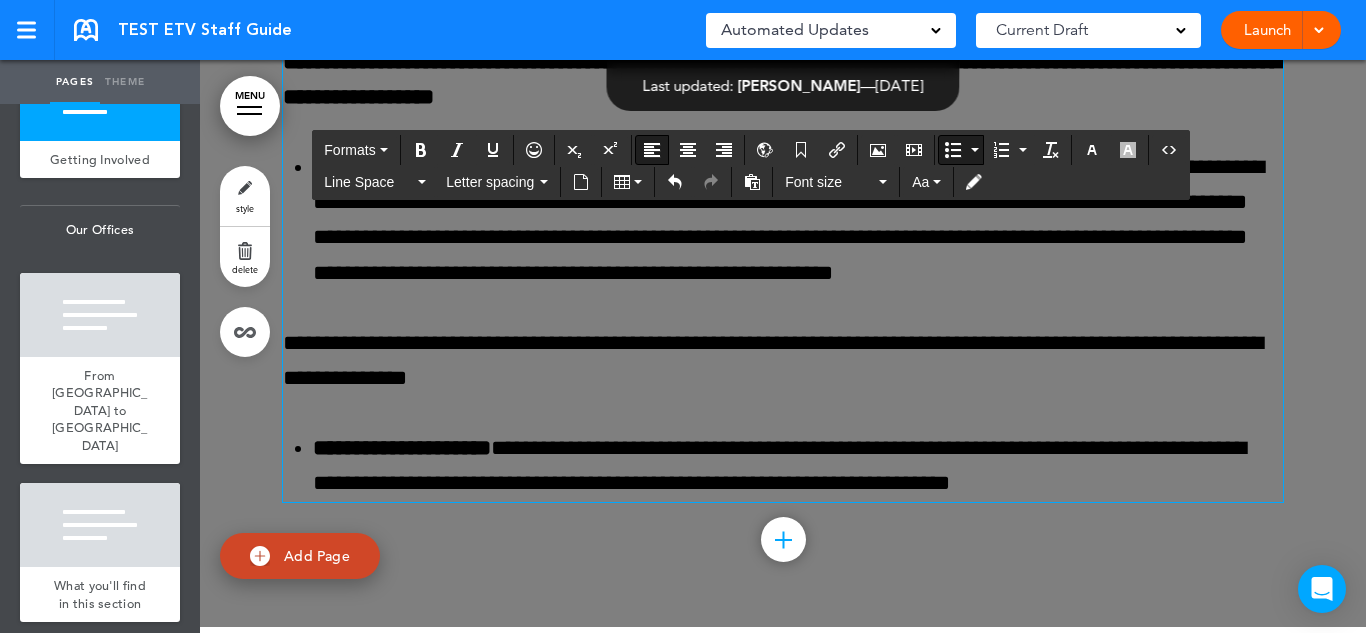 click on "**********" at bounding box center (798, 220) 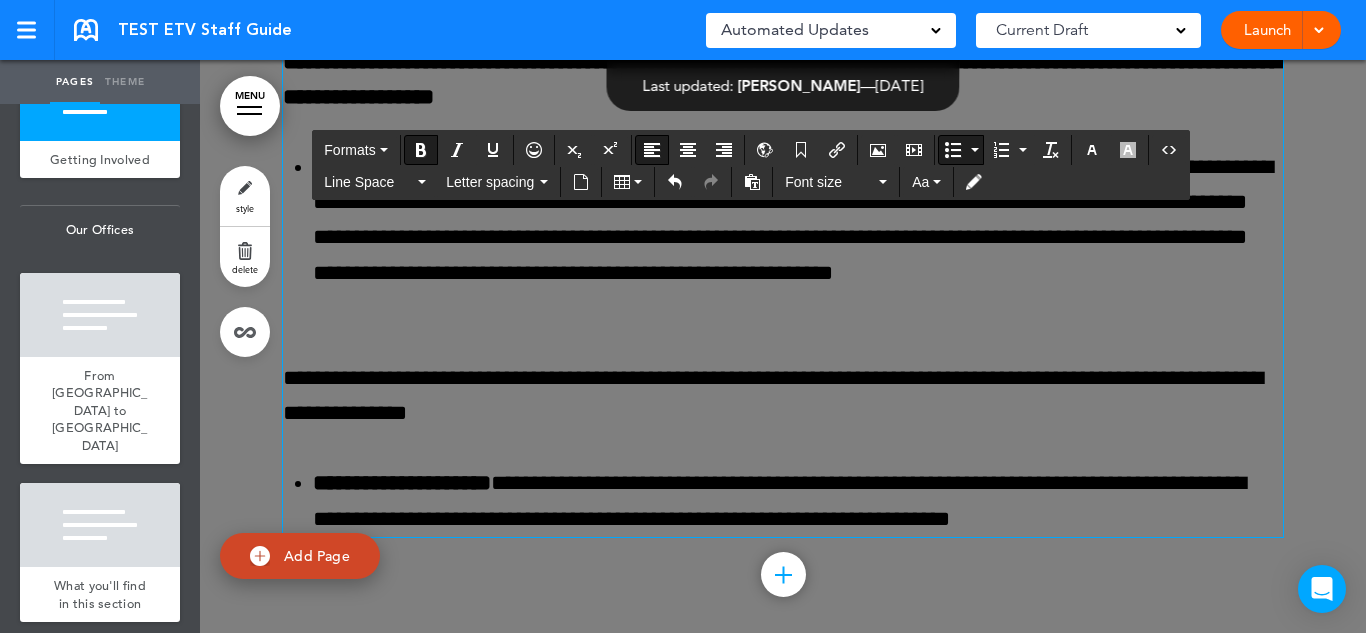 click on "**********" at bounding box center (783, 396) 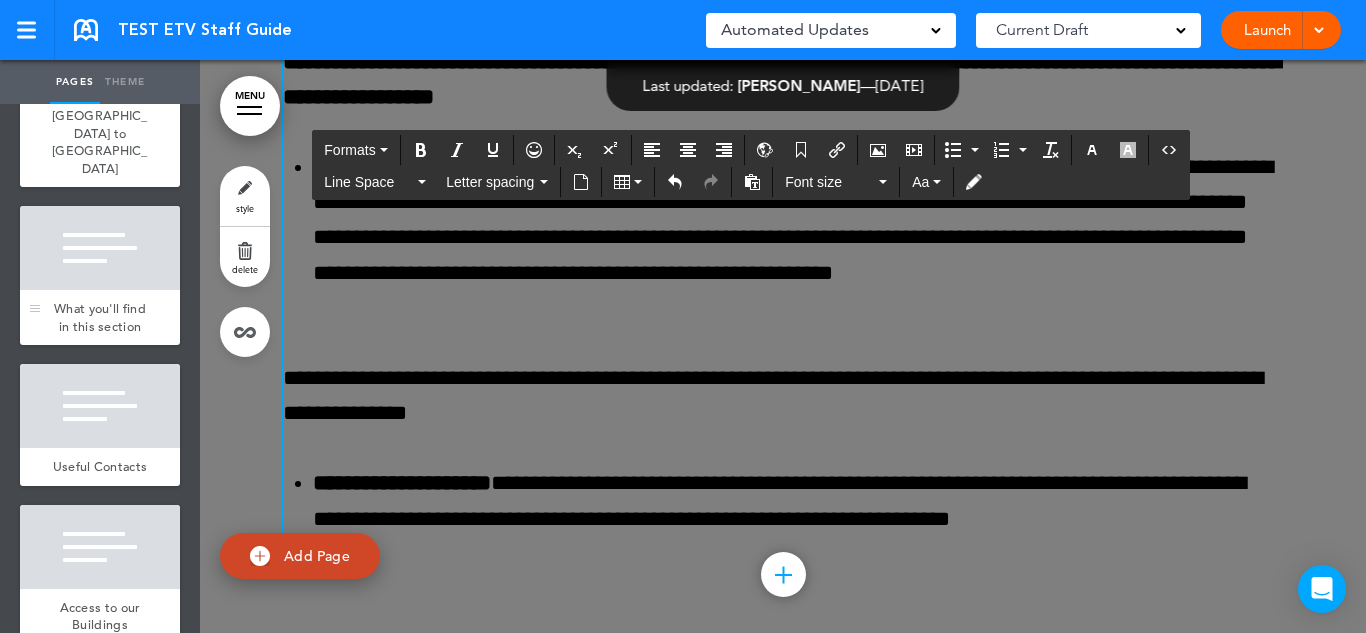 scroll, scrollTop: 3187, scrollLeft: 0, axis: vertical 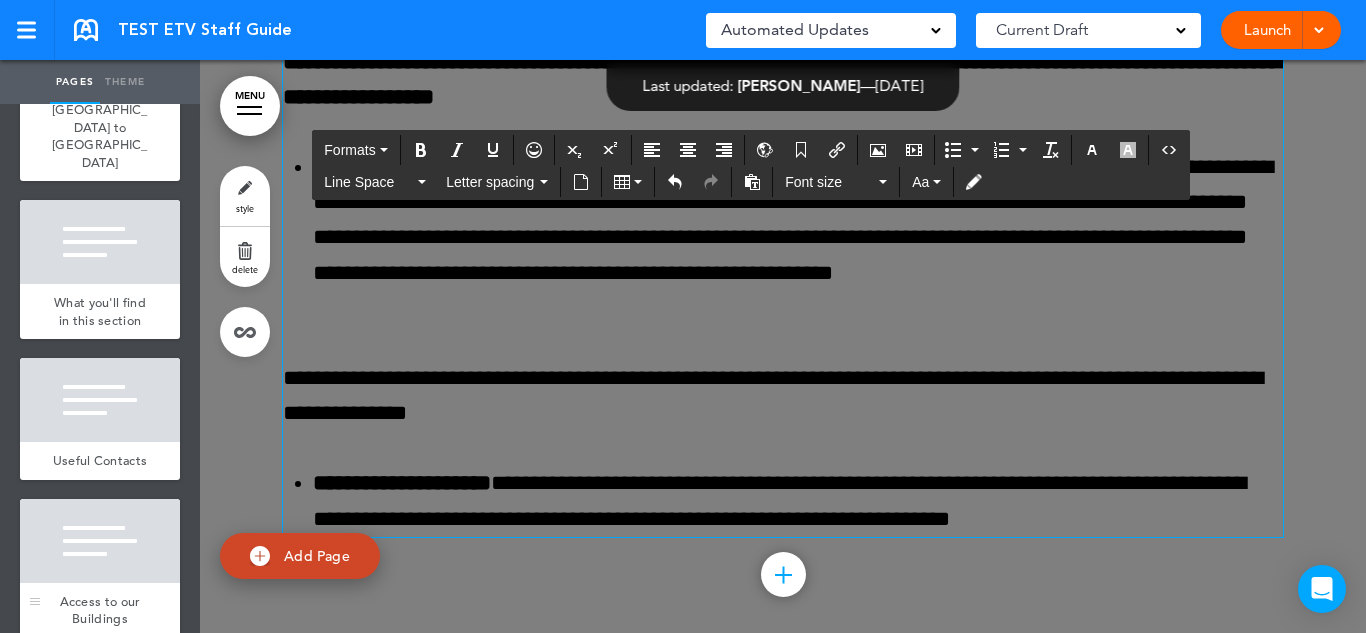 click at bounding box center [100, 541] 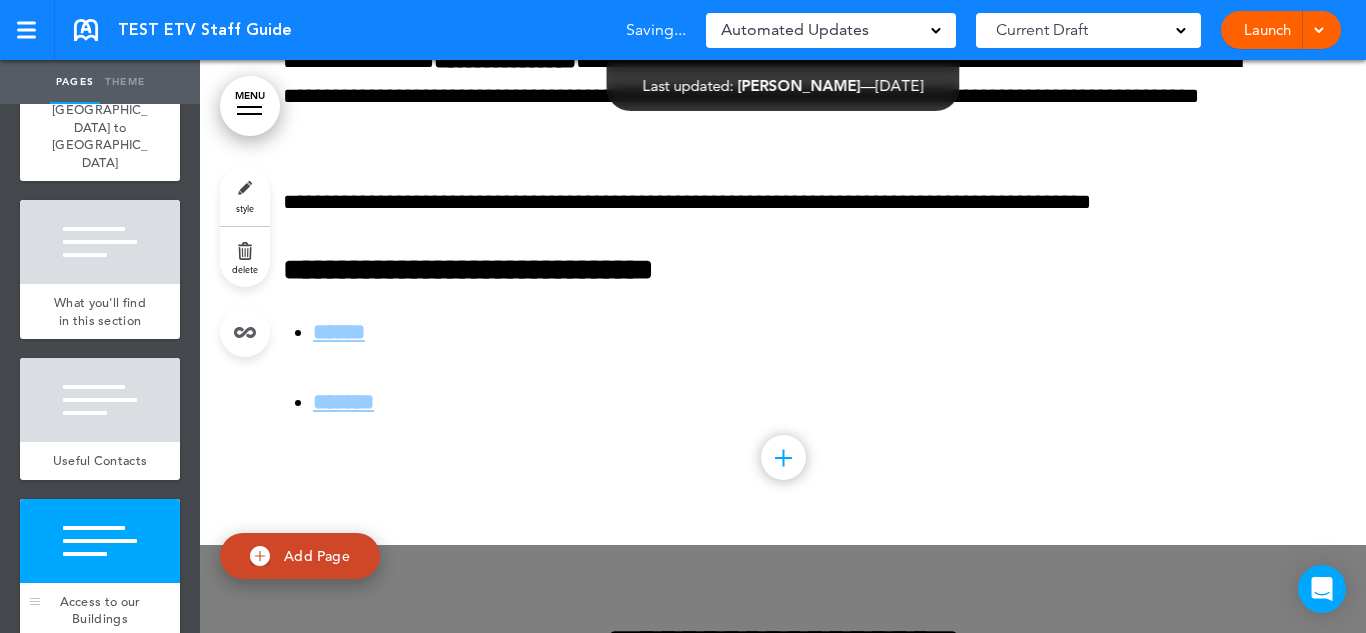 scroll, scrollTop: 21096, scrollLeft: 0, axis: vertical 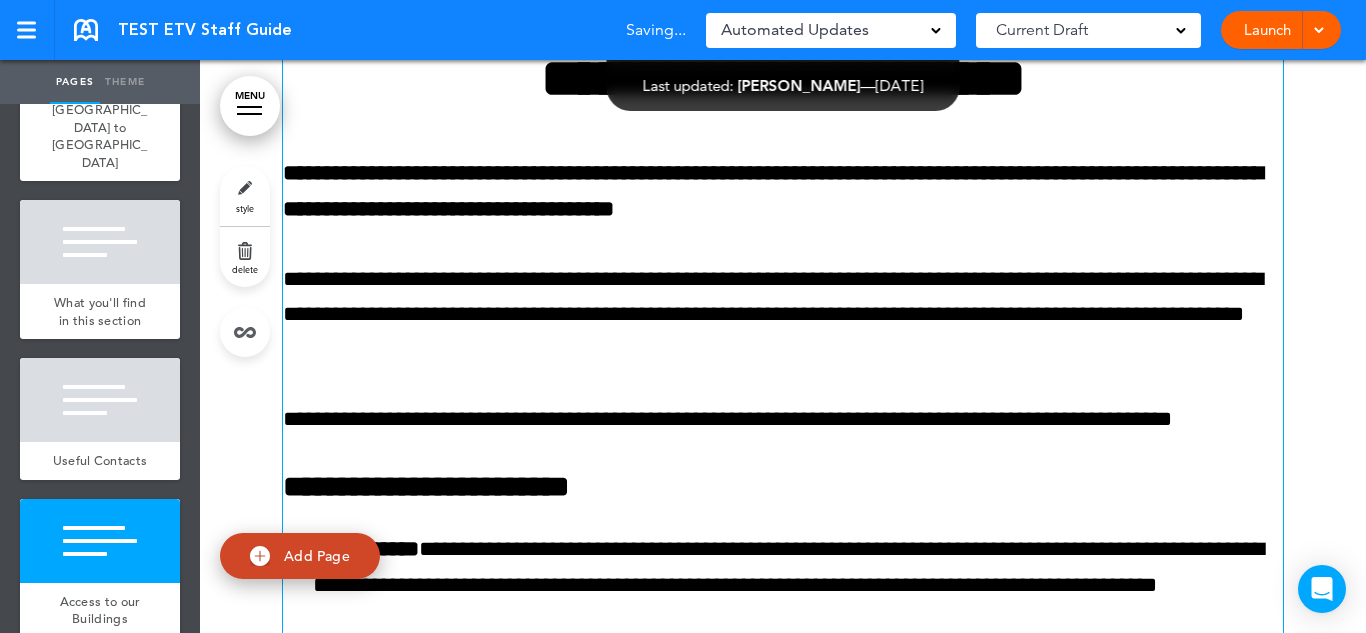 click on "**********" at bounding box center [773, 190] 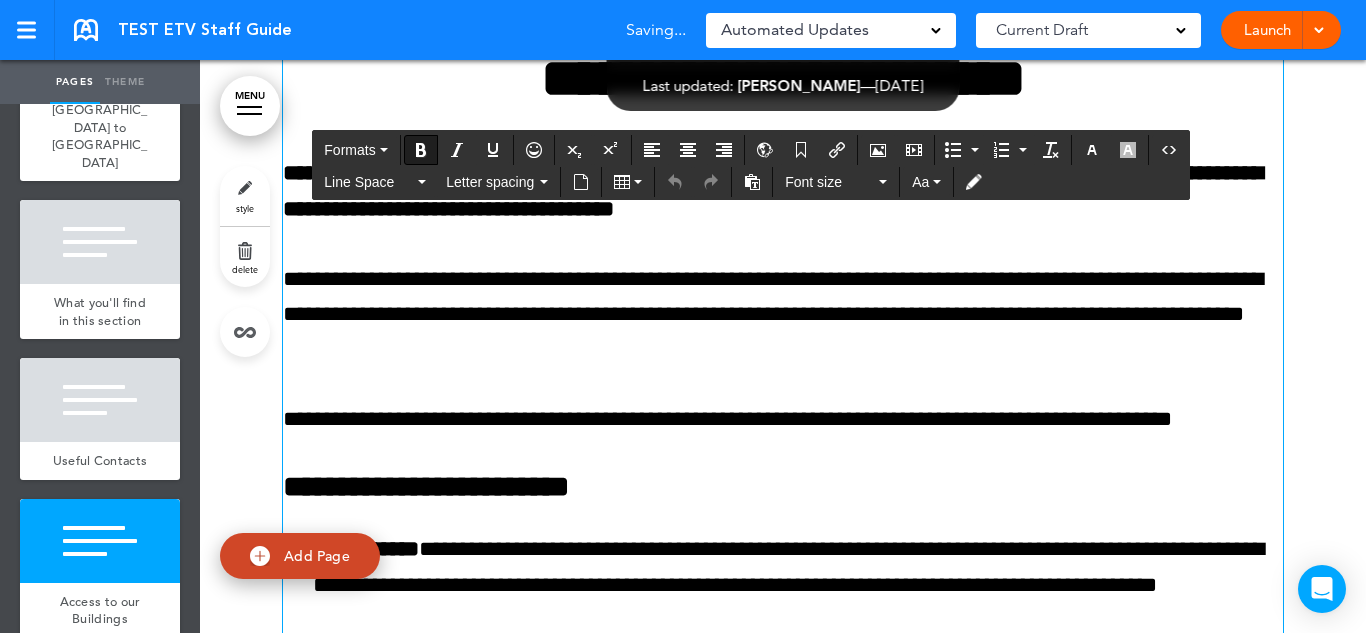 click on "**********" at bounding box center (773, 190) 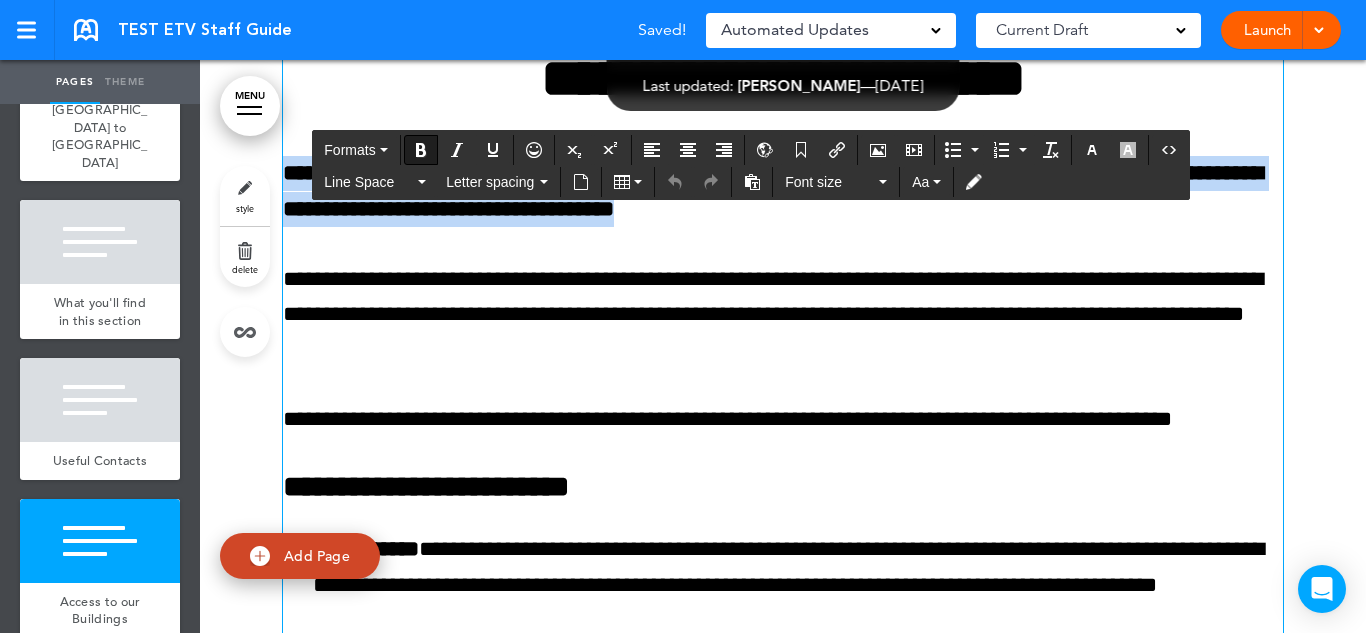 paste 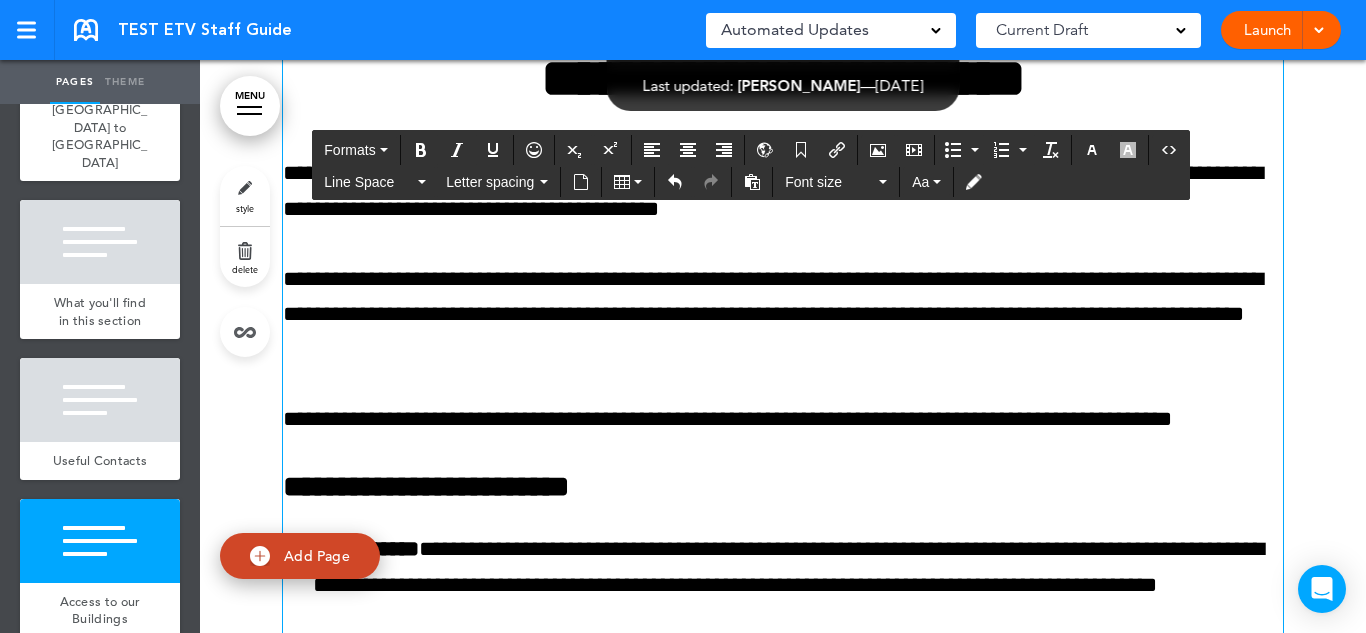 click on "**********" at bounding box center [783, 191] 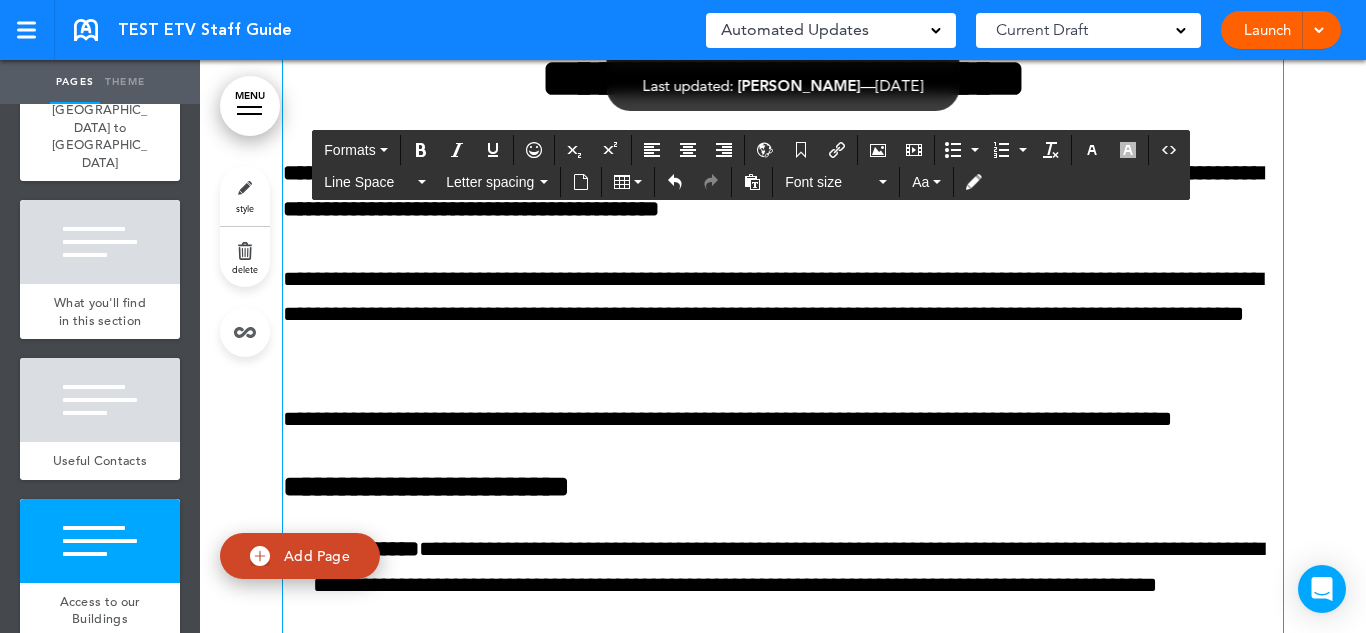 click on "**********" at bounding box center [783, 379] 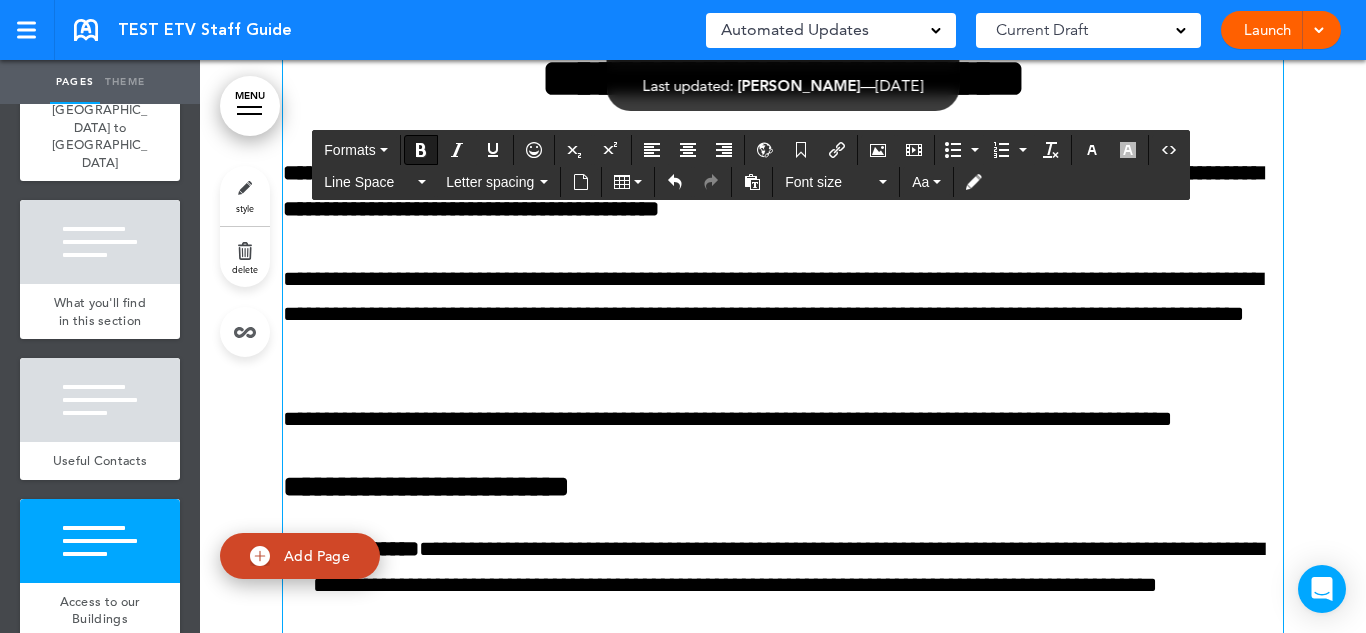 click on "**********" at bounding box center (773, 190) 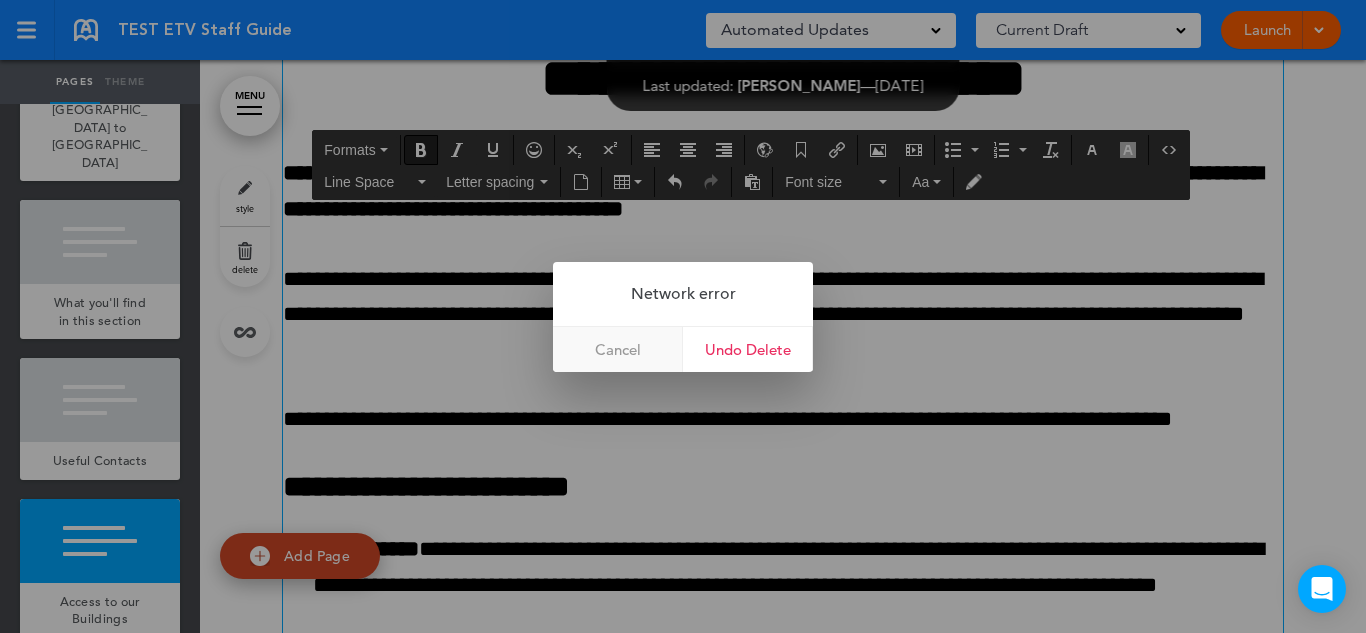 click on "Cancel" at bounding box center [618, 349] 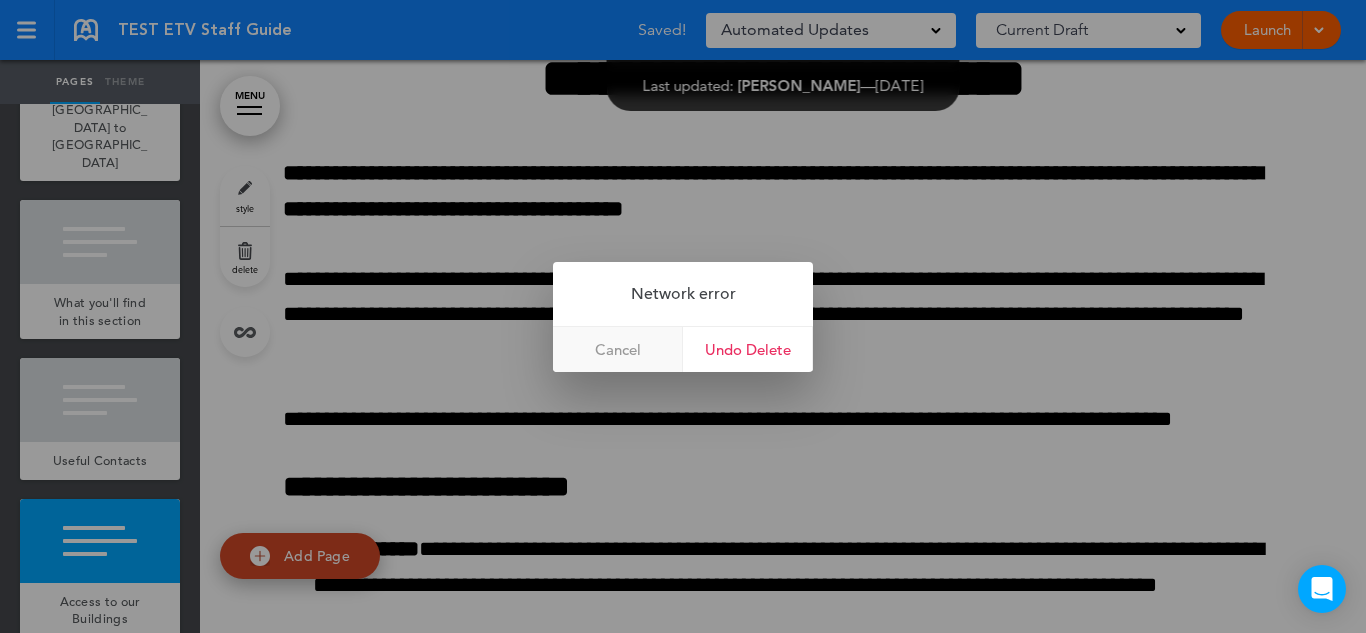click on "Cancel" at bounding box center (618, 349) 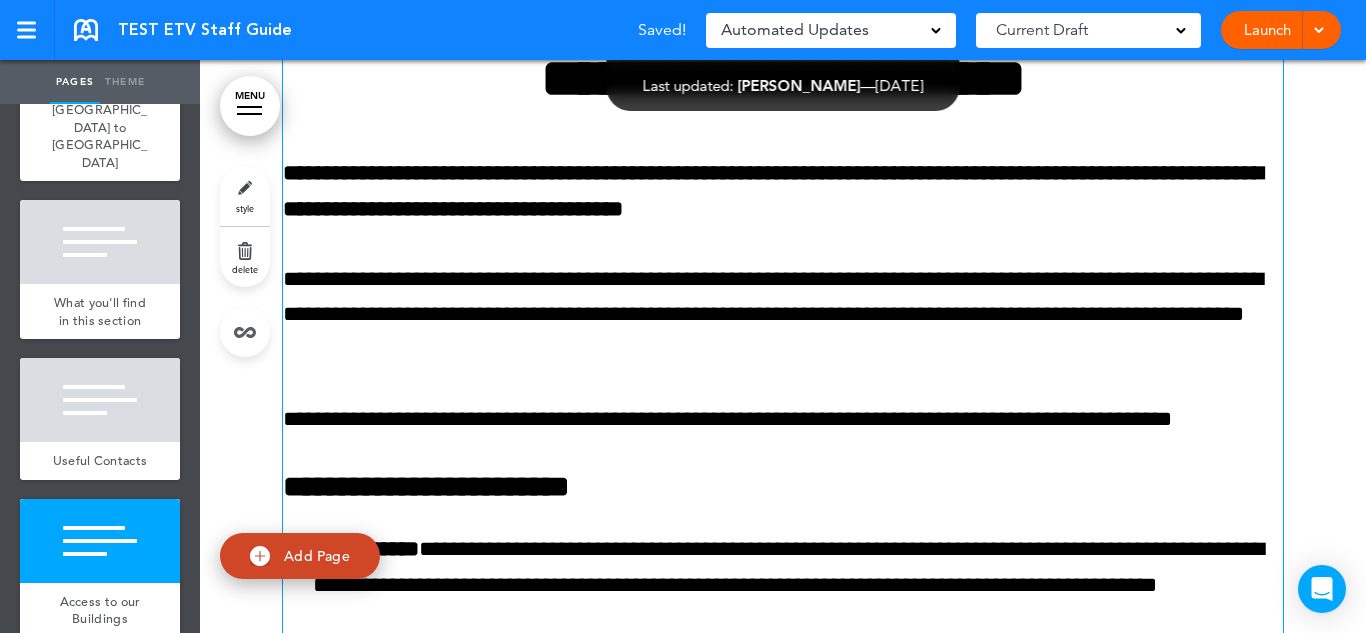 click on "**********" at bounding box center (783, 379) 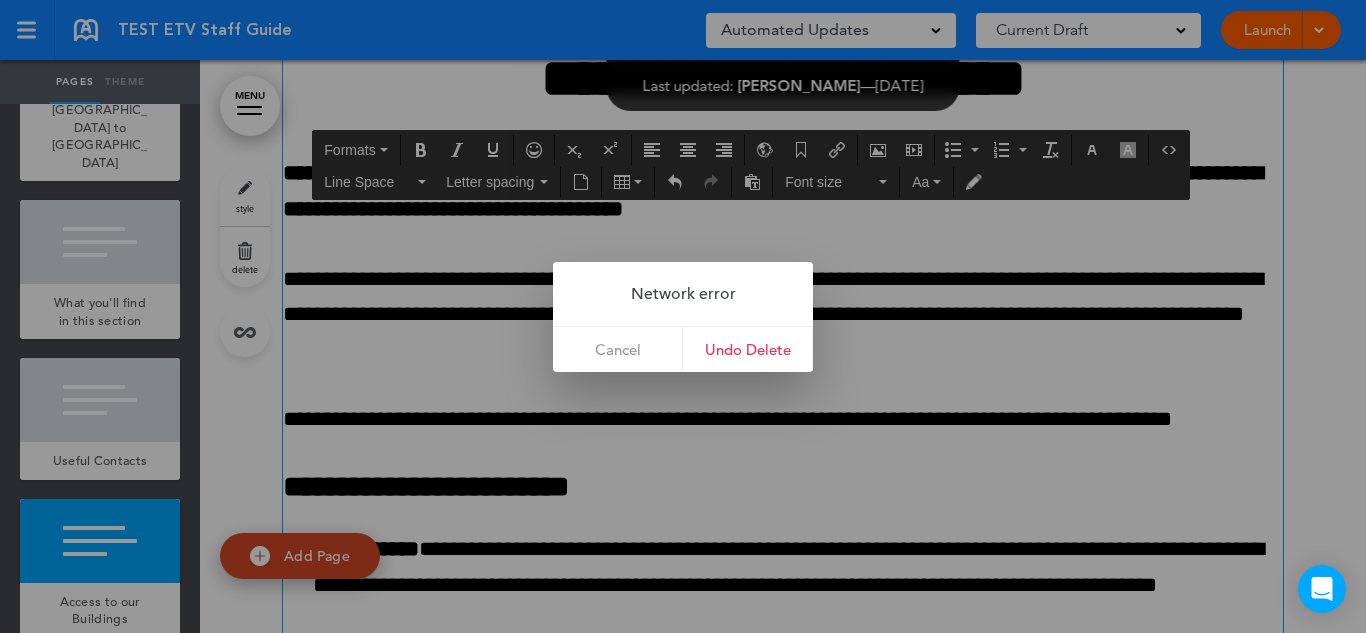 click on "Network error" at bounding box center [683, 294] 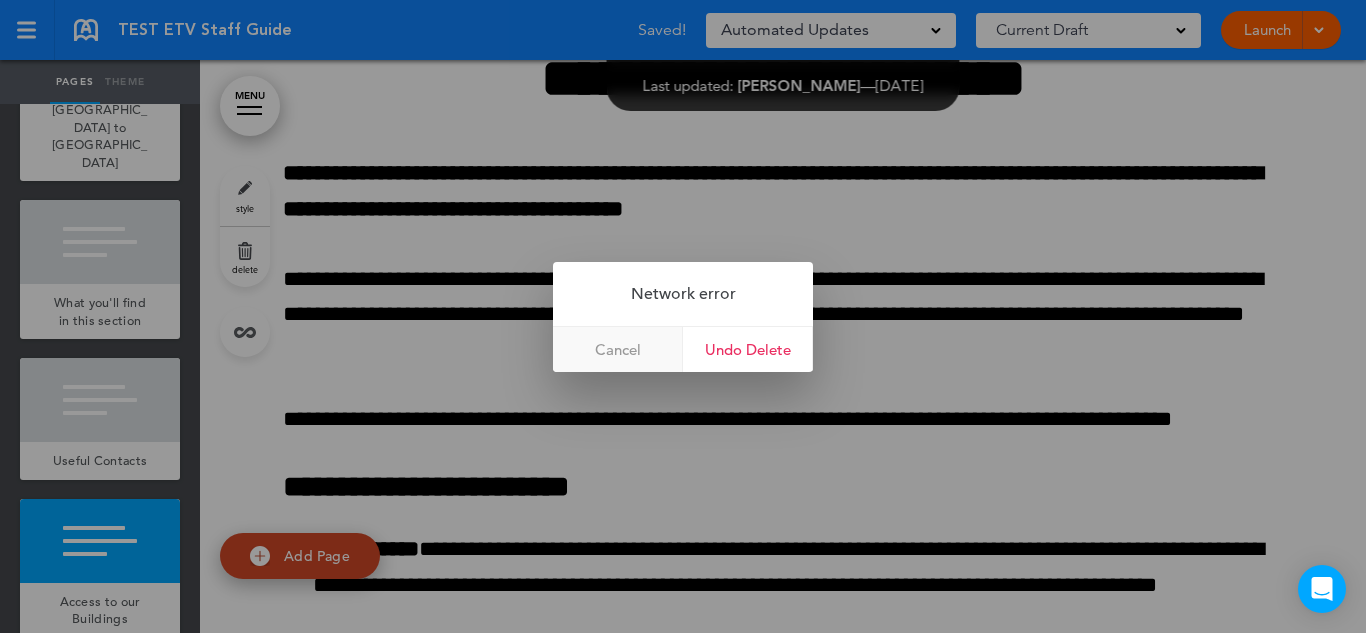 click on "Cancel" at bounding box center [618, 349] 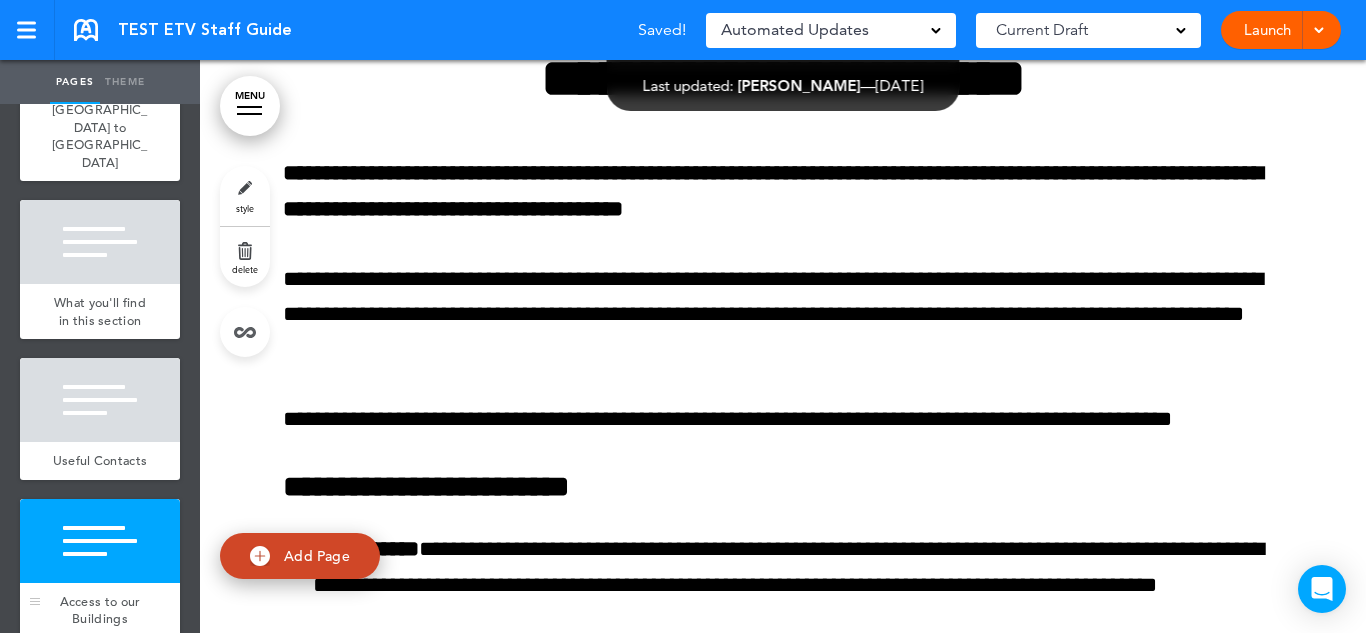 click at bounding box center (100, 541) 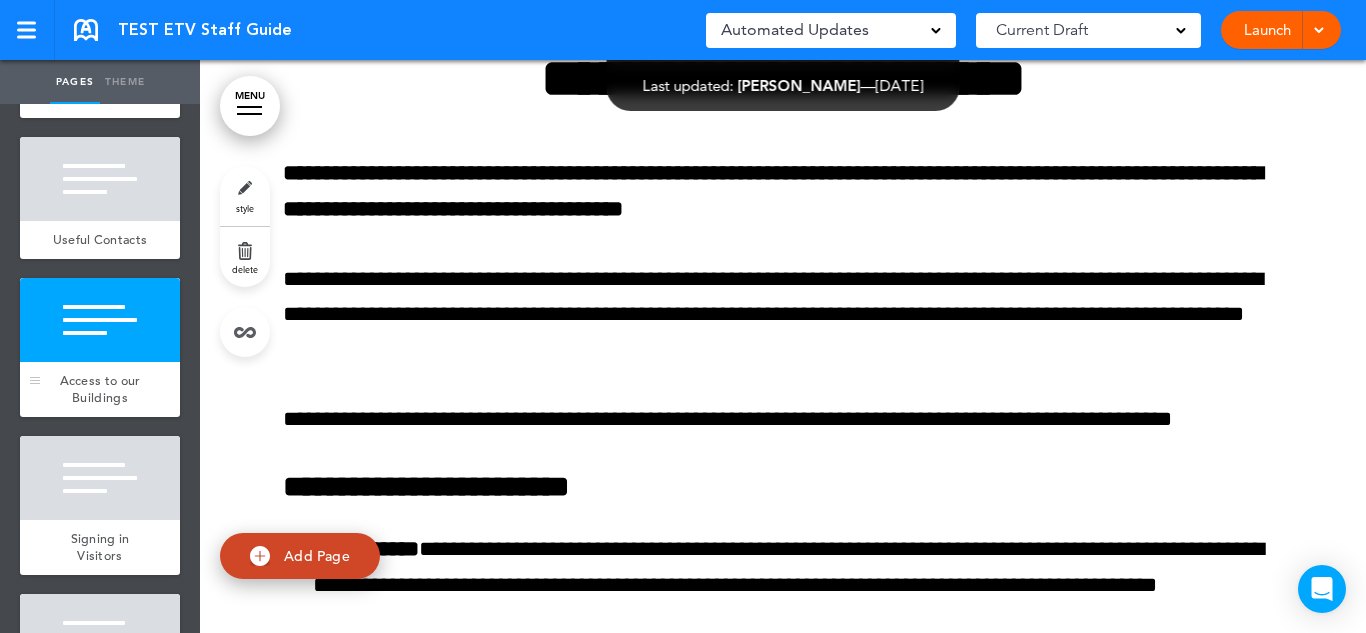 scroll, scrollTop: 3501, scrollLeft: 0, axis: vertical 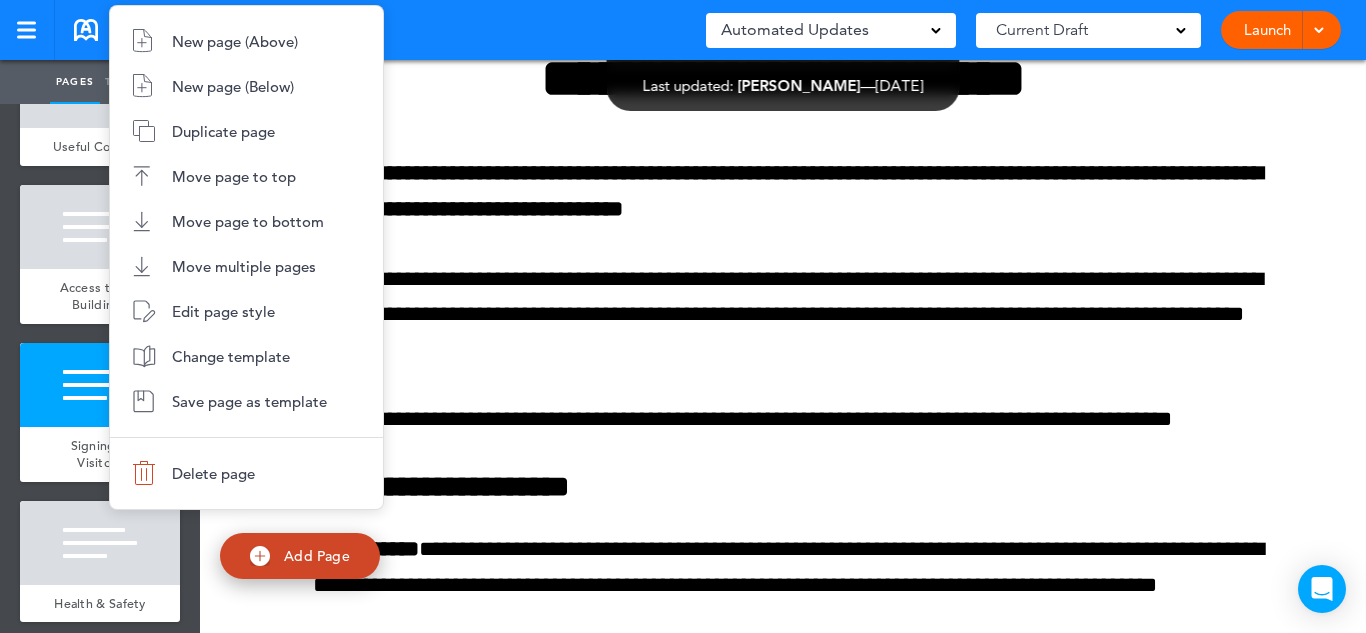 click at bounding box center [683, 316] 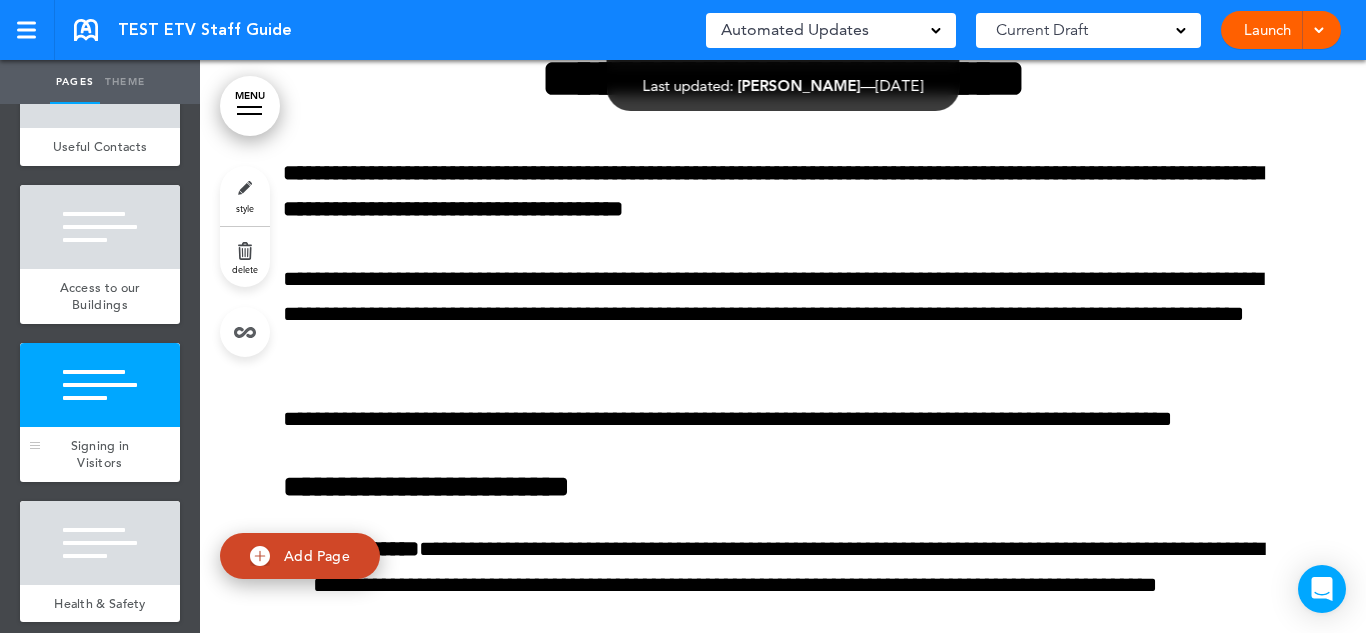 click at bounding box center [100, 385] 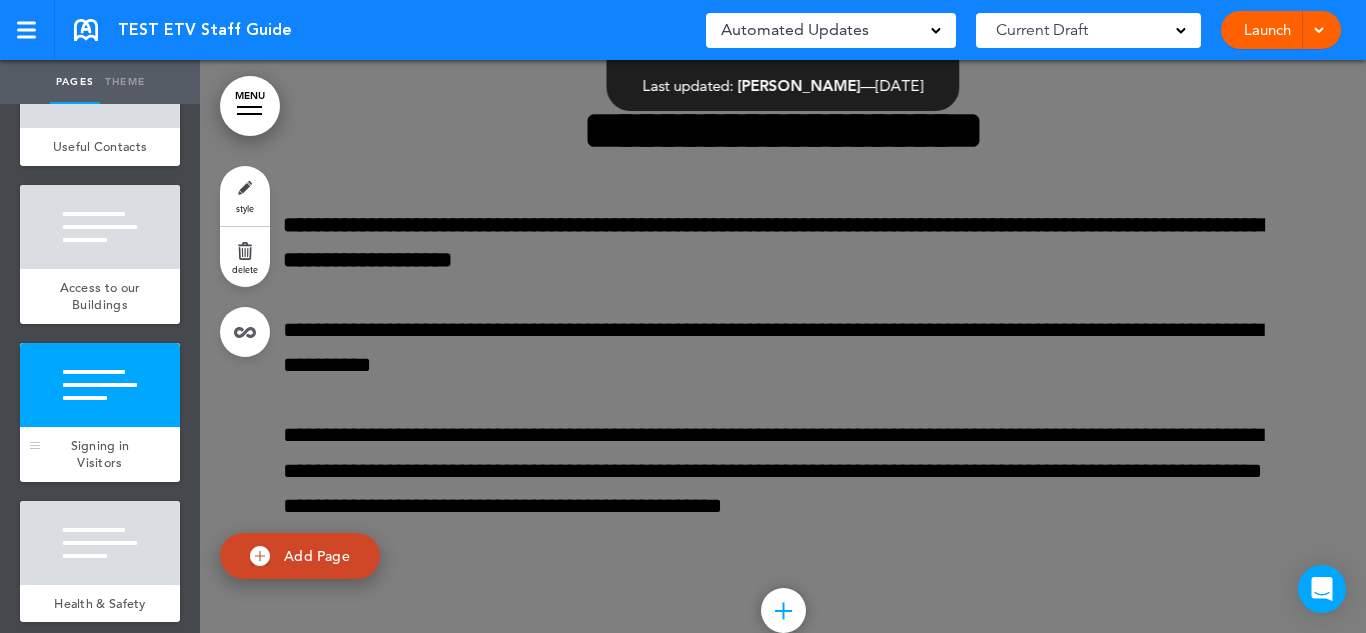 scroll, scrollTop: 21954, scrollLeft: 0, axis: vertical 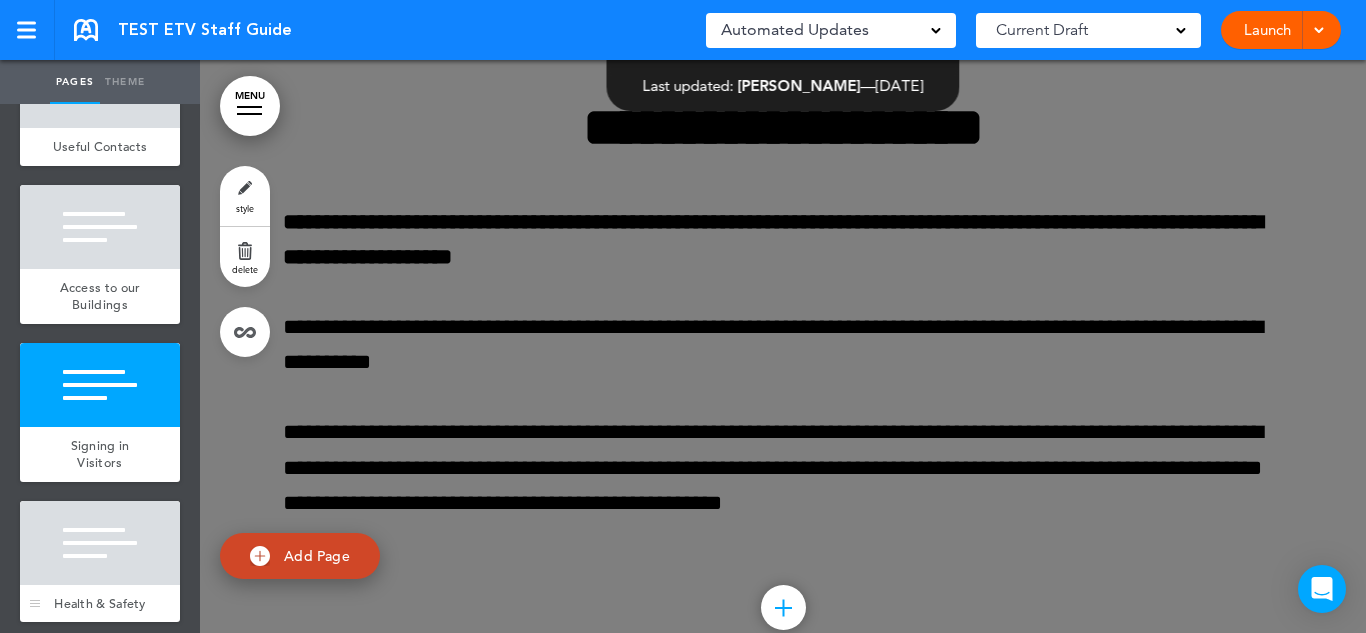 click at bounding box center [100, 543] 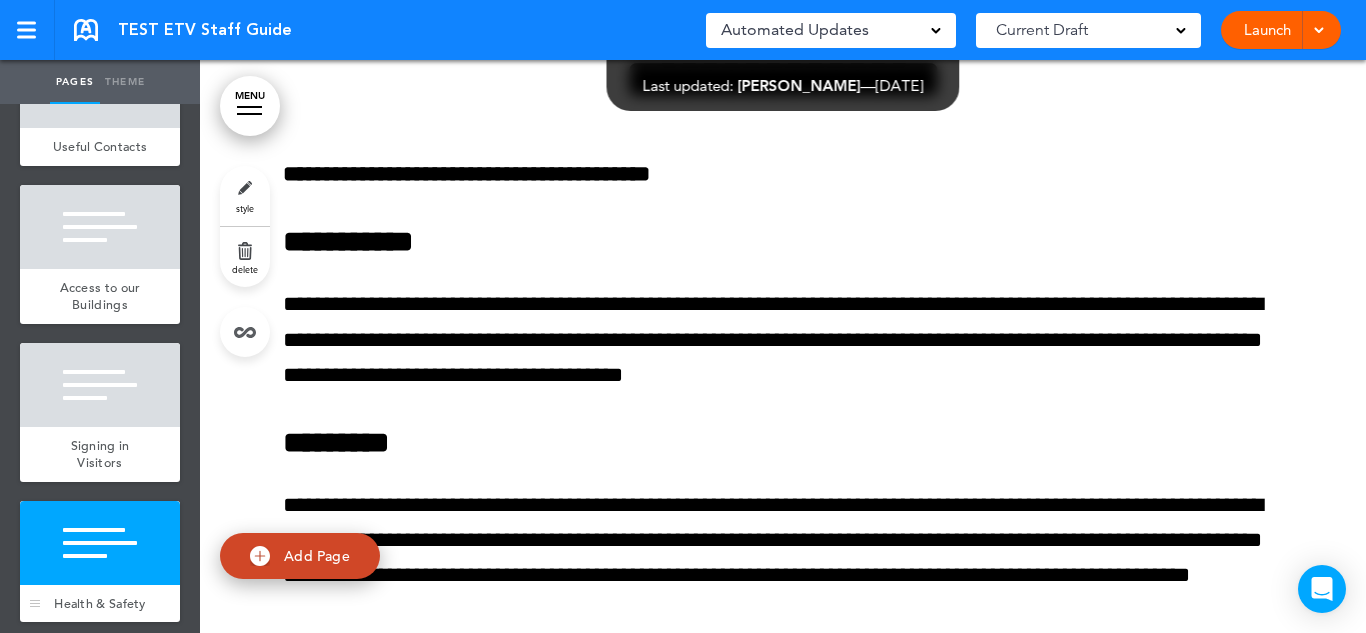 scroll, scrollTop: 22674, scrollLeft: 0, axis: vertical 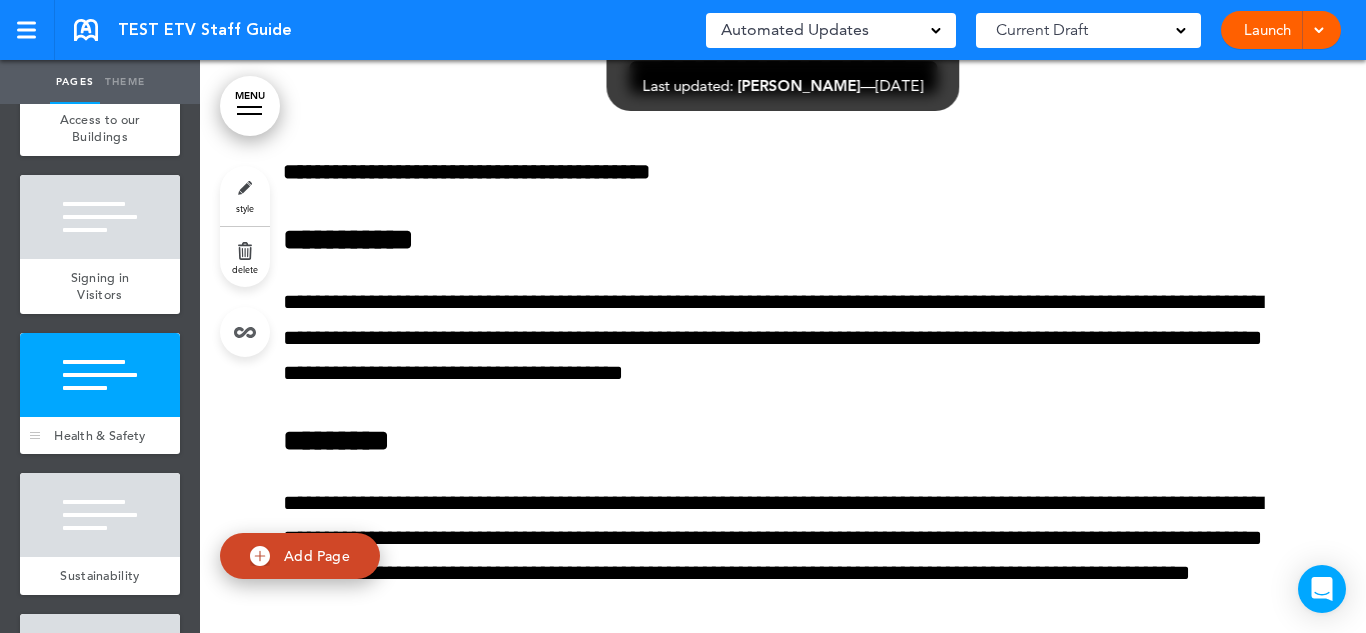 click at bounding box center (100, 515) 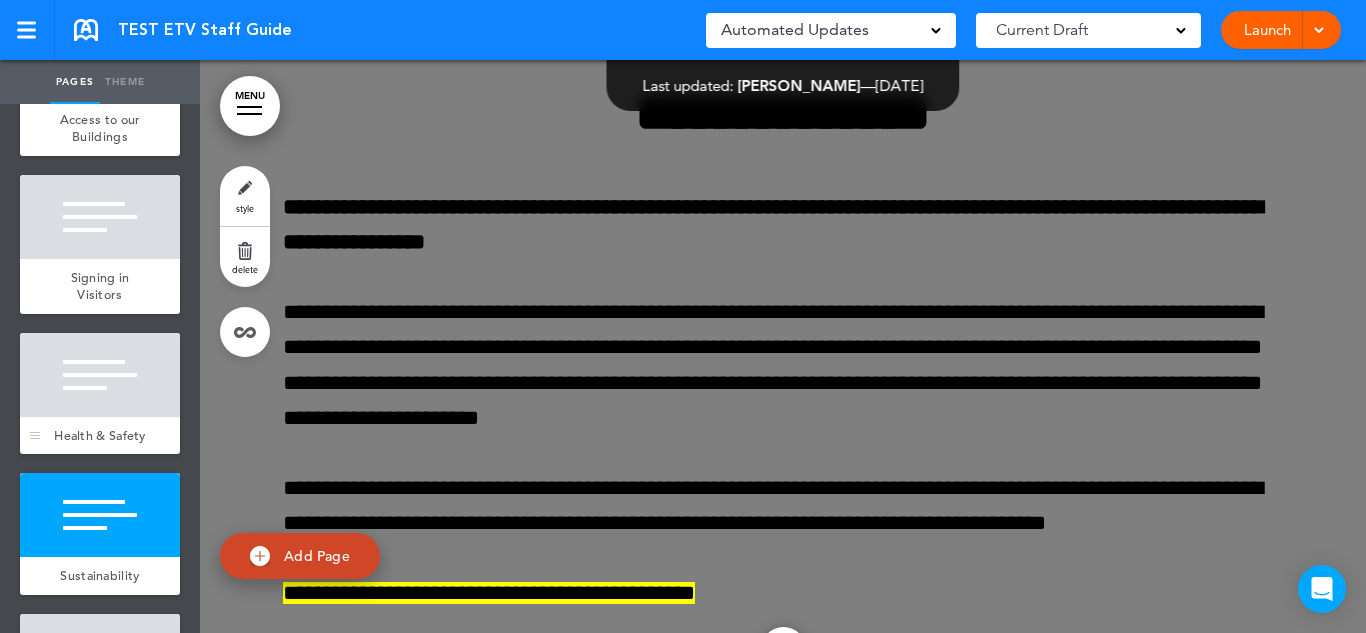 scroll, scrollTop: 23521, scrollLeft: 0, axis: vertical 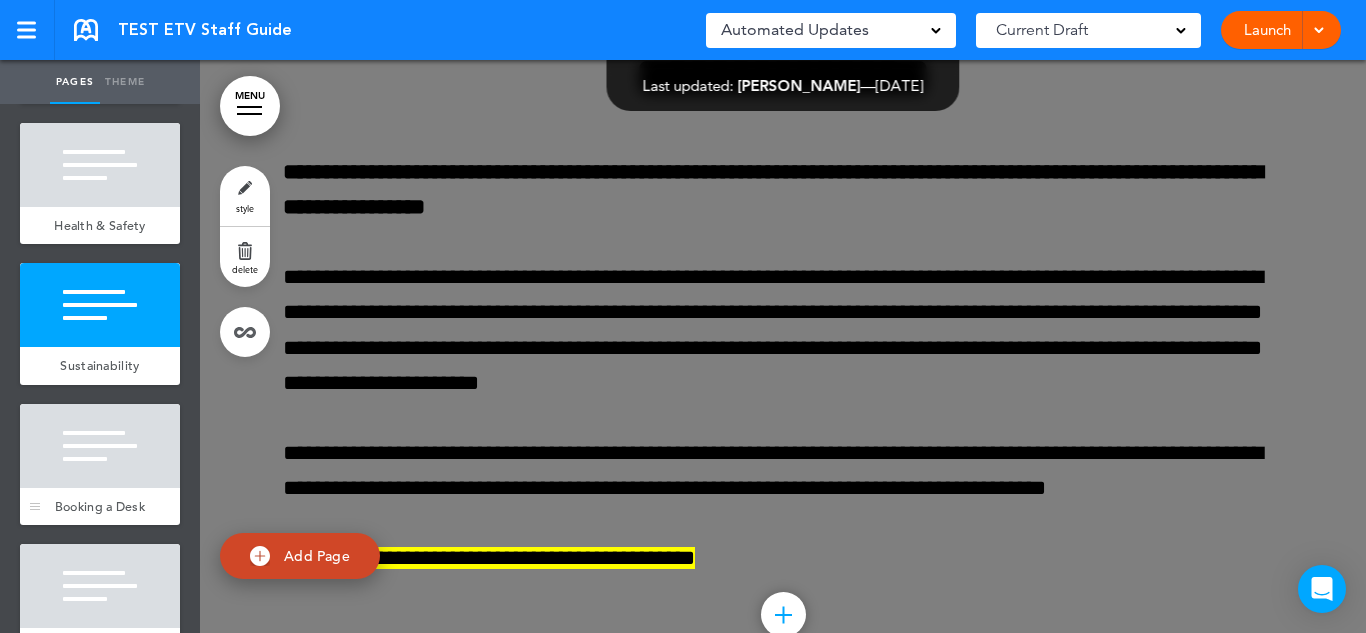 click at bounding box center (100, 446) 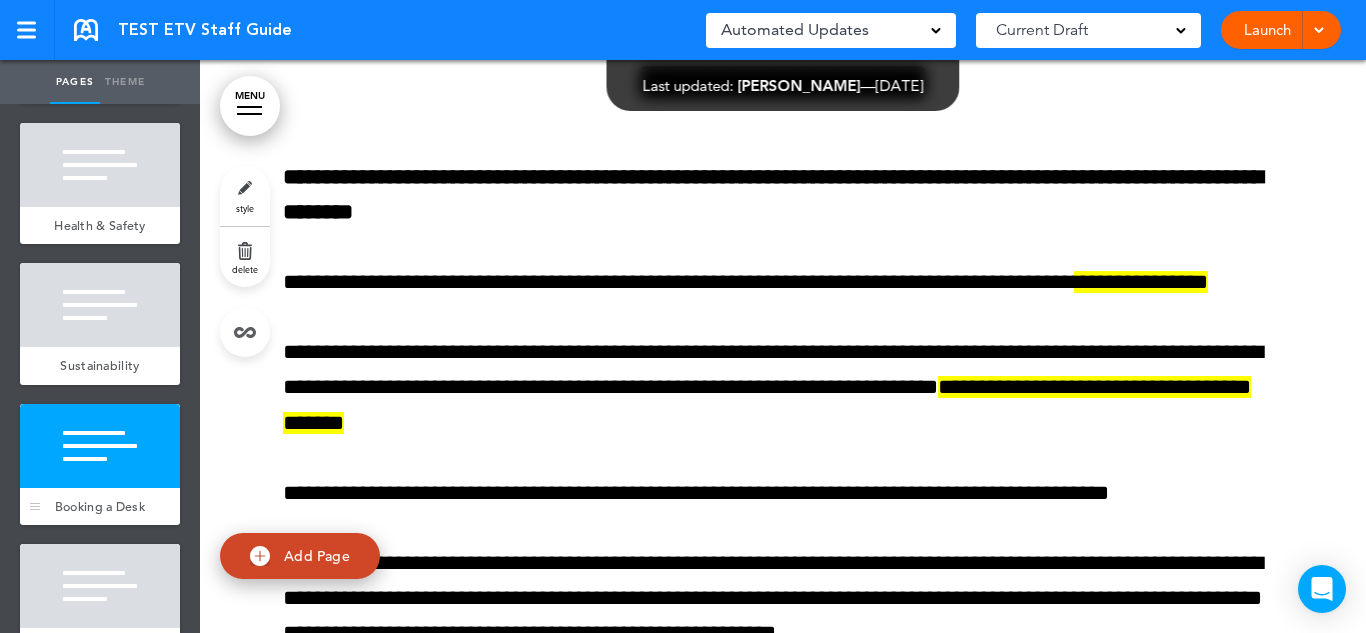 scroll, scrollTop: 24249, scrollLeft: 0, axis: vertical 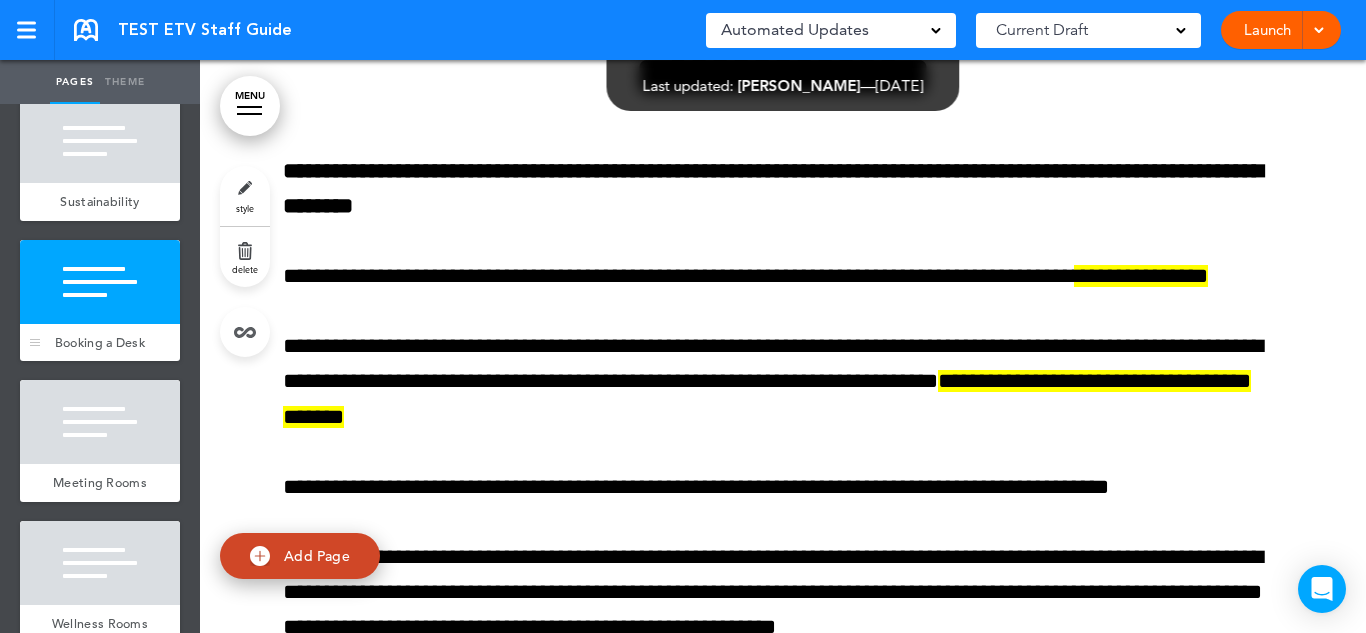 click on "Meeting Rooms" at bounding box center [100, 482] 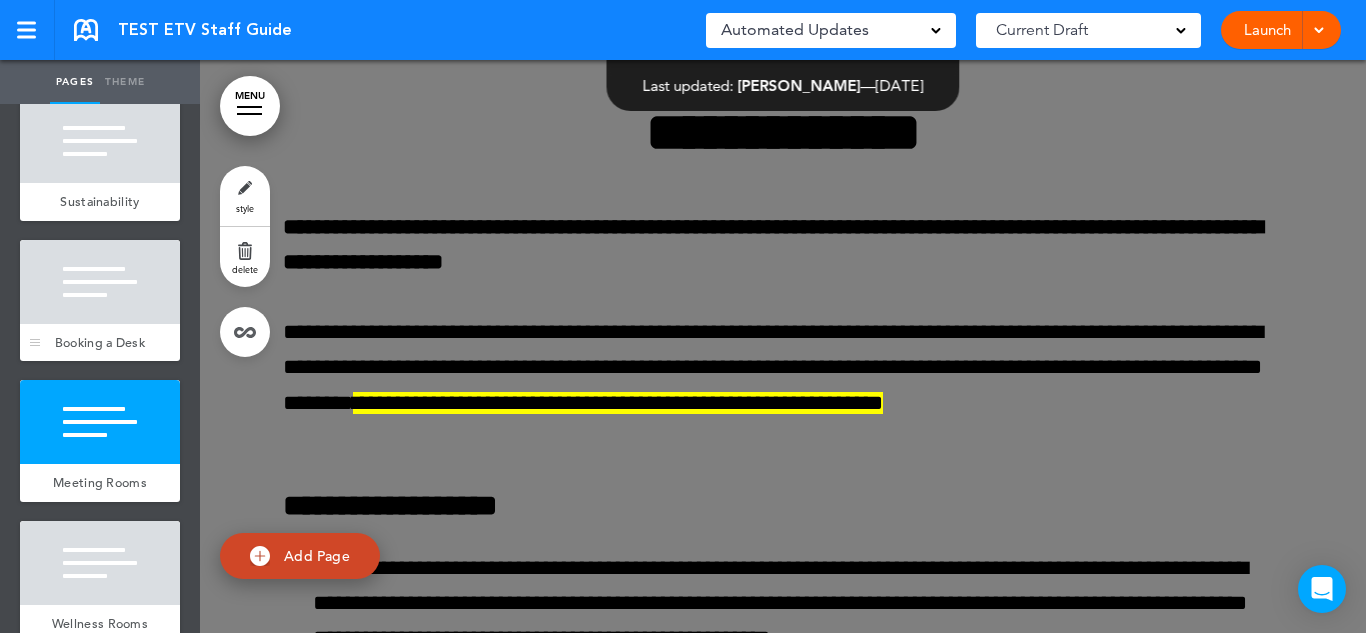 scroll, scrollTop: 25152, scrollLeft: 0, axis: vertical 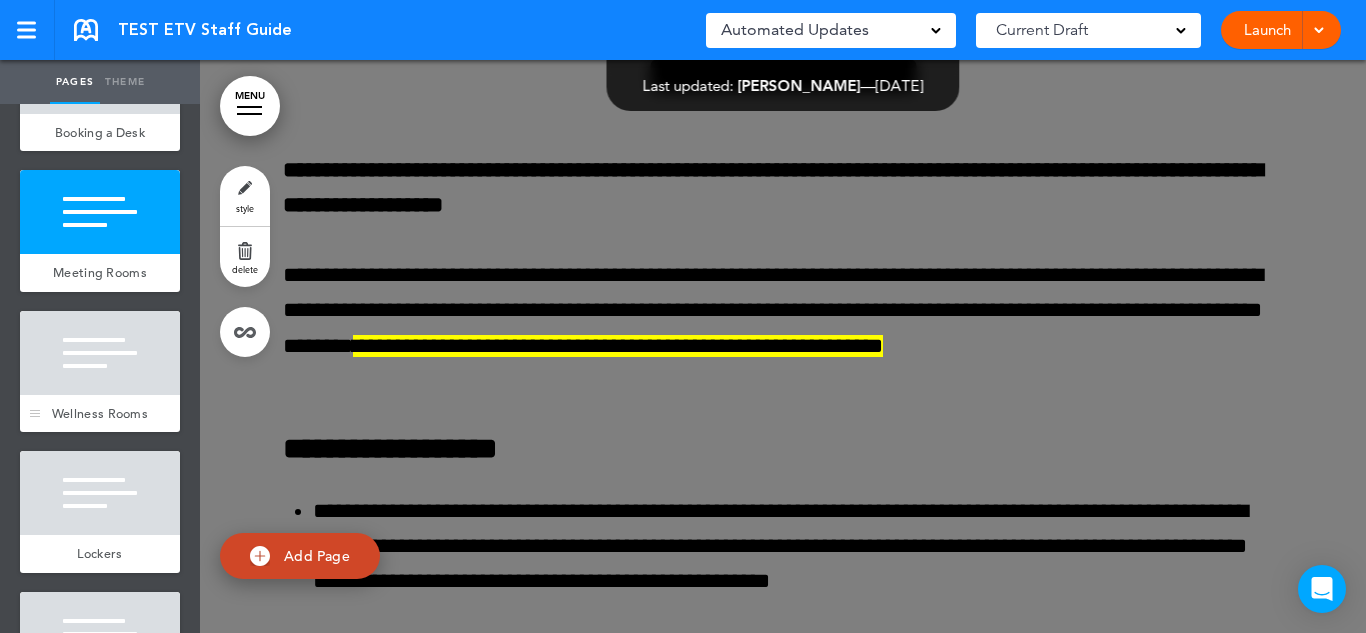 click on "Wellness Rooms" at bounding box center [100, 413] 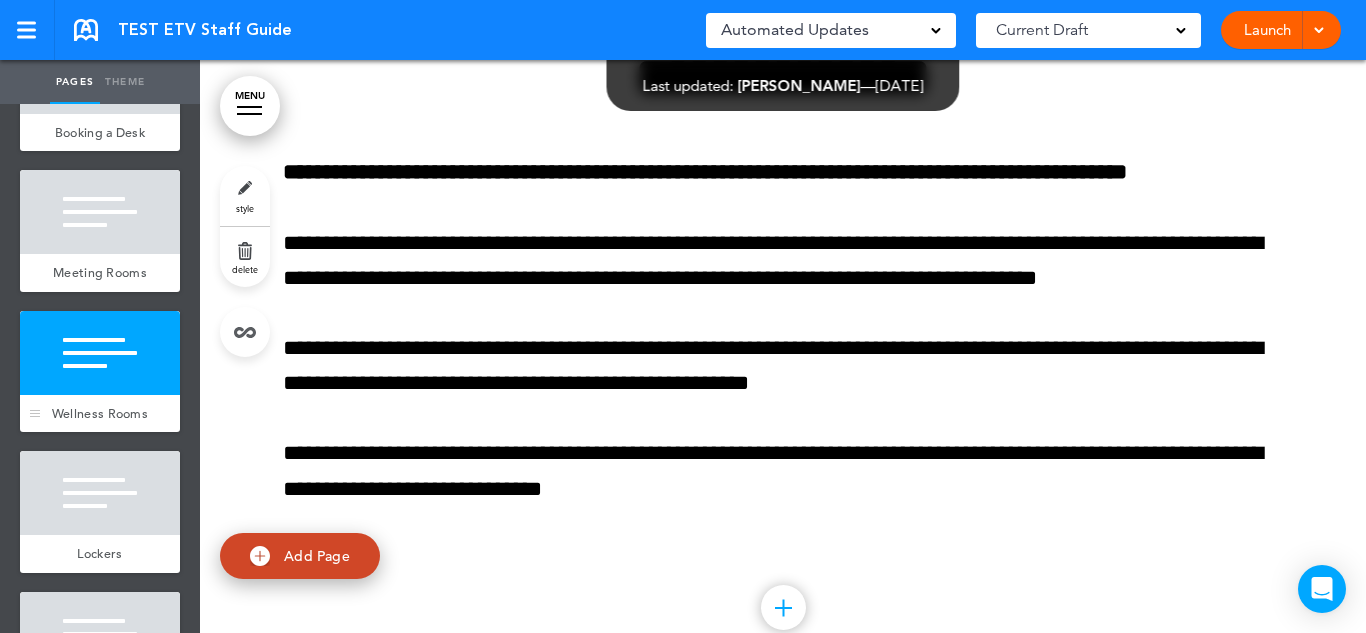 scroll, scrollTop: 26151, scrollLeft: 0, axis: vertical 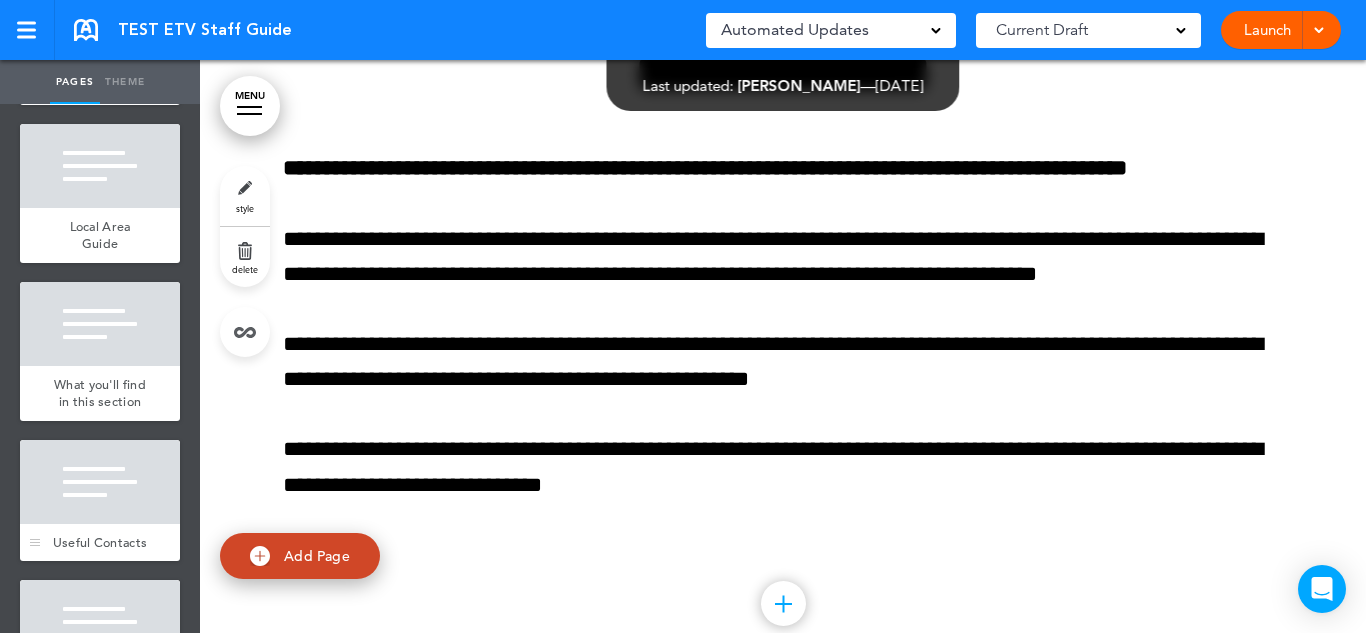 click at bounding box center [100, 482] 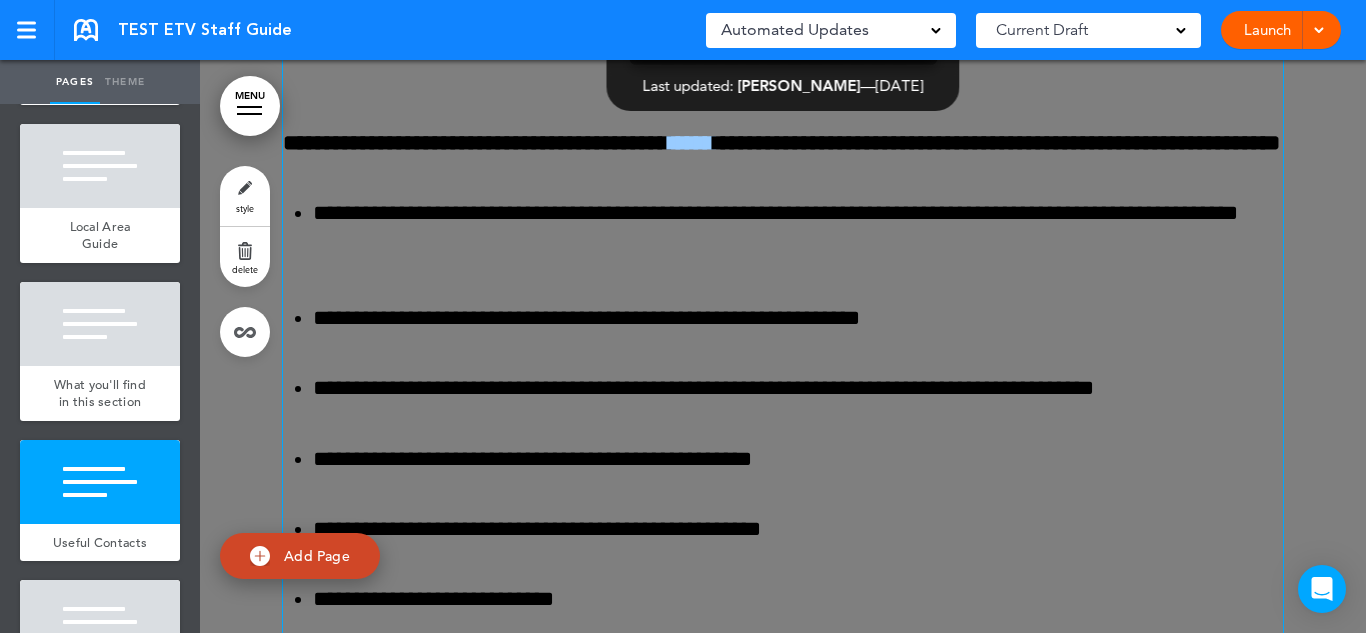 scroll, scrollTop: 34512, scrollLeft: 0, axis: vertical 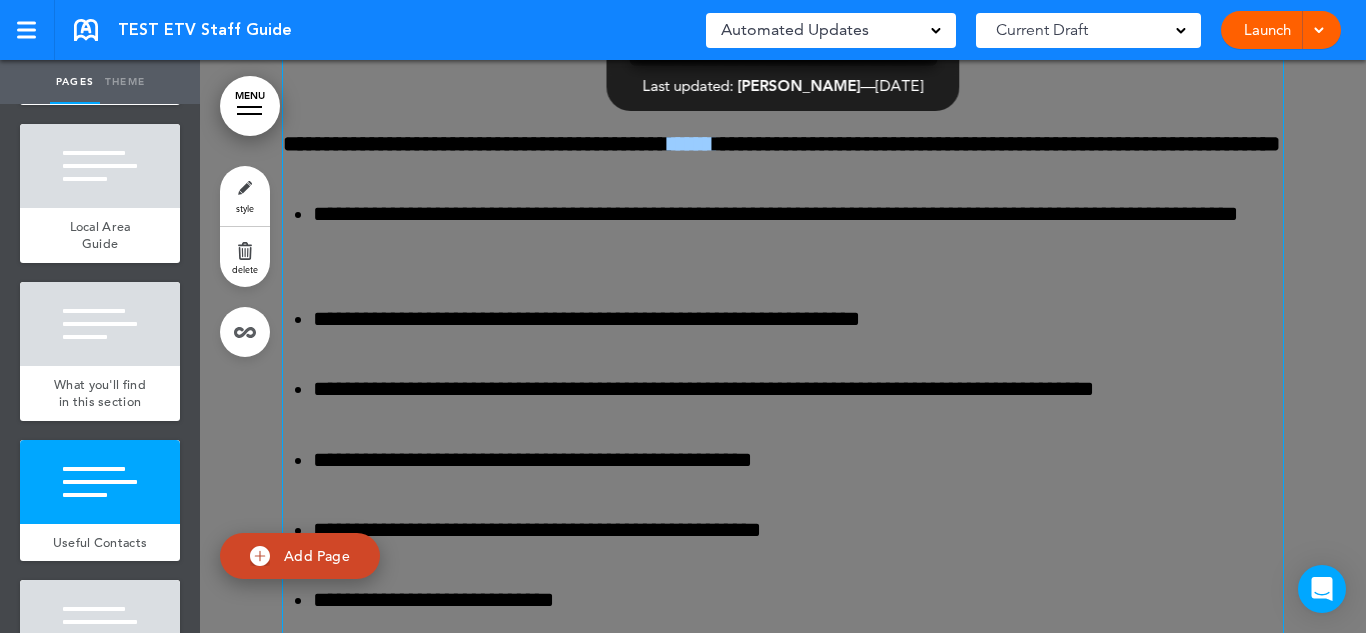 click on "**********" at bounding box center (783, 144) 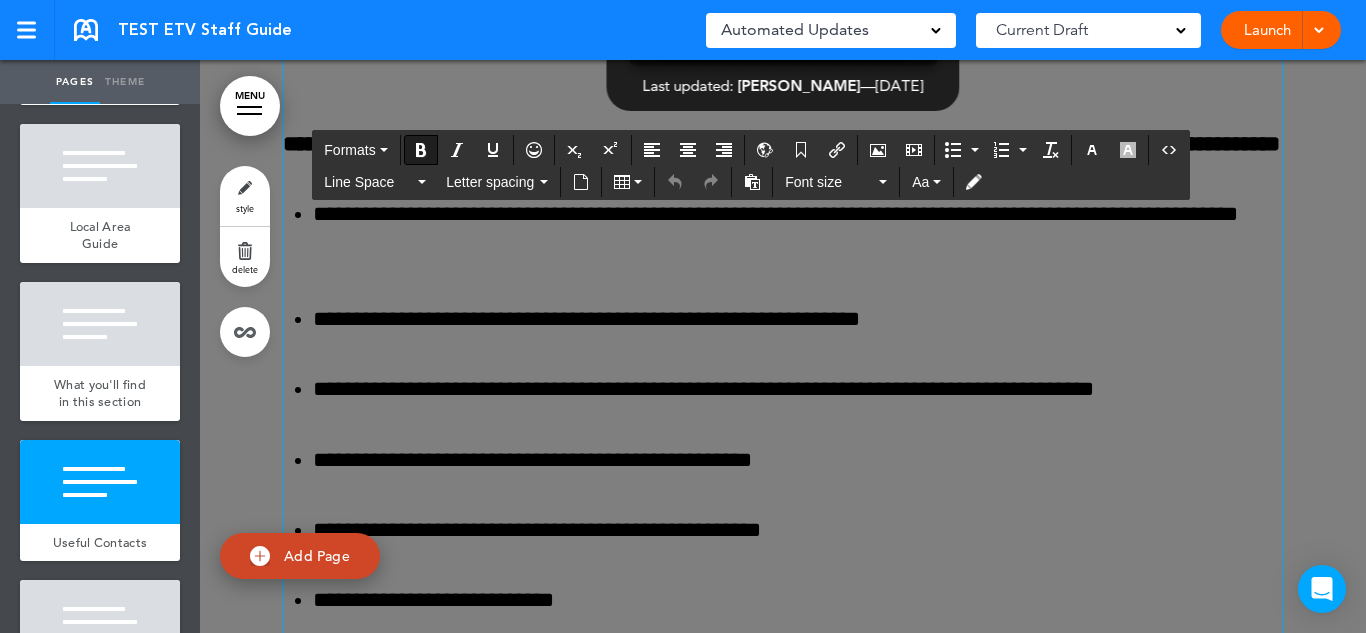 type 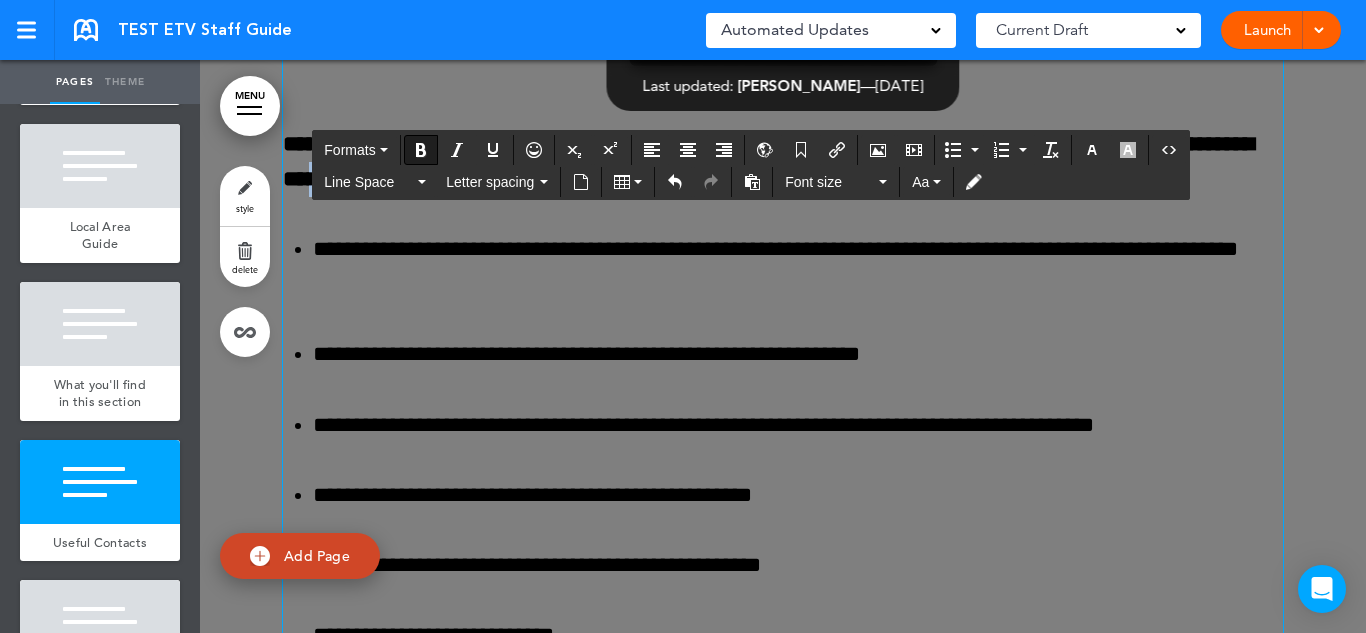 drag, startPoint x: 1104, startPoint y: 278, endPoint x: 501, endPoint y: 280, distance: 603.0033 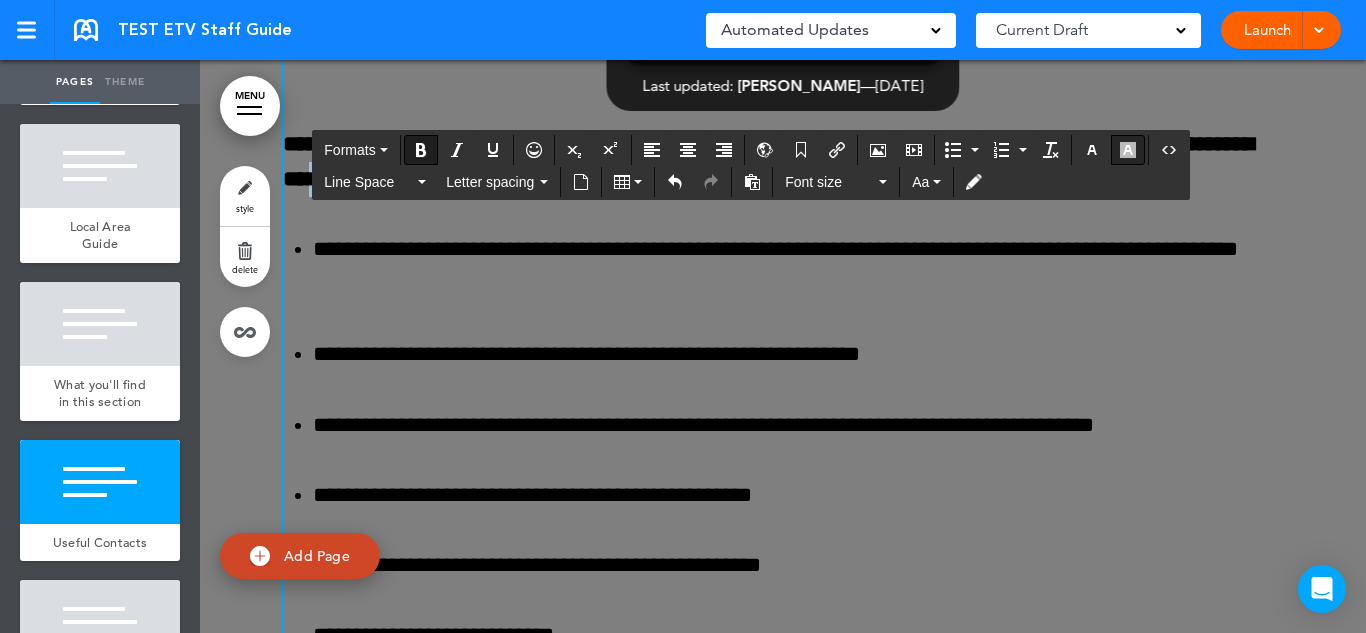 click at bounding box center (1128, 150) 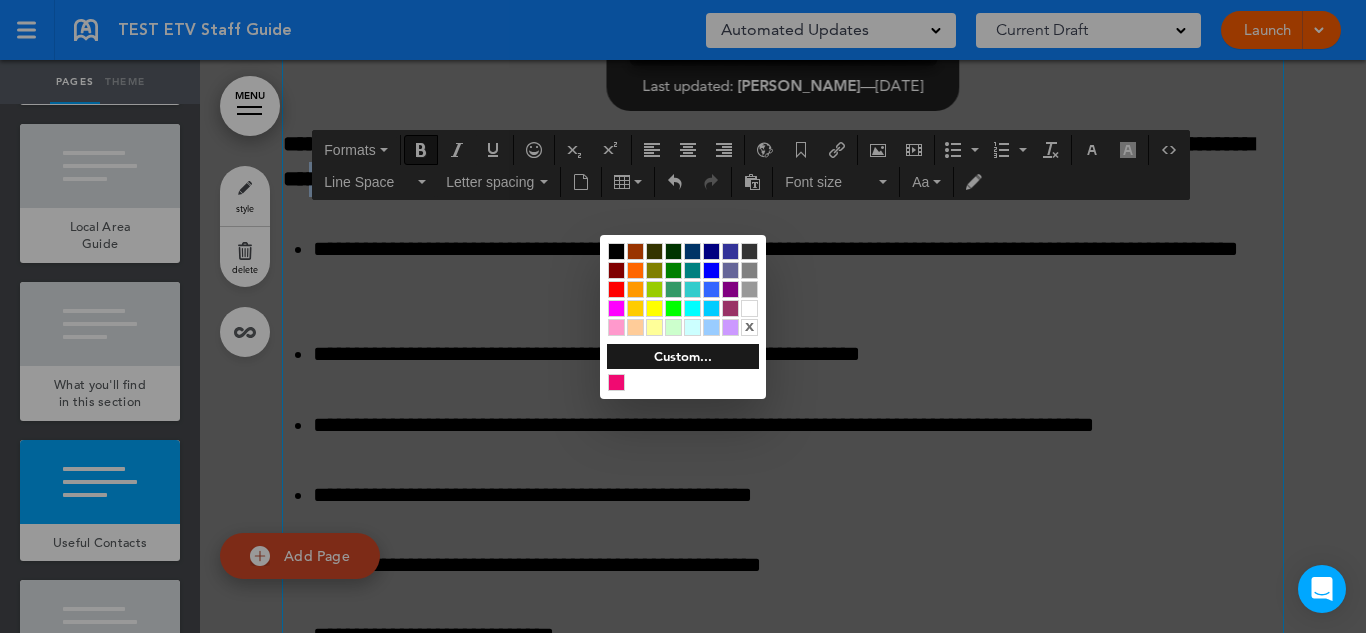 click at bounding box center [654, 308] 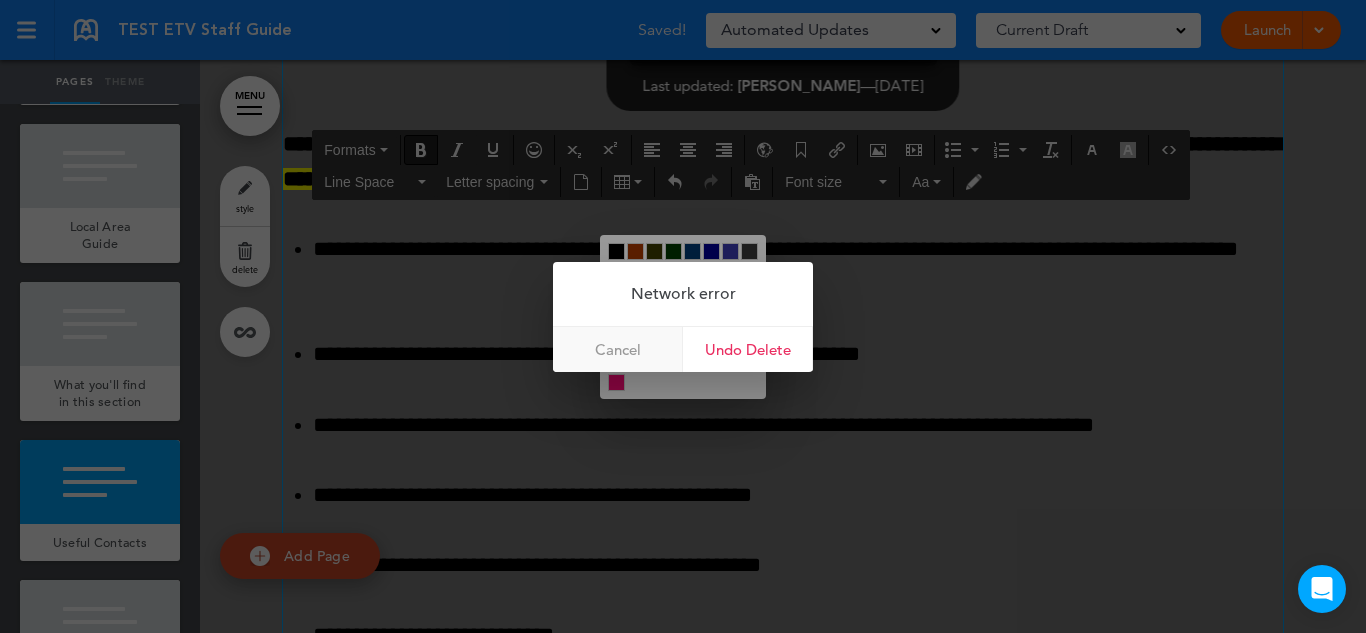 click on "Cancel" at bounding box center (618, 349) 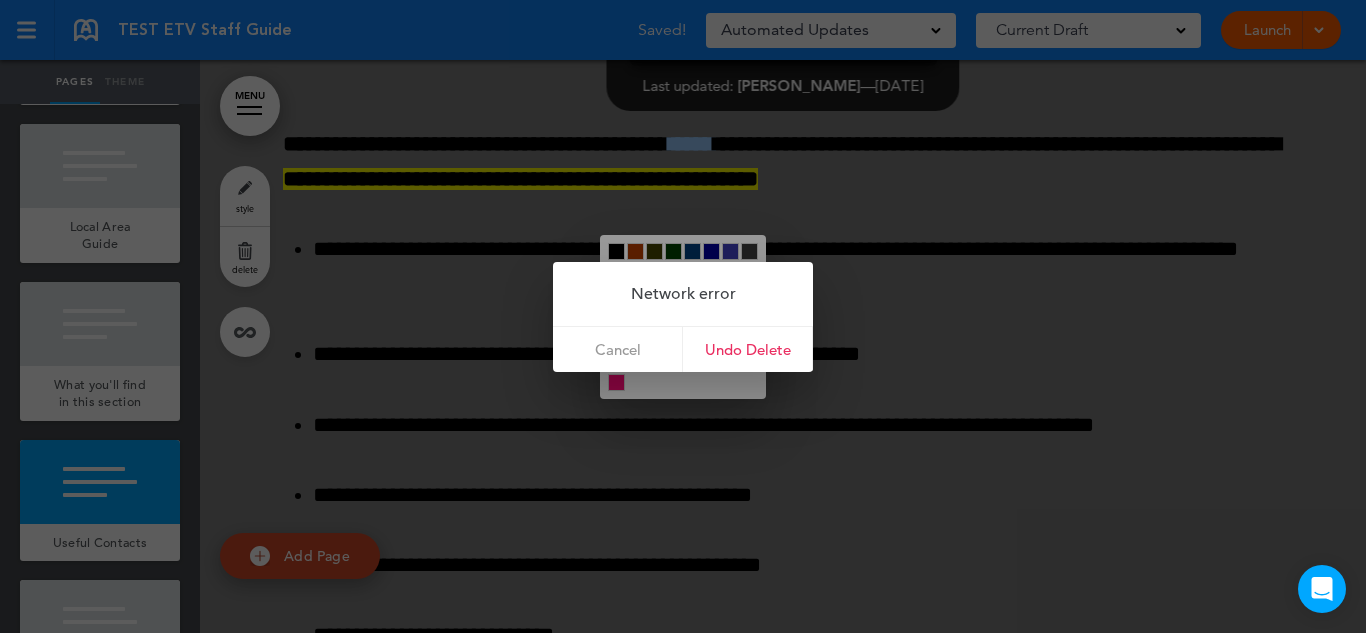 click at bounding box center (683, 316) 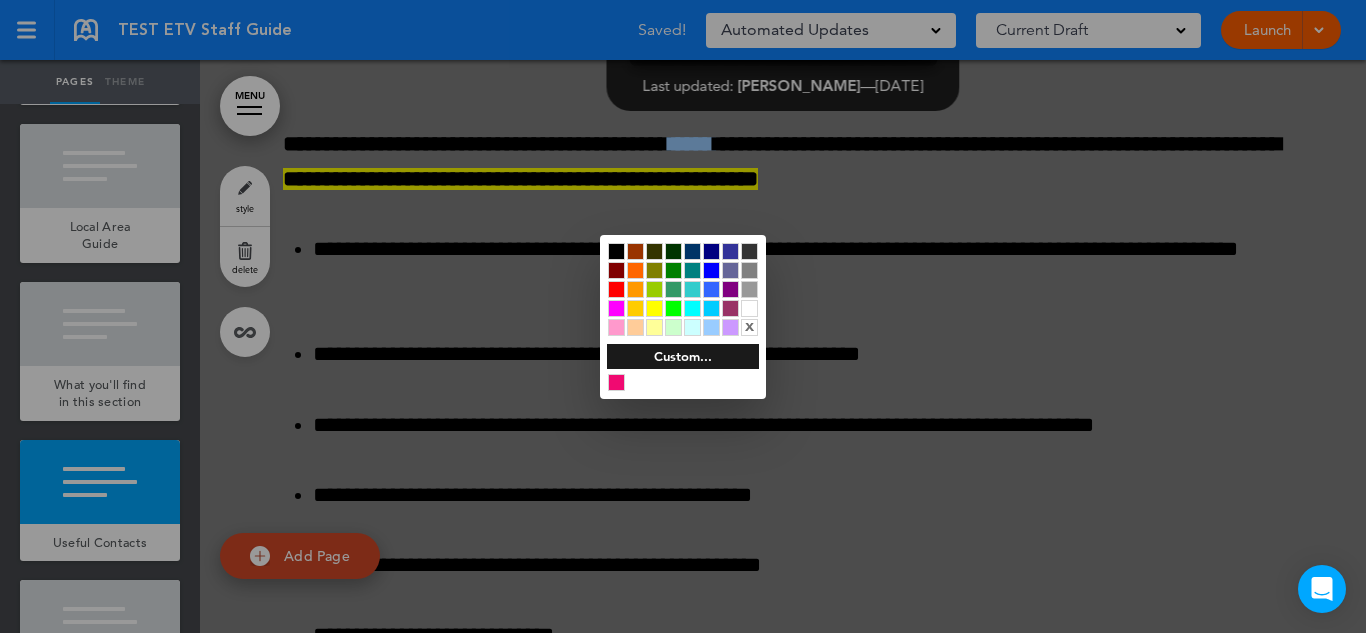 click at bounding box center [683, 316] 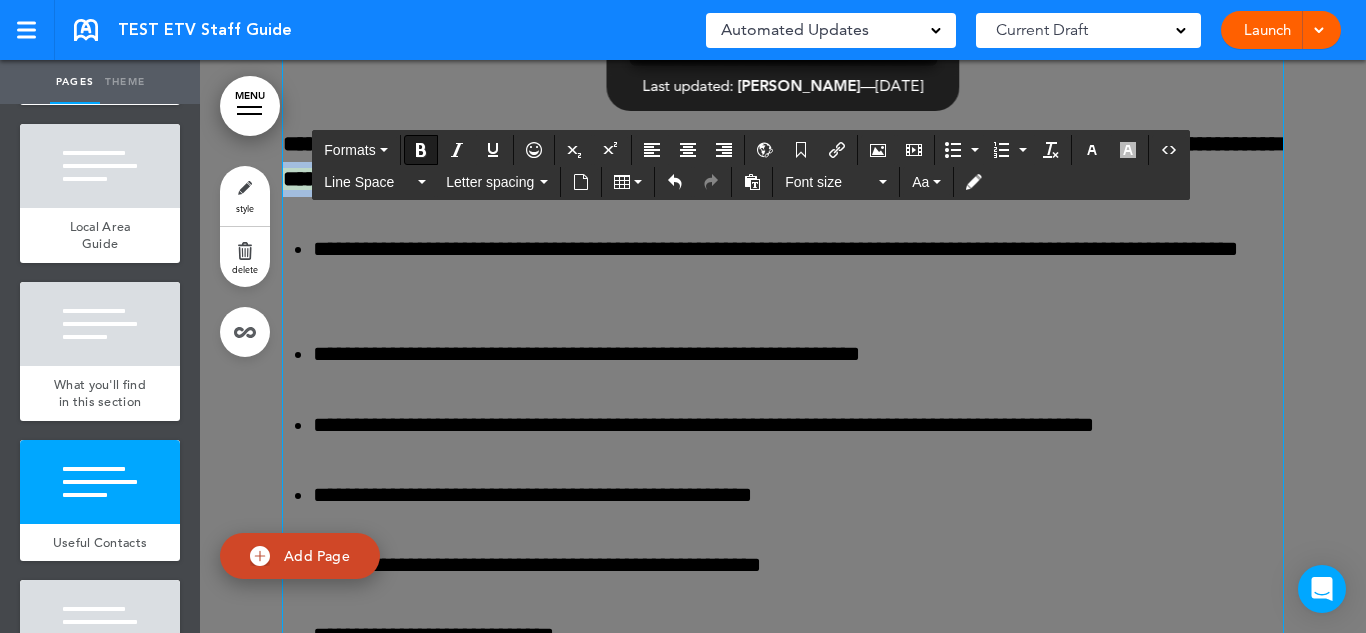 drag, startPoint x: 1079, startPoint y: 275, endPoint x: 497, endPoint y: 284, distance: 582.0696 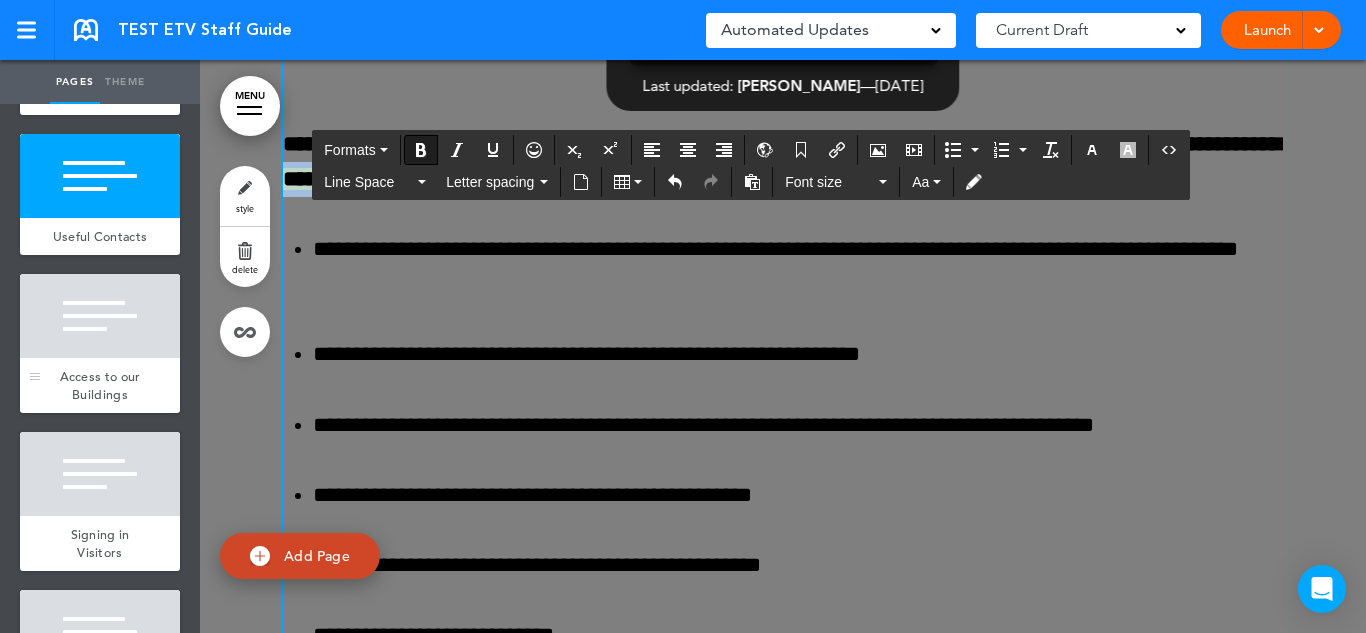 scroll, scrollTop: 5761, scrollLeft: 0, axis: vertical 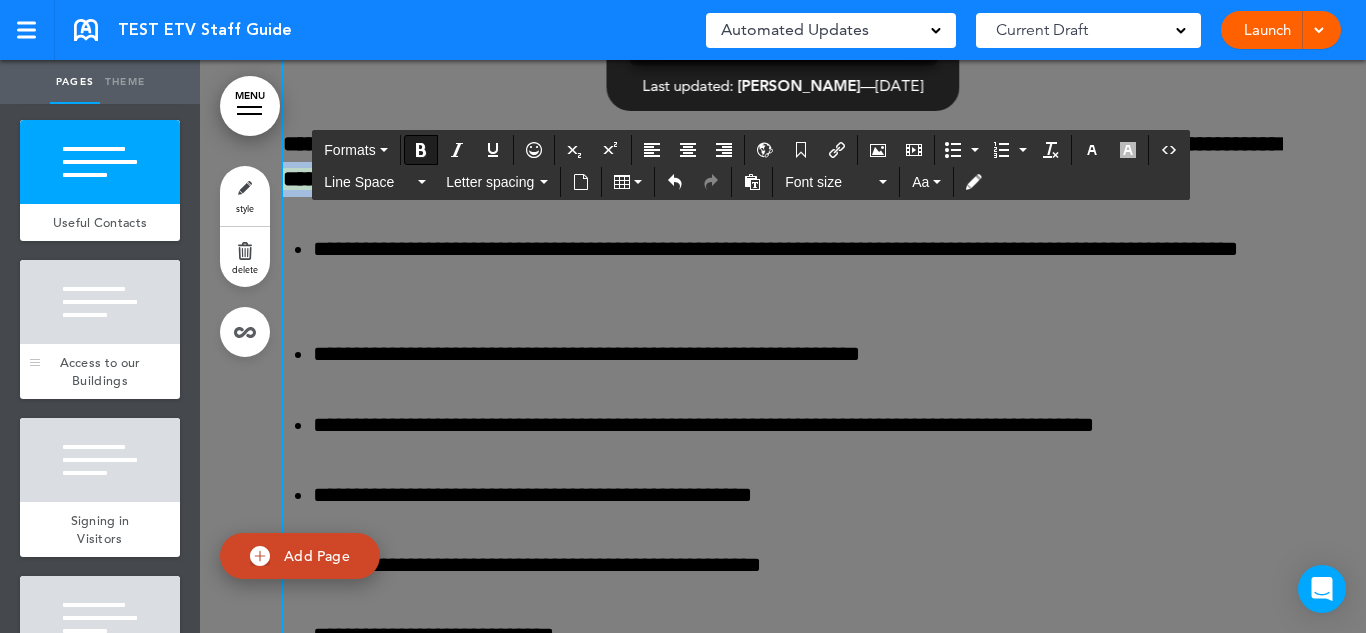 click at bounding box center [100, 302] 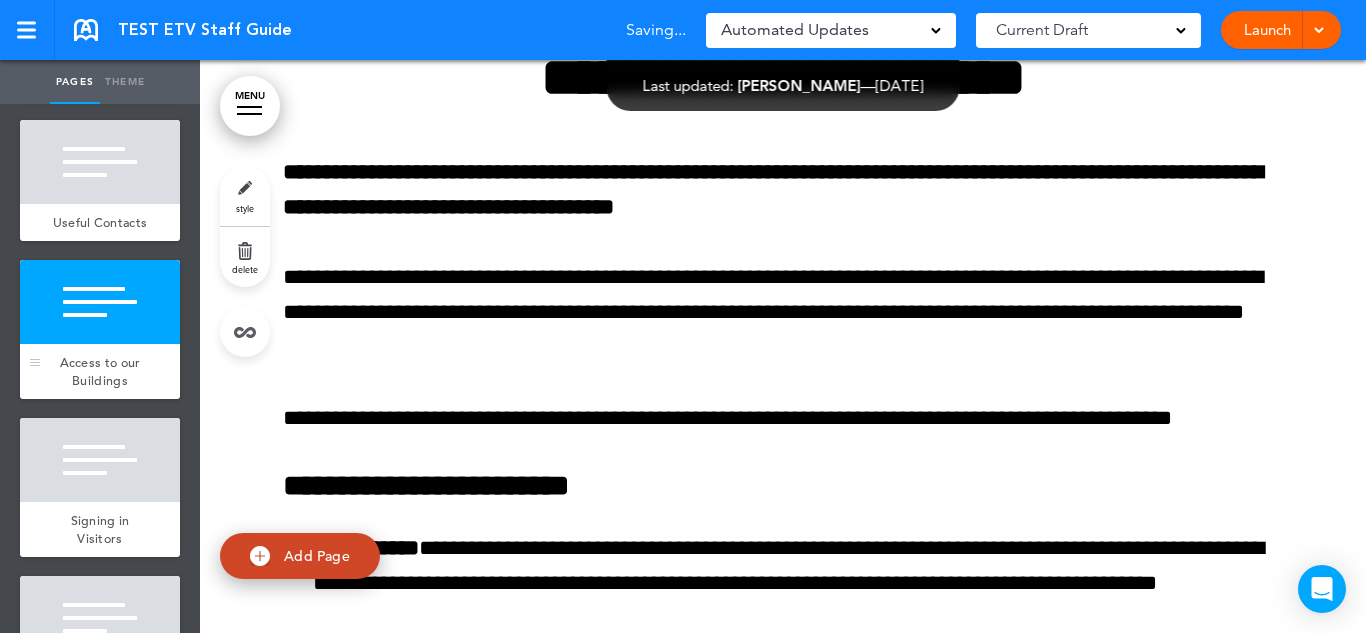 scroll, scrollTop: 35466, scrollLeft: 0, axis: vertical 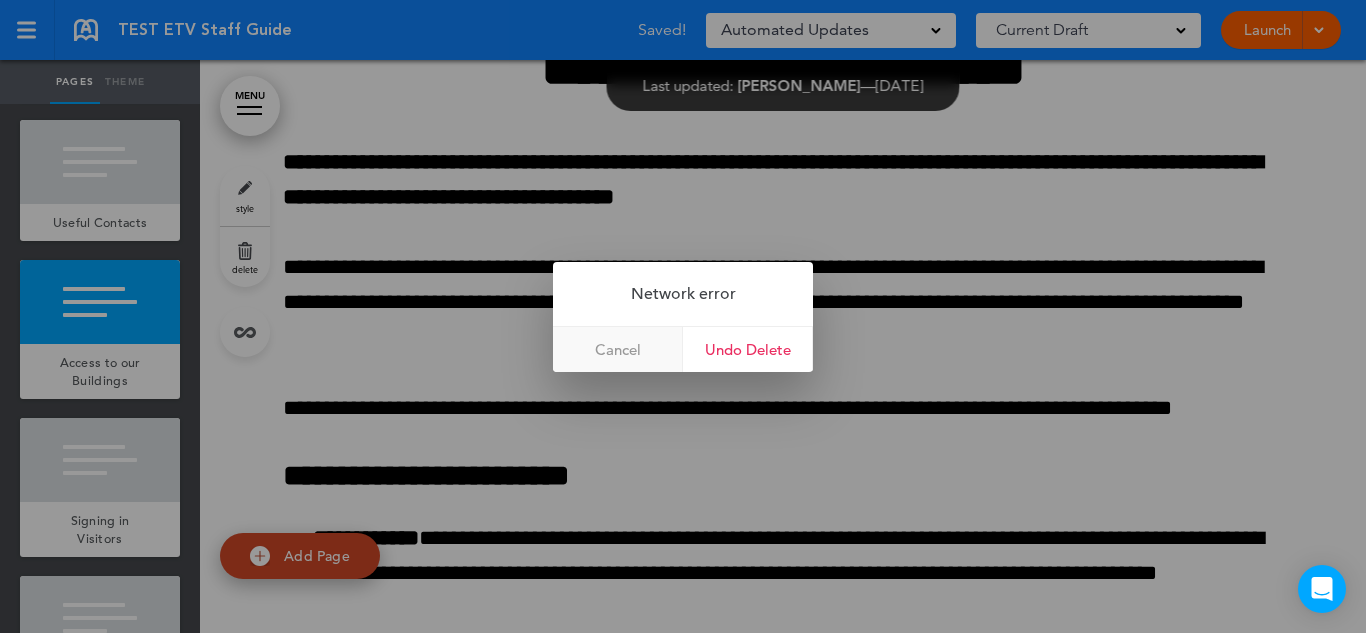 click on "Cancel" at bounding box center [618, 349] 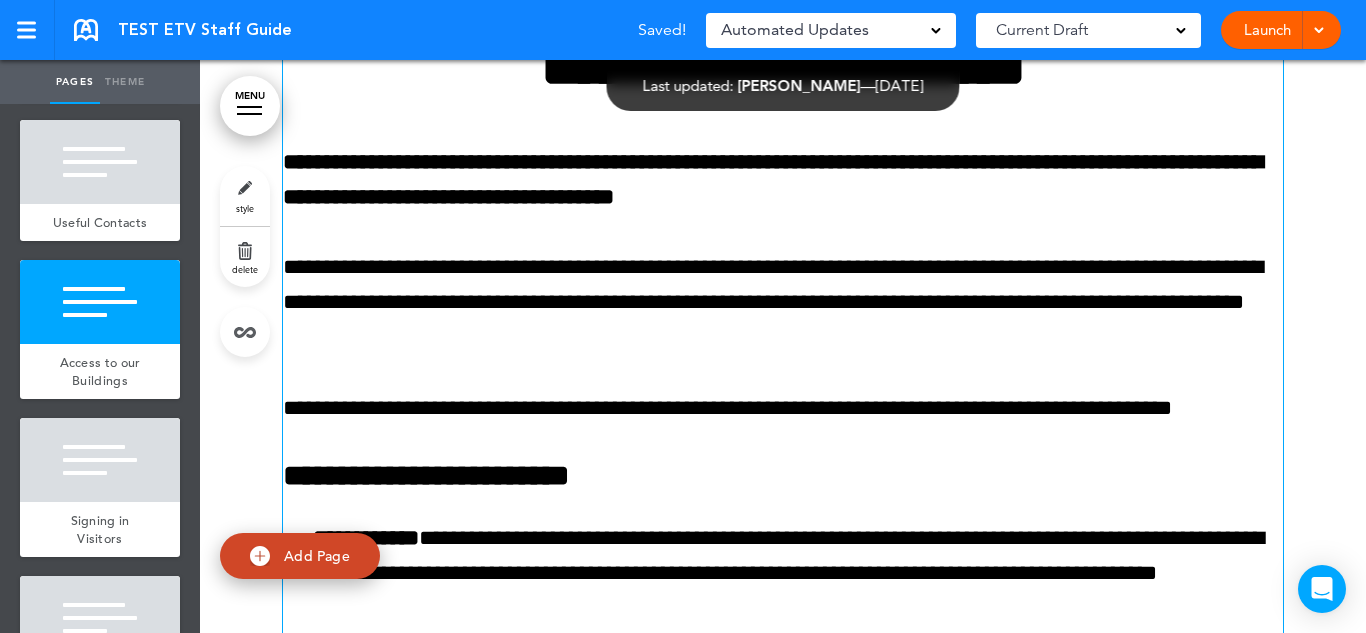 click on "**********" at bounding box center [783, 180] 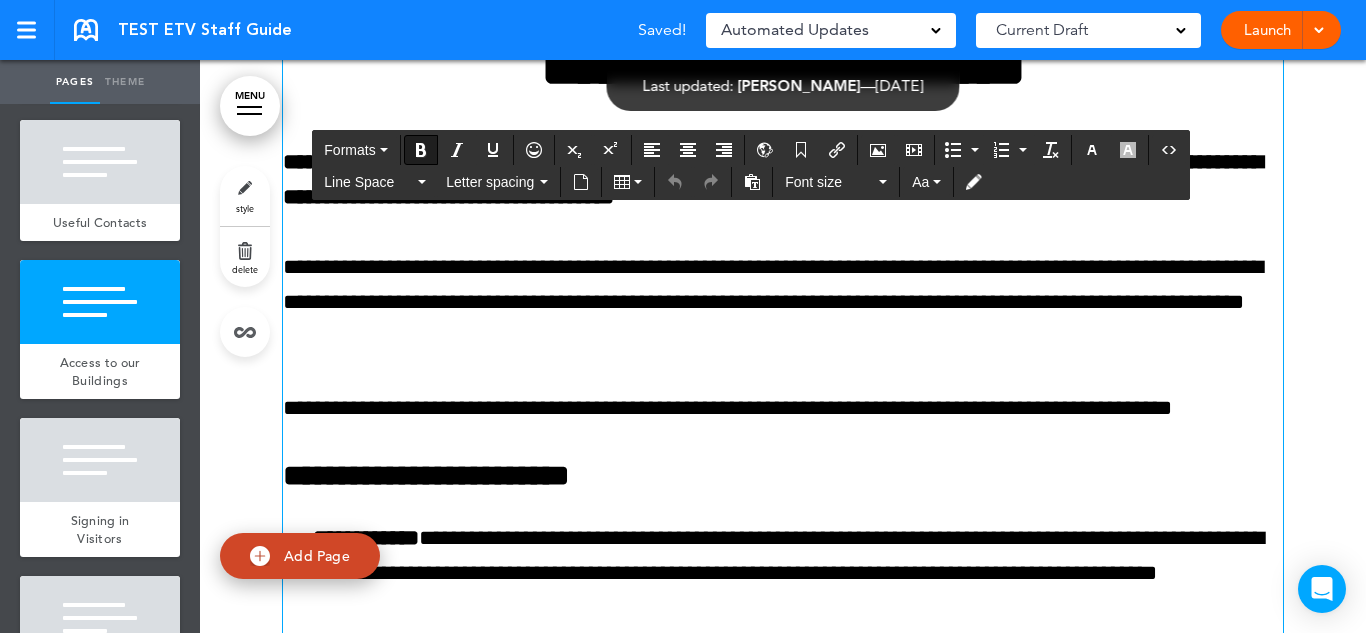 type 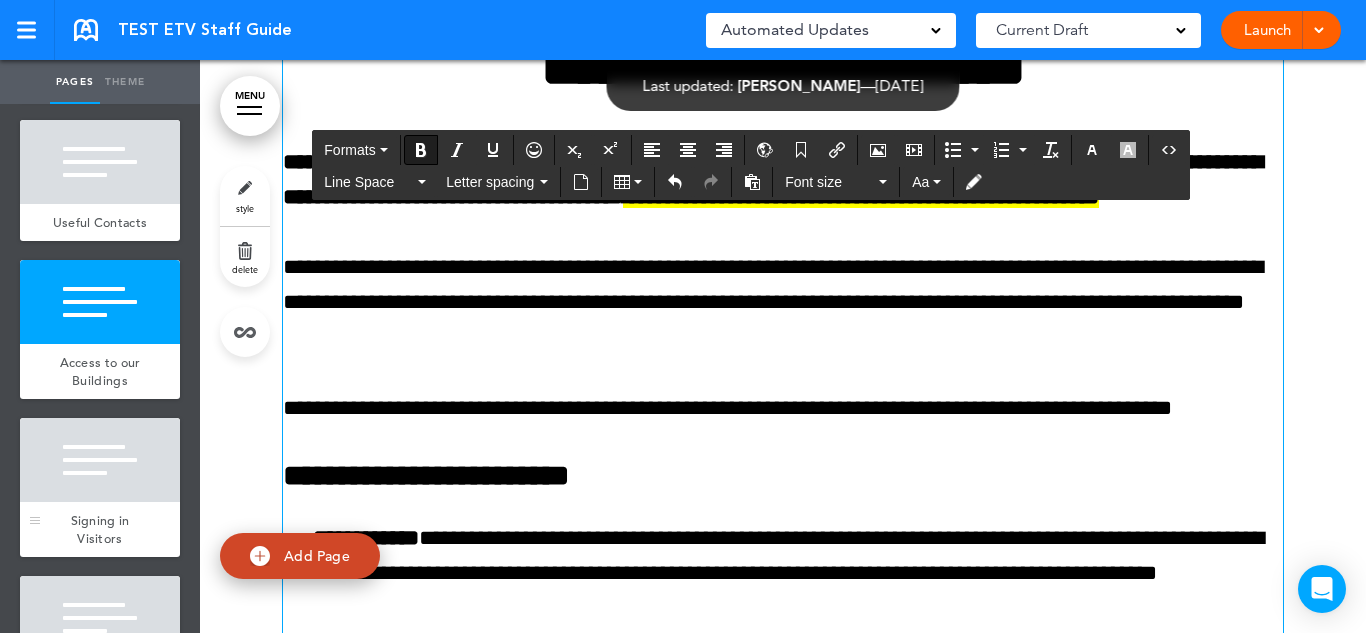click on "Signing in Visitors" at bounding box center [100, 529] 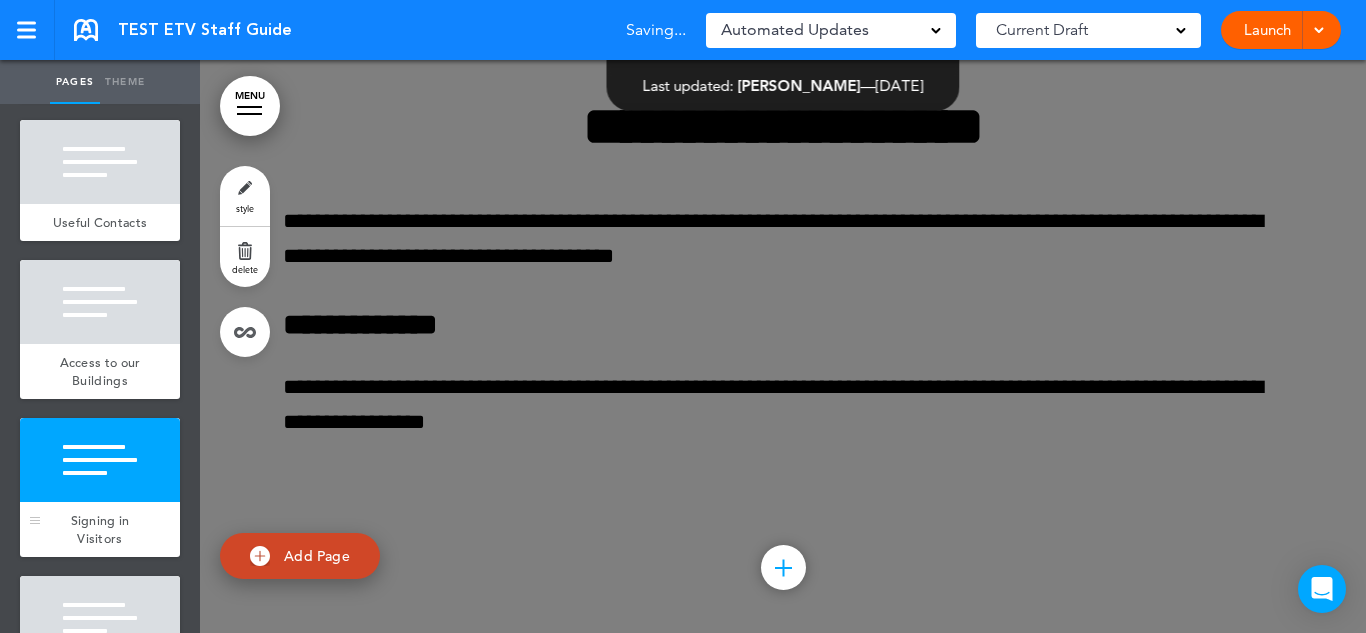 scroll, scrollTop: 36359, scrollLeft: 0, axis: vertical 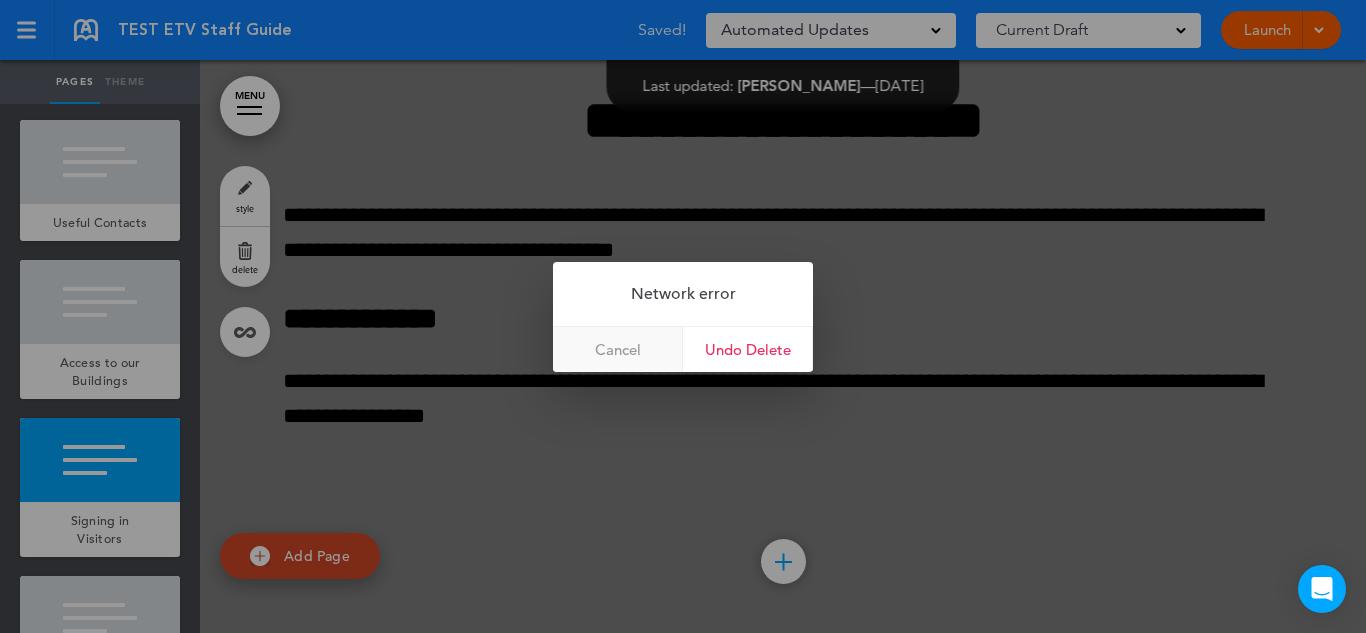 click on "Cancel" at bounding box center [618, 349] 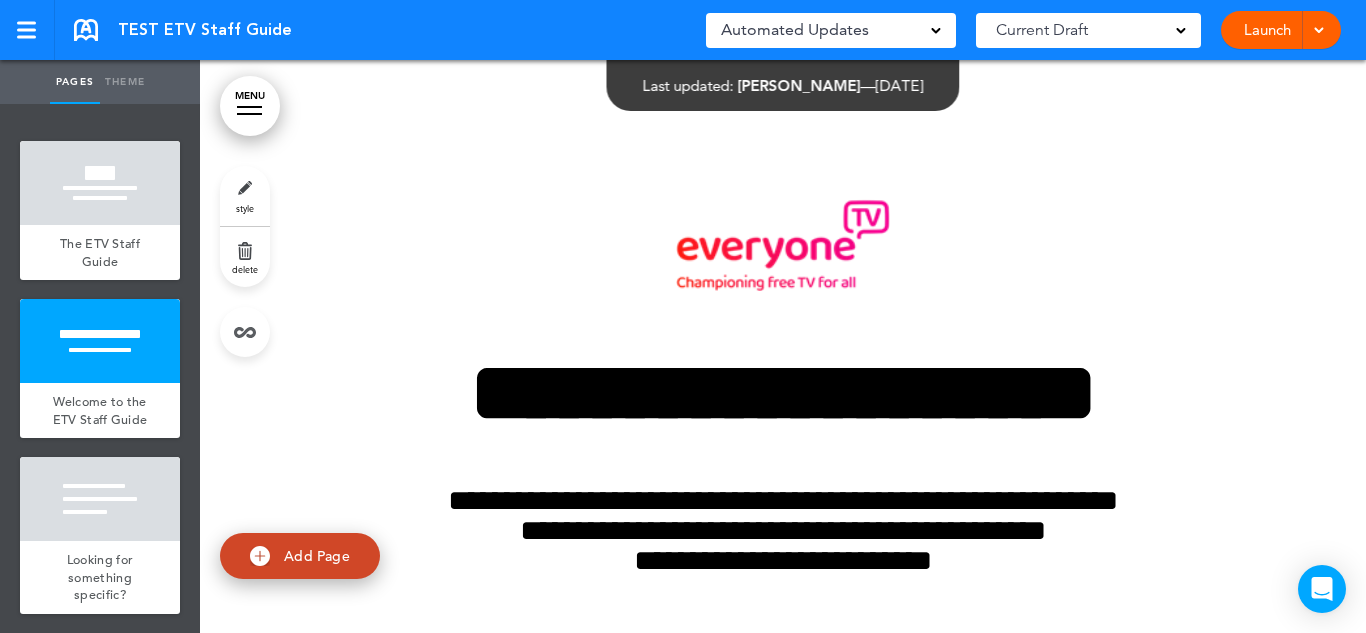 scroll, scrollTop: 0, scrollLeft: 0, axis: both 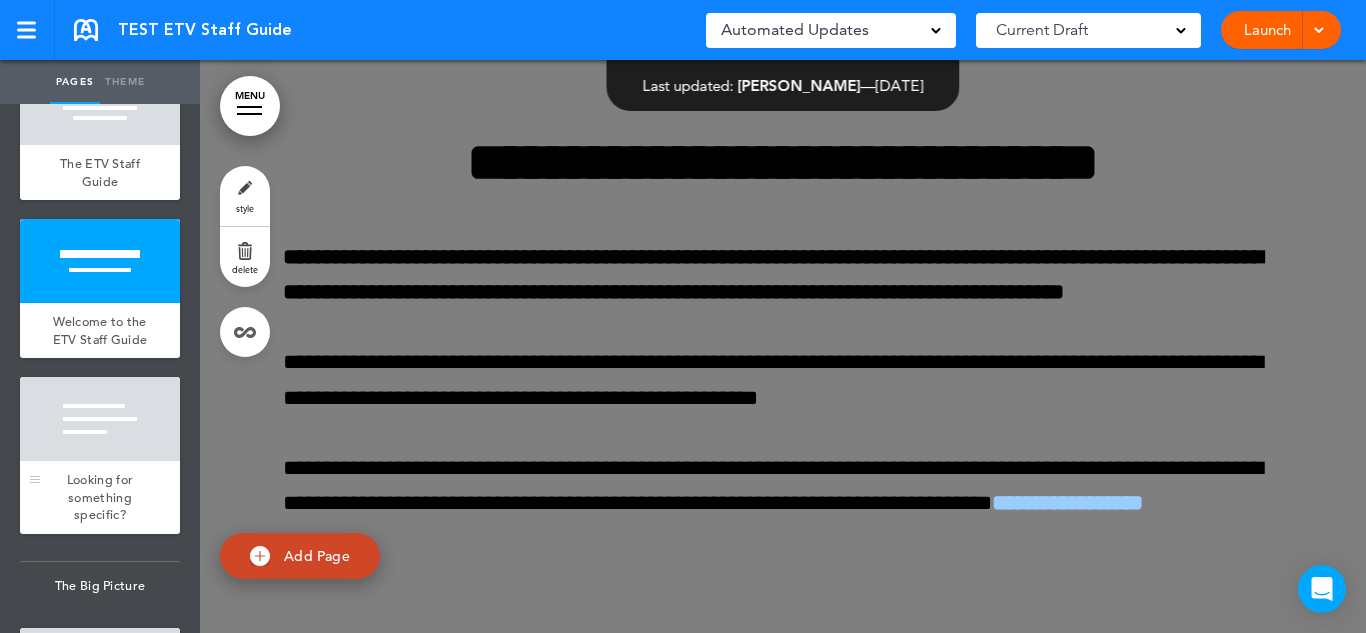 click at bounding box center [100, 419] 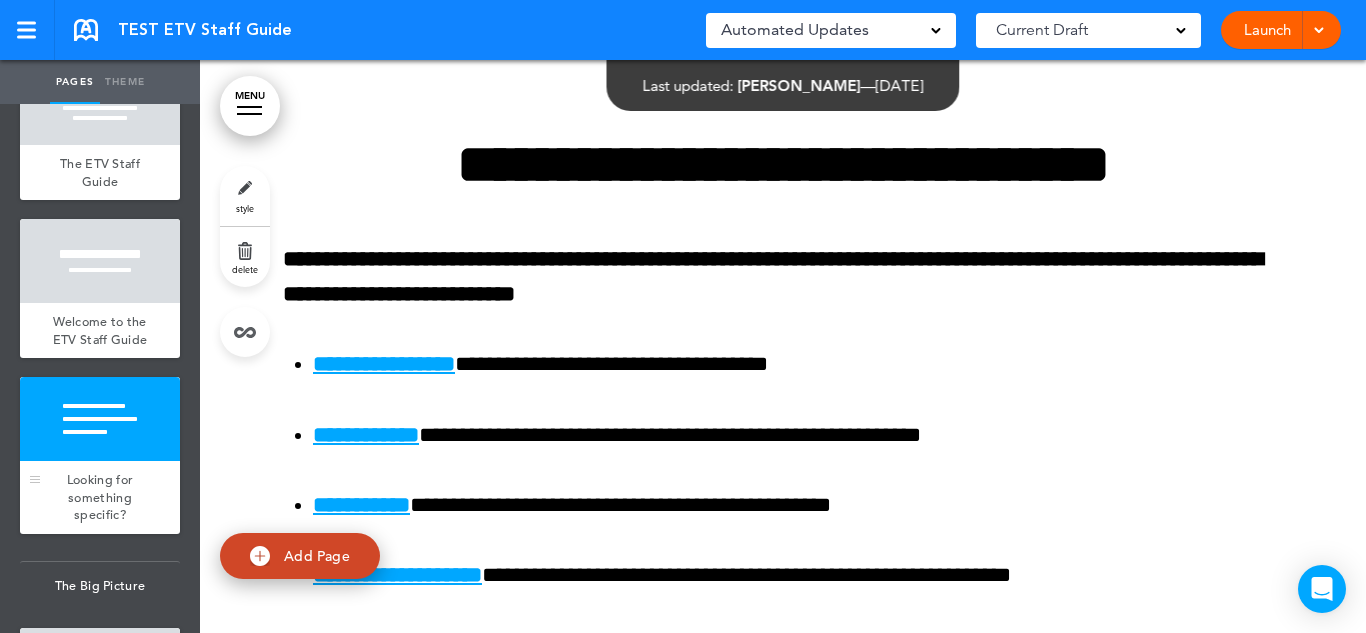 scroll, scrollTop: 1440, scrollLeft: 0, axis: vertical 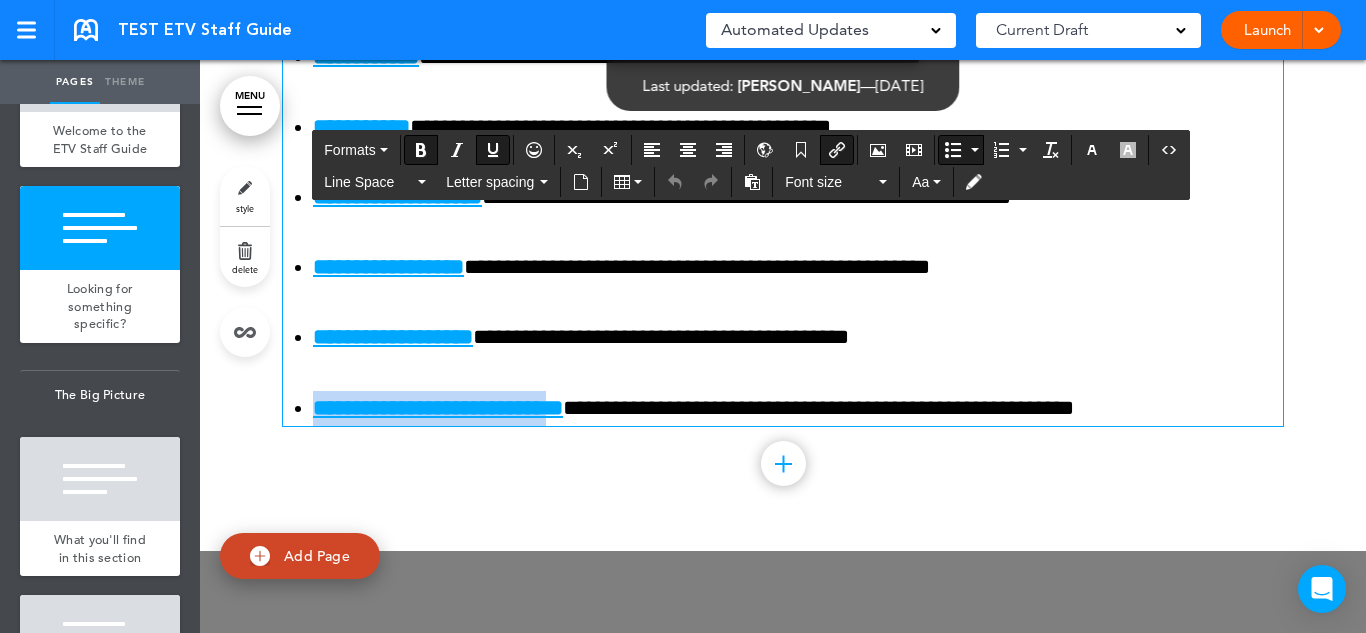 drag, startPoint x: 607, startPoint y: 418, endPoint x: 317, endPoint y: 412, distance: 290.06207 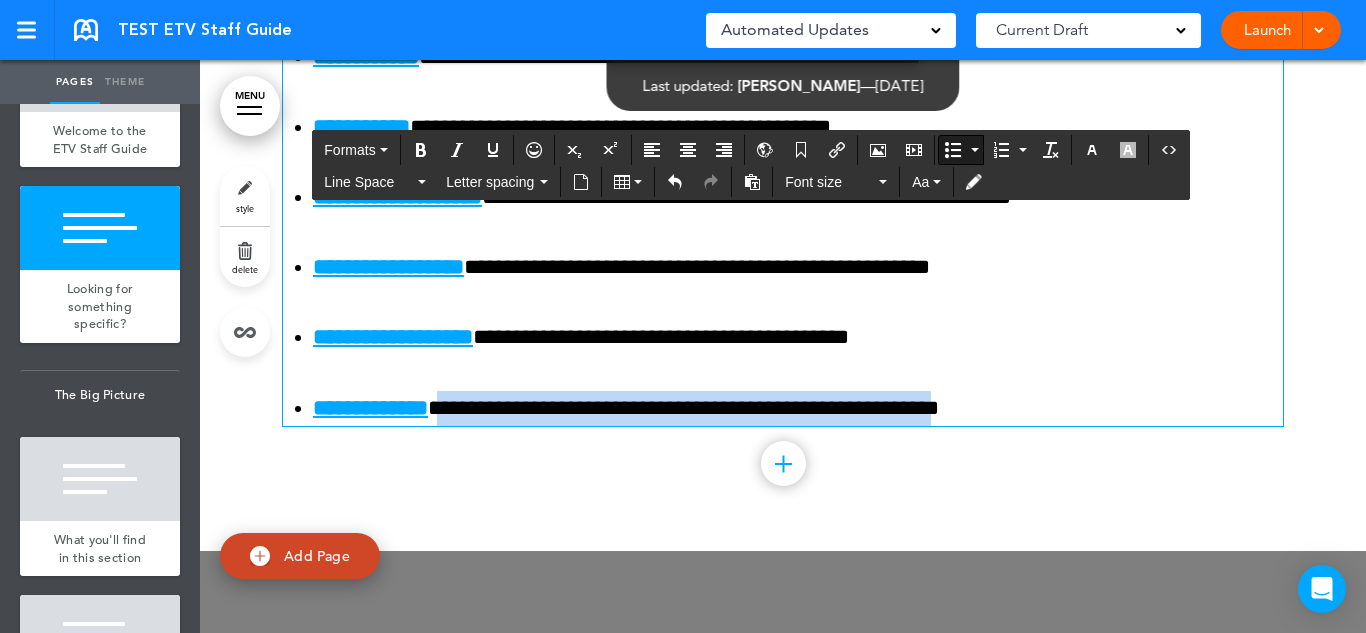 drag, startPoint x: 989, startPoint y: 409, endPoint x: 450, endPoint y: 407, distance: 539.0037 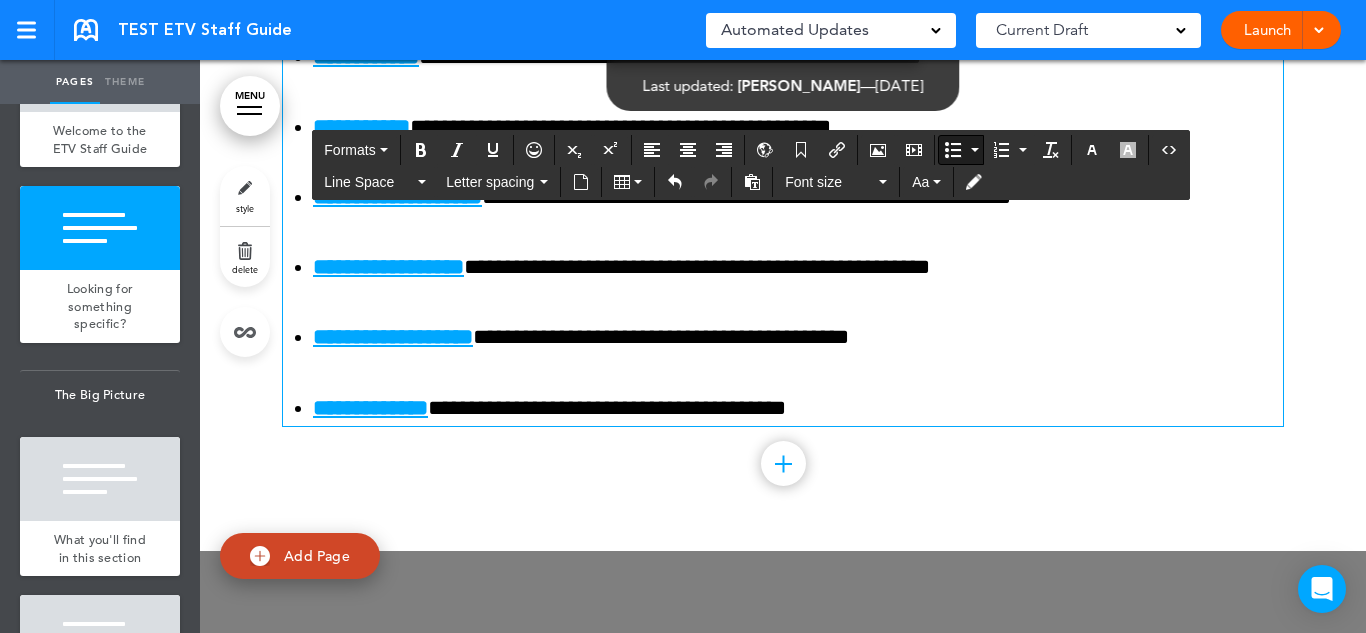 click on "**********" at bounding box center [370, 408] 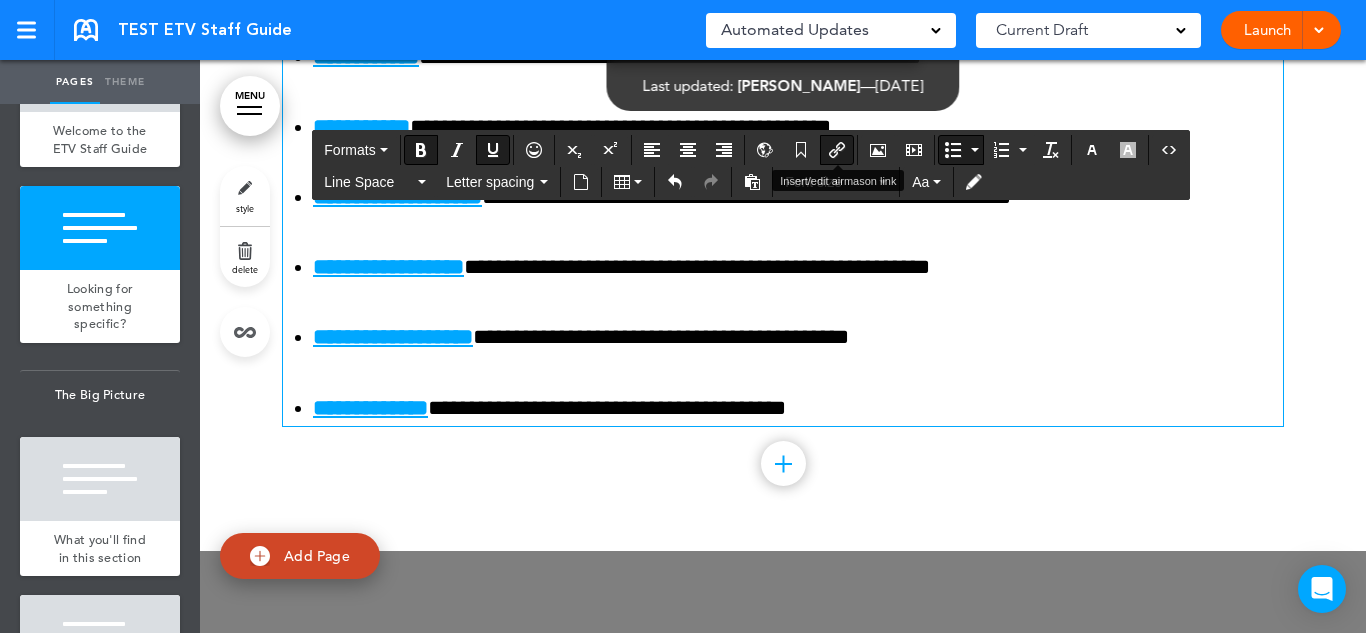click at bounding box center (837, 150) 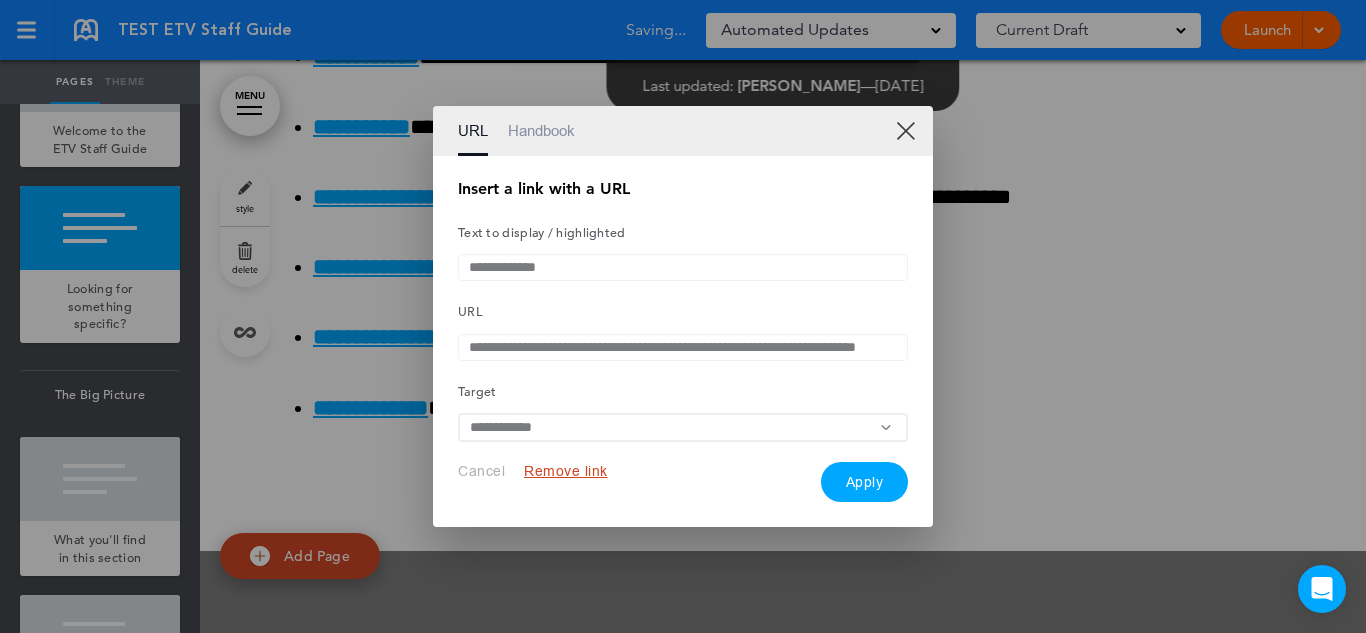 scroll, scrollTop: 0, scrollLeft: 78, axis: horizontal 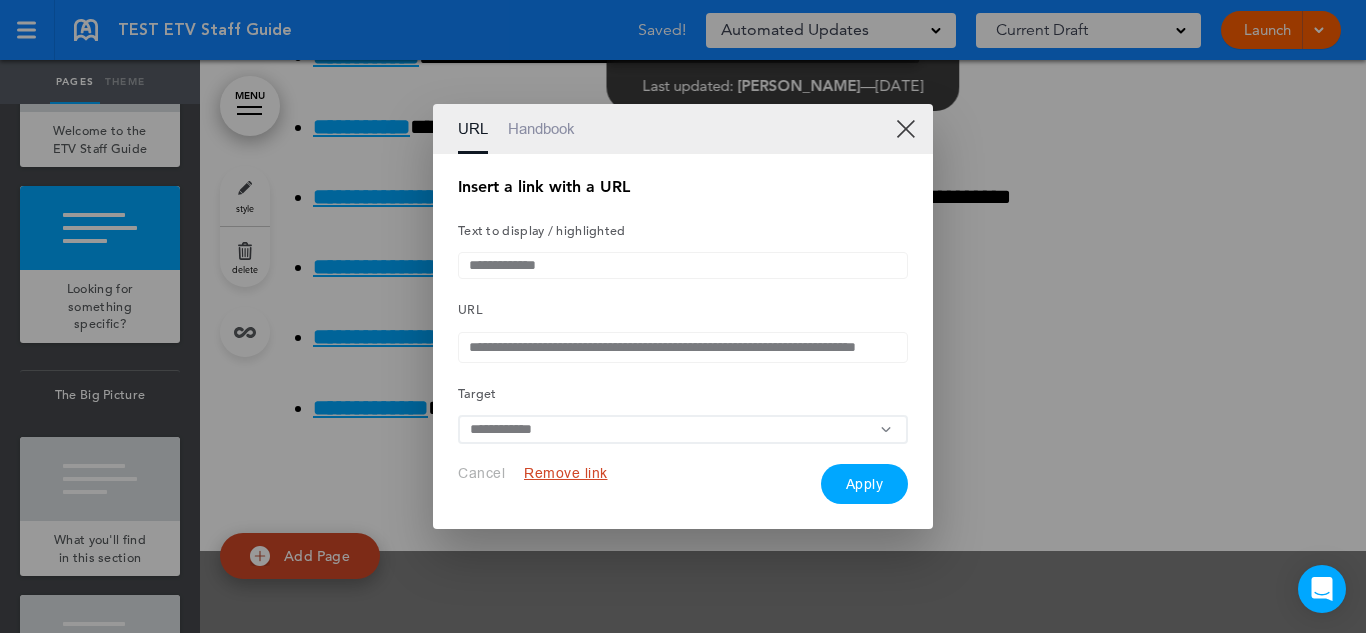 drag, startPoint x: 705, startPoint y: 344, endPoint x: 1019, endPoint y: 348, distance: 314.02548 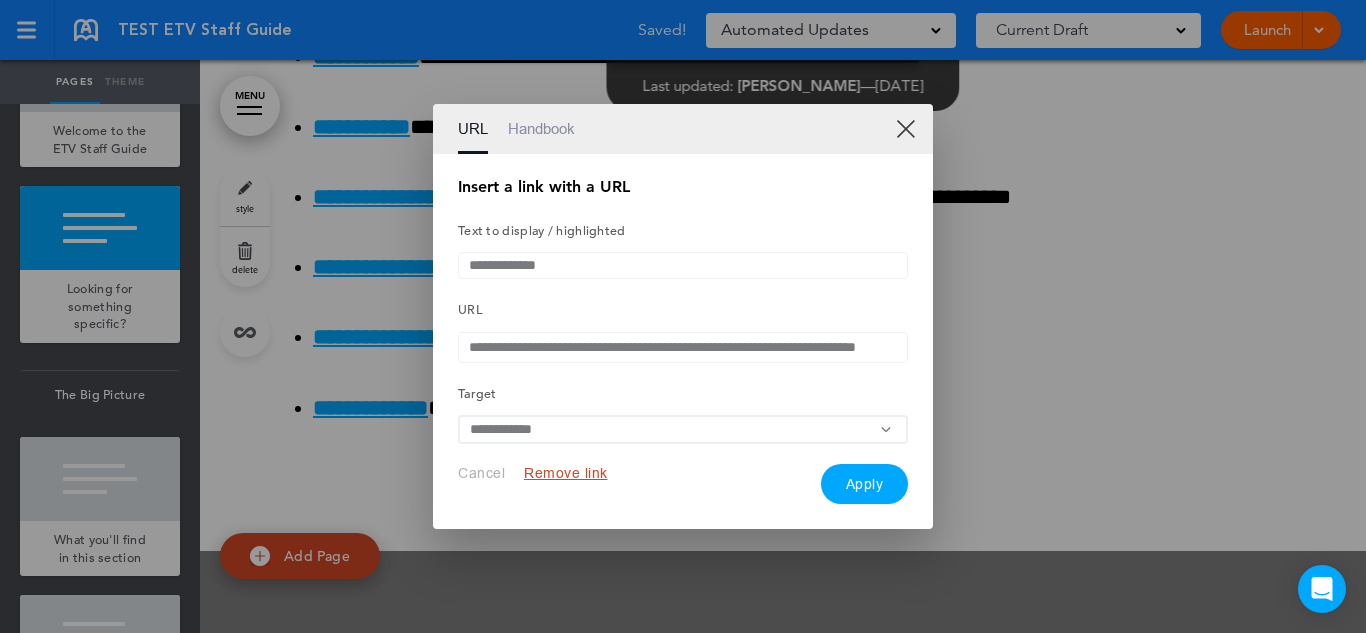 click on "**********" at bounding box center [683, 316] 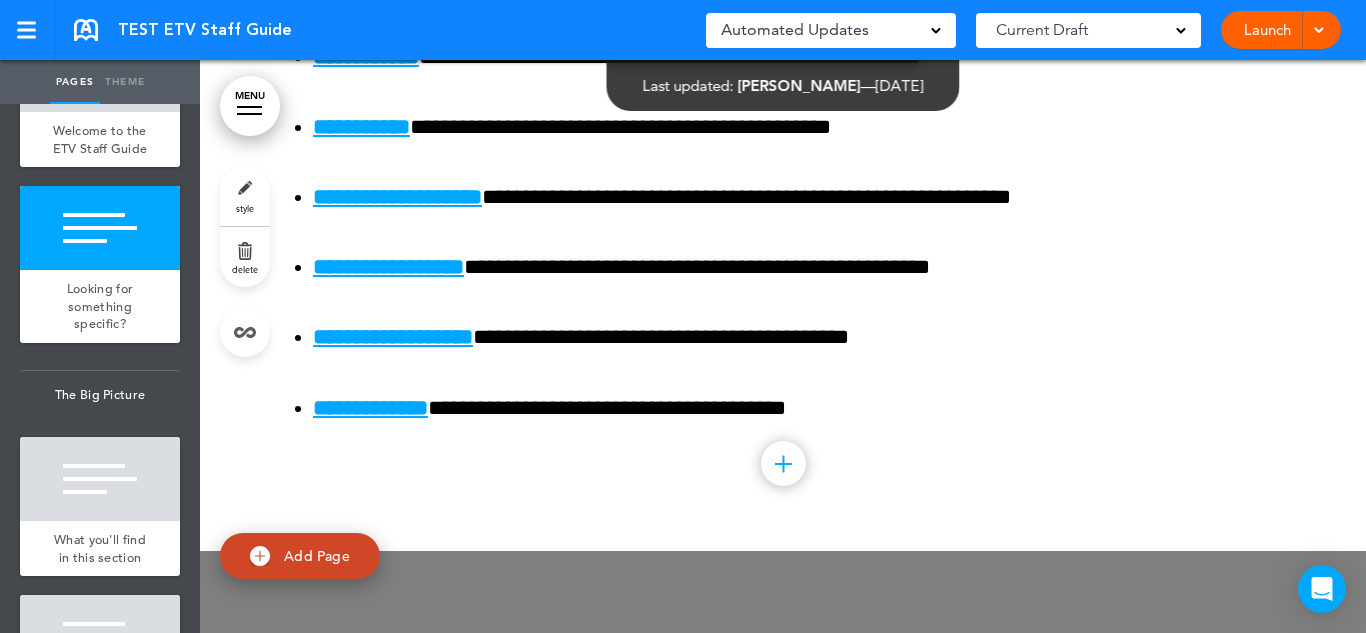 scroll, scrollTop: 0, scrollLeft: 0, axis: both 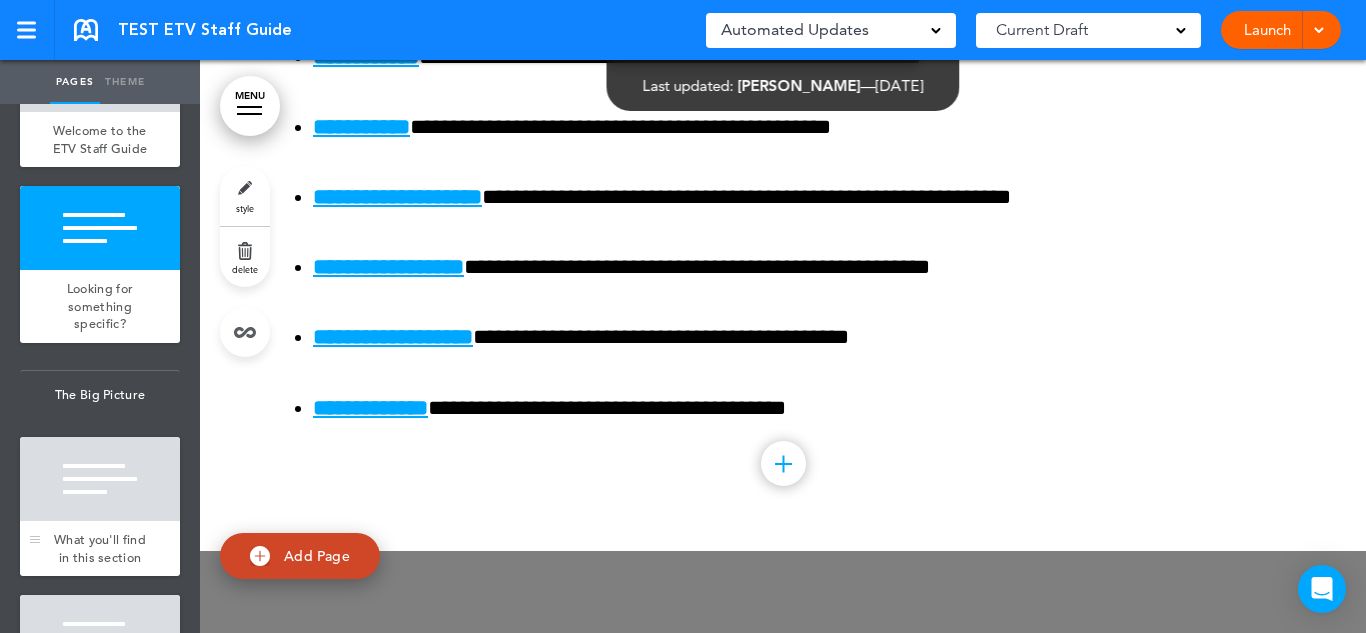 click at bounding box center (100, 479) 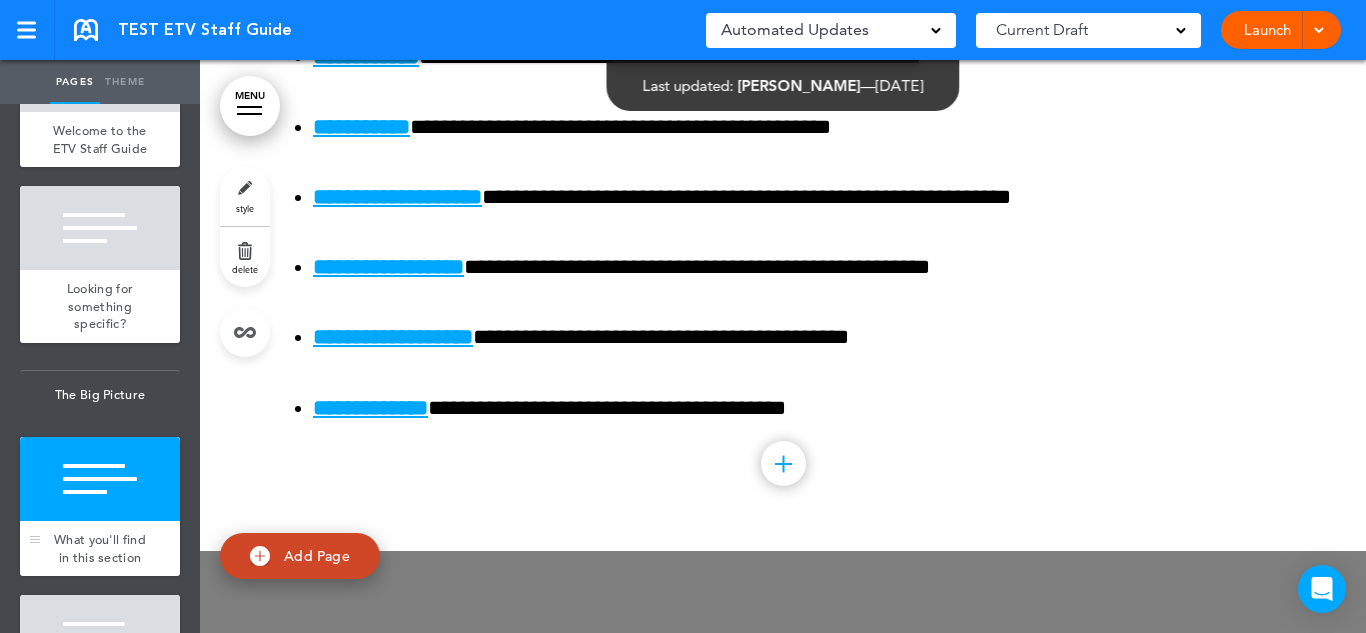 scroll, scrollTop: 2308, scrollLeft: 0, axis: vertical 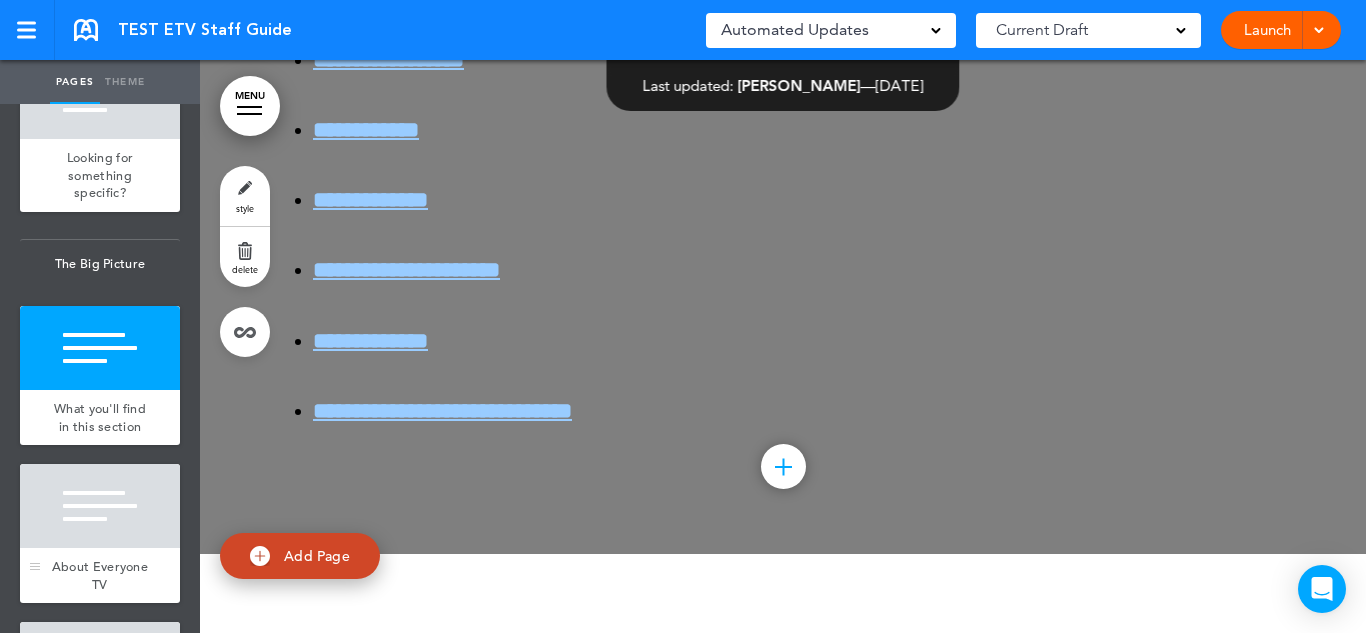 click at bounding box center (100, 506) 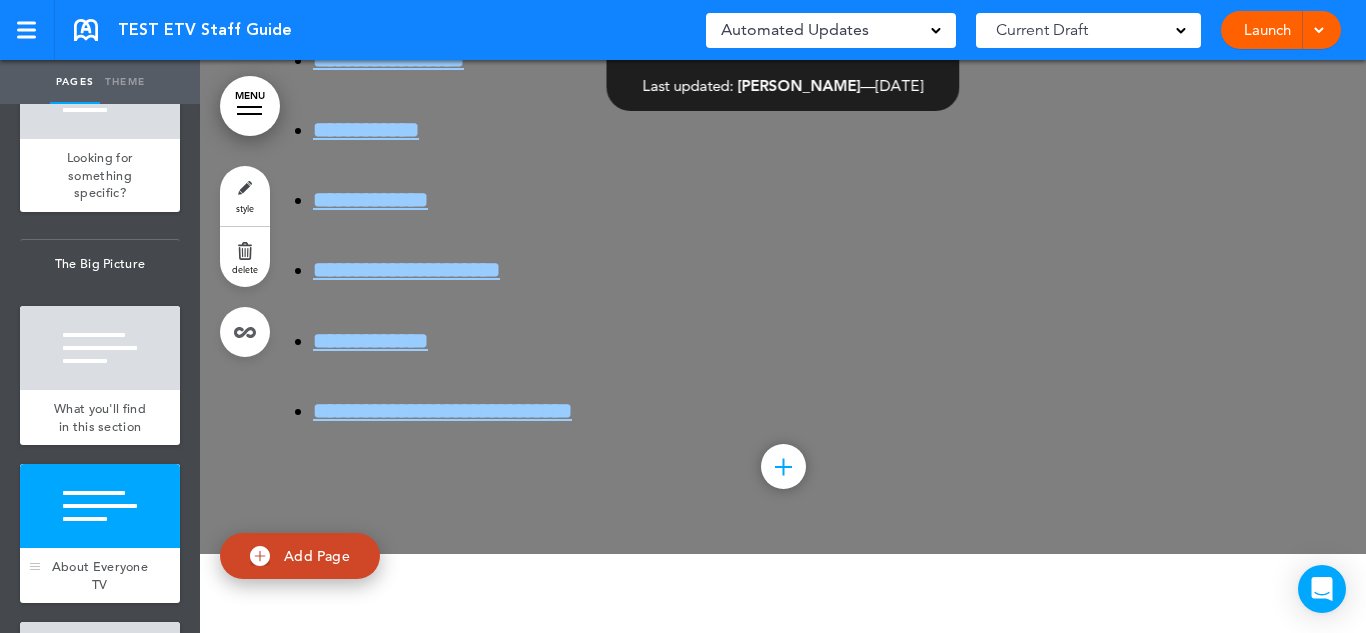 scroll, scrollTop: 3125, scrollLeft: 0, axis: vertical 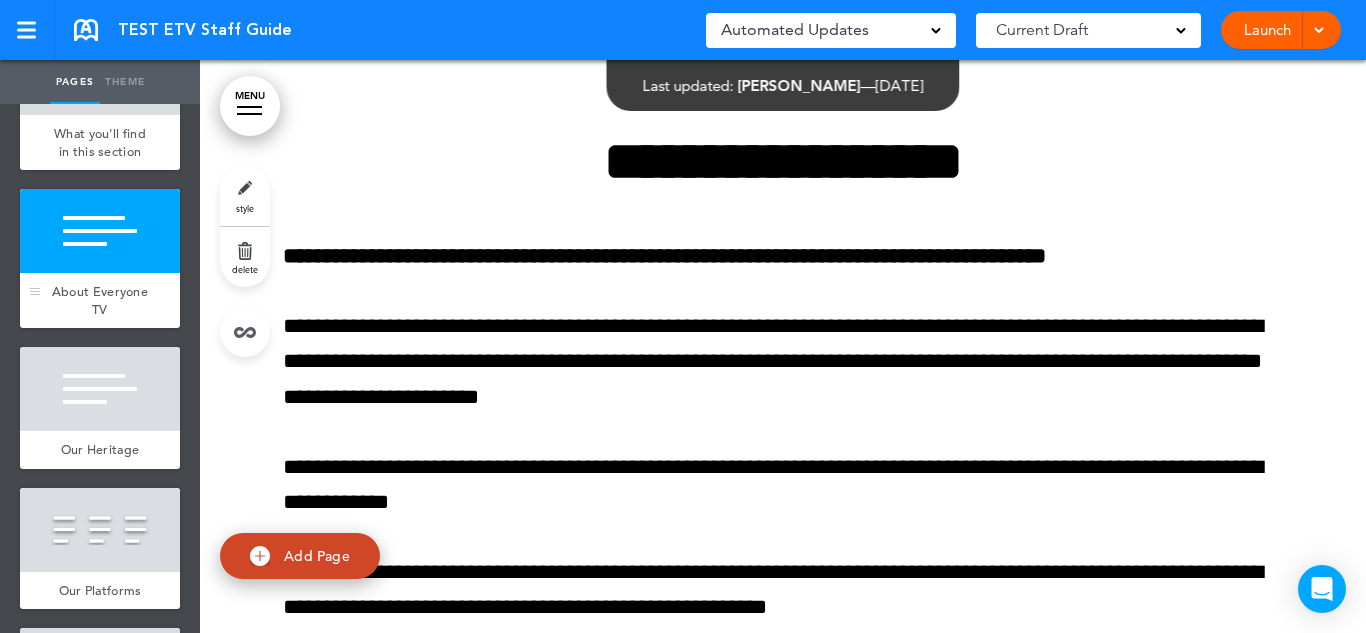 click on "Our Heritage" at bounding box center [100, 450] 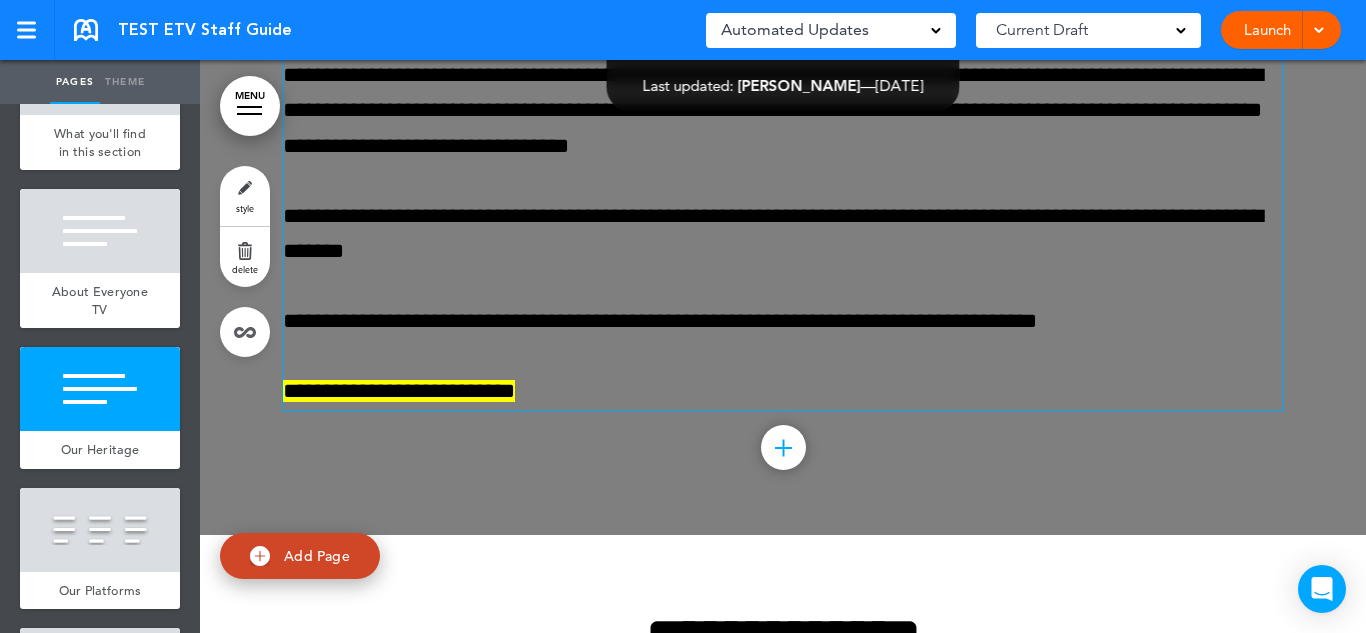 scroll, scrollTop: 4247, scrollLeft: 0, axis: vertical 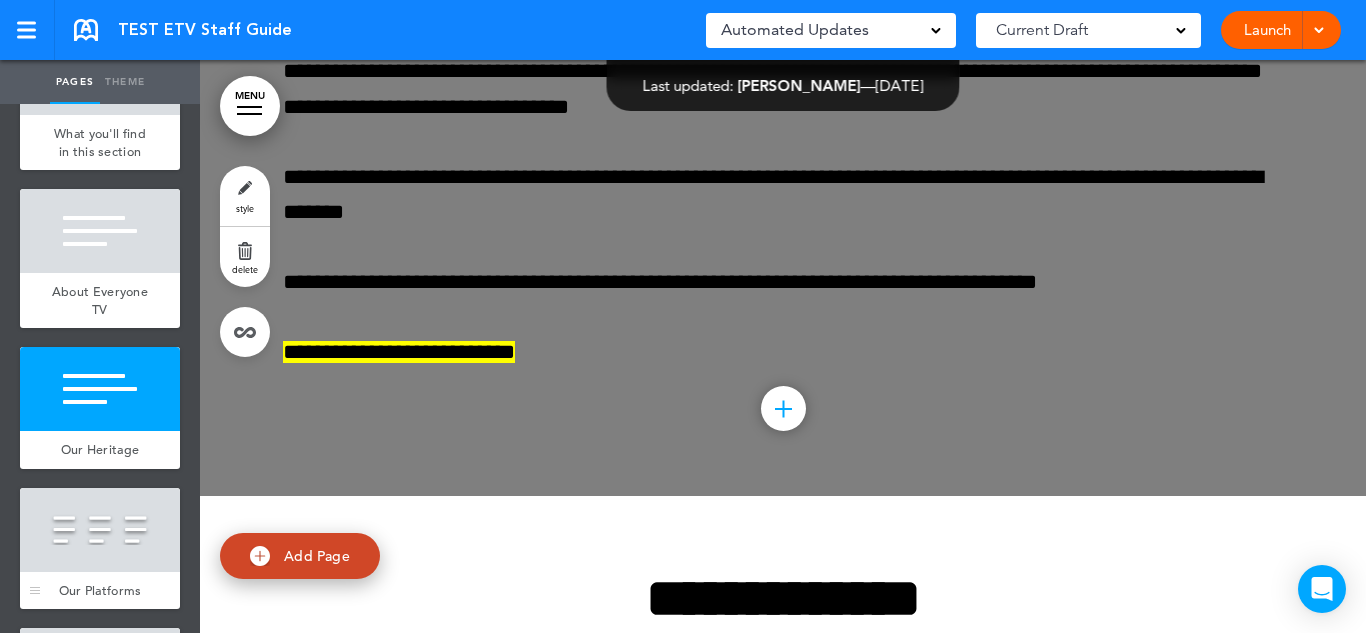 click at bounding box center (100, 530) 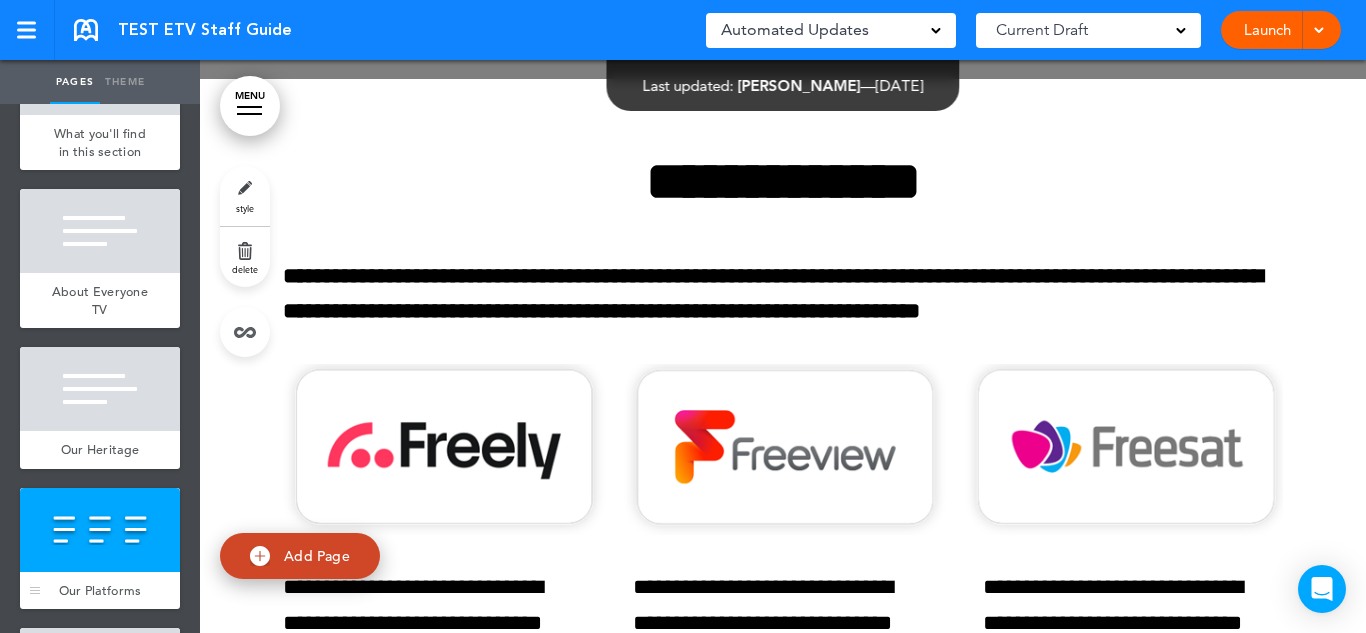 scroll, scrollTop: 4686, scrollLeft: 0, axis: vertical 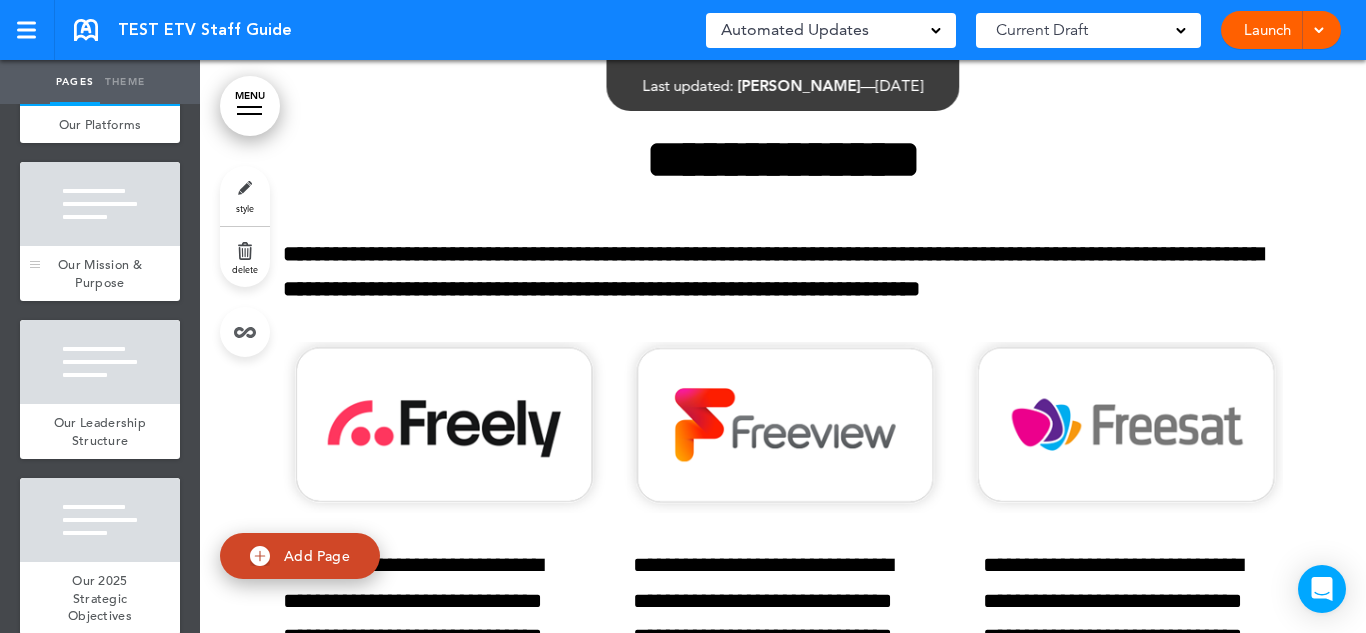click on "Our Mission & Purpose" at bounding box center (100, 273) 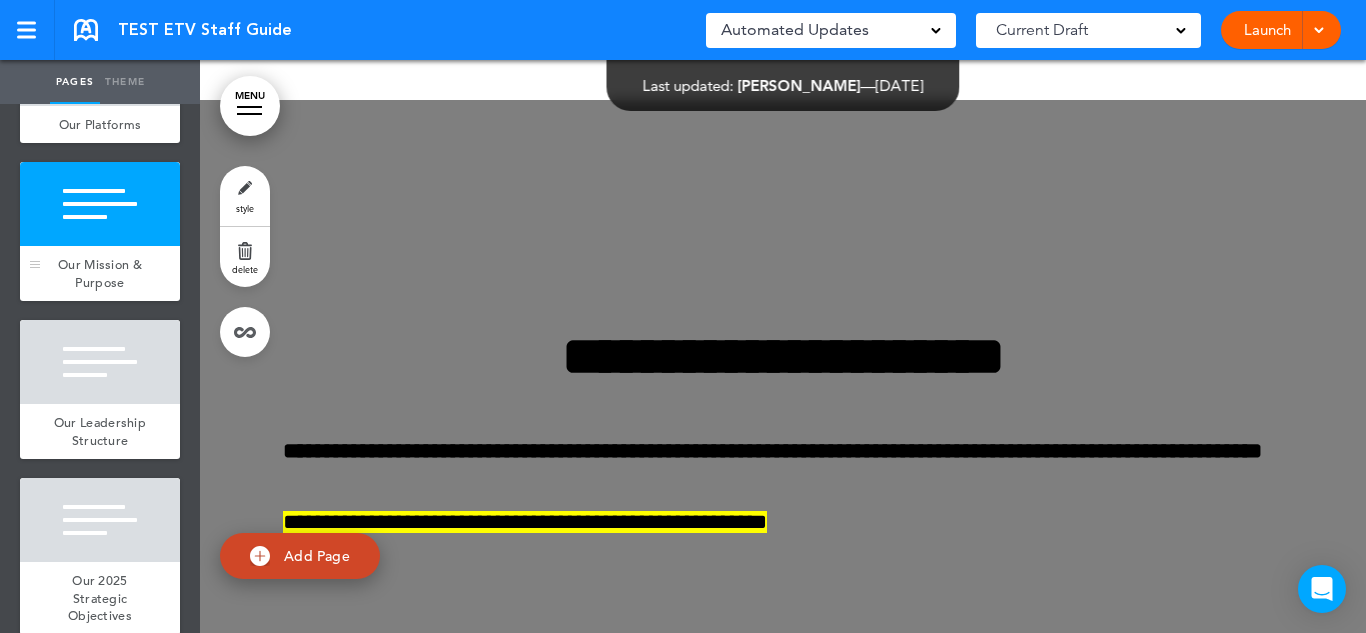 scroll, scrollTop: 5887, scrollLeft: 0, axis: vertical 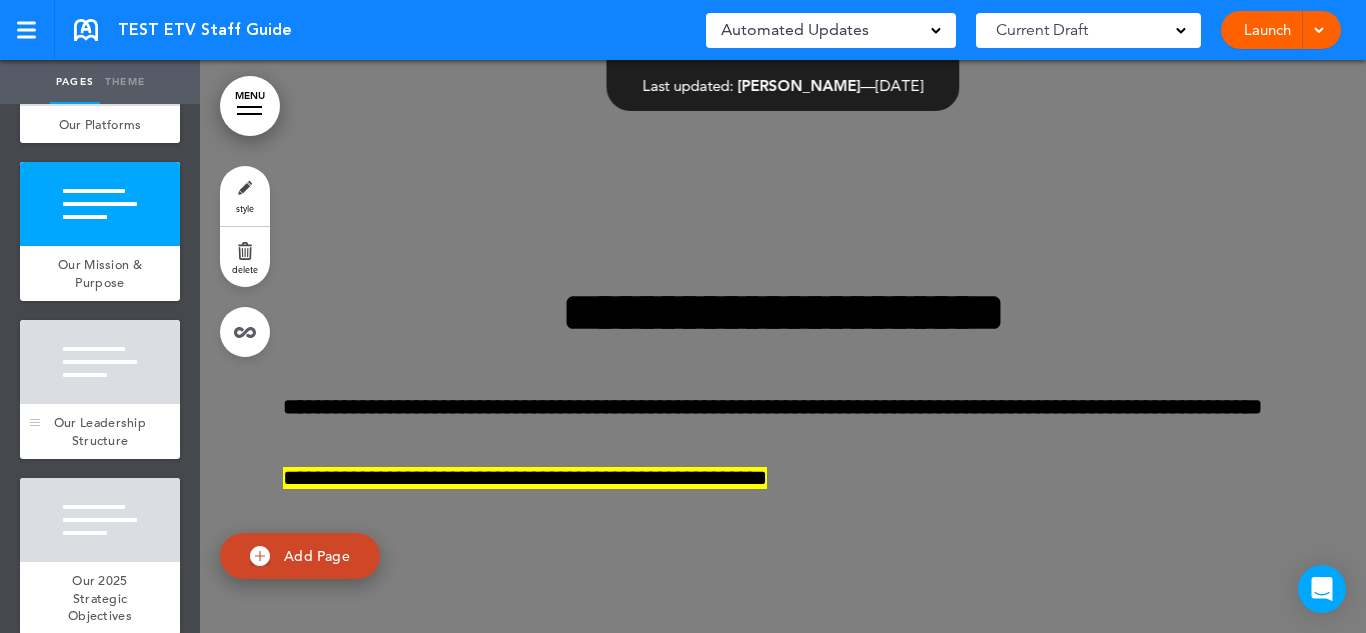 click at bounding box center (100, 362) 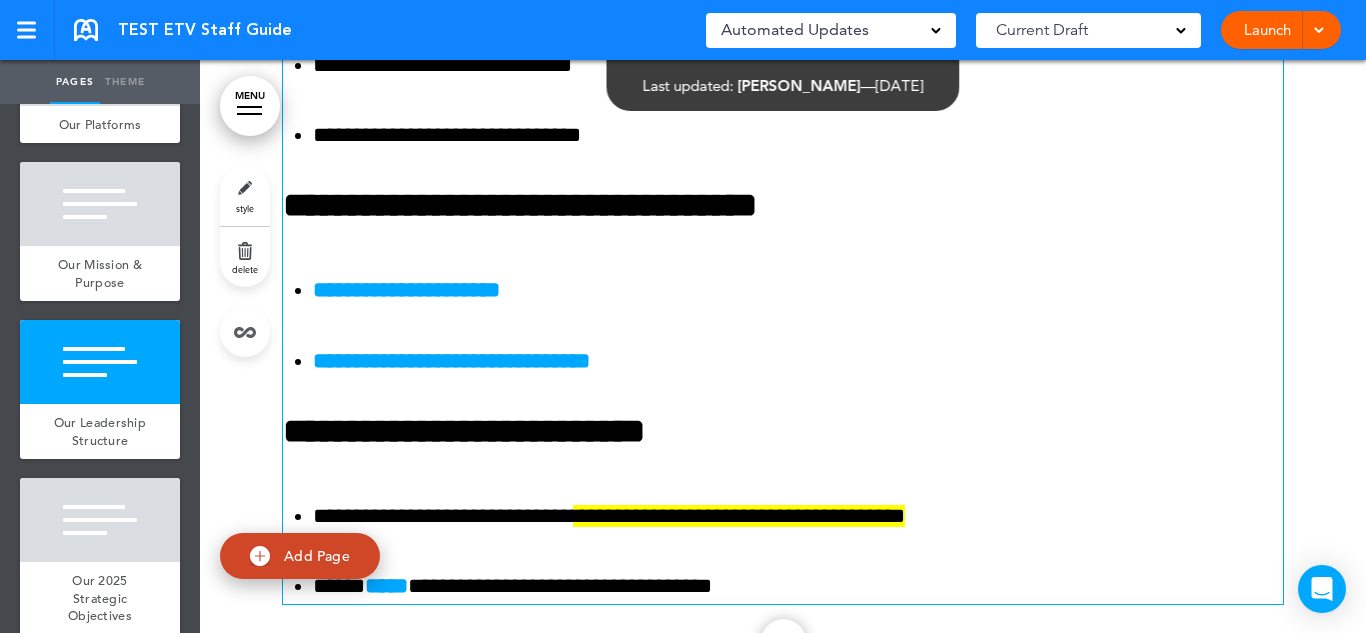 scroll, scrollTop: 7255, scrollLeft: 0, axis: vertical 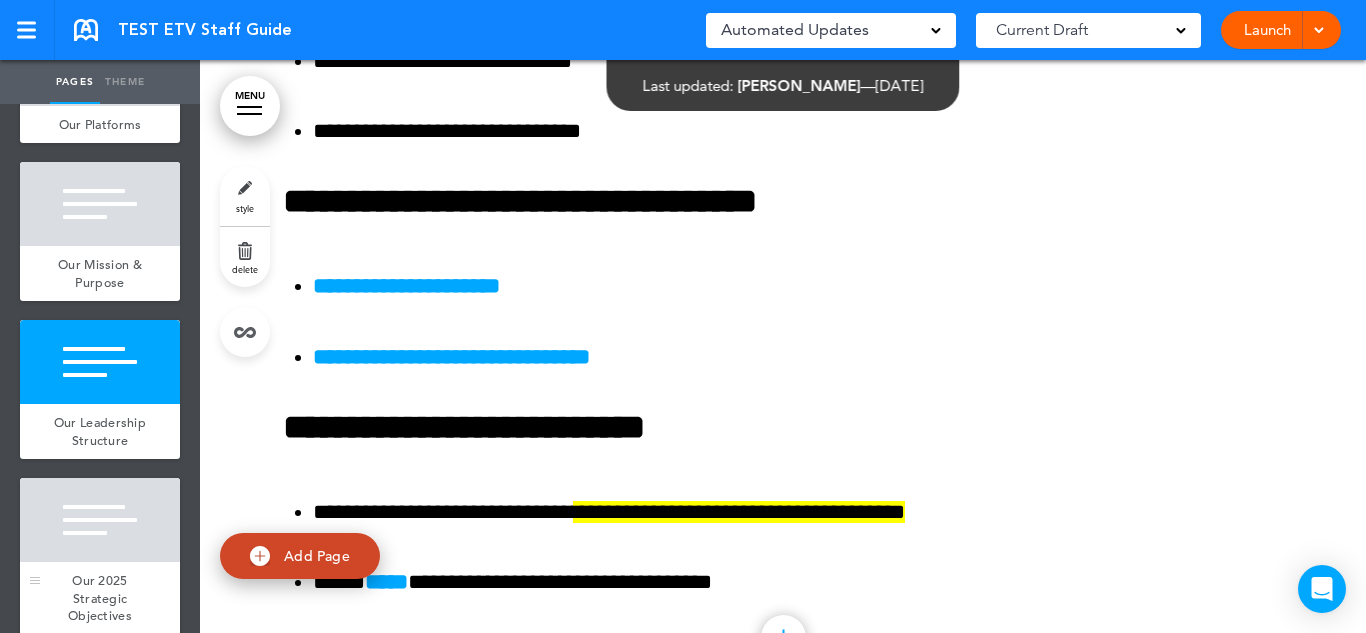 click at bounding box center (100, 520) 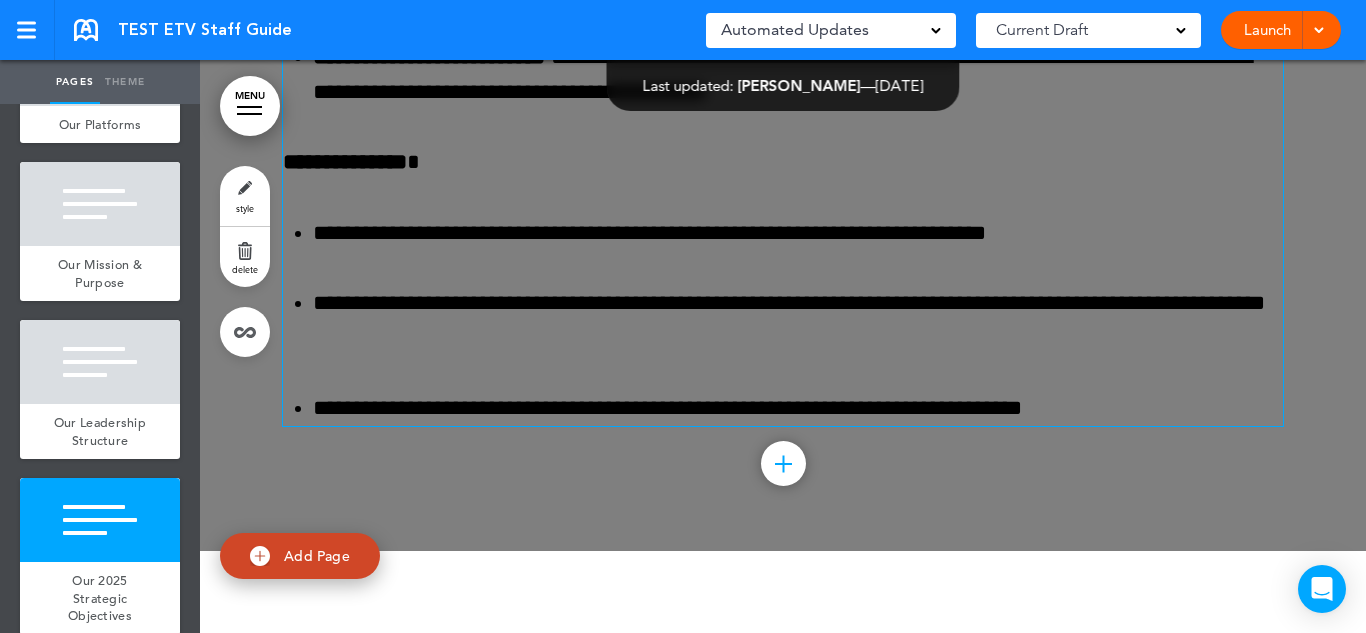 scroll, scrollTop: 9099, scrollLeft: 0, axis: vertical 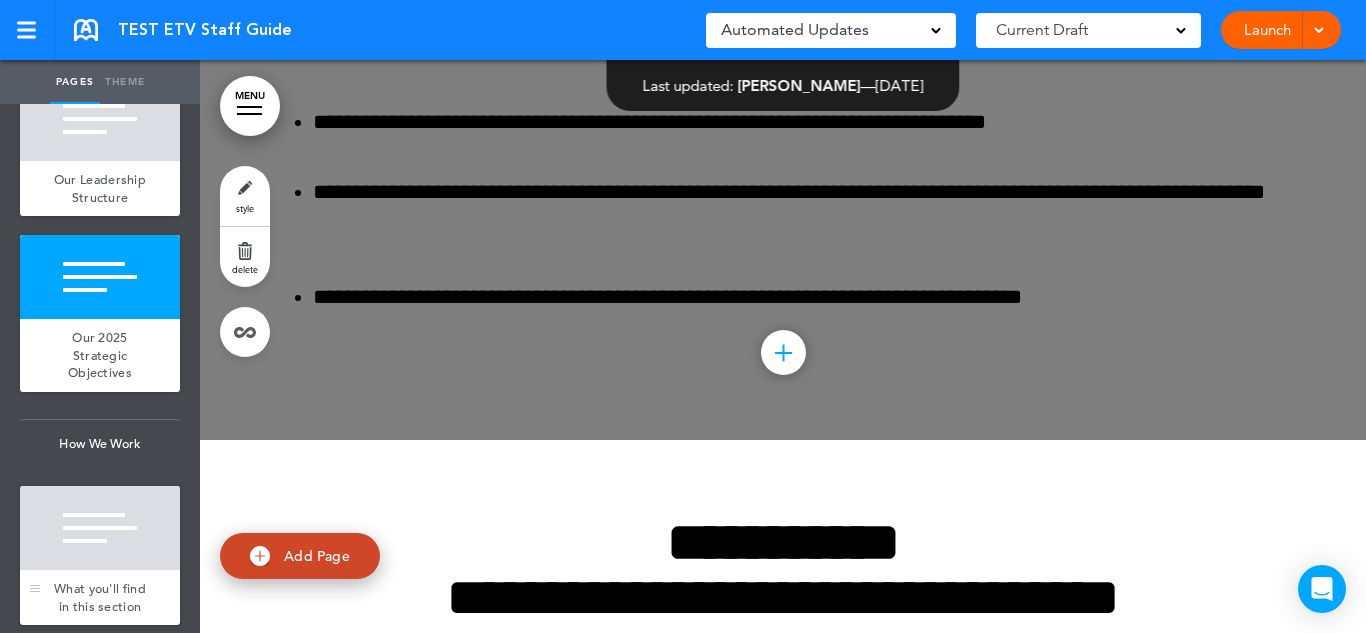 click at bounding box center (100, 528) 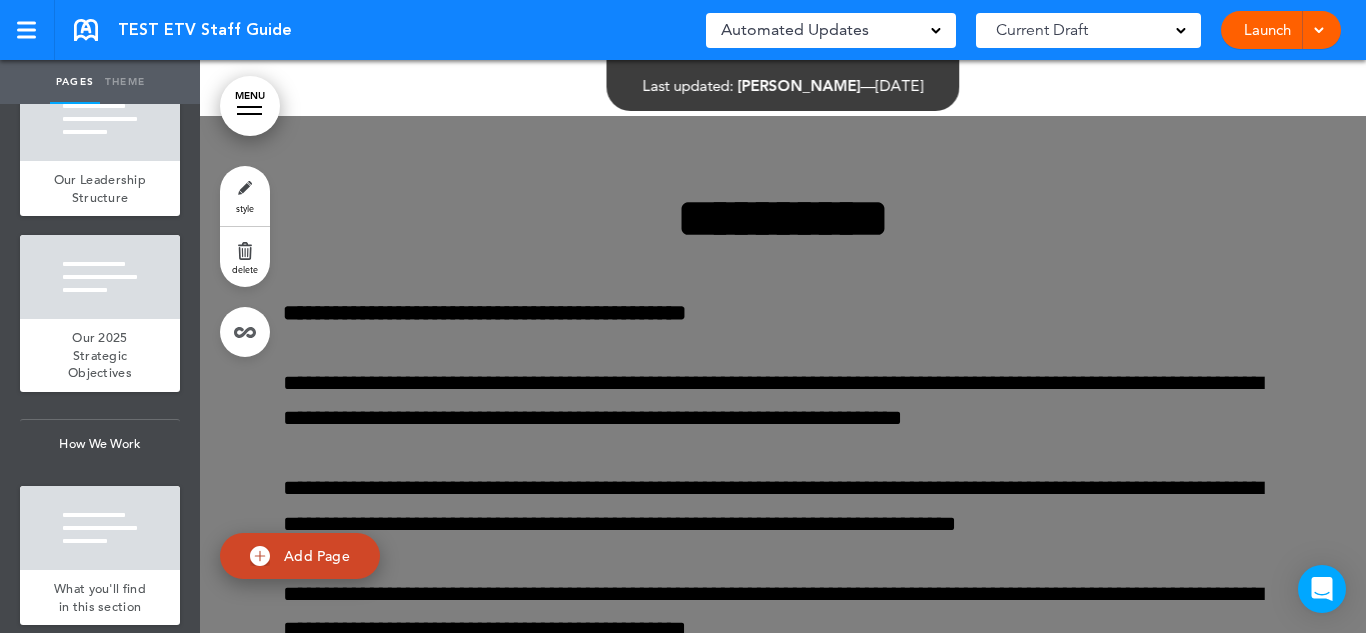 scroll, scrollTop: 9990, scrollLeft: 0, axis: vertical 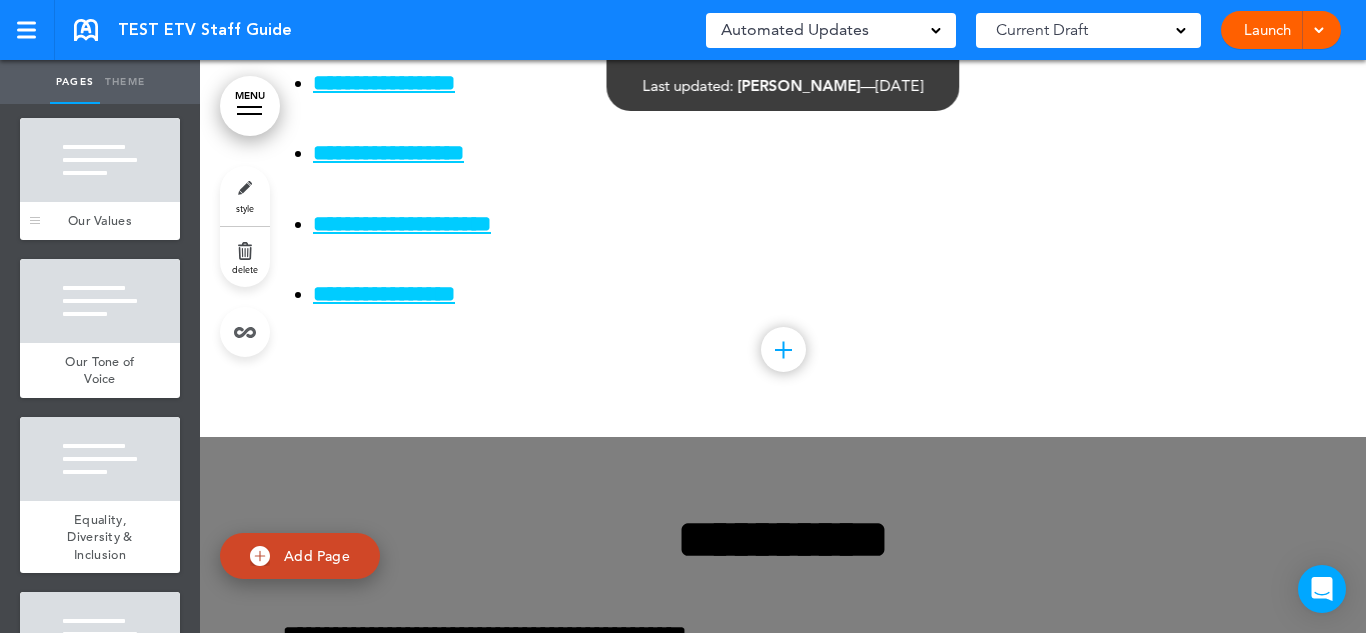 click at bounding box center [100, 160] 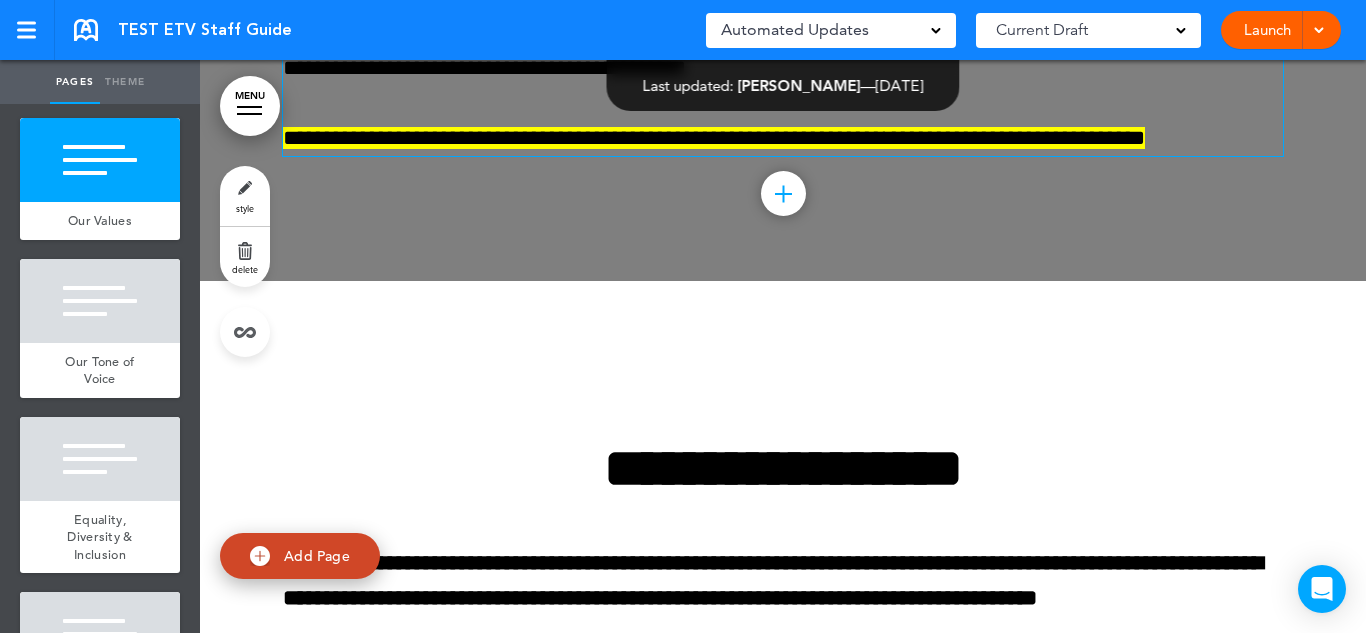scroll, scrollTop: 10884, scrollLeft: 0, axis: vertical 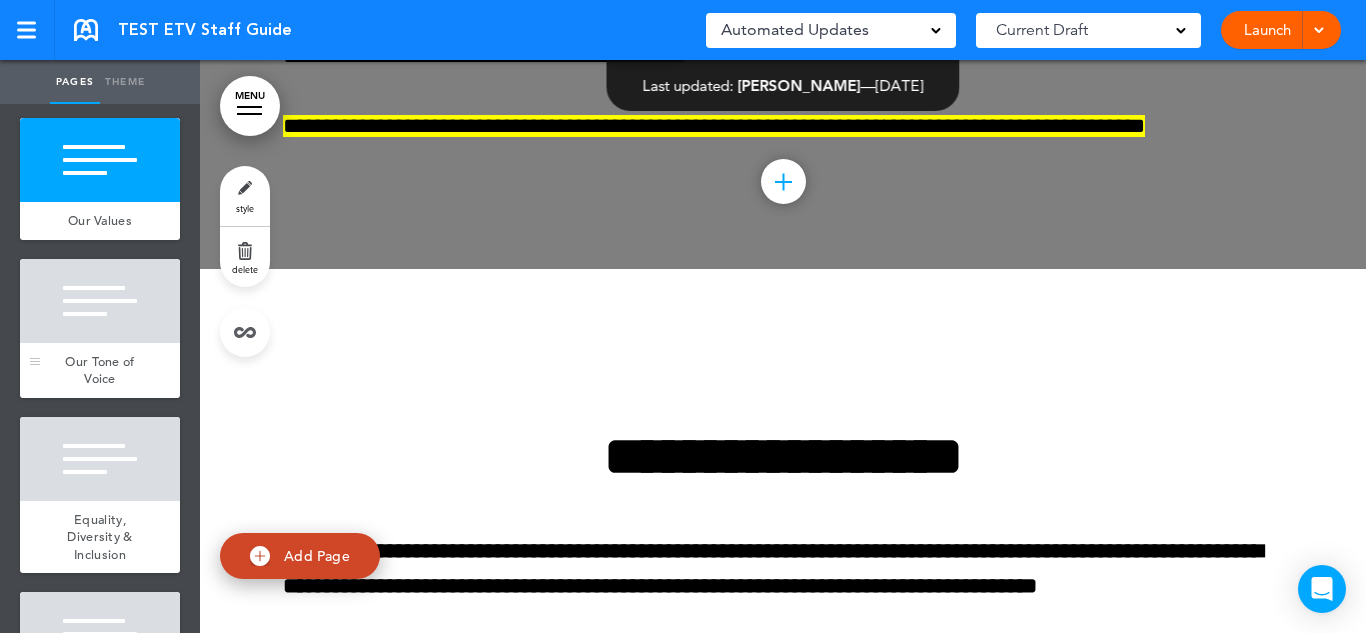 click at bounding box center (100, 301) 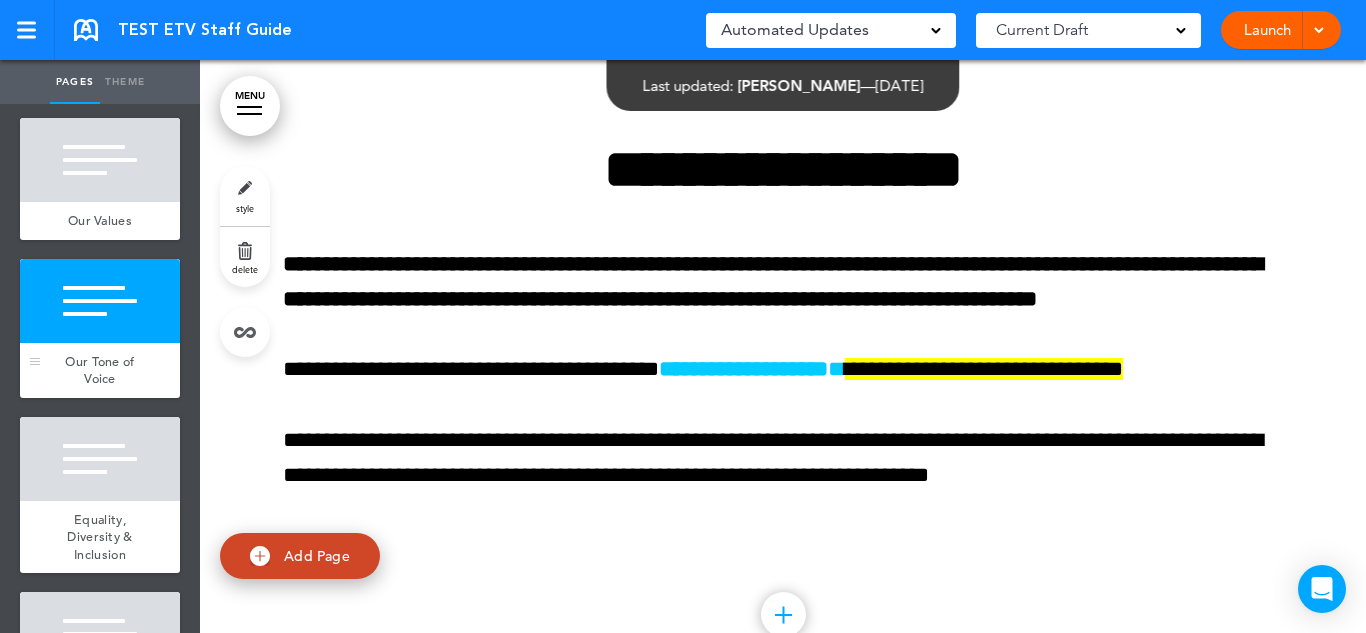 scroll, scrollTop: 11173, scrollLeft: 0, axis: vertical 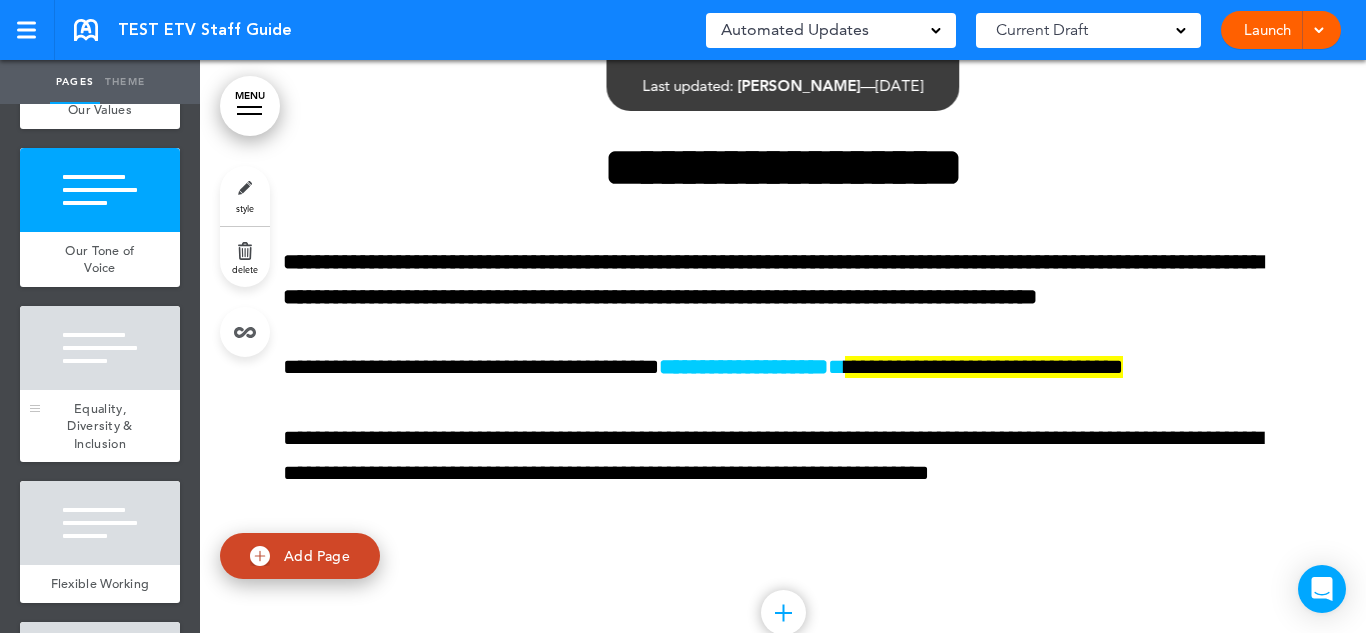 click at bounding box center [100, 348] 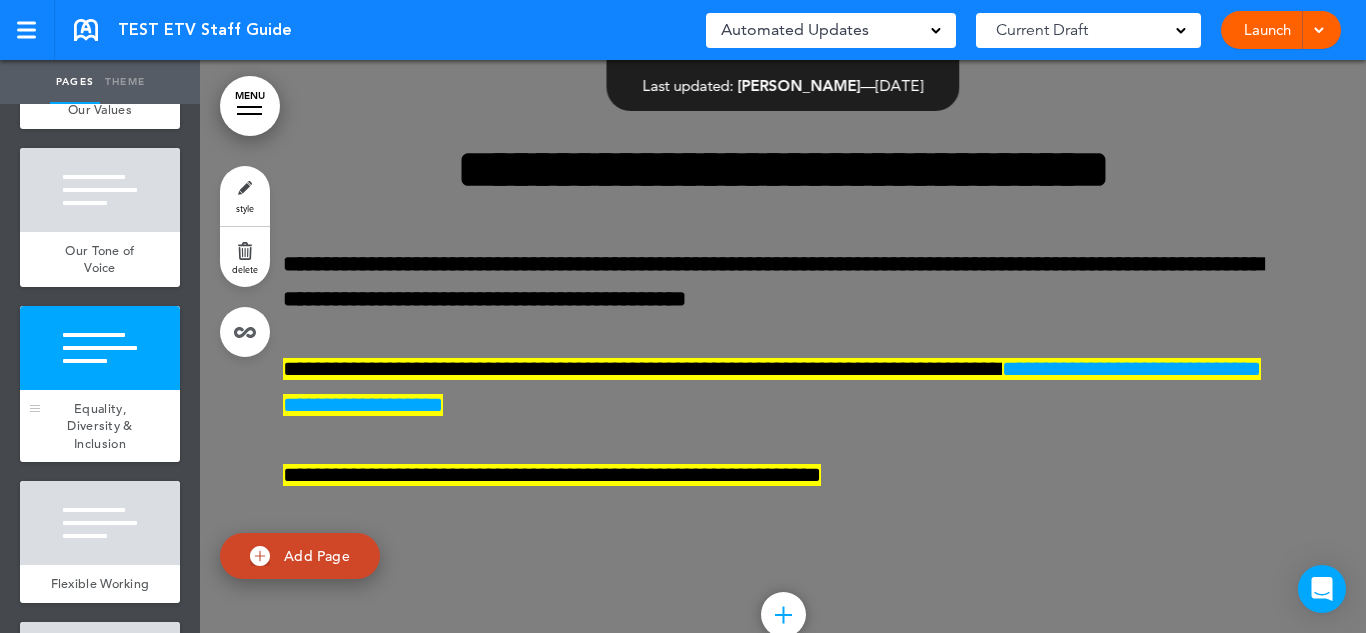 scroll, scrollTop: 11893, scrollLeft: 0, axis: vertical 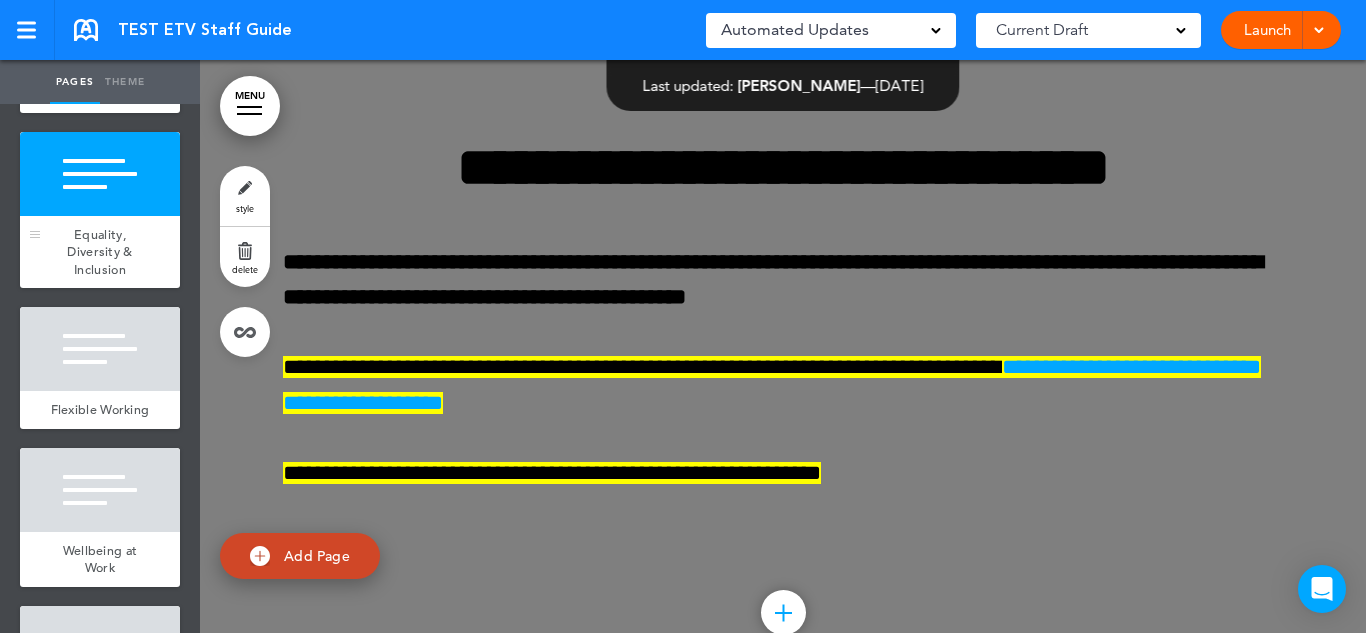 click at bounding box center (100, 349) 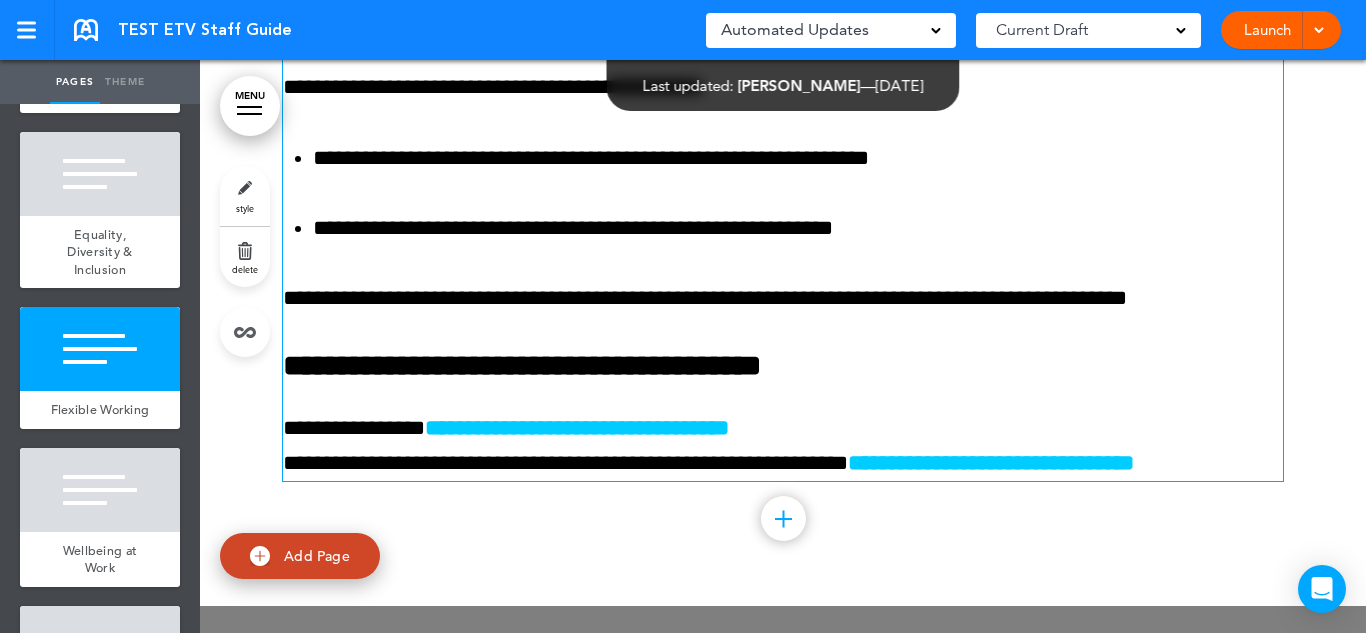 scroll, scrollTop: 13017, scrollLeft: 0, axis: vertical 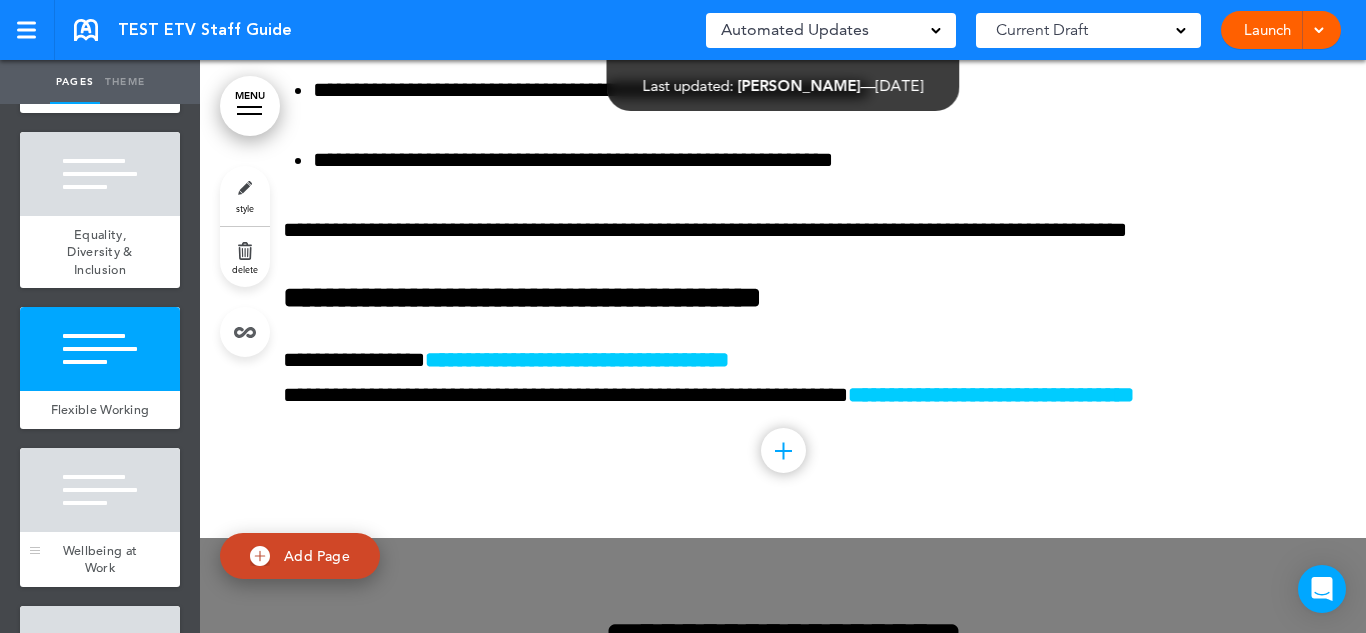 click on "Wellbeing at Work" at bounding box center (100, 559) 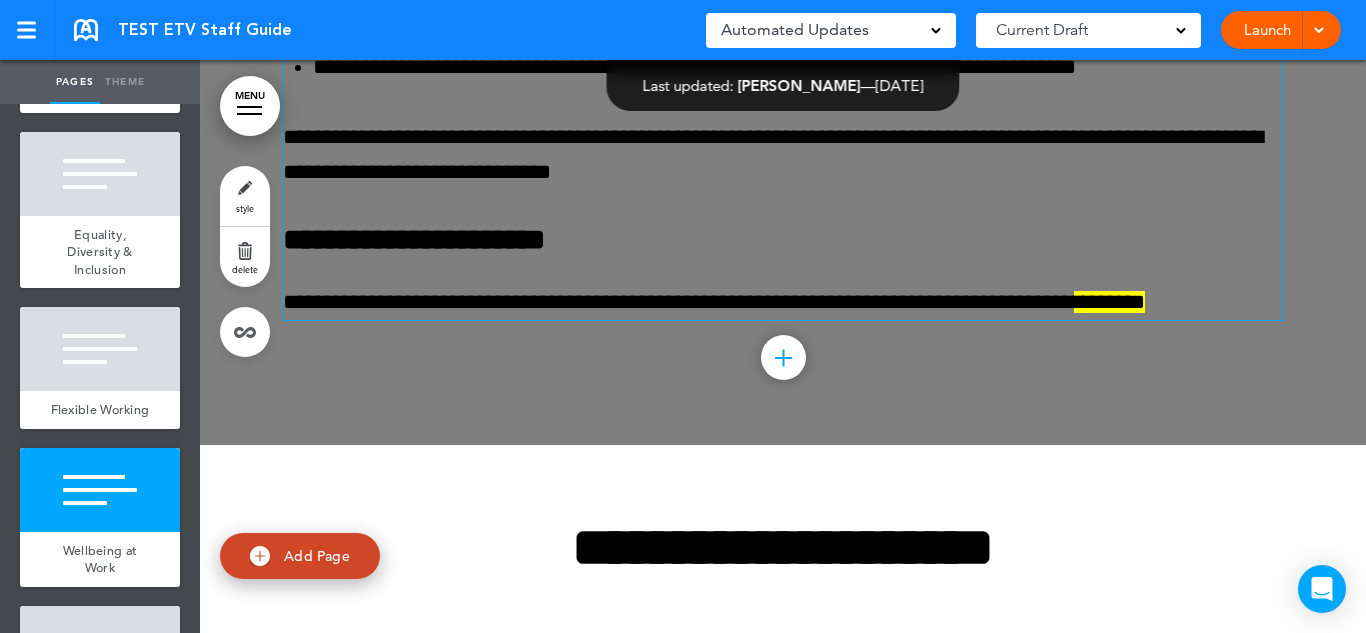 scroll, scrollTop: 13741, scrollLeft: 0, axis: vertical 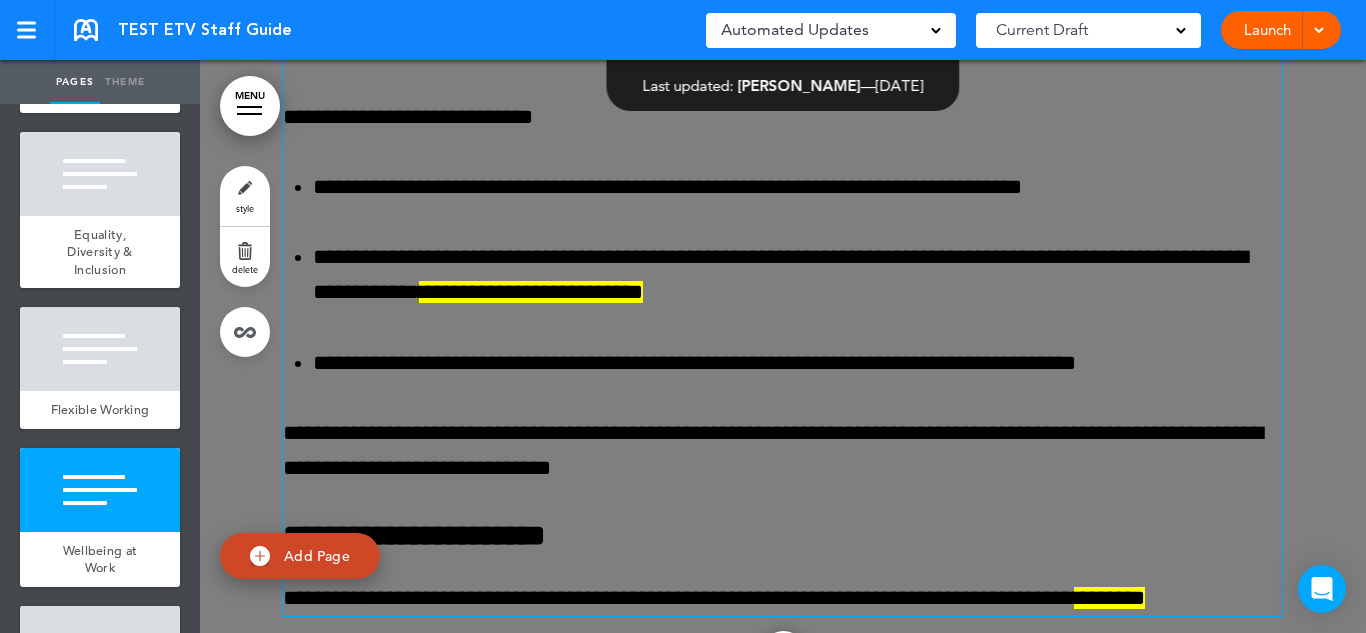 click on "**********" at bounding box center (798, 187) 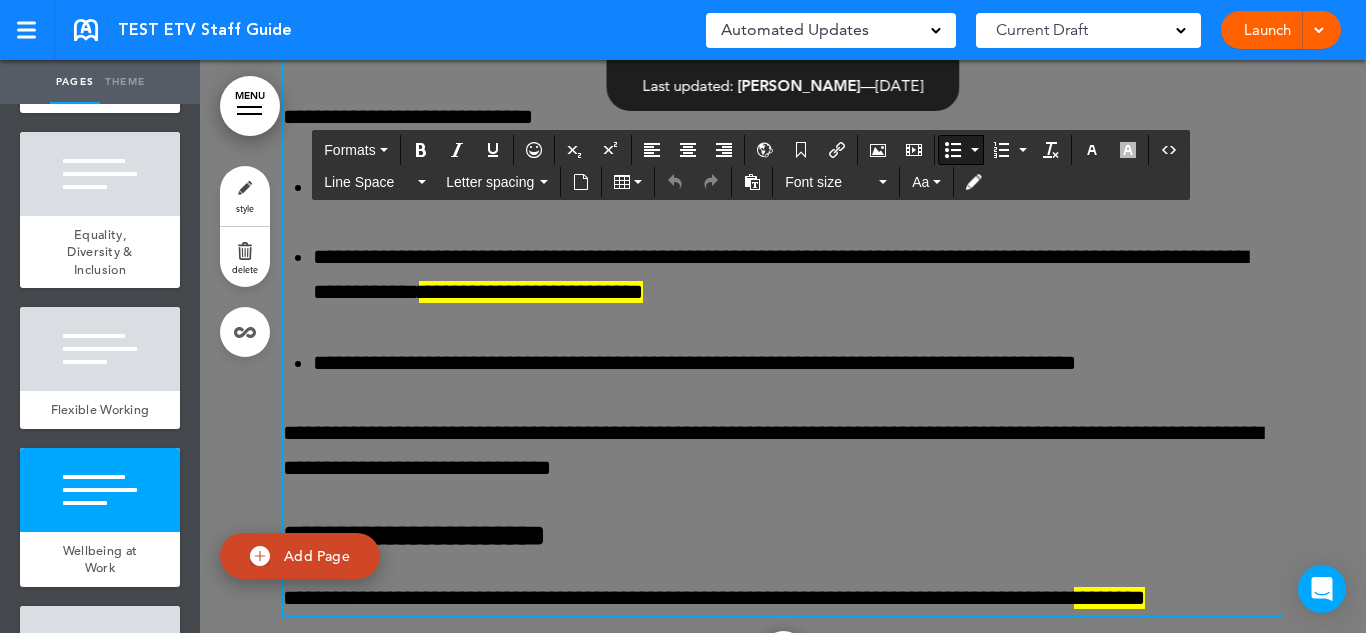 type 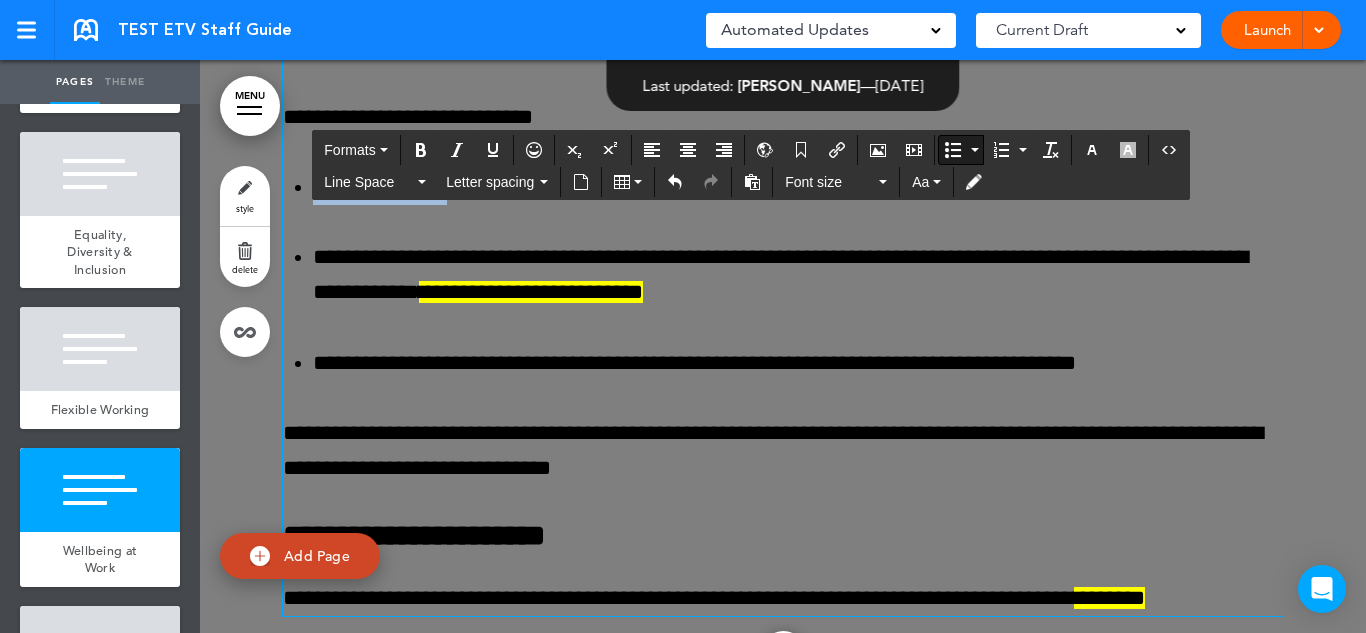 drag, startPoint x: 477, startPoint y: 262, endPoint x: 319, endPoint y: 266, distance: 158.05063 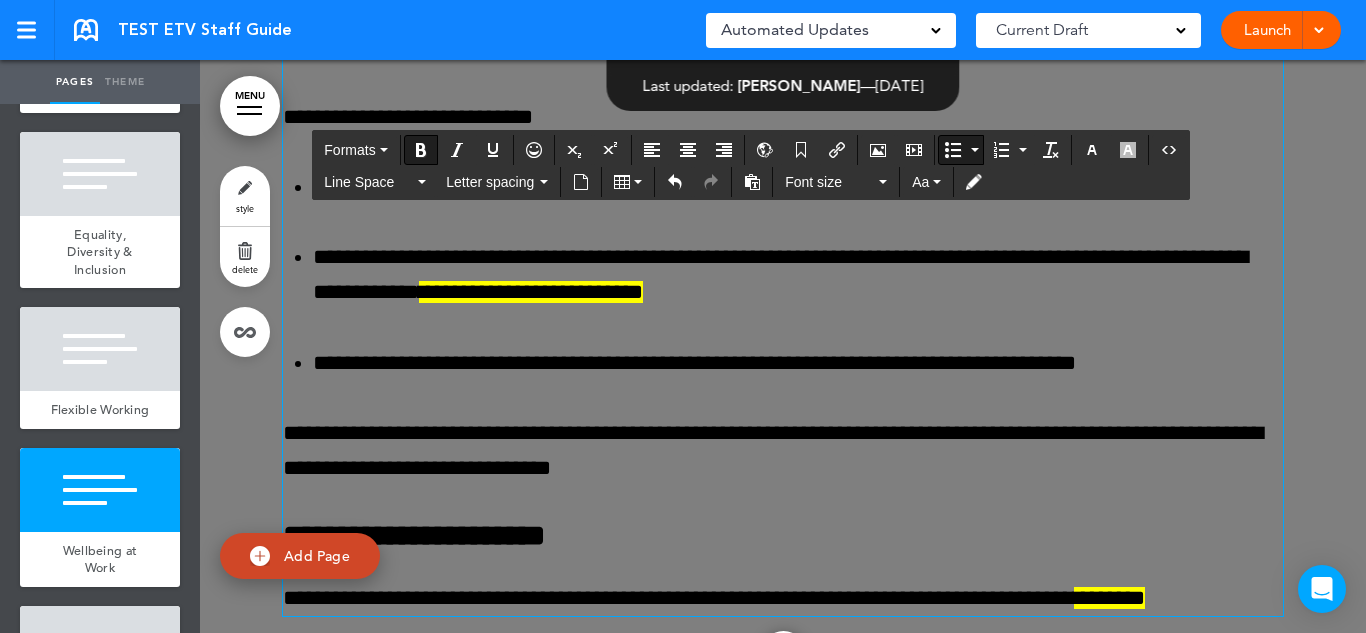 click on "**********" at bounding box center (798, 275) 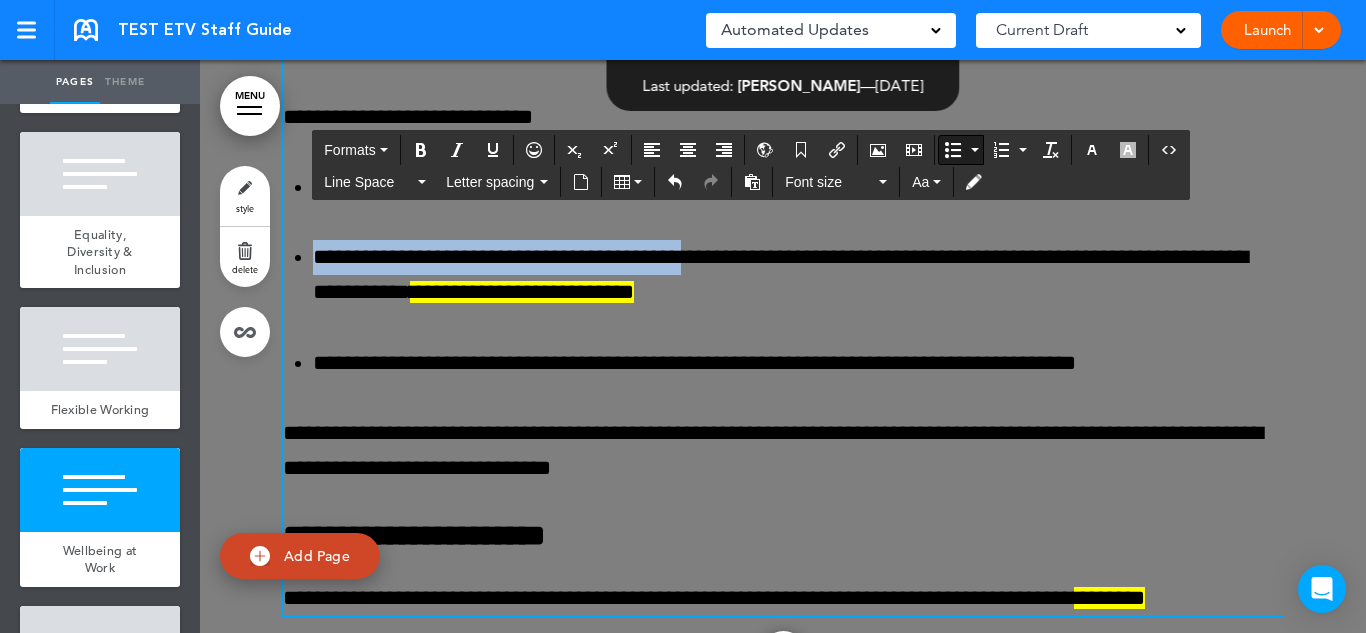 drag, startPoint x: 772, startPoint y: 336, endPoint x: 312, endPoint y: 335, distance: 460.0011 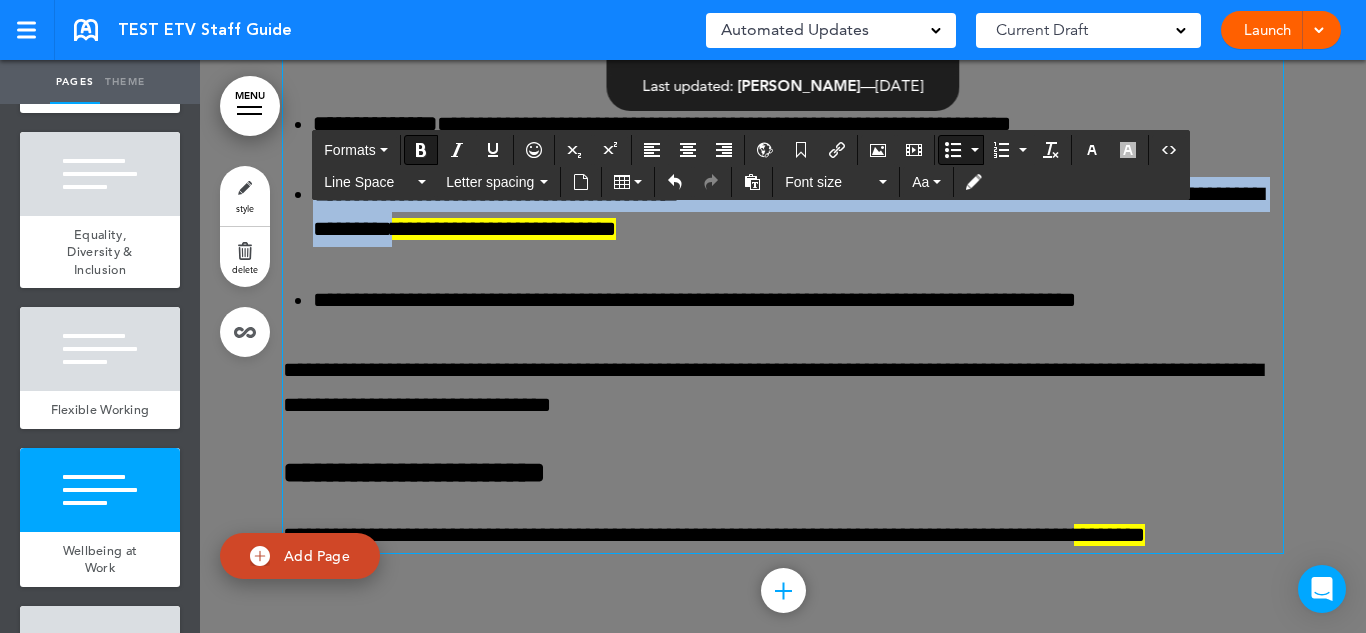scroll, scrollTop: 13805, scrollLeft: 0, axis: vertical 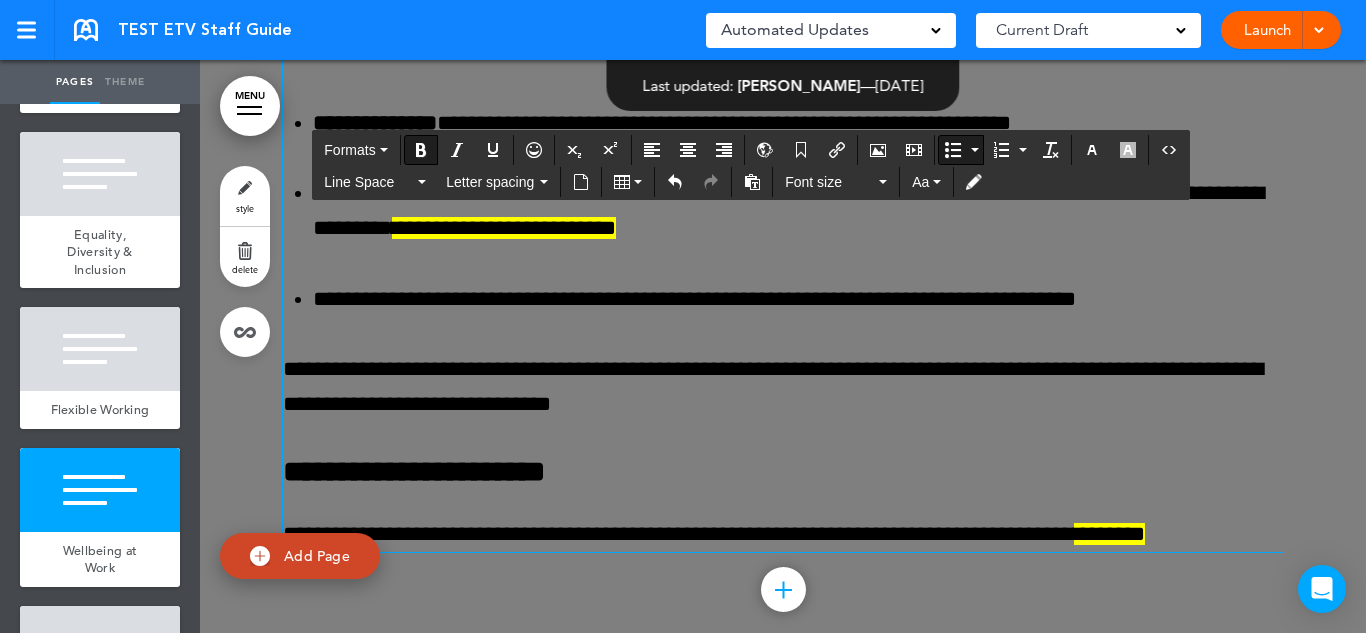 click on "**********" at bounding box center [798, 299] 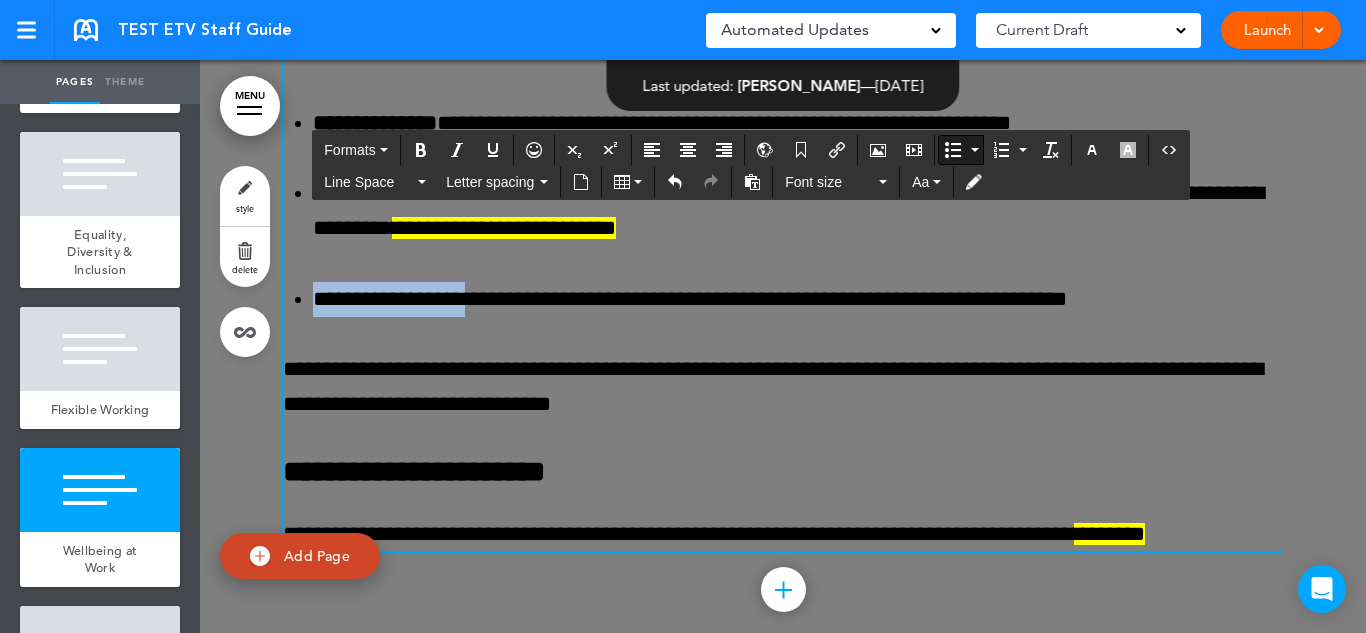 drag, startPoint x: 479, startPoint y: 379, endPoint x: 229, endPoint y: 366, distance: 250.33777 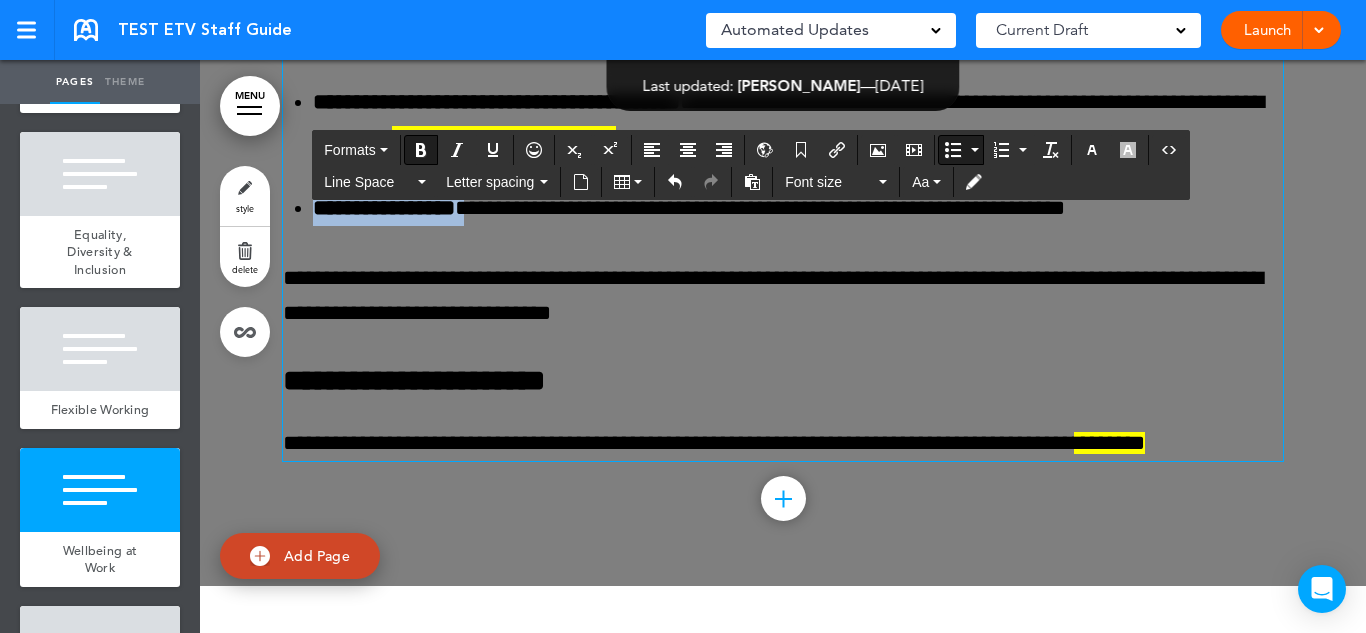 scroll, scrollTop: 13911, scrollLeft: 0, axis: vertical 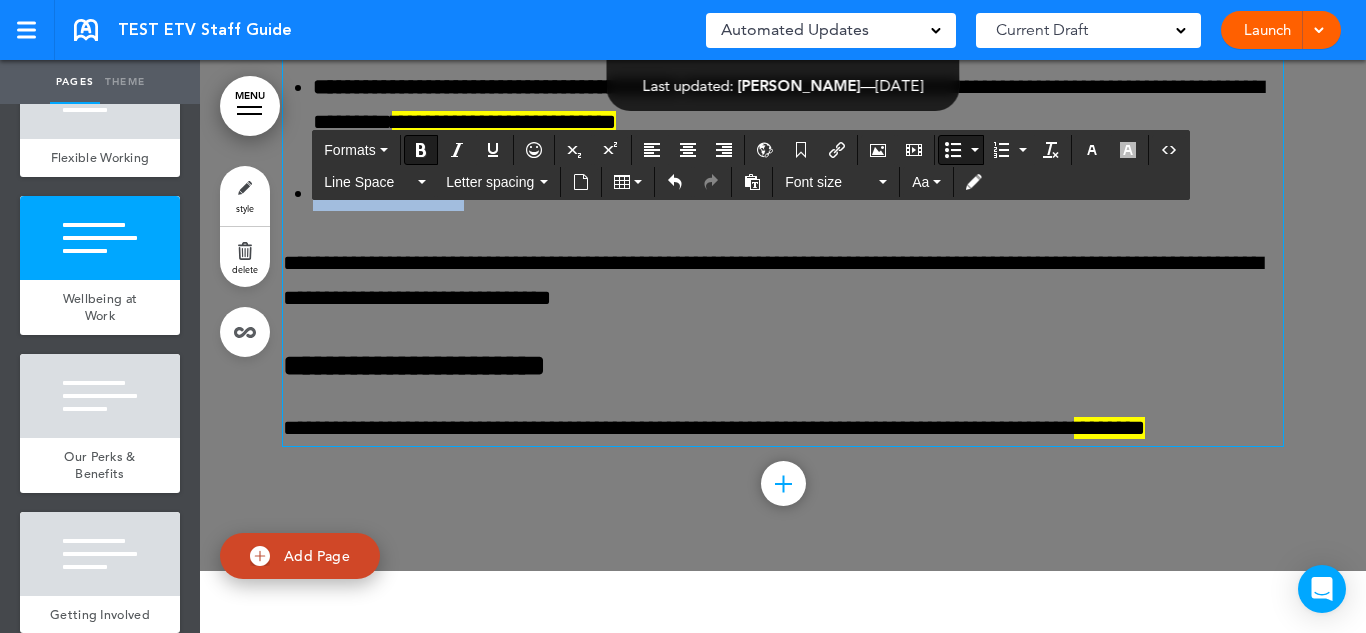 click on "********" at bounding box center [1109, 428] 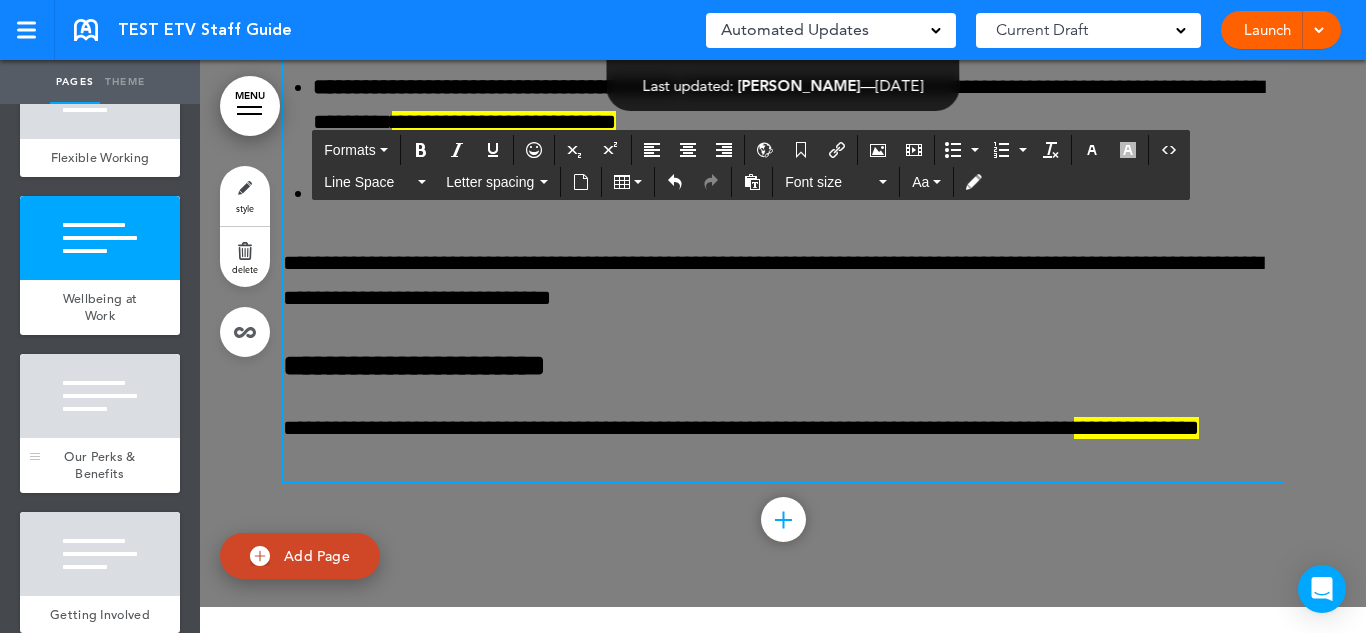 click at bounding box center (100, 396) 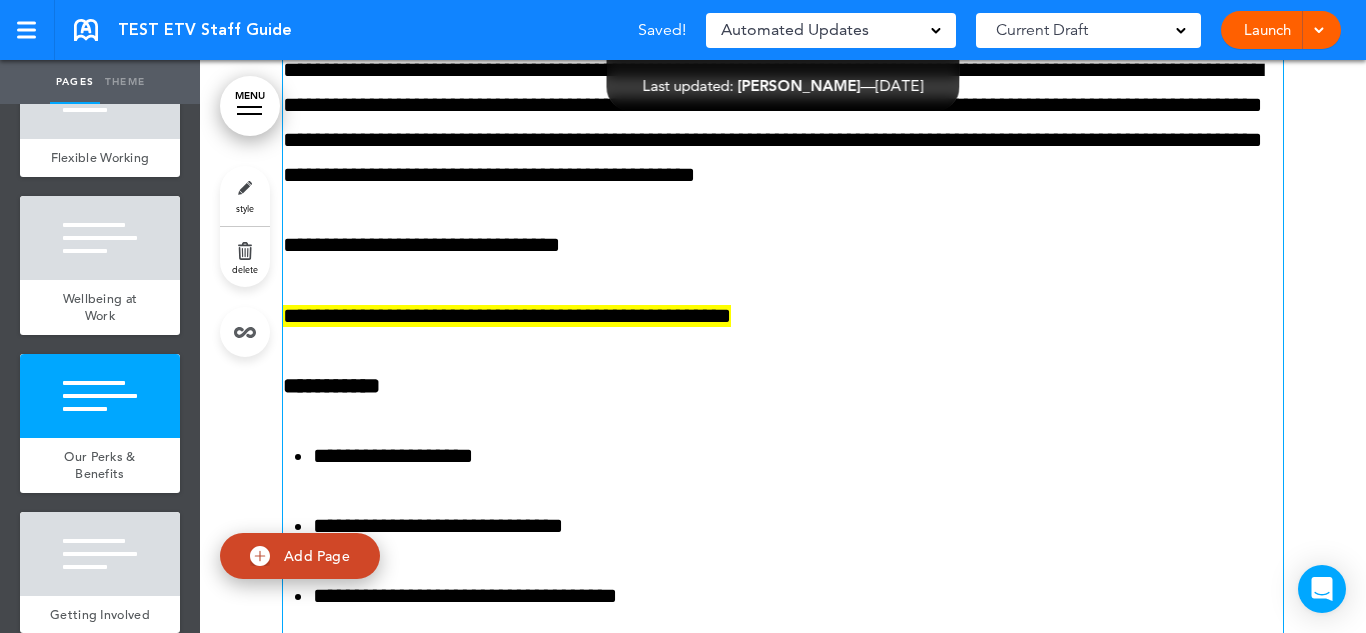 scroll, scrollTop: 14729, scrollLeft: 0, axis: vertical 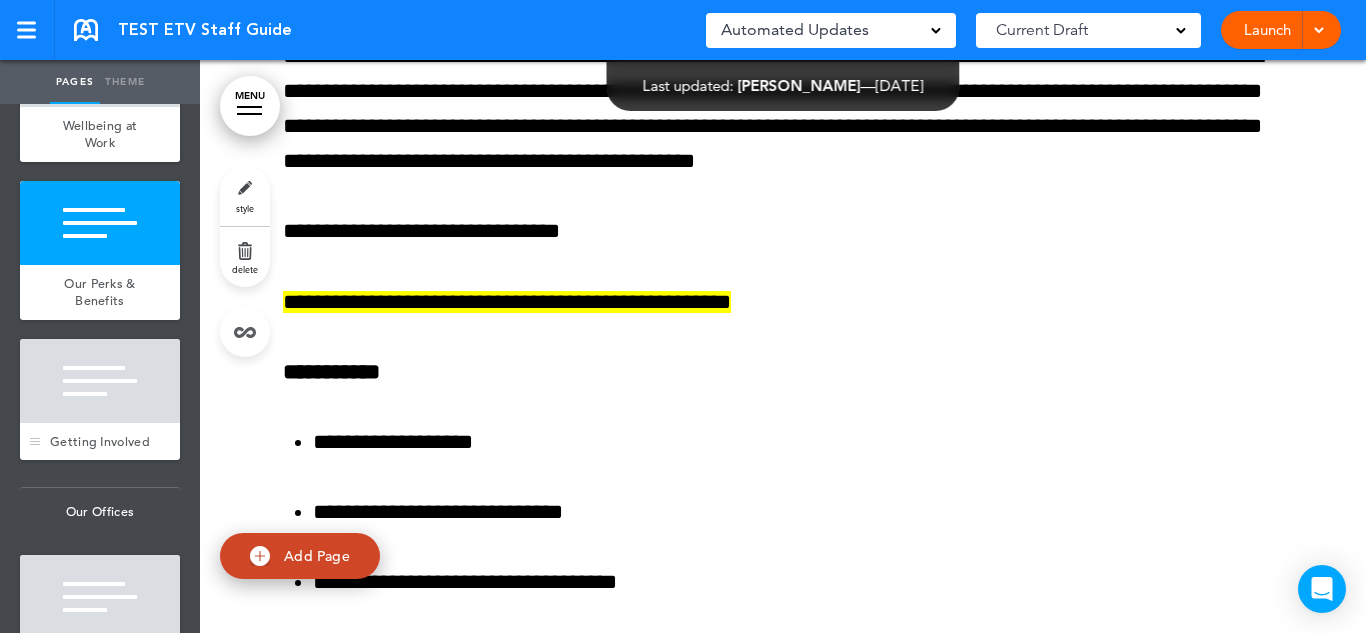 click at bounding box center [100, 381] 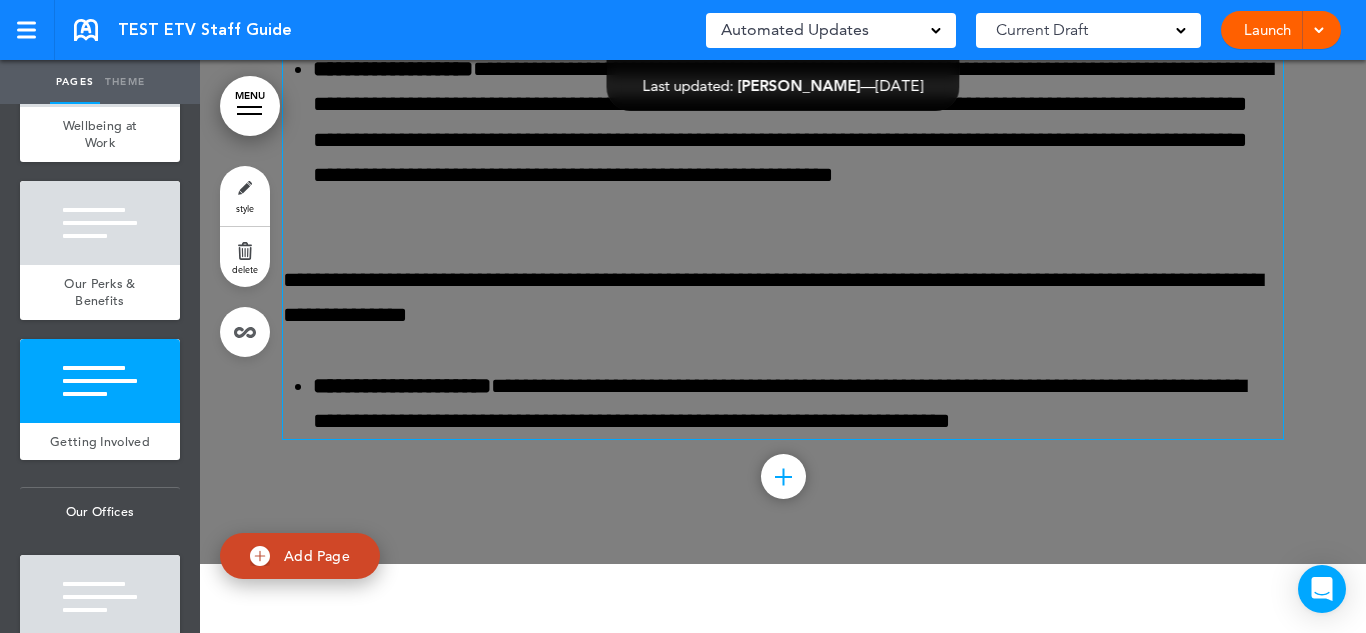 scroll, scrollTop: 17731, scrollLeft: 0, axis: vertical 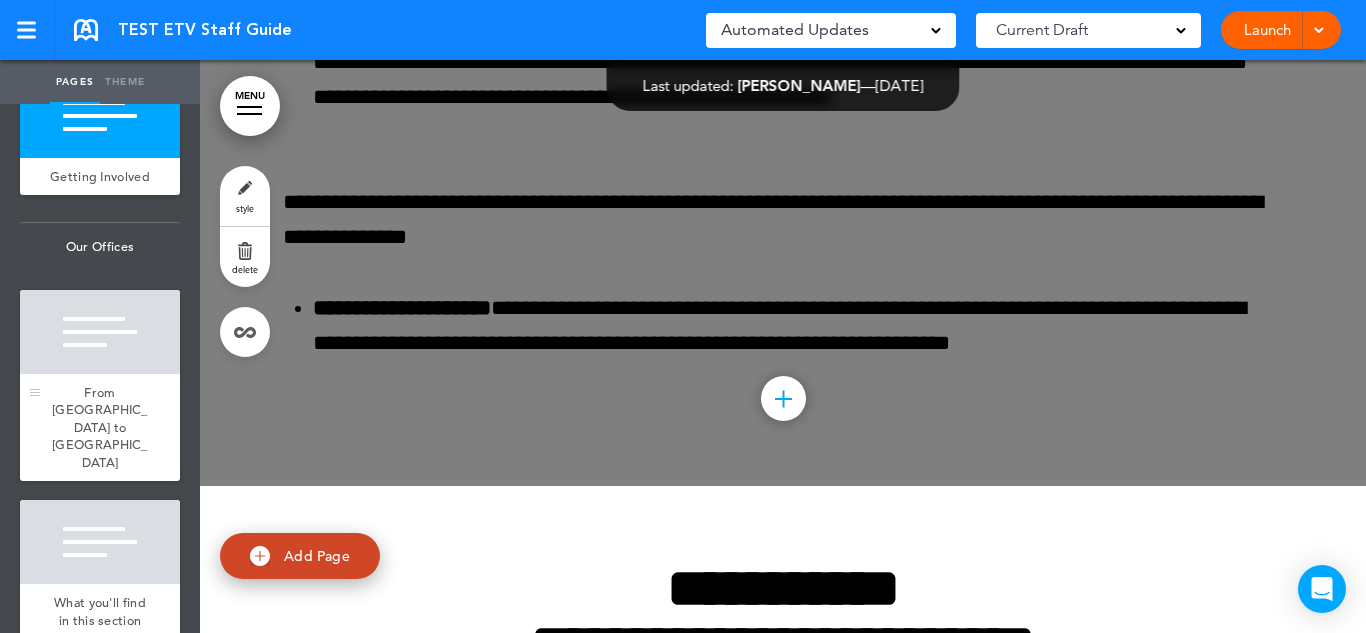 click on "From [GEOGRAPHIC_DATA] to [GEOGRAPHIC_DATA]" at bounding box center [100, 428] 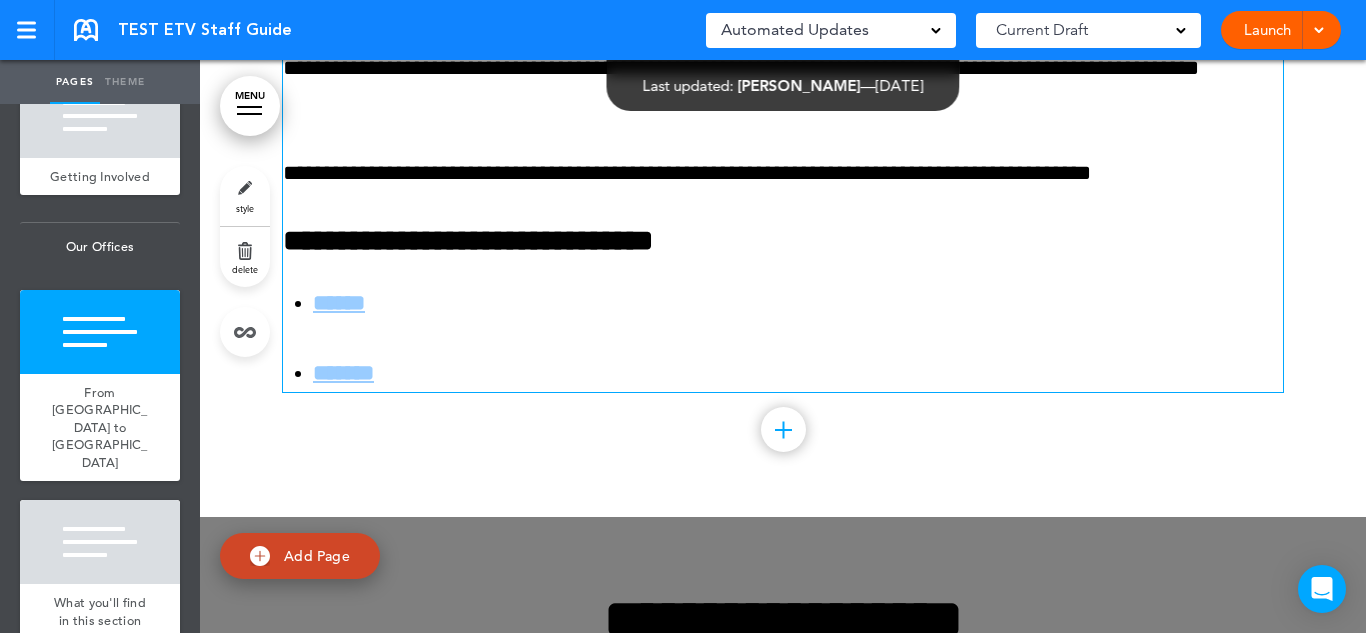 scroll, scrollTop: 18589, scrollLeft: 0, axis: vertical 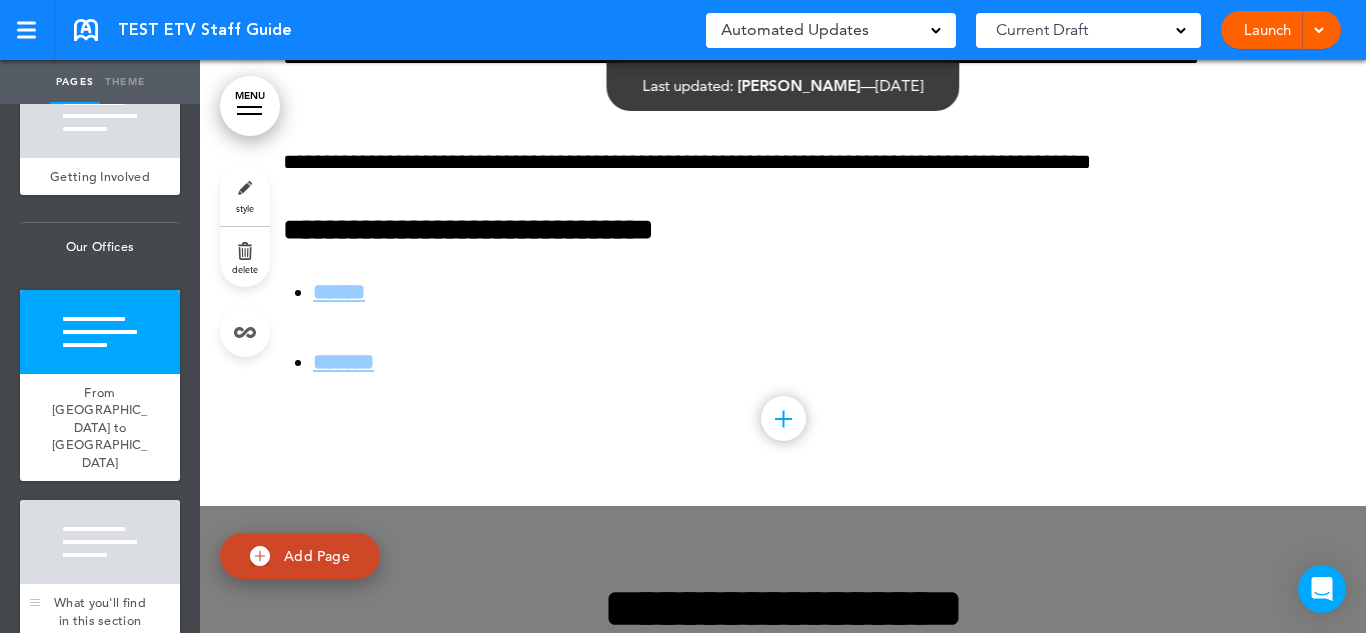 click at bounding box center (100, 542) 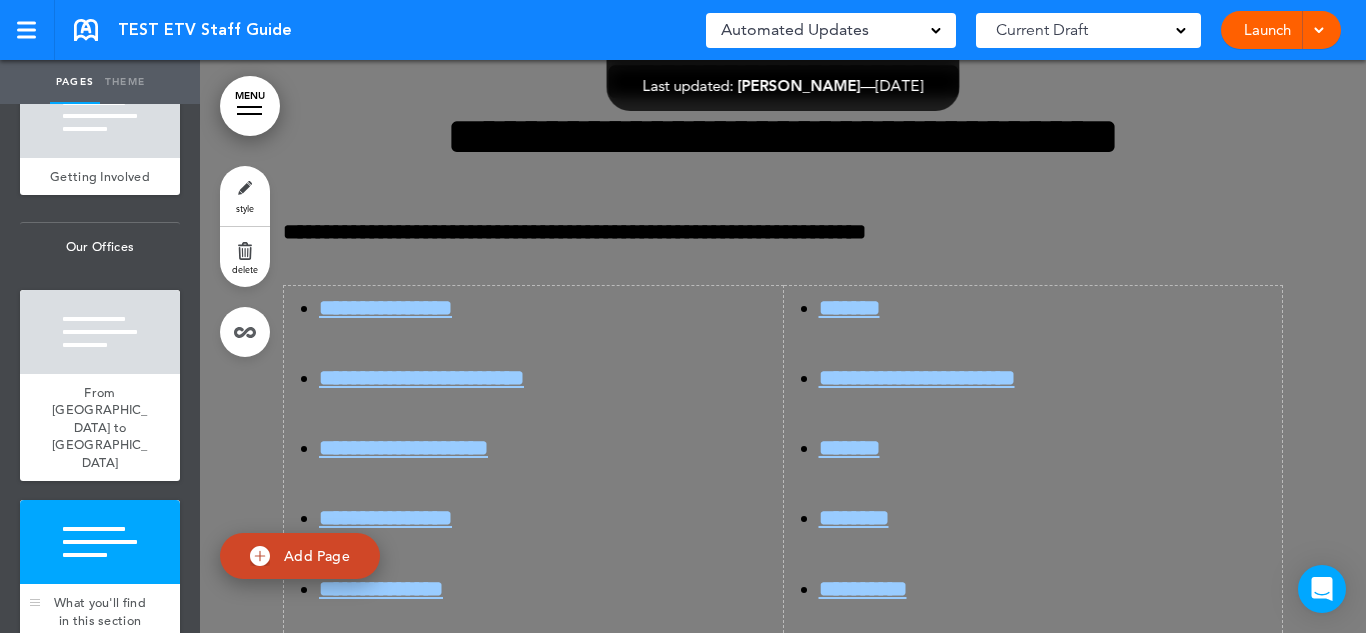 scroll, scrollTop: 19118, scrollLeft: 0, axis: vertical 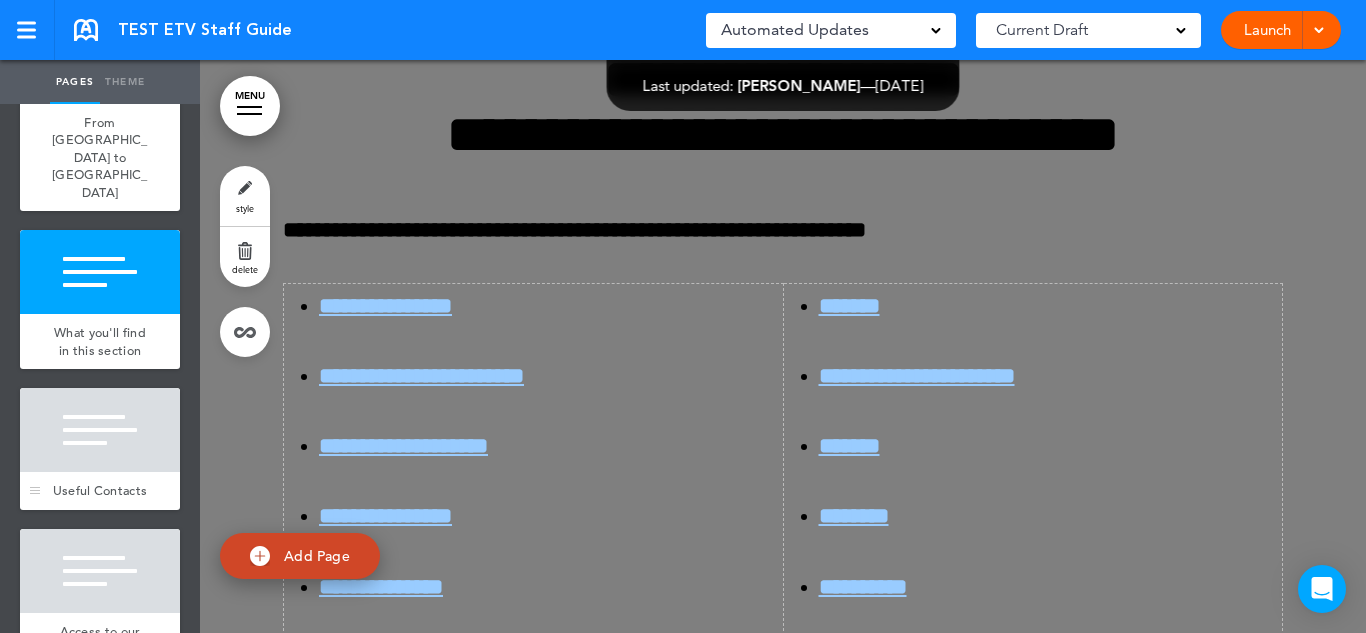 click at bounding box center (100, 430) 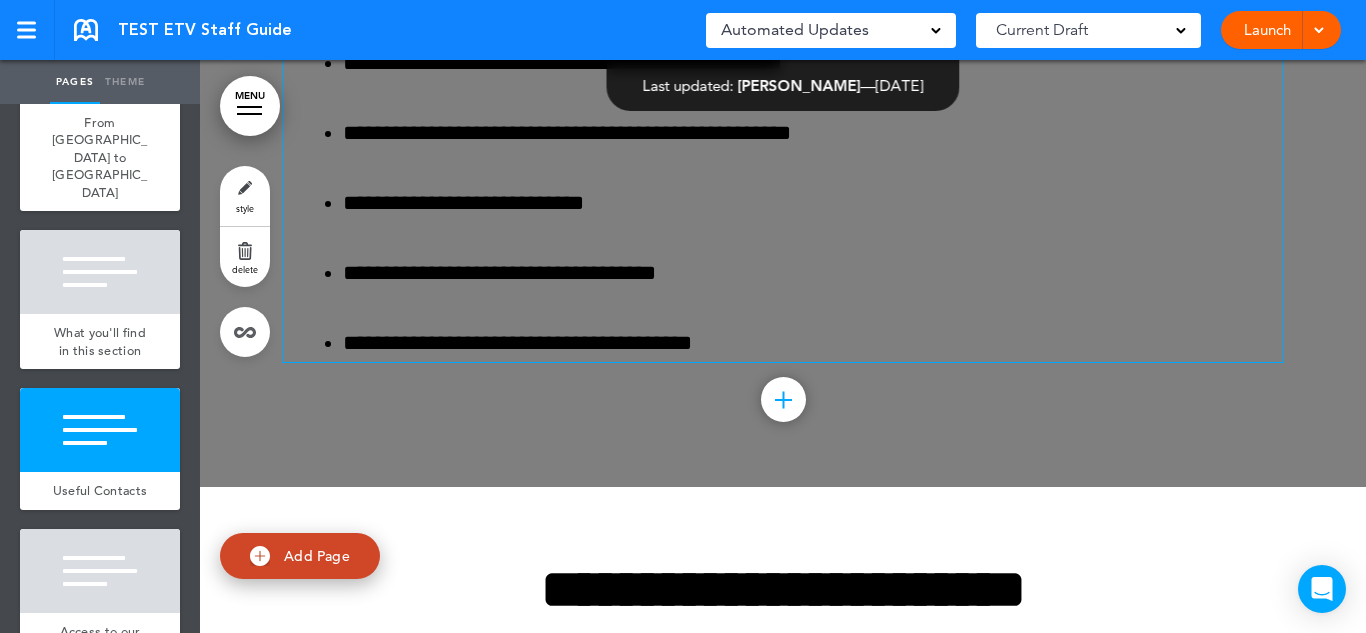 scroll, scrollTop: 20630, scrollLeft: 0, axis: vertical 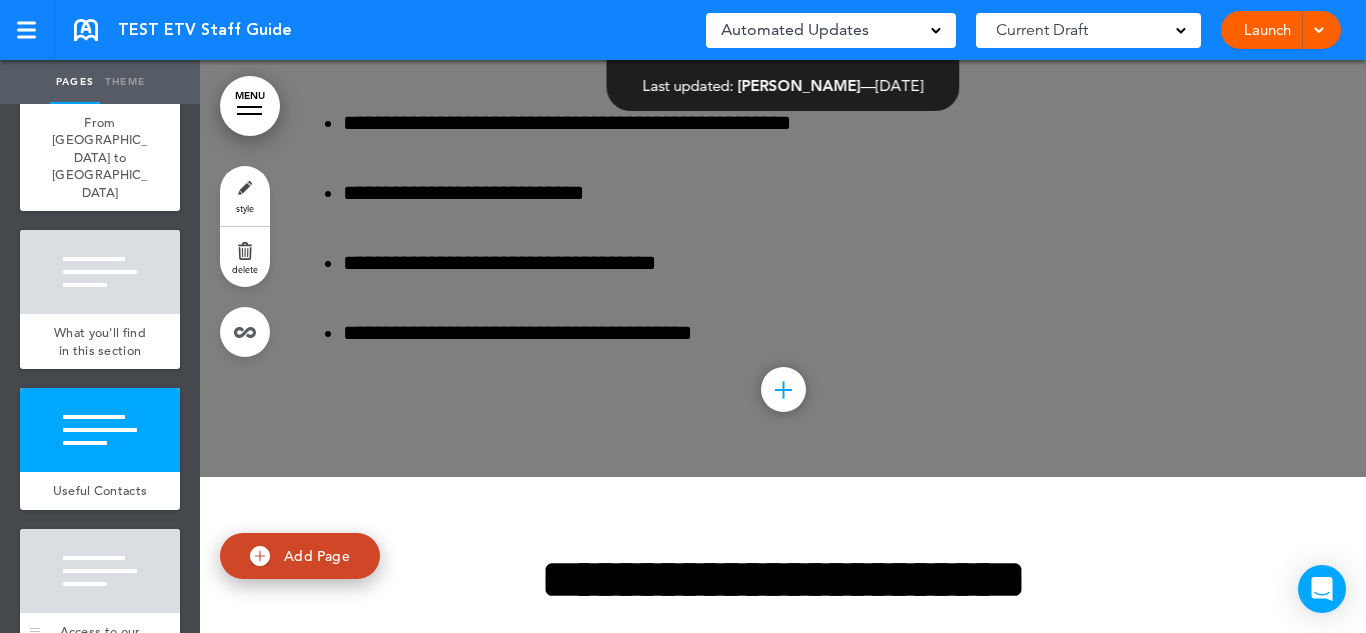 click at bounding box center [100, 571] 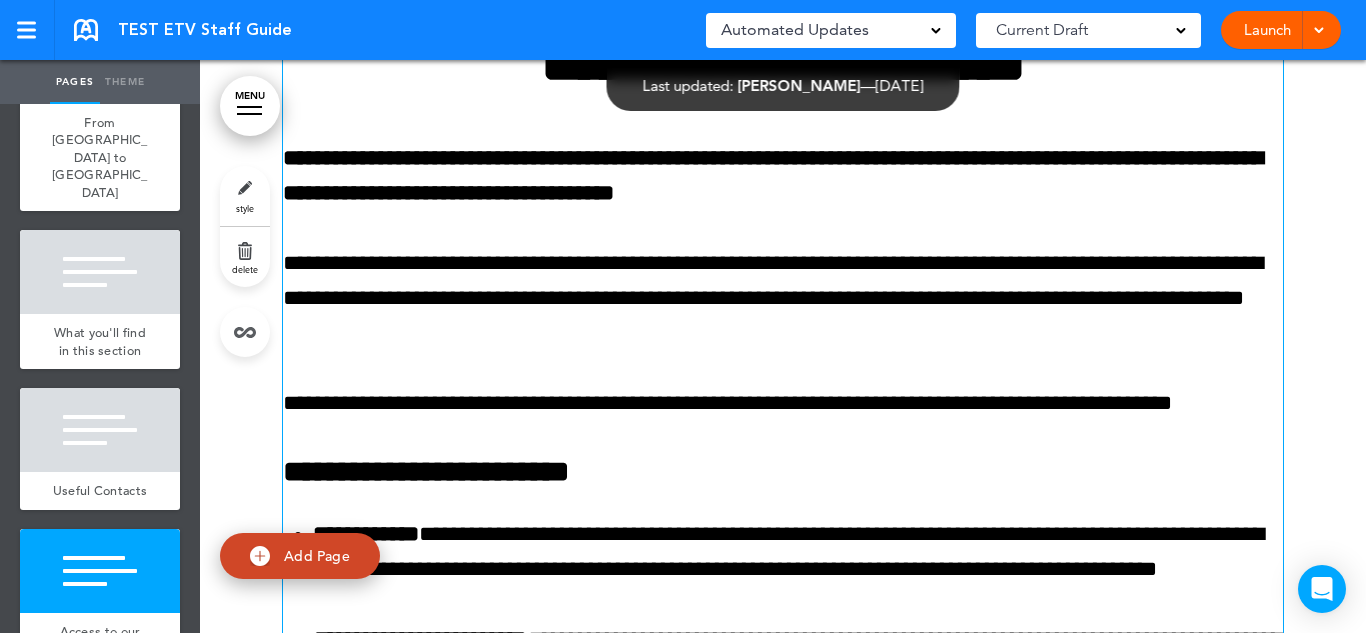 scroll, scrollTop: 21148, scrollLeft: 0, axis: vertical 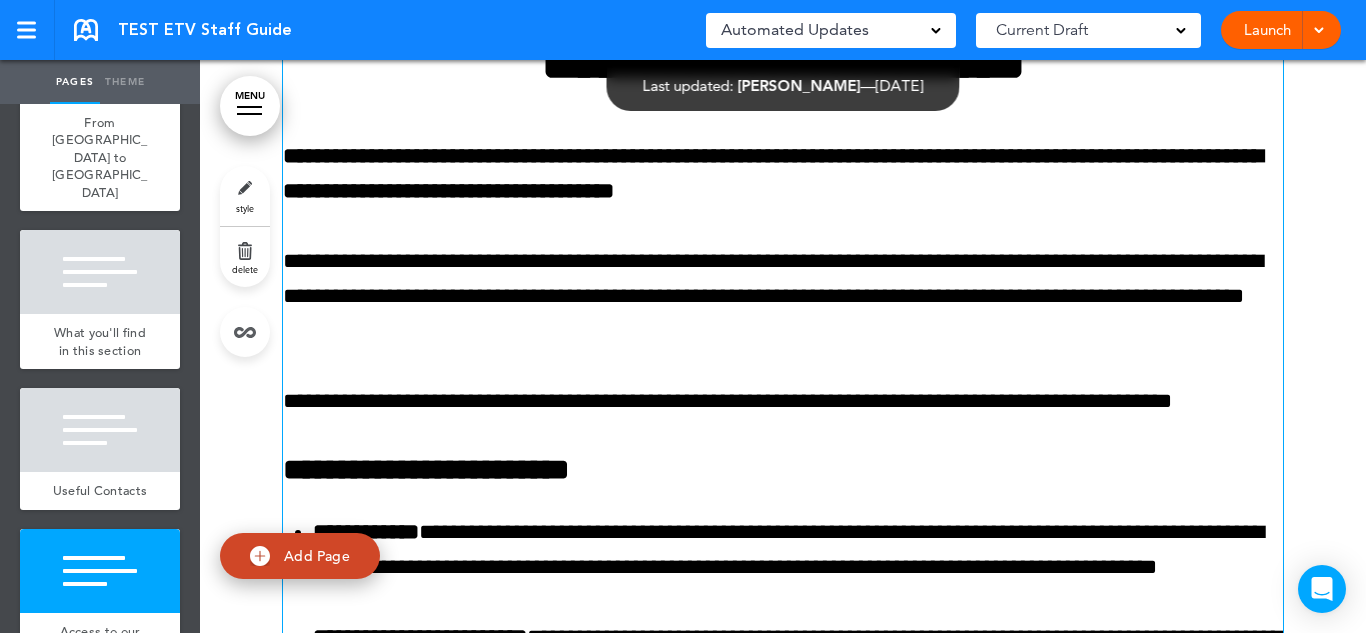 click on "**********" at bounding box center [773, 173] 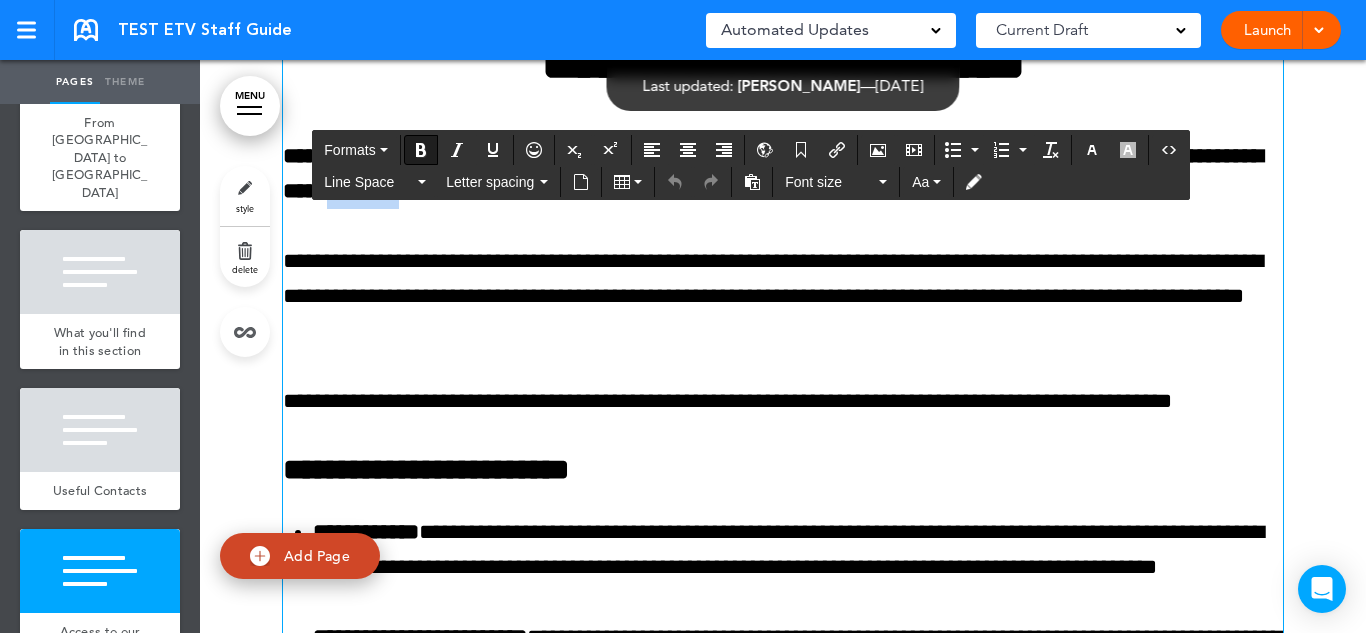click on "**********" at bounding box center (773, 173) 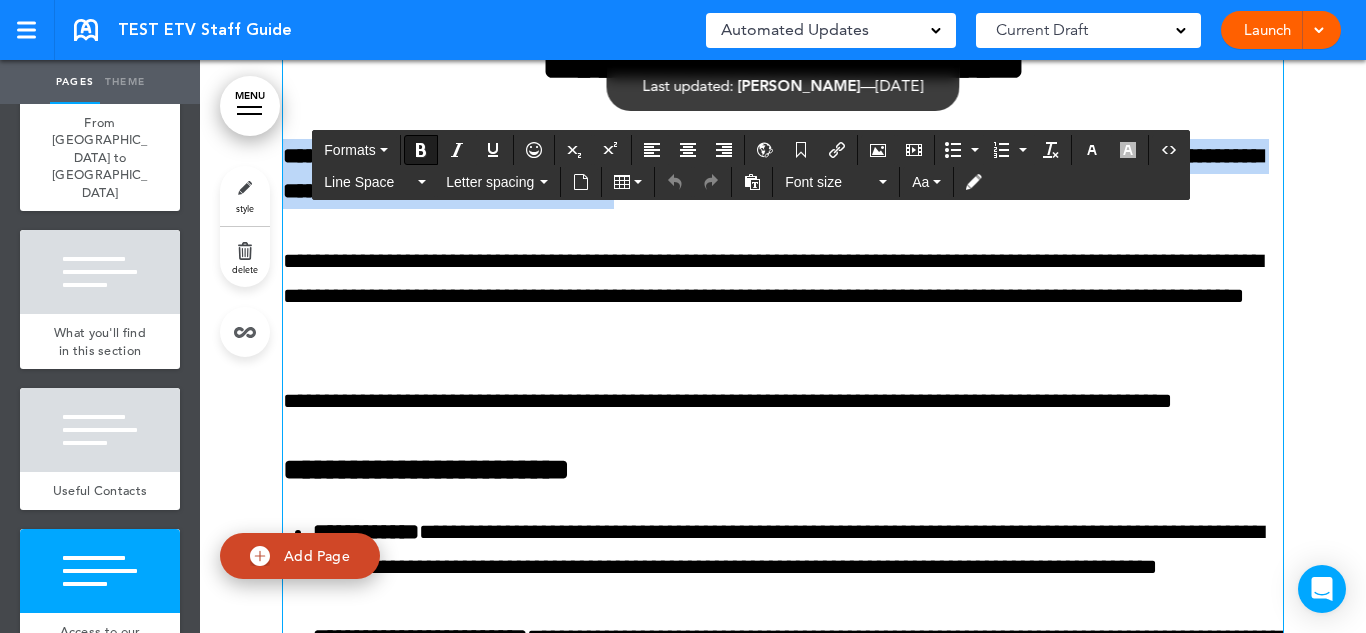 paste 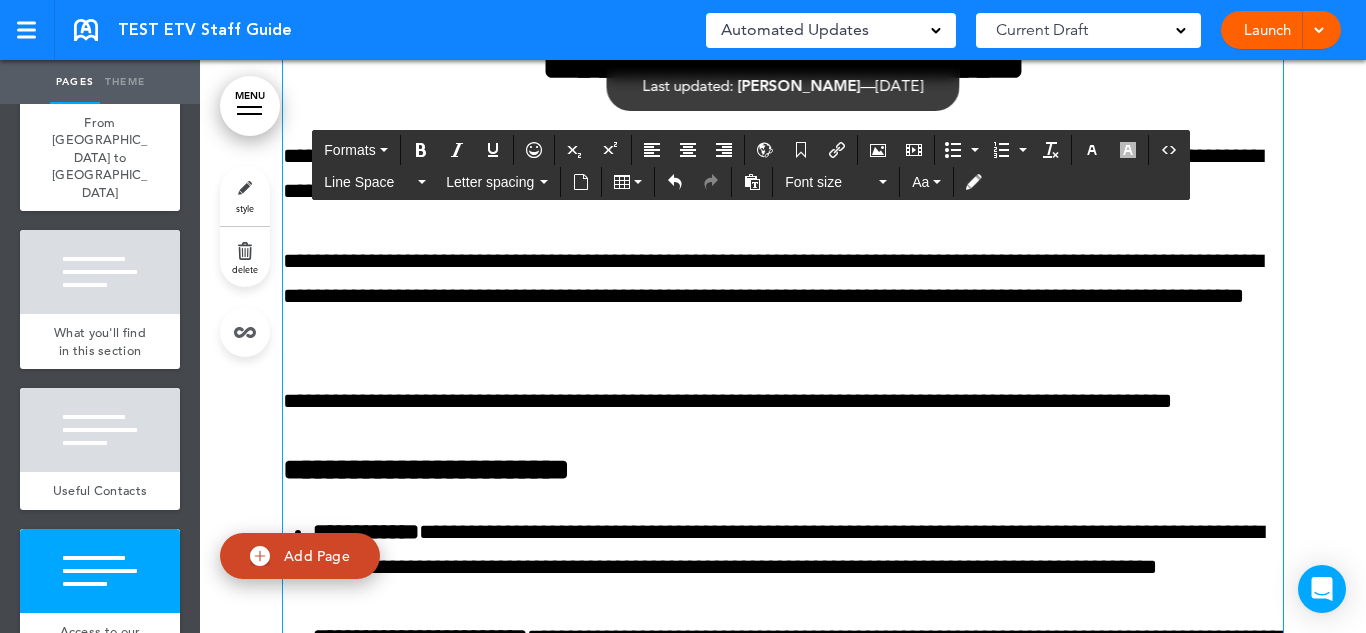 click on "**********" at bounding box center (783, 362) 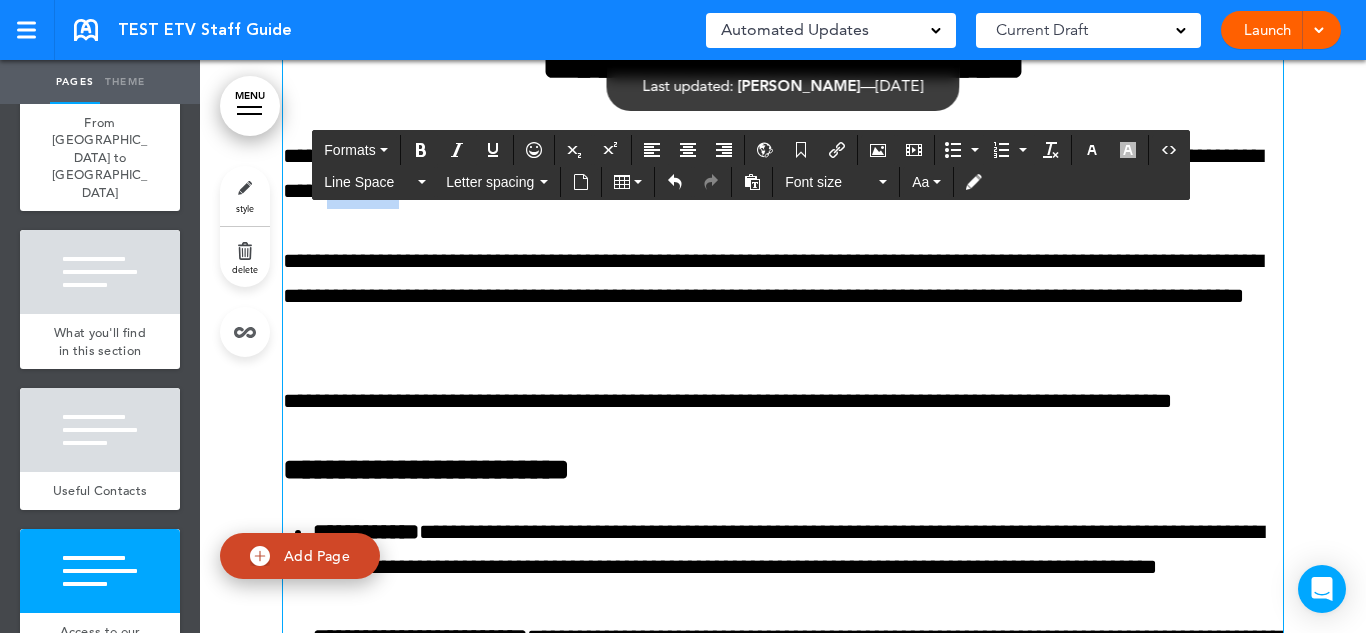 click on "**********" at bounding box center [783, 174] 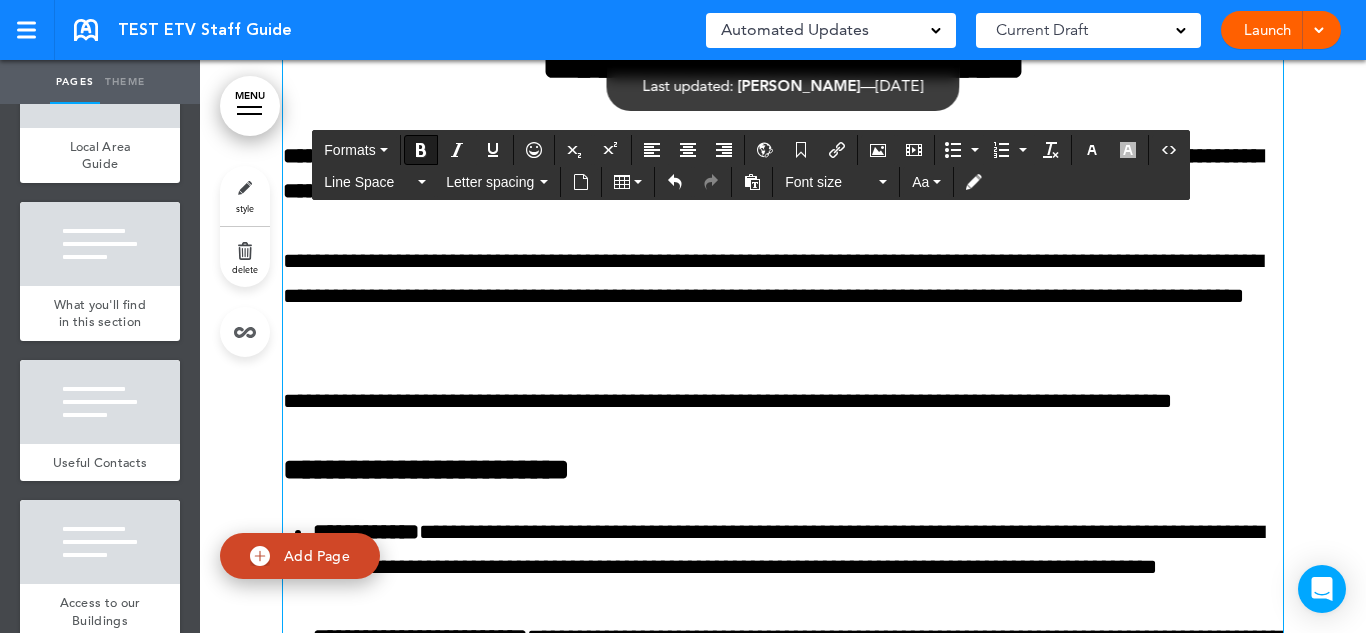 scroll, scrollTop: 5555, scrollLeft: 0, axis: vertical 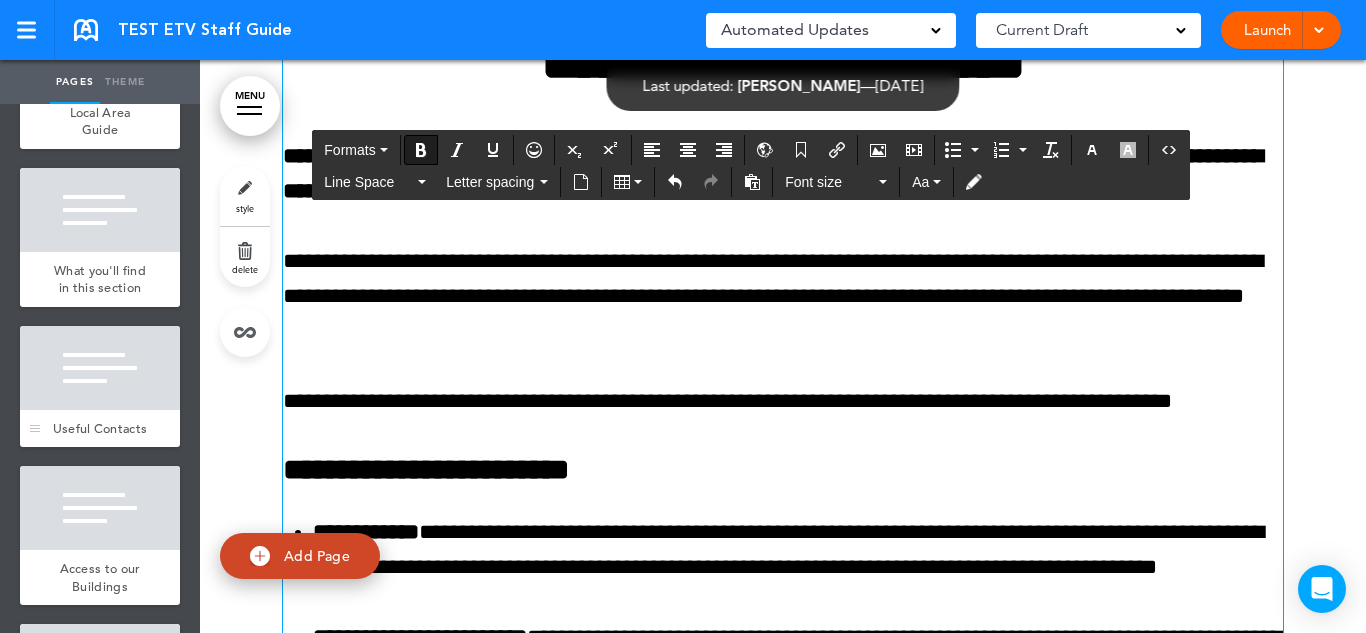 click at bounding box center (100, 368) 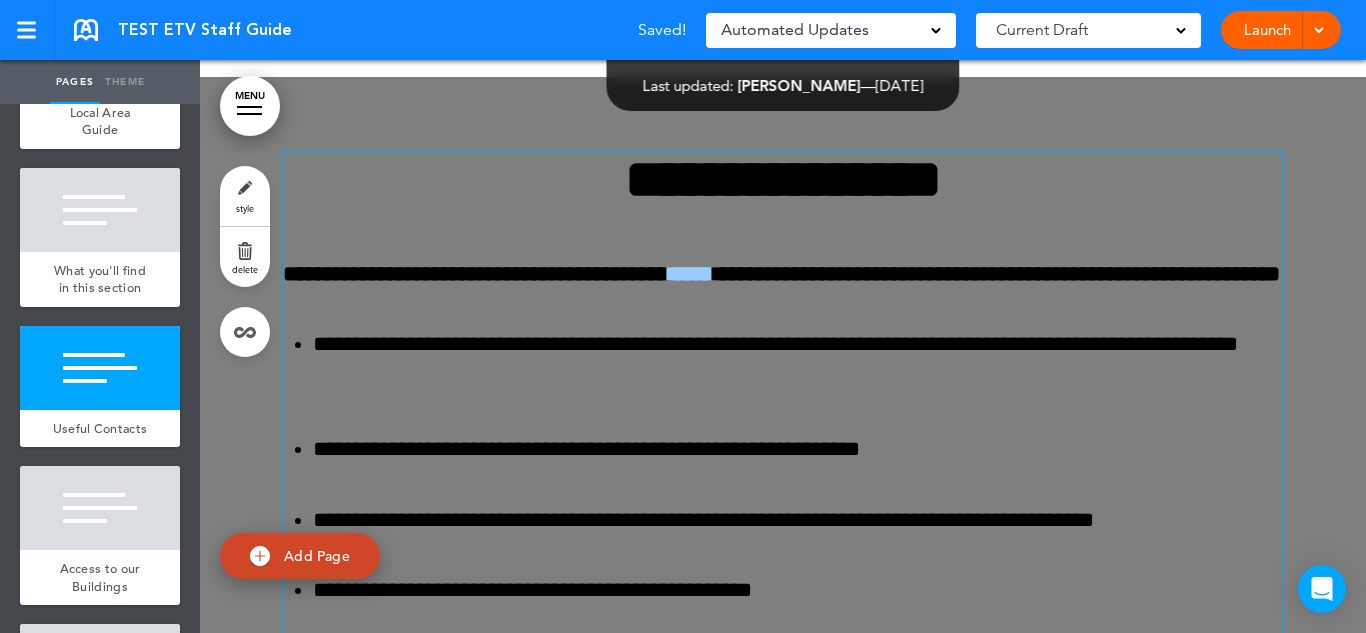 scroll, scrollTop: 34399, scrollLeft: 0, axis: vertical 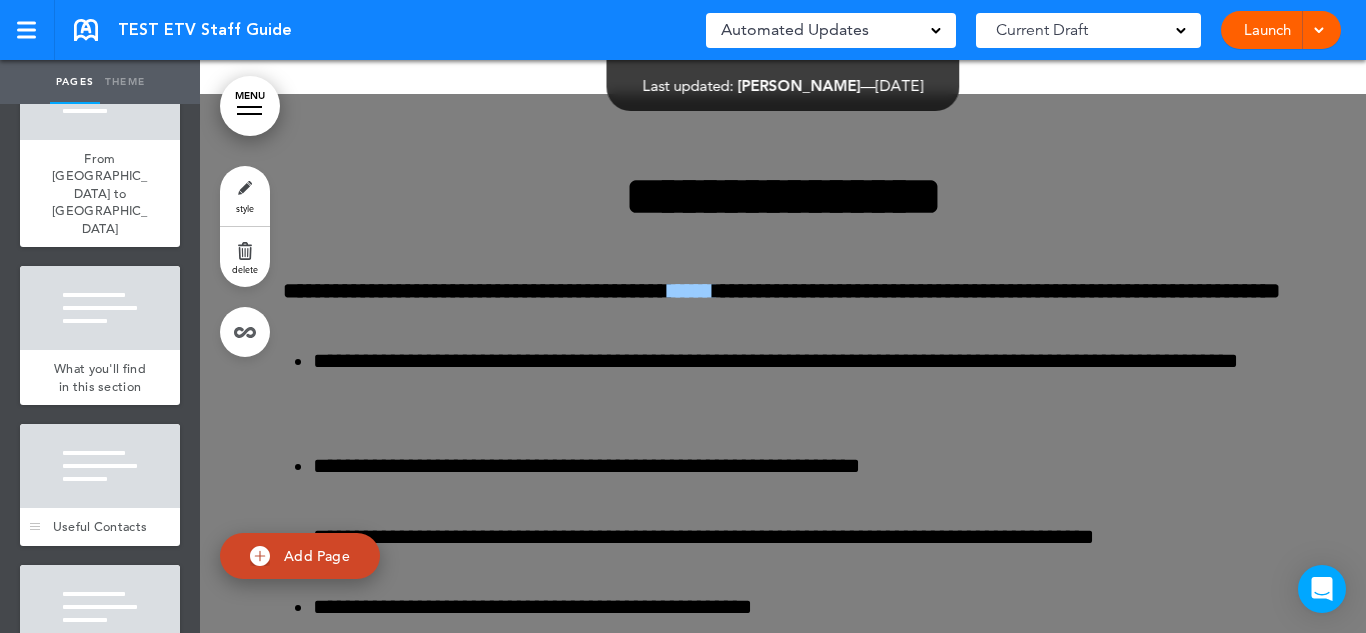 click at bounding box center (100, 466) 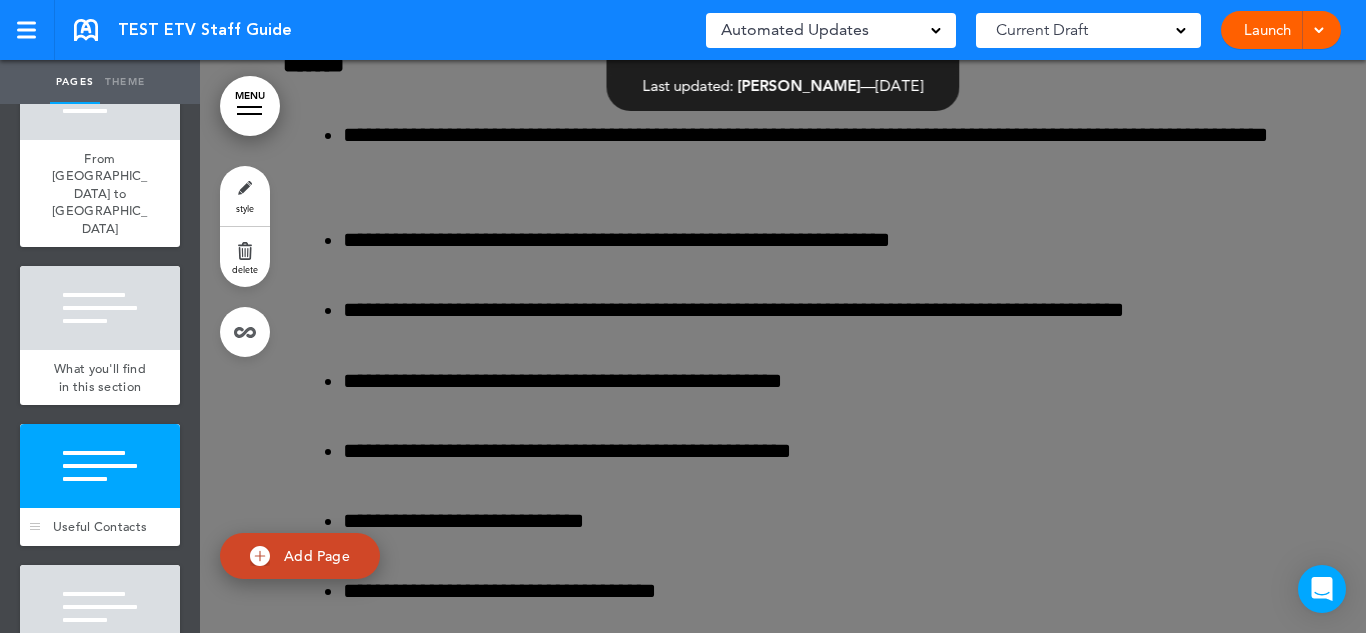 scroll, scrollTop: 20158, scrollLeft: 0, axis: vertical 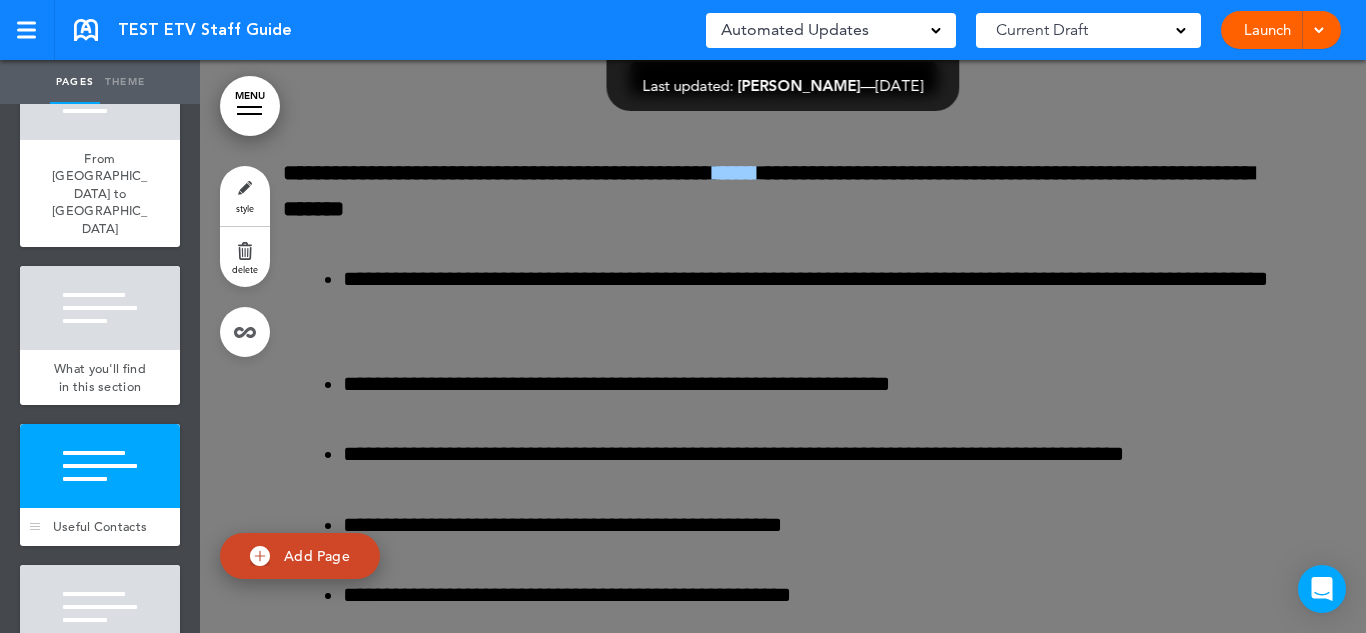 click at bounding box center [100, 466] 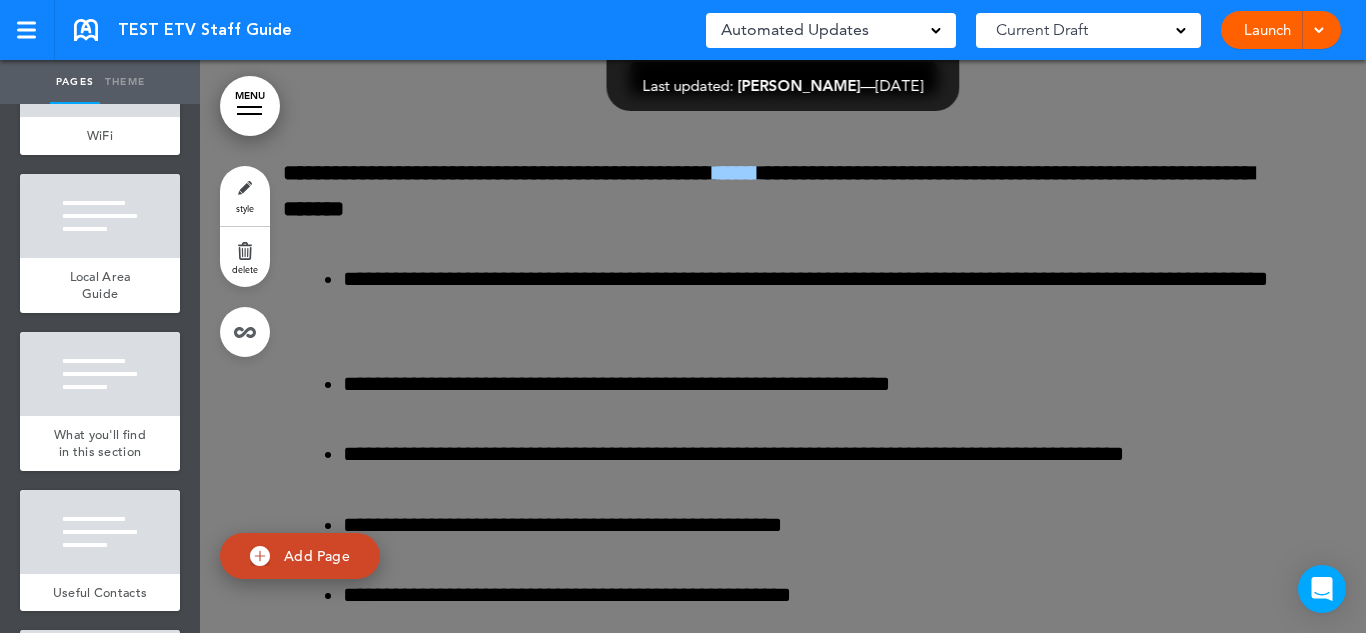 scroll, scrollTop: 5461, scrollLeft: 0, axis: vertical 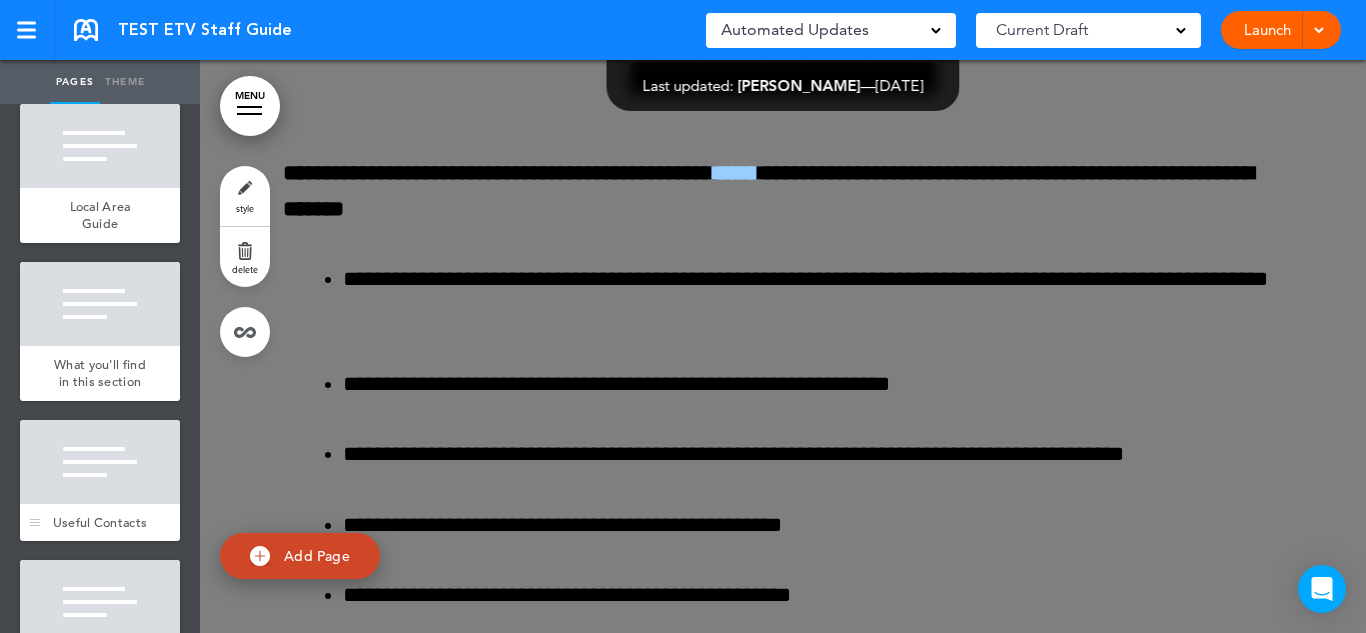 click at bounding box center (100, 462) 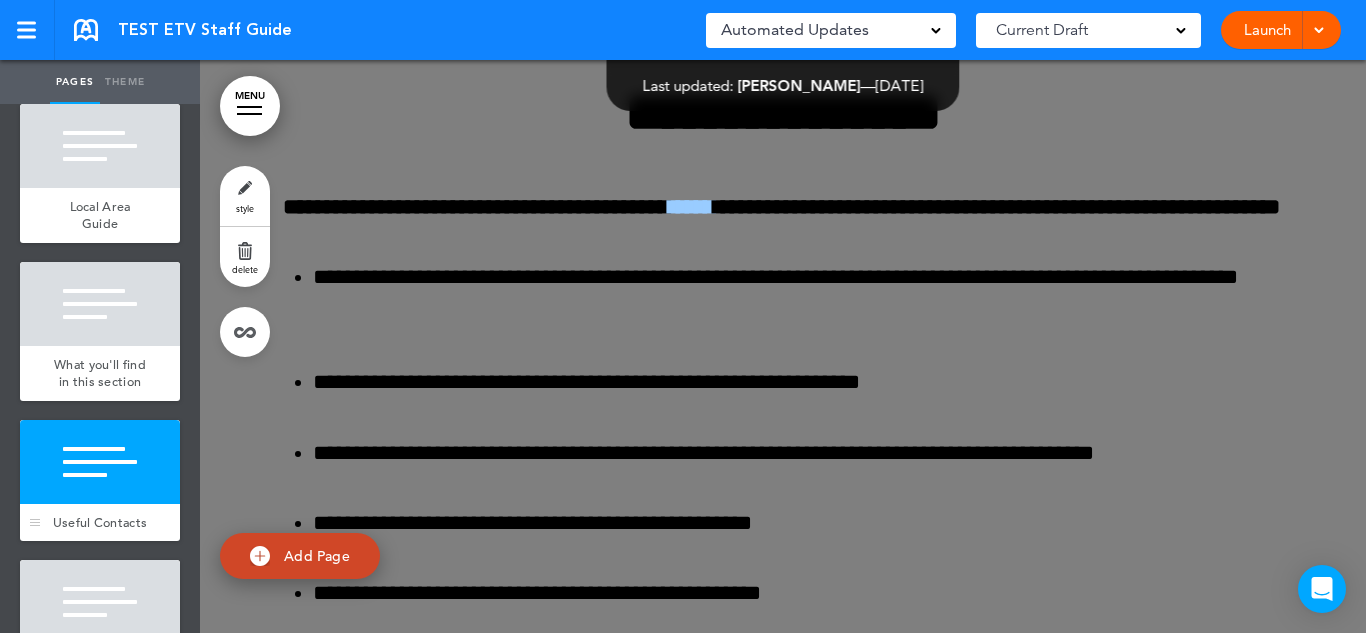 scroll, scrollTop: 34528, scrollLeft: 0, axis: vertical 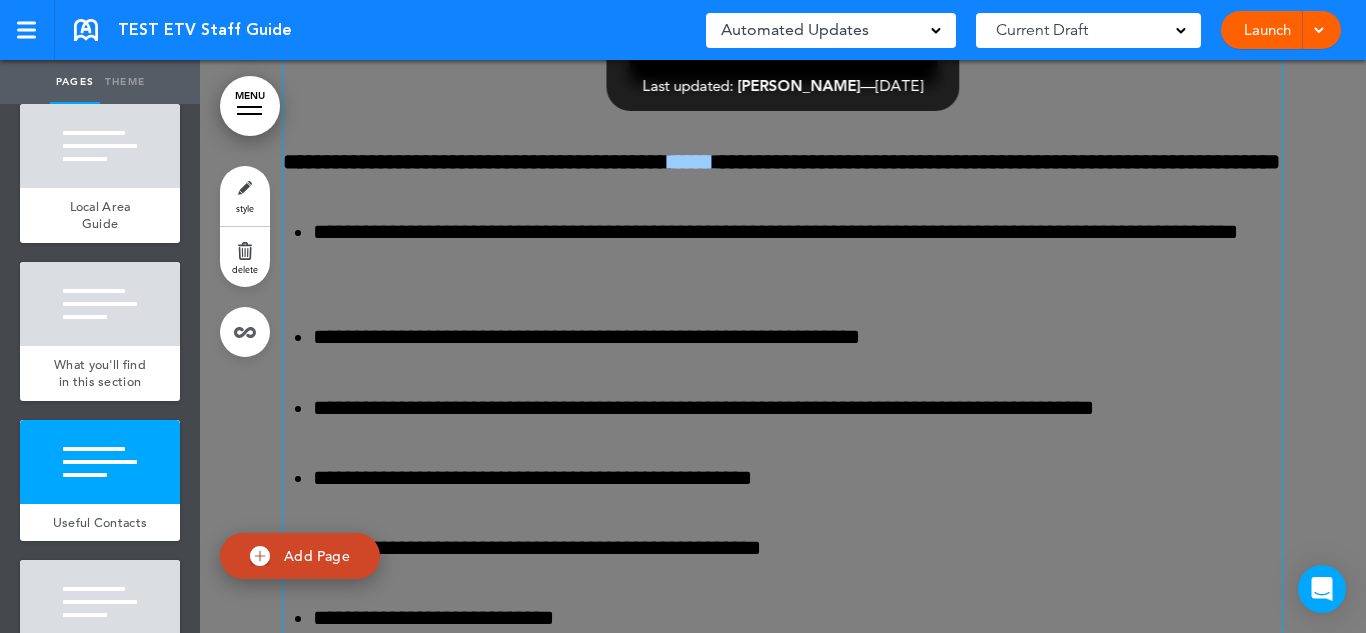 click on "**********" at bounding box center (783, 162) 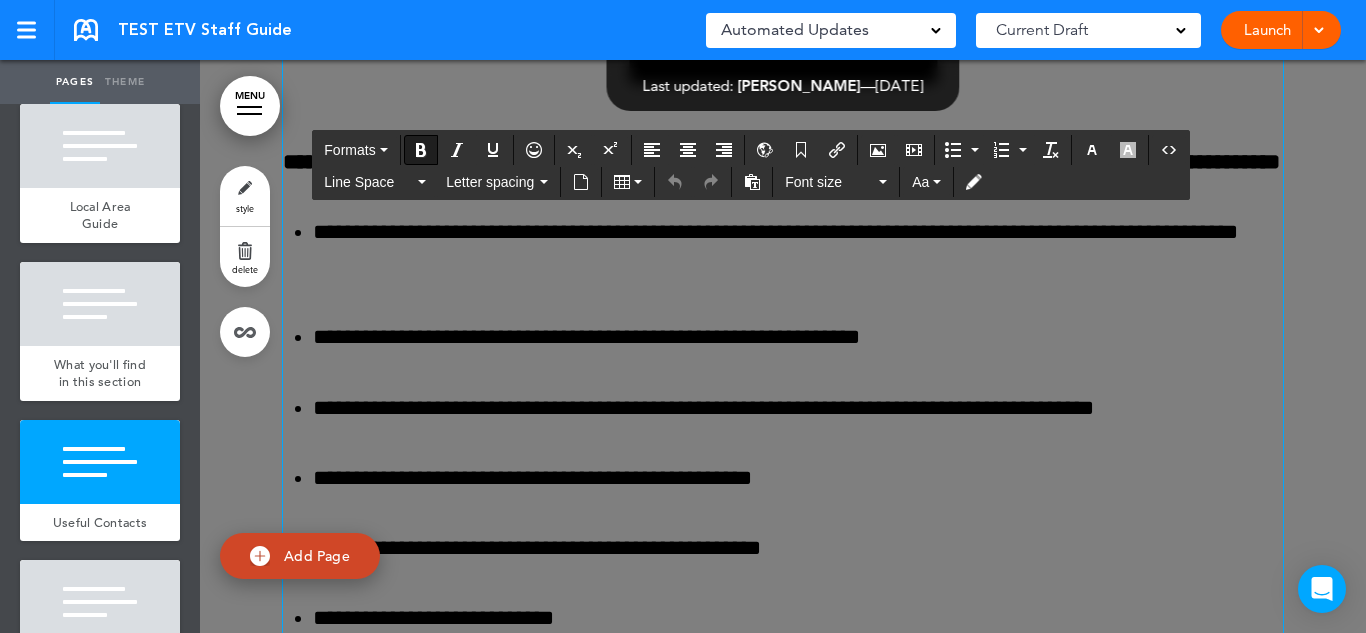 type 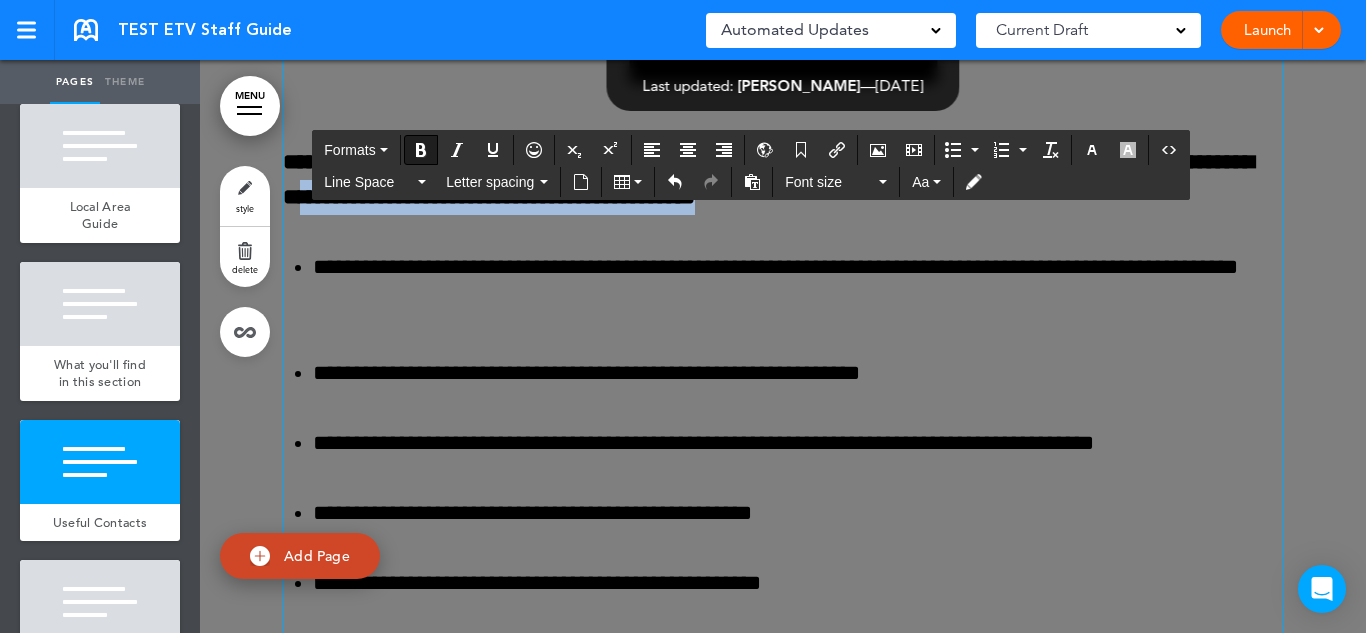 drag, startPoint x: 1020, startPoint y: 284, endPoint x: 497, endPoint y: 300, distance: 523.2447 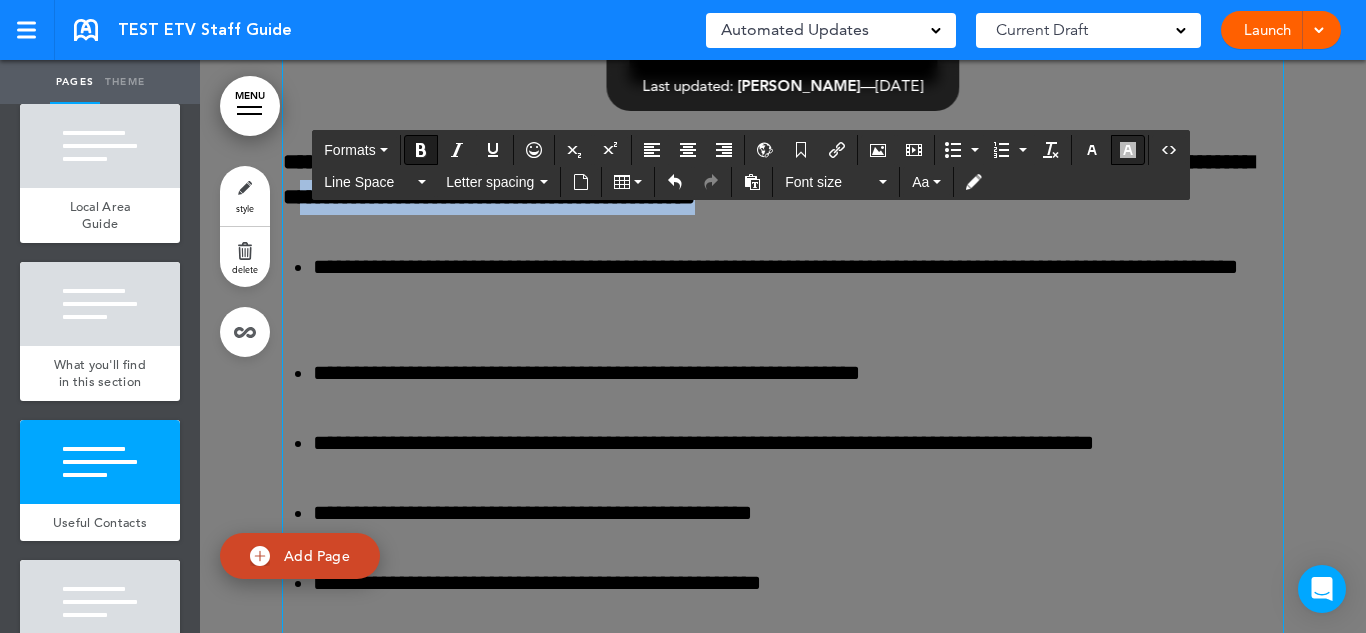 click at bounding box center [1128, 150] 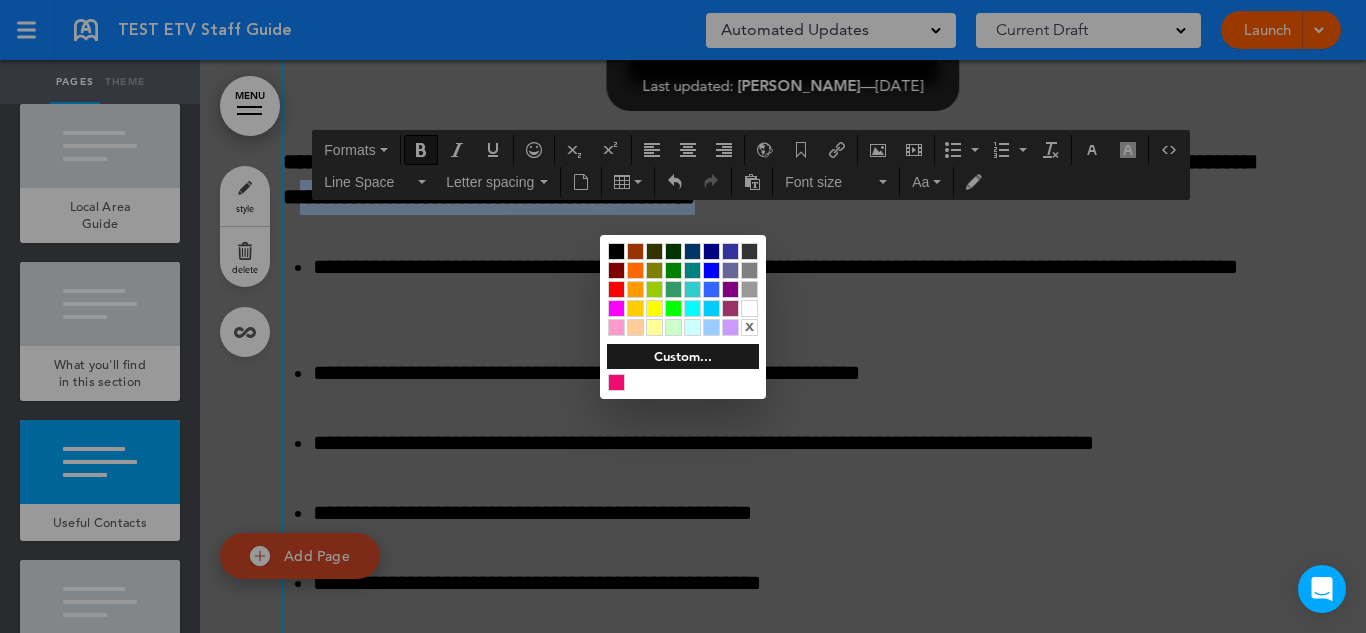 click at bounding box center [654, 308] 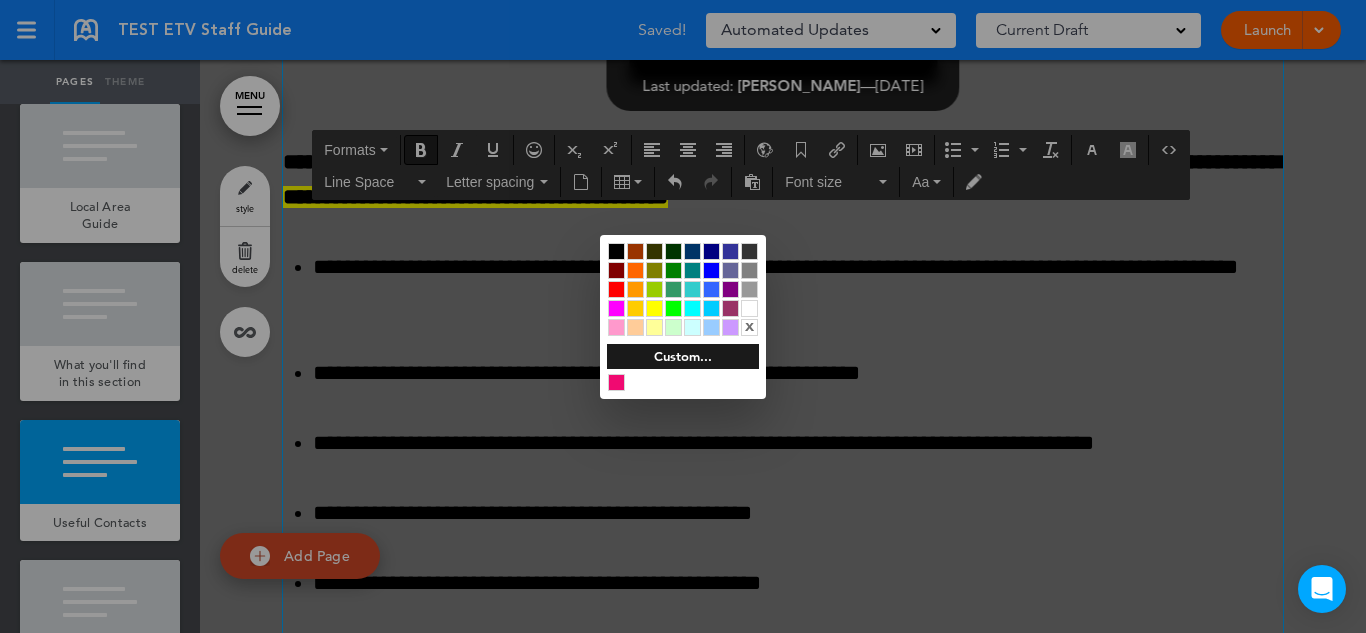click at bounding box center (683, 316) 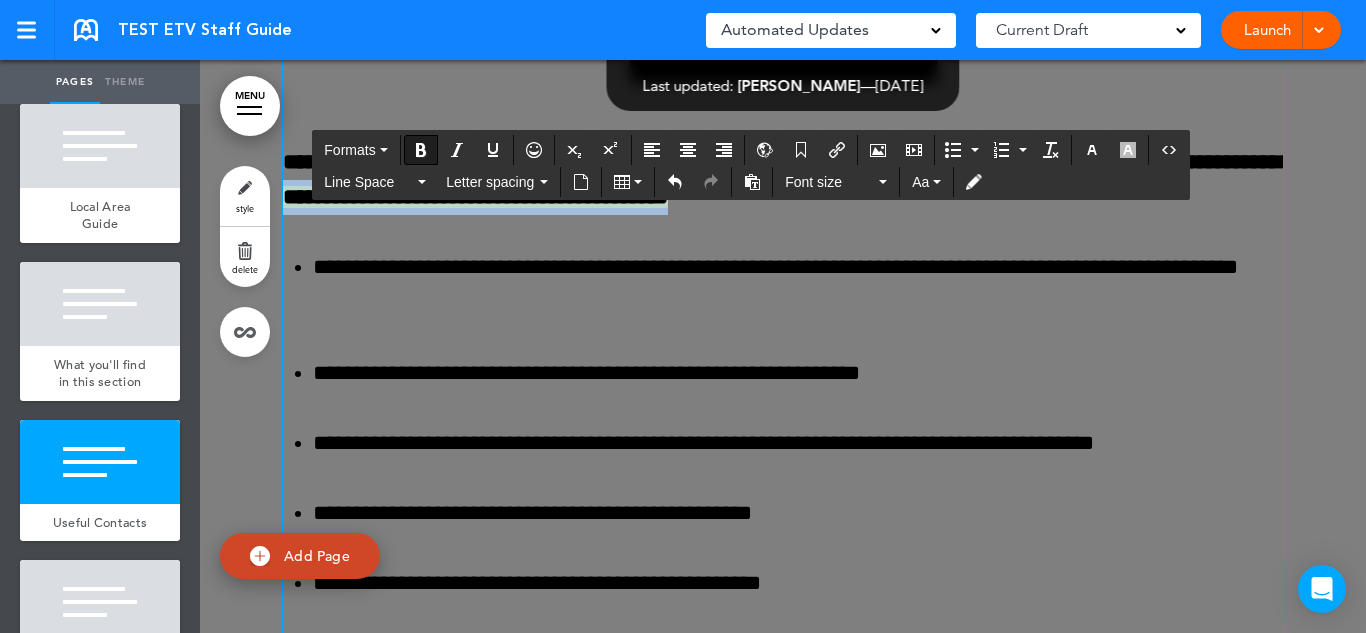 drag, startPoint x: 980, startPoint y: 293, endPoint x: 496, endPoint y: 288, distance: 484.02582 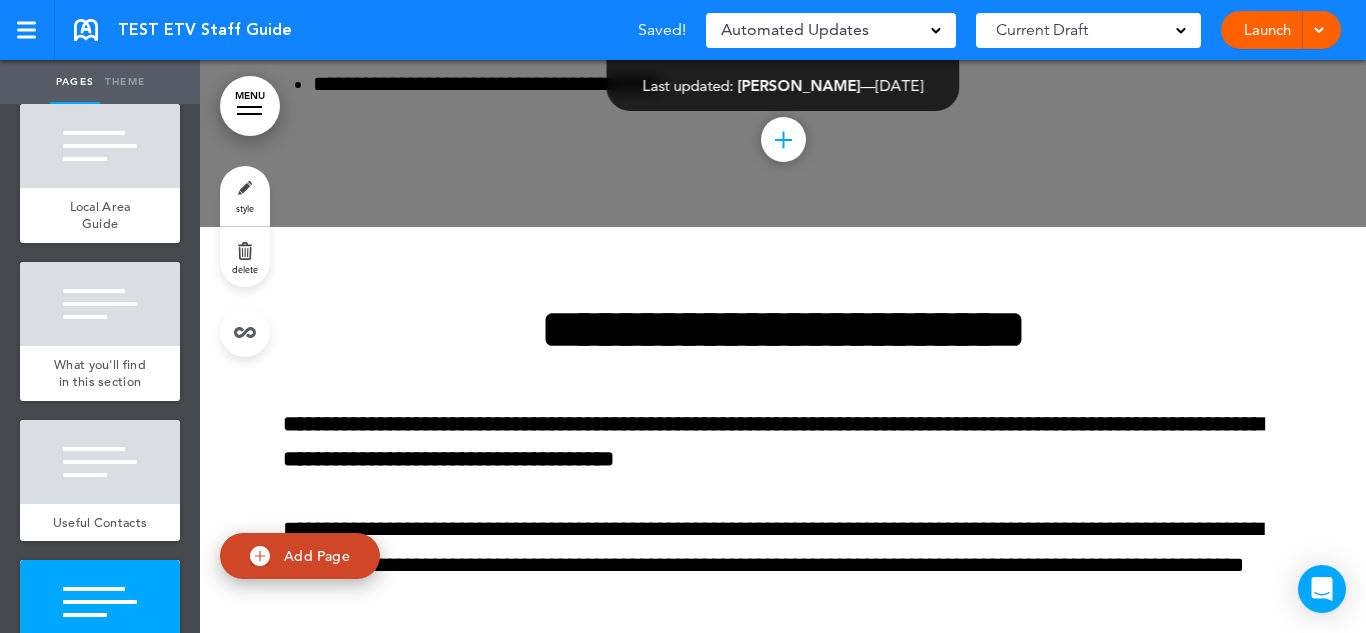 scroll, scrollTop: 35501, scrollLeft: 0, axis: vertical 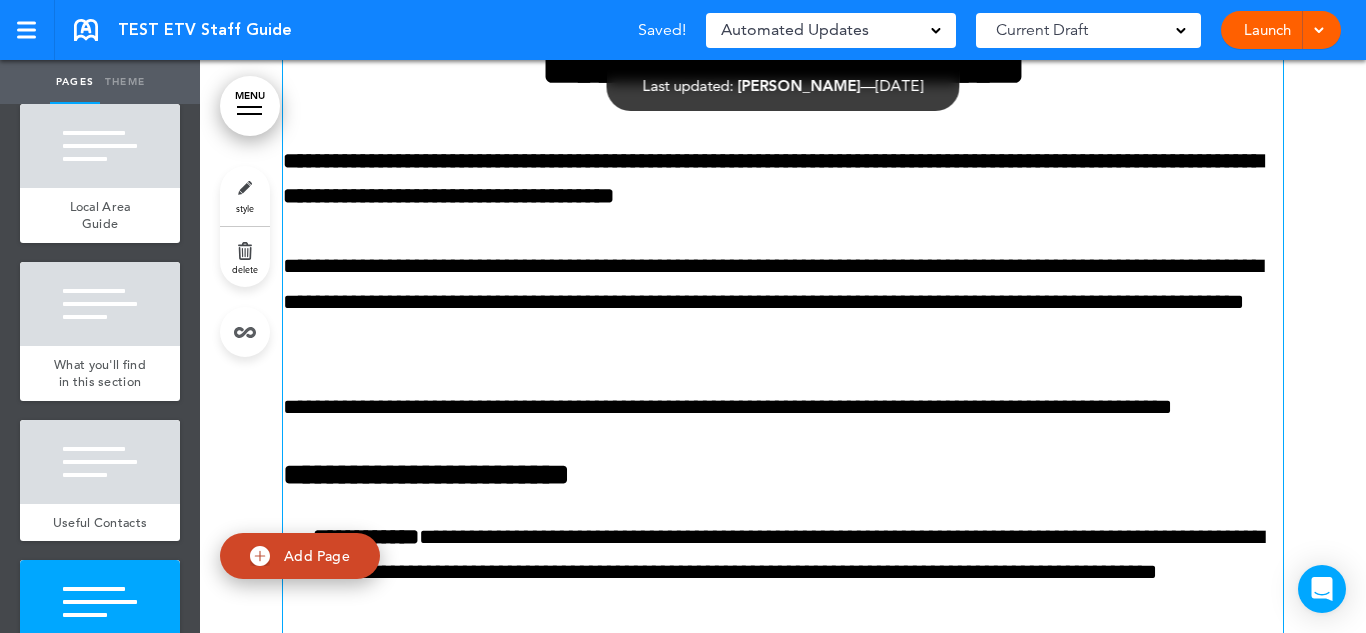 click on "**********" at bounding box center (783, 179) 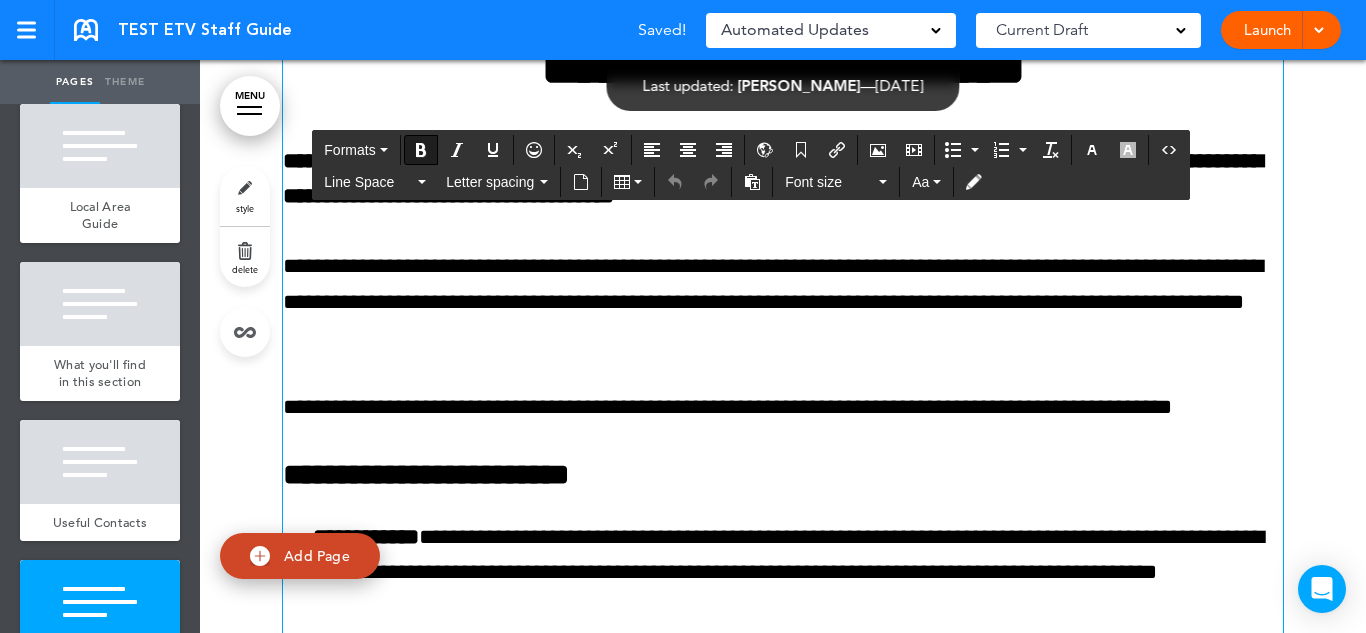 type 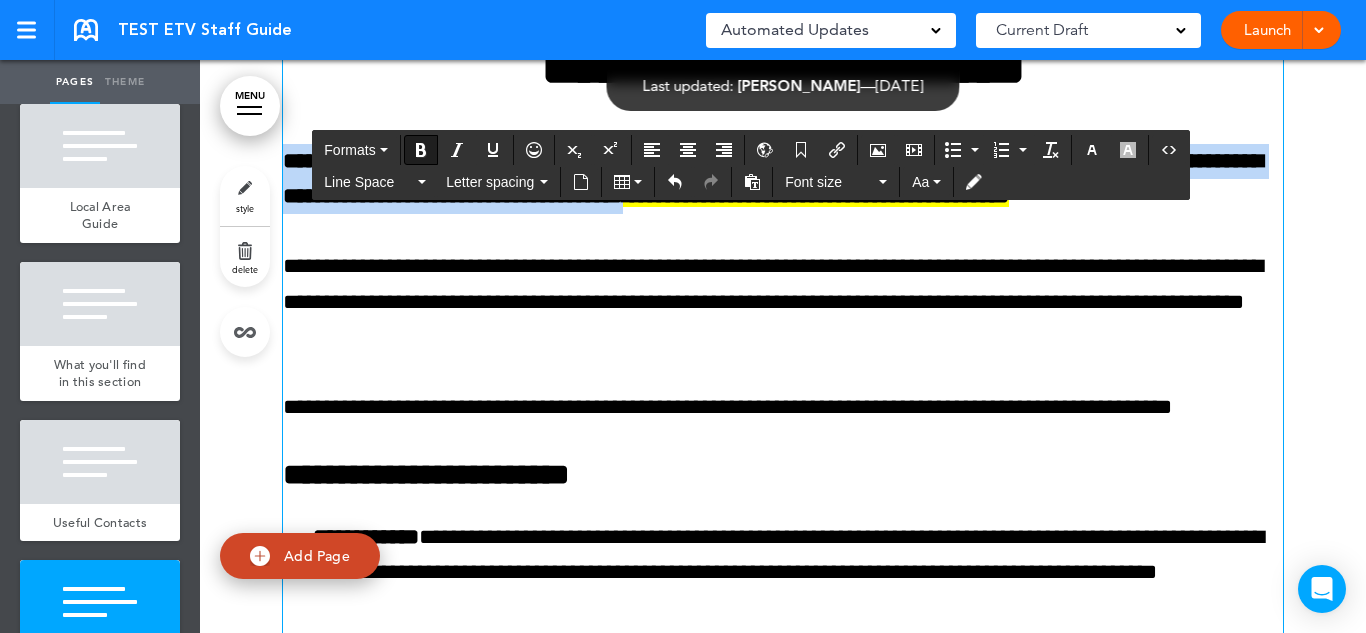 drag, startPoint x: 830, startPoint y: 300, endPoint x: 275, endPoint y: 258, distance: 556.5869 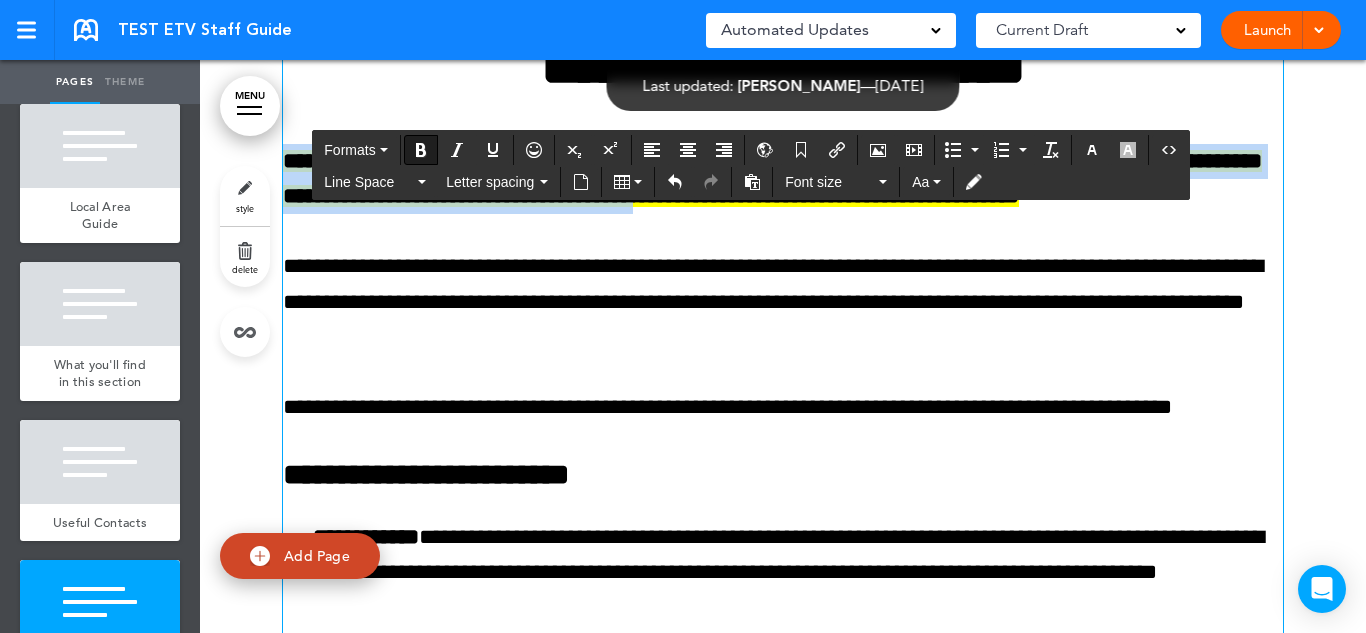 drag, startPoint x: 829, startPoint y: 299, endPoint x: 233, endPoint y: 264, distance: 597.0268 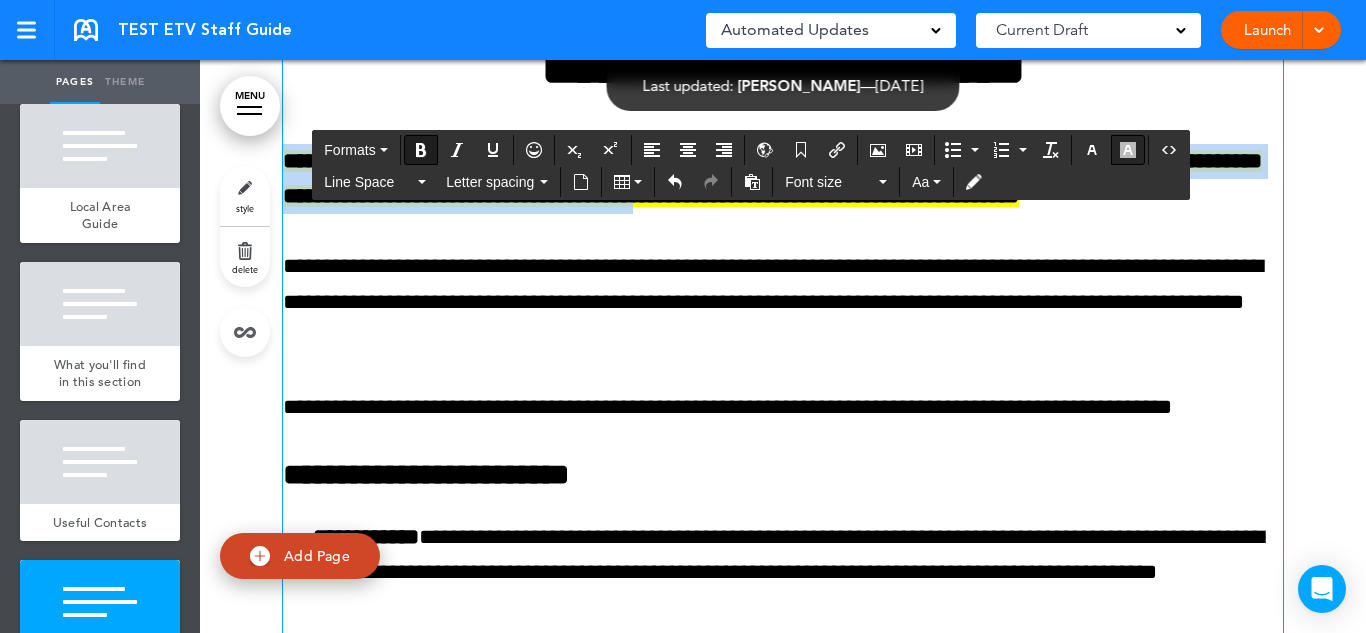 click at bounding box center (1128, 150) 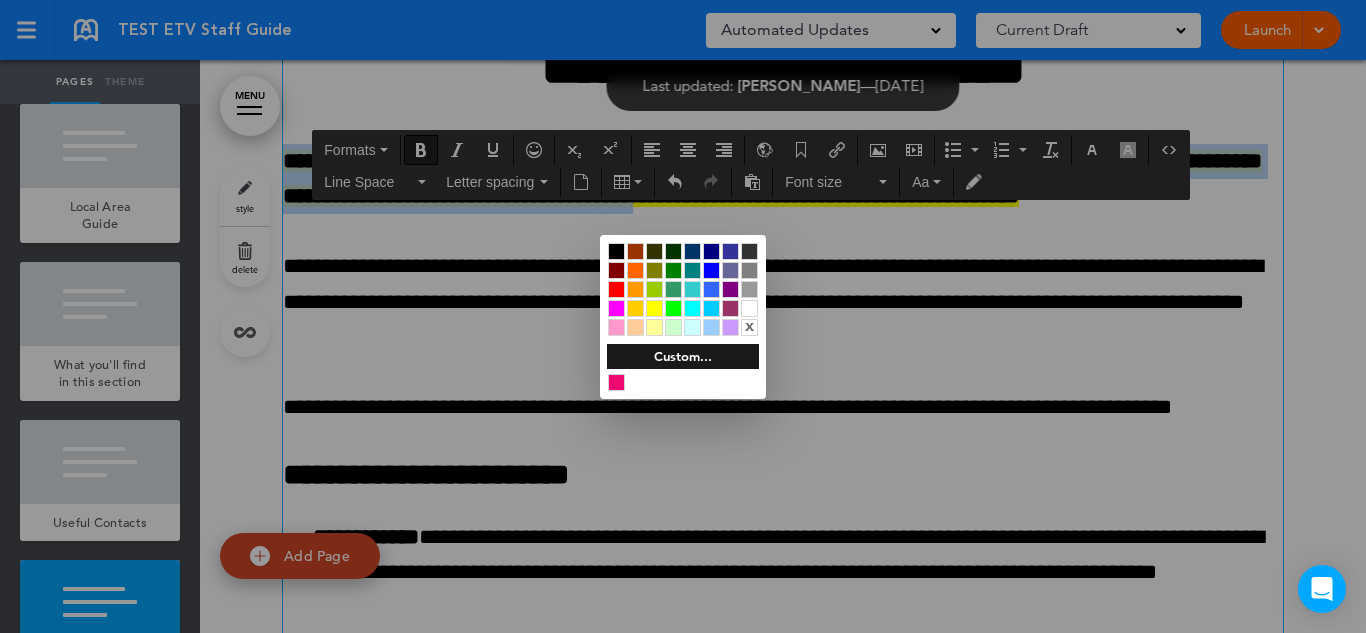 click on "x" at bounding box center [749, 327] 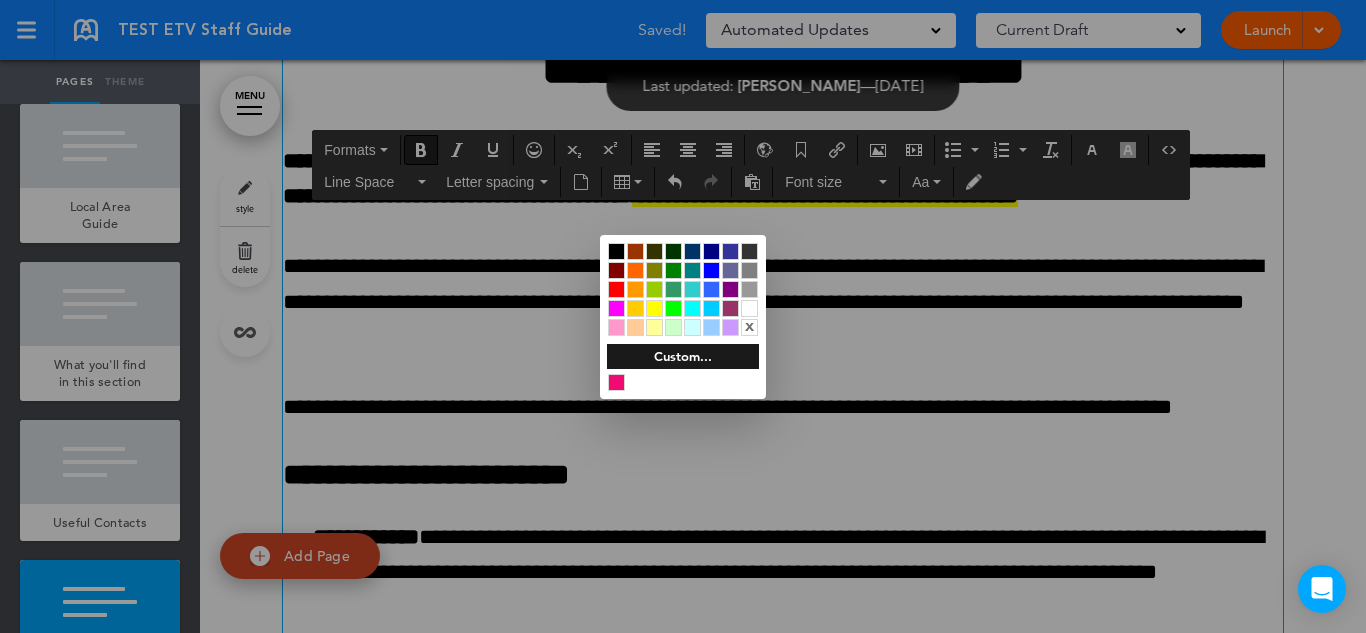 click at bounding box center (683, 316) 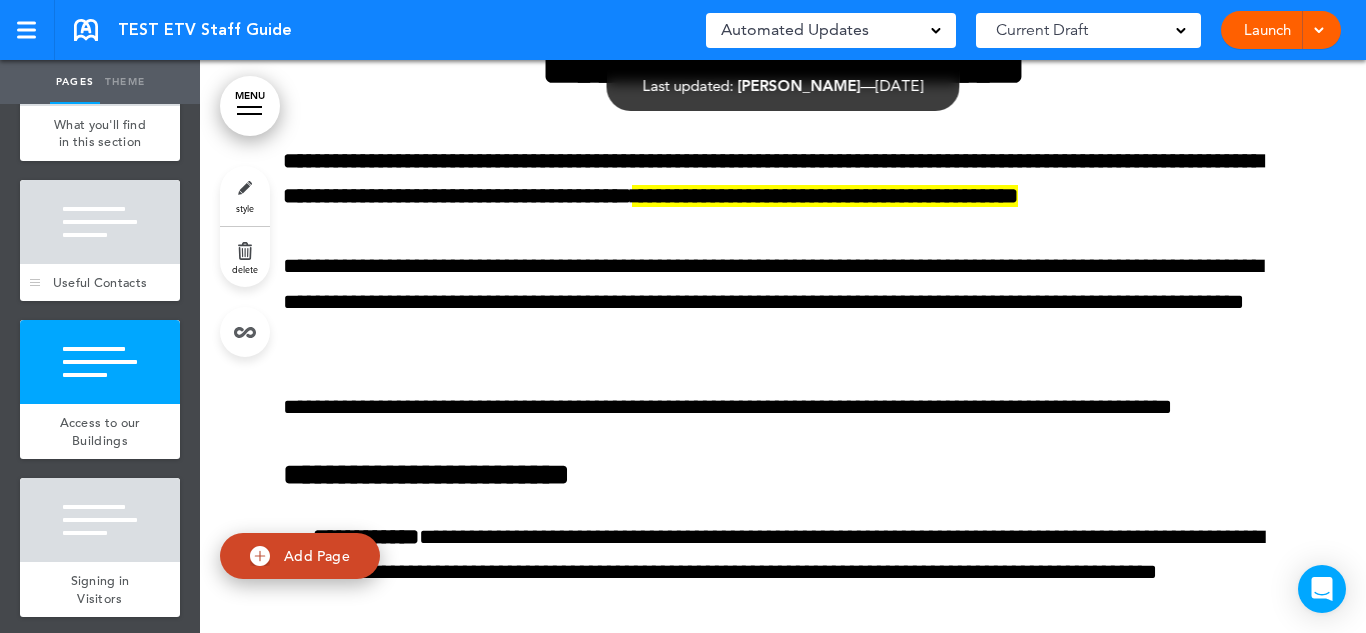 scroll, scrollTop: 5703, scrollLeft: 0, axis: vertical 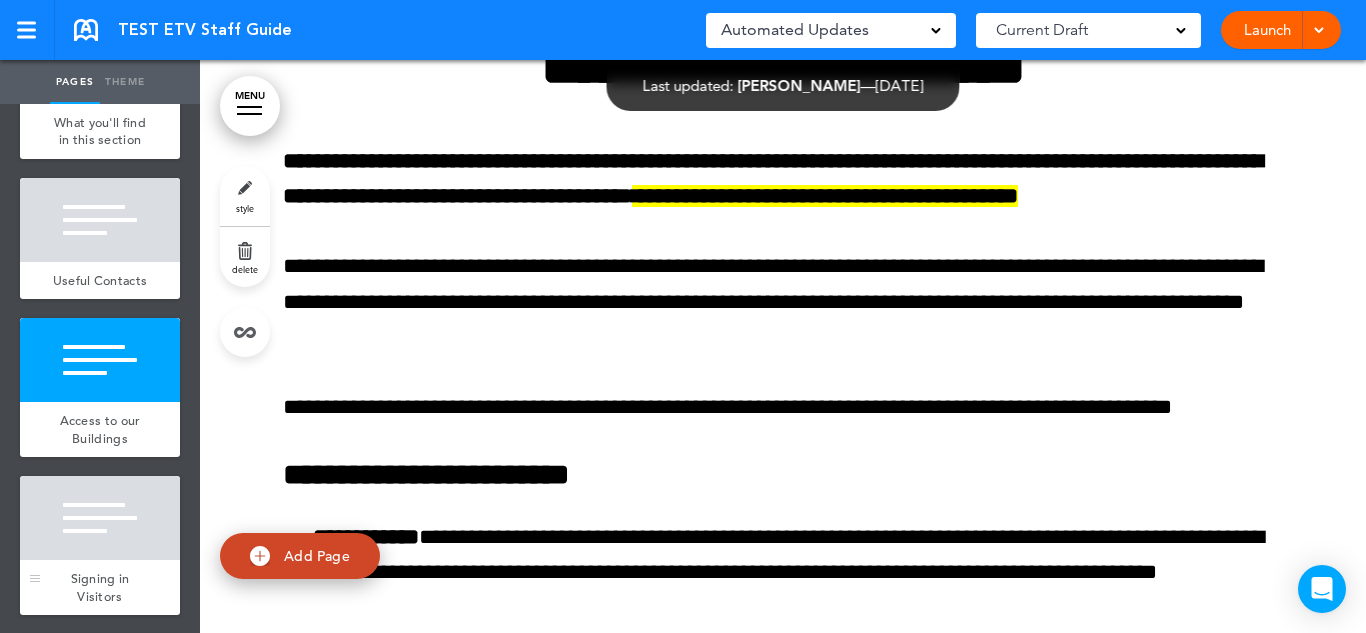 click at bounding box center (100, 518) 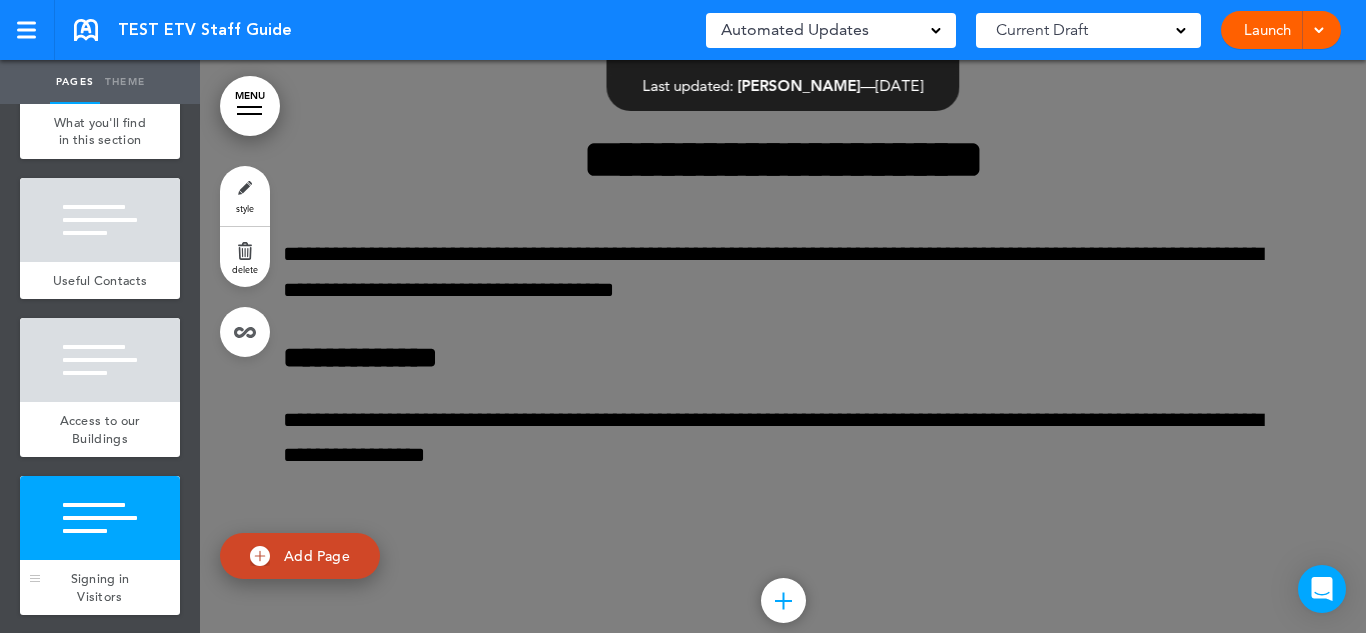 scroll, scrollTop: 36394, scrollLeft: 0, axis: vertical 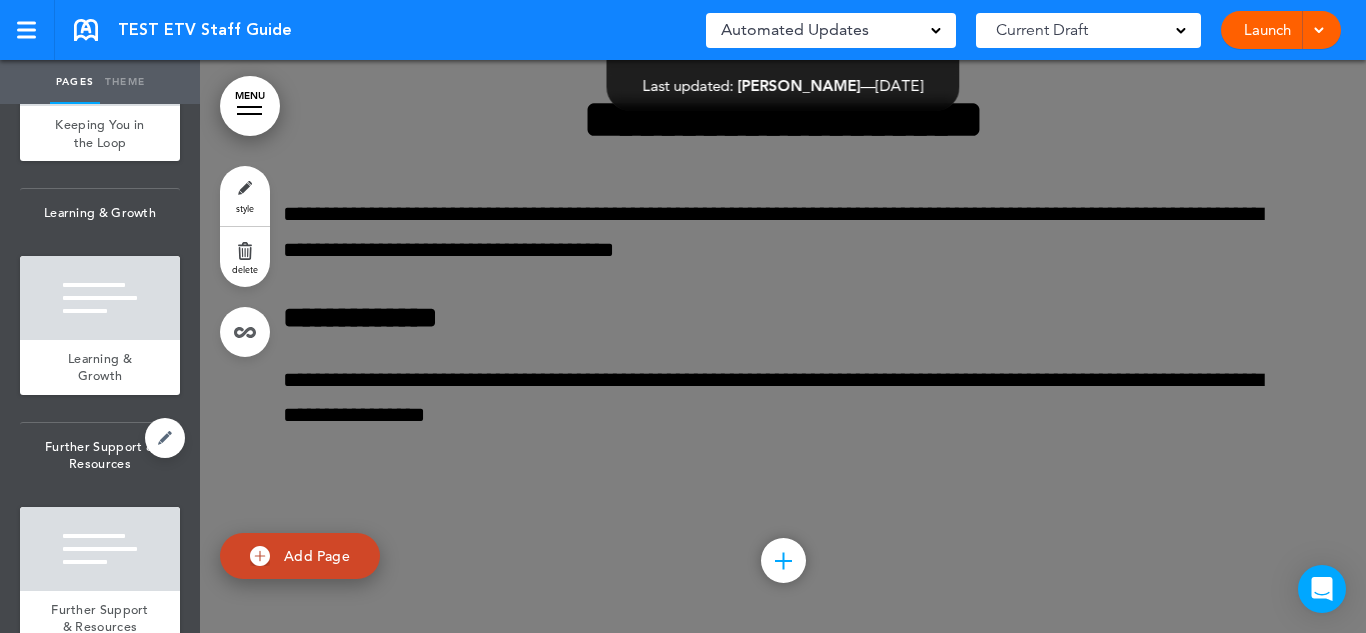 click on "Further Support & Resources" at bounding box center (100, 455) 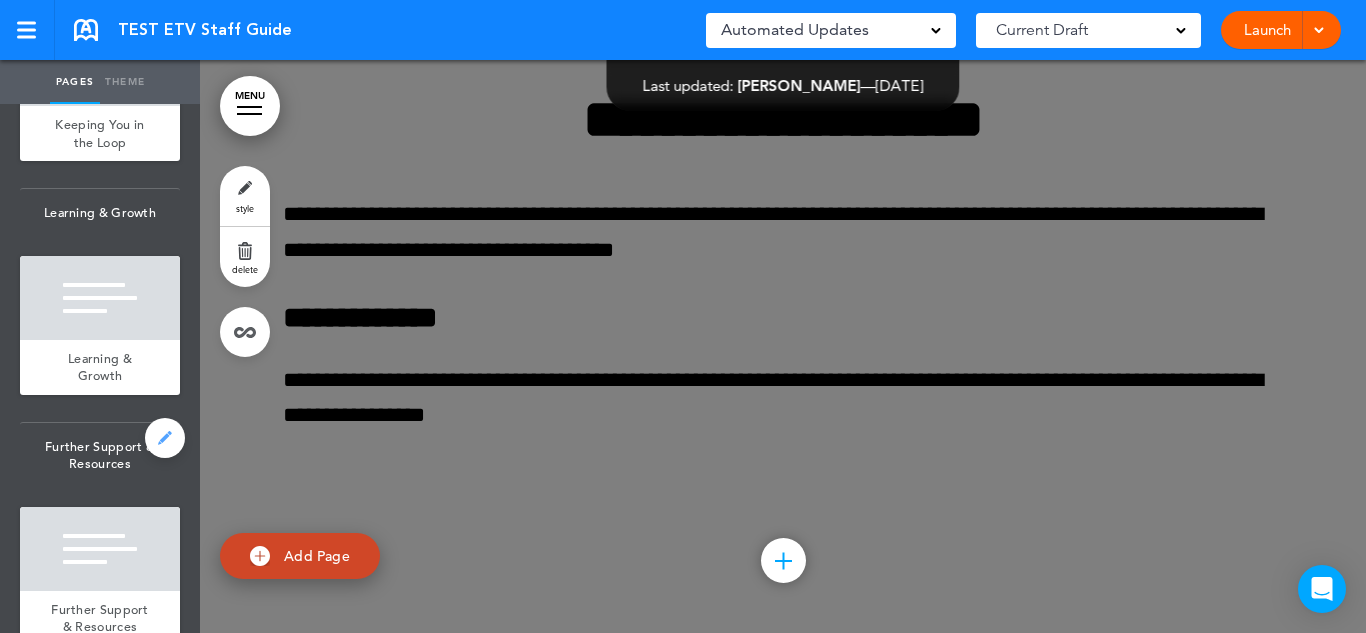 click at bounding box center [165, 438] 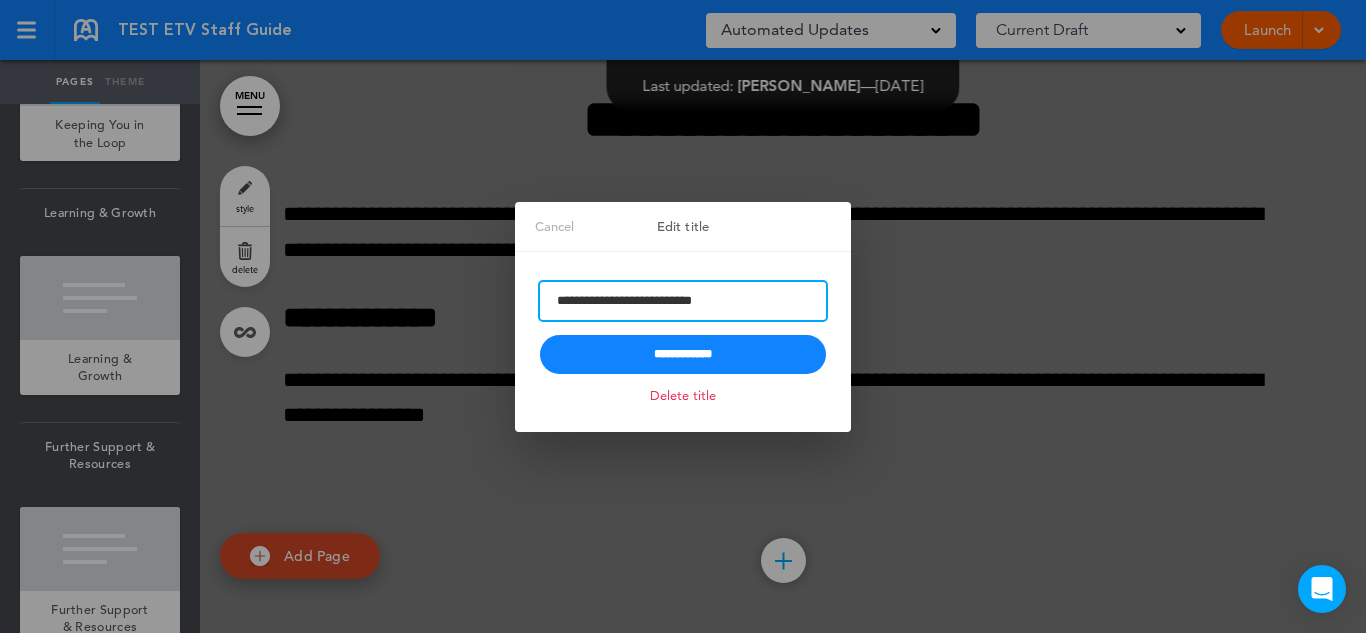 click on "**********" at bounding box center (683, 301) 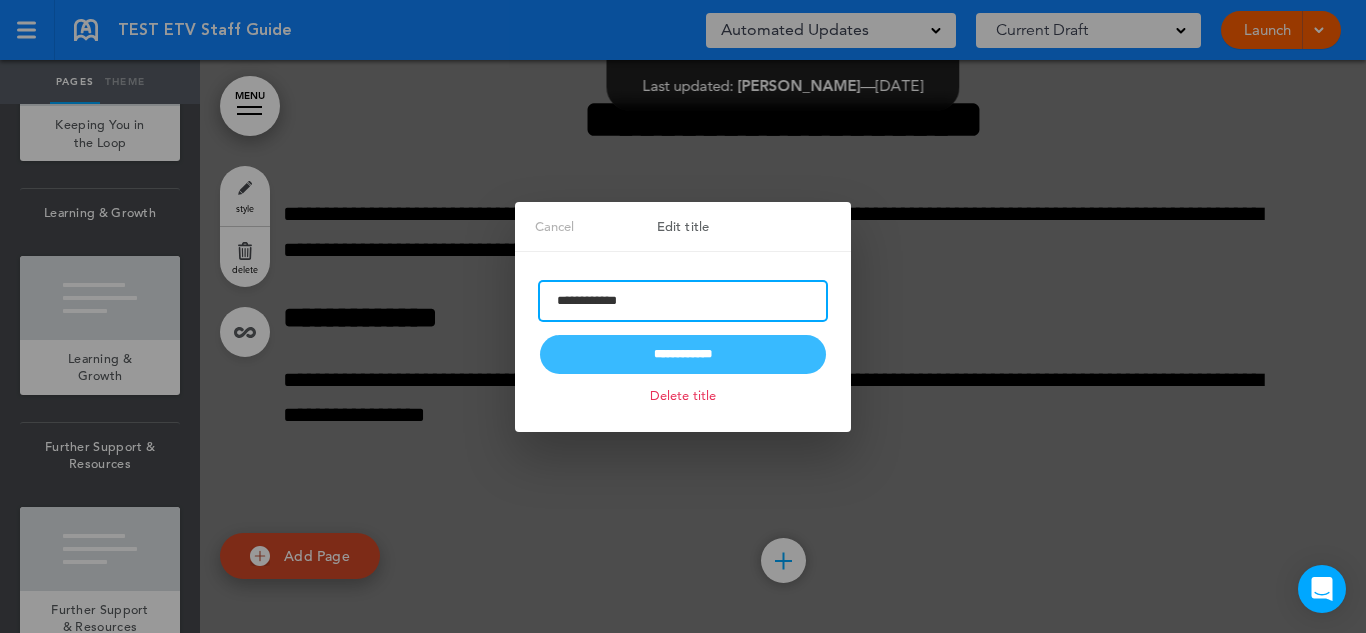 type on "**********" 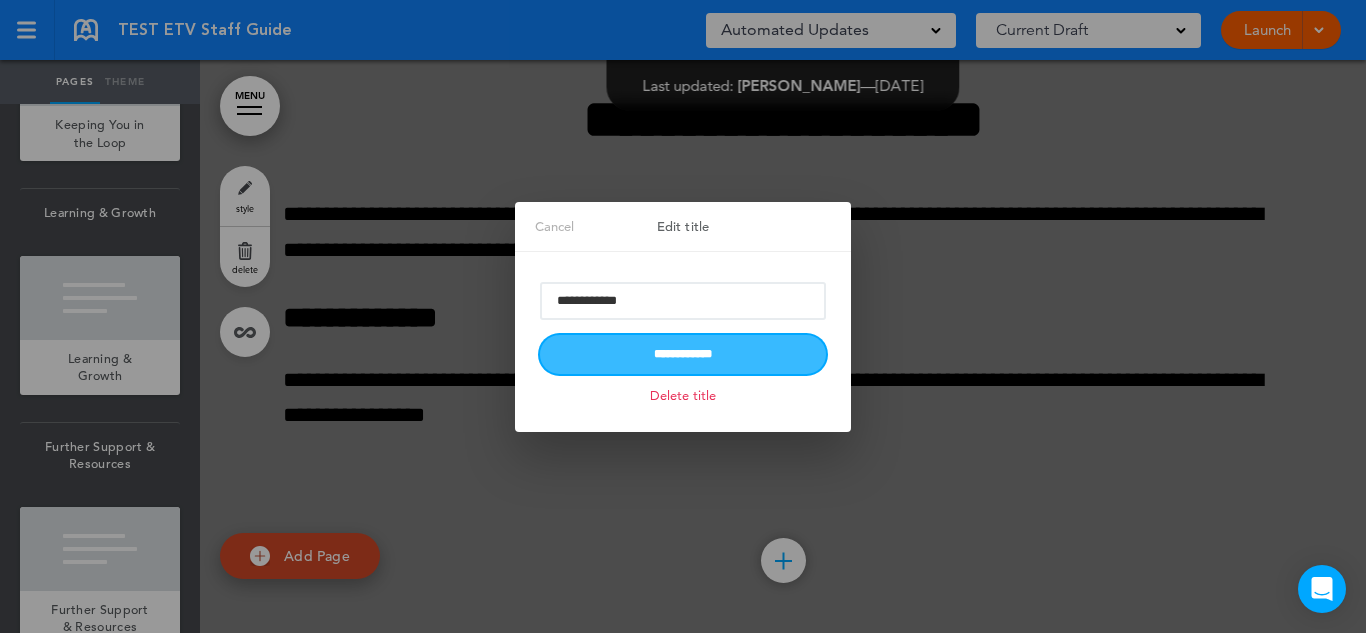 click on "**********" at bounding box center [683, 354] 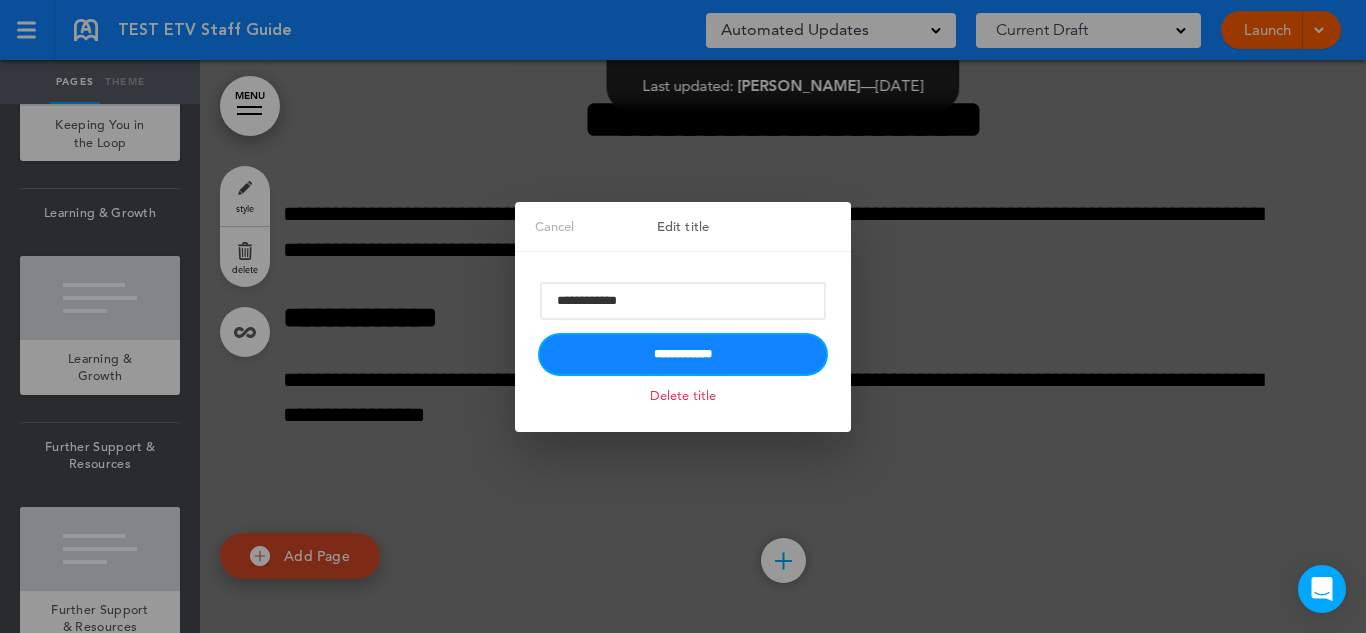 type 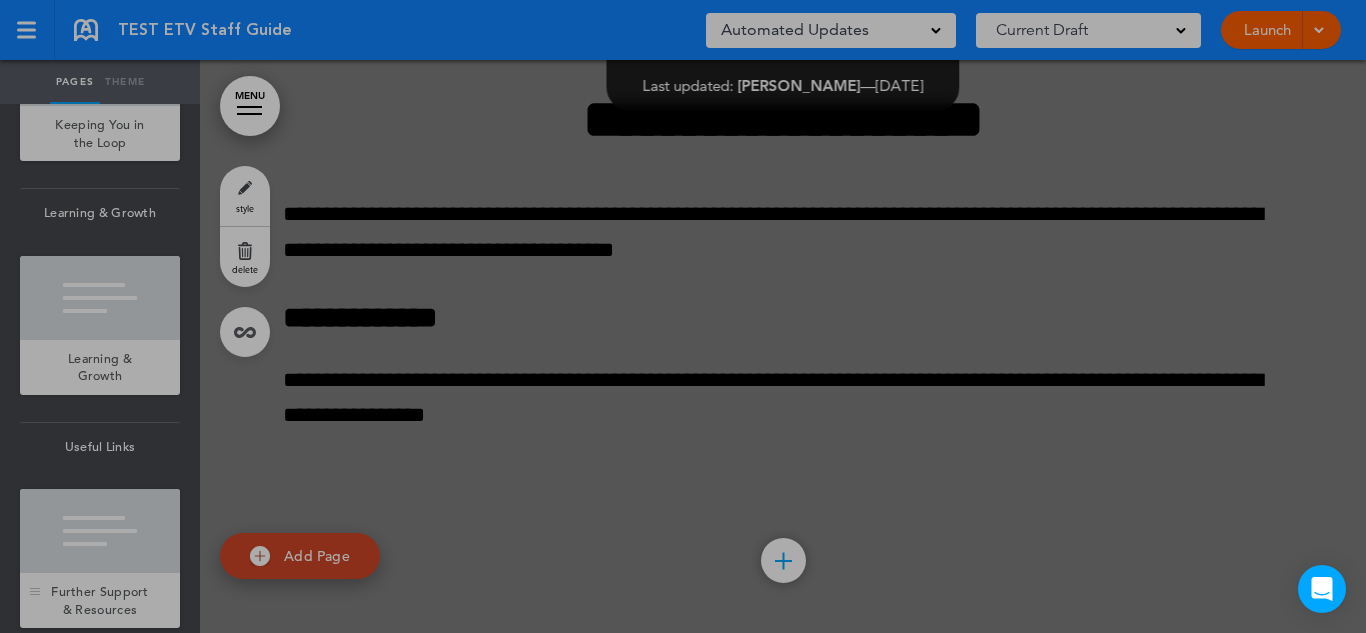 scroll, scrollTop: 9521, scrollLeft: 0, axis: vertical 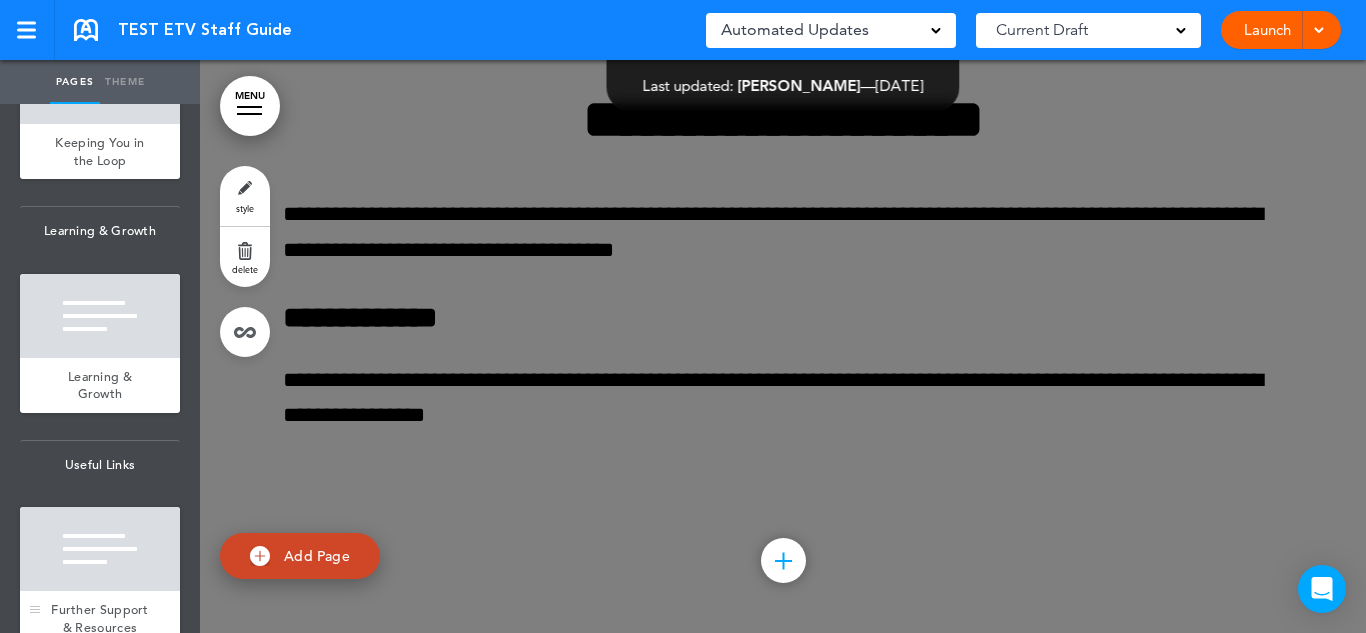 click on "Further Support & Resources" at bounding box center (100, 618) 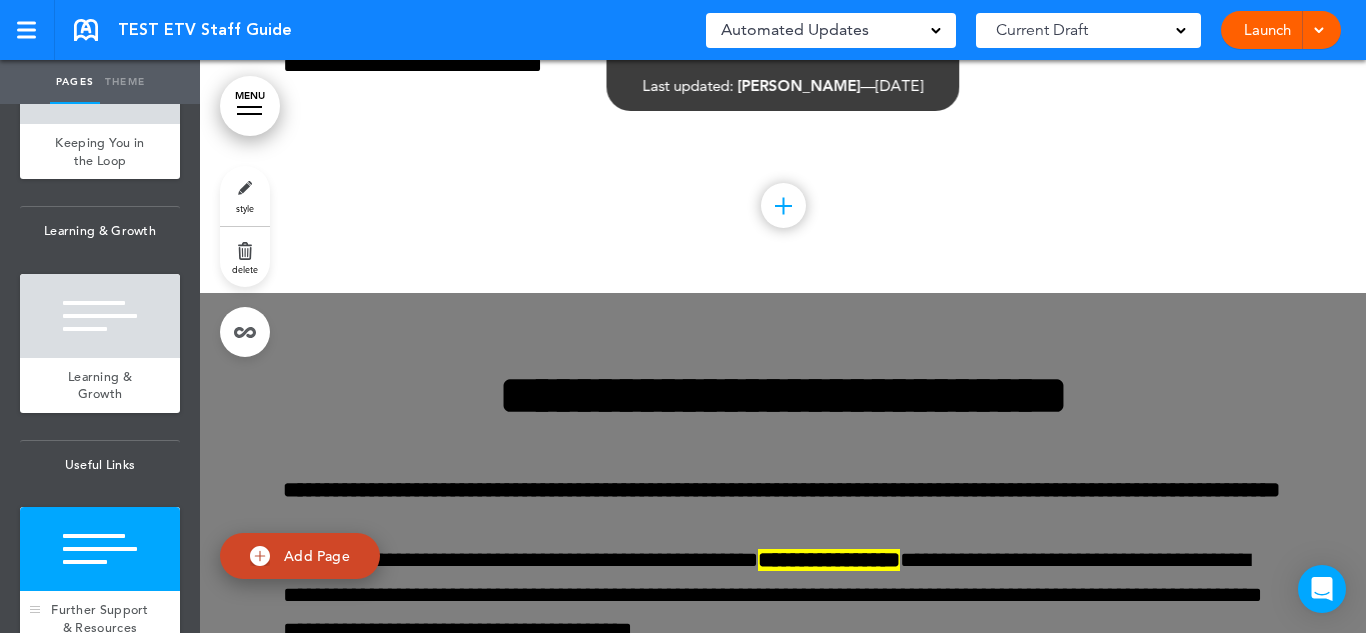 scroll, scrollTop: 59548, scrollLeft: 0, axis: vertical 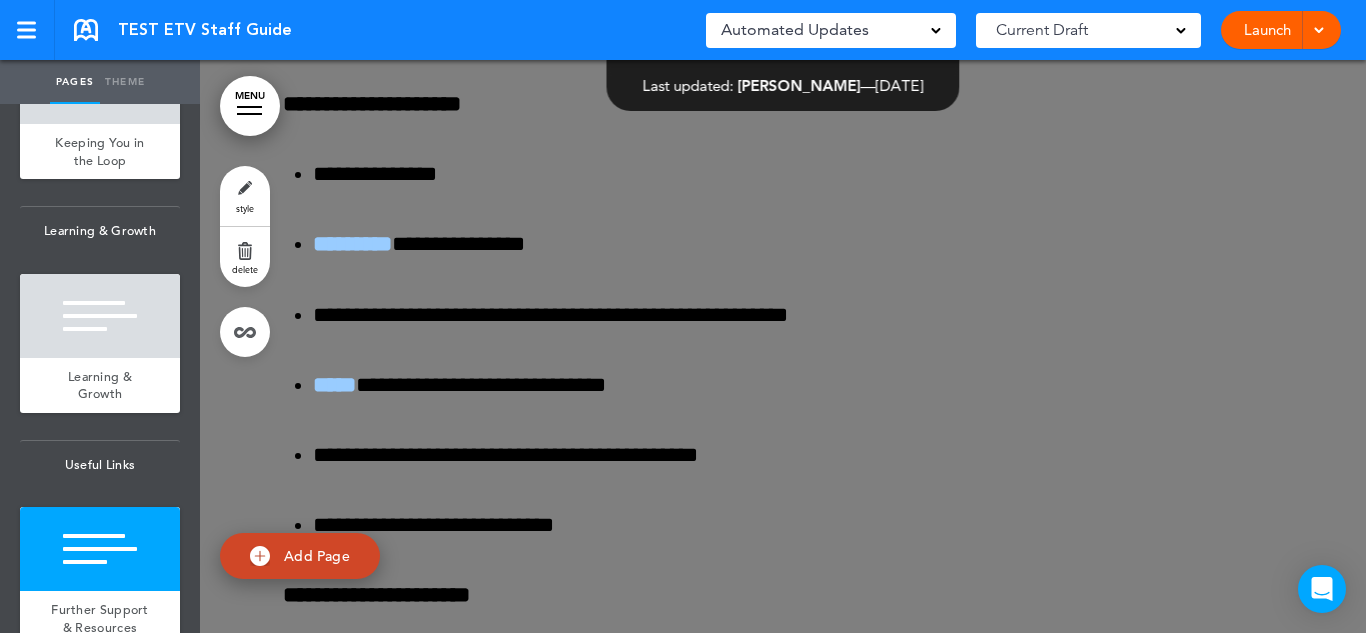 click on "style" at bounding box center (245, 196) 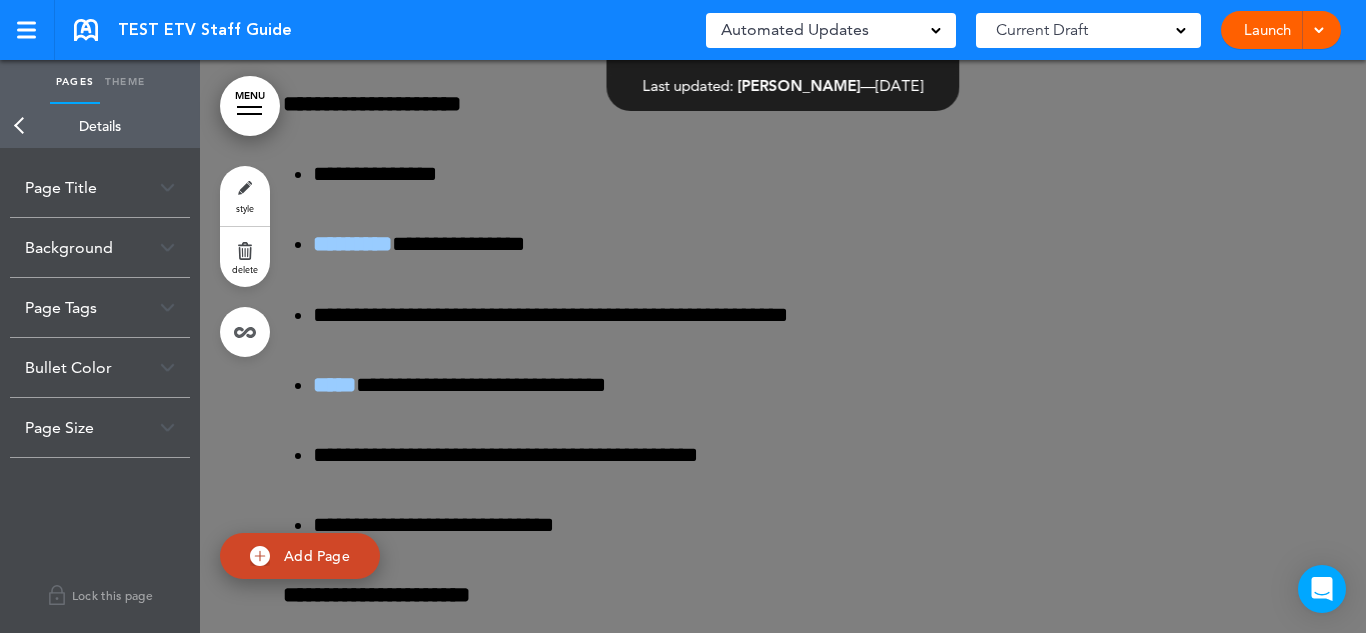 click on "Page Title" at bounding box center (100, 187) 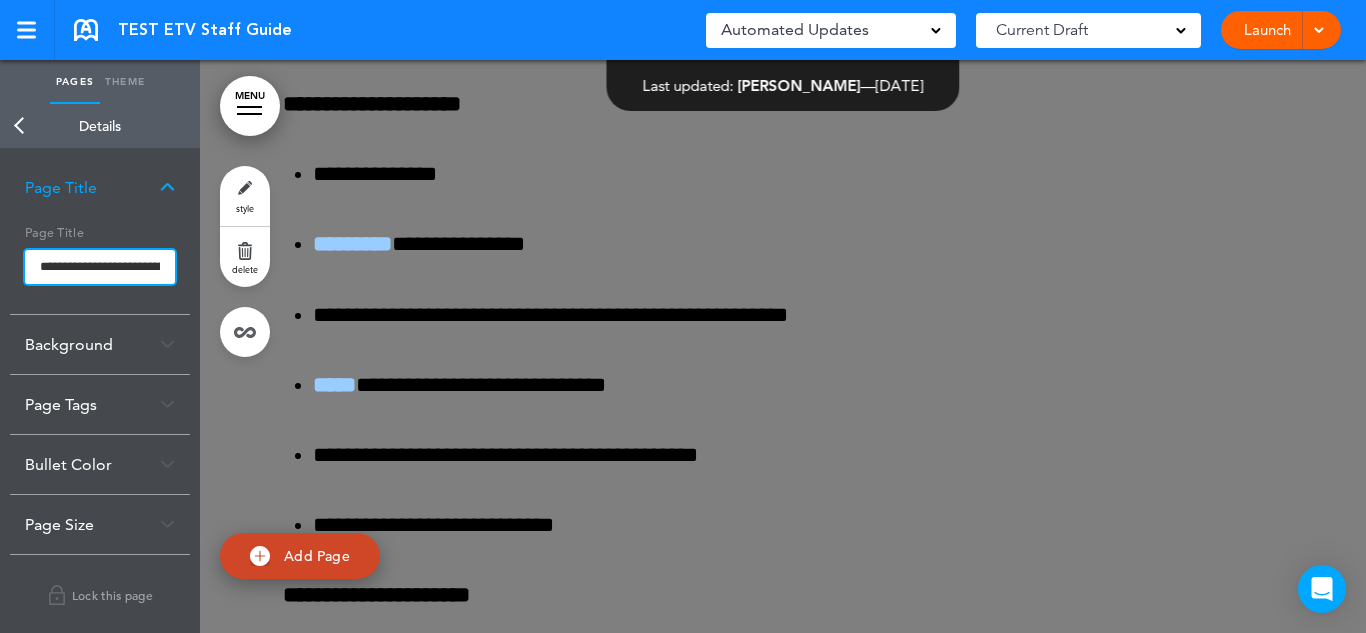 click on "**********" at bounding box center [100, 267] 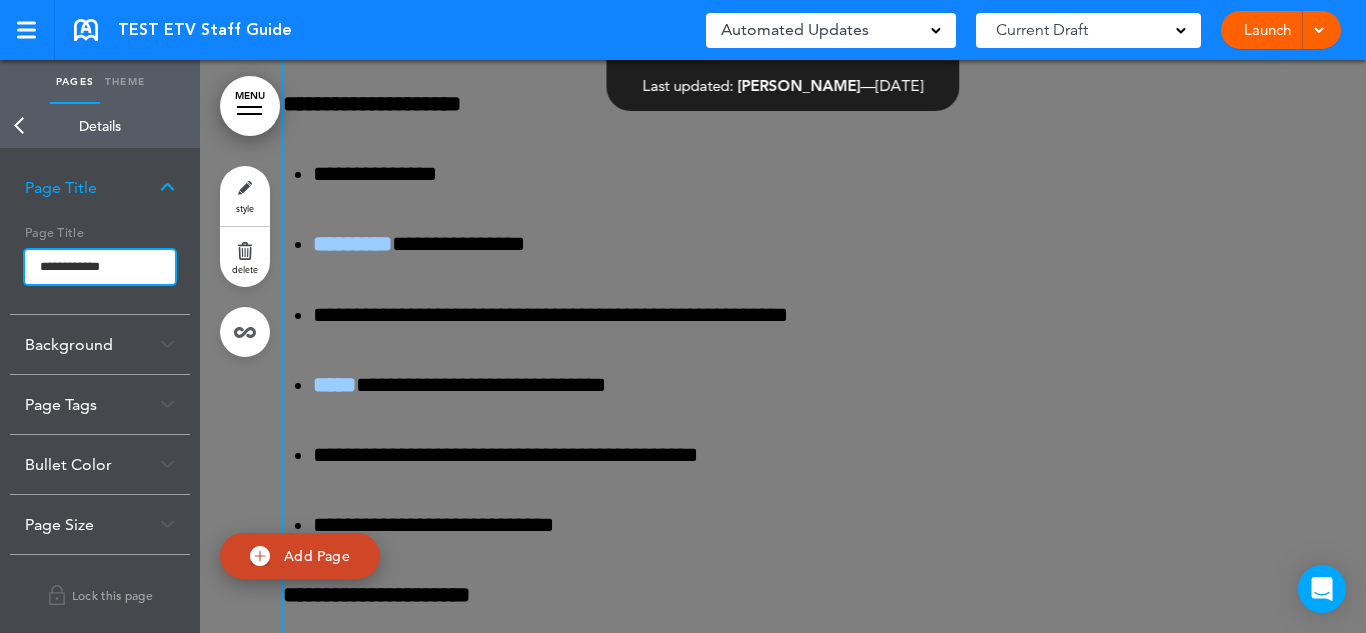 type on "**********" 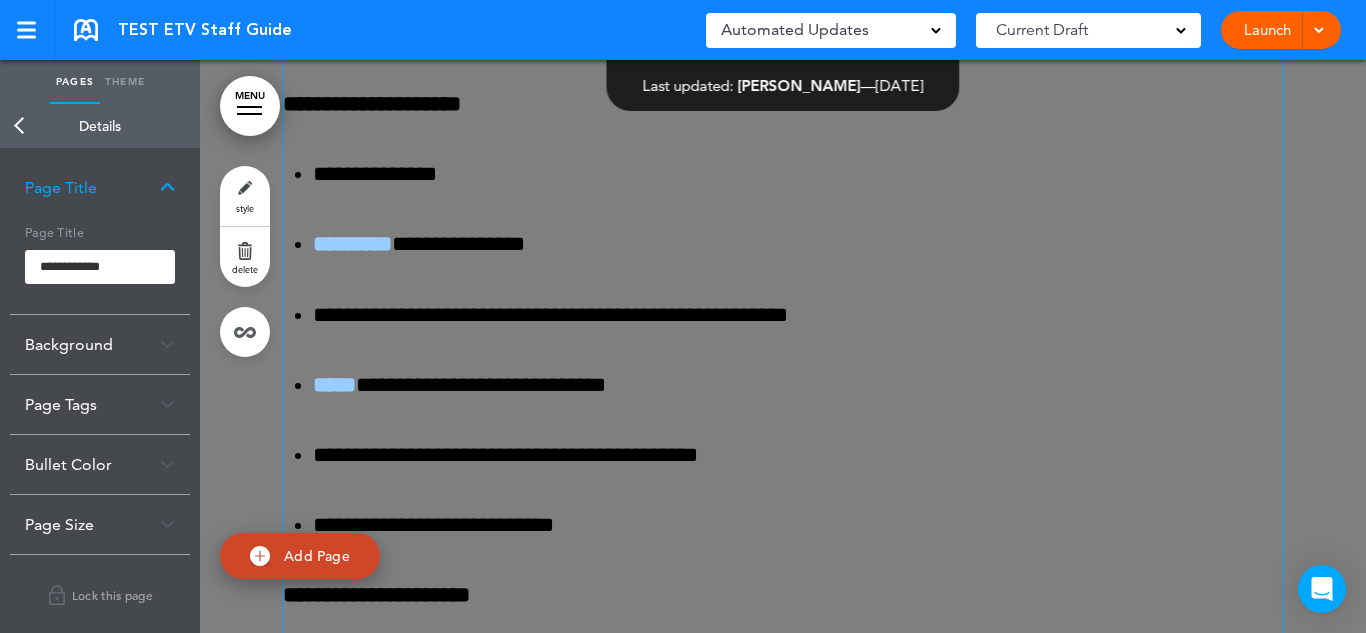 click on "Checking url availability
Make this page common so it is available in other handbooks.
This handbook
[GEOGRAPHIC_DATA]
Settings
Signatures
Collaborators
Your Handbooks
Practice Handbook
+ New Handbook
Account
Manage Organization
My Account
Help
Logout
TEST ETV Staff Guide
Saved!
Automated Updates
0
Auto policy updates
🎉" at bounding box center (683, 316) 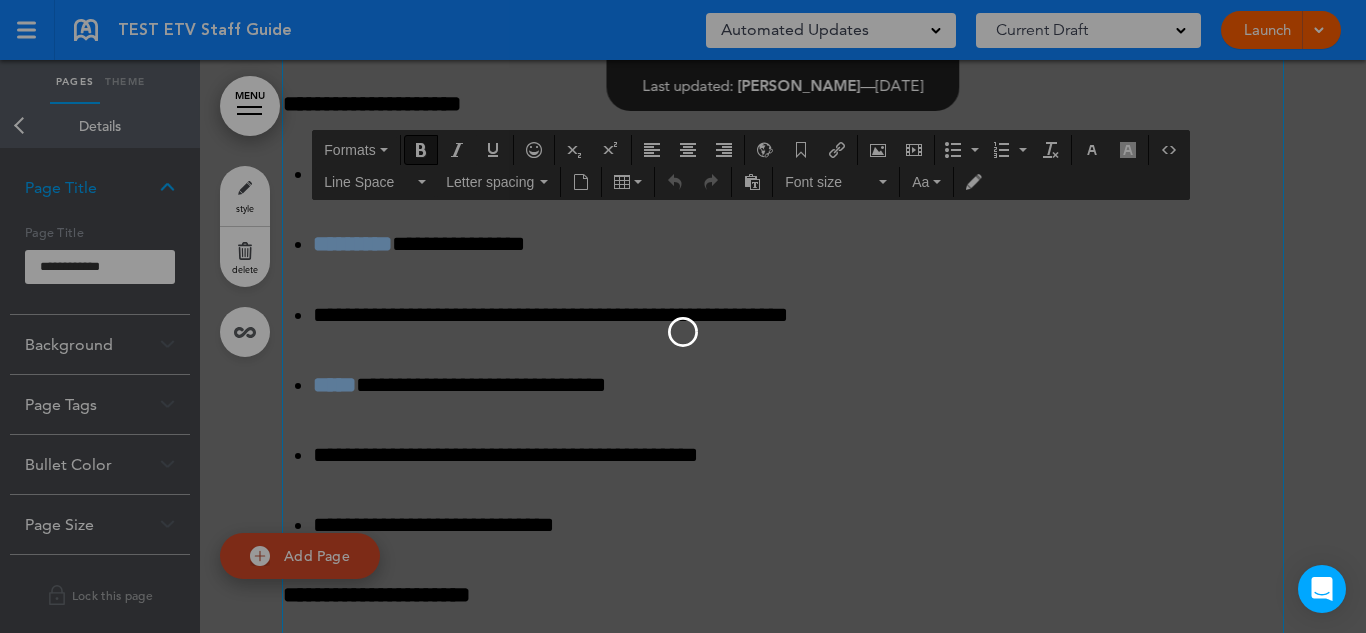 scroll, scrollTop: 9504, scrollLeft: 0, axis: vertical 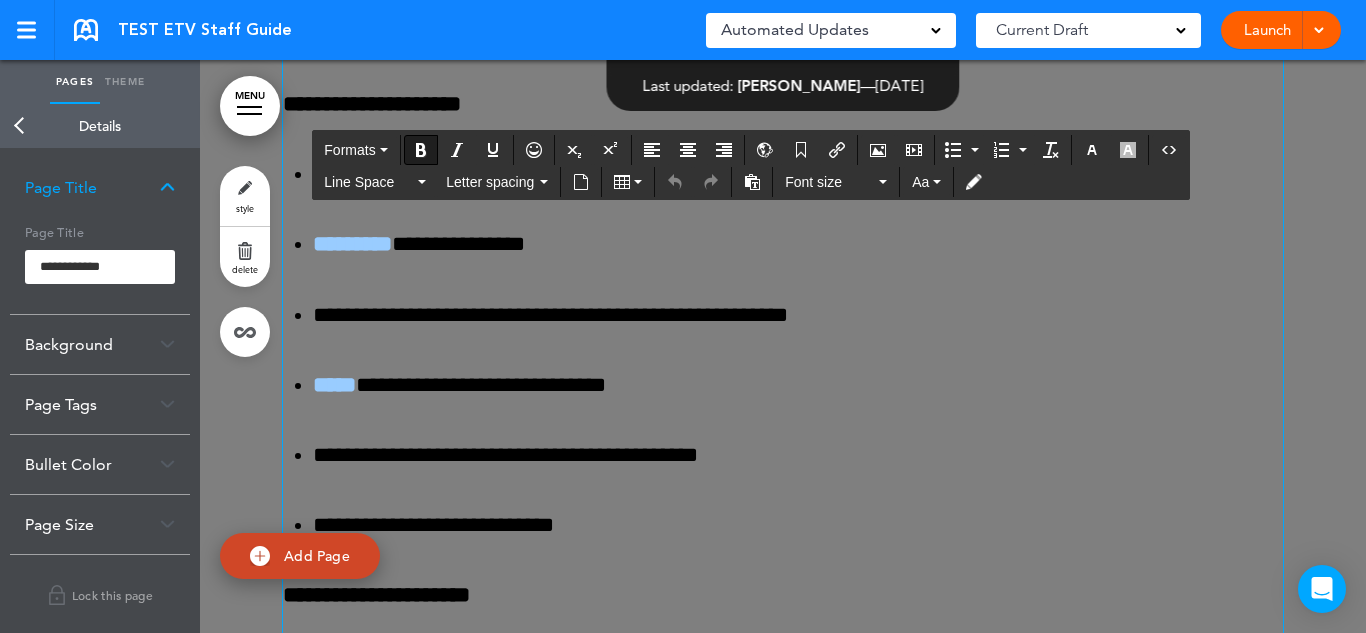 click on "**********" at bounding box center [570, 34] 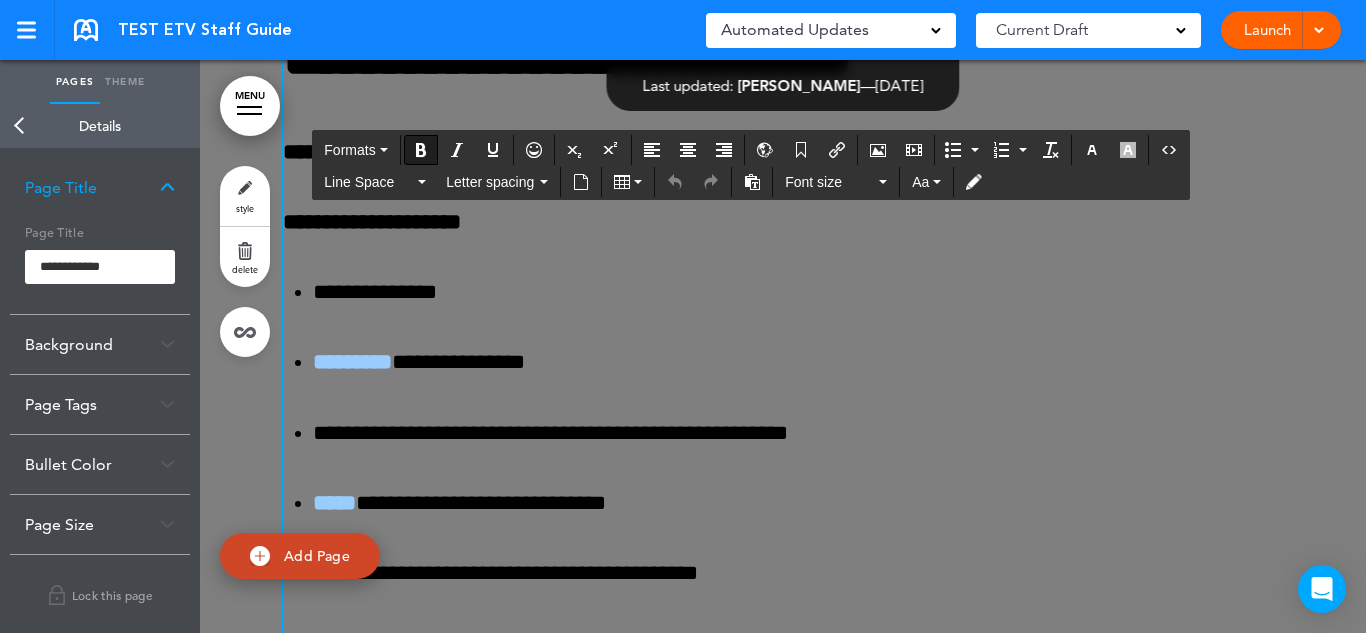 scroll, scrollTop: 59428, scrollLeft: 0, axis: vertical 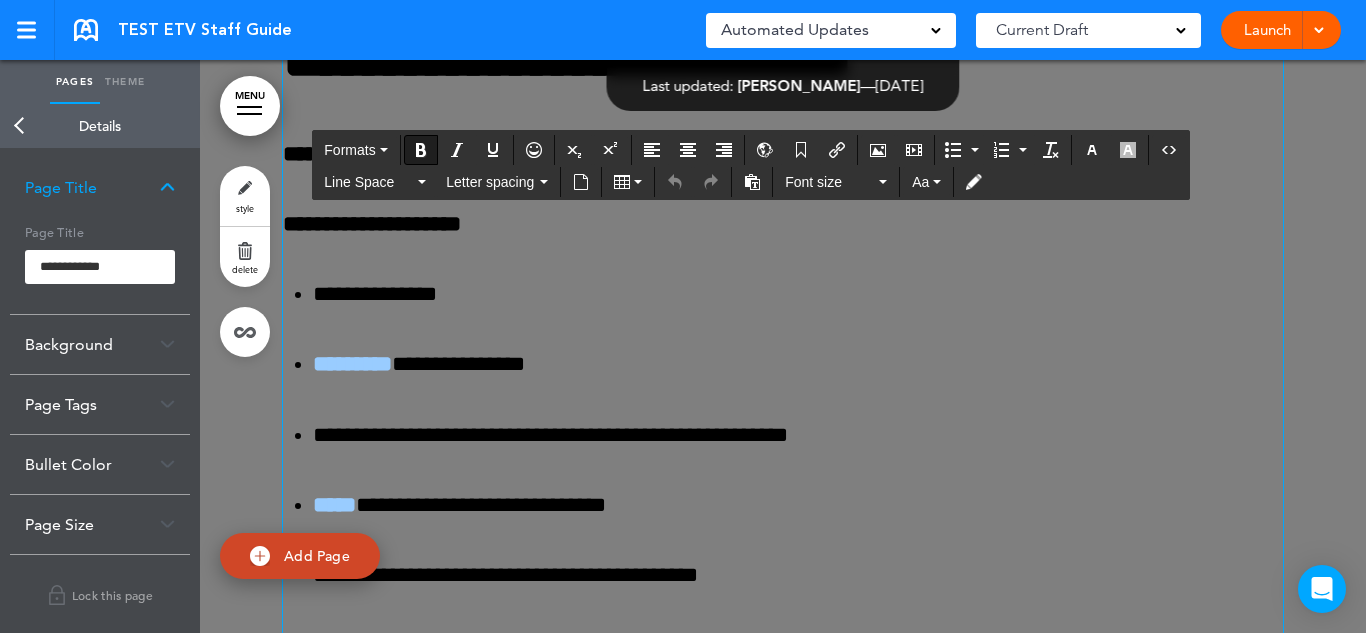 click on "**********" at bounding box center (567, 59) 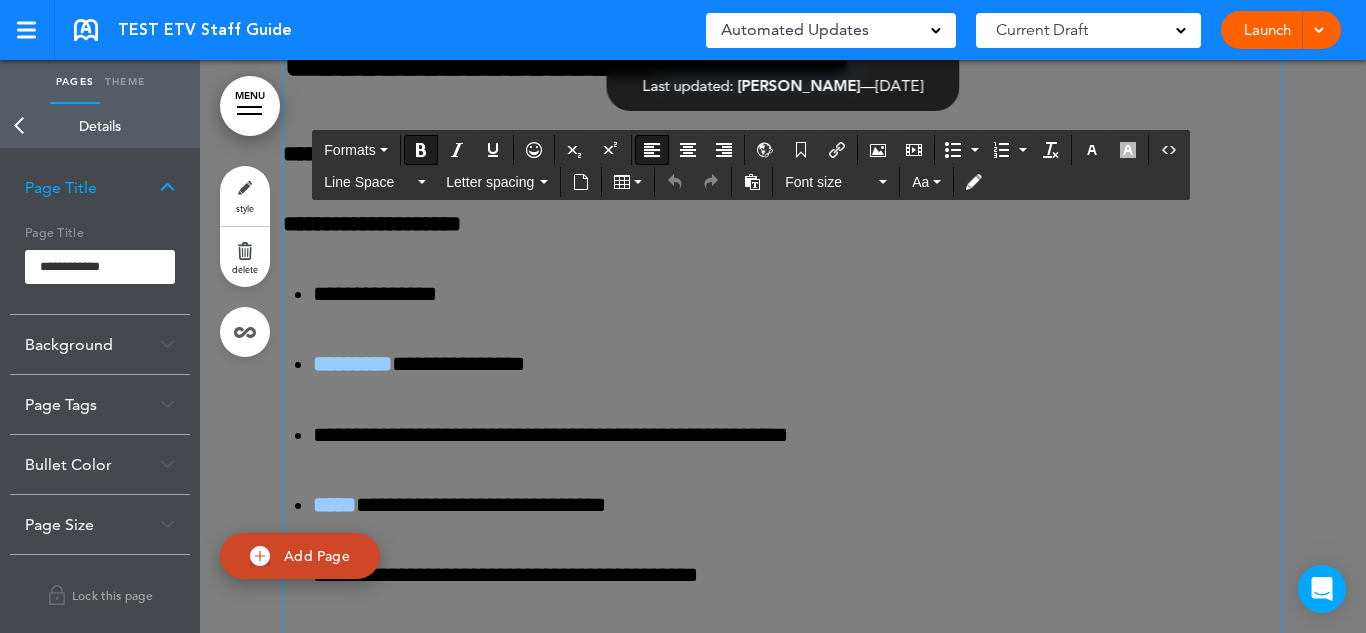 click on "**********" at bounding box center [567, 59] 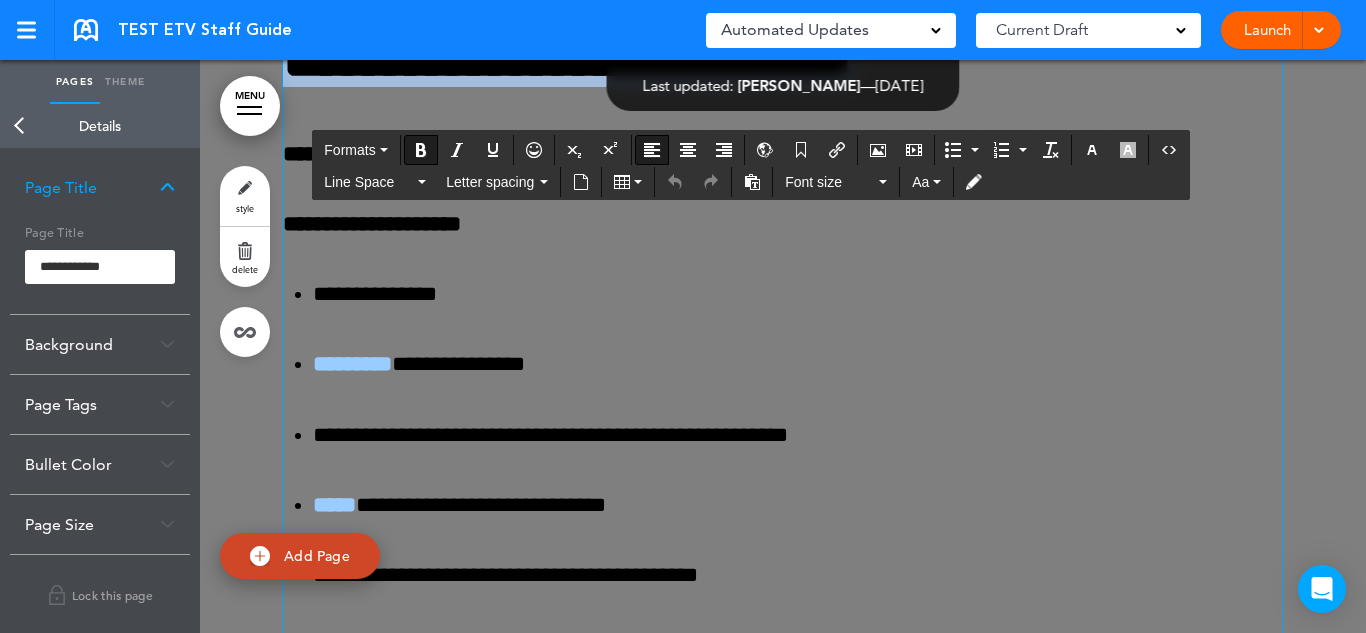 type 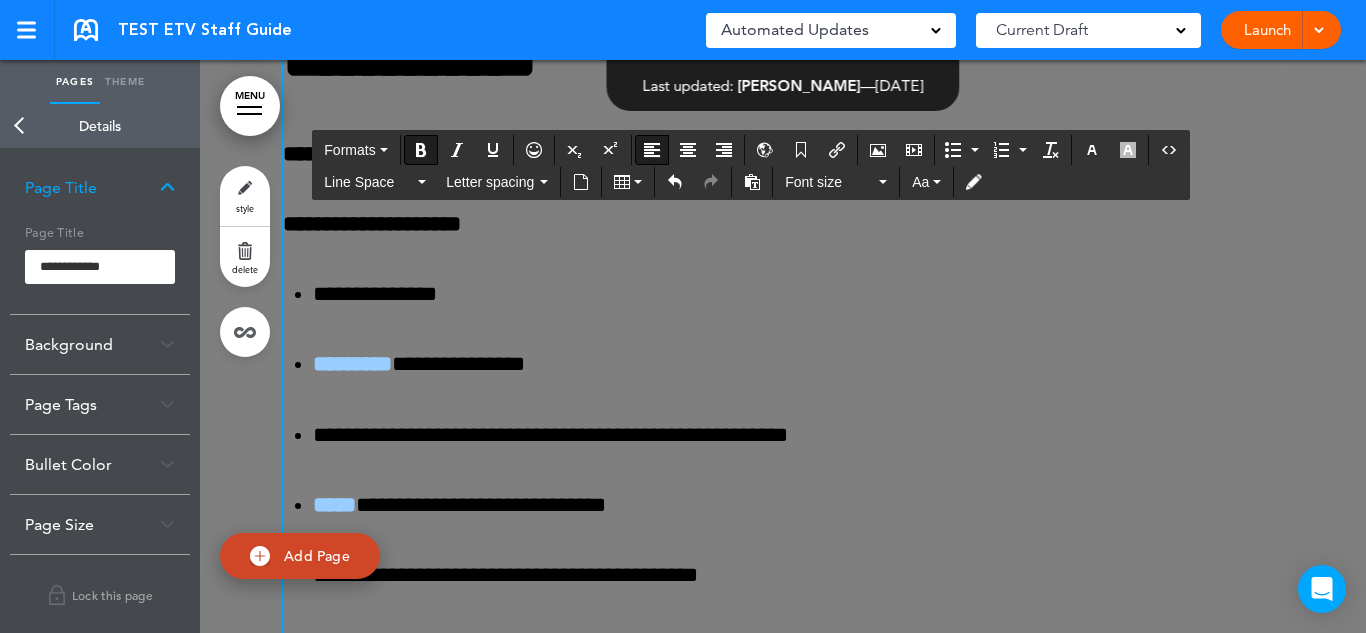click on "**********" at bounding box center [570, 154] 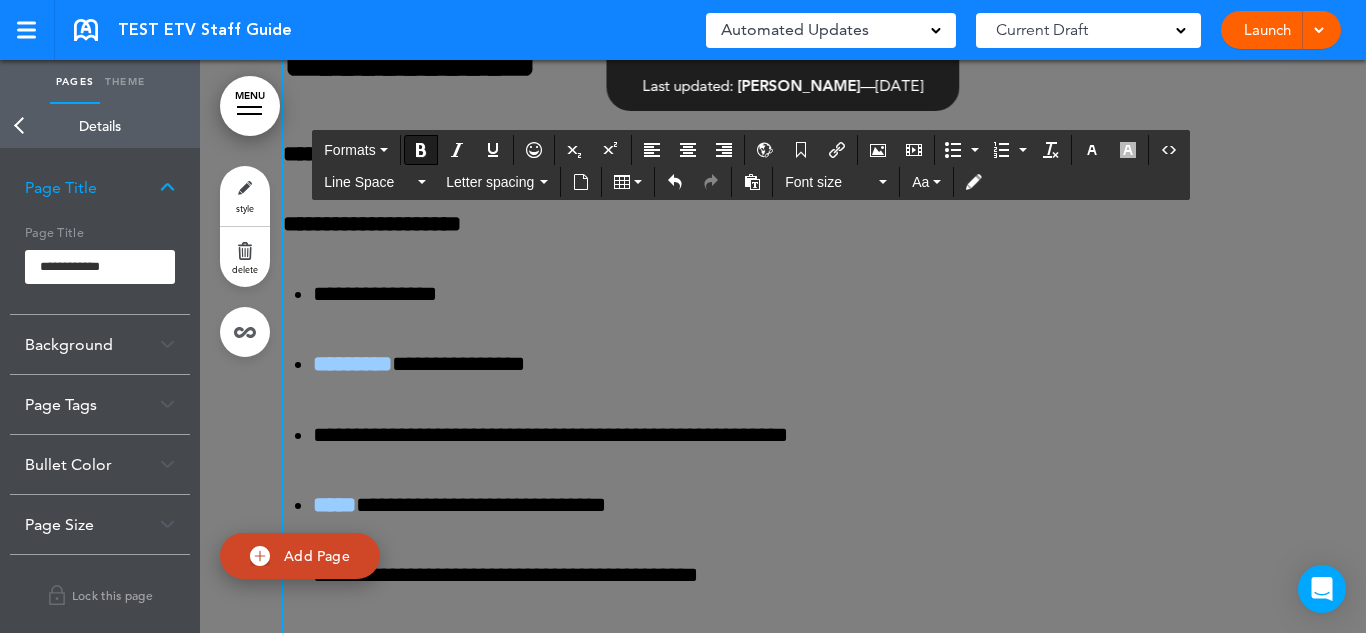 click on "**********" at bounding box center (570, 154) 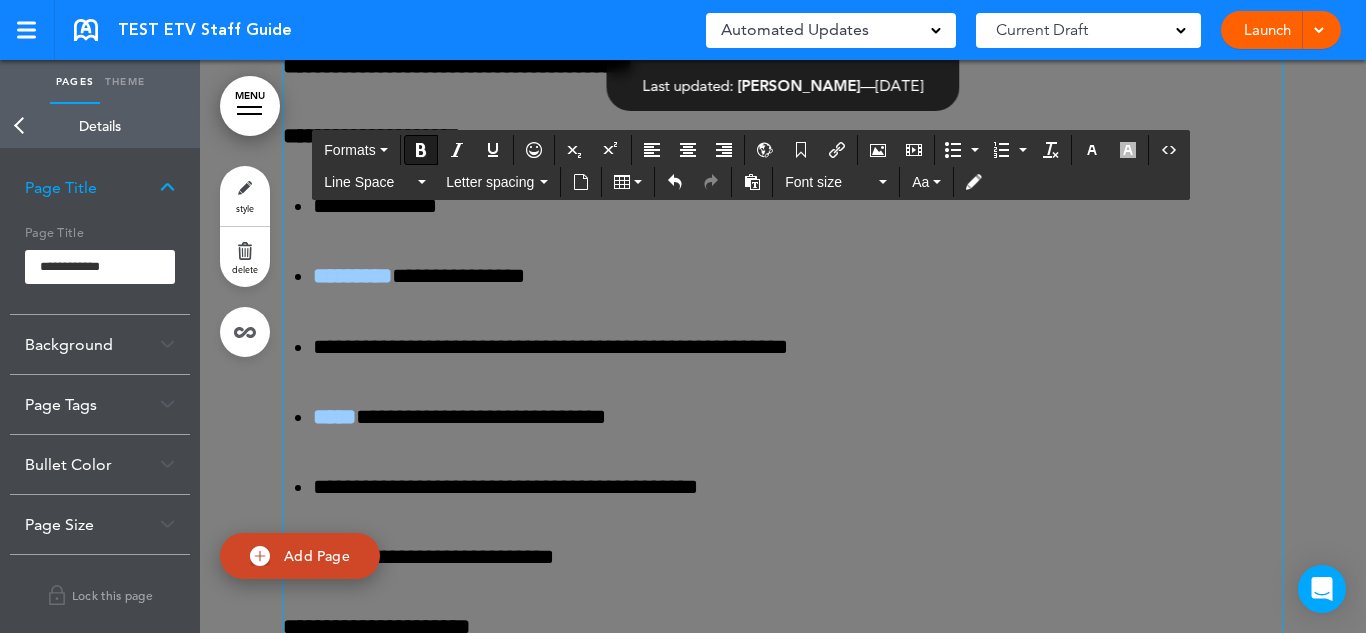 scroll, scrollTop: 59518, scrollLeft: 0, axis: vertical 